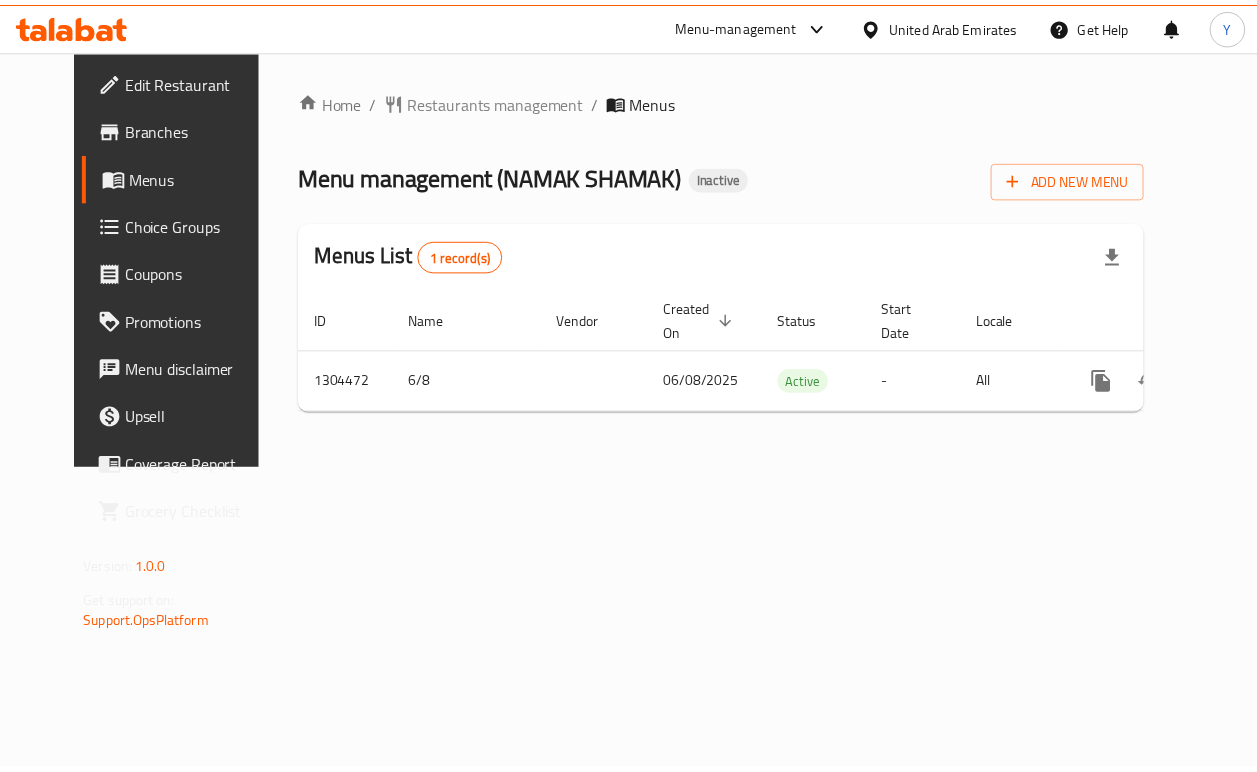 scroll, scrollTop: 0, scrollLeft: 0, axis: both 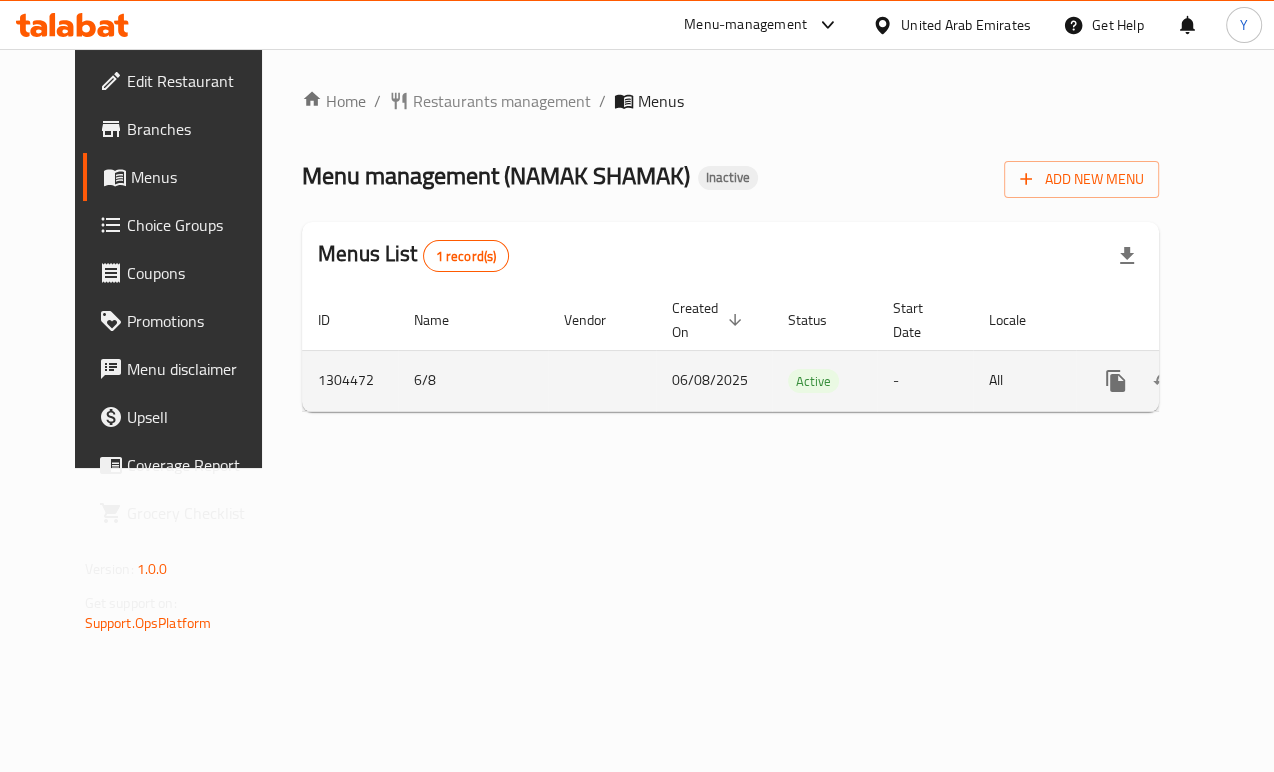 click 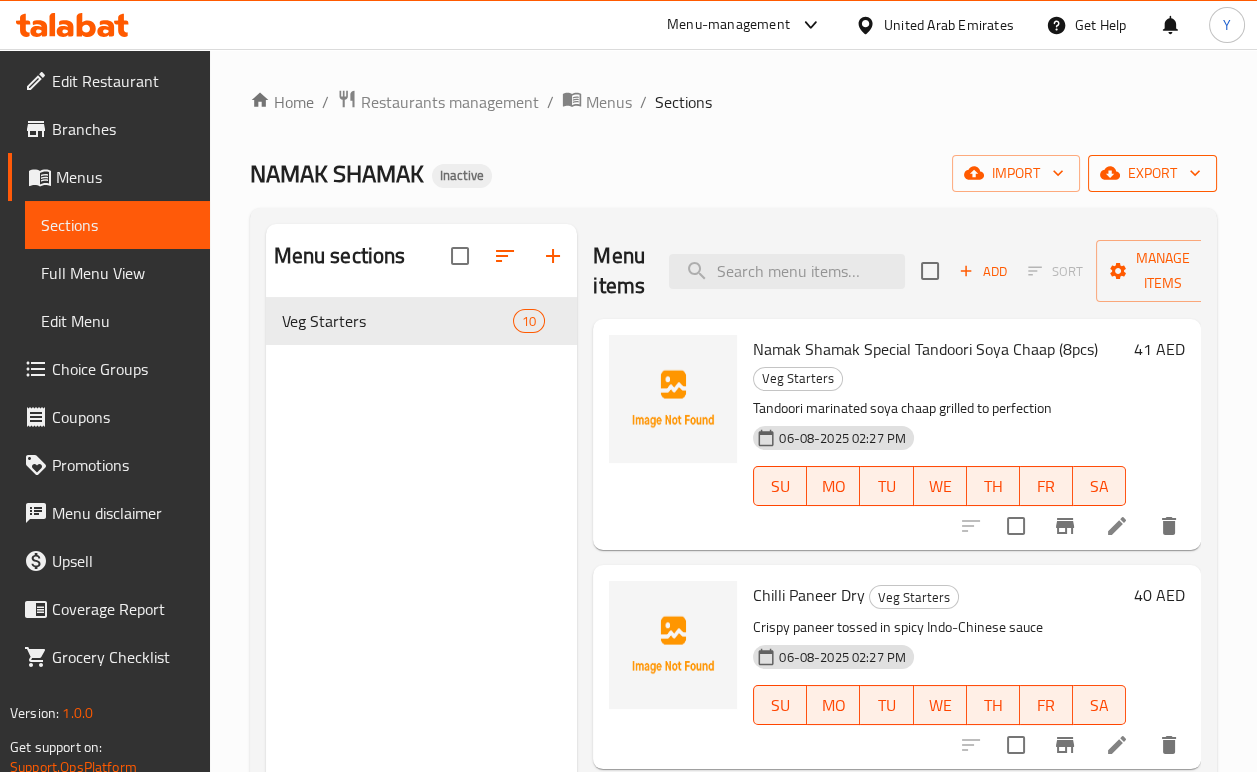 click on "export" at bounding box center (1152, 173) 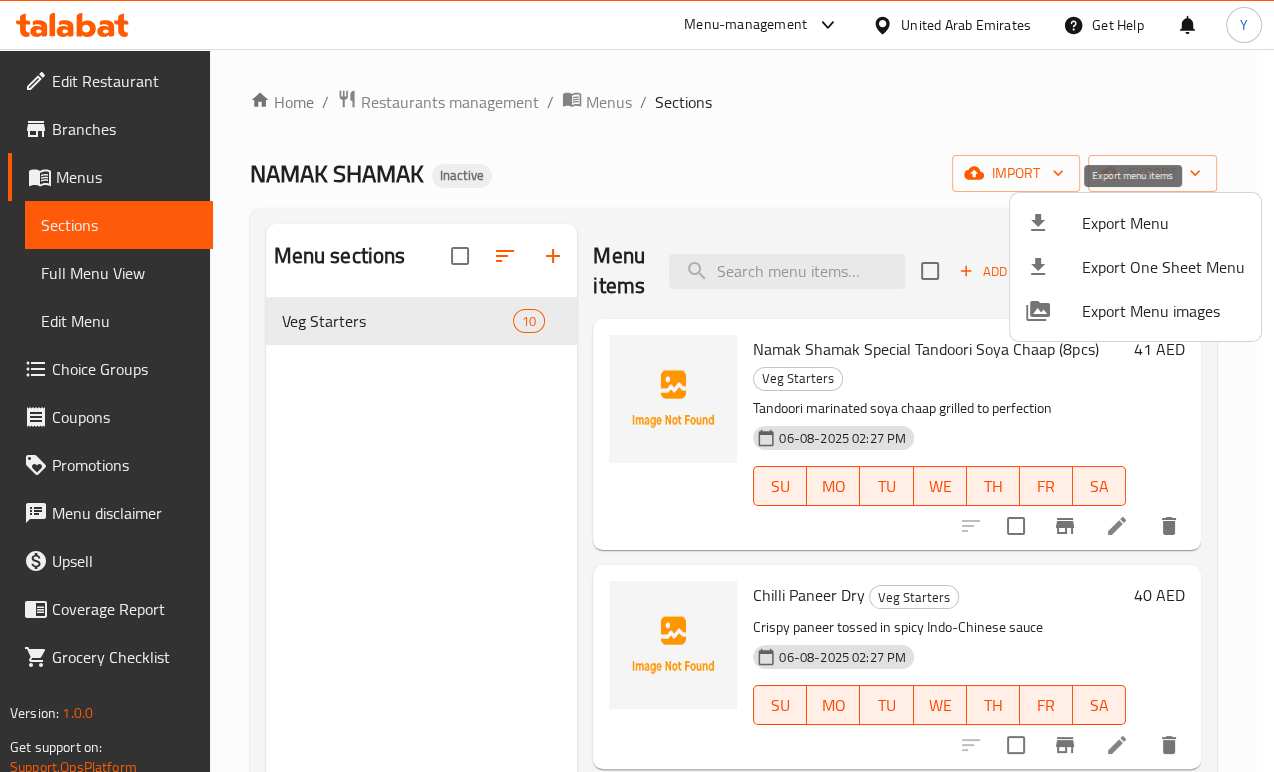click on "Export Menu" at bounding box center [1163, 223] 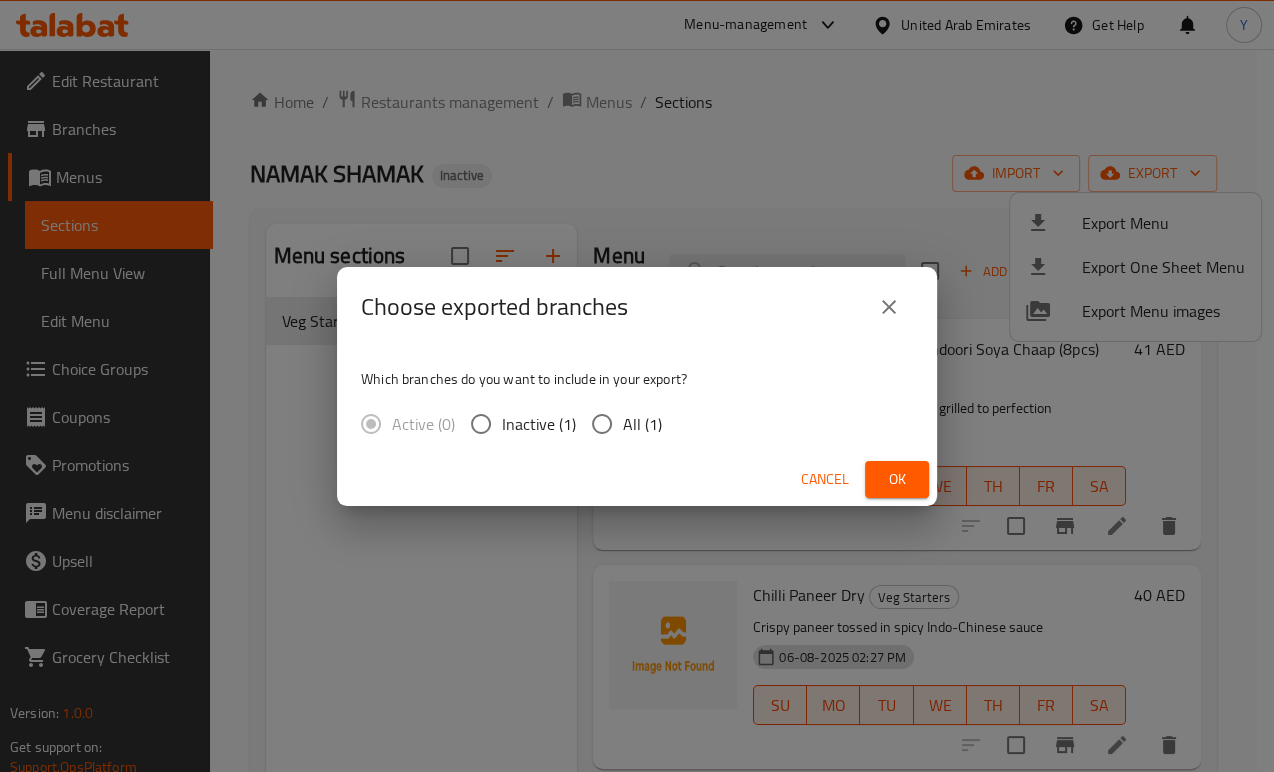 click on "Choose exported branches Which branches do you want to include in your export? Active (0) Inactive (1) All (1) Cancel Ok" at bounding box center (637, 386) 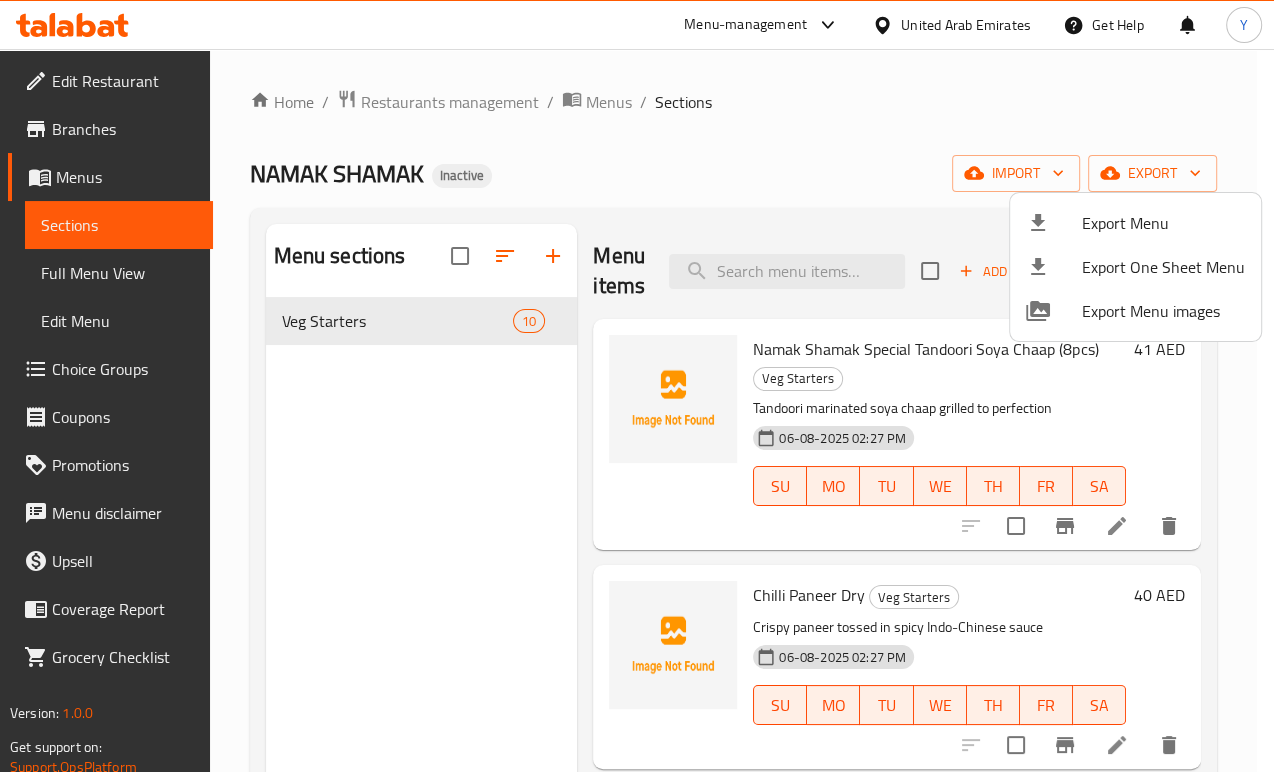click at bounding box center (637, 386) 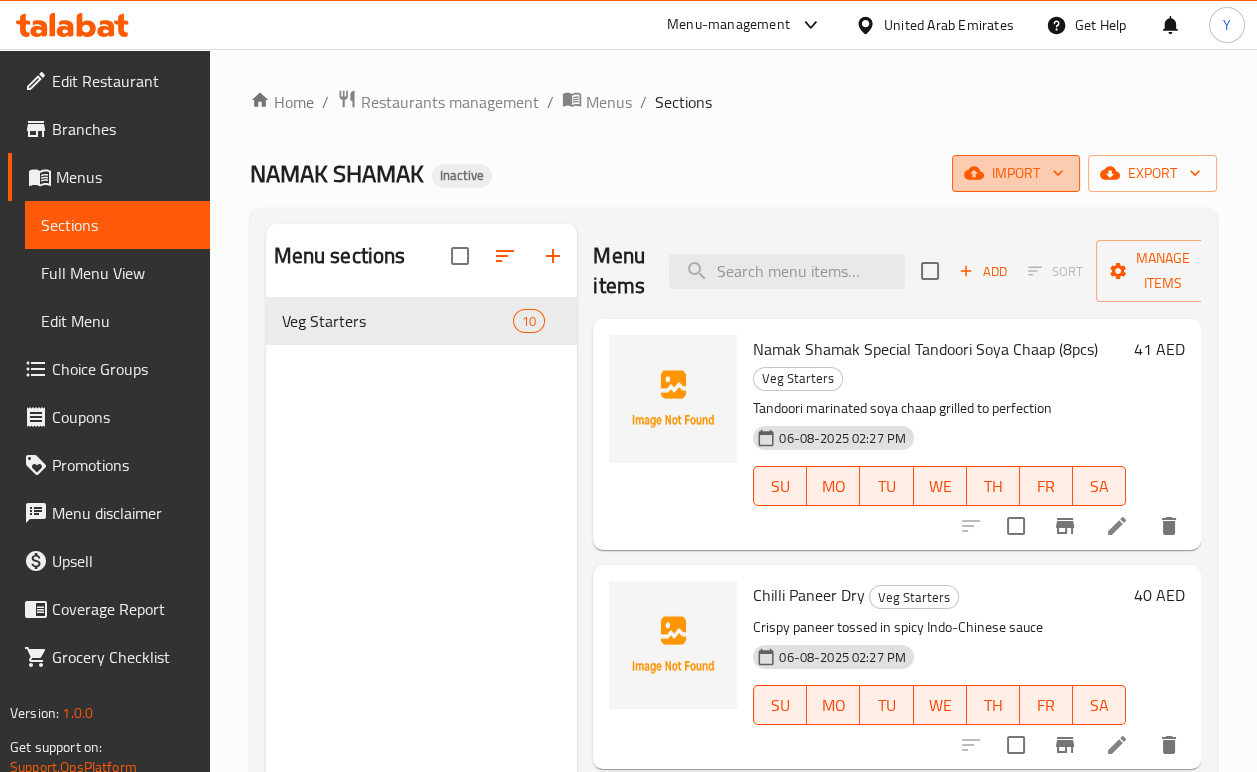 click 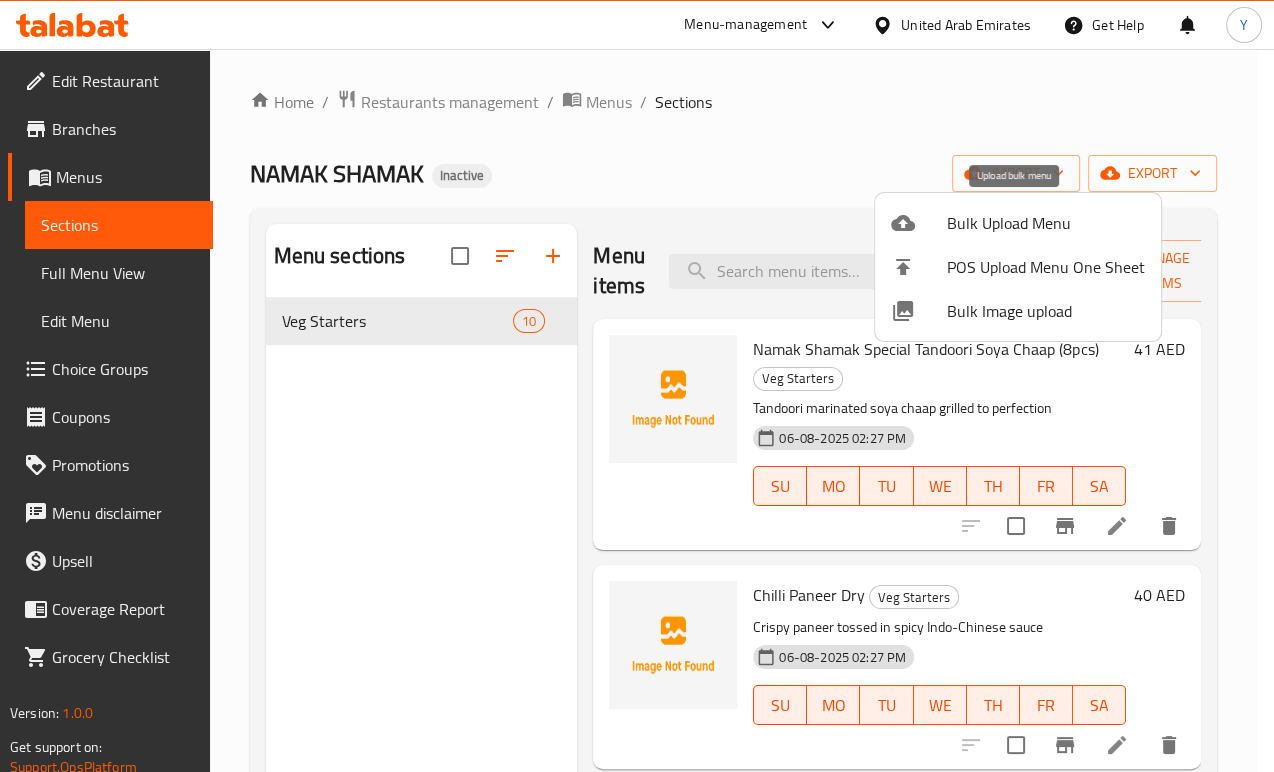 click on "Bulk Upload Menu" at bounding box center [1046, 223] 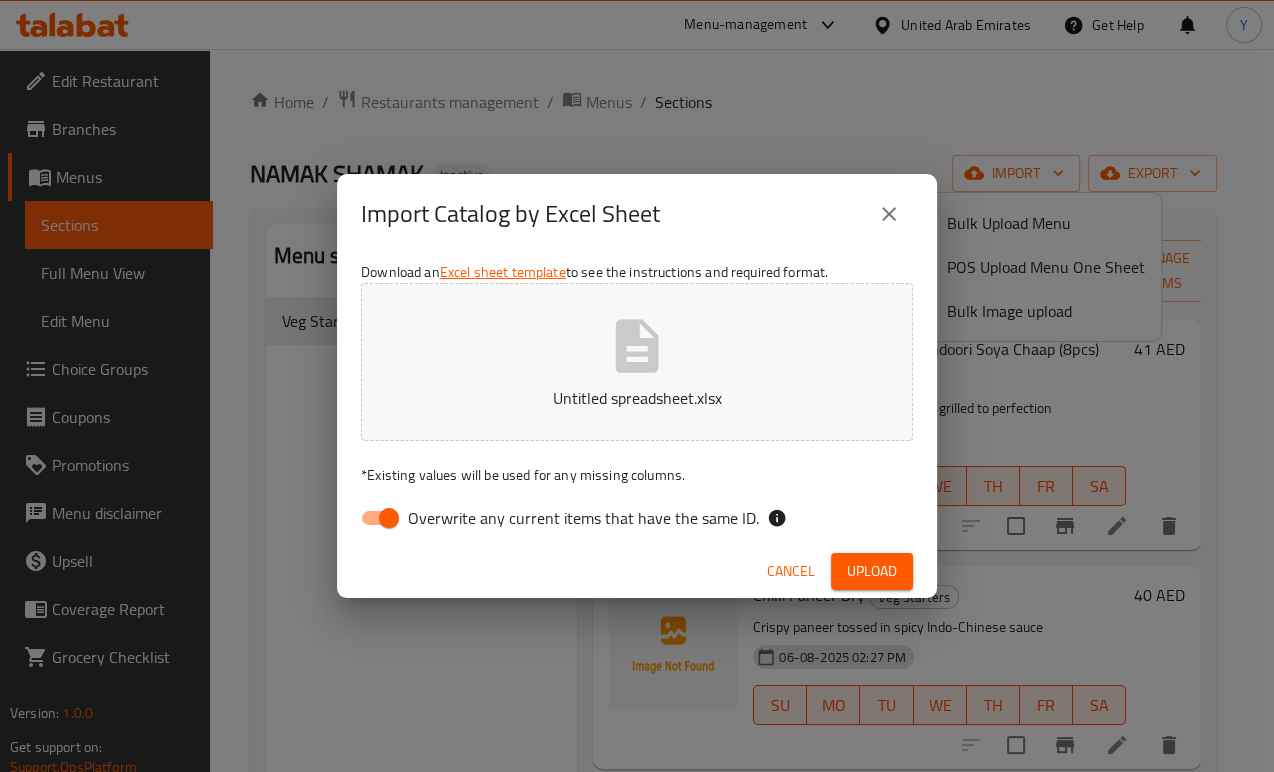 click on "Overwrite any current items that have the same ID." at bounding box center [389, 518] 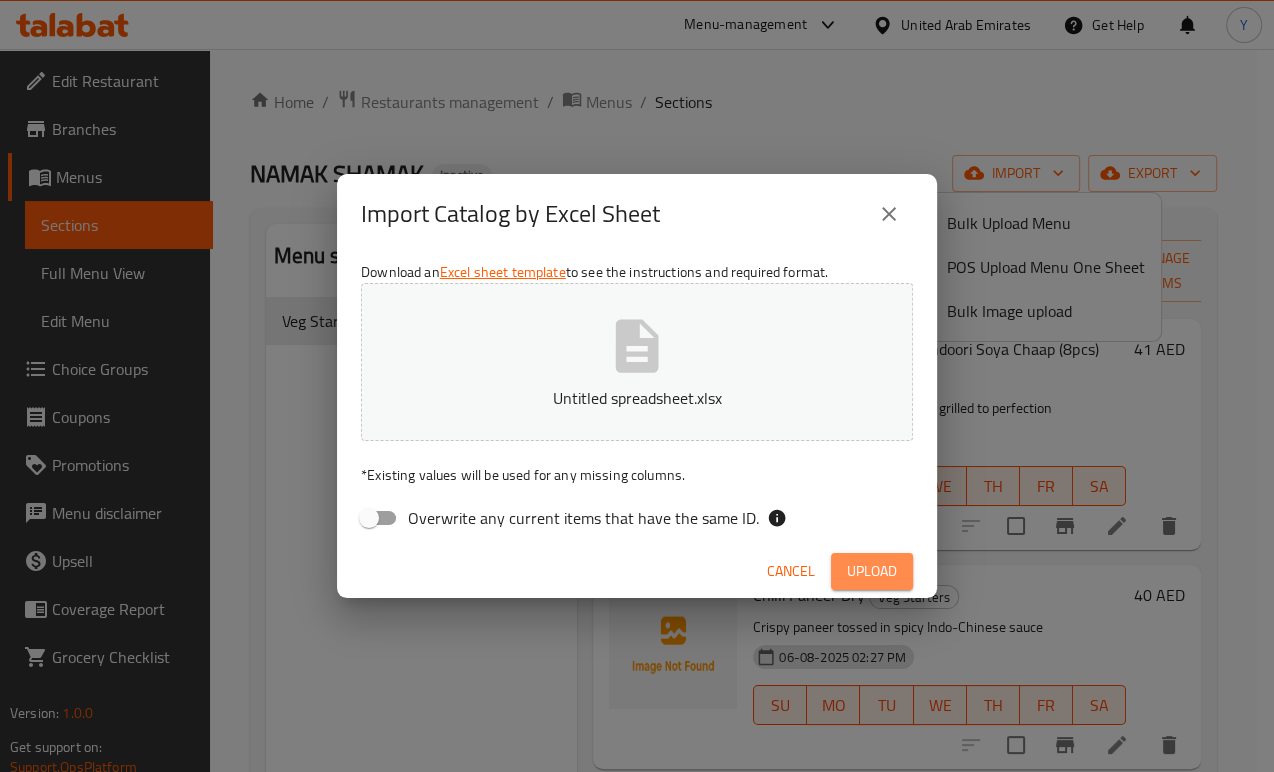 click on "Upload" at bounding box center (872, 571) 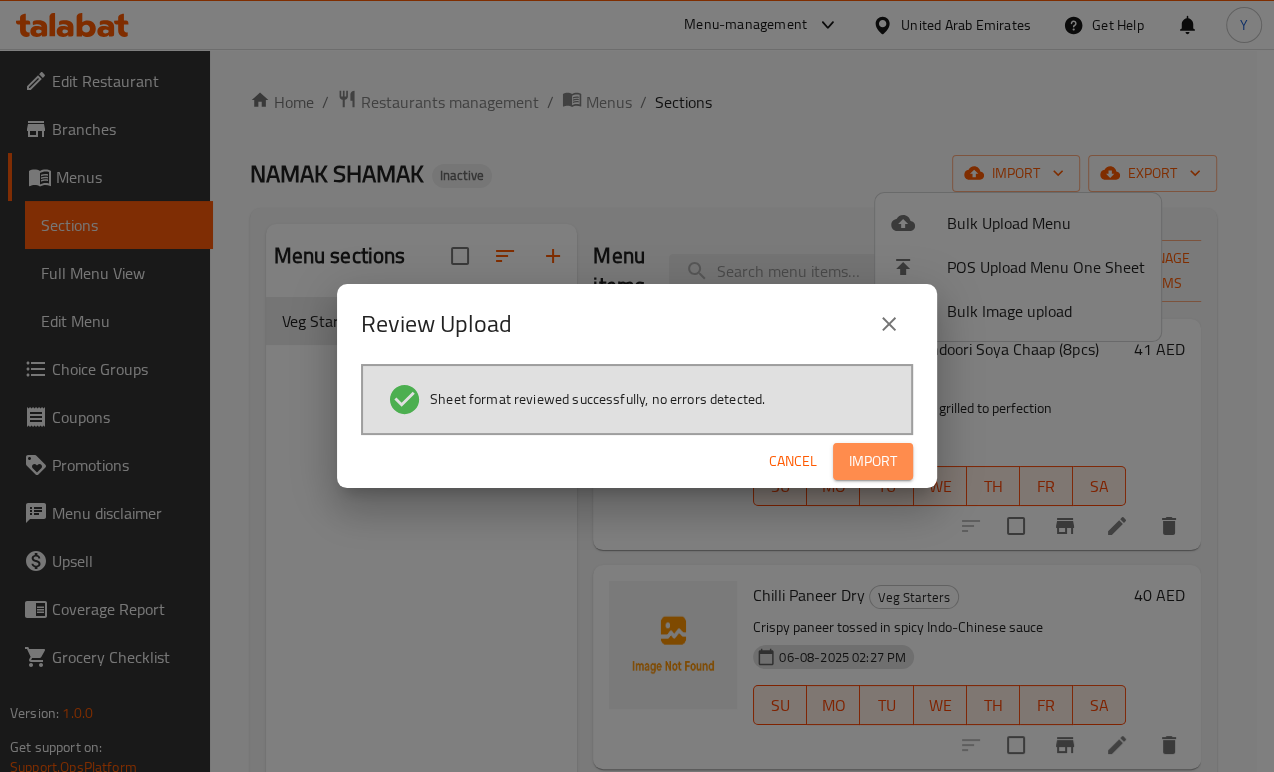 drag, startPoint x: 733, startPoint y: 0, endPoint x: 859, endPoint y: 454, distance: 471.16028 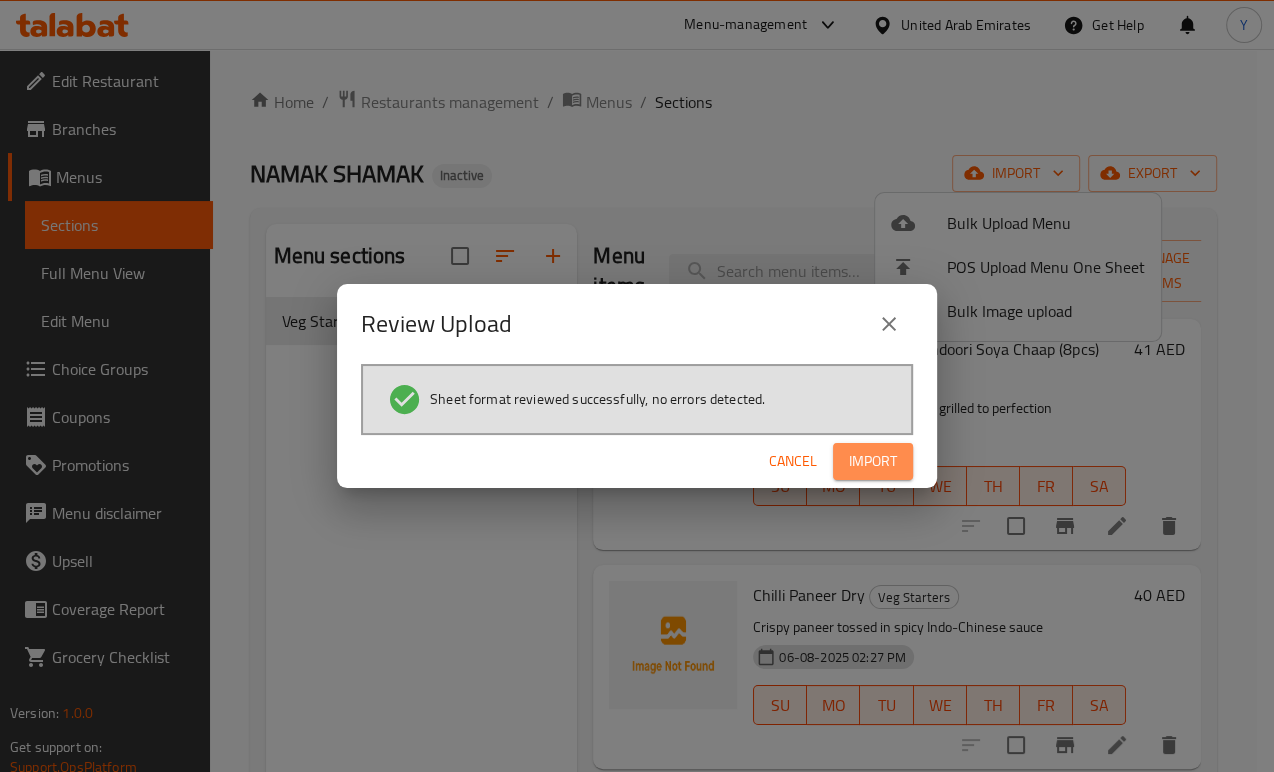 click on "Import" at bounding box center (873, 461) 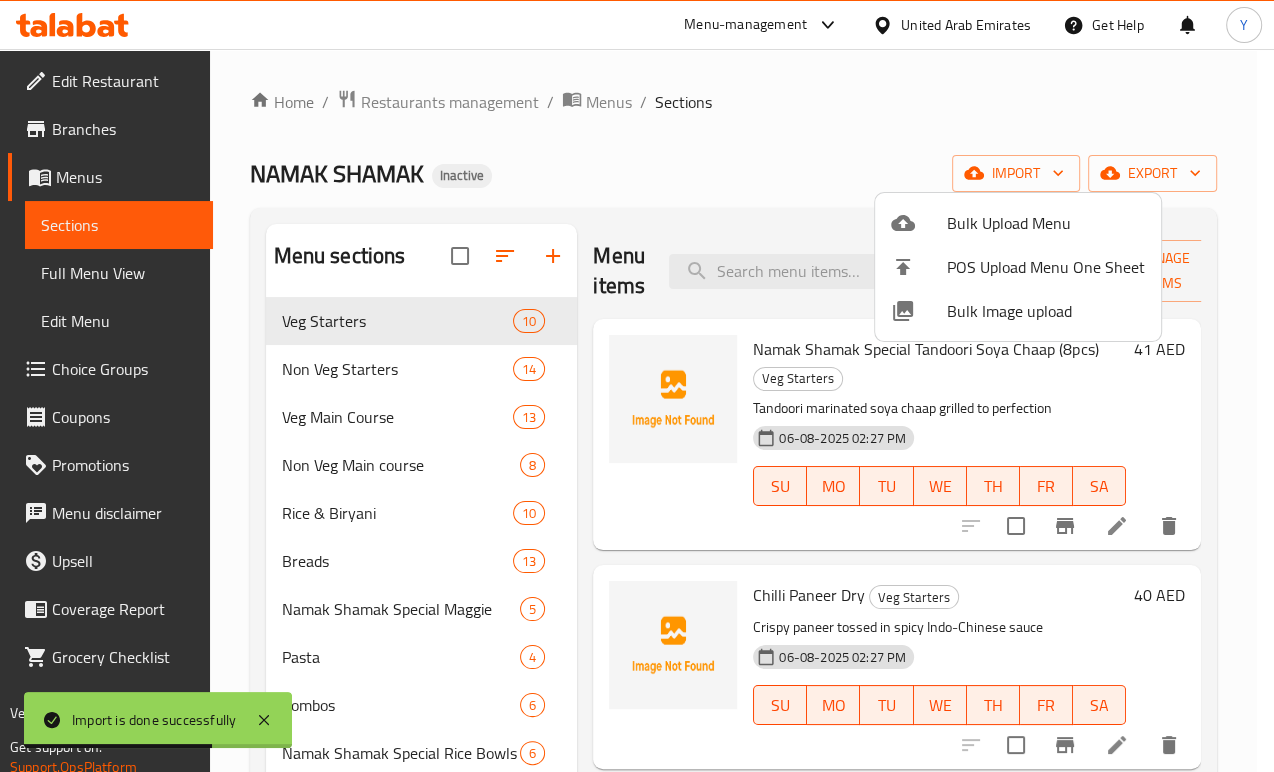 click at bounding box center [637, 386] 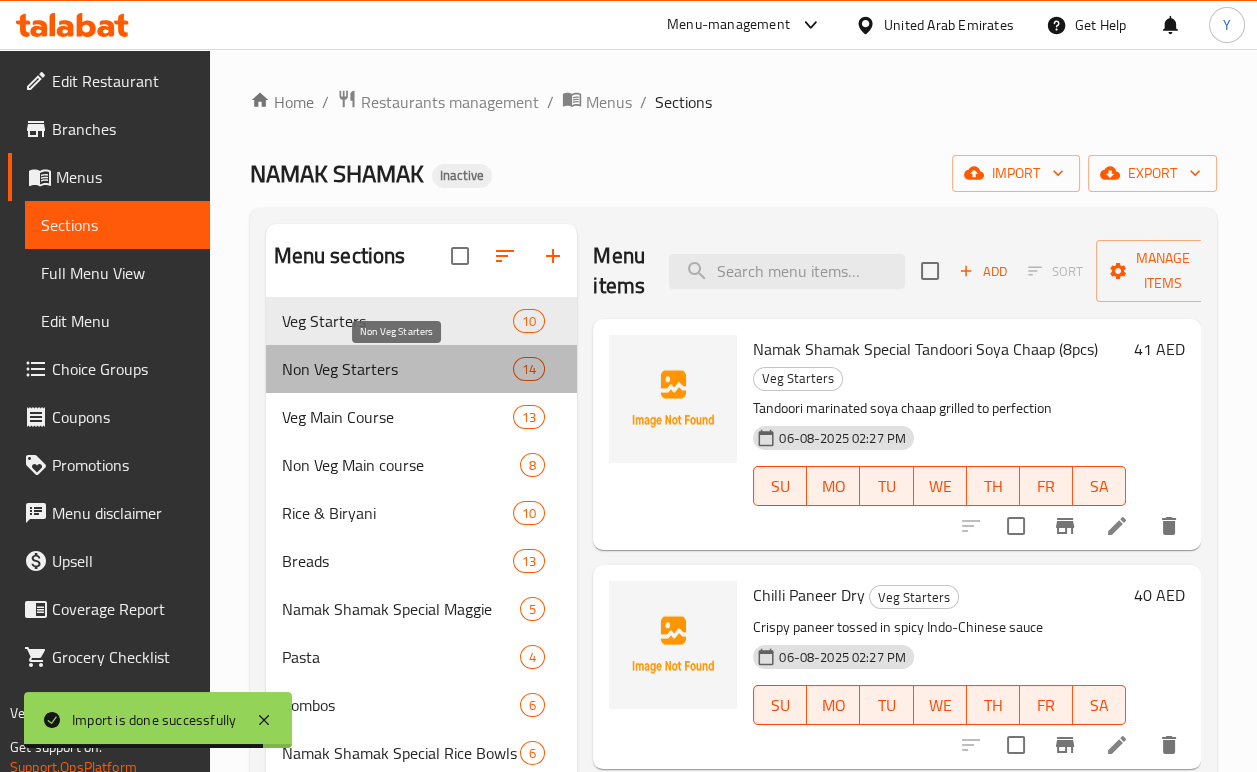 click on "Non Veg Starters" at bounding box center [398, 369] 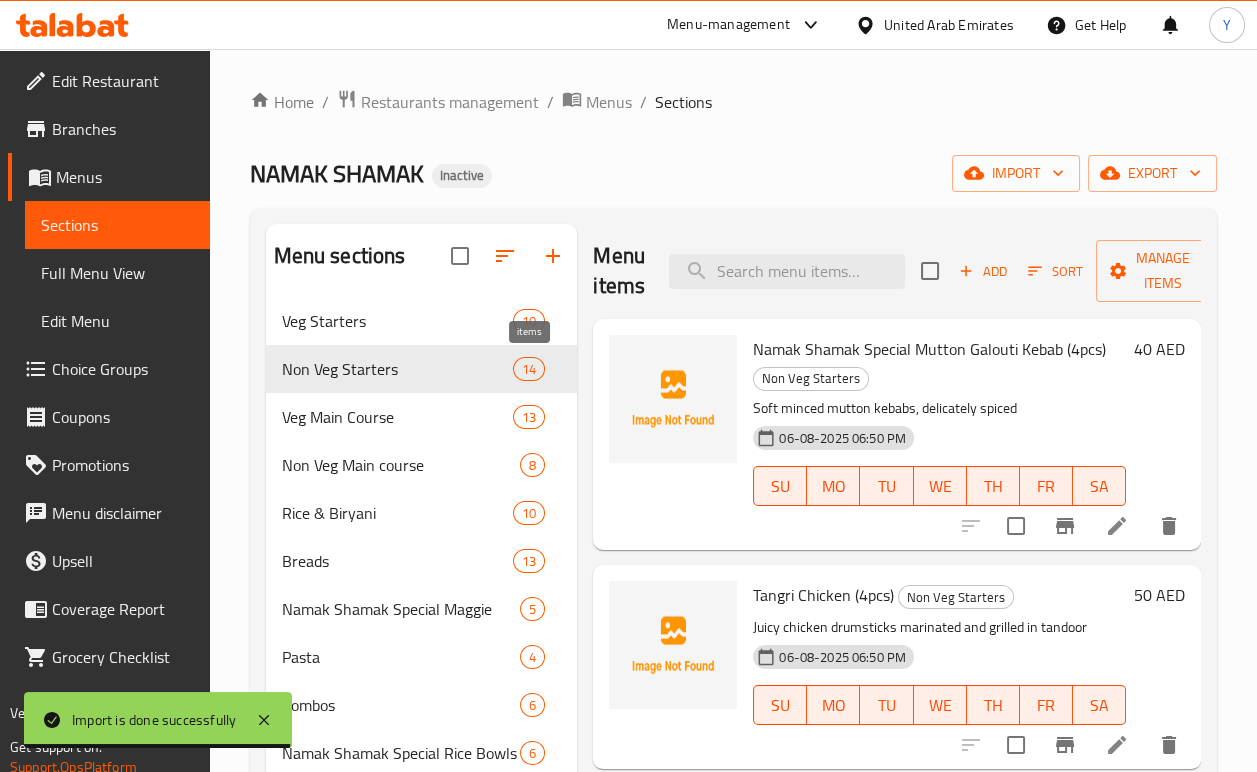 click on "14" at bounding box center [529, 369] 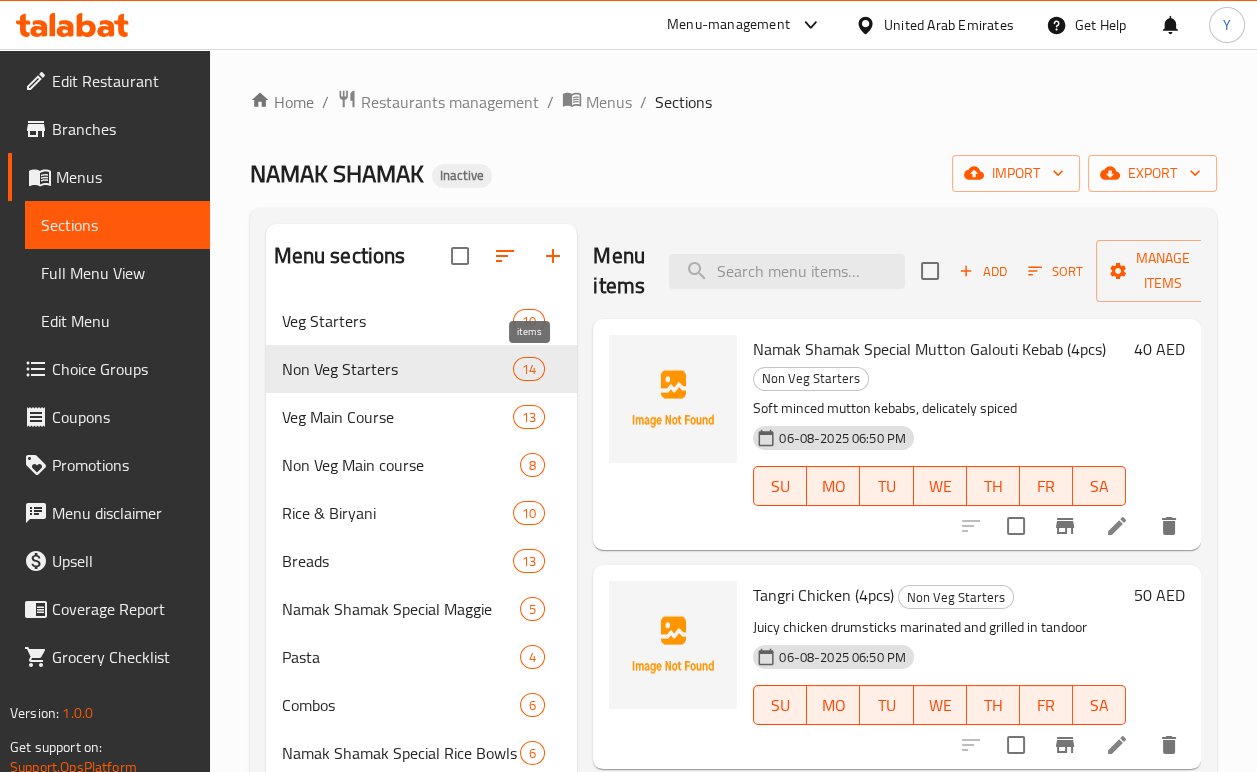 click on "14" at bounding box center [529, 369] 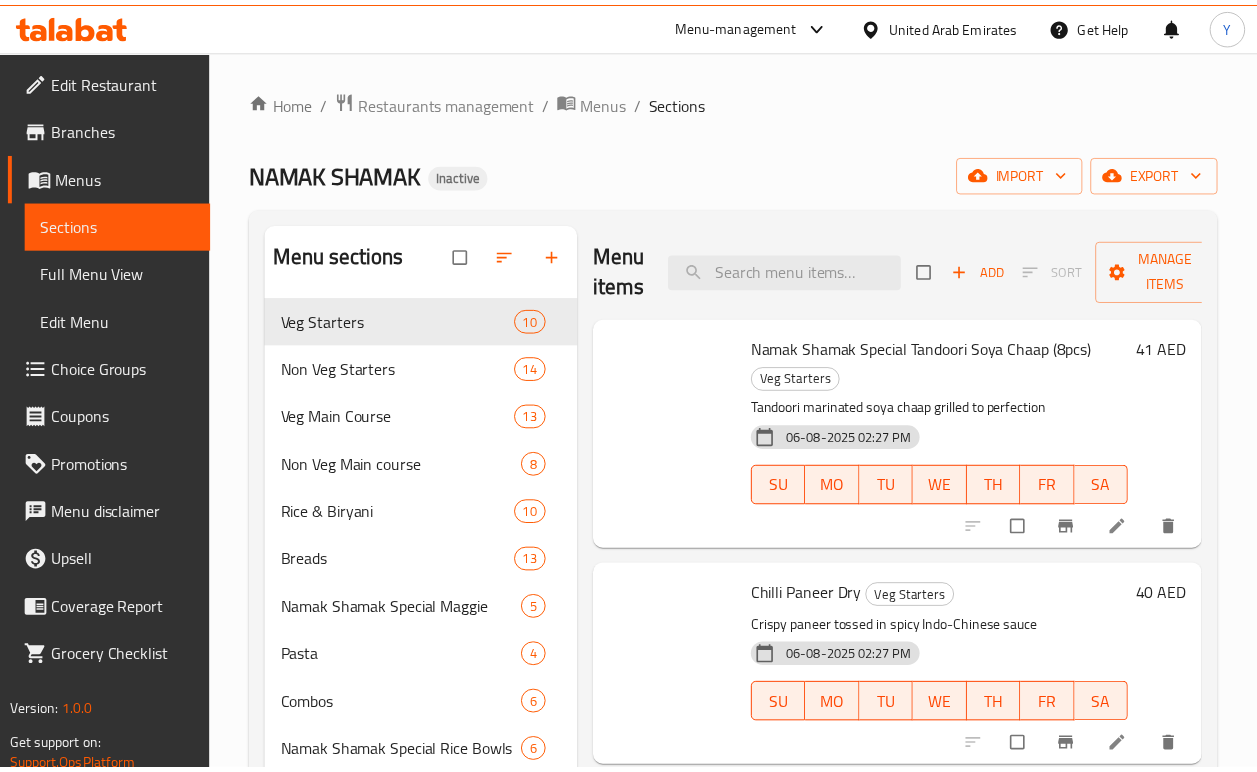 scroll, scrollTop: 0, scrollLeft: 0, axis: both 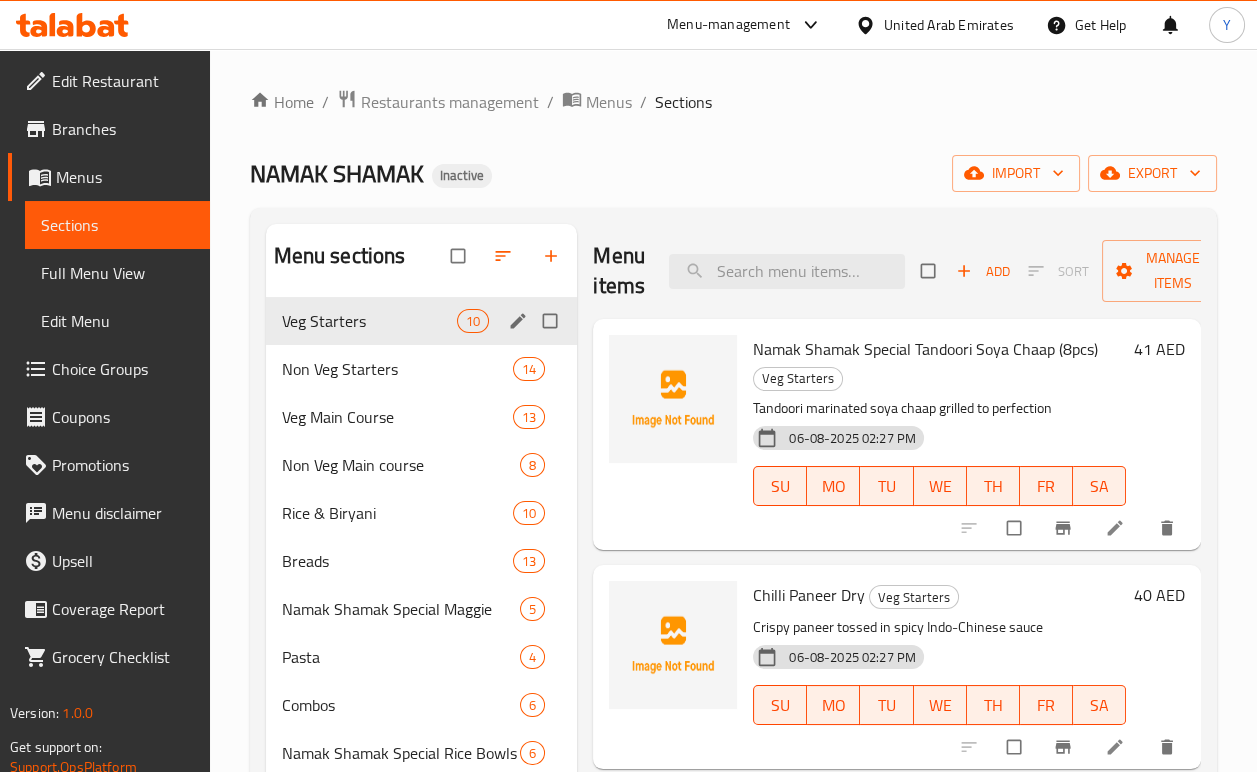 click on "Non Veg Starters" at bounding box center [398, 369] 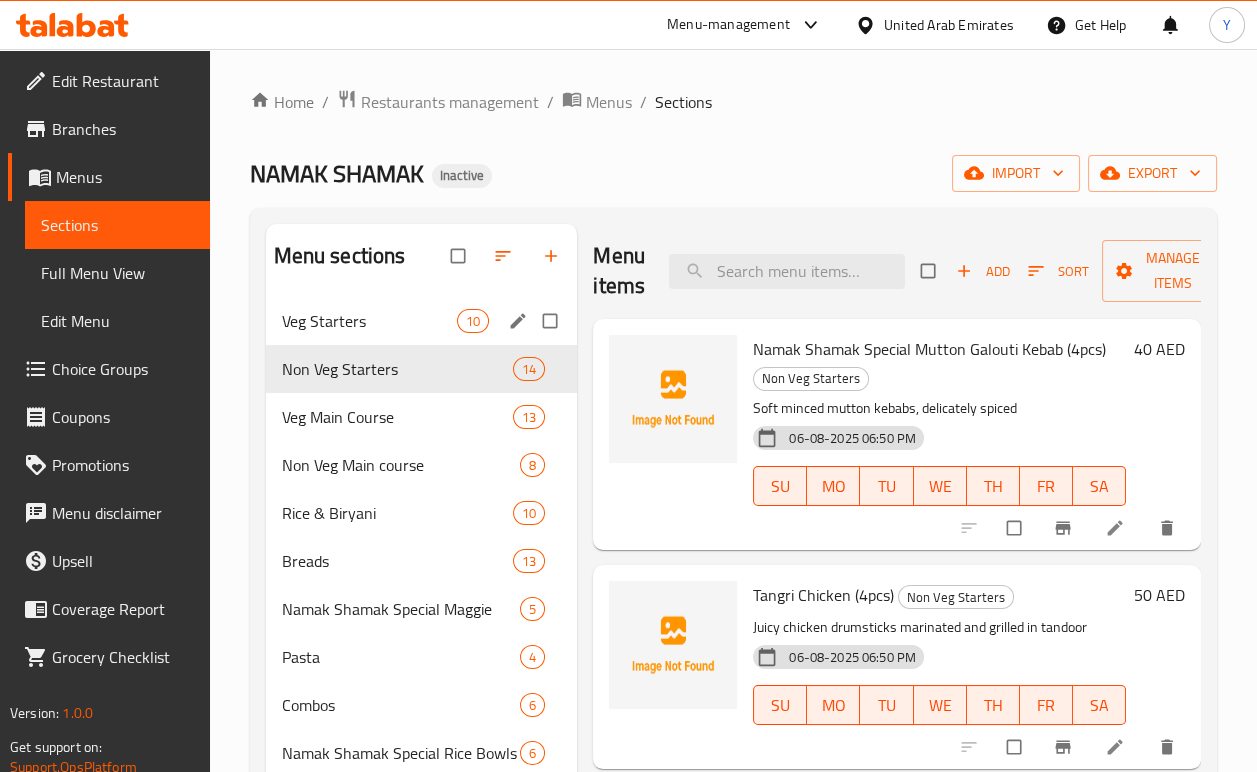 click on "Full Menu View" at bounding box center [117, 273] 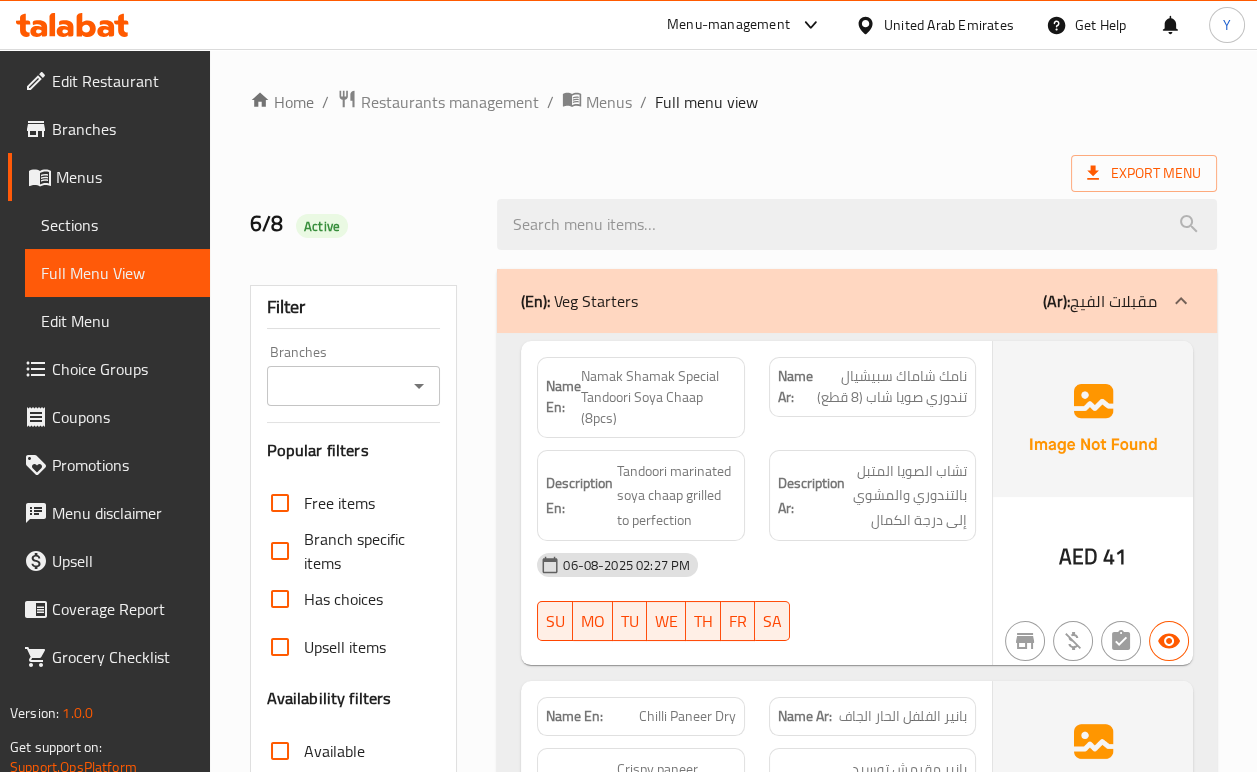 click on "Home / Restaurants management / Menus / Full menu view Export Menu 6/8   Active Filter Branches Branches Popular filters Free items Branch specific items Has choices Upsell items Availability filters Available Not available View filters Collapse sections Collapse categories Collapse Choices (En):   Veg Starters (Ar): مقبلات الفيج  Name En: Namak Shamak Special Tandoori Soya Chaap (8pcs) Name Ar: نامك شاماك سبيشيال تندوري صويا شاب (8 قطع) Description En: Tandoori marinated soya chaap grilled to perfection Description Ar: تشاب الصويا المتبل بالتندوري والمشوي إلى درجة الكمال 06-08-2025 02:27 PM SU MO TU WE TH FR SA AED 41 Name En: Chilli Paneer Dry Name Ar: بانير الفلفل الحار الجاف Description En: Crispy paneer tossed in spicy Indo-Chinese sauce Description Ar: بانير مقرمش توسيد في صوص اندو صينية حارة 06-08-2025 02:27 PM SU MO TU WE TH FR SA AED 40 Name En: Name Ar: SU MO" at bounding box center (733, 18436) 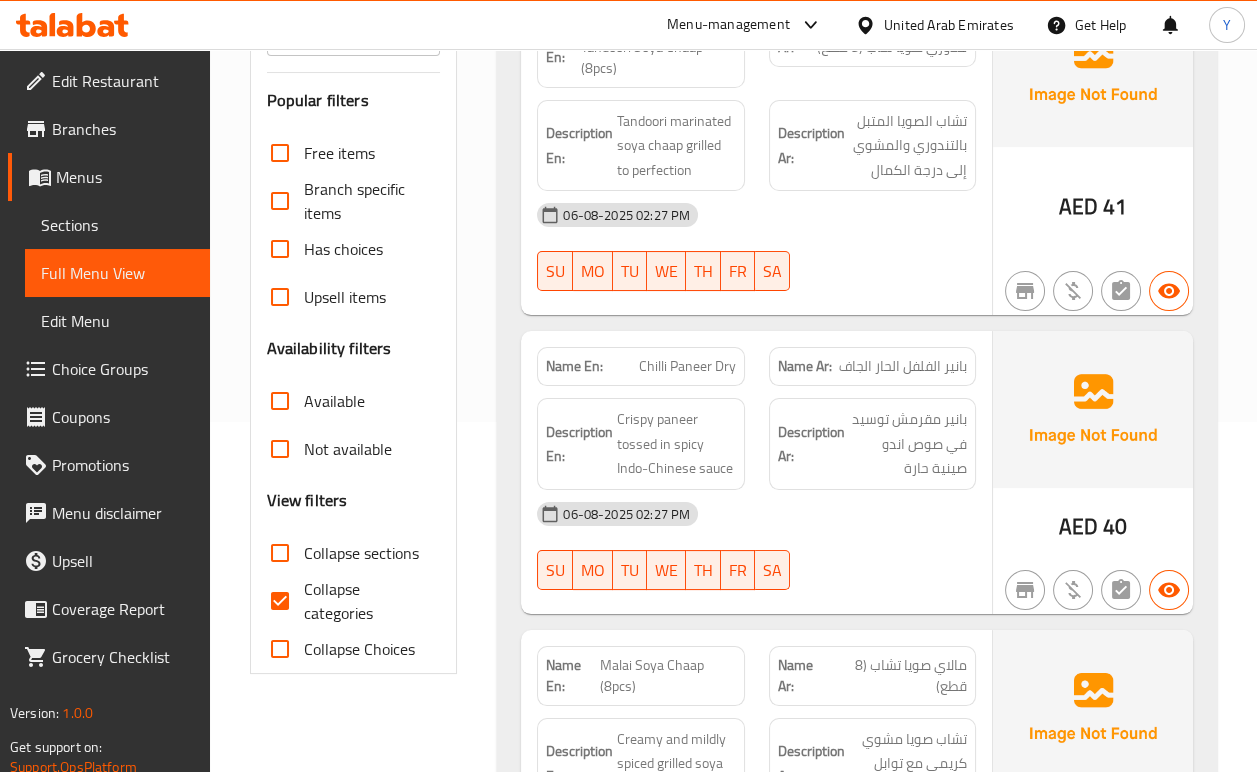 scroll, scrollTop: 355, scrollLeft: 0, axis: vertical 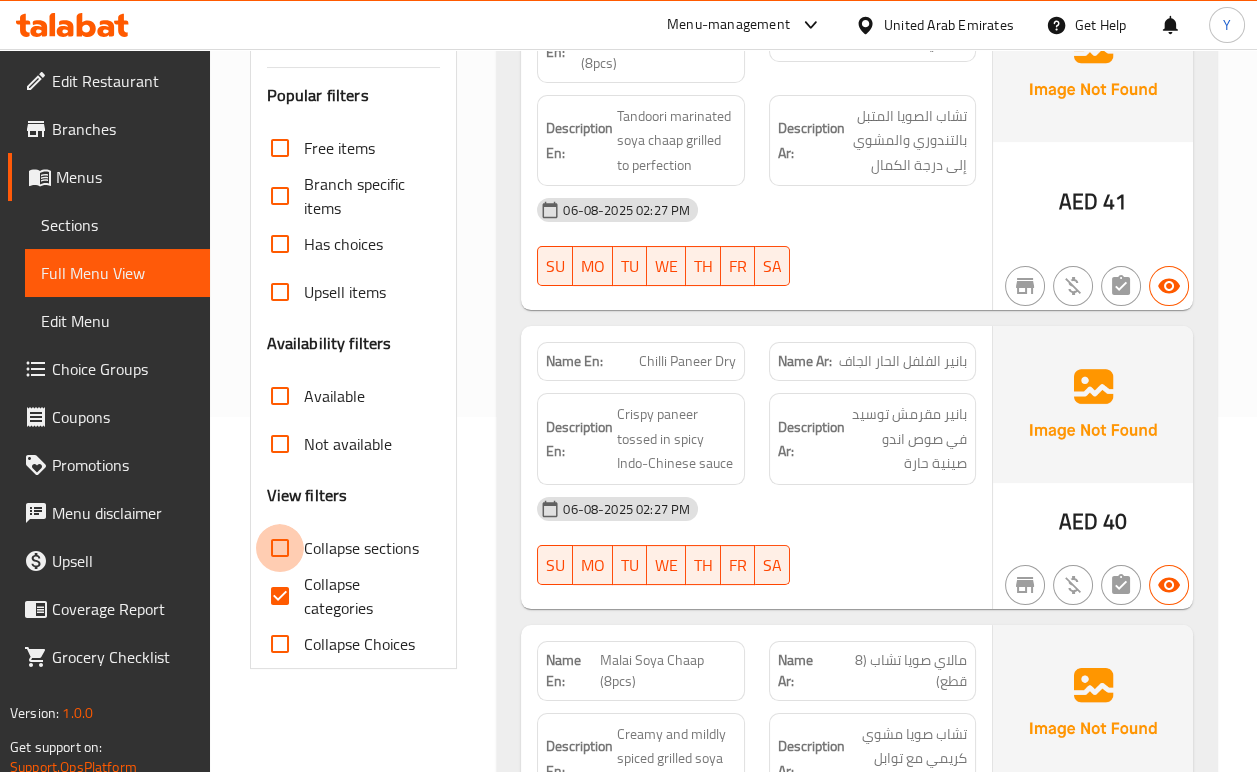click on "Collapse sections" at bounding box center (280, 548) 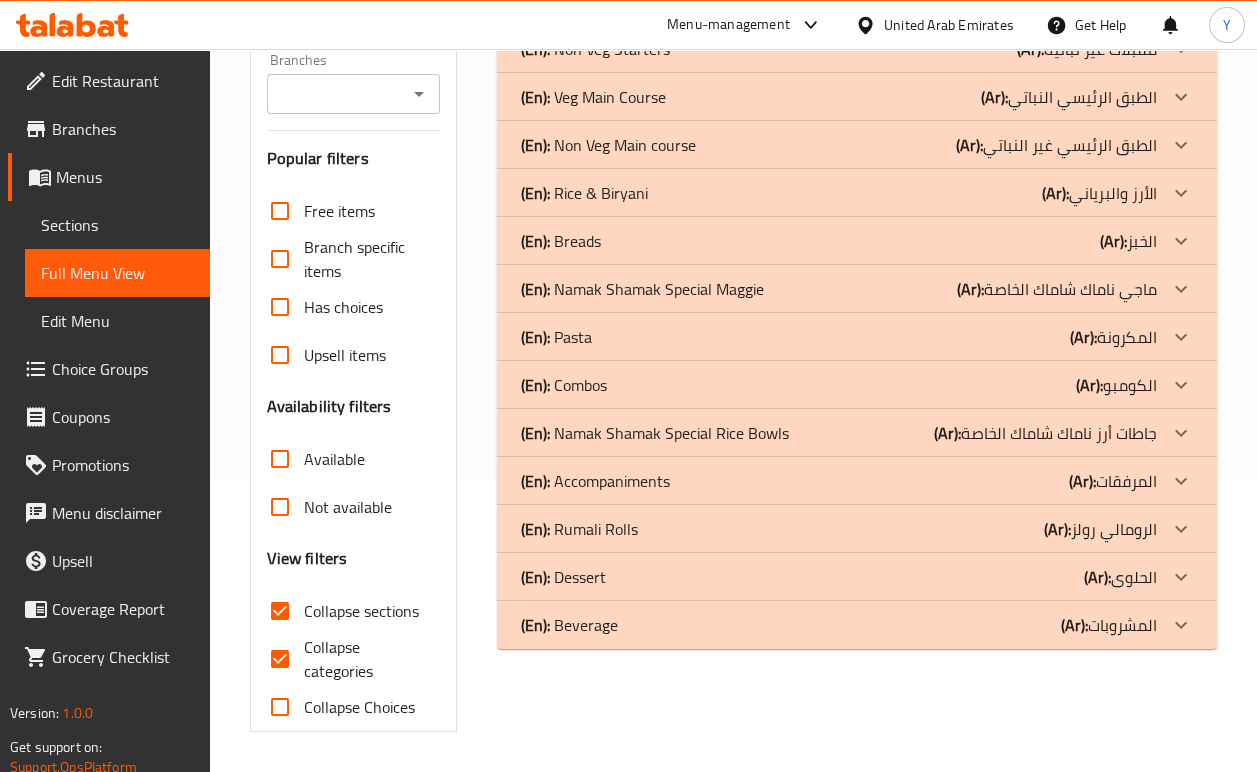 click on "Collapse categories" at bounding box center (280, 659) 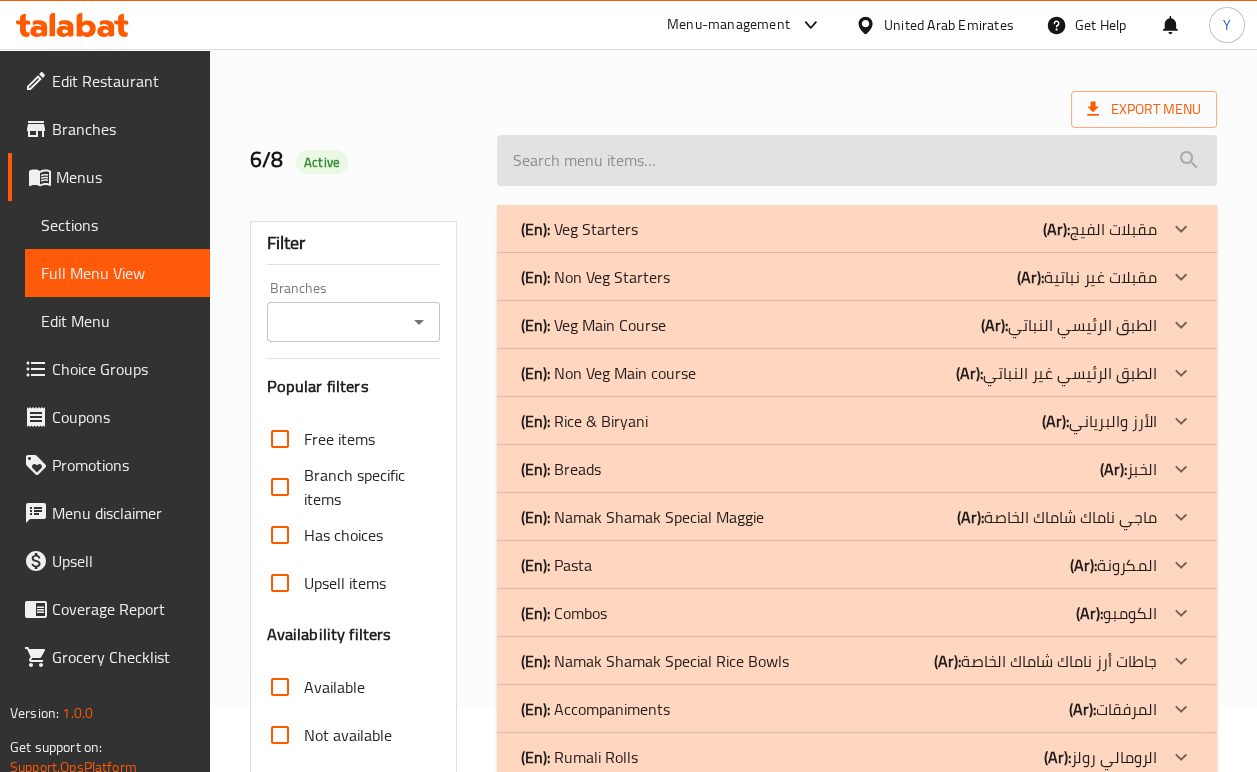 scroll, scrollTop: 0, scrollLeft: 0, axis: both 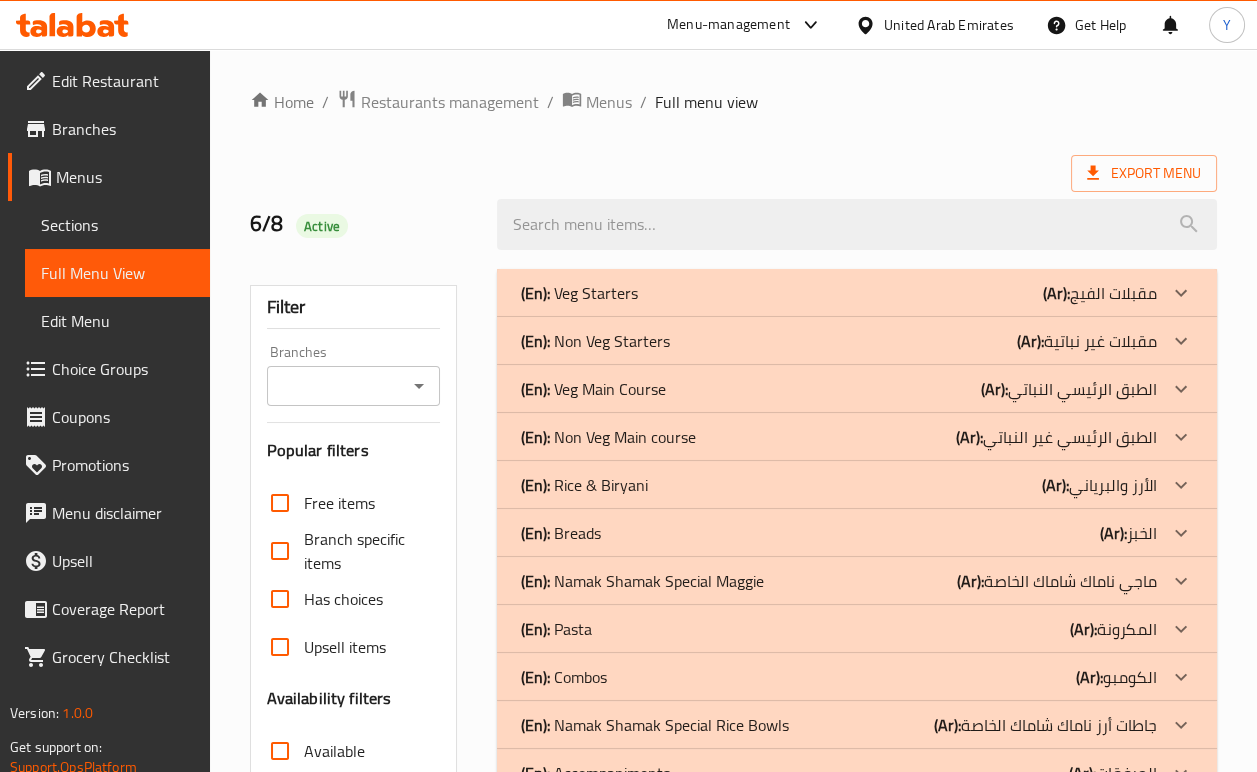 click on "(Ar): مقبلات غير نباتية" at bounding box center [1100, 293] 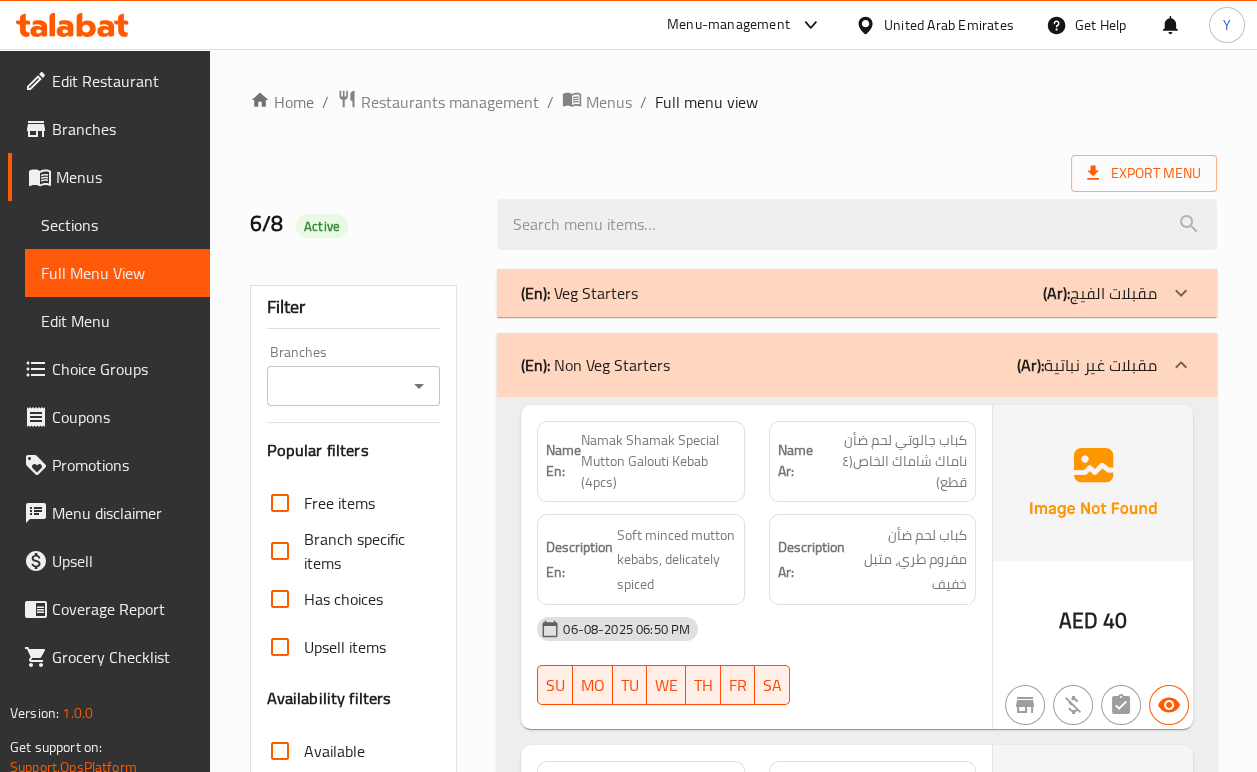 click on "06-08-2025 06:50 PM SU MO TU WE TH FR SA" at bounding box center [756, 661] 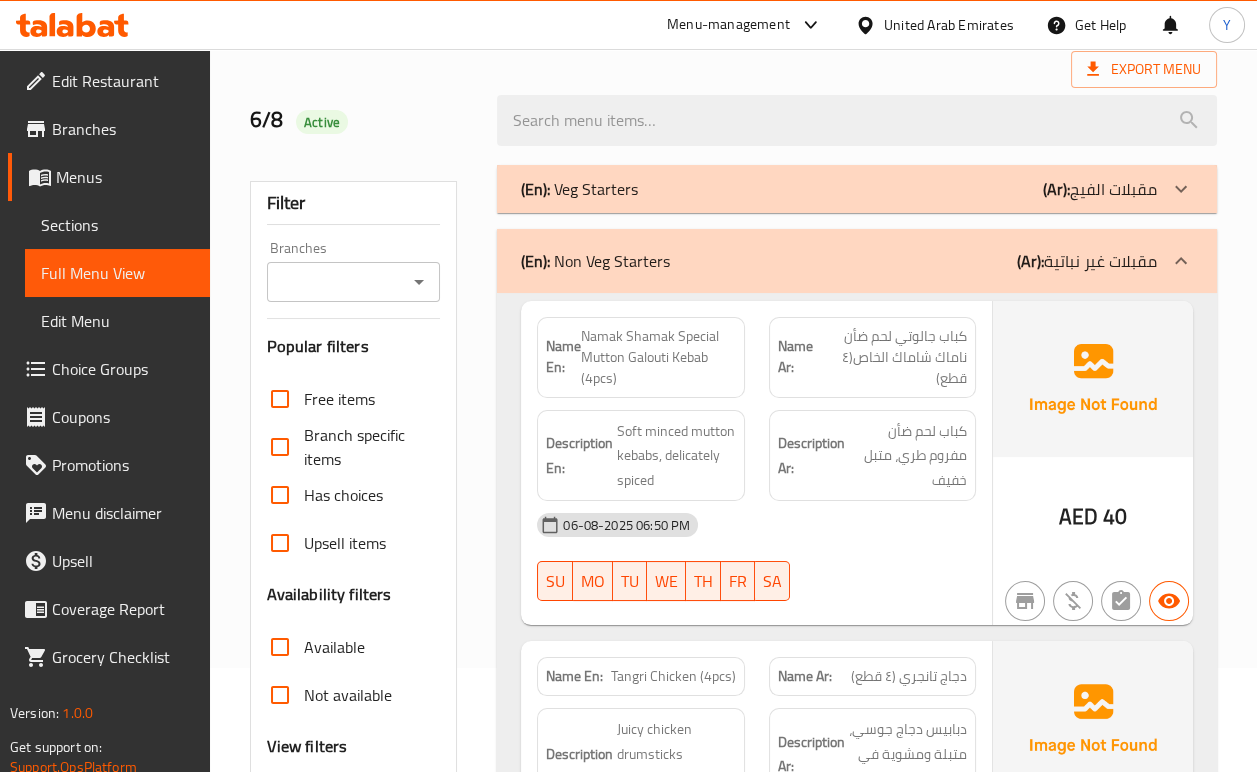 scroll, scrollTop: 0, scrollLeft: 0, axis: both 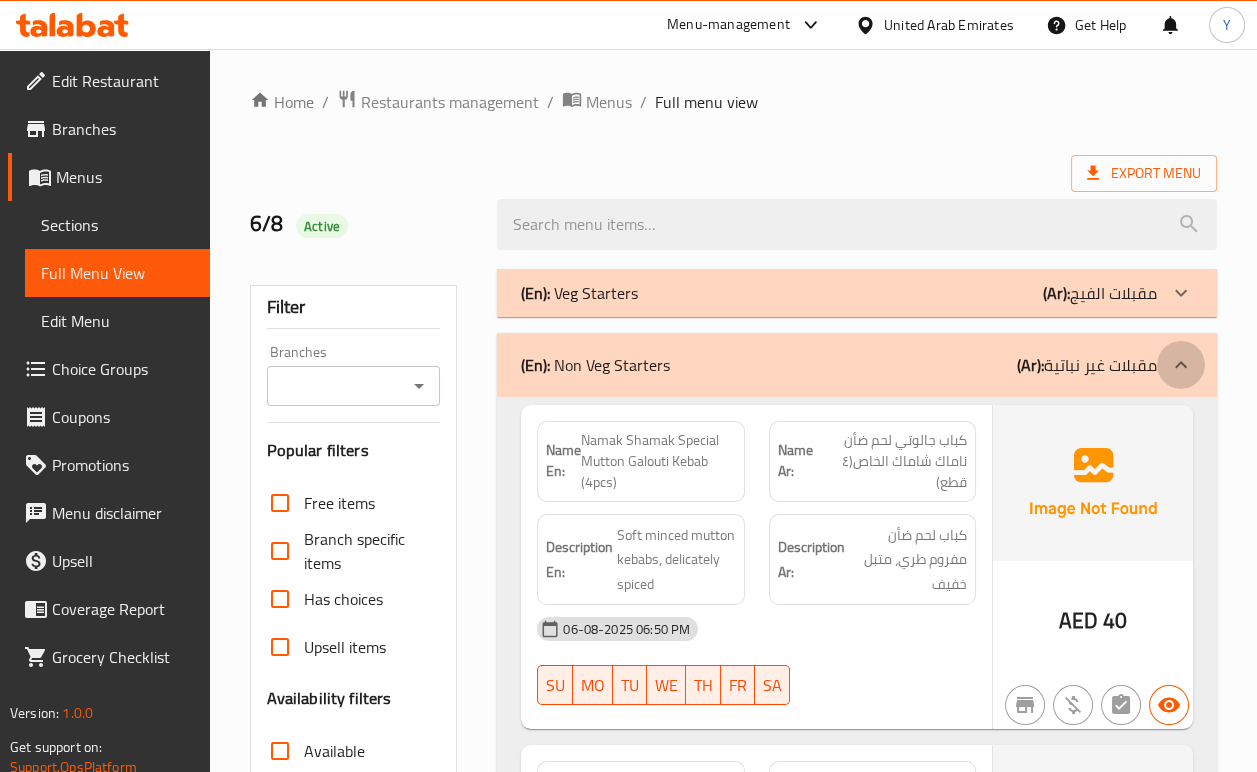 click 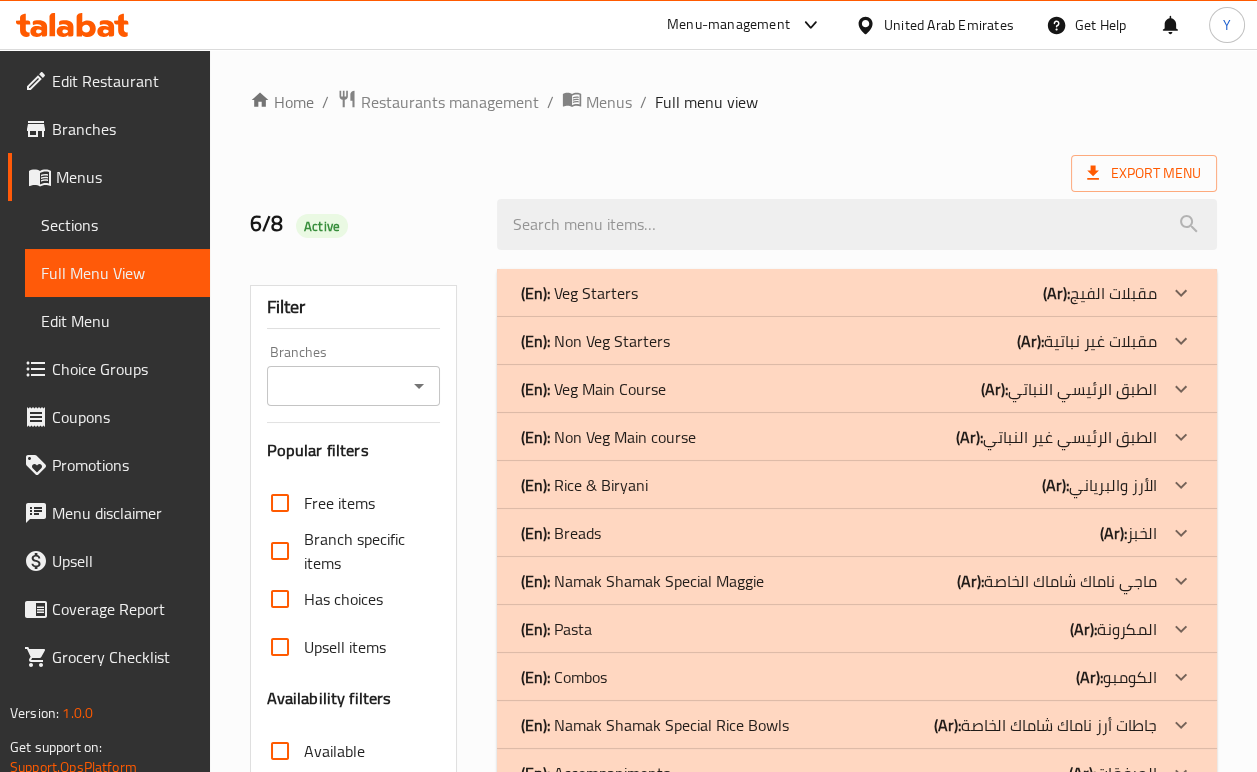 click on "(Ar): الطبق الرئيسي النباتي" at bounding box center (1100, 293) 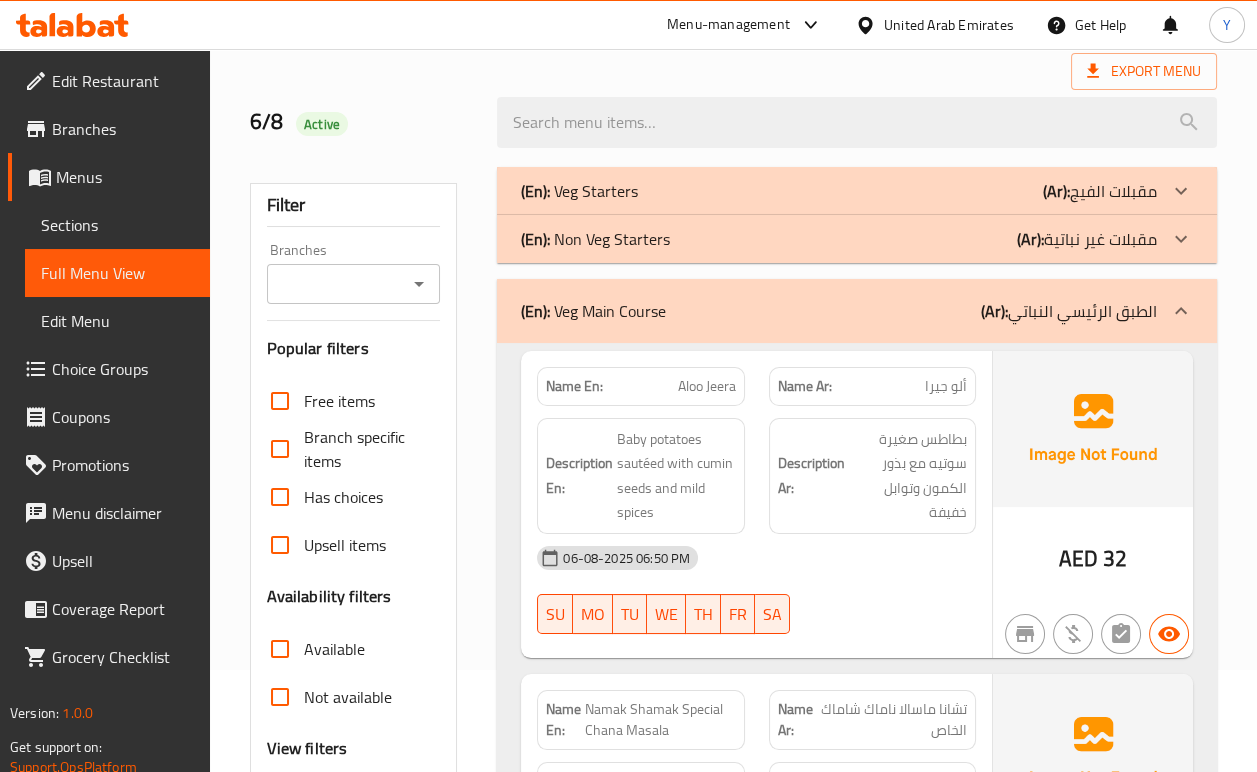 scroll, scrollTop: 133, scrollLeft: 0, axis: vertical 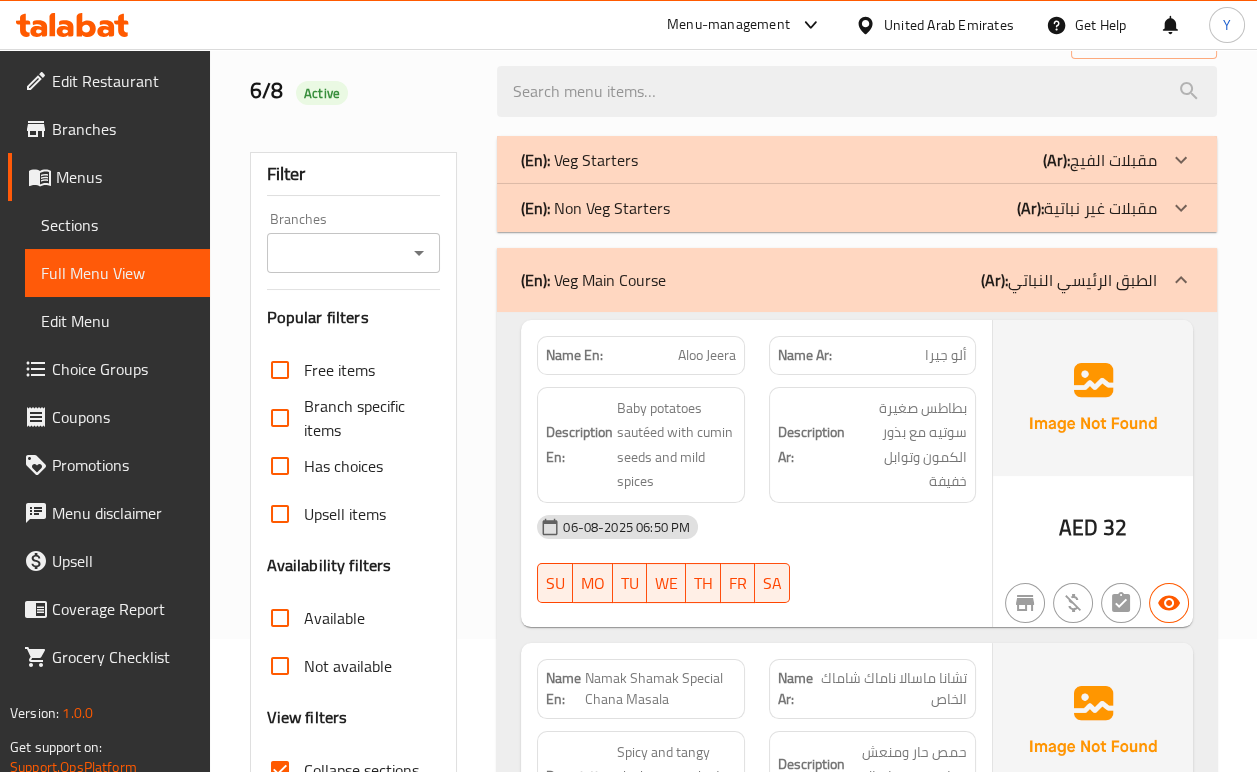 click on "06-08-2025 06:50 PM" at bounding box center (756, 527) 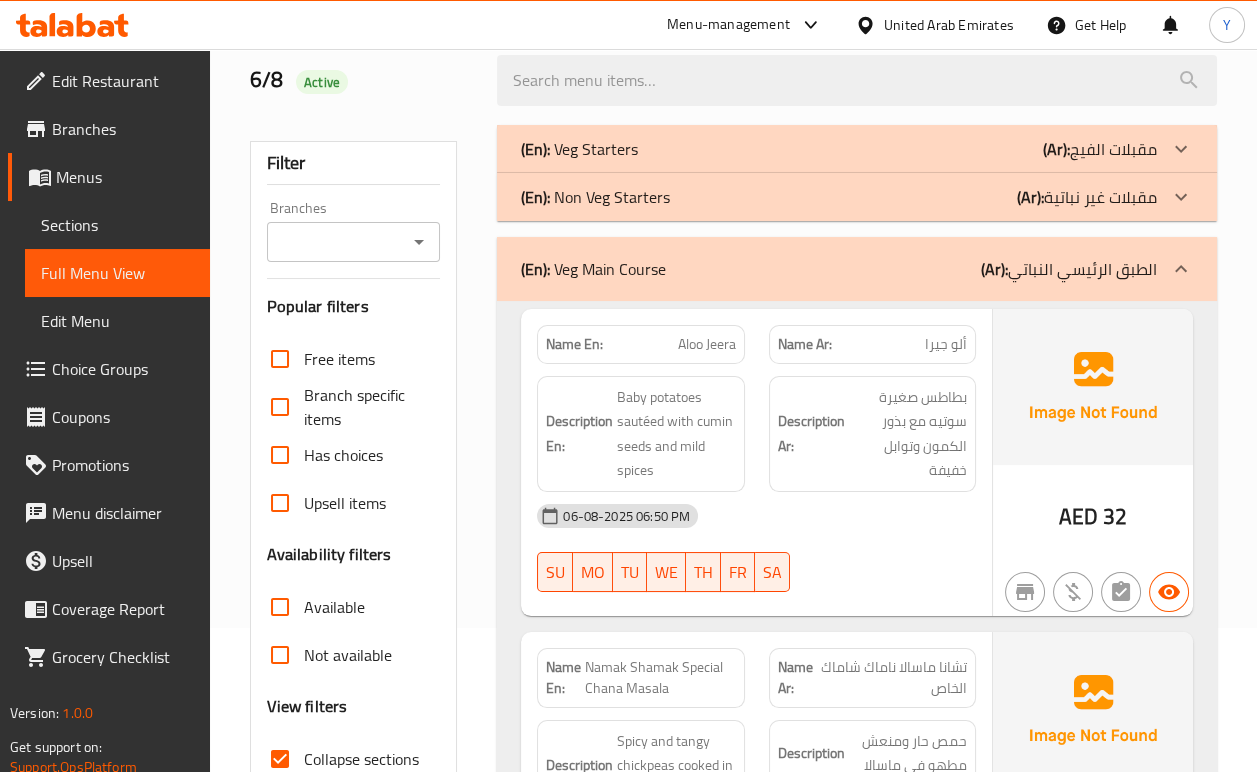 scroll, scrollTop: 133, scrollLeft: 0, axis: vertical 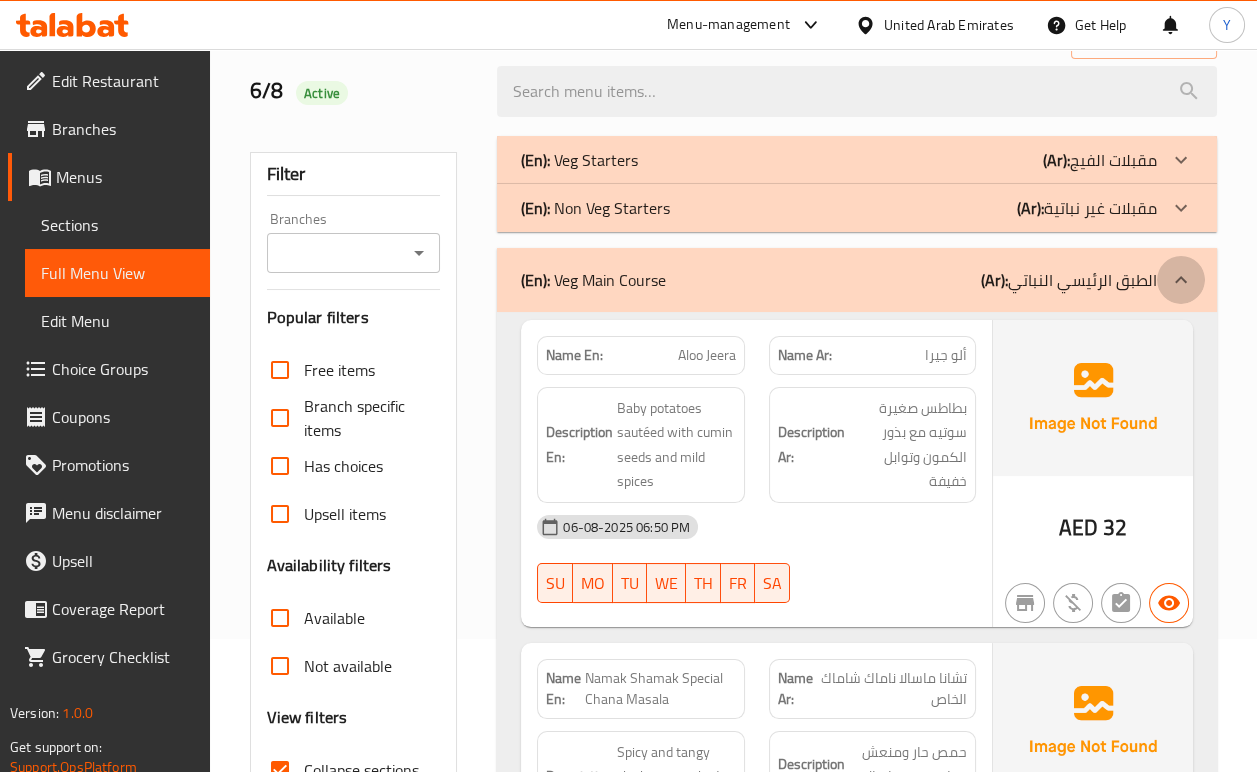 click 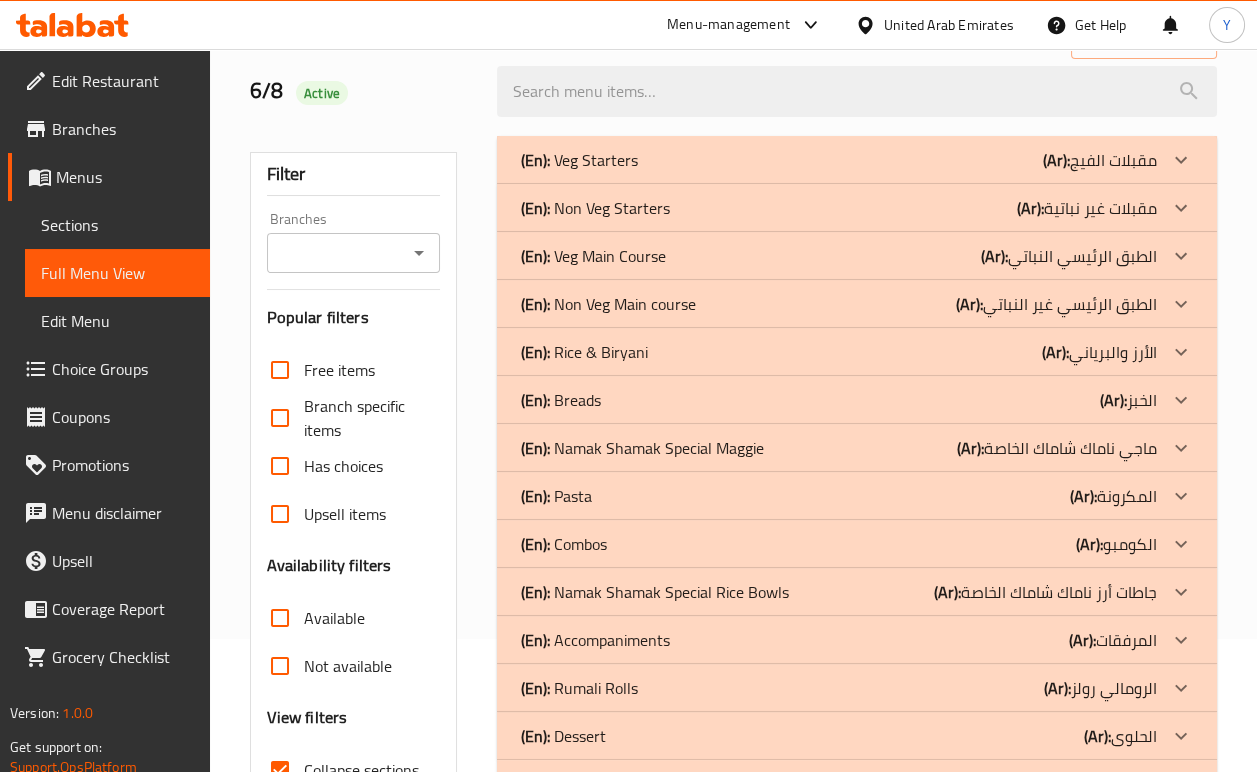 click on "(Ar): الطبق الرئيسي غير النباتي" at bounding box center (1100, 160) 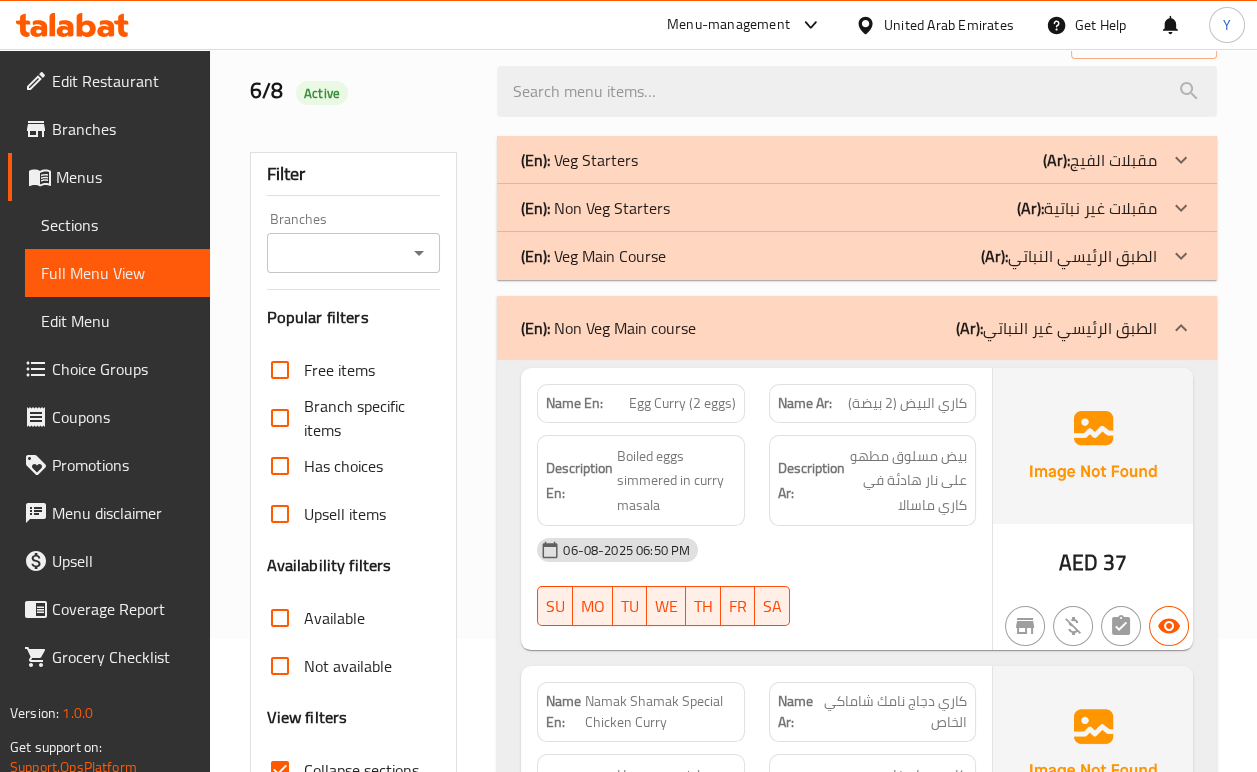click on "06-08-2025 06:50 PM" at bounding box center [756, 550] 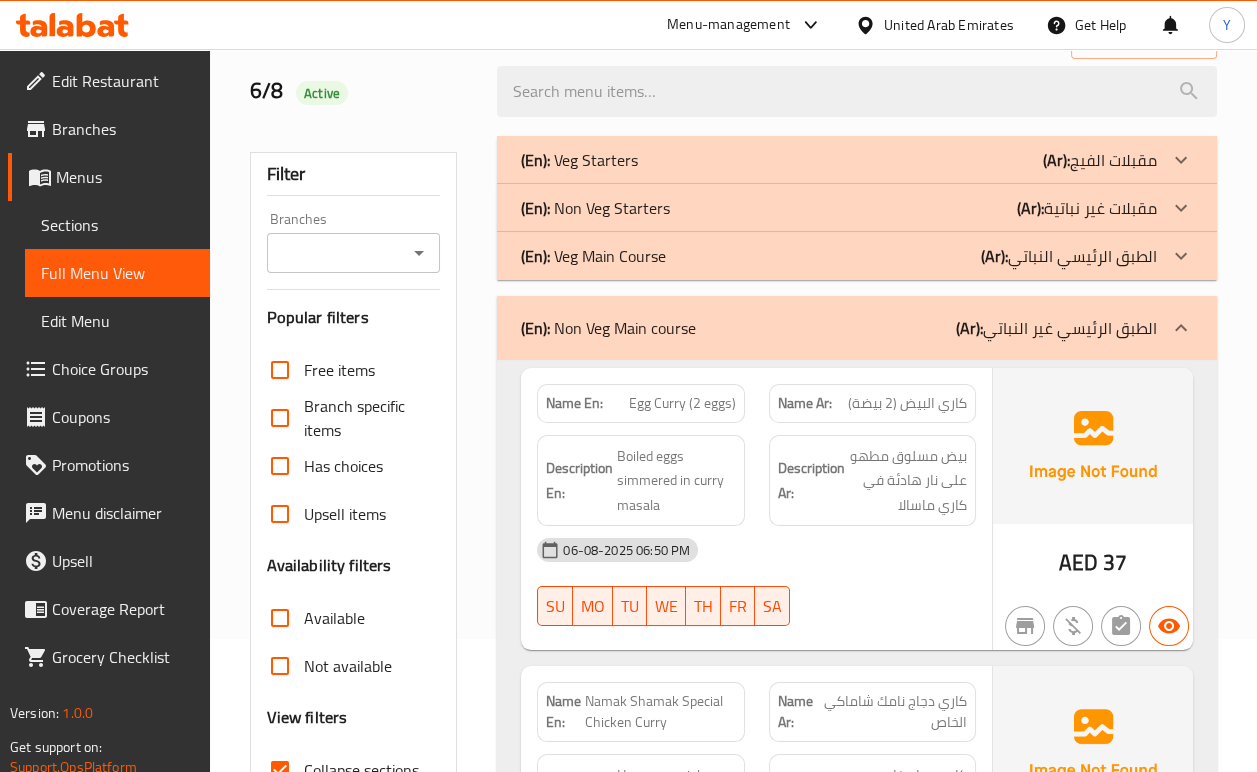 click on "06-08-2025 06:50 PM SU MO TU WE TH FR SA" at bounding box center (756, 582) 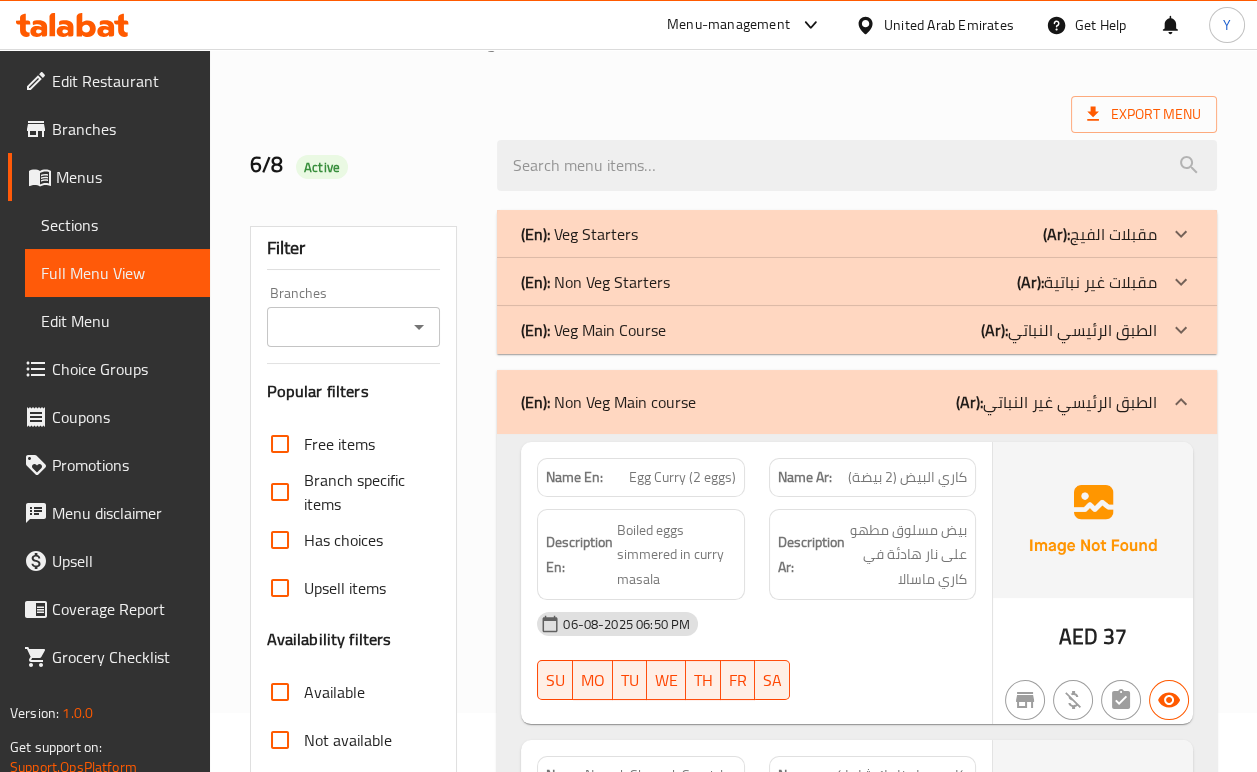 scroll, scrollTop: 0, scrollLeft: 0, axis: both 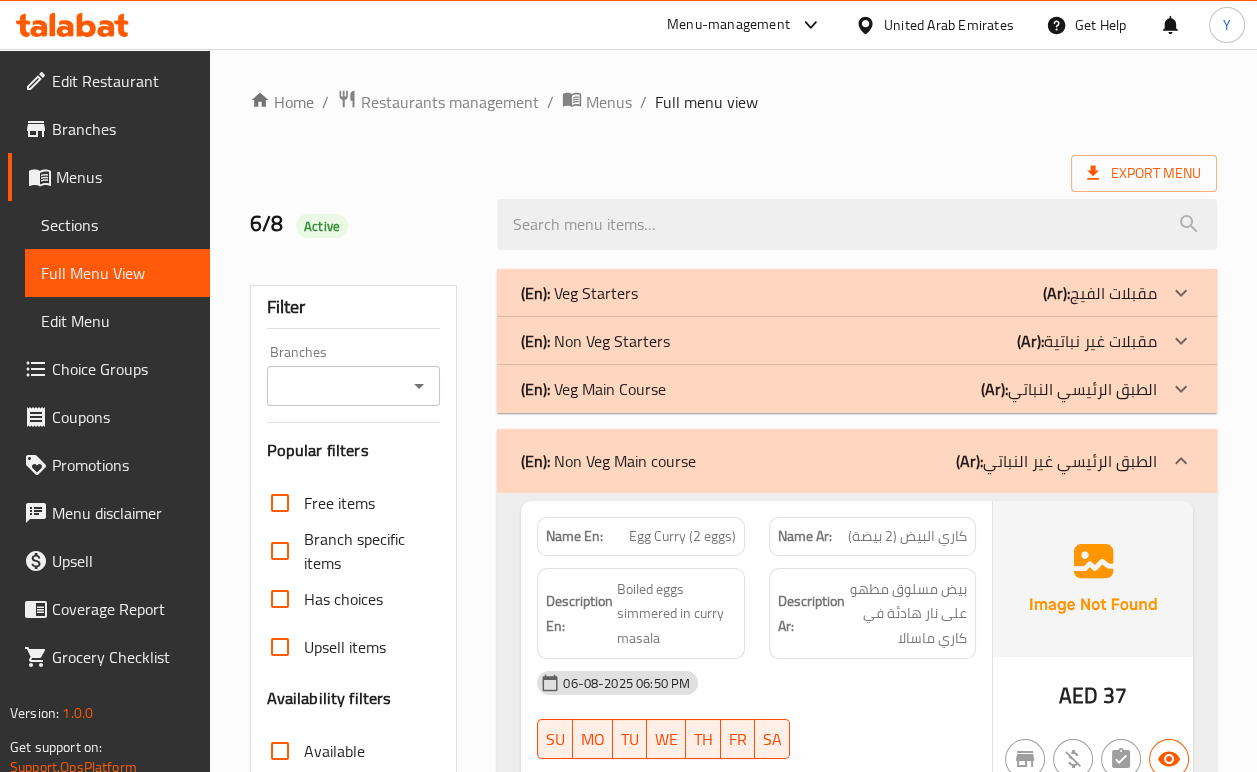 click at bounding box center [1181, 461] 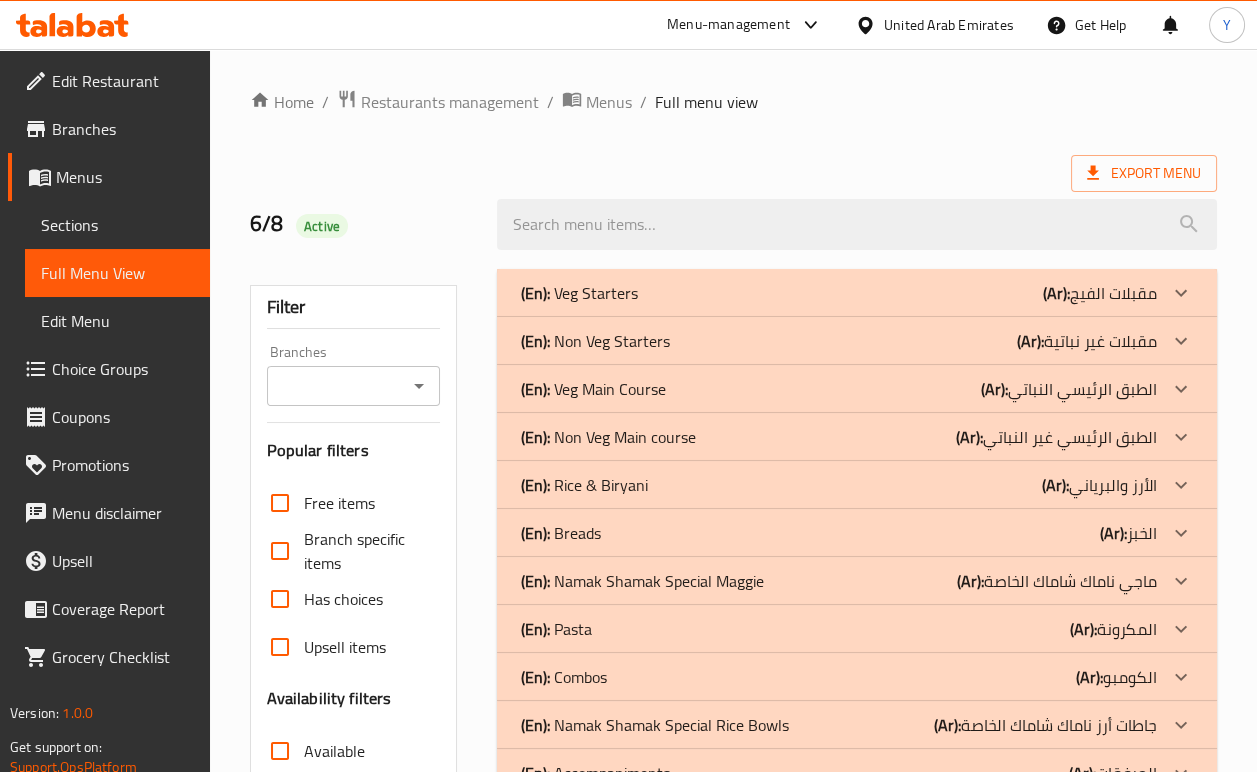 click on "(Ar):" at bounding box center (1056, 293) 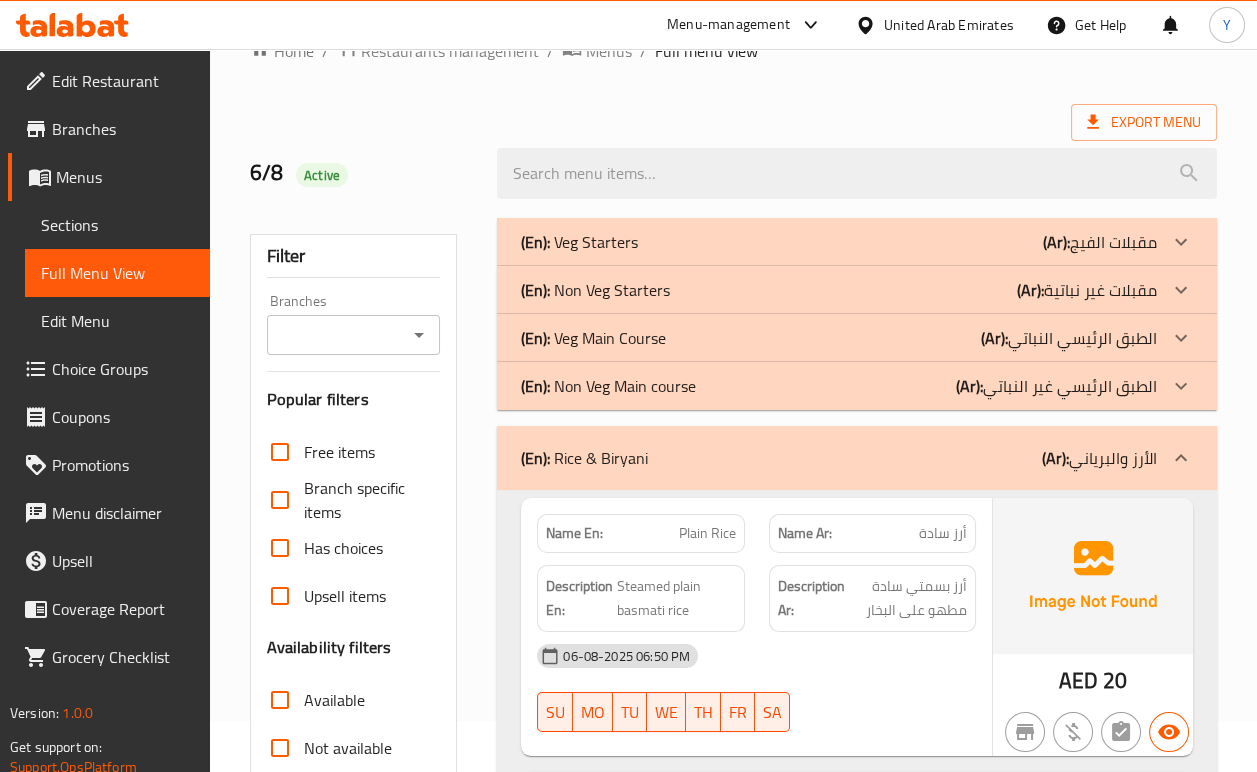 scroll, scrollTop: 0, scrollLeft: 0, axis: both 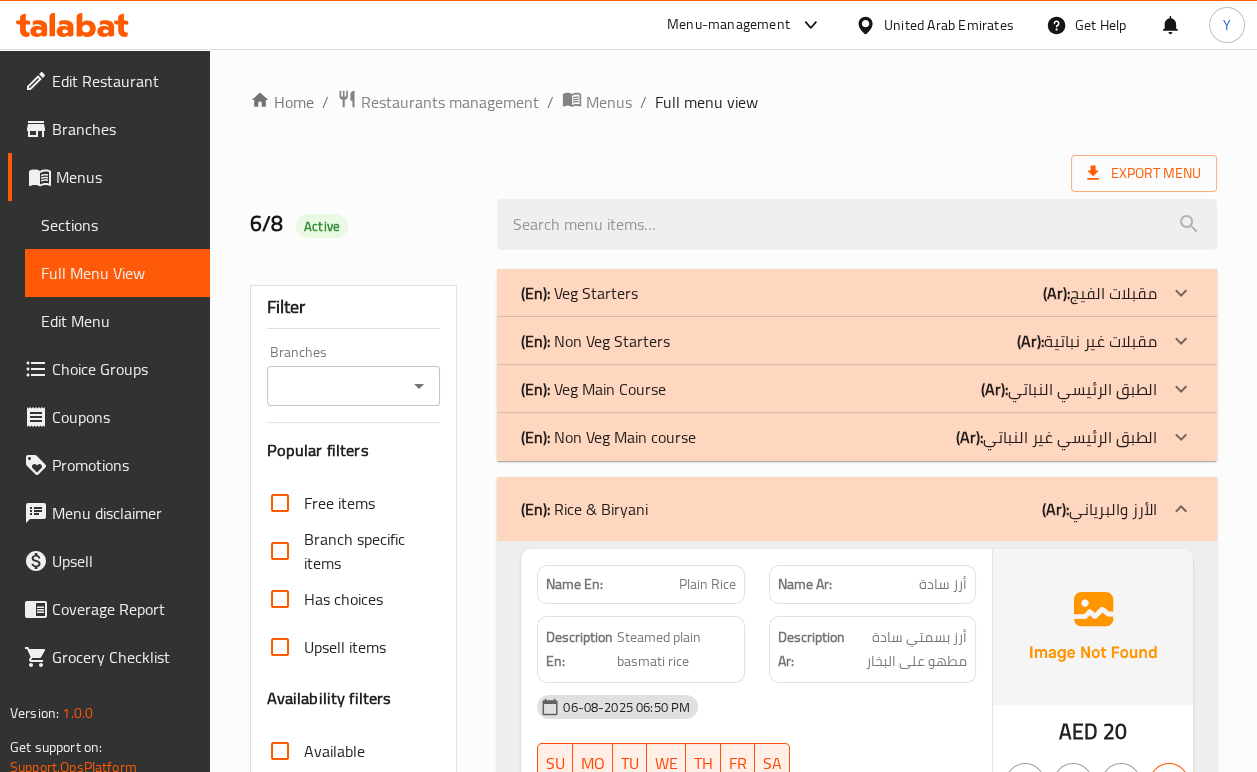 click at bounding box center [1181, 509] 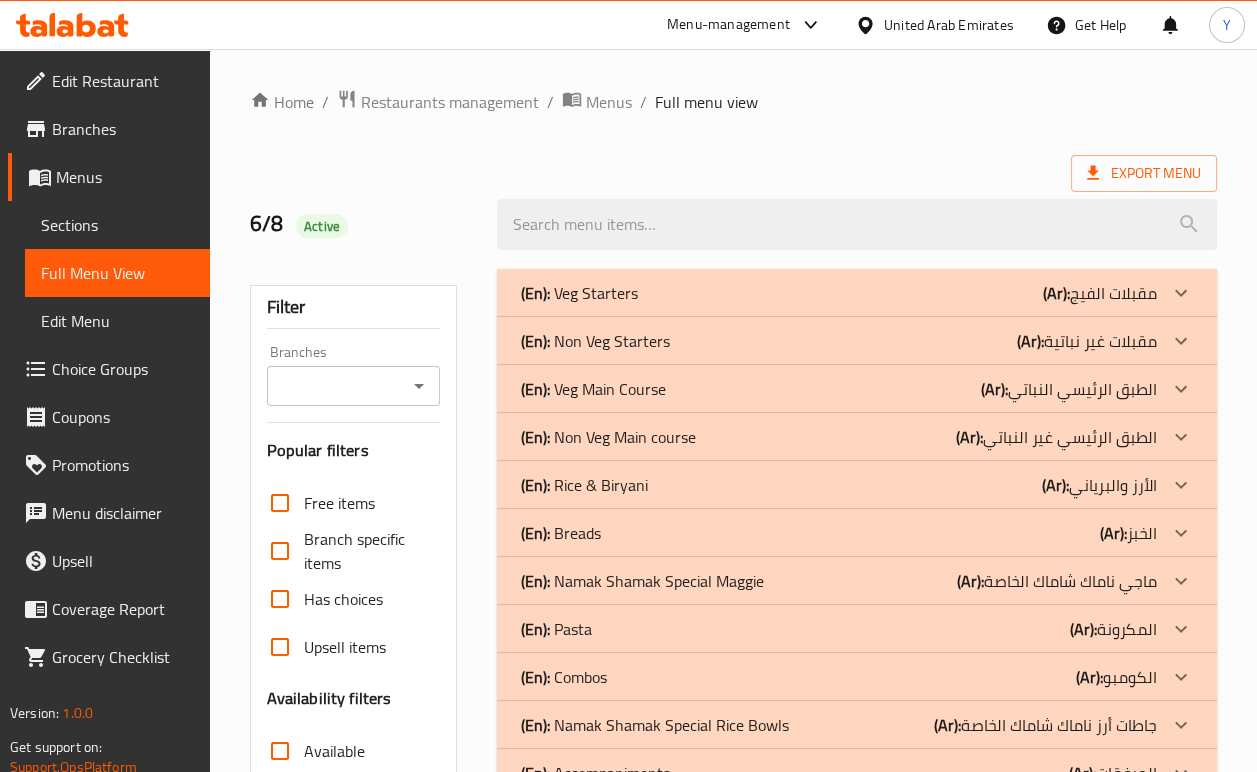click 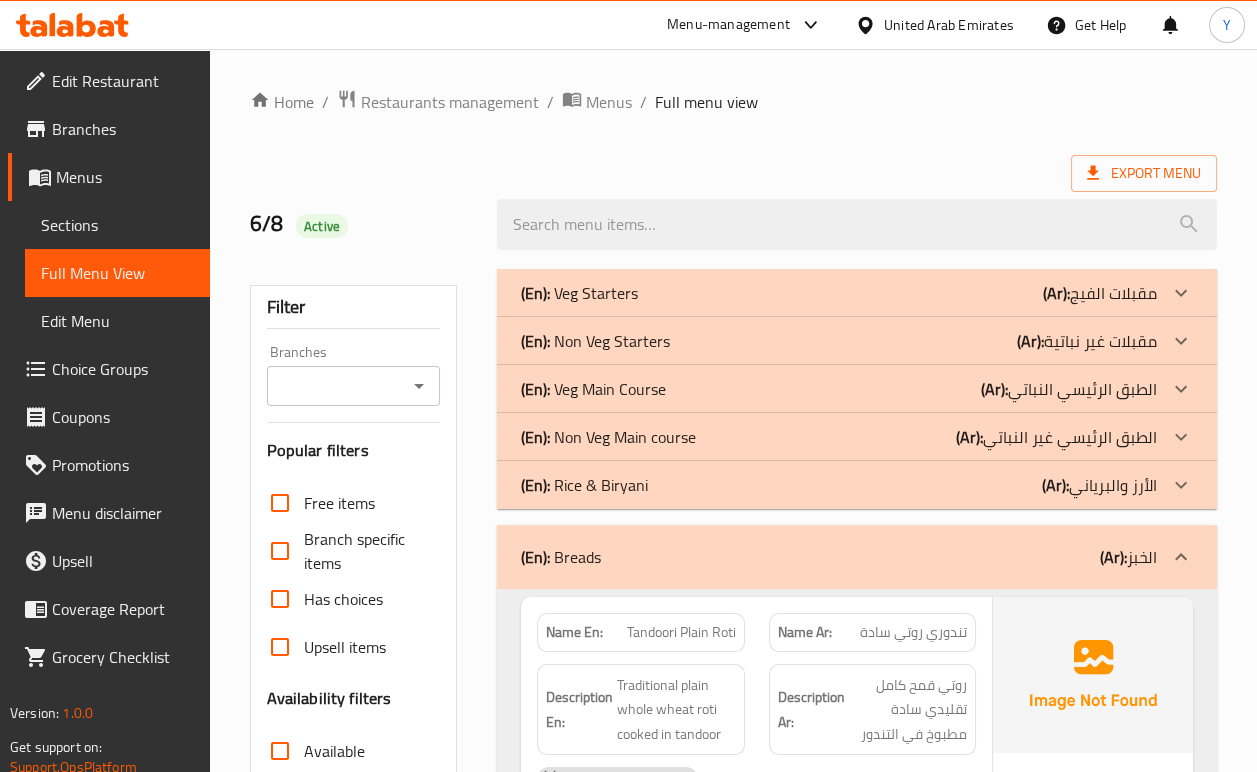 click on "Description Ar: روتي قمح كامل تقليدي سادة مطبوخ في التندور" at bounding box center (872, 710) 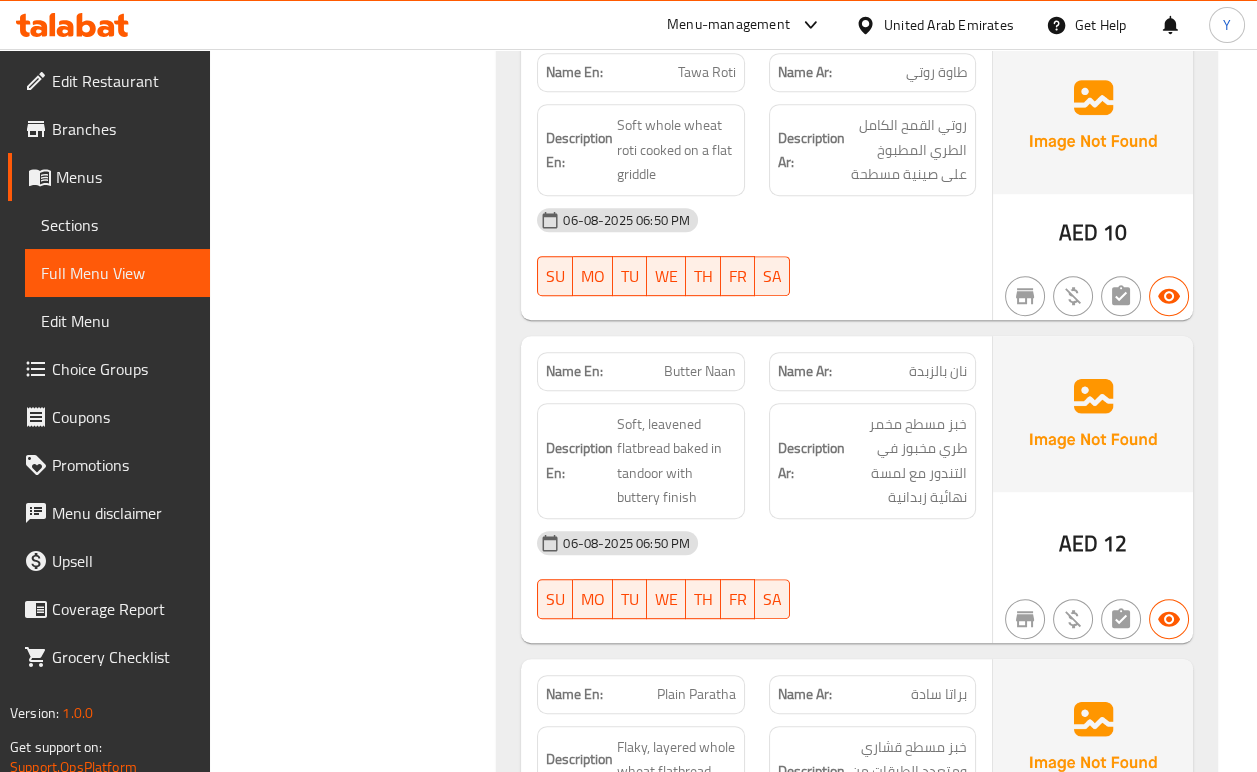 scroll, scrollTop: 1466, scrollLeft: 0, axis: vertical 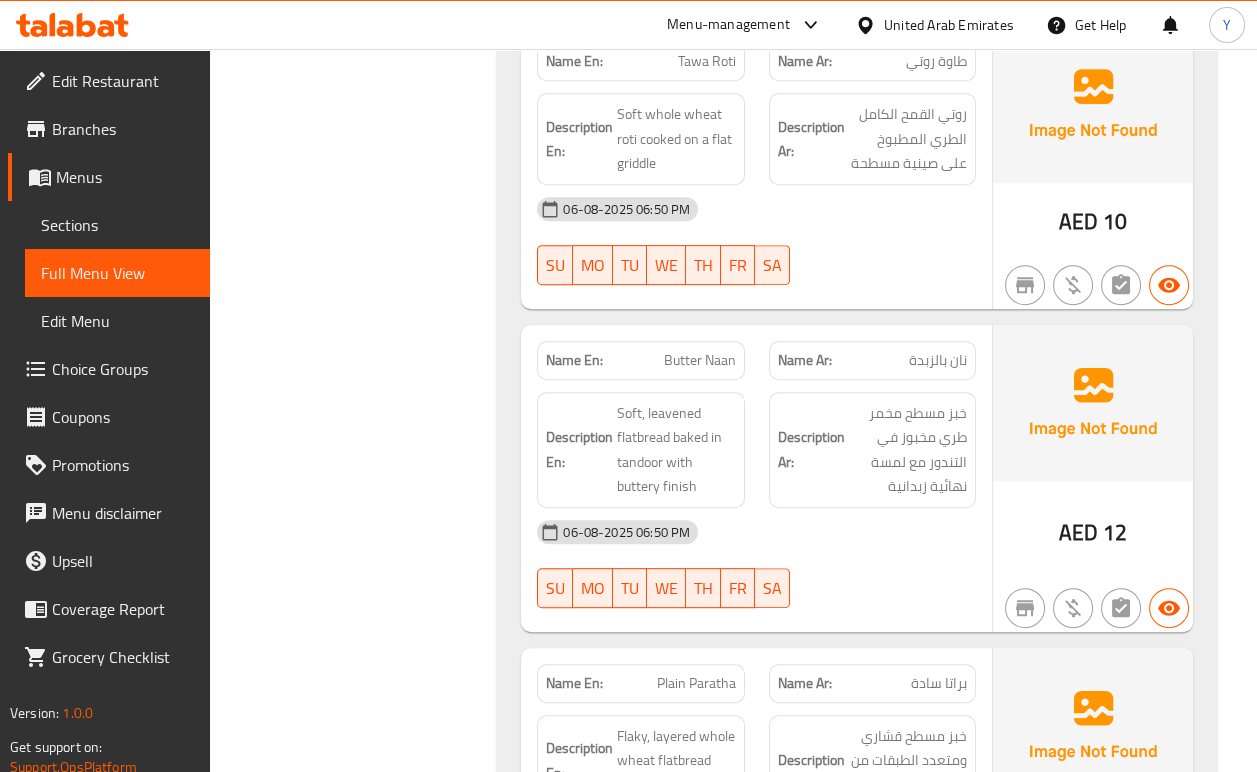 click on "06-08-2025 06:50 PM" at bounding box center [756, 532] 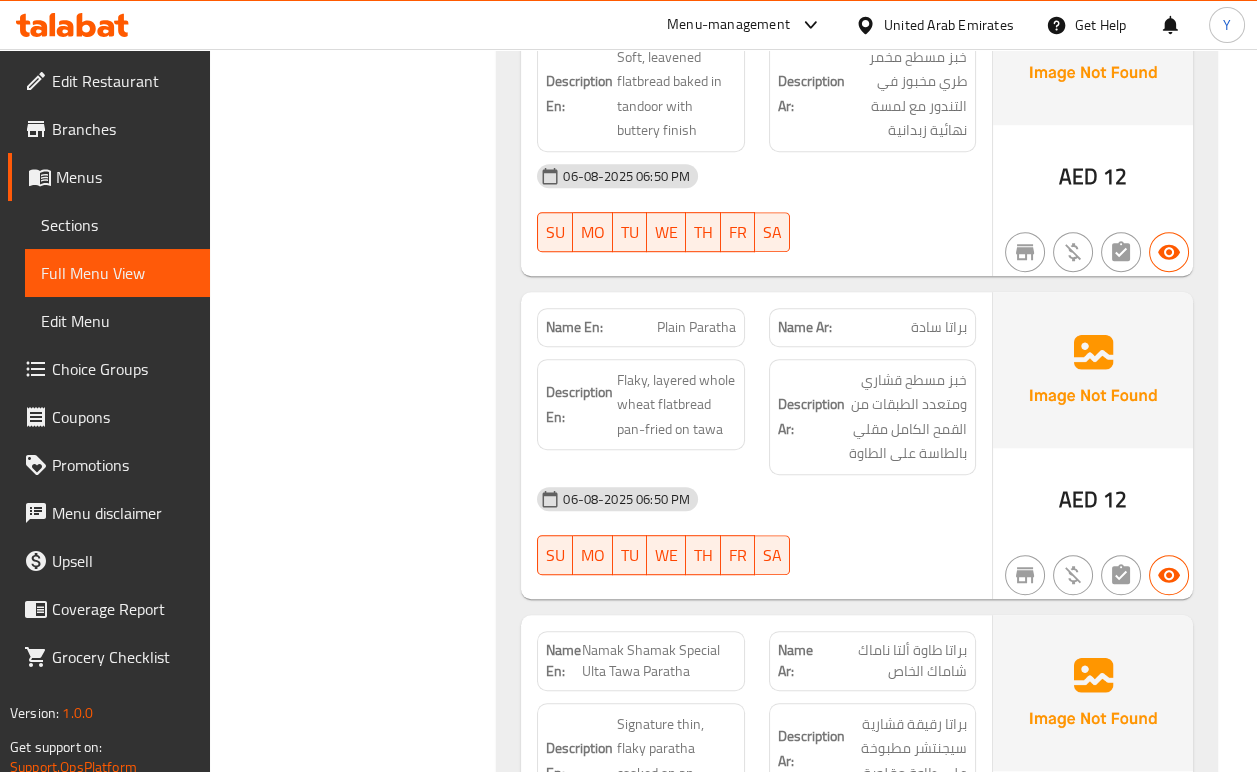 scroll, scrollTop: 1644, scrollLeft: 0, axis: vertical 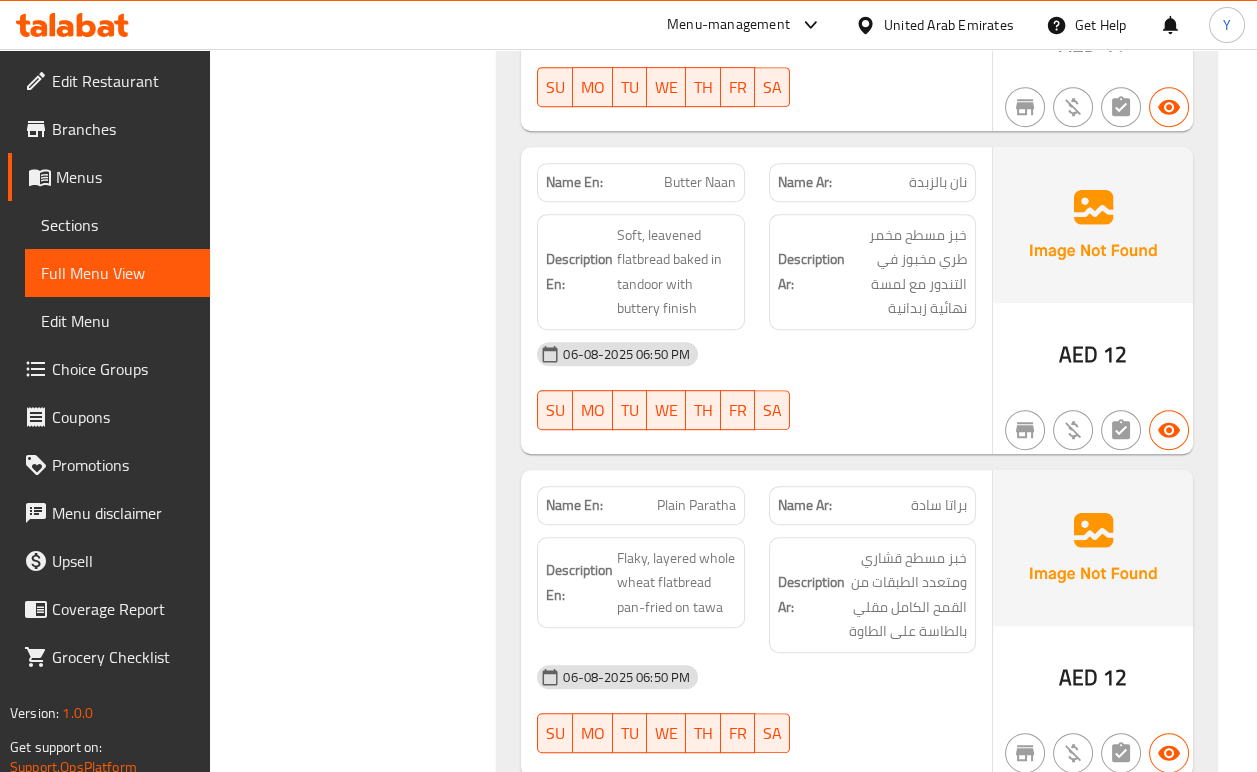 click on "Butter Naan" at bounding box center [700, 182] 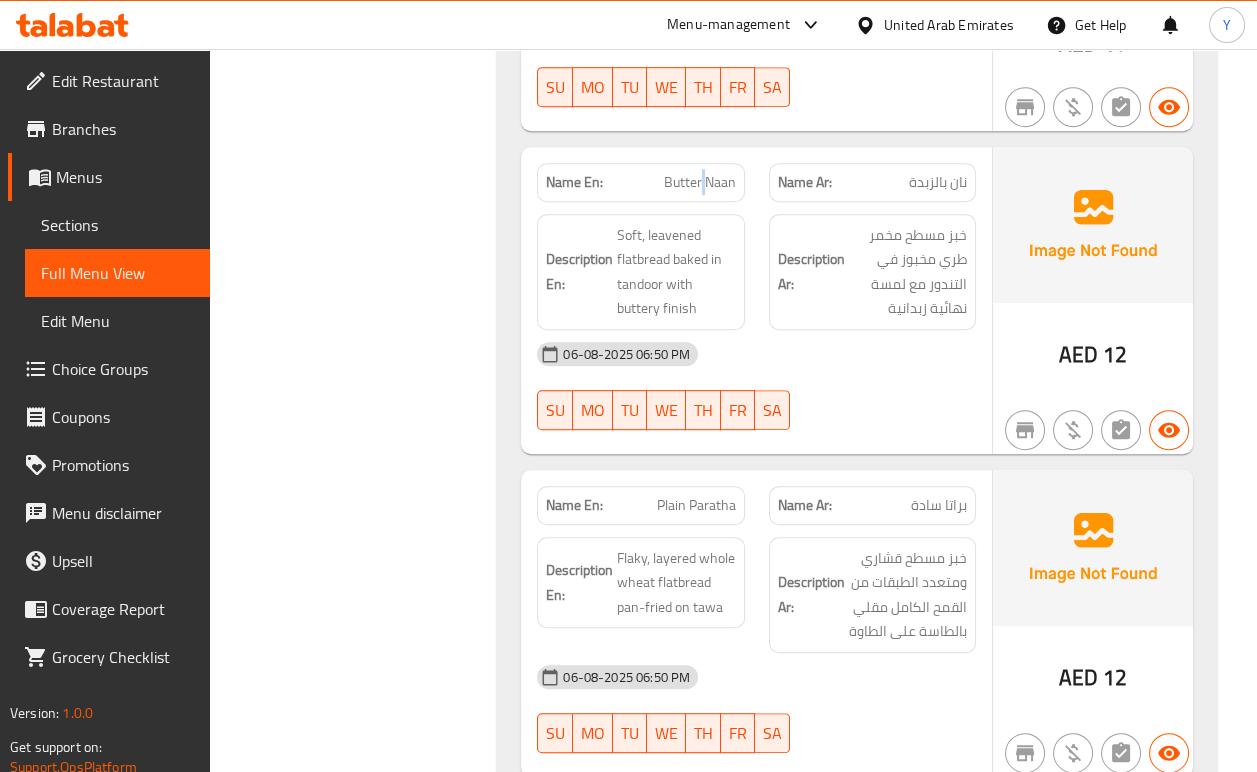 click on "Butter Naan" at bounding box center (700, 182) 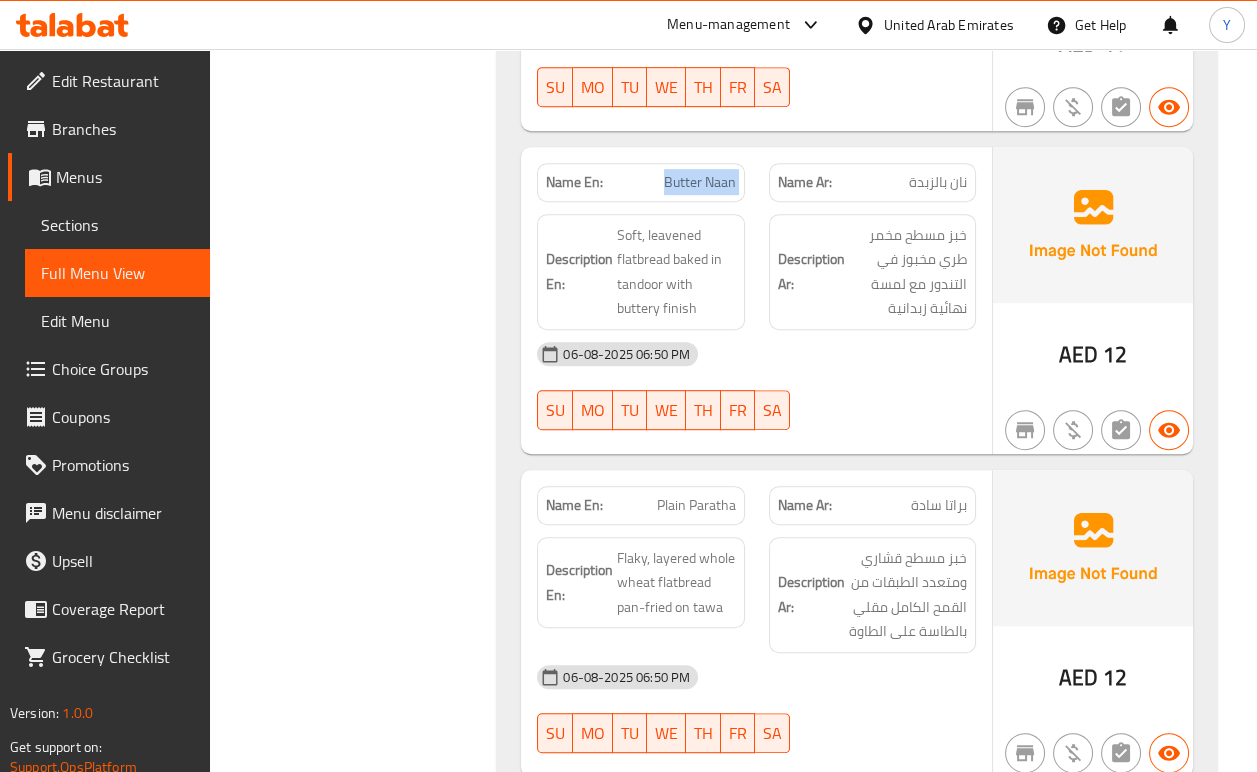click on "Butter Naan" at bounding box center (700, 182) 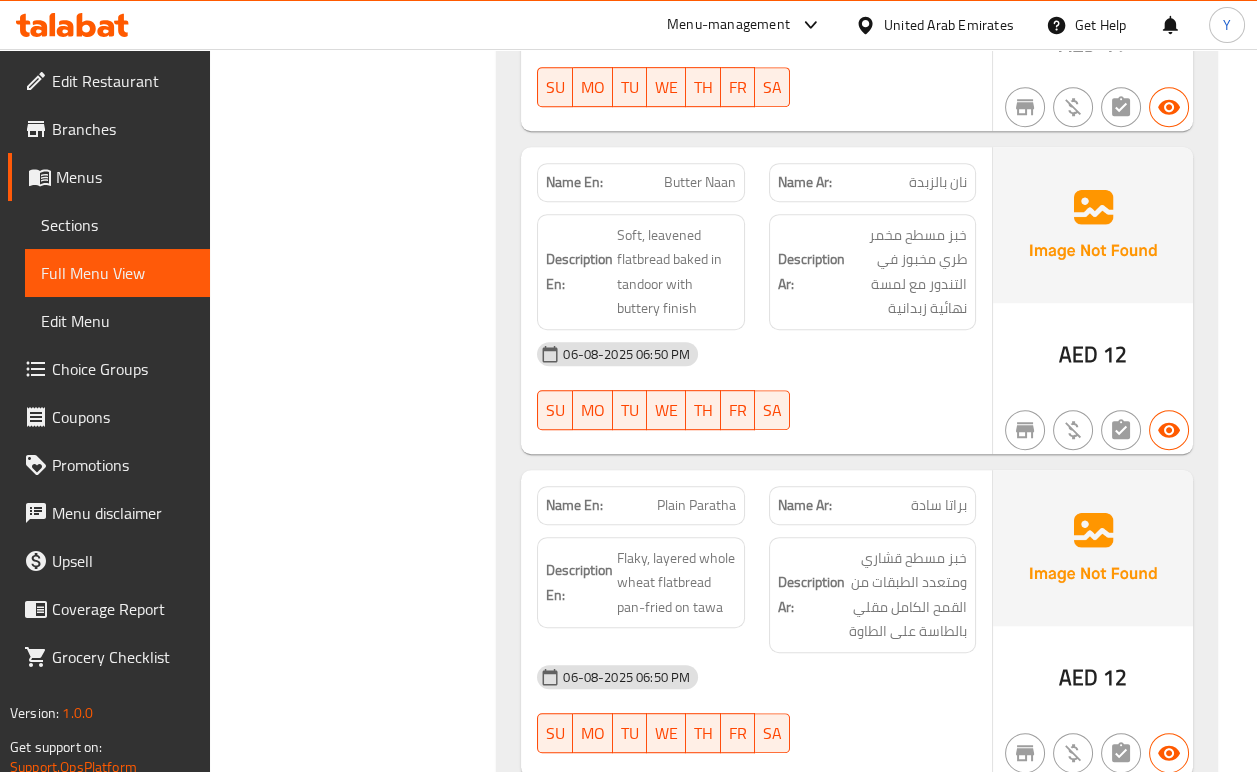 click on "06-08-2025 06:50 PM" at bounding box center [756, 677] 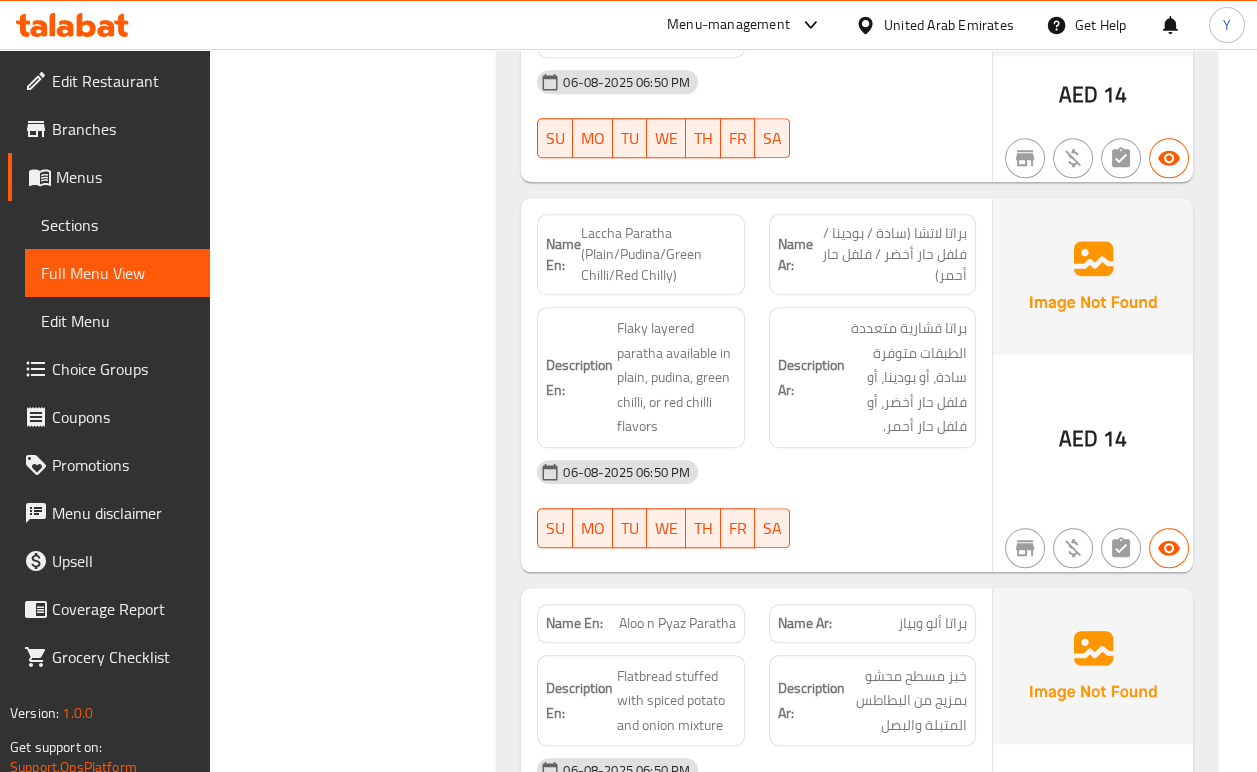 scroll, scrollTop: 2888, scrollLeft: 0, axis: vertical 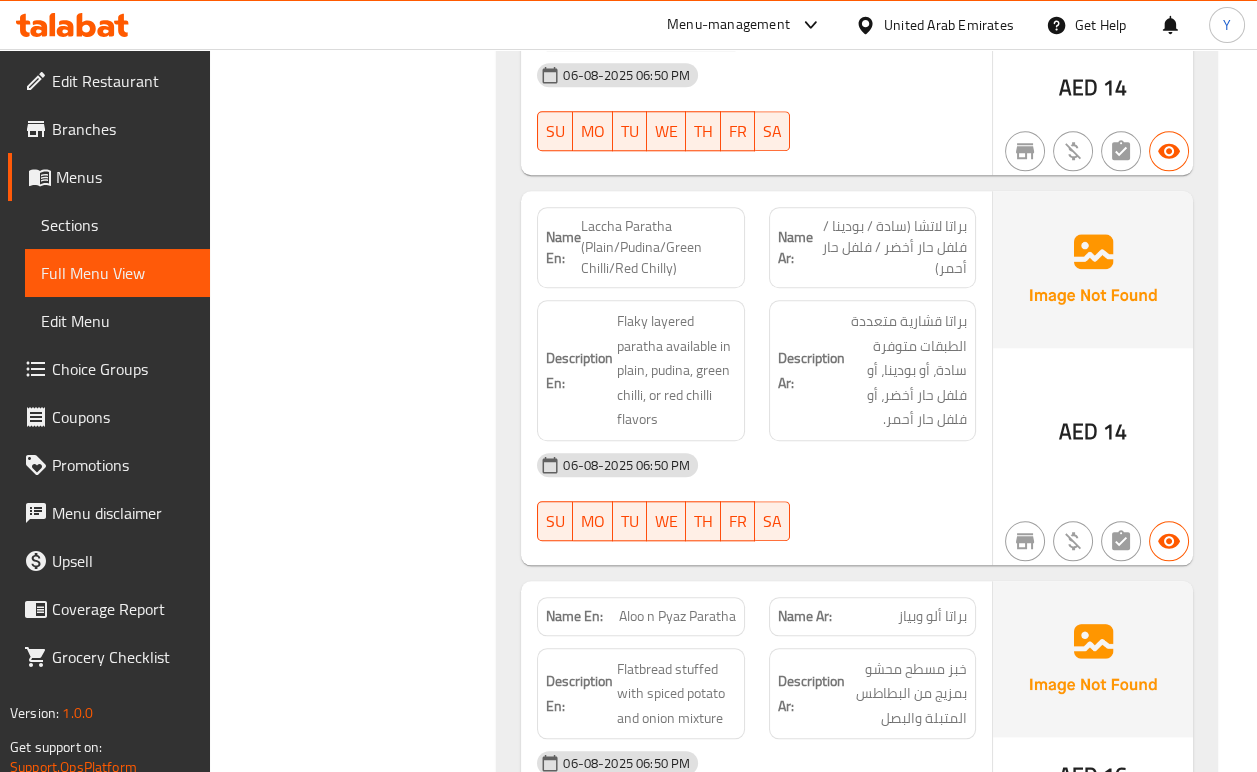 drag, startPoint x: 669, startPoint y: 199, endPoint x: 659, endPoint y: 205, distance: 11.661903 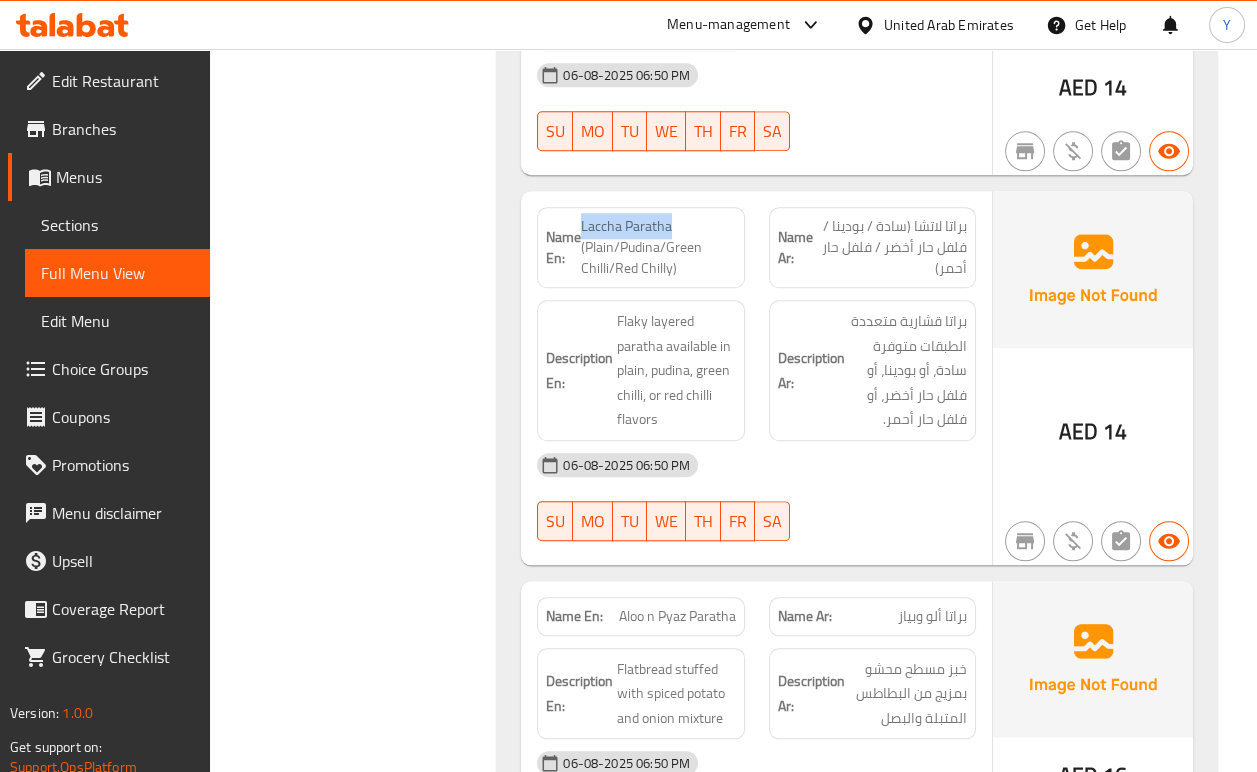 drag, startPoint x: 581, startPoint y: 191, endPoint x: 685, endPoint y: 193, distance: 104.019226 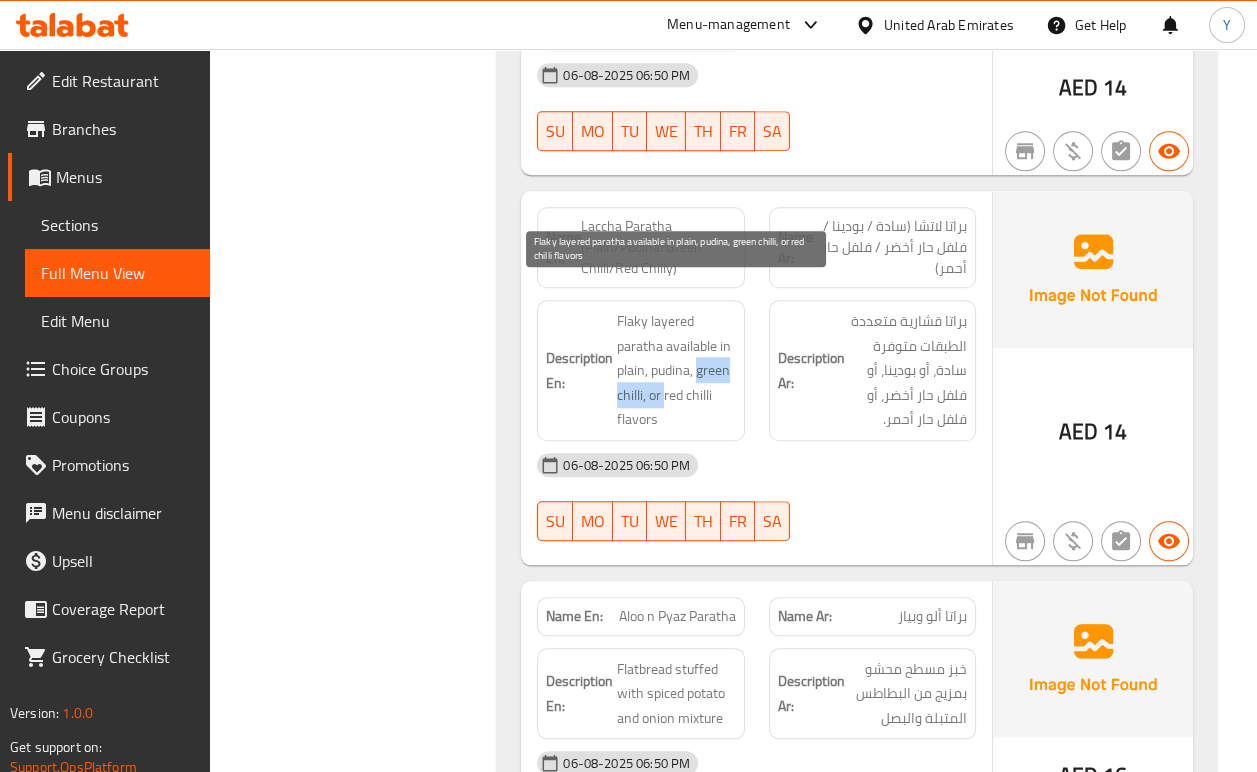 drag, startPoint x: 704, startPoint y: 344, endPoint x: 665, endPoint y: 362, distance: 42.953465 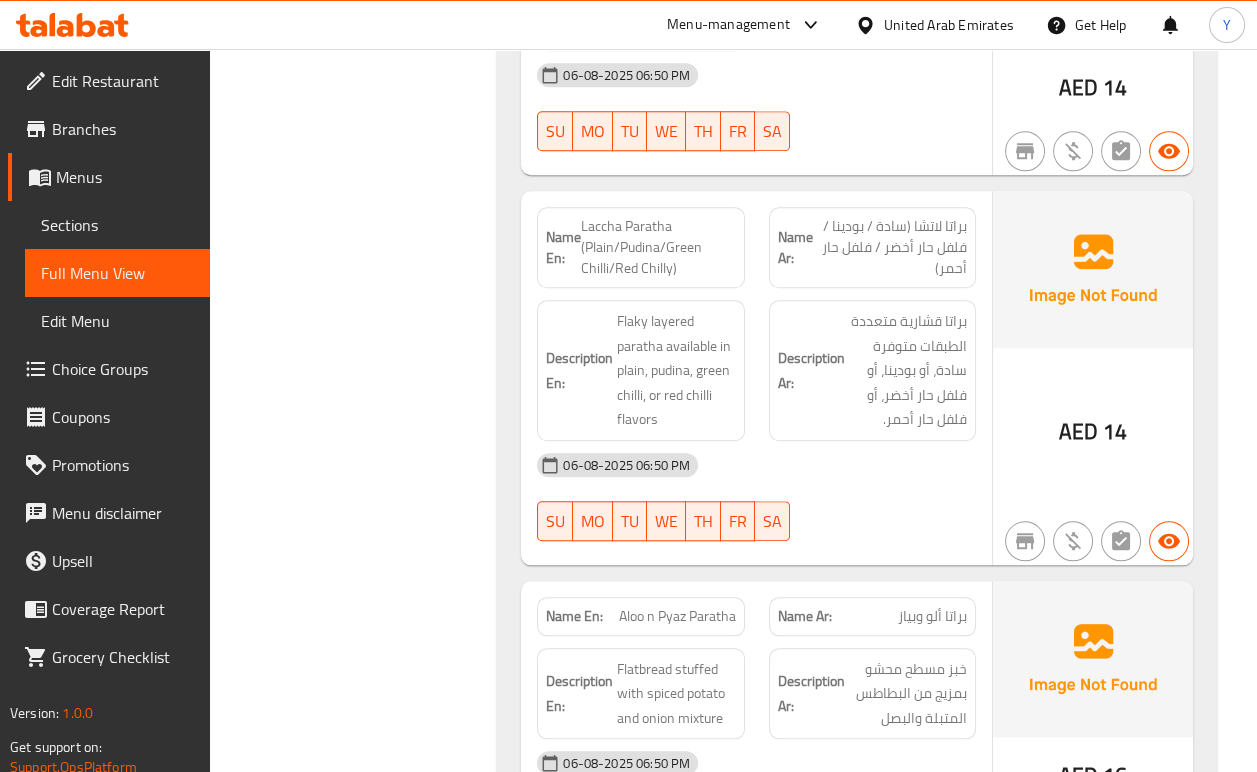 click on "Description En:" at bounding box center [579, 370] 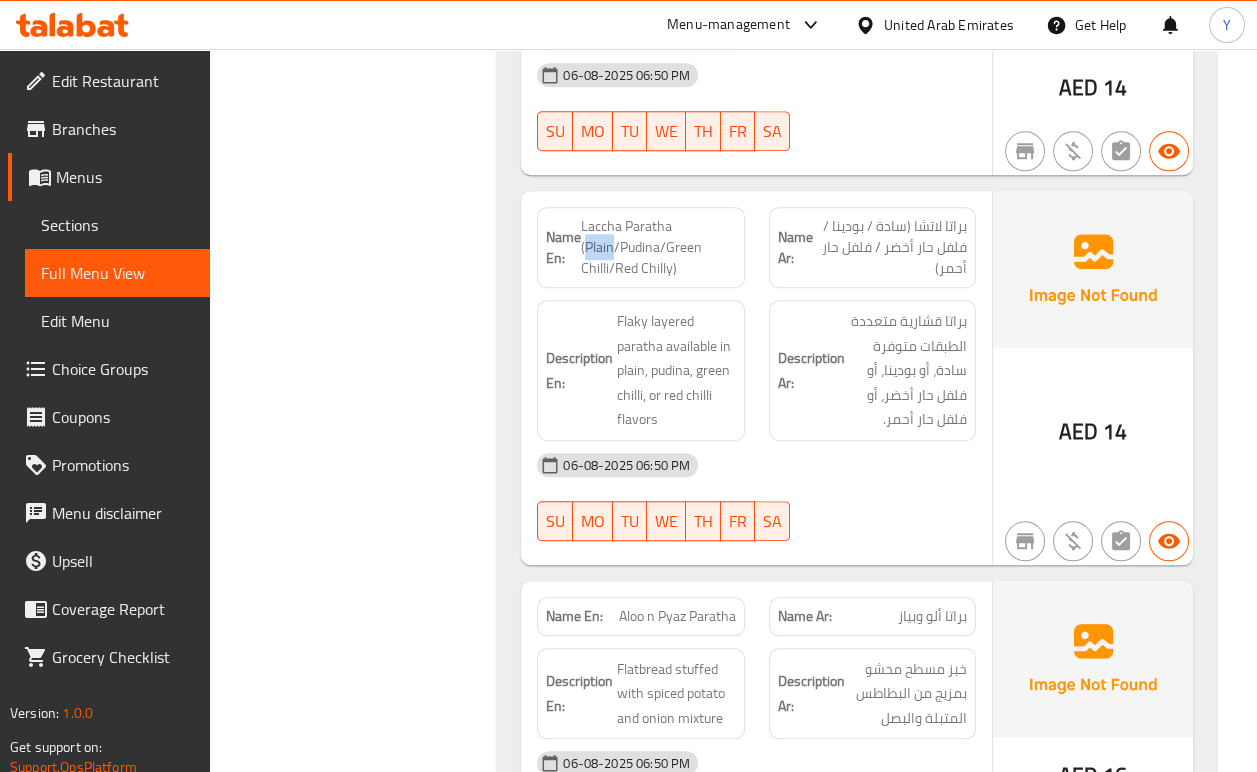 click on "Laccha Paratha (Plain/Pudina/Green Chilli/Red Chilly)" at bounding box center (658, 247) 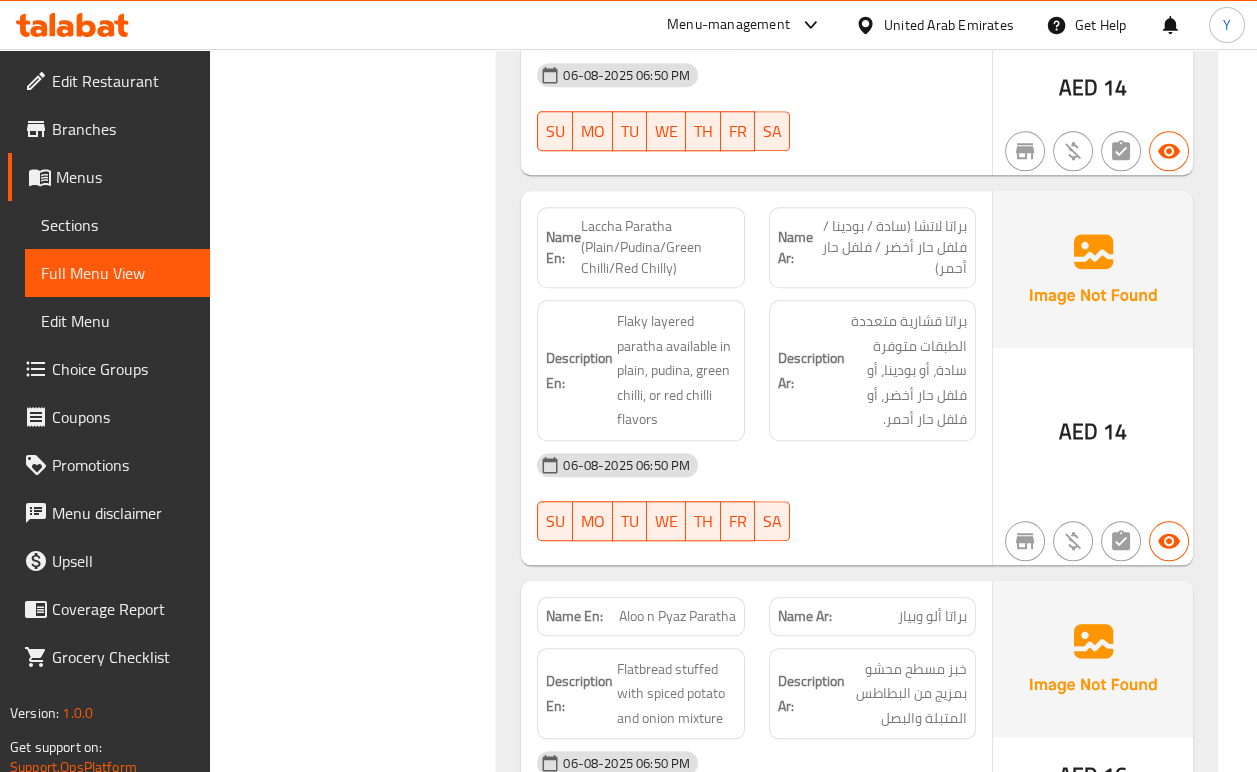 click on "Laccha Paratha (Plain/Pudina/Green Chilli/Red Chilly)" at bounding box center [658, 247] 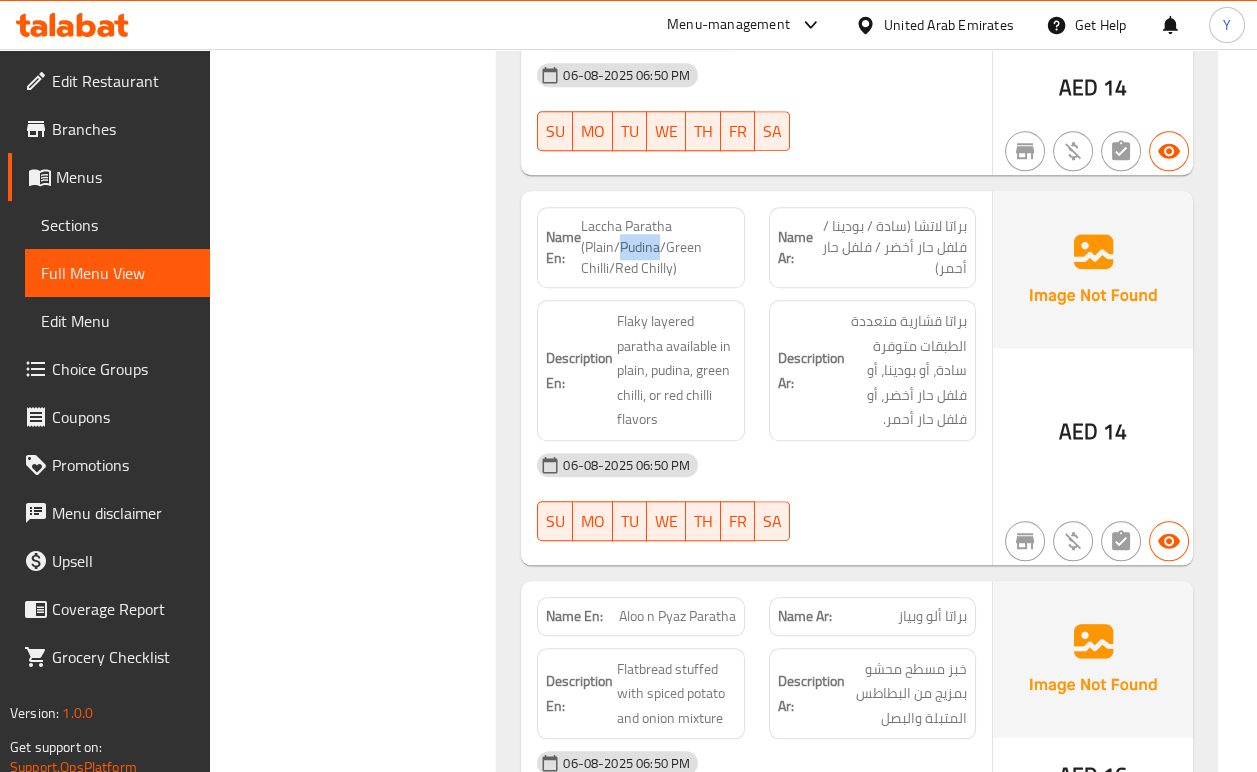 click on "Laccha Paratha (Plain/Pudina/Green Chilli/Red Chilly)" at bounding box center (658, 247) 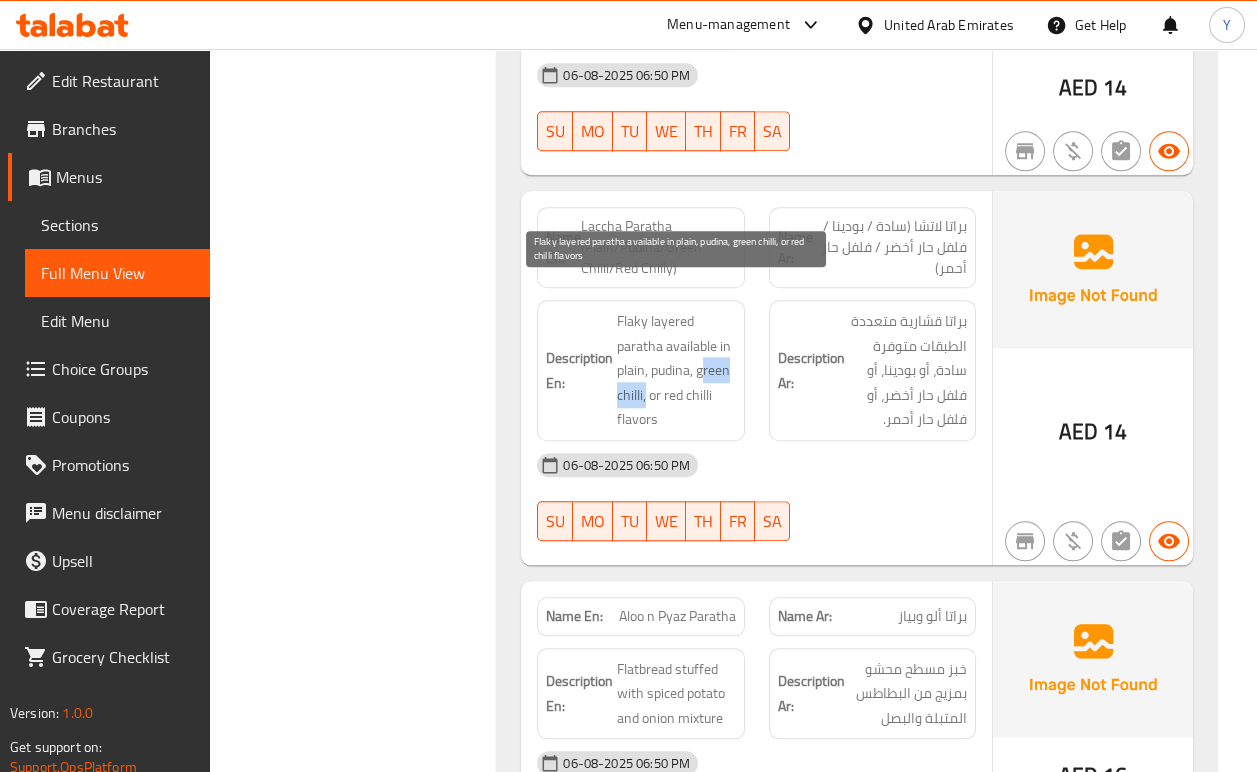 drag, startPoint x: 712, startPoint y: 344, endPoint x: 645, endPoint y: 363, distance: 69.641945 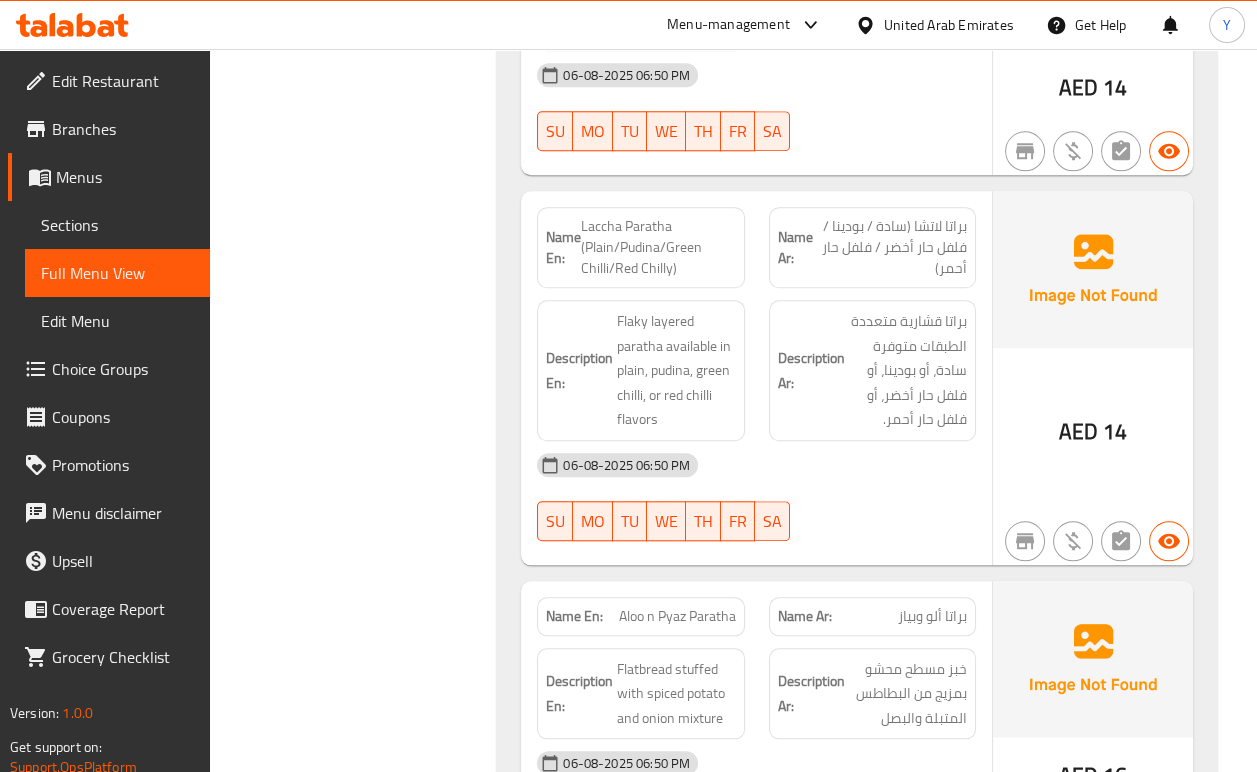 click on "Laccha Paratha (Plain/Pudina/Green Chilli/Red Chilly)" at bounding box center [658, 247] 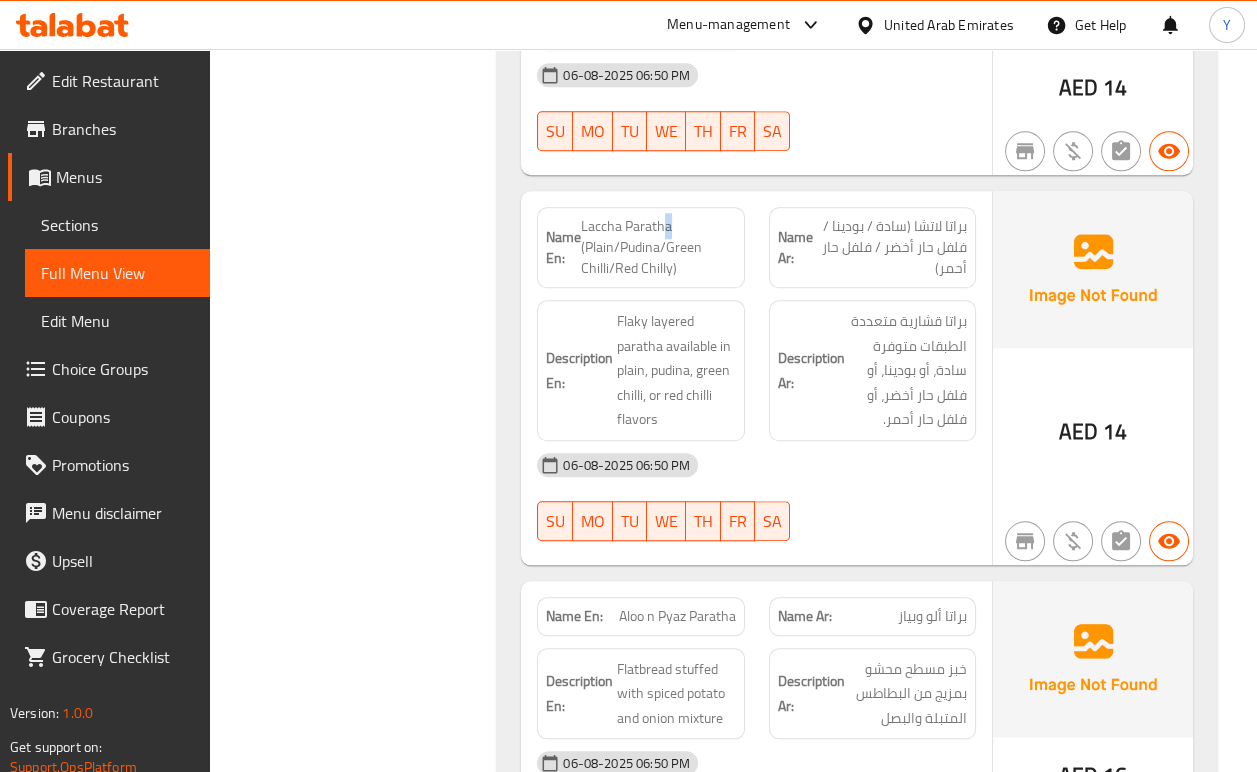 click on "Laccha Paratha (Plain/Pudina/Green Chilli/Red Chilly)" at bounding box center (658, 247) 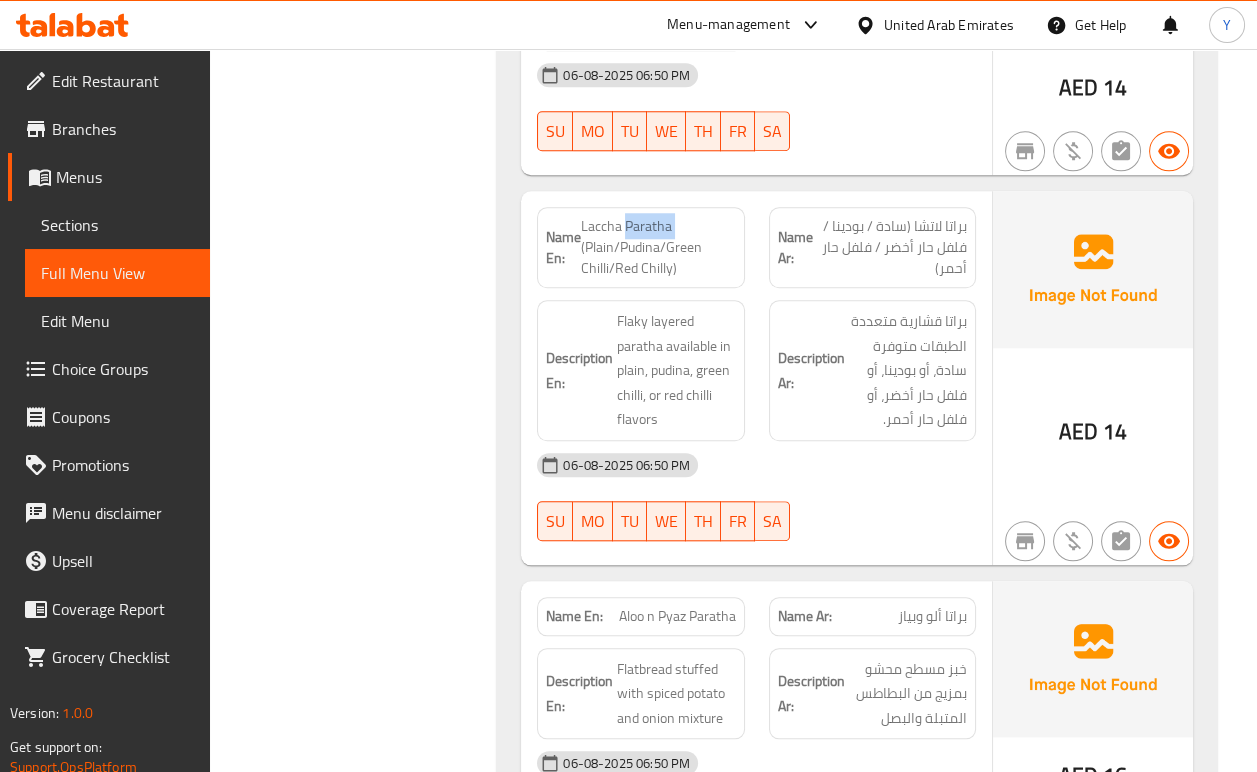 click on "Laccha Paratha (Plain/Pudina/Green Chilli/Red Chilly)" at bounding box center (658, 247) 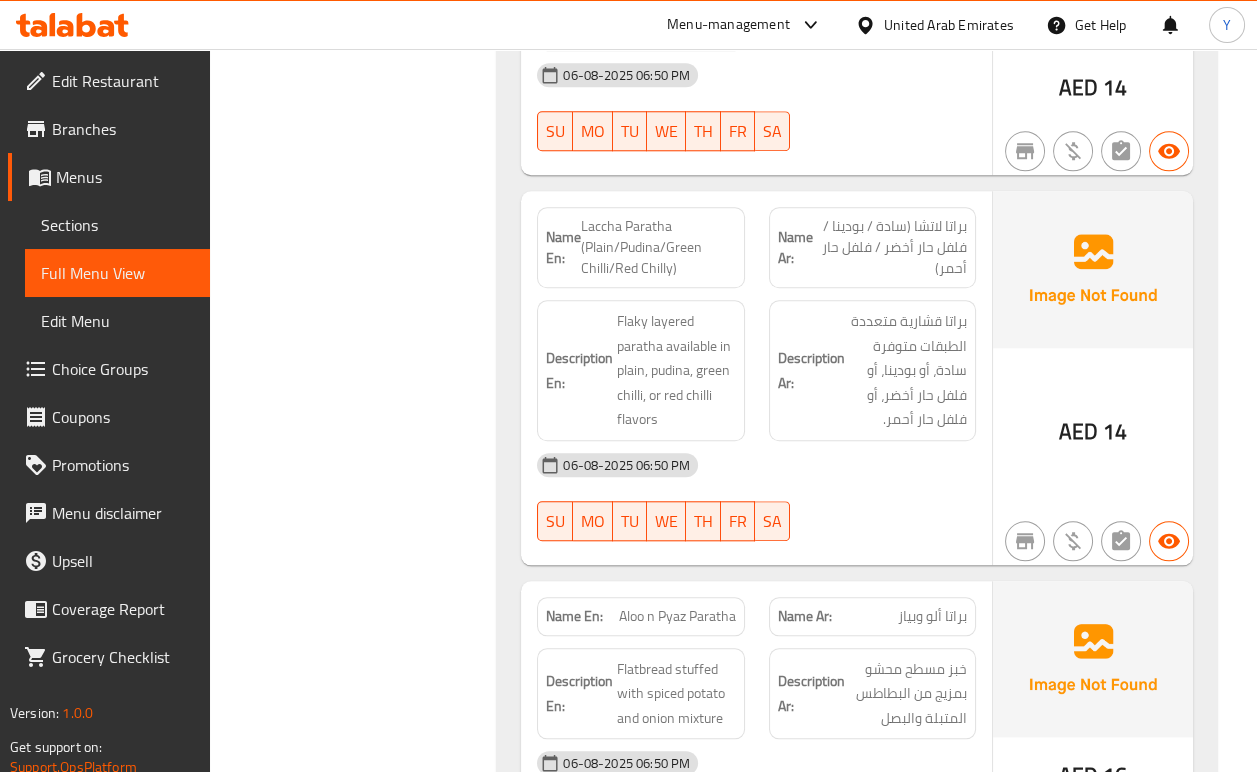 click on "Laccha Paratha (Plain/Pudina/Green Chilli/Red Chilly)" at bounding box center [658, 247] 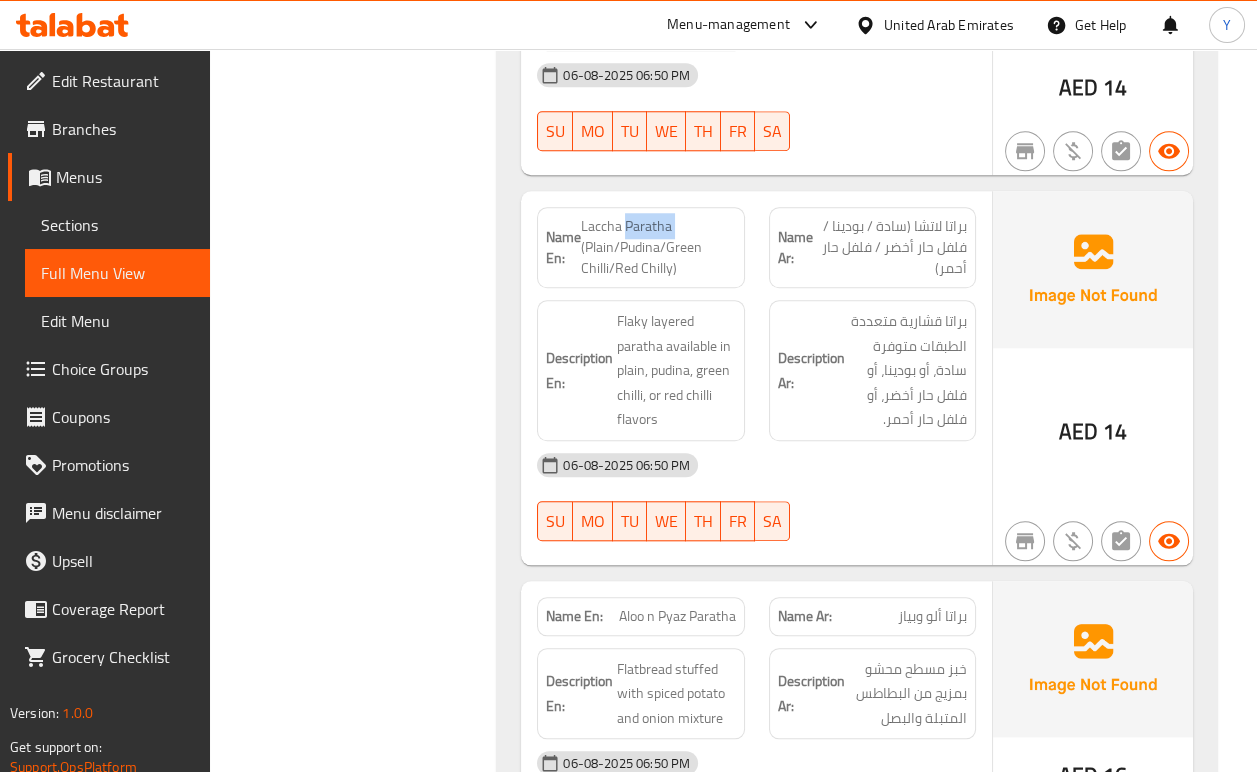 click on "Laccha Paratha (Plain/Pudina/Green Chilli/Red Chilly)" at bounding box center [658, 247] 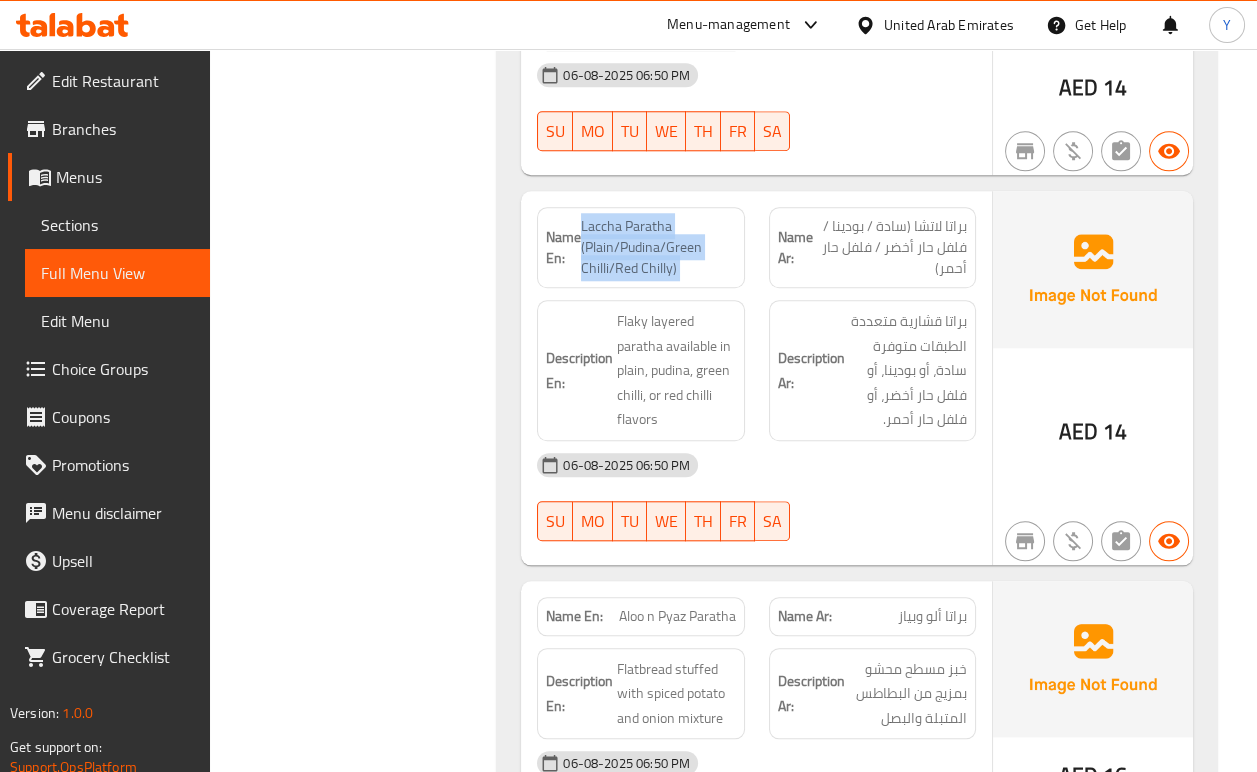 click on "Laccha Paratha (Plain/Pudina/Green Chilli/Red Chilly)" at bounding box center [658, 247] 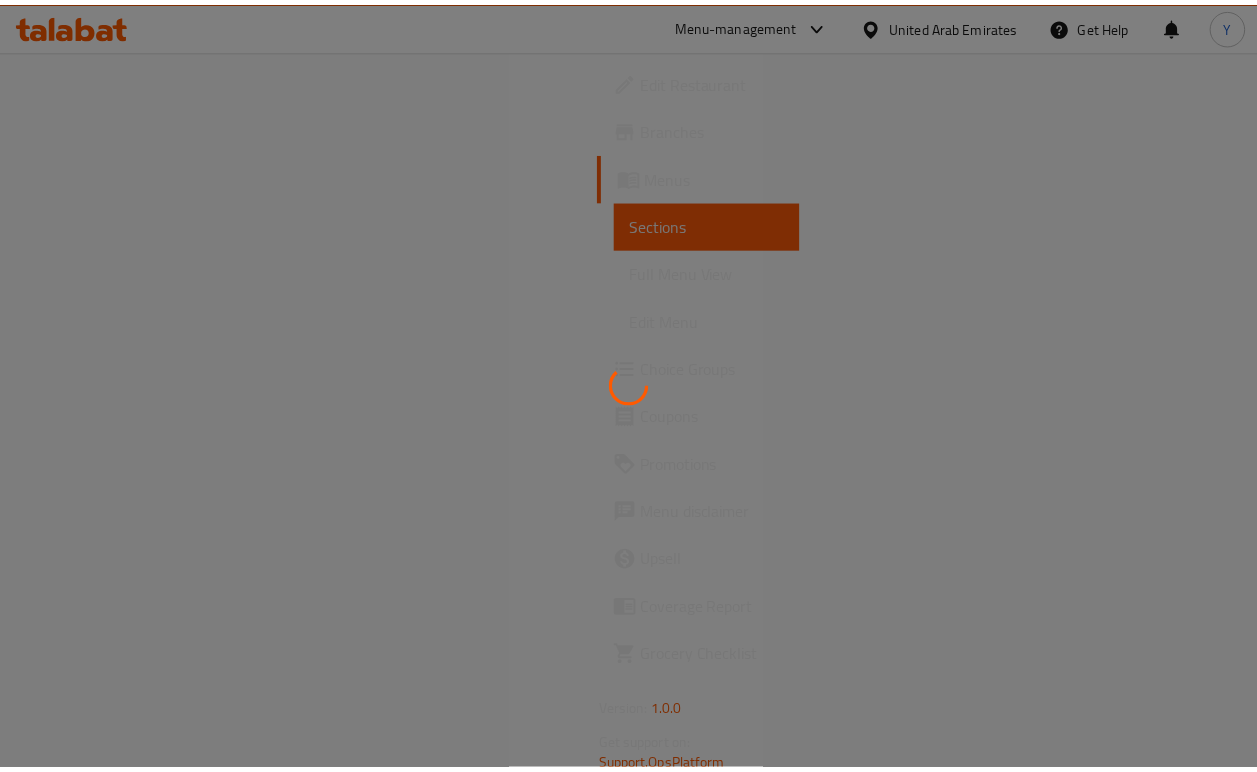 scroll, scrollTop: 0, scrollLeft: 0, axis: both 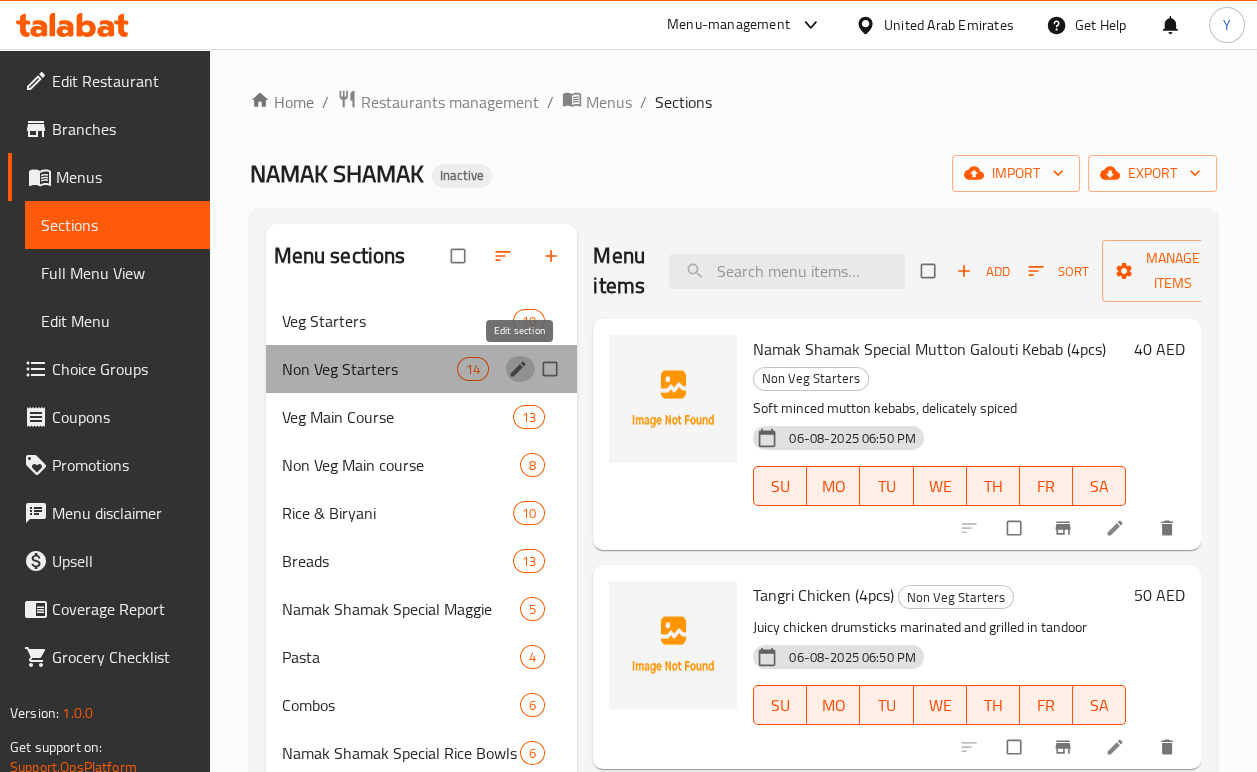 click 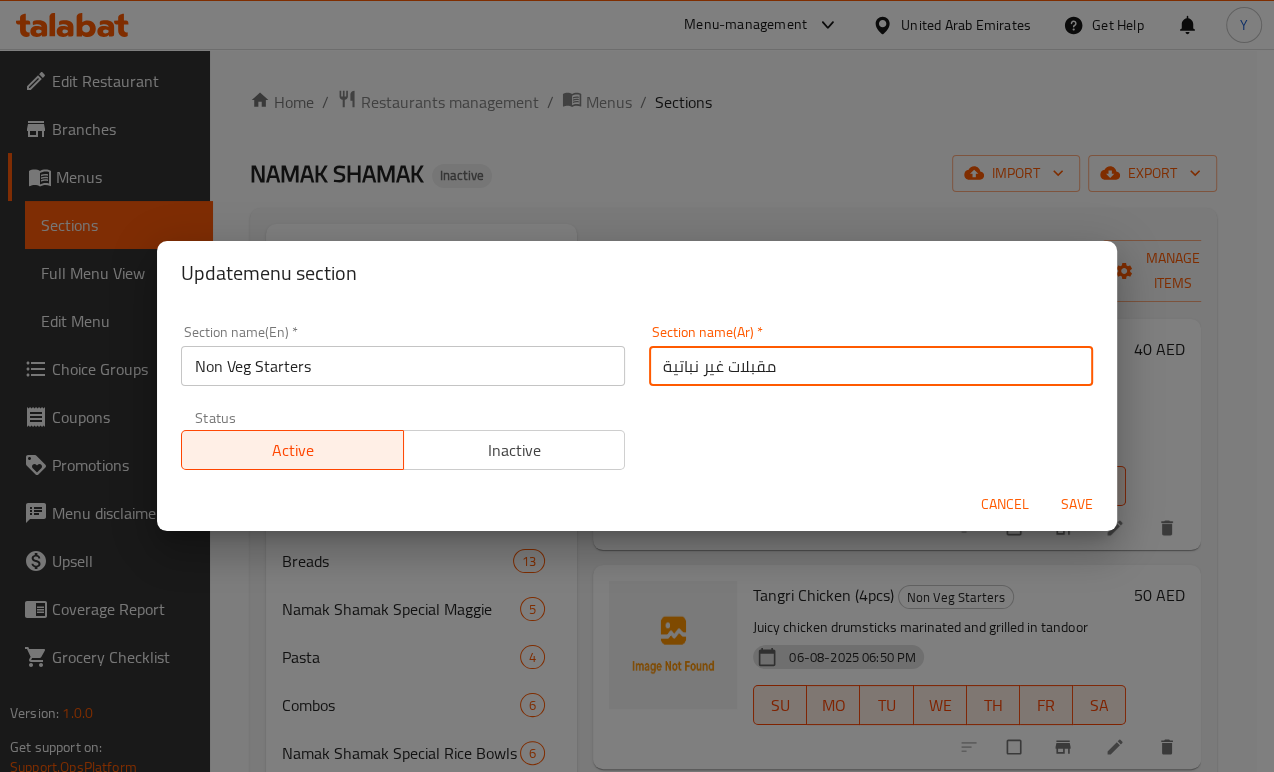 click on "مقبلات غير نباتية" at bounding box center (871, 366) 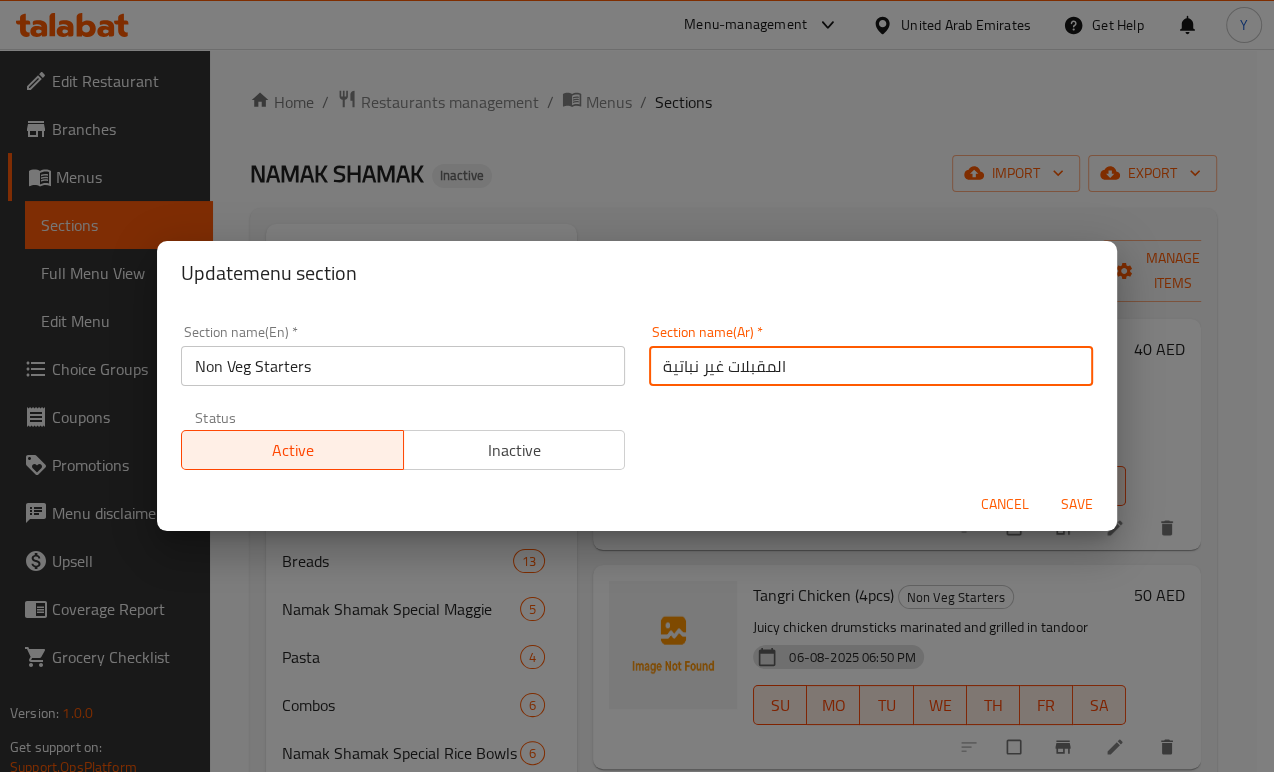 click on "المقبلات غير نباتية" at bounding box center [871, 366] 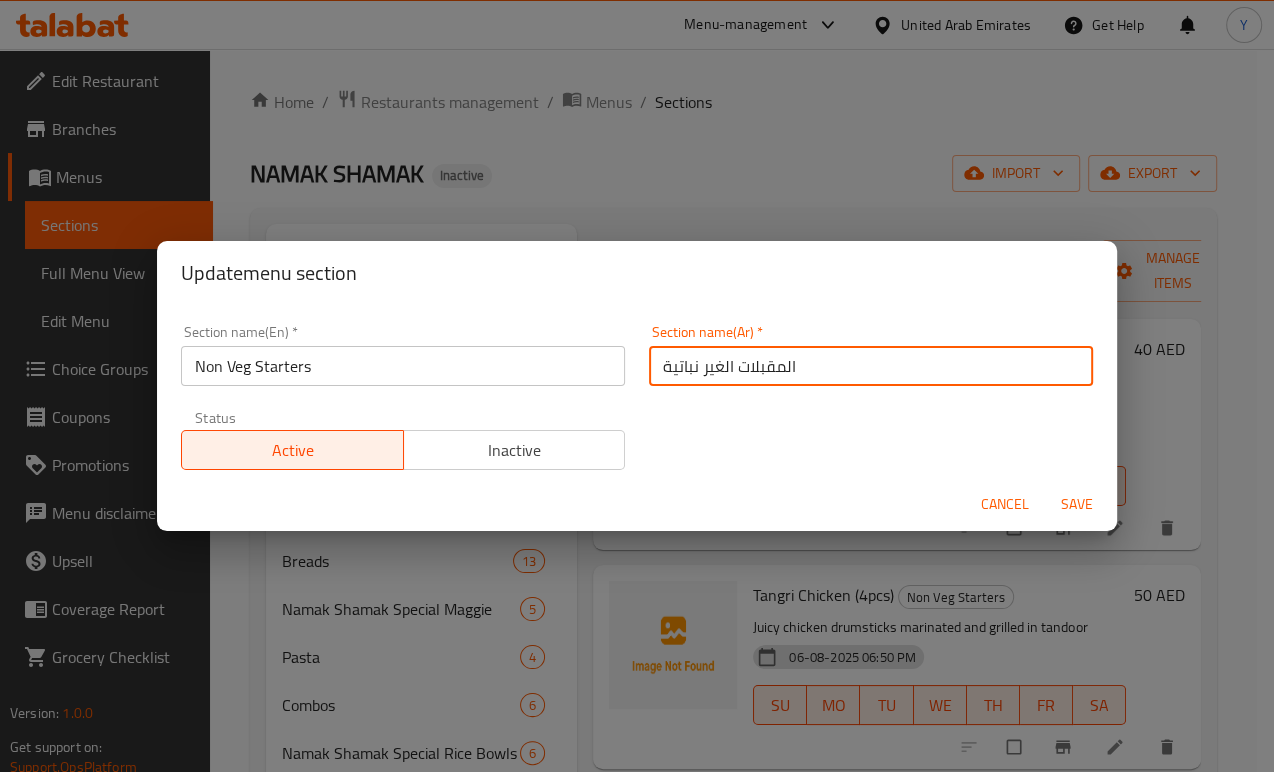 type on "المقبلات الغير نباتية" 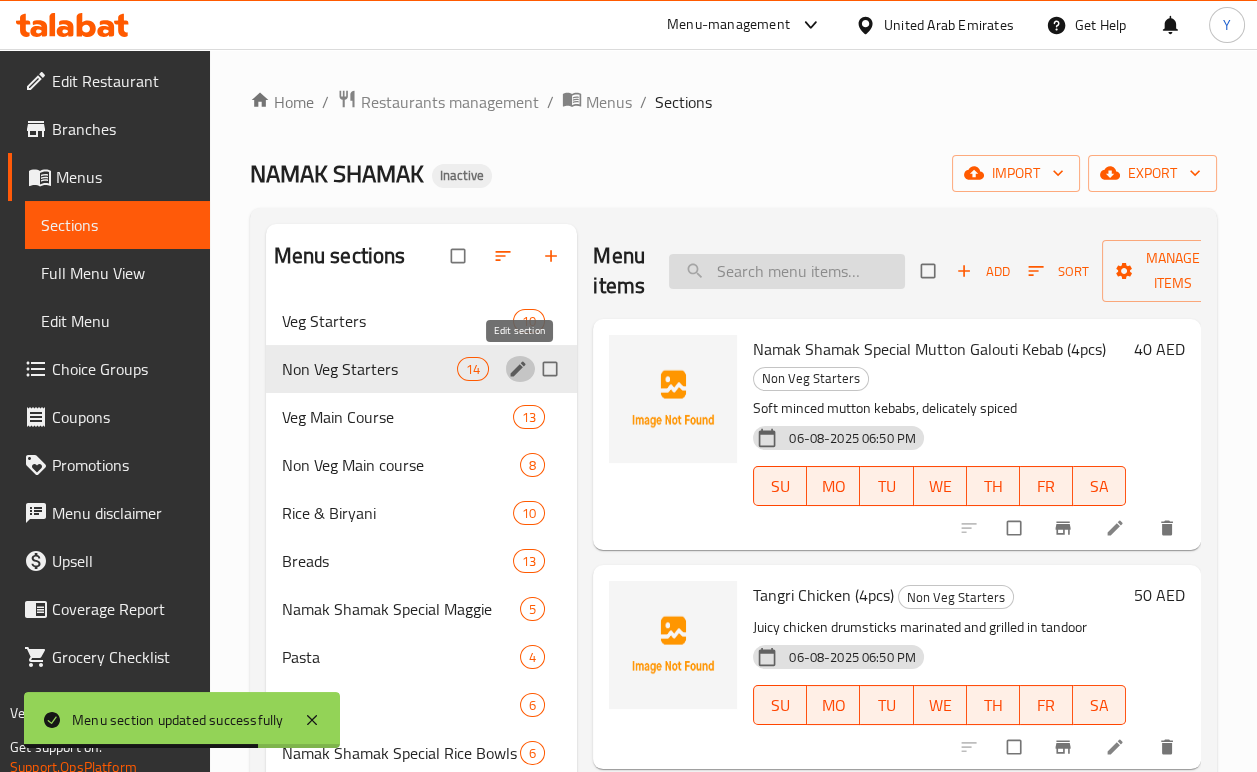 click at bounding box center [787, 271] 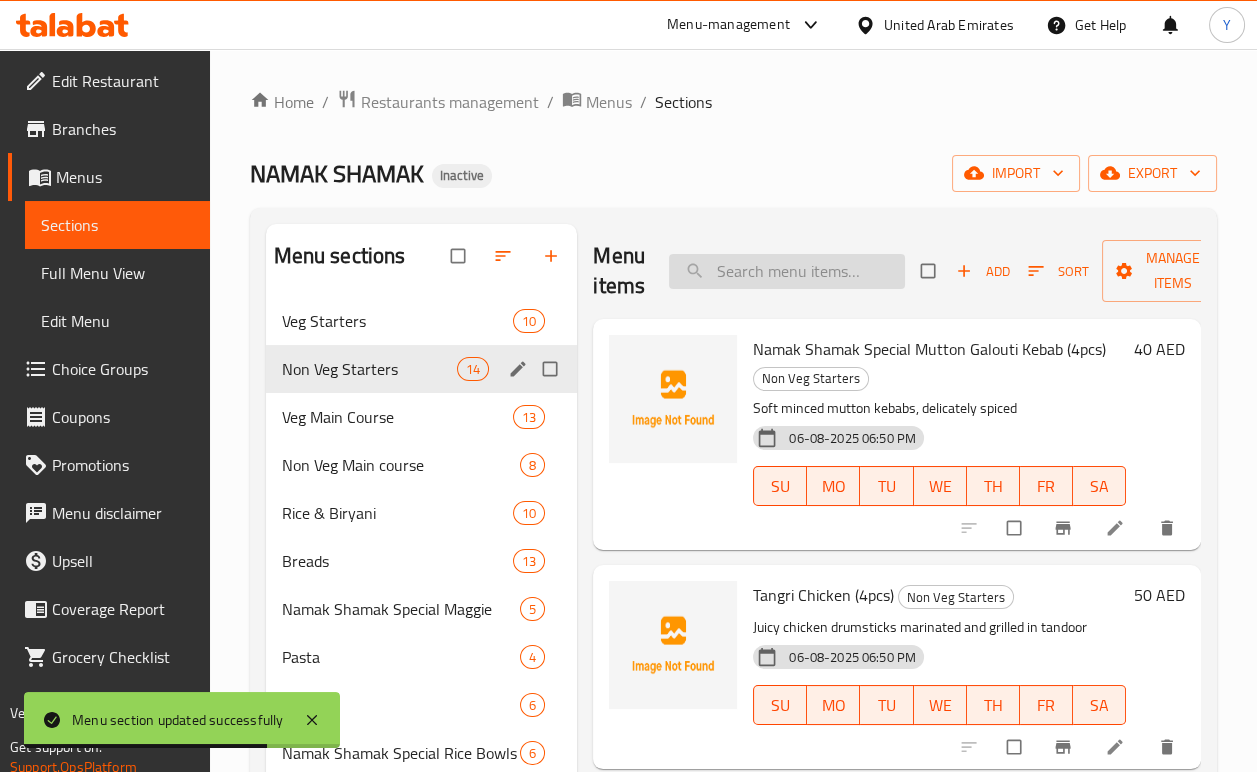 paste on "Butter Naan" 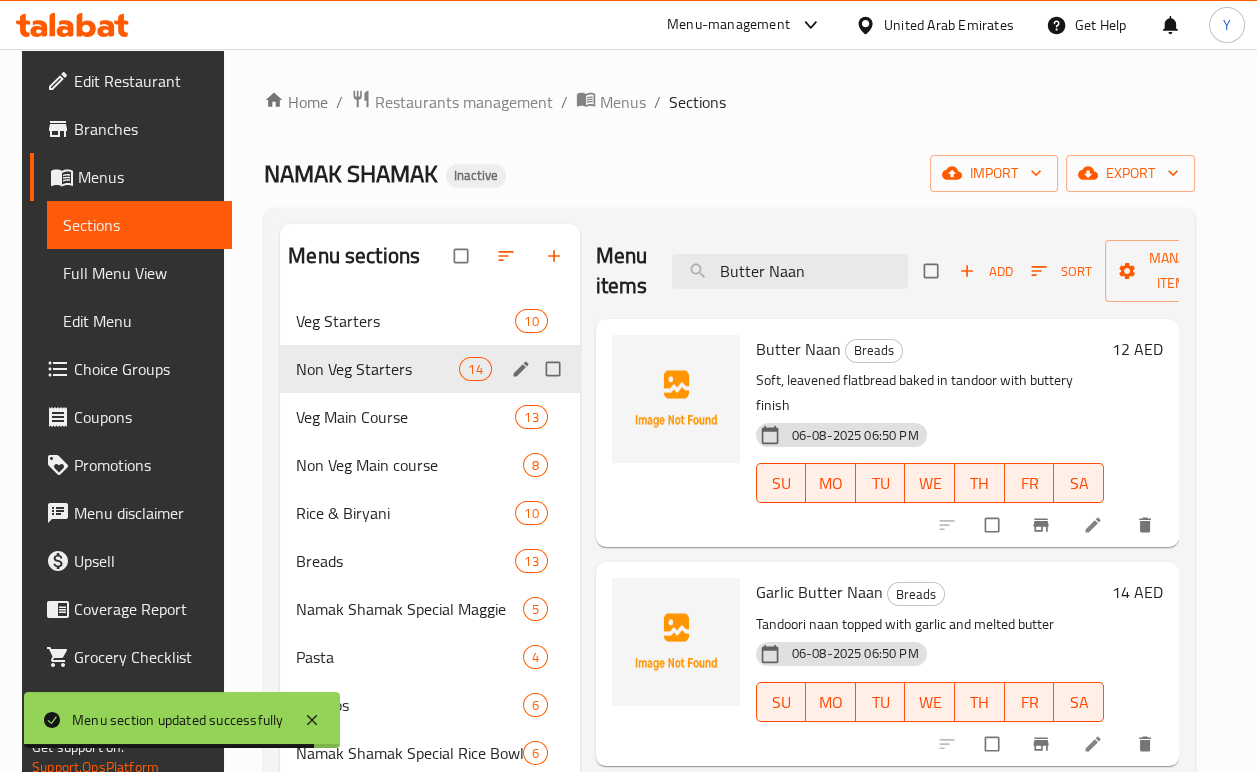 type on "Butter Naan" 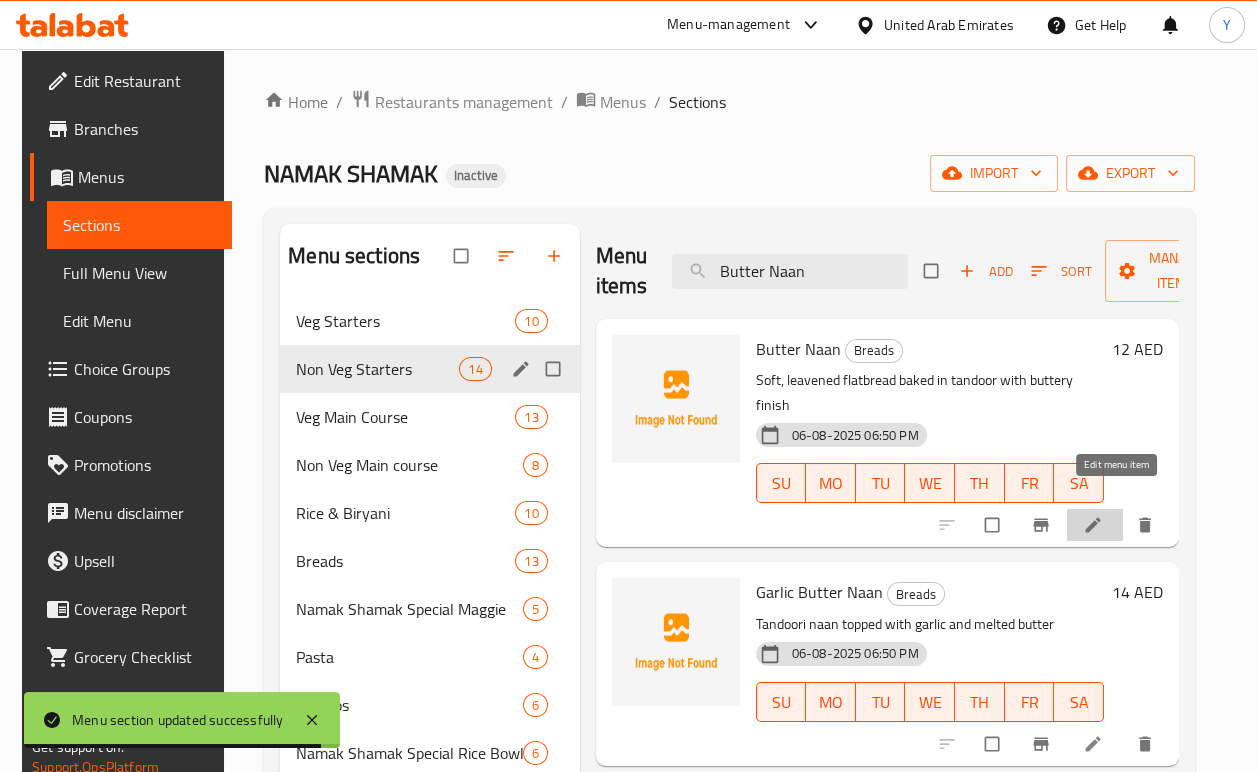 click 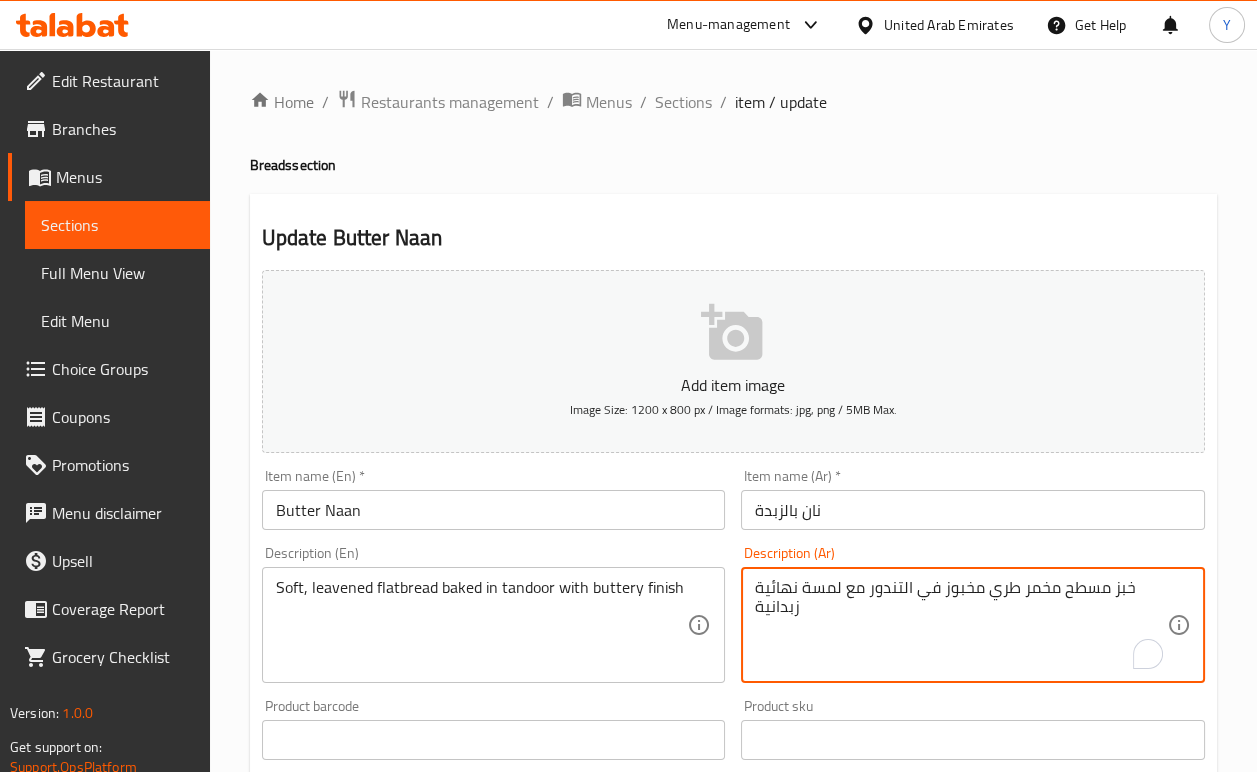 click on "خبز مسطح مخمر طري مخبوز في التندور مع لمسة نهائية زبدانية" at bounding box center [961, 625] 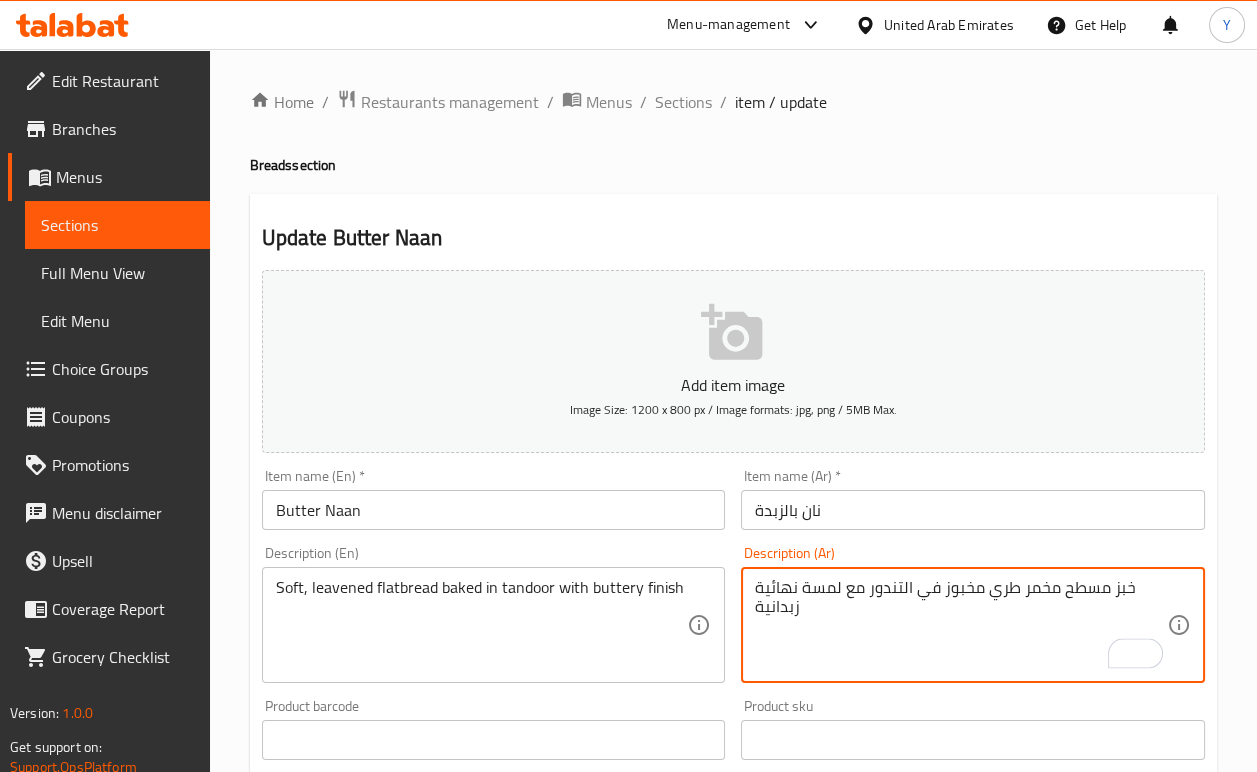 drag, startPoint x: 839, startPoint y: 587, endPoint x: 732, endPoint y: 575, distance: 107.67079 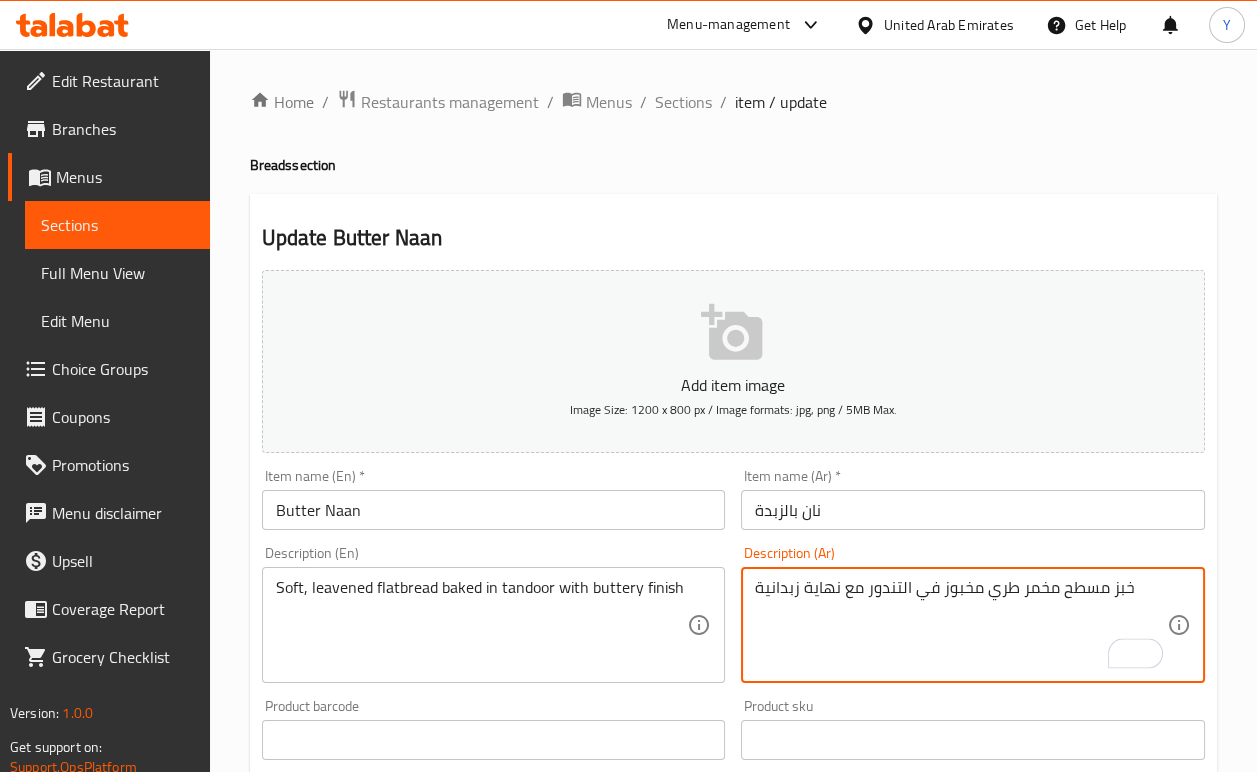type on "خبز مسطح مخمر طري مخبوز في التندور مع نهاية زبدانية" 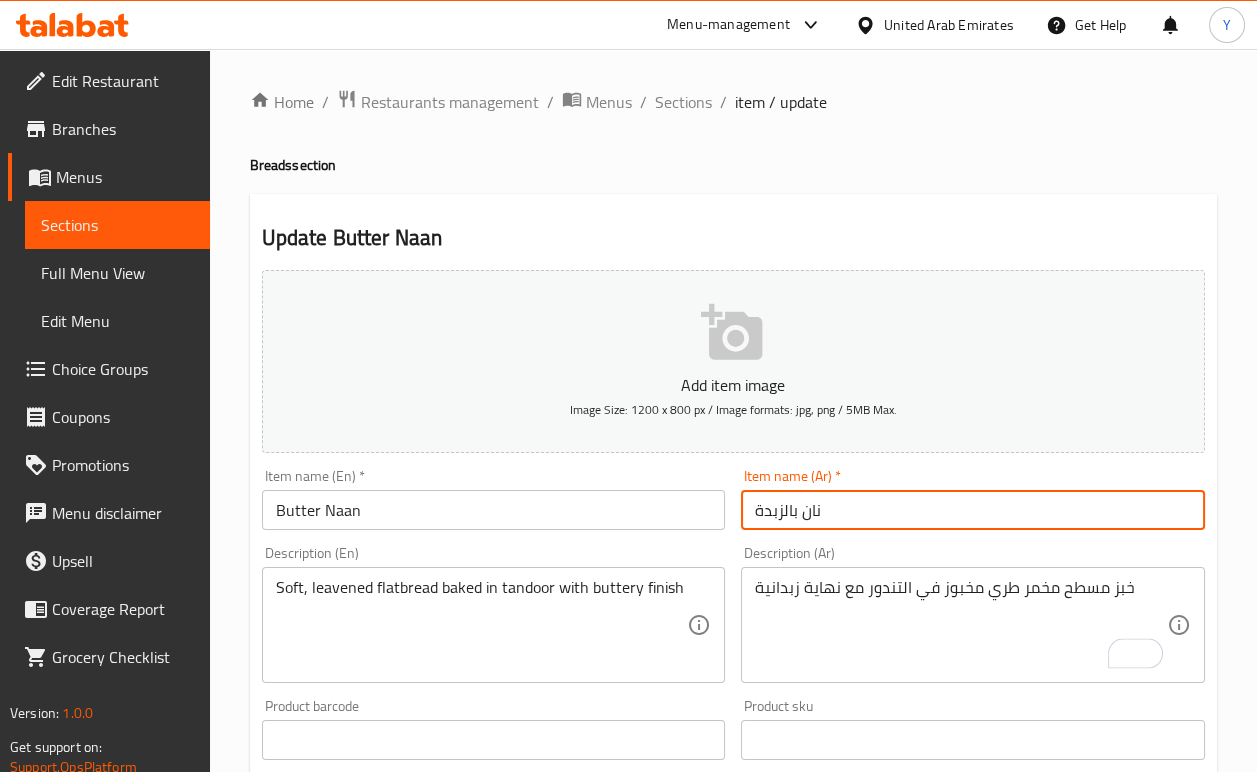 click on "Update" at bounding box center [374, 1326] 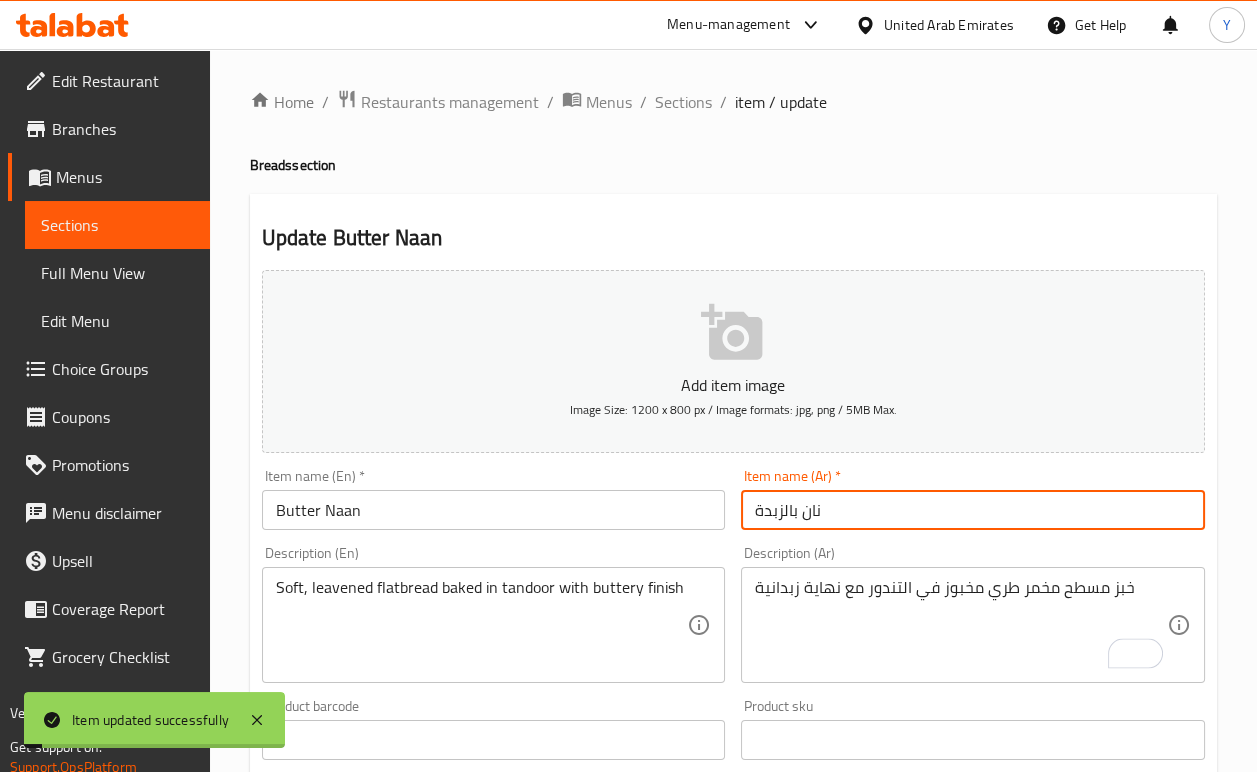 click on "Sections" at bounding box center [683, 102] 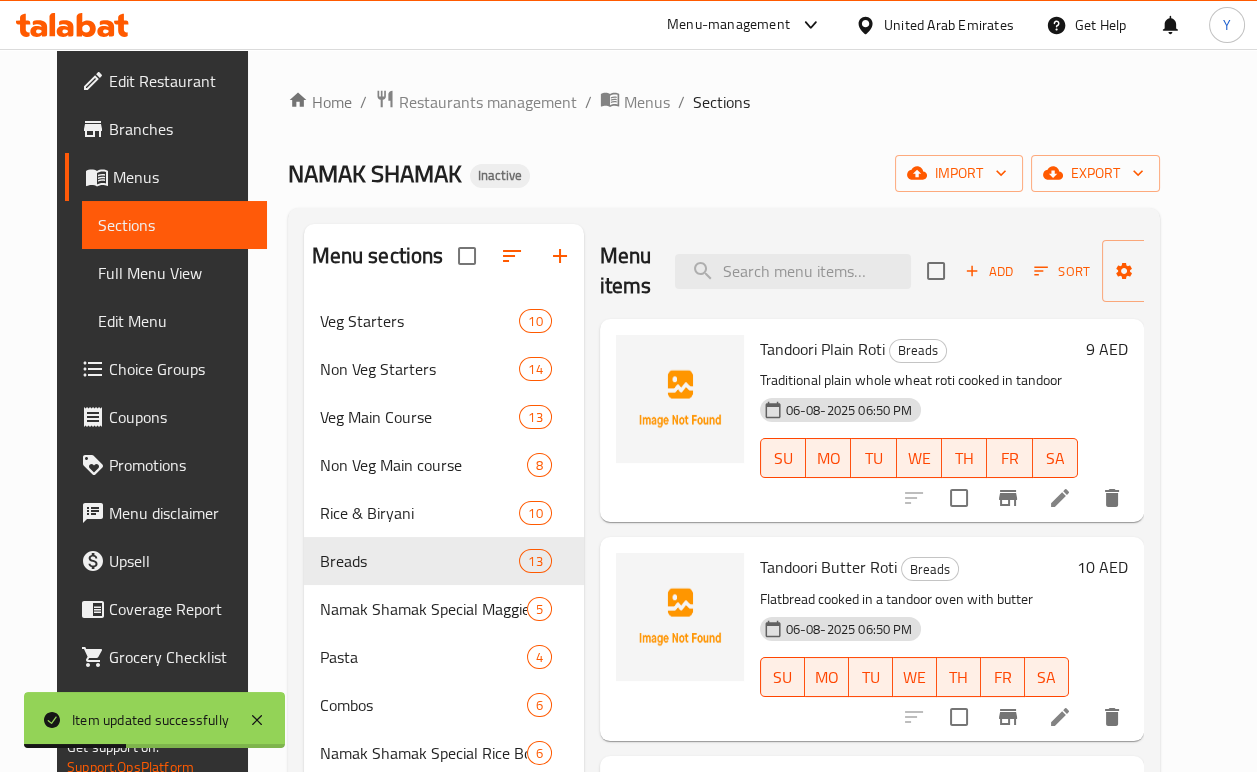 click on "Choice Groups" at bounding box center (180, 369) 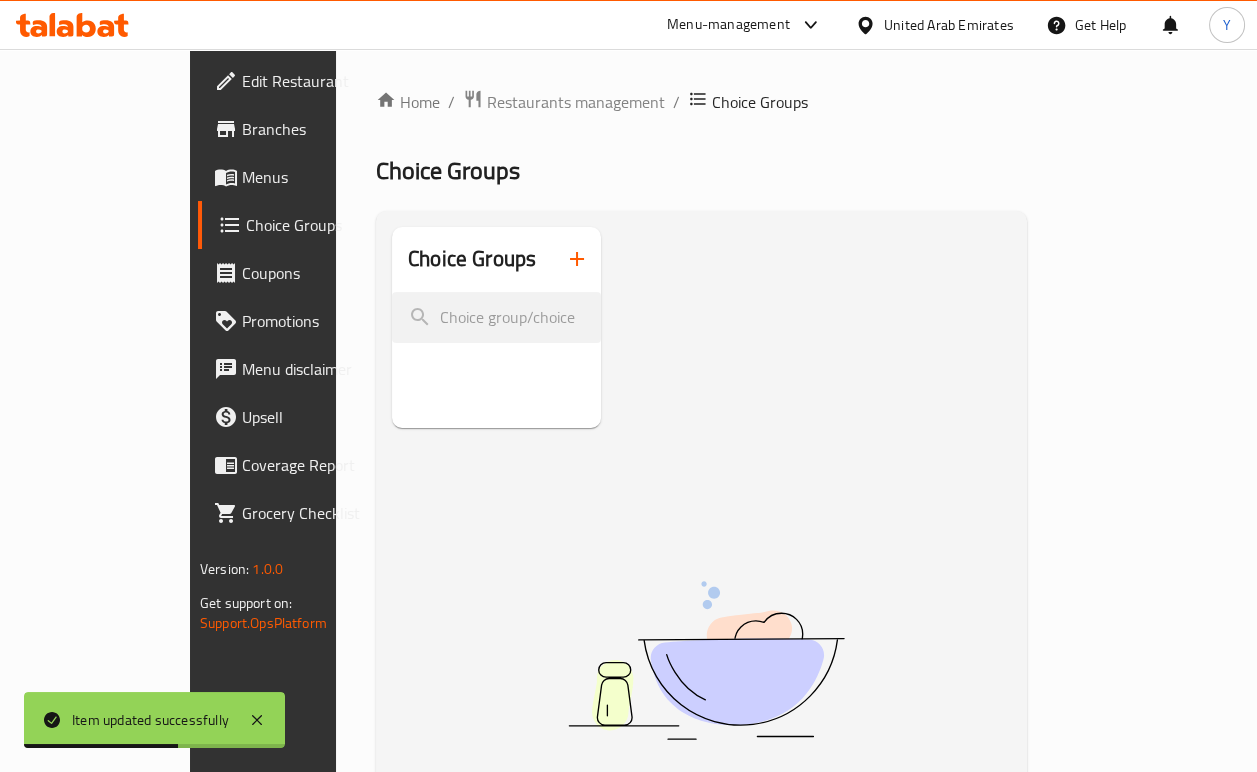 click 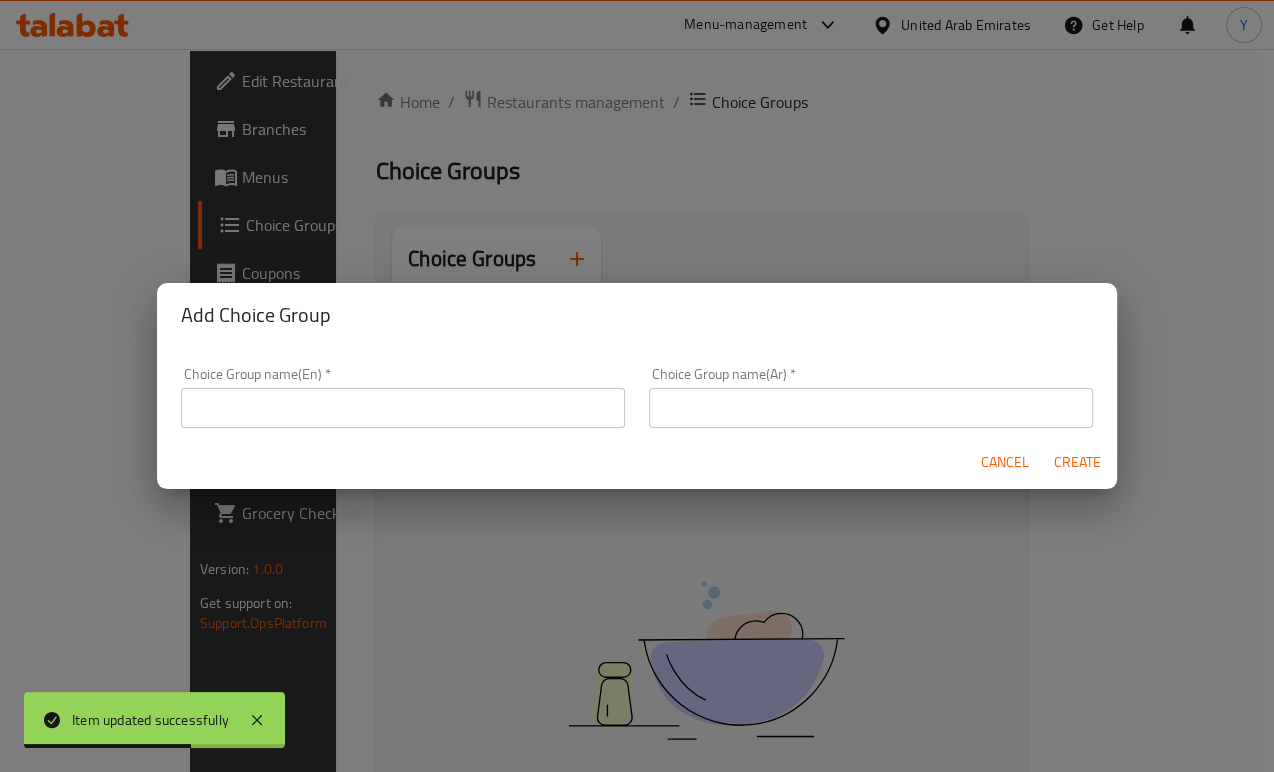 click on "Choice Group name(En)   * Choice Group name(En)  *" at bounding box center [403, 397] 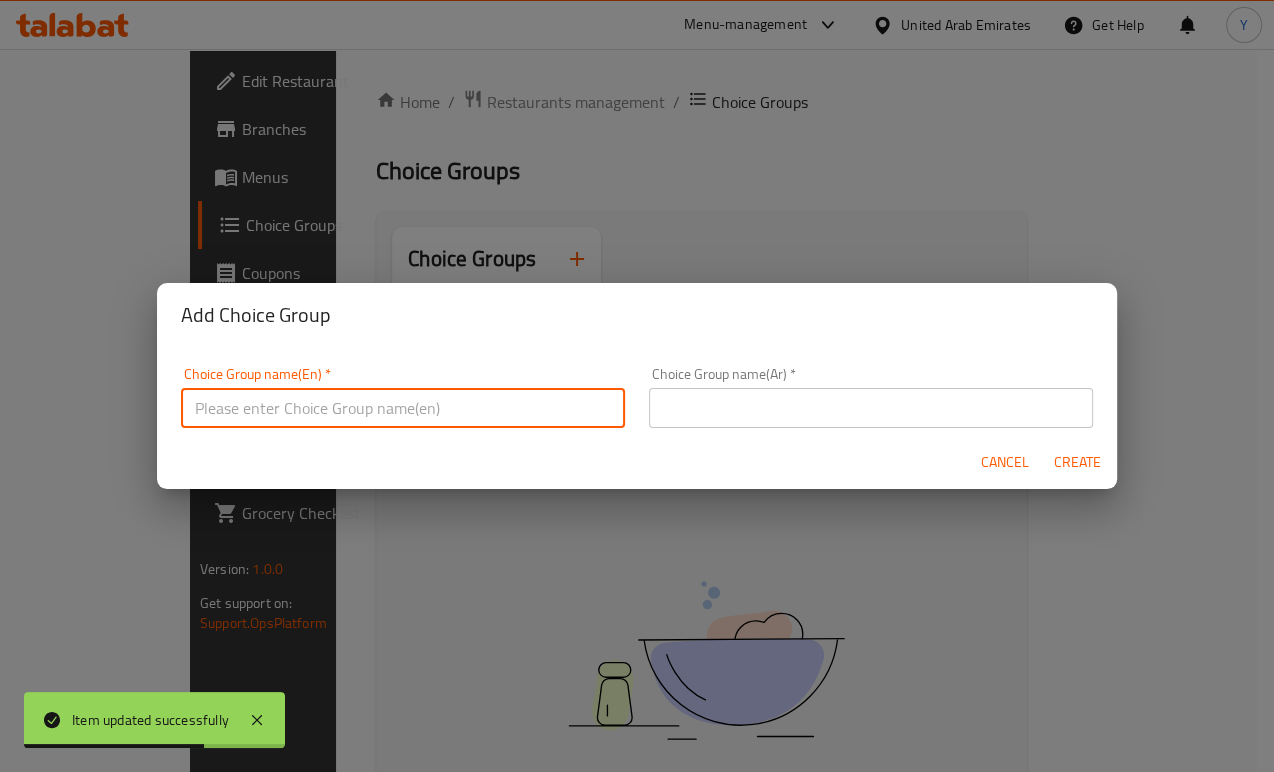 click at bounding box center [403, 408] 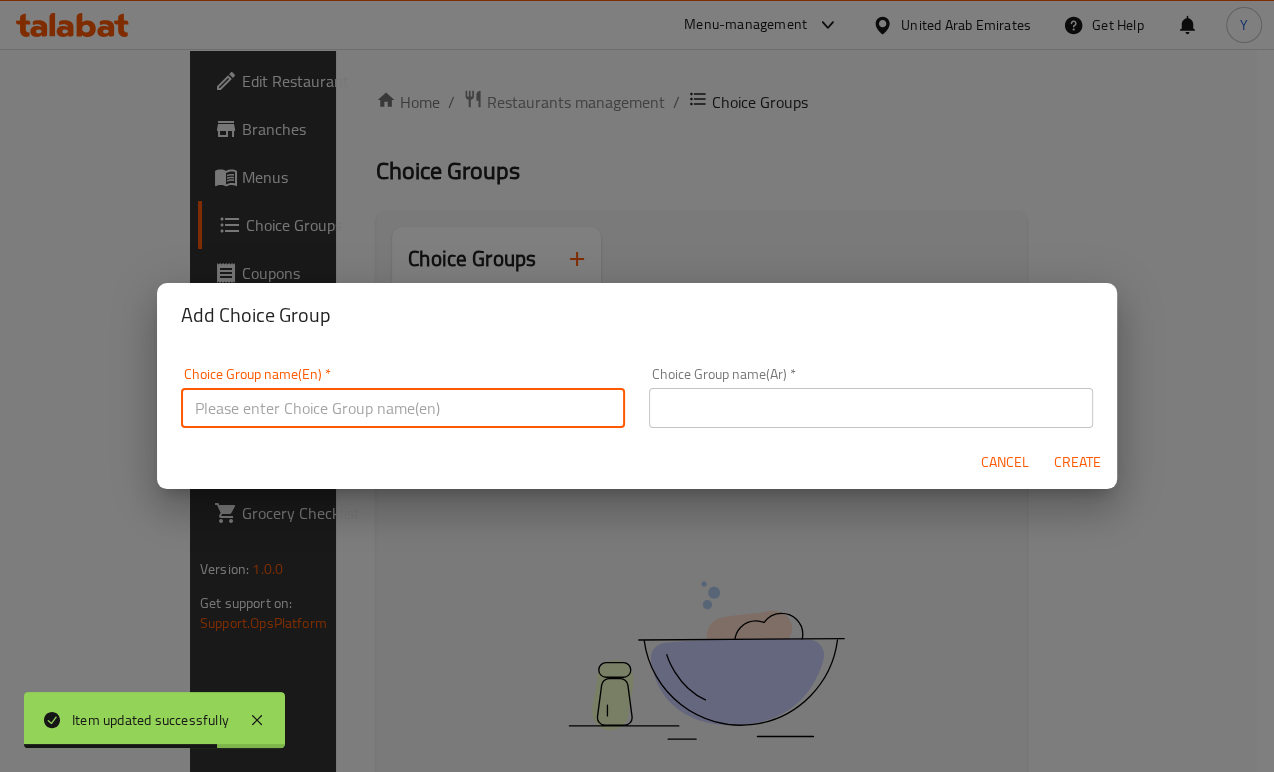 type on "Your Choice Of" 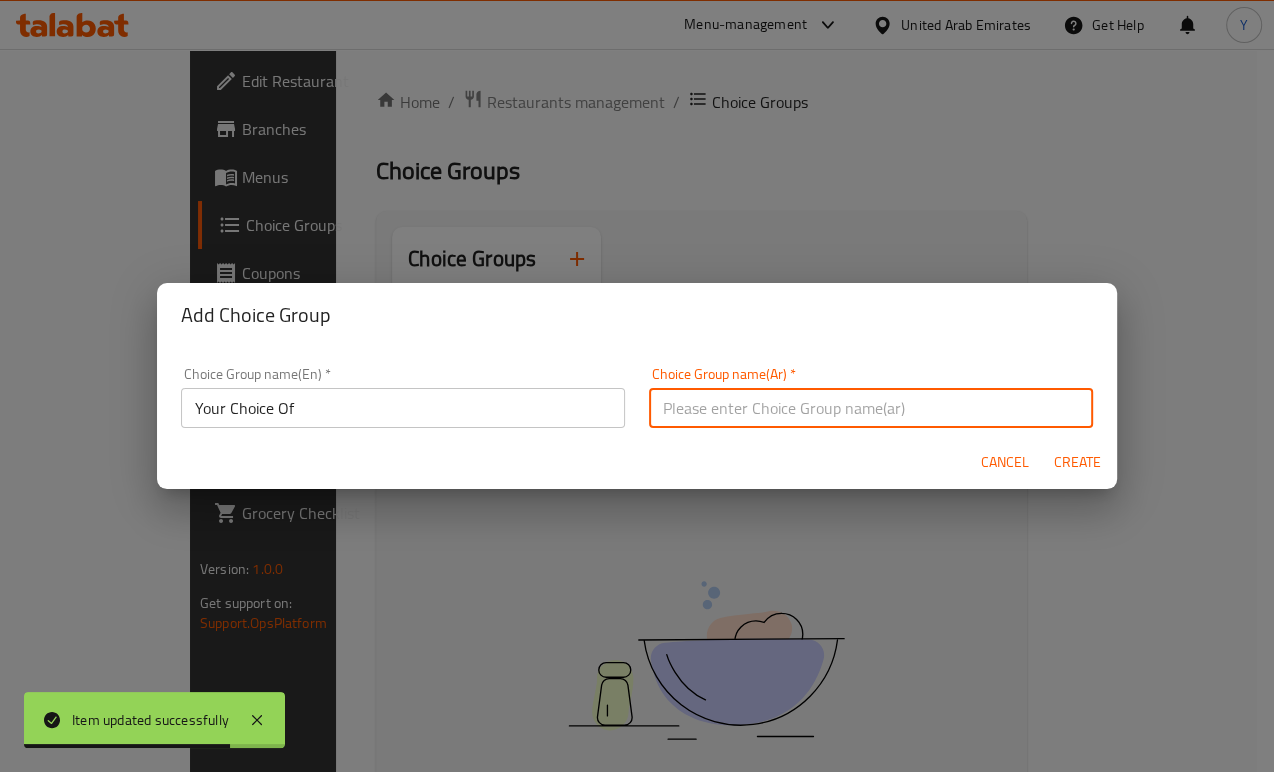 drag, startPoint x: 717, startPoint y: 415, endPoint x: 716, endPoint y: 431, distance: 16.03122 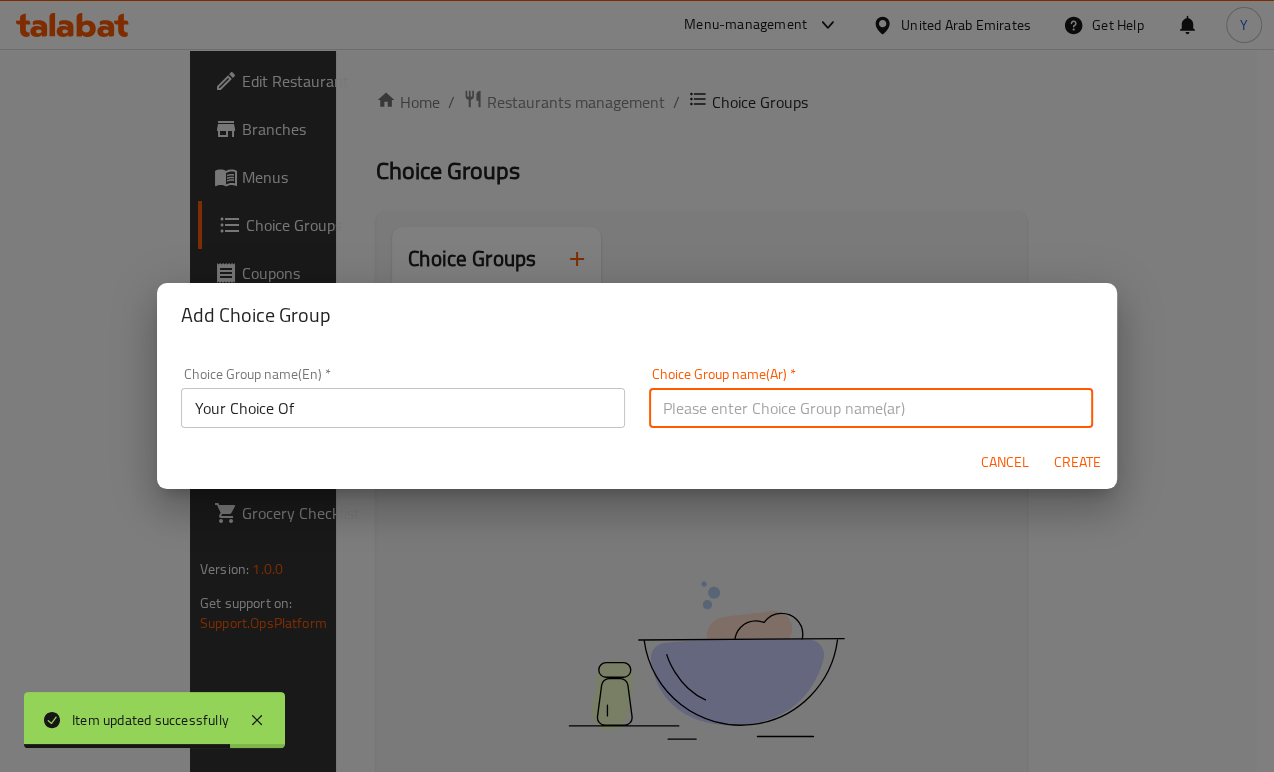 click at bounding box center [871, 408] 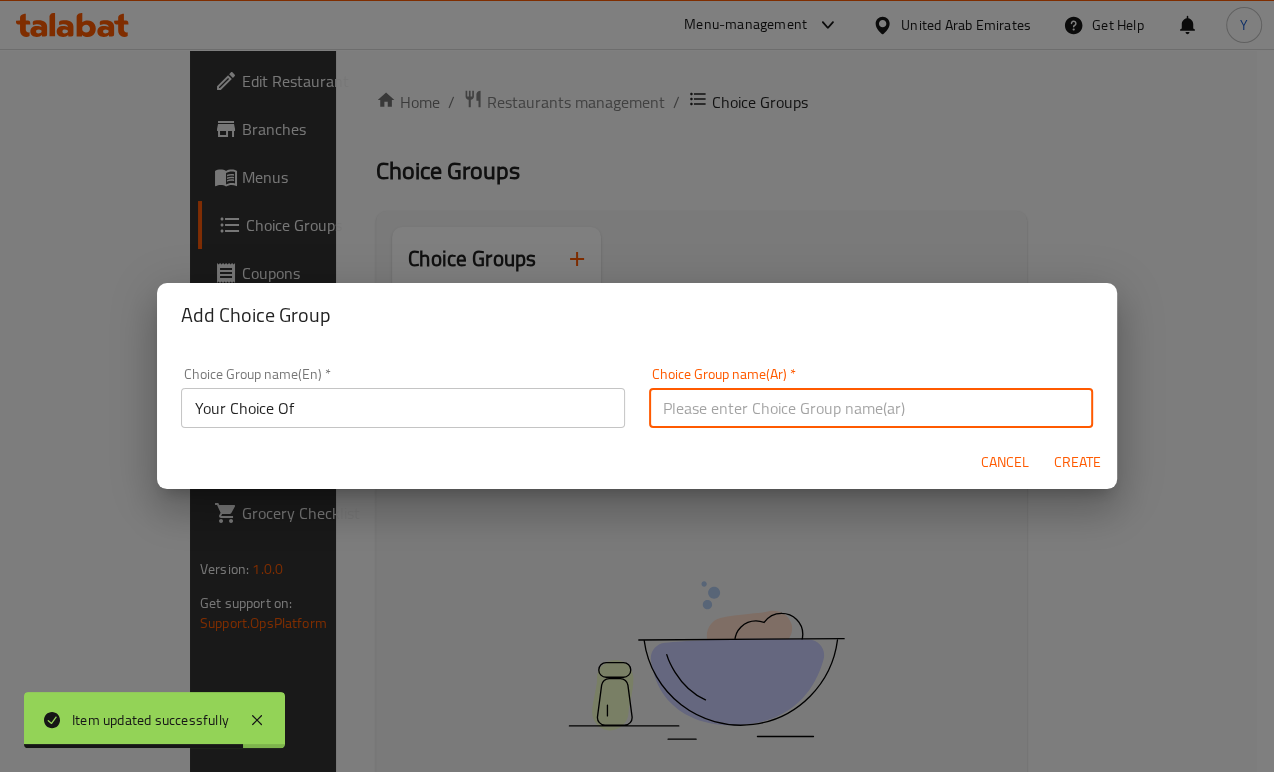 type on "اختيارك من" 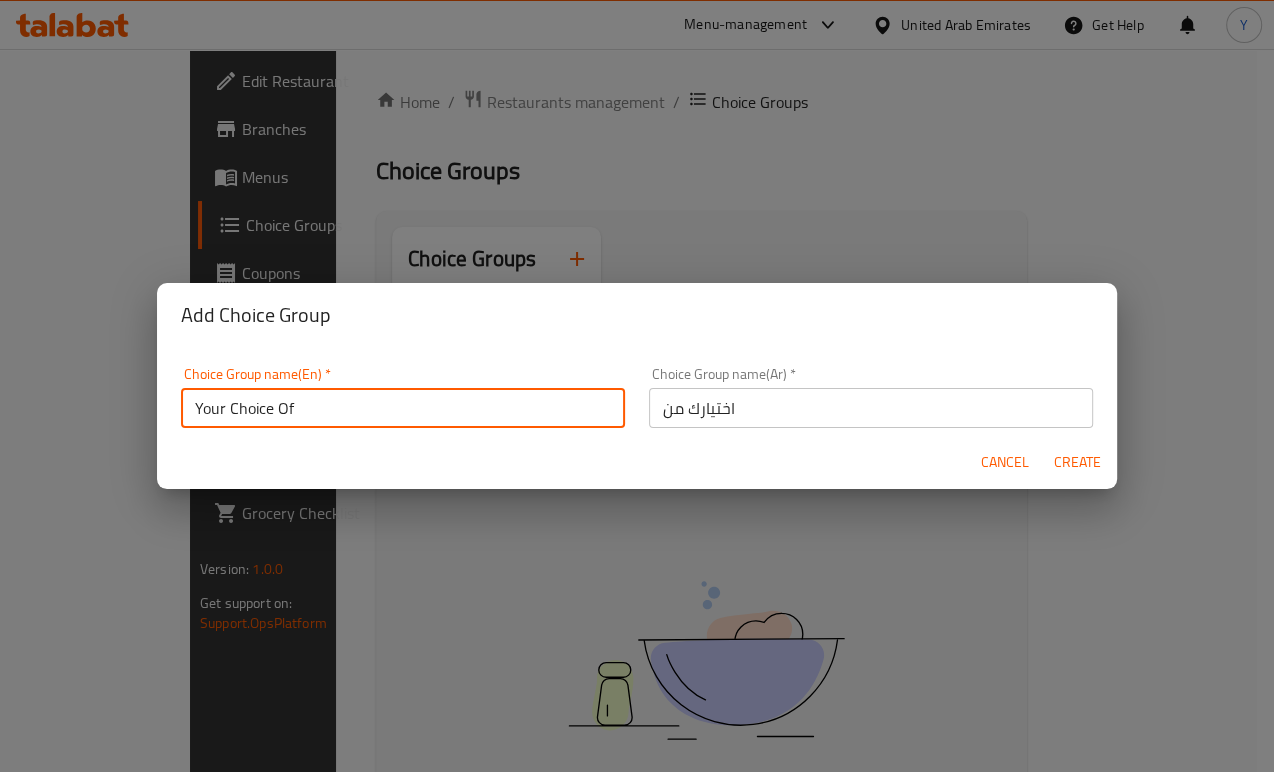 click on "Your Choice Of" at bounding box center (403, 408) 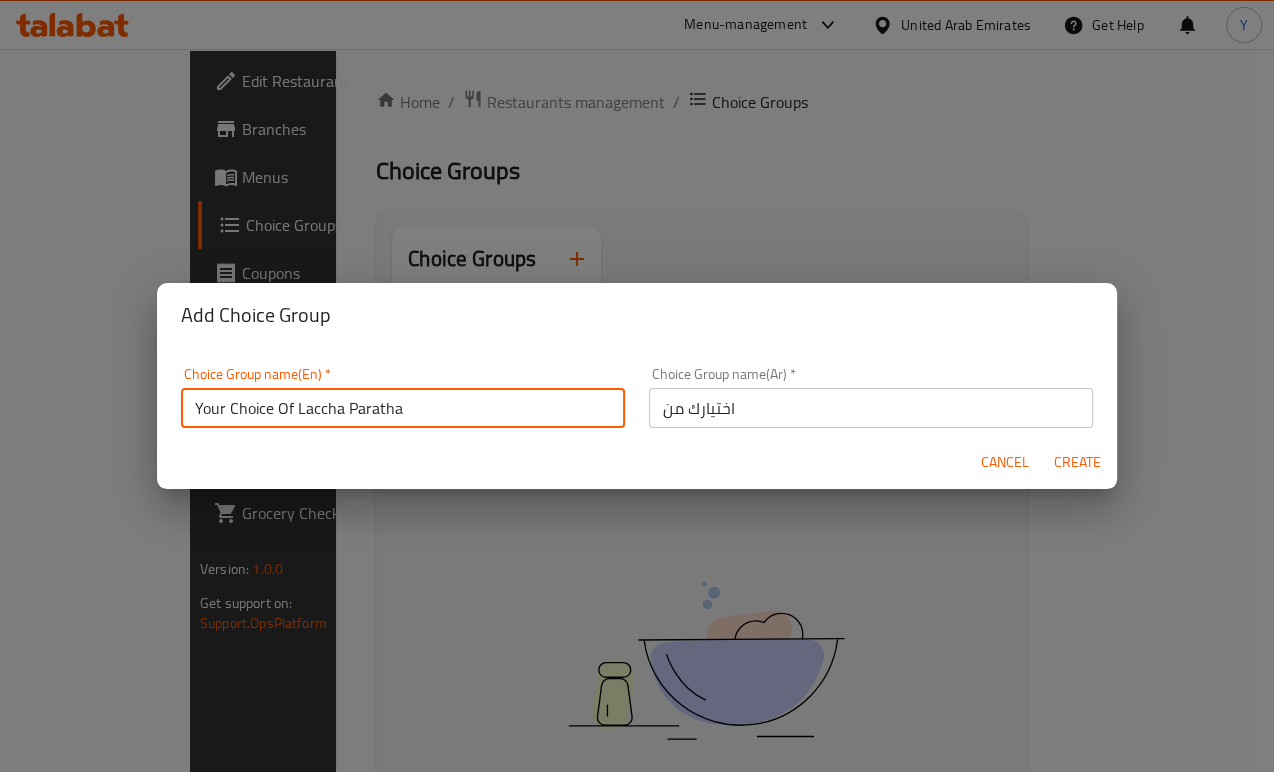 type on "Your Choice Of Laccha Paratha" 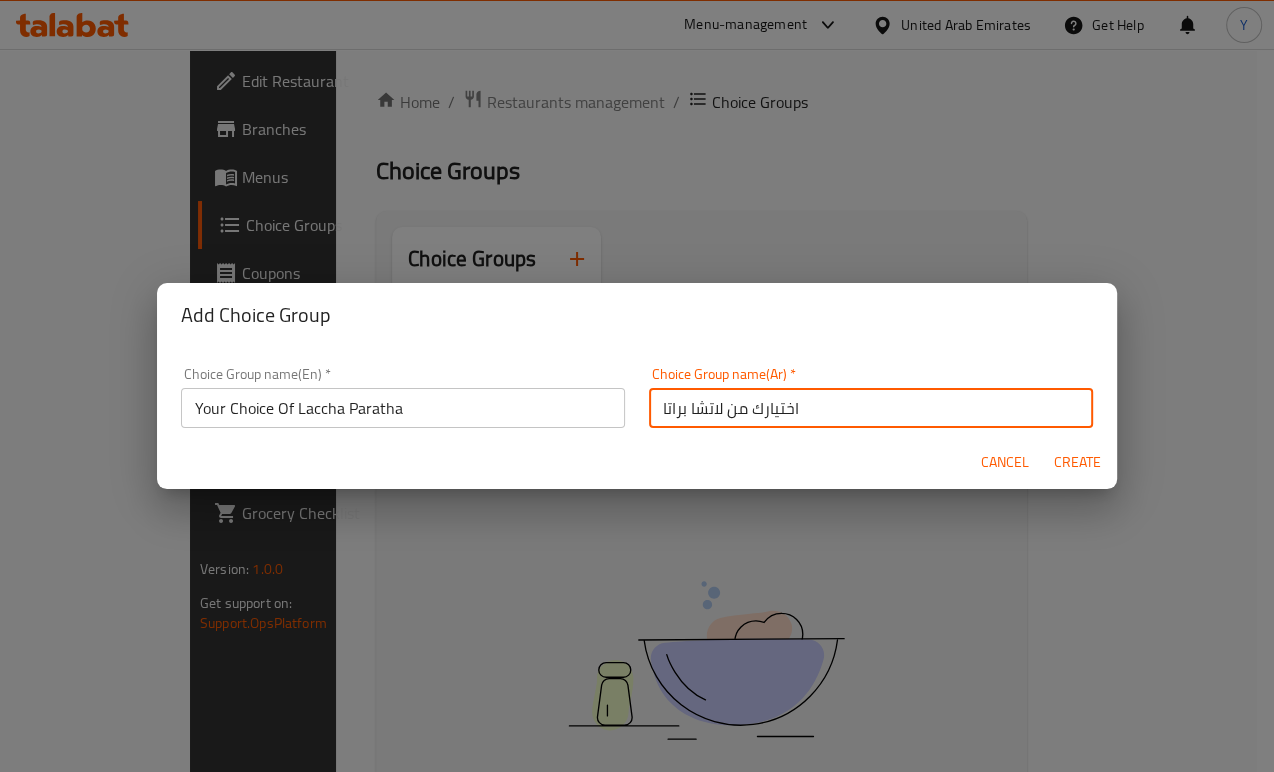 drag, startPoint x: 717, startPoint y: 409, endPoint x: 620, endPoint y: 399, distance: 97.5141 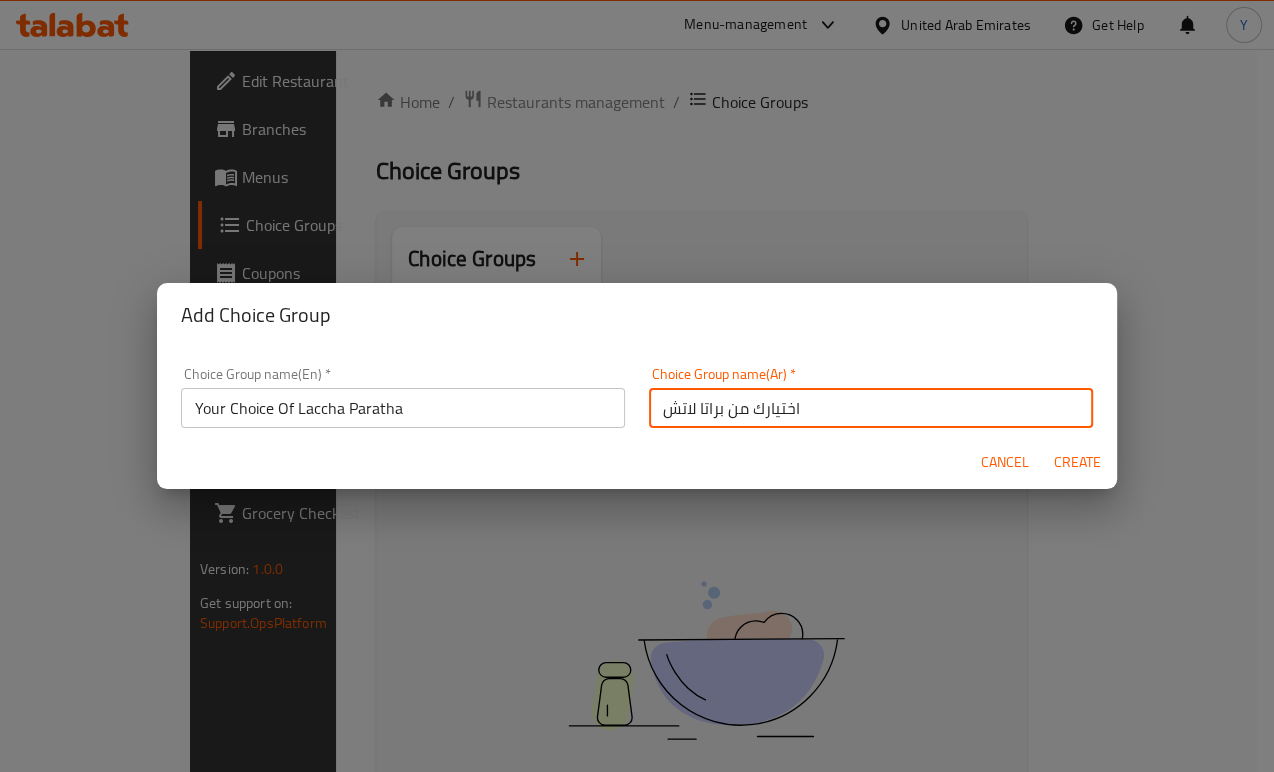 type on "اختيارك من براتا لاتشا" 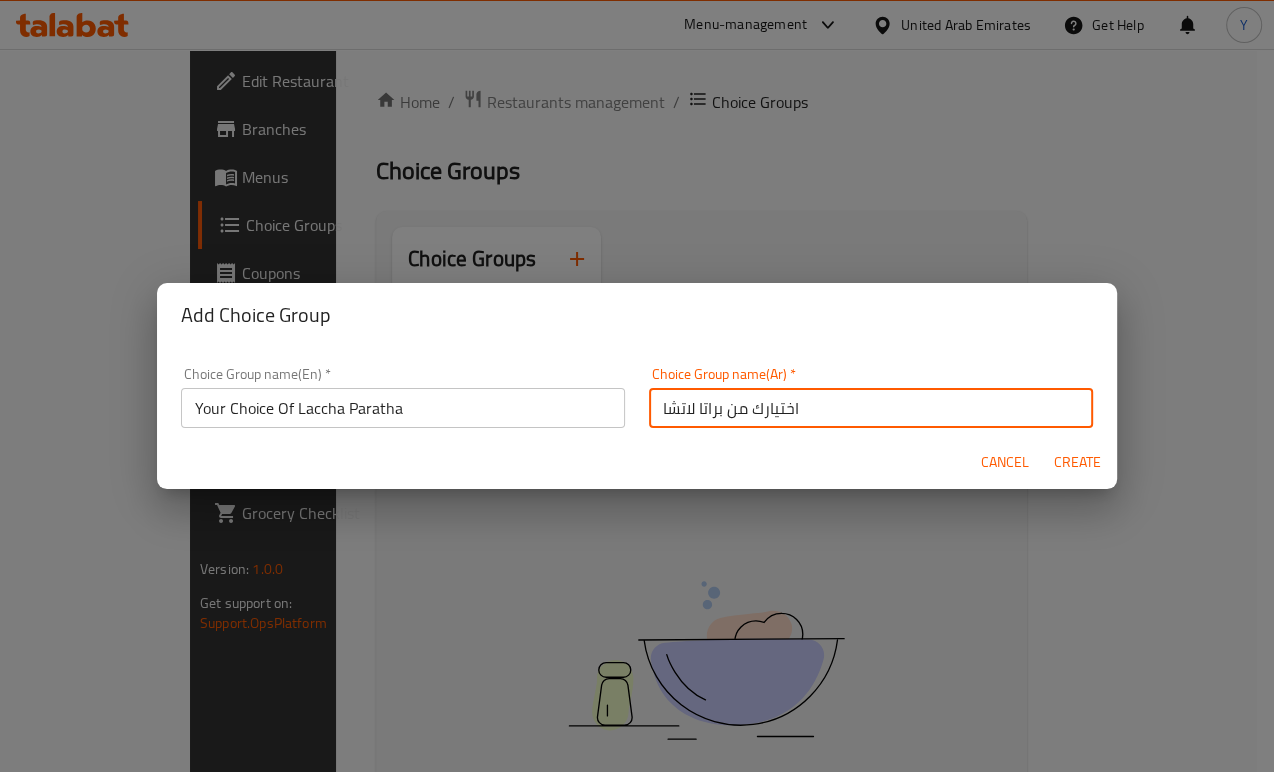click on "Create" at bounding box center (1077, 462) 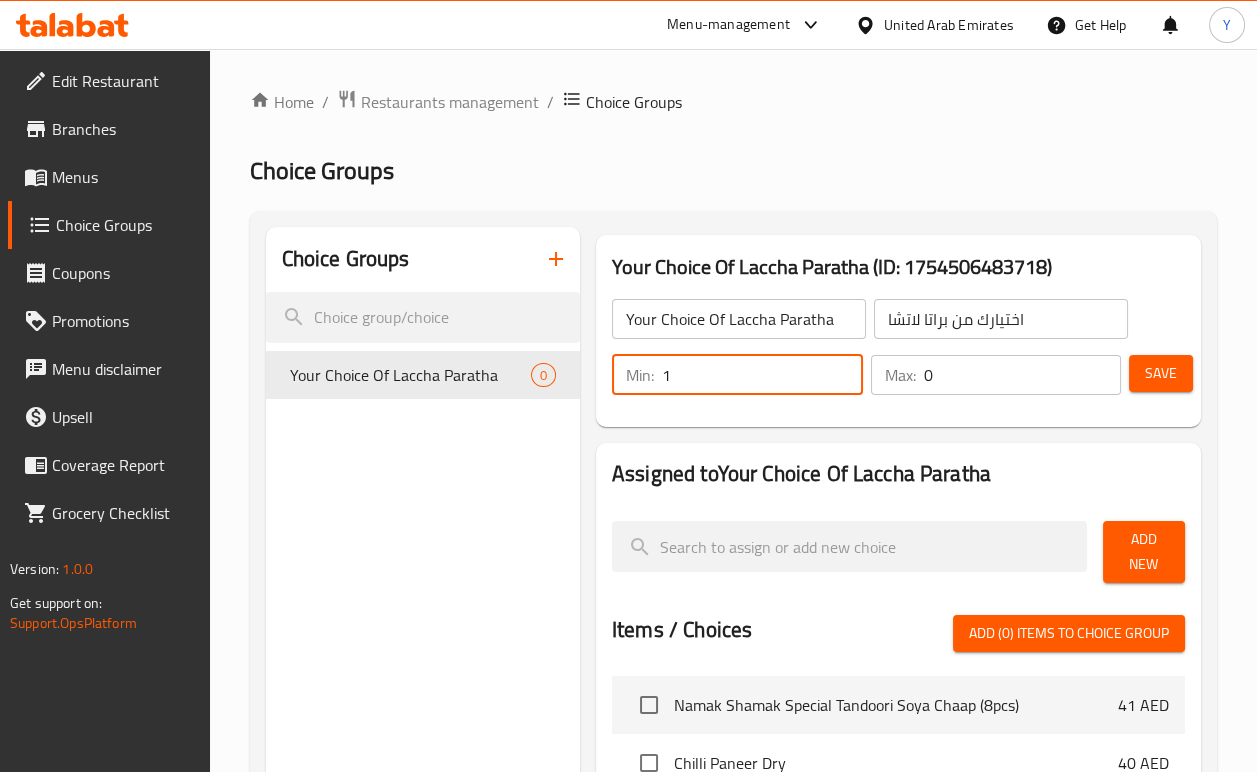 type on "1" 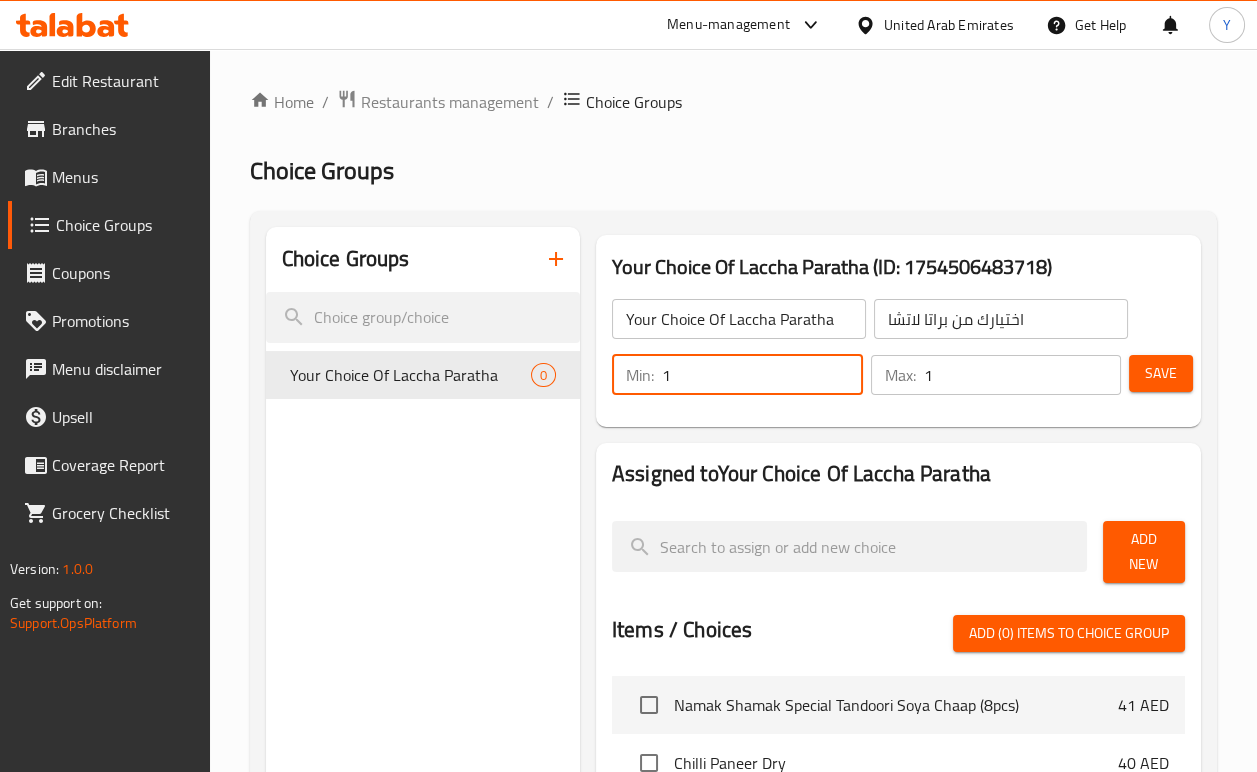 type on "1" 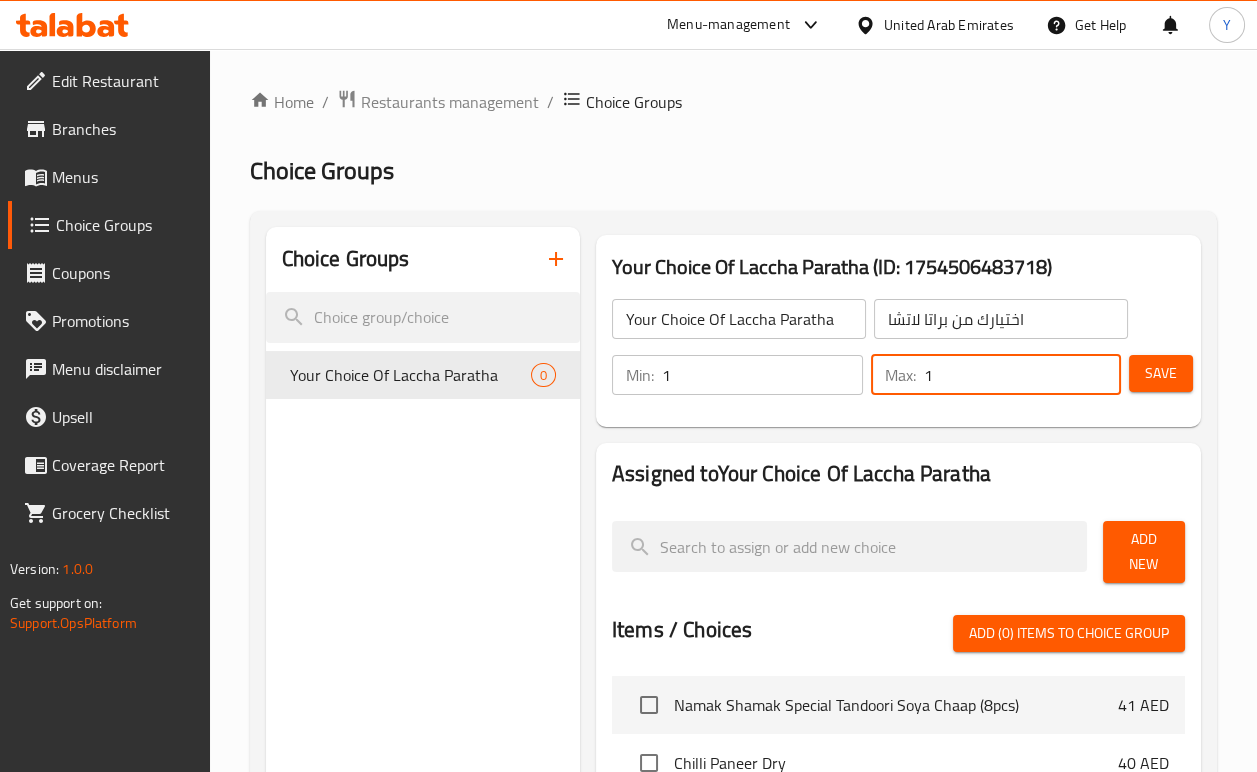 click on "Save" at bounding box center [1161, 373] 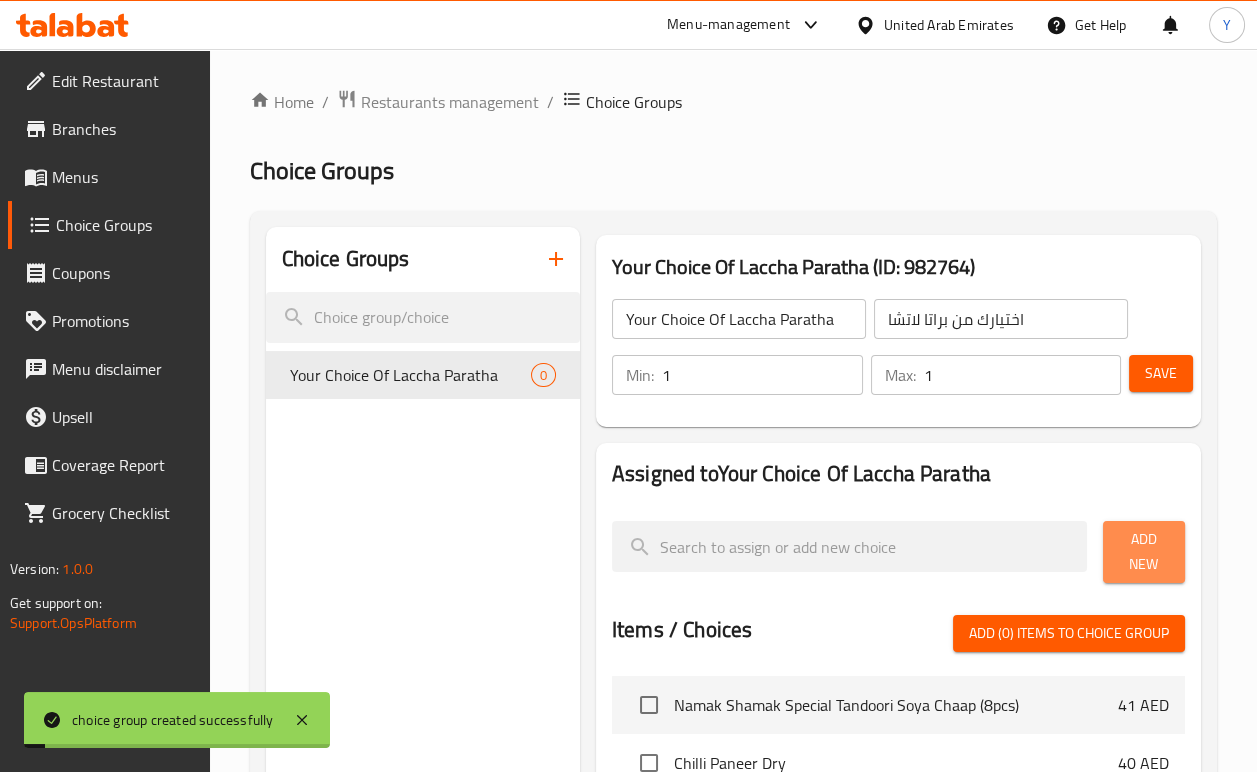 click on "Add New" at bounding box center [1144, 552] 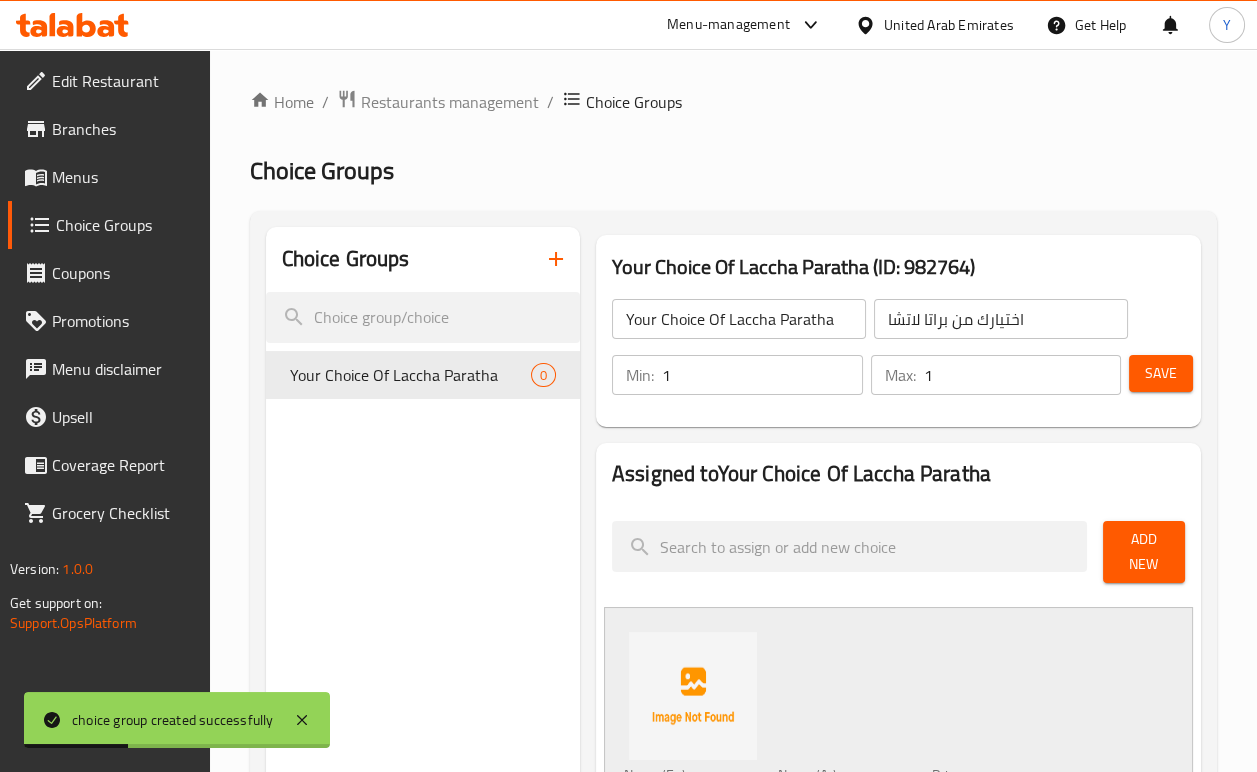 drag, startPoint x: 1254, startPoint y: 370, endPoint x: 1247, endPoint y: 388, distance: 19.313208 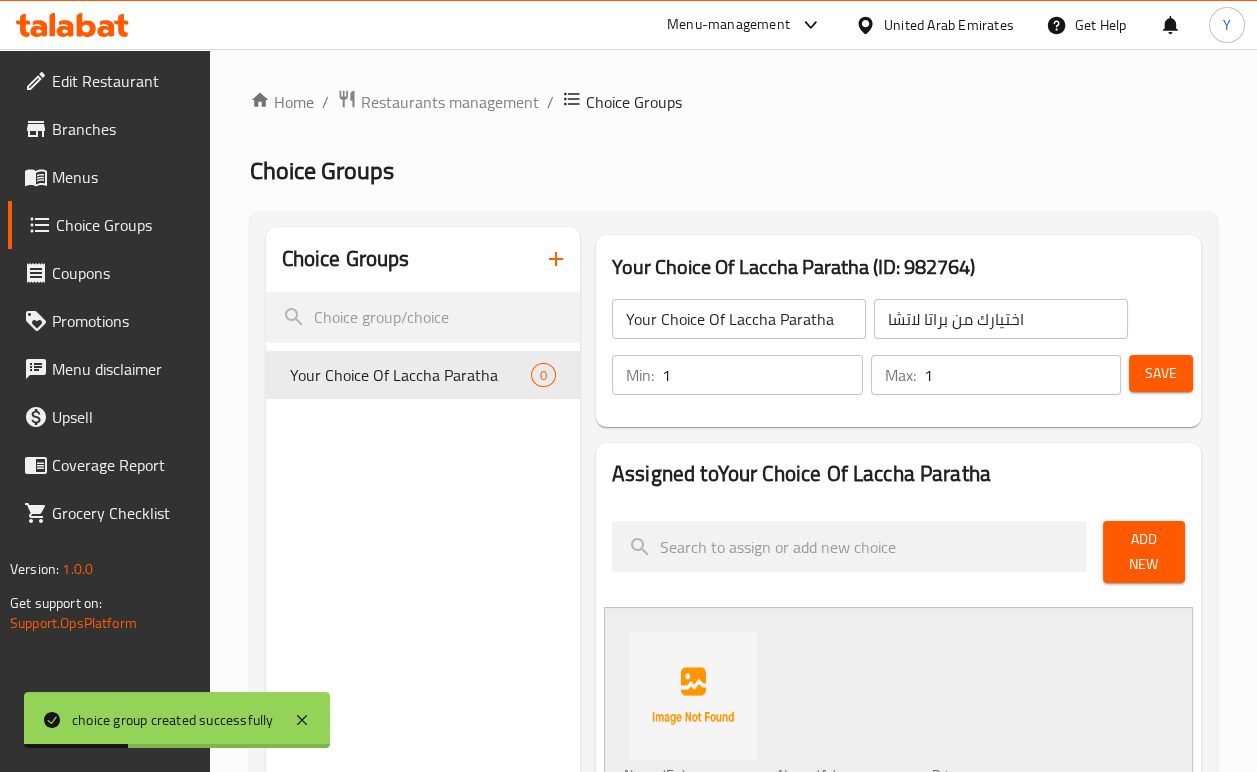 click on "Home / Restaurants management / Choice Groups Choice Groups Choice Groups Your Choice Of Laccha Paratha 0 Your Choice Of Laccha Paratha (ID: 982764) Your Choice Of Laccha Paratha ​ اختيارك من براتا لاتشا ​ Min: 1 ​ Max: 1 ​ Save Assigned to  Your Choice Of Laccha Paratha Add New Name (En) Choice Name (En) Name (Ar) Name (Ar) Price AED 0 Price Status Items / Choices Add (0) items to choice group Namak Shamak Special Tandoori Soya Chaap (8pcs) 41 AED Chilli Paneer Dry 40 AED Malai Soya Chaap (8pcs) 44 AED Namak Shamak Special Paneer Tikka (8pcs) 50 AED Malai Paneer Tikka (8pcs) 52 AED Chilli Mushroom Dry 39 AED Veg Shami Kebab (4pcs) 39 AED Special Aloo Tikki Chaat 28 AED Melt in Mouth Dahi Vada (2pcs) 30 AED Special Veg Tandoori Platter 80 AED Namak Shamak Special Mutton Galouti Kebab (4pcs) 40 AED Tangri Chicken (4pcs) 50 AED Chicken Kali Mirch (8pcs) 50 AED Tandoori Chicken (8pcs) 49 AED Namak Shamak Special Chicken Tikka (8pcs) 48 AED Afghani Chicken (8pcs) 55 AED 55 AED 54 AED  (" at bounding box center (733, 854) 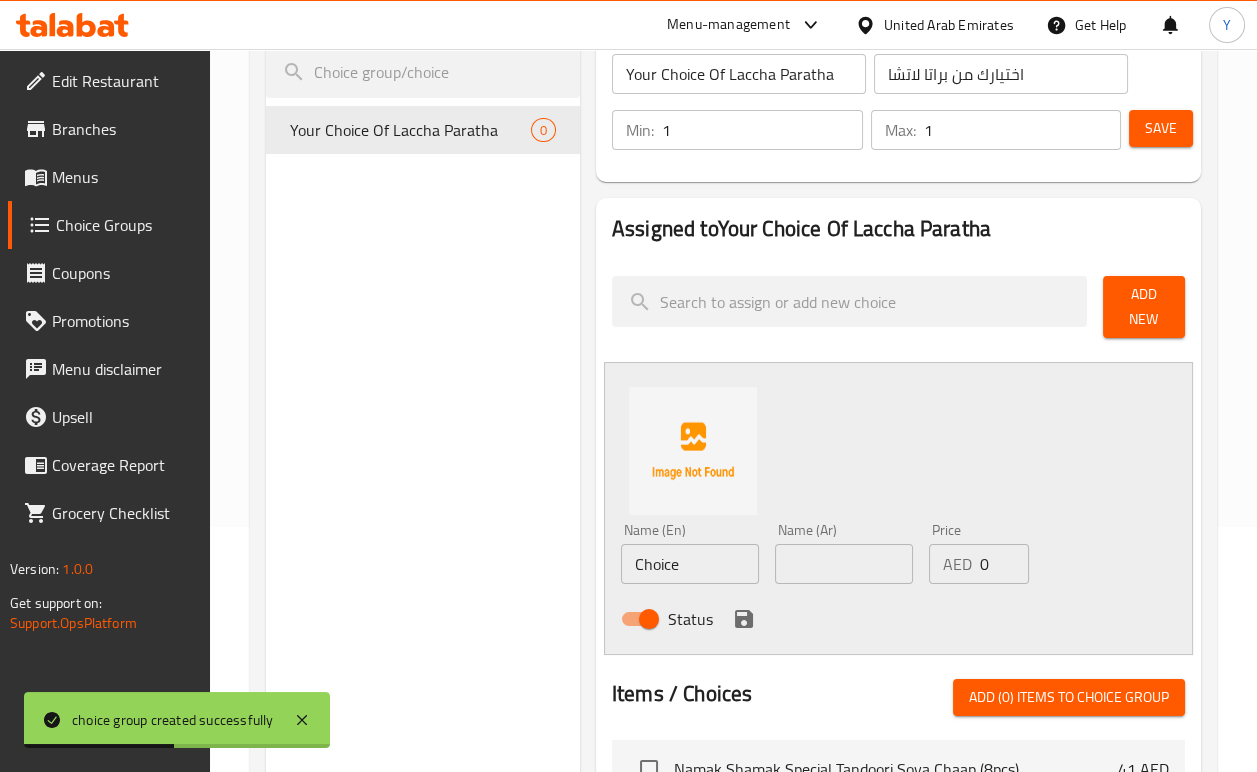 scroll, scrollTop: 311, scrollLeft: 0, axis: vertical 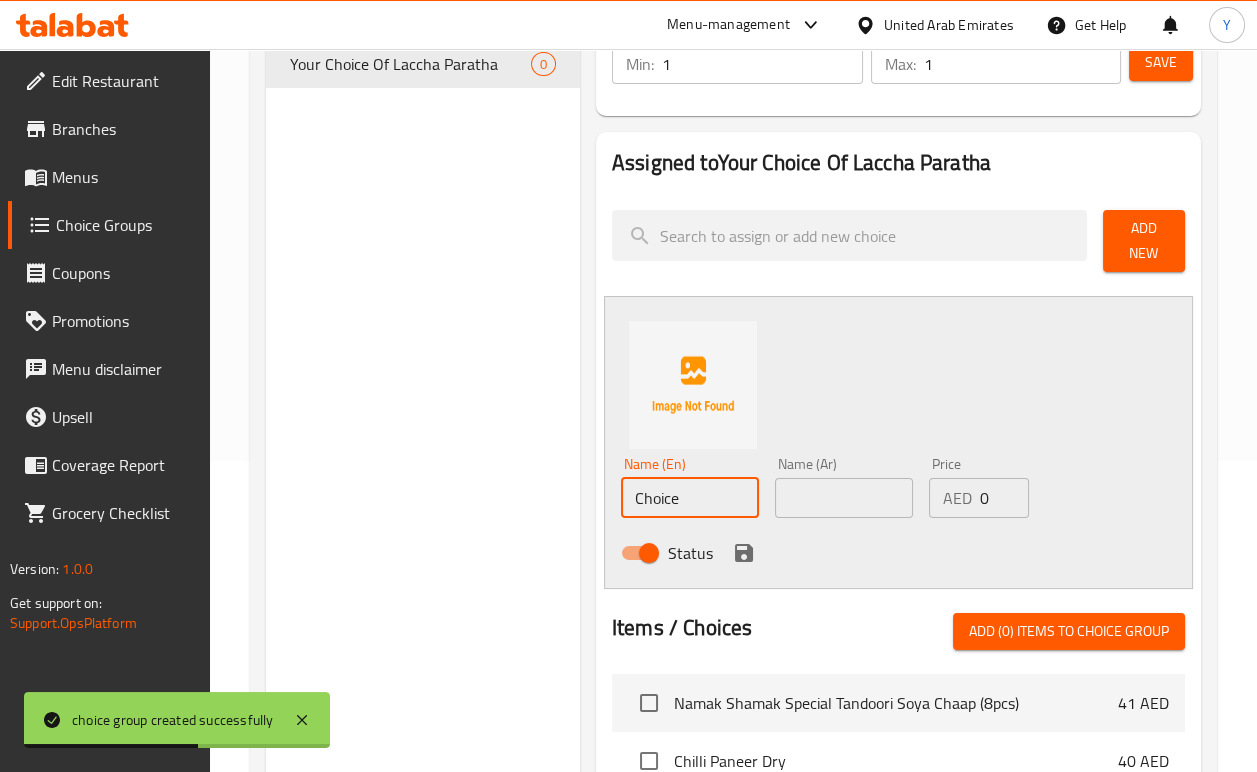 drag, startPoint x: 678, startPoint y: 495, endPoint x: 646, endPoint y: 491, distance: 32.24903 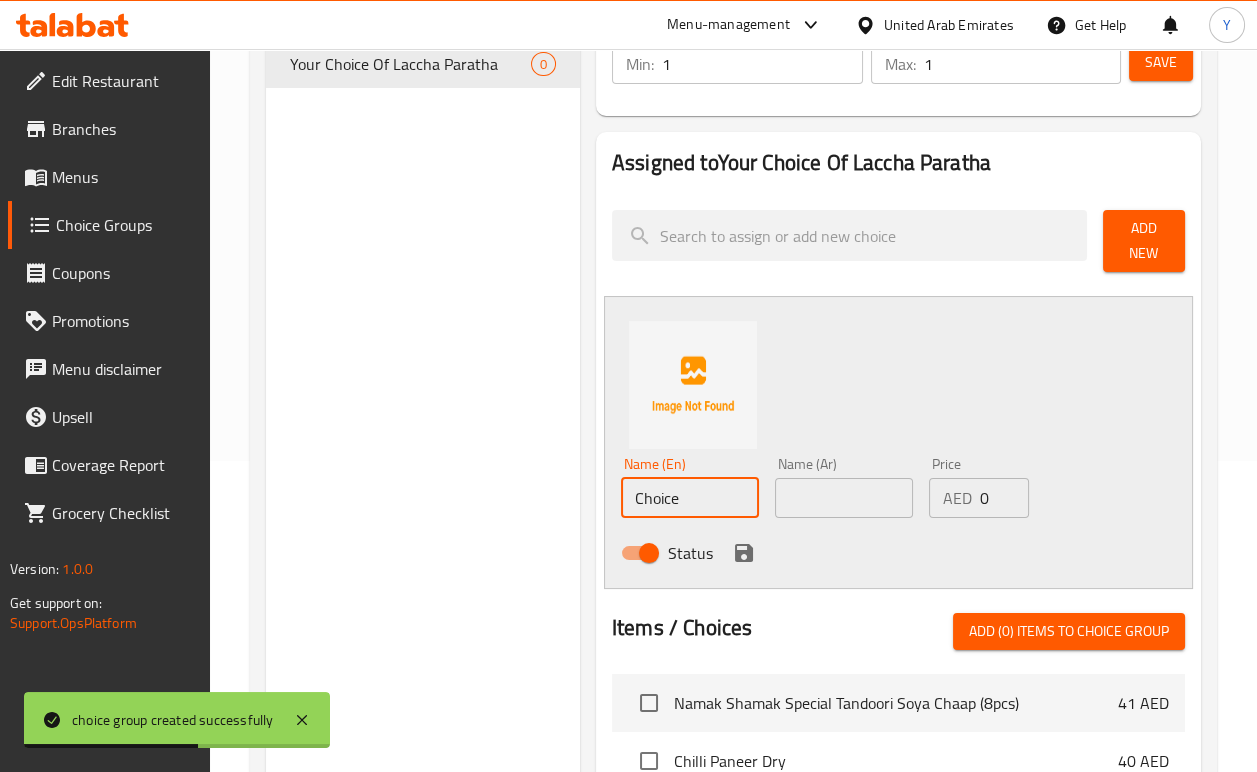 click on "Choice" at bounding box center [690, 498] 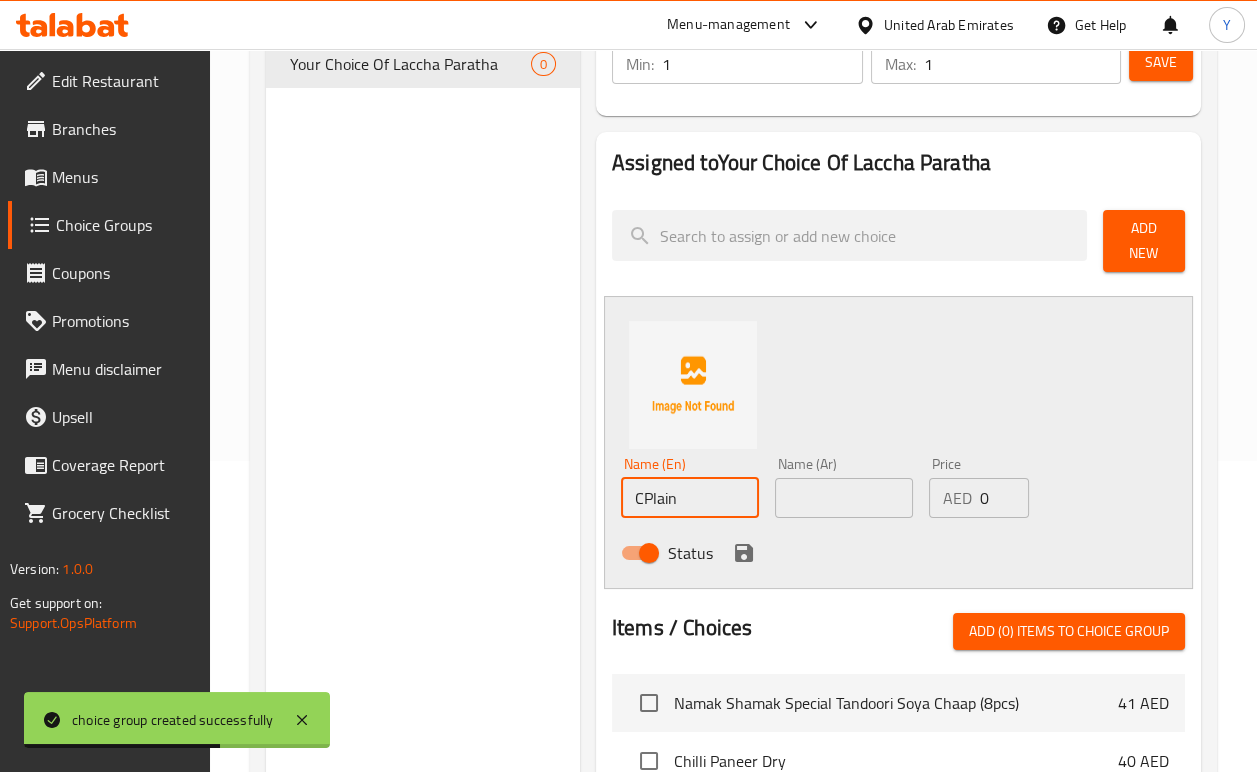 click on "CPlain" at bounding box center [690, 498] 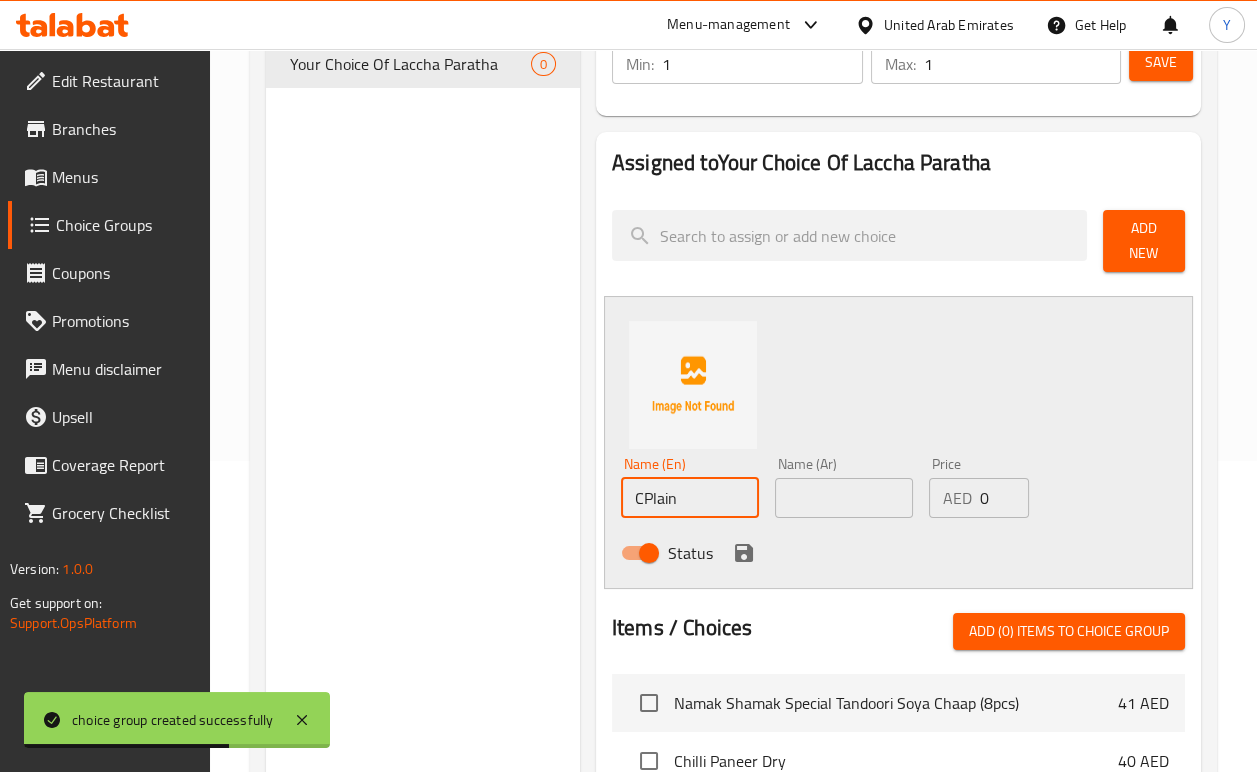click on "CPlain" at bounding box center (690, 498) 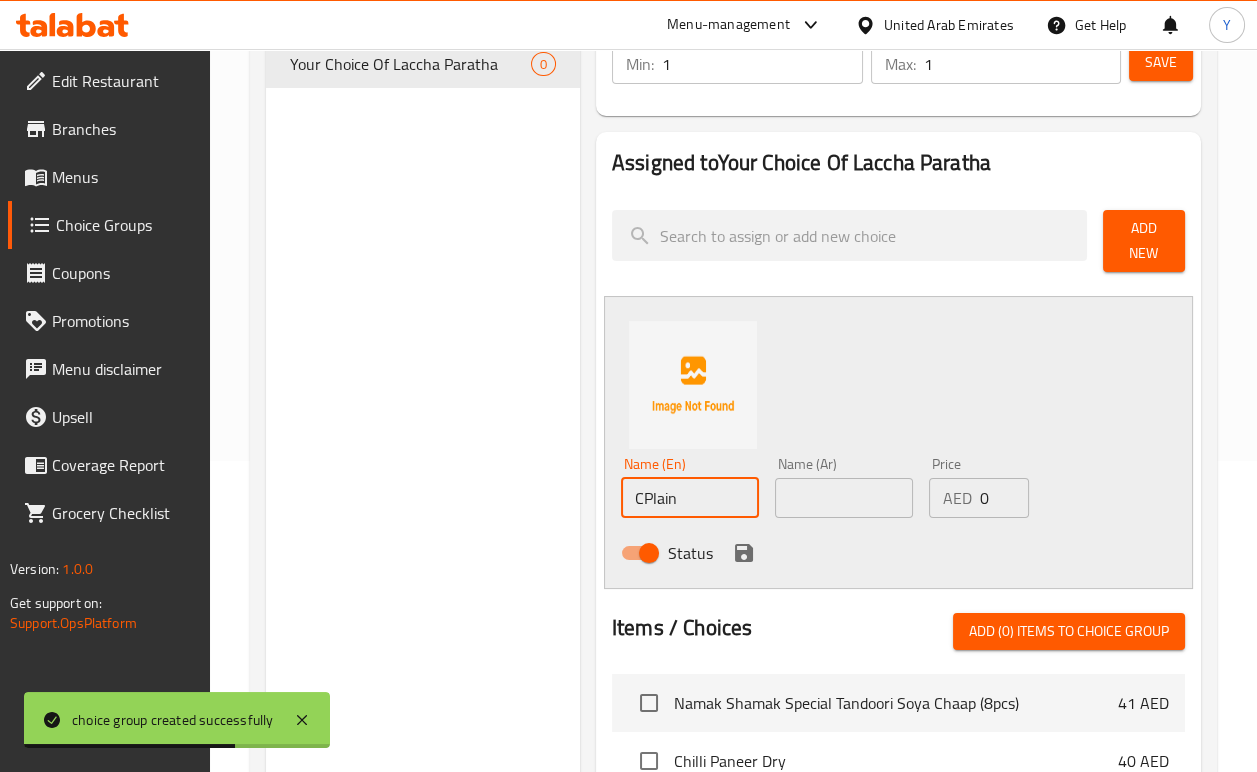 paste 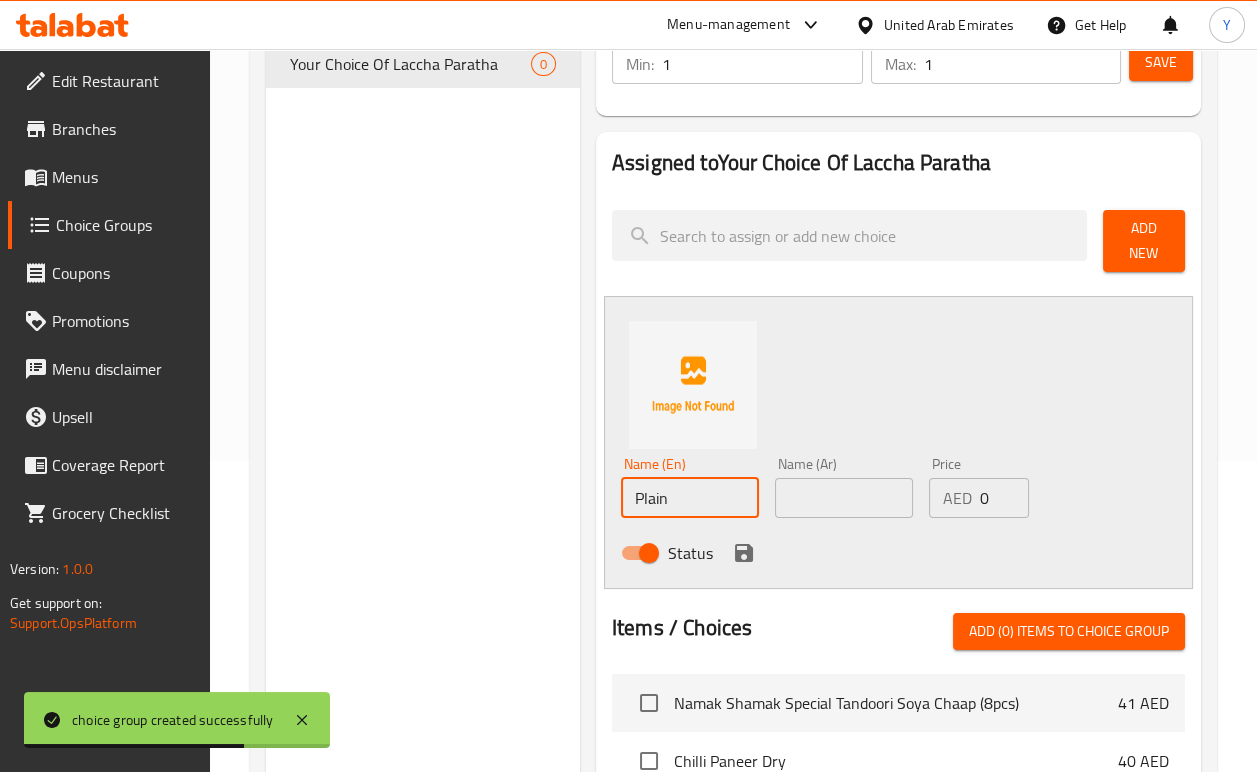 type on "Plain" 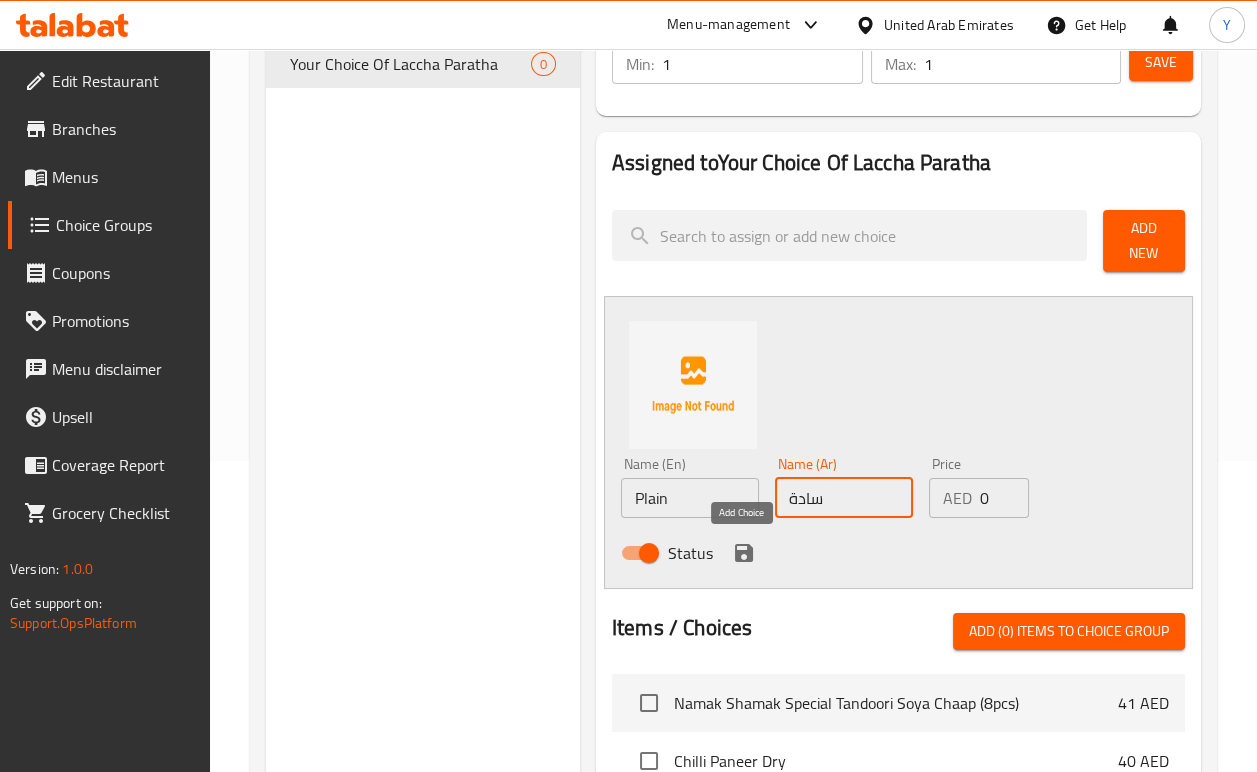 type on "سادة" 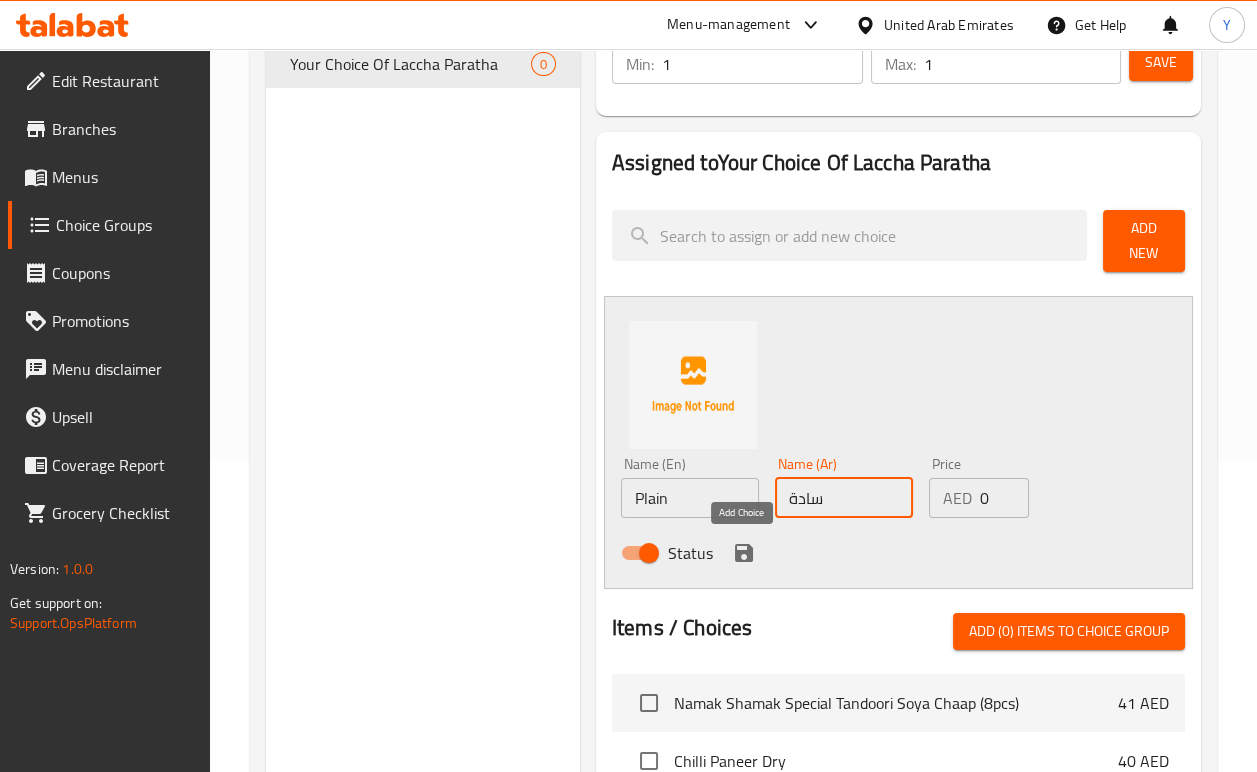 click 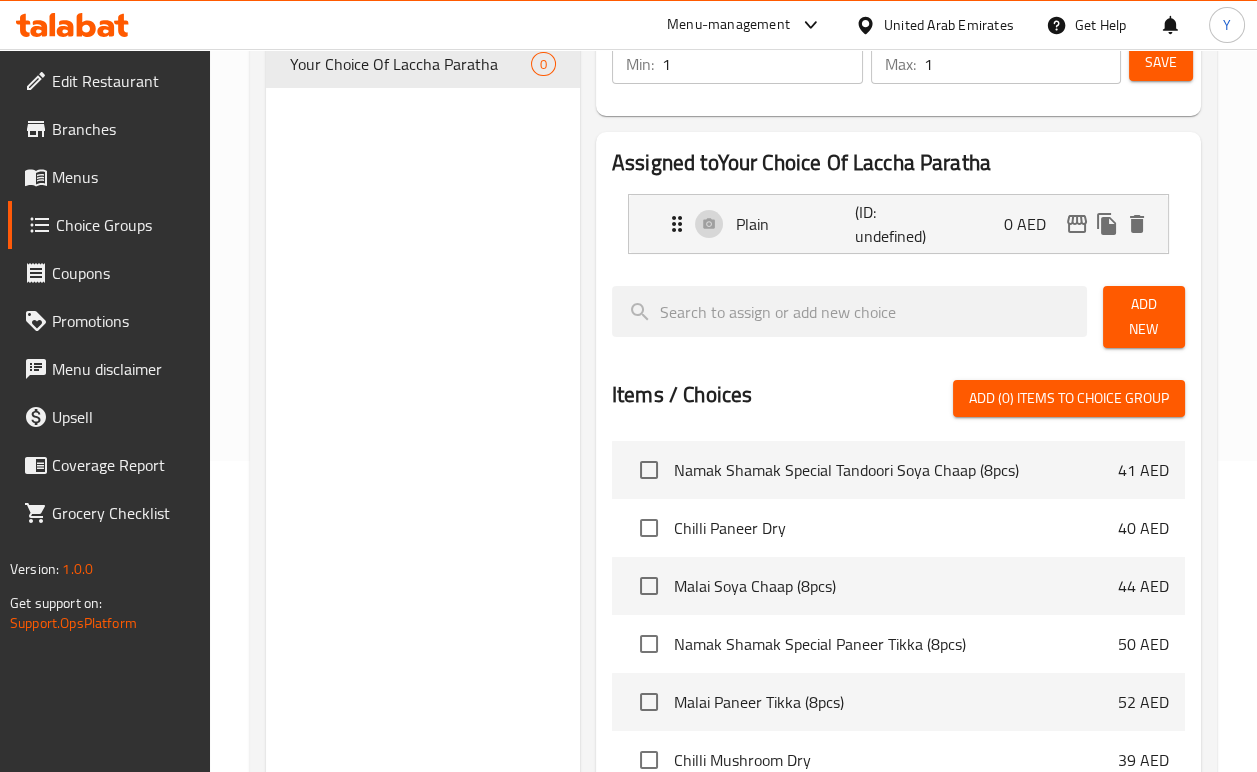 click on "Add New" at bounding box center (1144, 317) 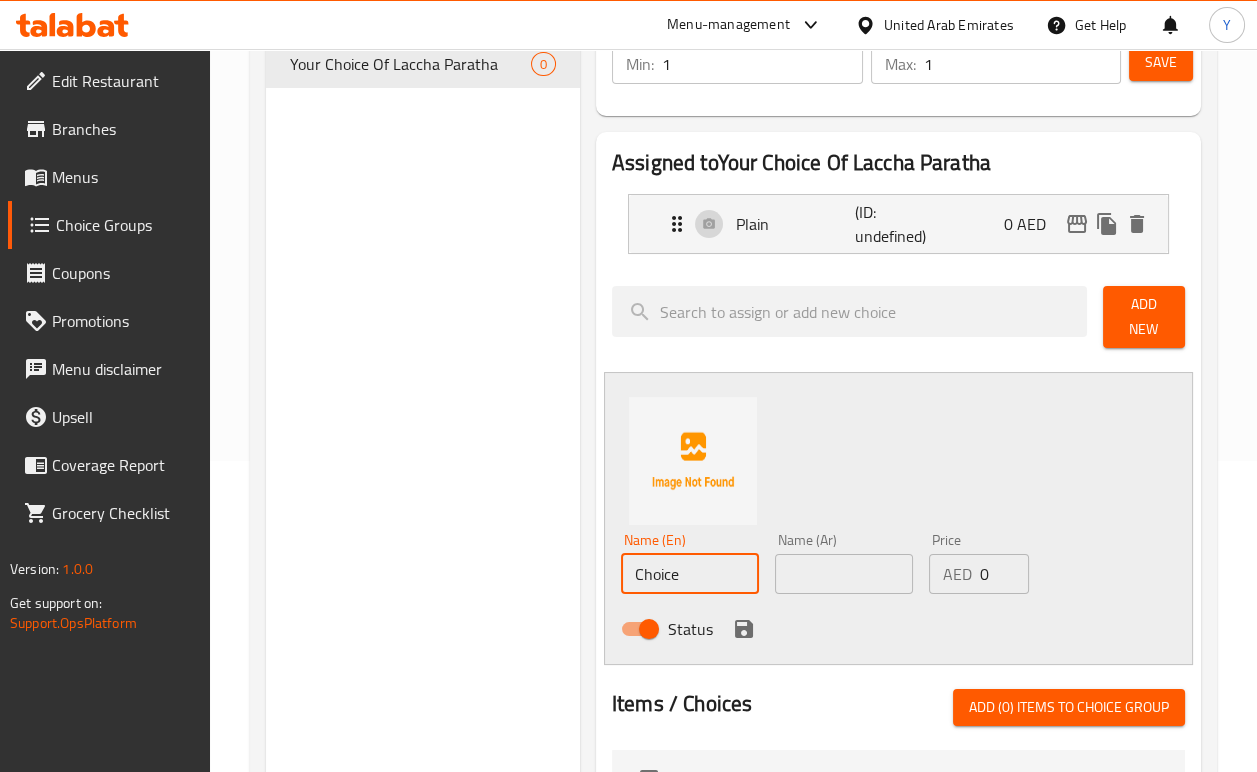 drag, startPoint x: 672, startPoint y: 562, endPoint x: 635, endPoint y: 555, distance: 37.65634 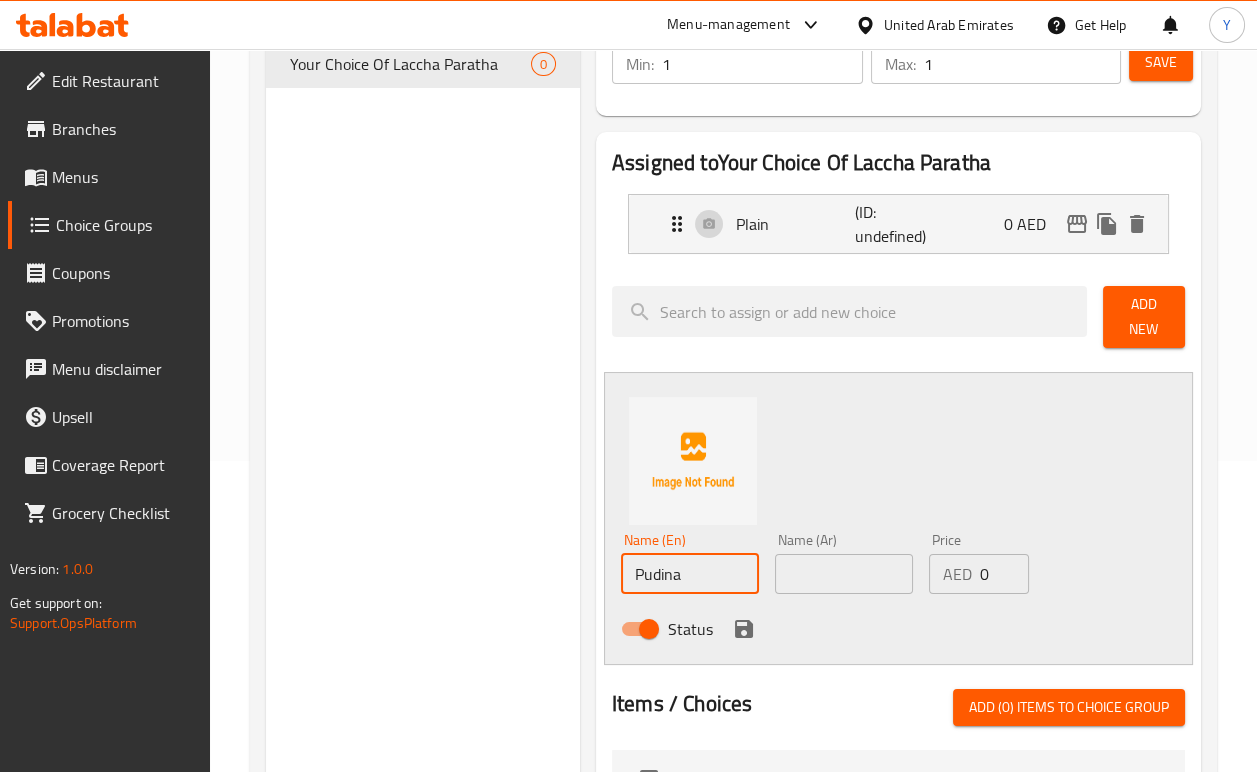 type on "Pudina" 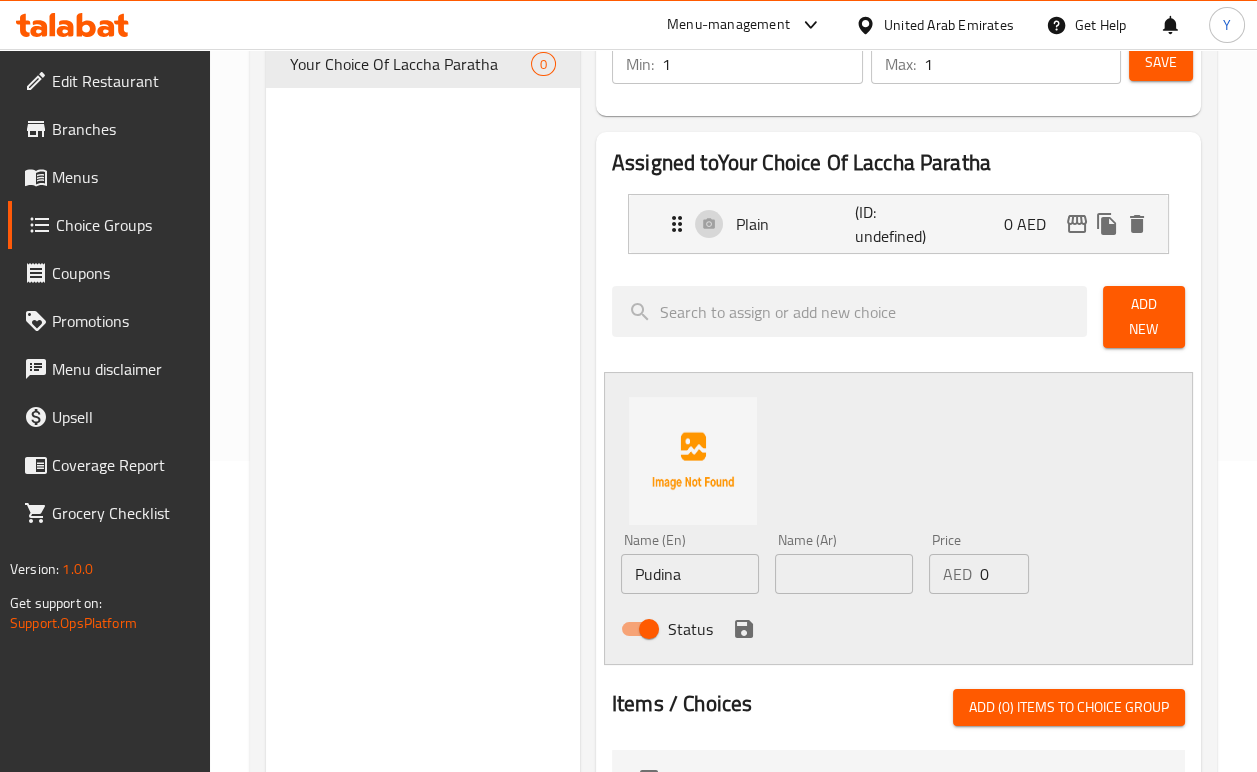 click at bounding box center (844, 574) 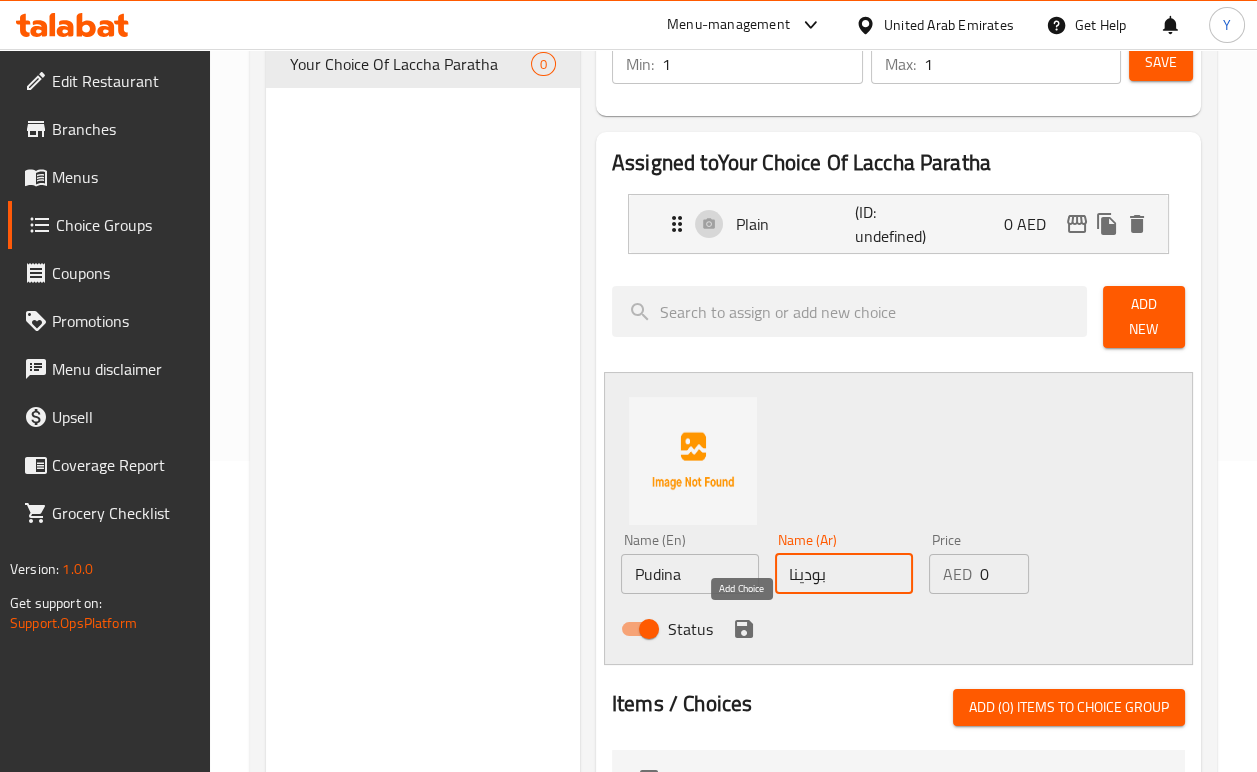type on "بودينا" 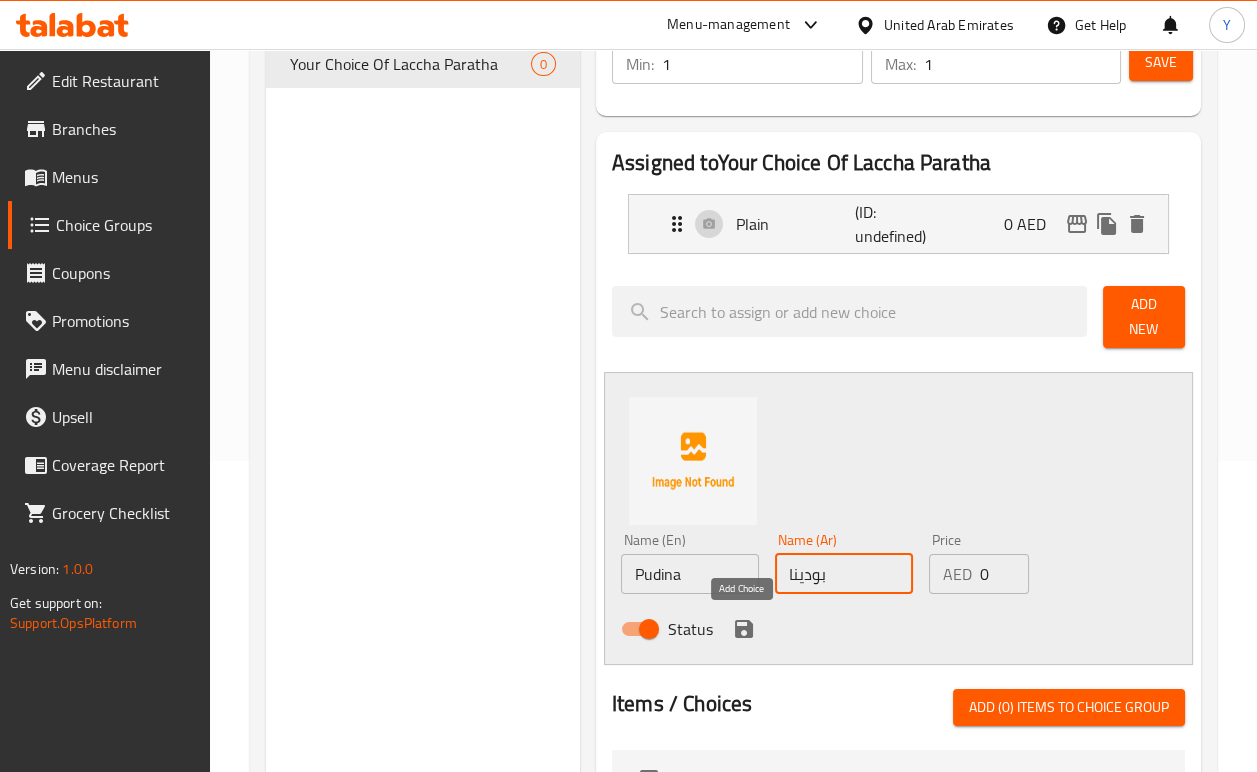 click 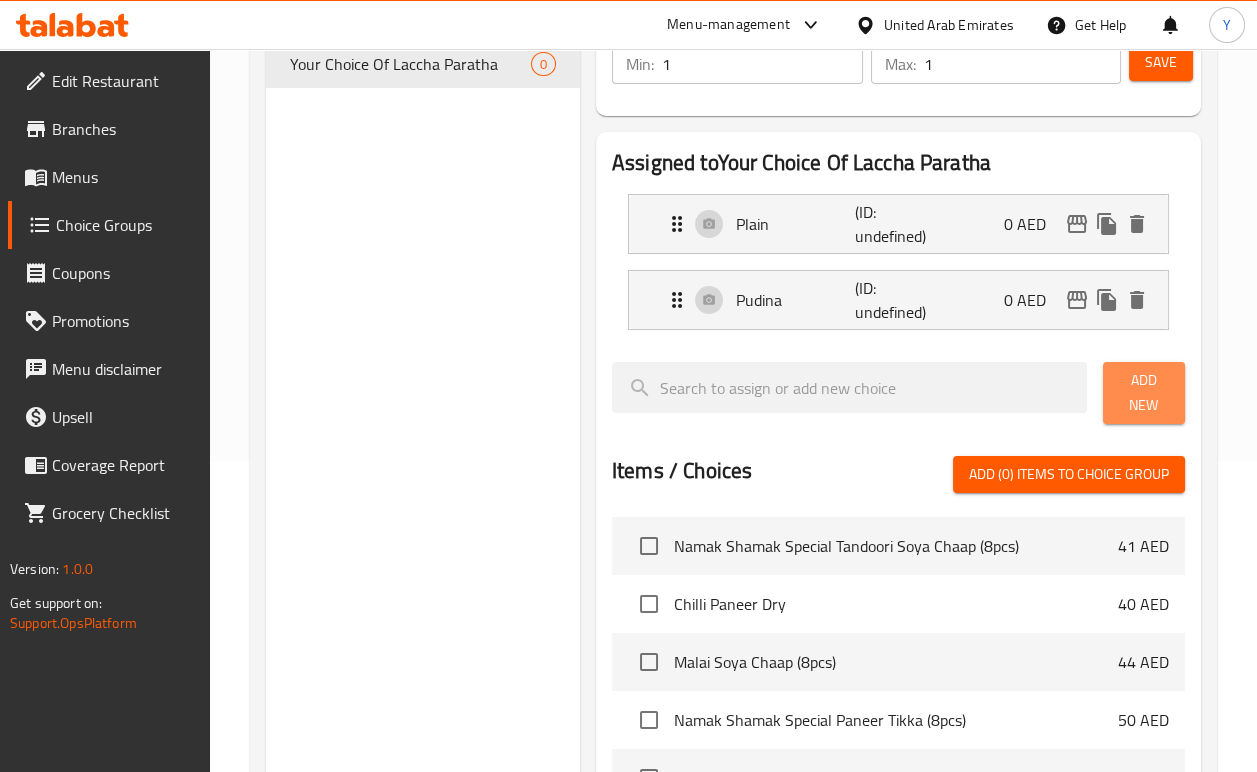 click on "Add New" at bounding box center [1144, 393] 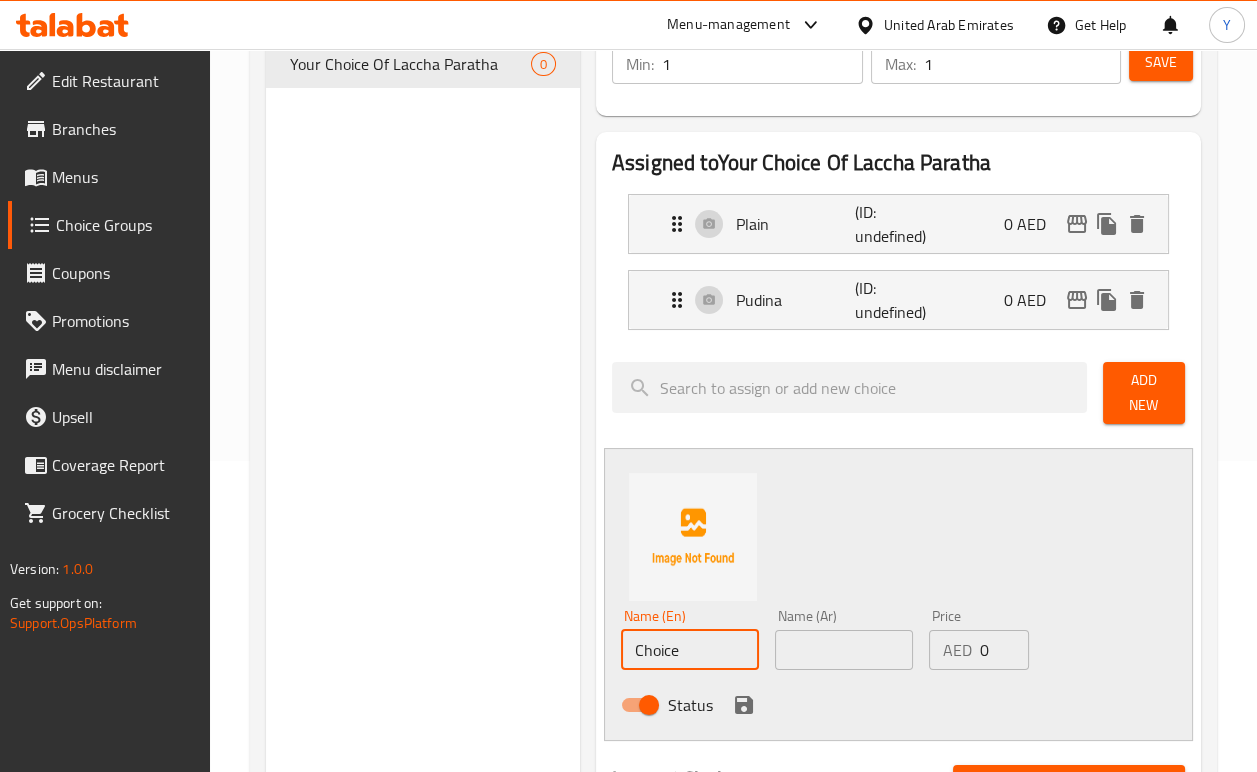 drag, startPoint x: 672, startPoint y: 644, endPoint x: 606, endPoint y: 628, distance: 67.911705 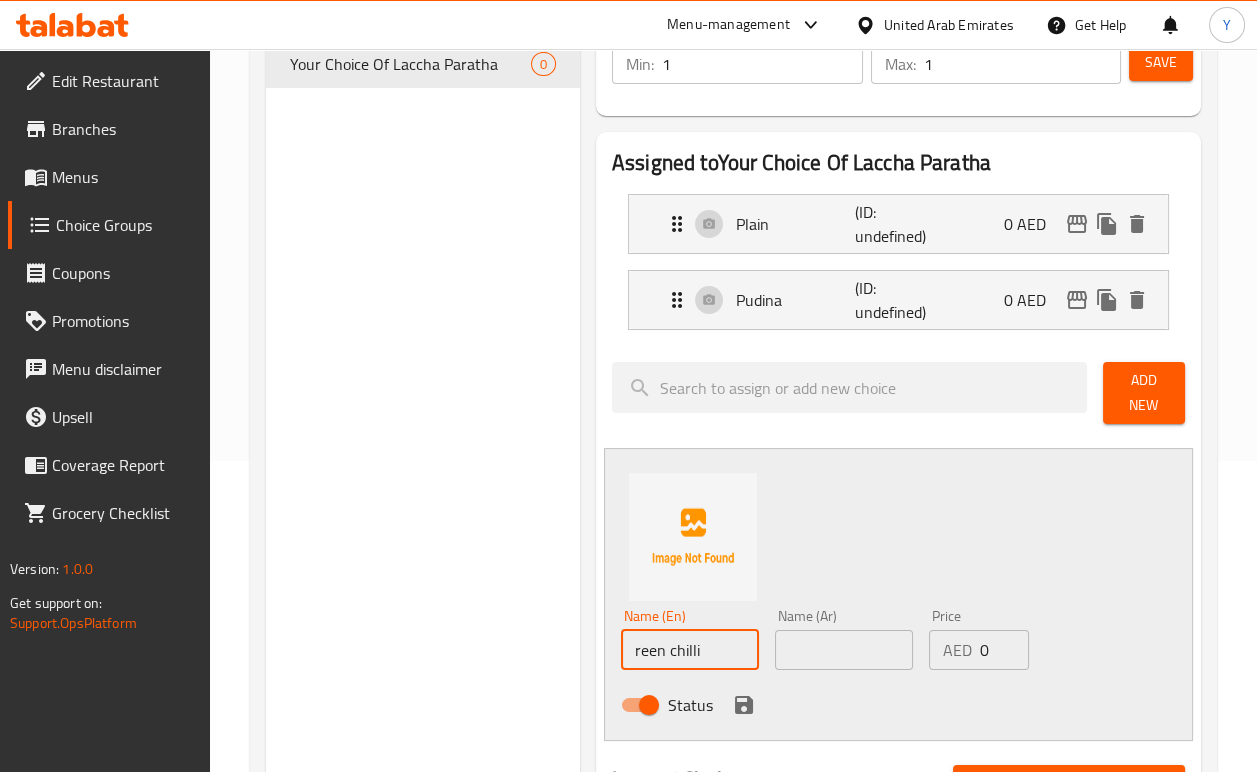 drag, startPoint x: 640, startPoint y: 650, endPoint x: 630, endPoint y: 638, distance: 15.6205 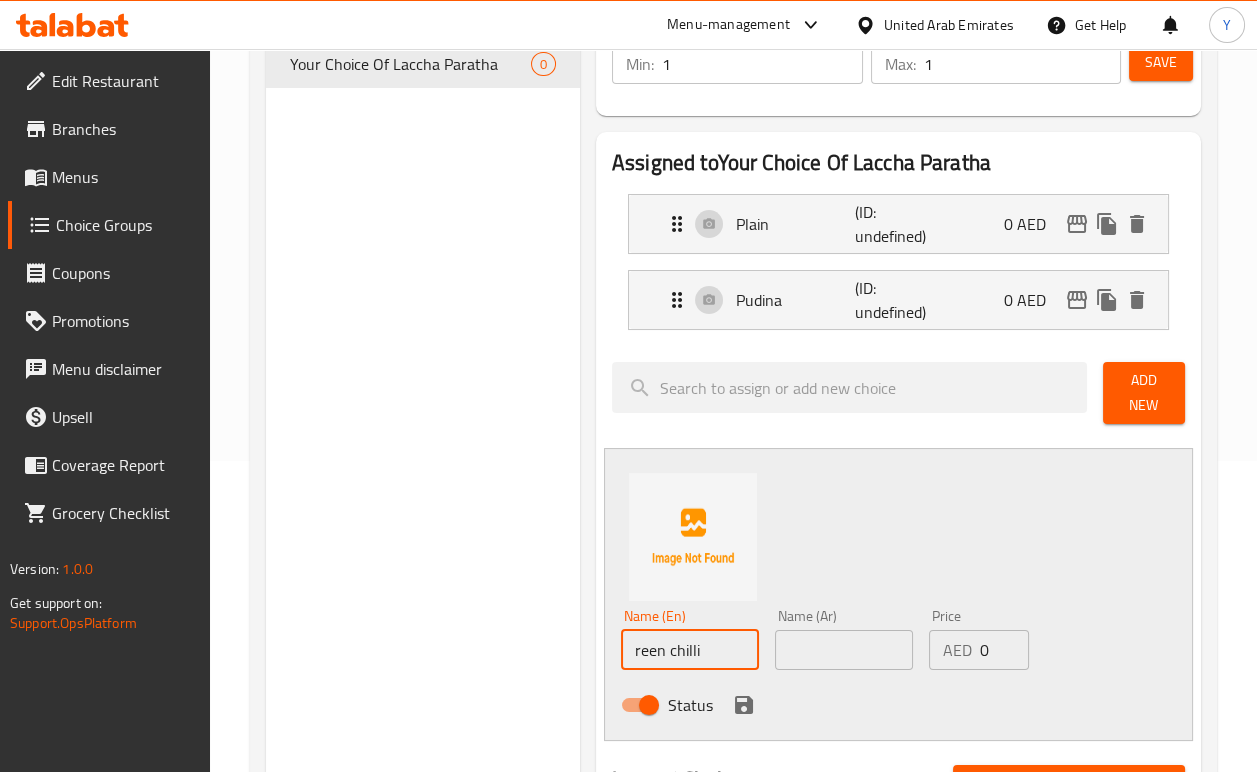 click on "reen chilli" at bounding box center [690, 650] 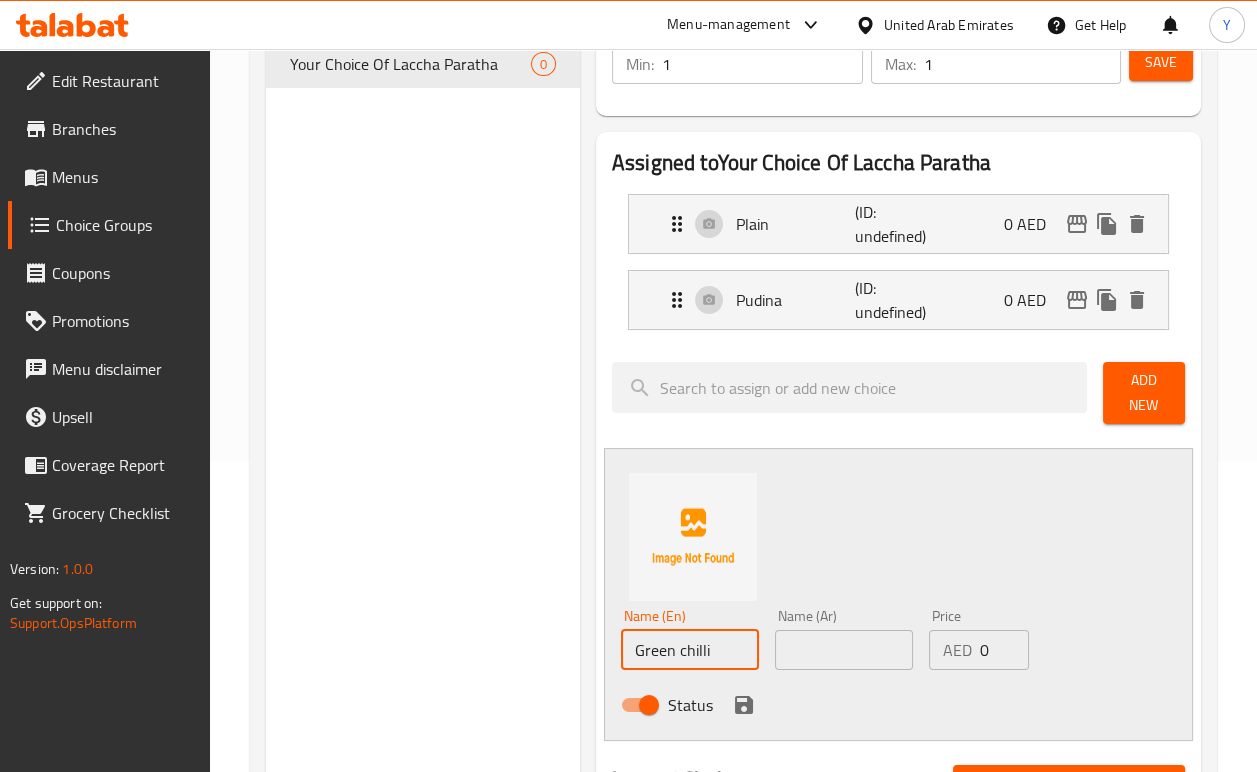 type on "Green chilli" 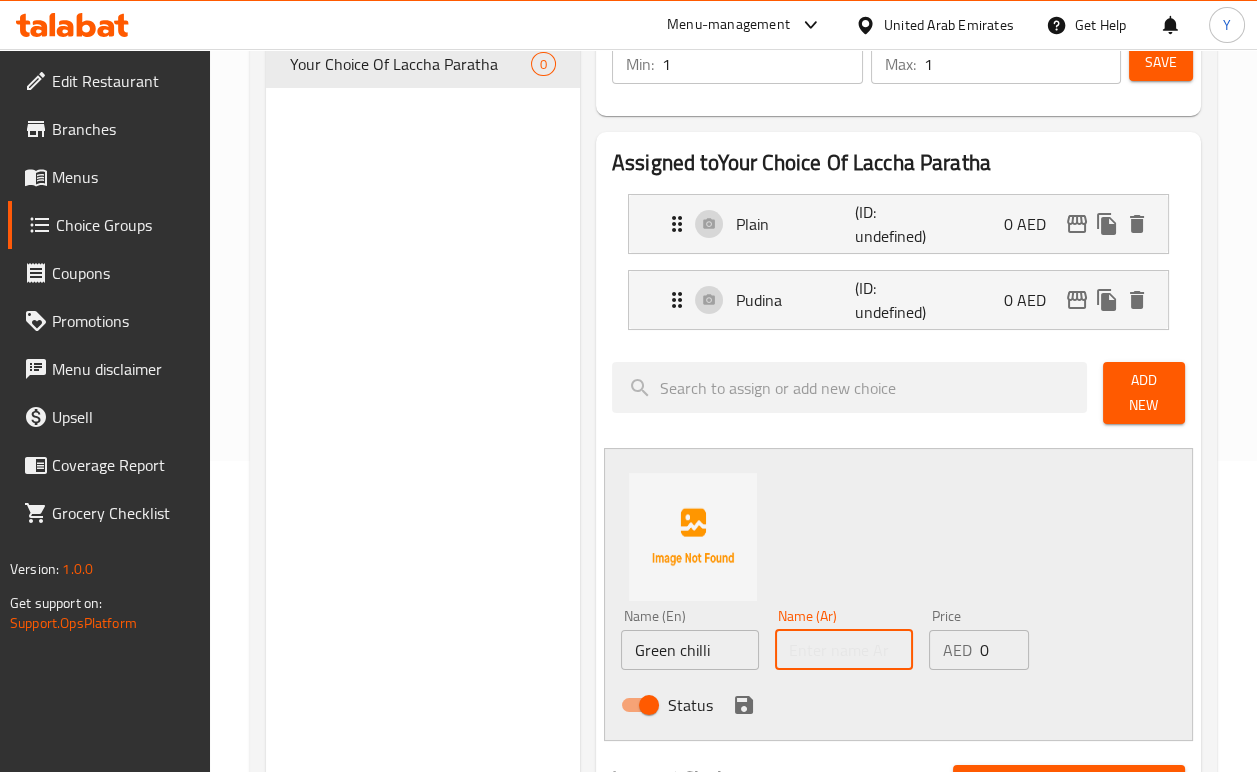 click at bounding box center [844, 650] 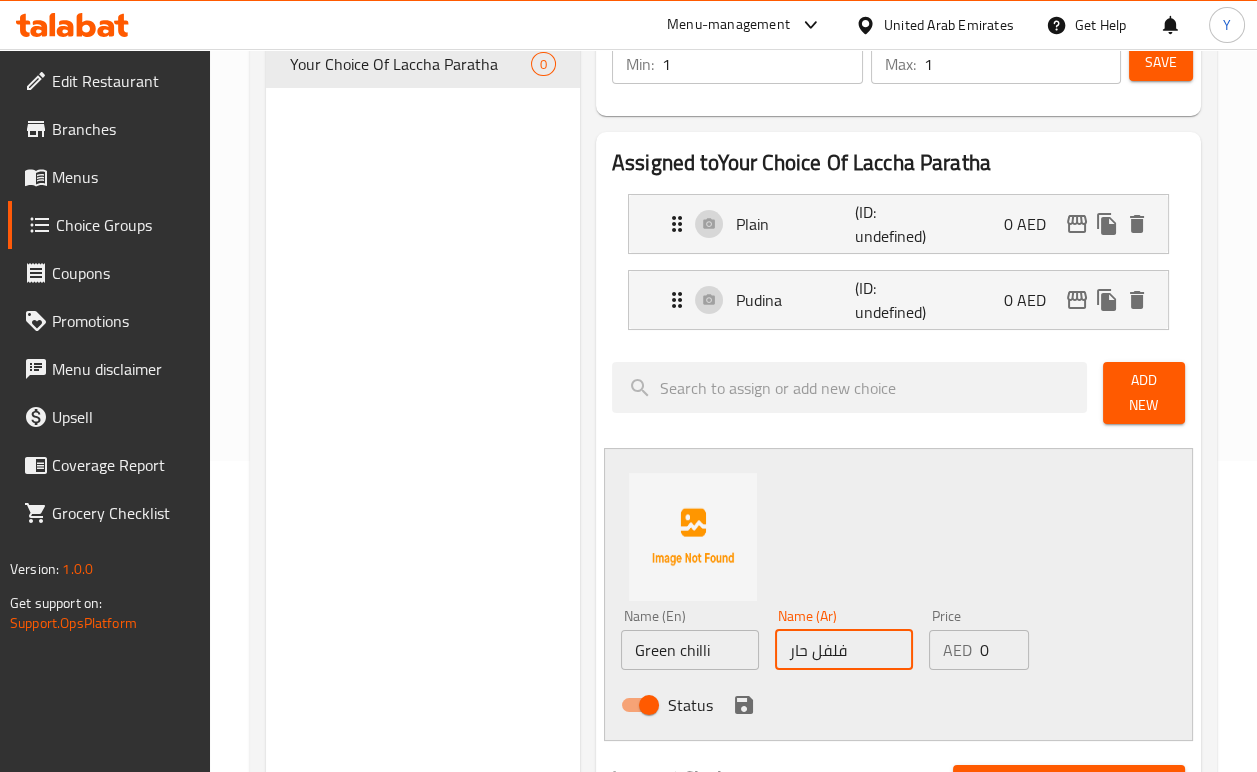 type on "فلفل حار أخضر" 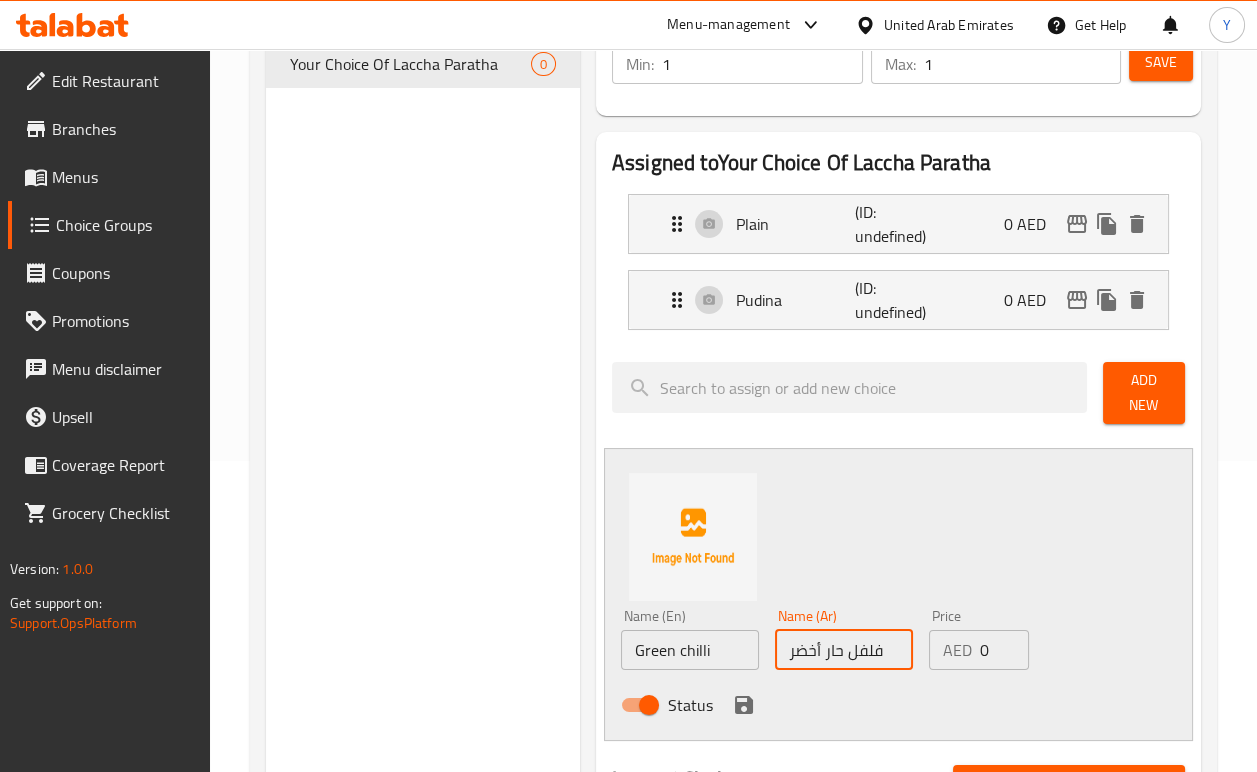 drag, startPoint x: 753, startPoint y: 697, endPoint x: 869, endPoint y: 631, distance: 133.46161 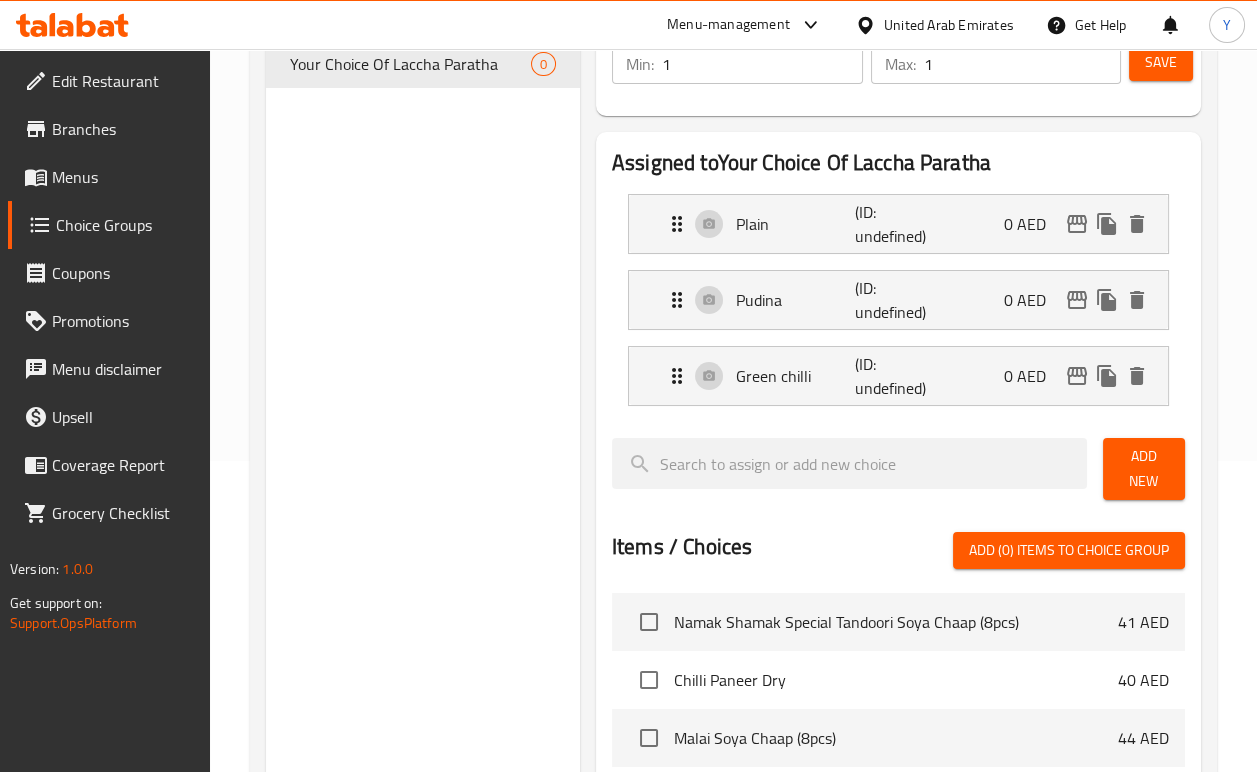 click on "Add New" at bounding box center [1144, 469] 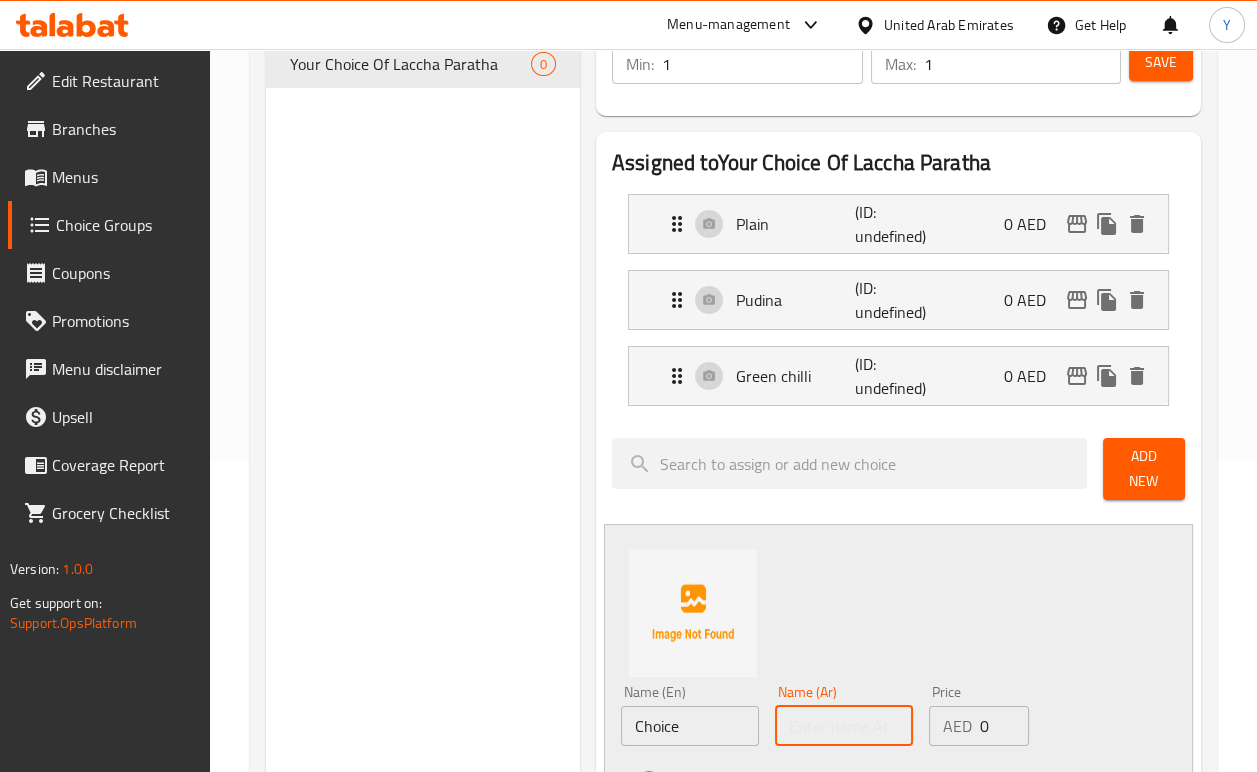click at bounding box center [844, 726] 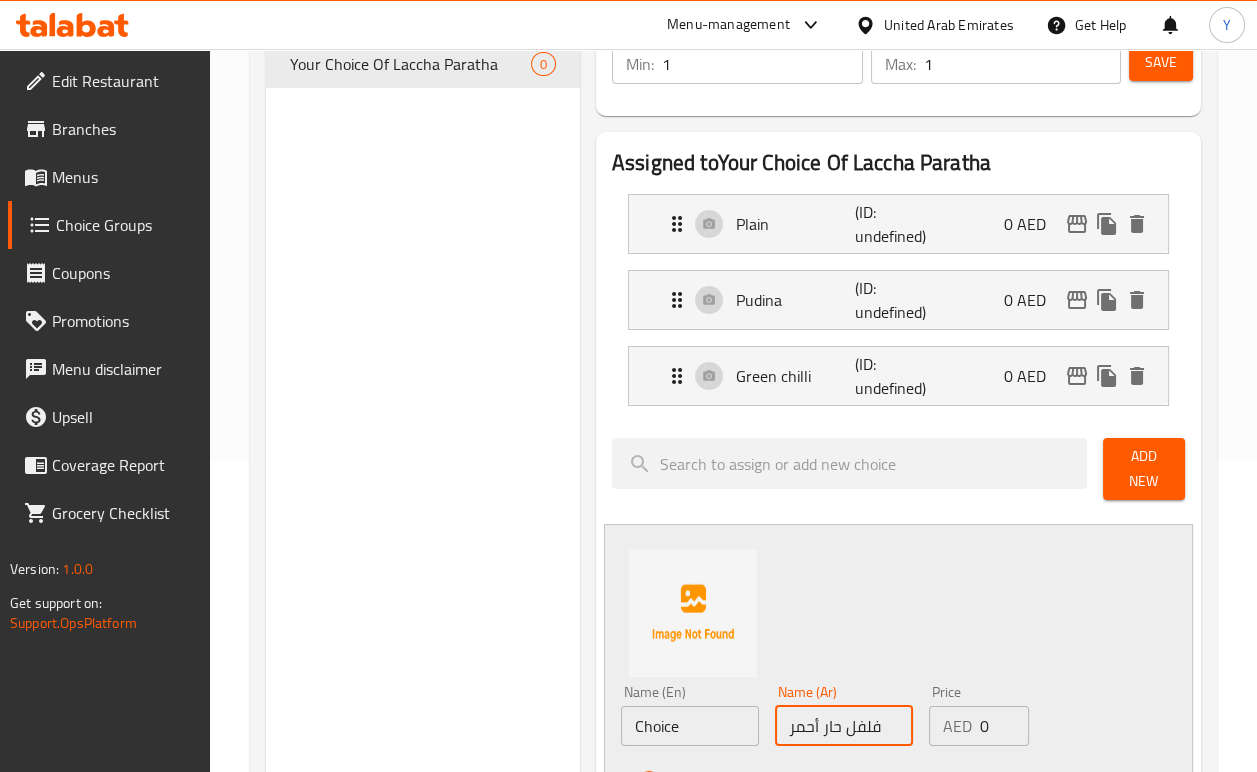 type on "فلفل حار أحمر" 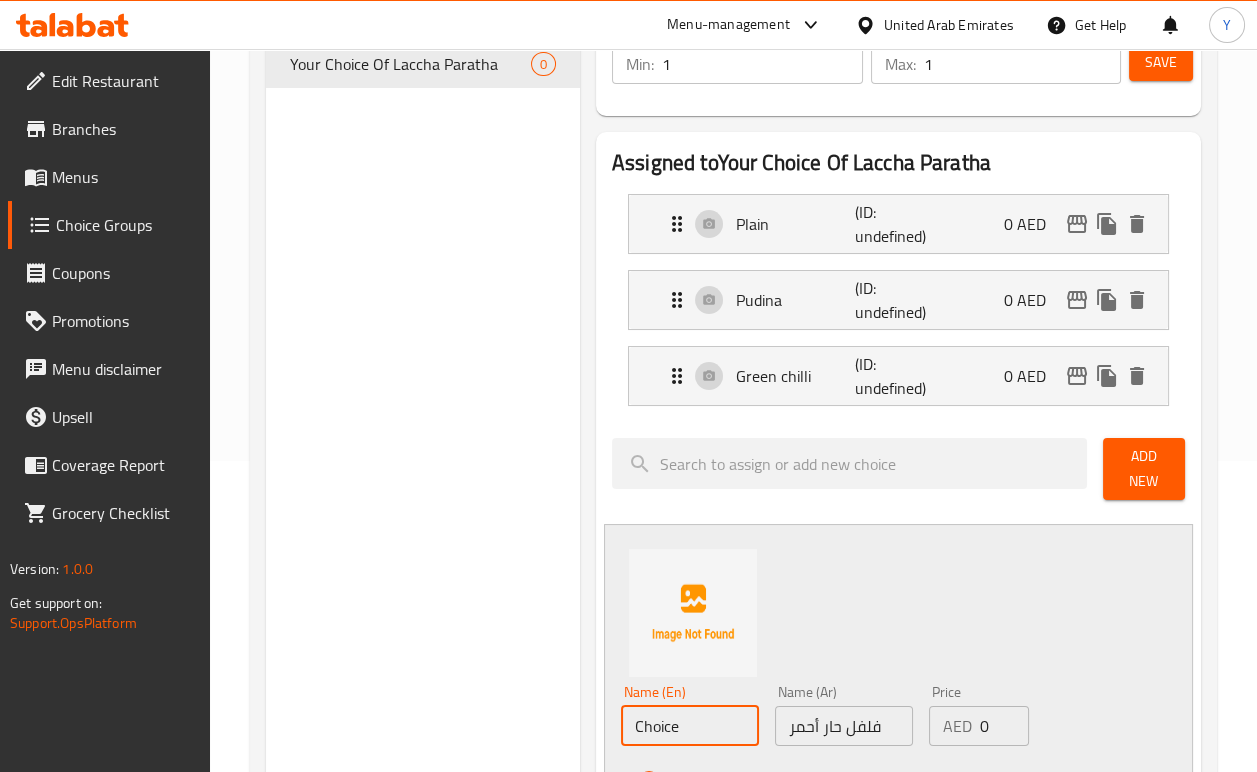 drag, startPoint x: 701, startPoint y: 726, endPoint x: 504, endPoint y: 708, distance: 197.82063 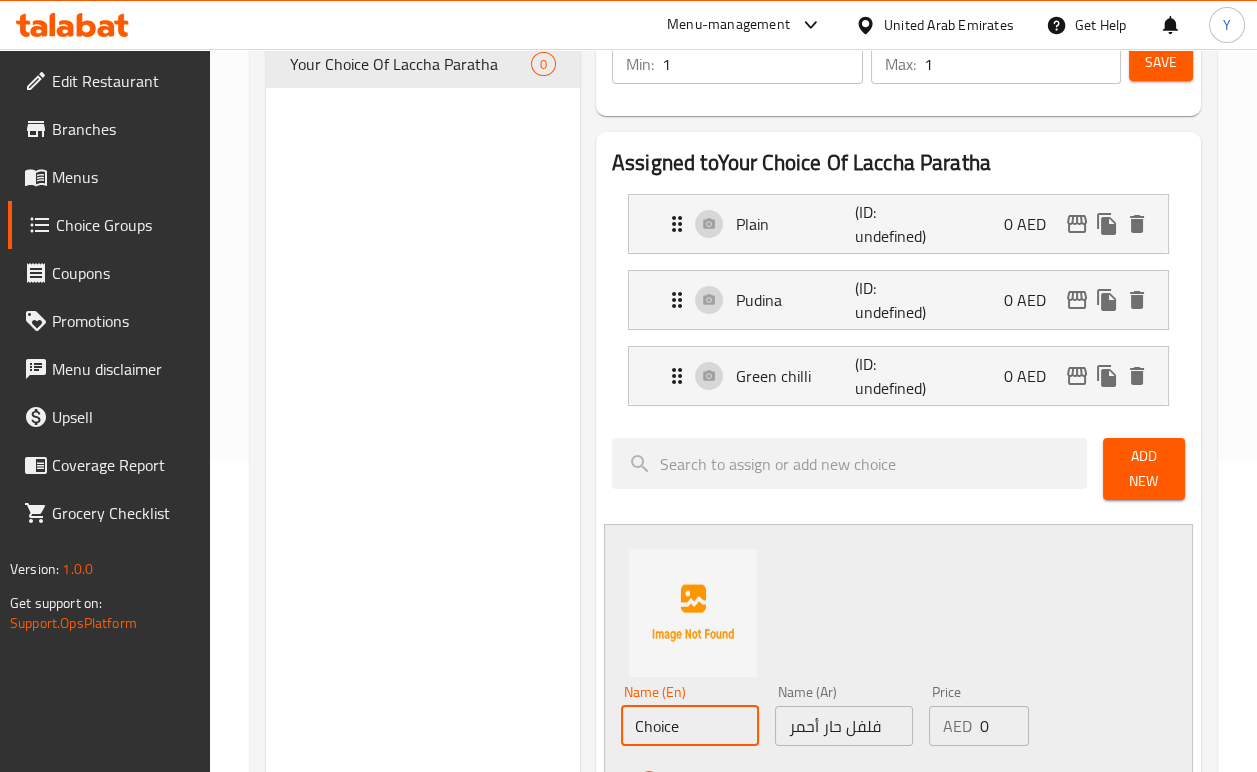 click on "Choice Groups Your Choice Of Laccha Paratha 0 Your Choice Of Laccha Paratha (ID: 982764) Your Choice Of Laccha Paratha ​ اختيارك من براتا لاتشا ​ Min: 1 ​ Max: 1 ​ Save Assigned to  Your Choice Of Laccha Paratha Plain (ID: undefined) 0 AED Name (En) Plain Name (En) Name (Ar) سادة Name (Ar) Price AED 0 Price Status Pudina (ID: undefined) 0 AED Name (En) Pudina Name (En) Name (Ar) بودينا Name (Ar) Price AED 0 Price Status Green chilli (ID: undefined) 0 AED Name (En) Green chilli Name (En) Name (Ar) فلفل حار أخضر Name (Ar) Price AED 0 Price Status Add New Name (En) Choice Name (En) Name (Ar) فلفل حار أحمر Name (Ar) Price AED 0 Price Status Items / Choices Add (0) items to choice group Namak Shamak Special Tandoori Soya Chaap (8pcs) 41 AED Chilli Paneer Dry 40 AED Malai Soya Chaap (8pcs) 44 AED Namak Shamak Special Paneer Tikka (8pcs) 50 AED Malai Paneer Tikka (8pcs) 52 AED Chilli Mushroom Dry 39 AED Veg Shami Kebab (4pcs) 39 AED Special Aloo Tikki Chaat" at bounding box center [737, 718] 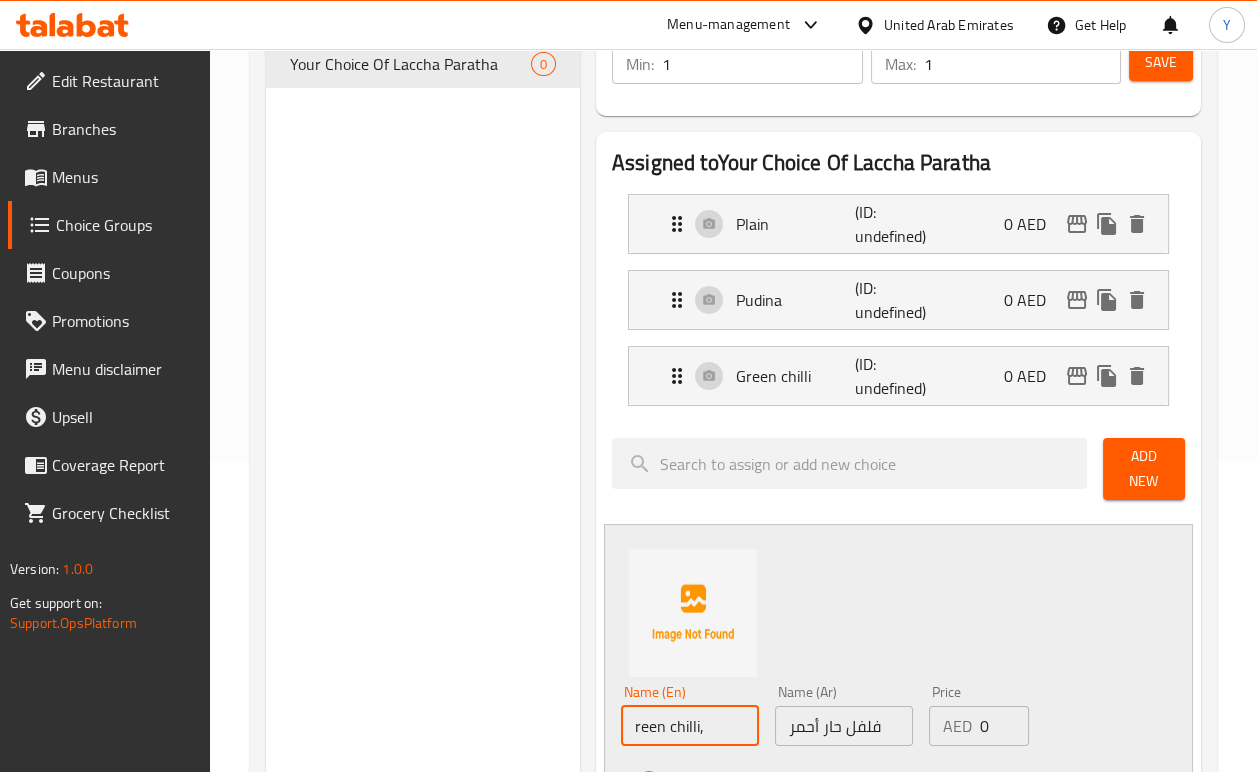 click on "reen chilli," at bounding box center [690, 726] 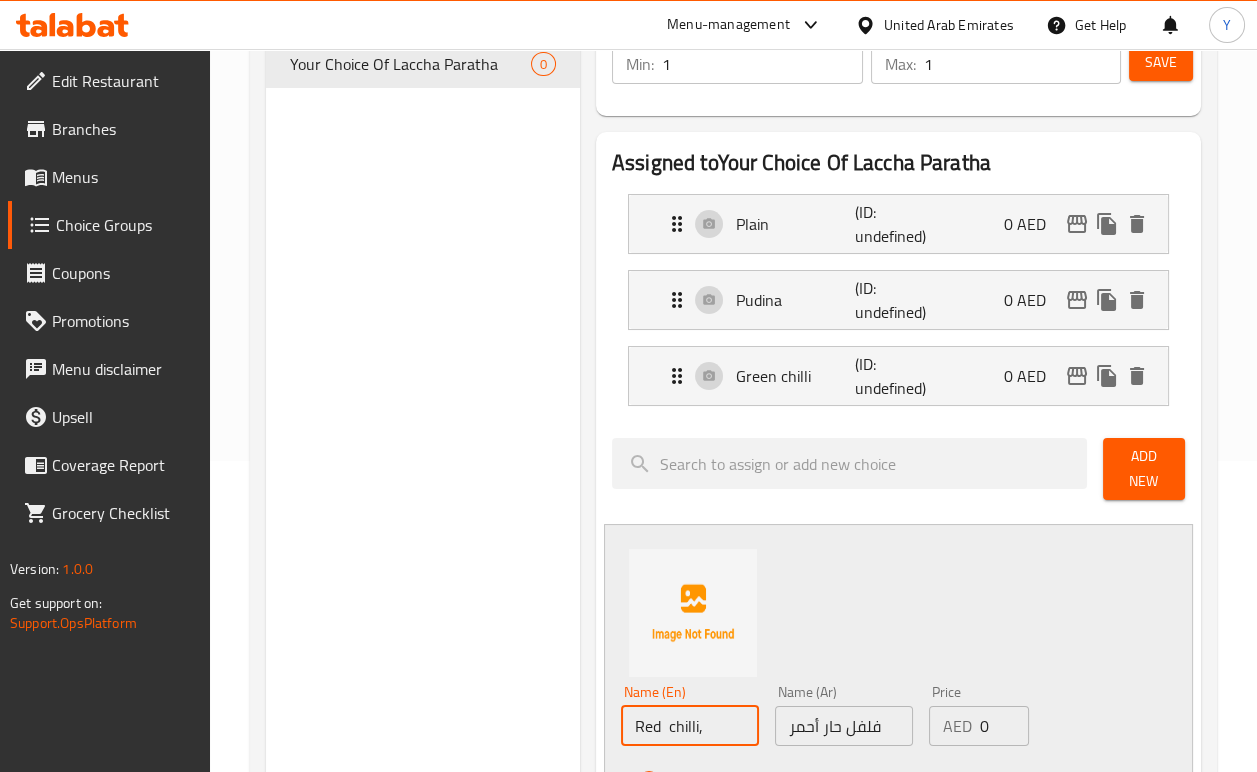 click on "Red  chilli," at bounding box center [690, 726] 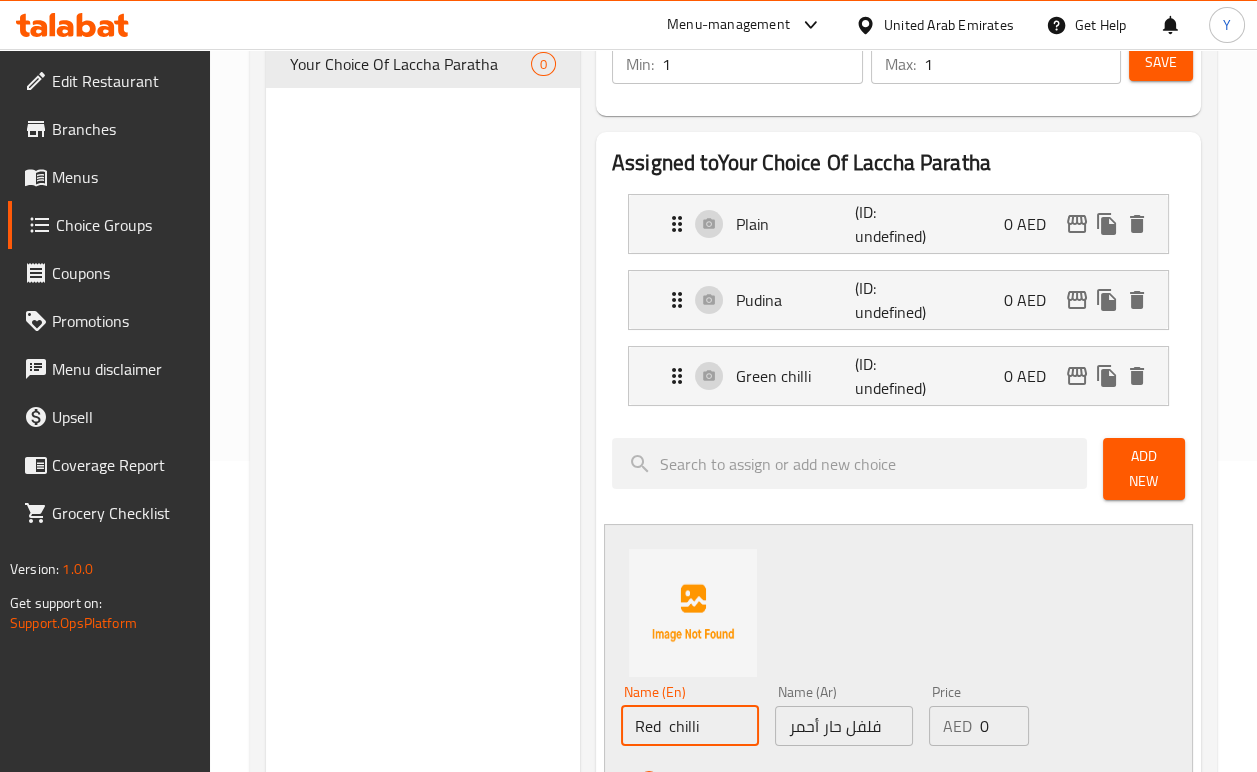 click on "Red  chilli" at bounding box center [690, 726] 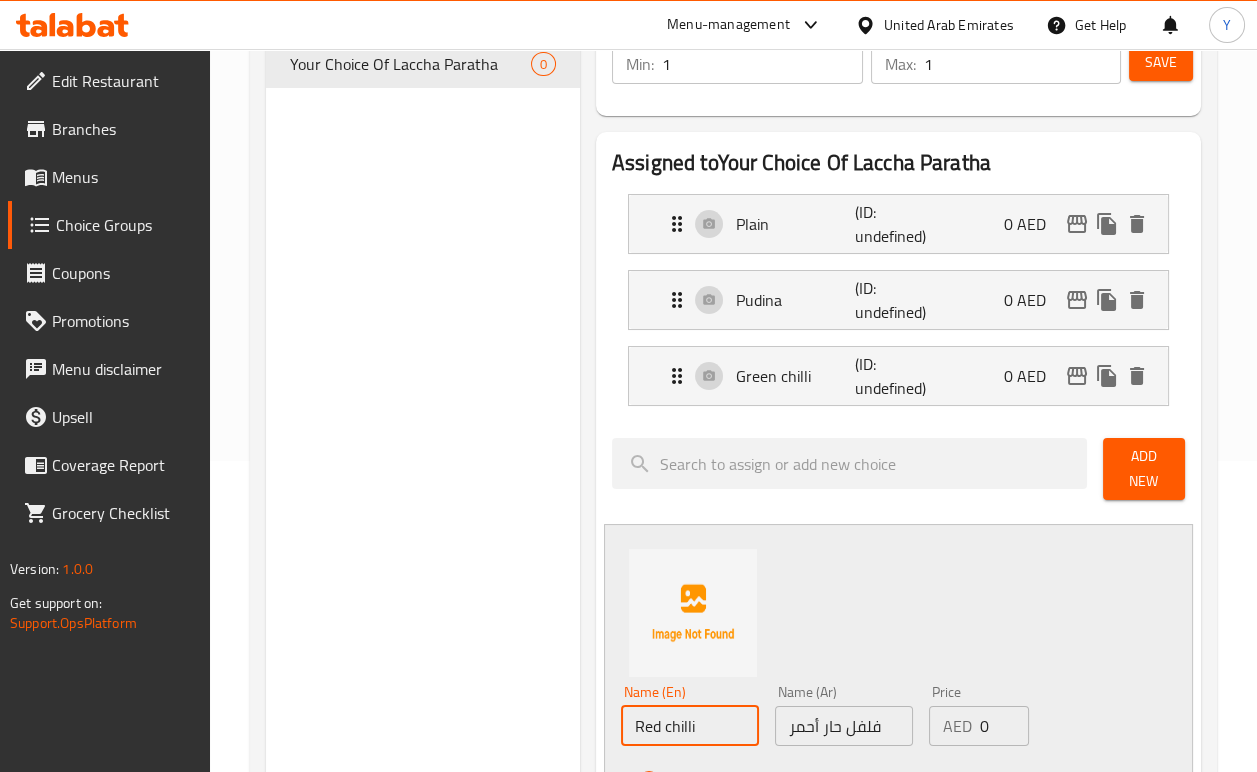 type on "Red chilli" 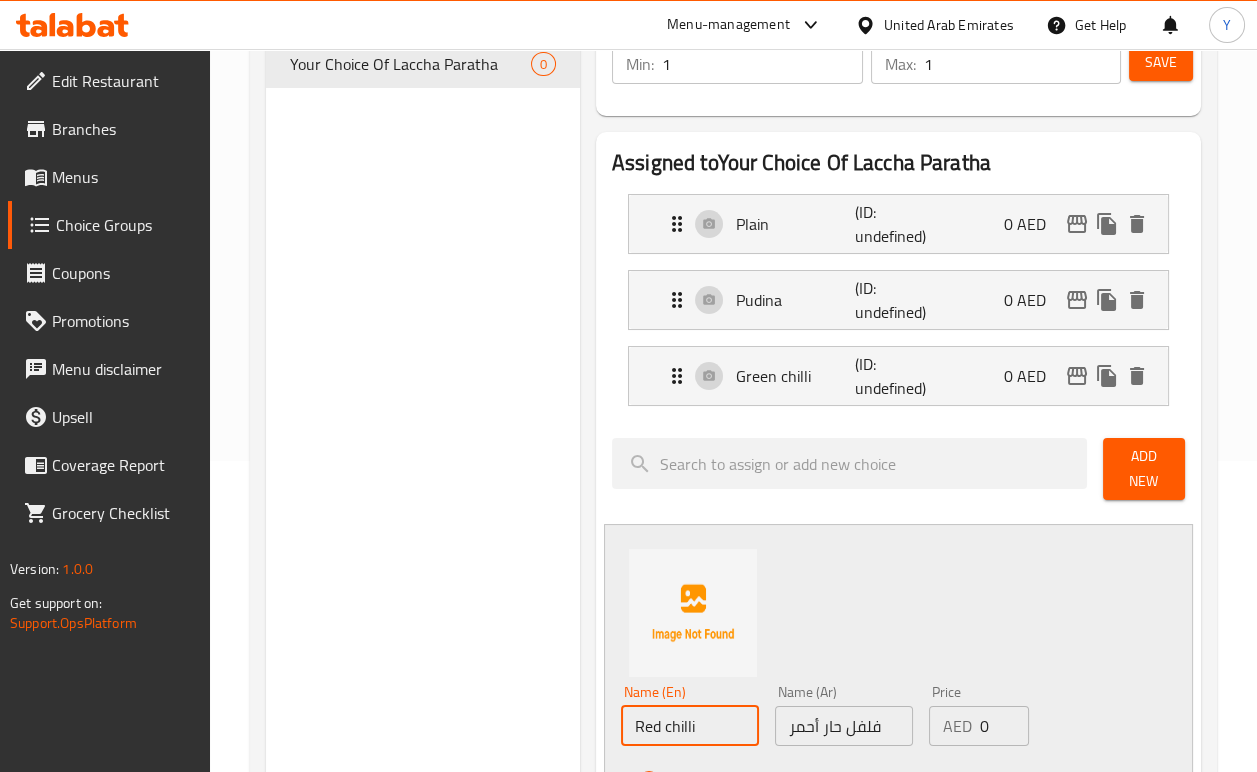 click on "Name (En) Red chilli Name (En) Name (Ar) فلفل حار أحمر Name (Ar) Price AED 0 Price Status" at bounding box center (898, 670) 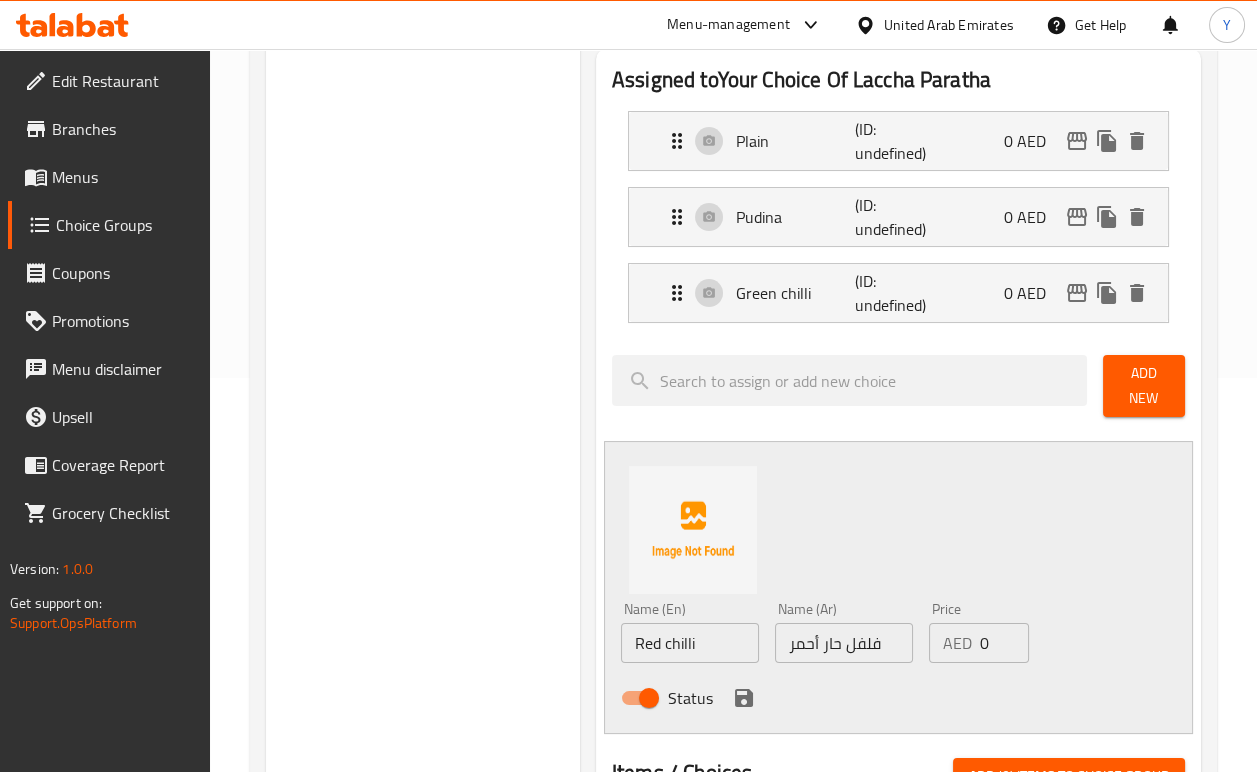 scroll, scrollTop: 400, scrollLeft: 0, axis: vertical 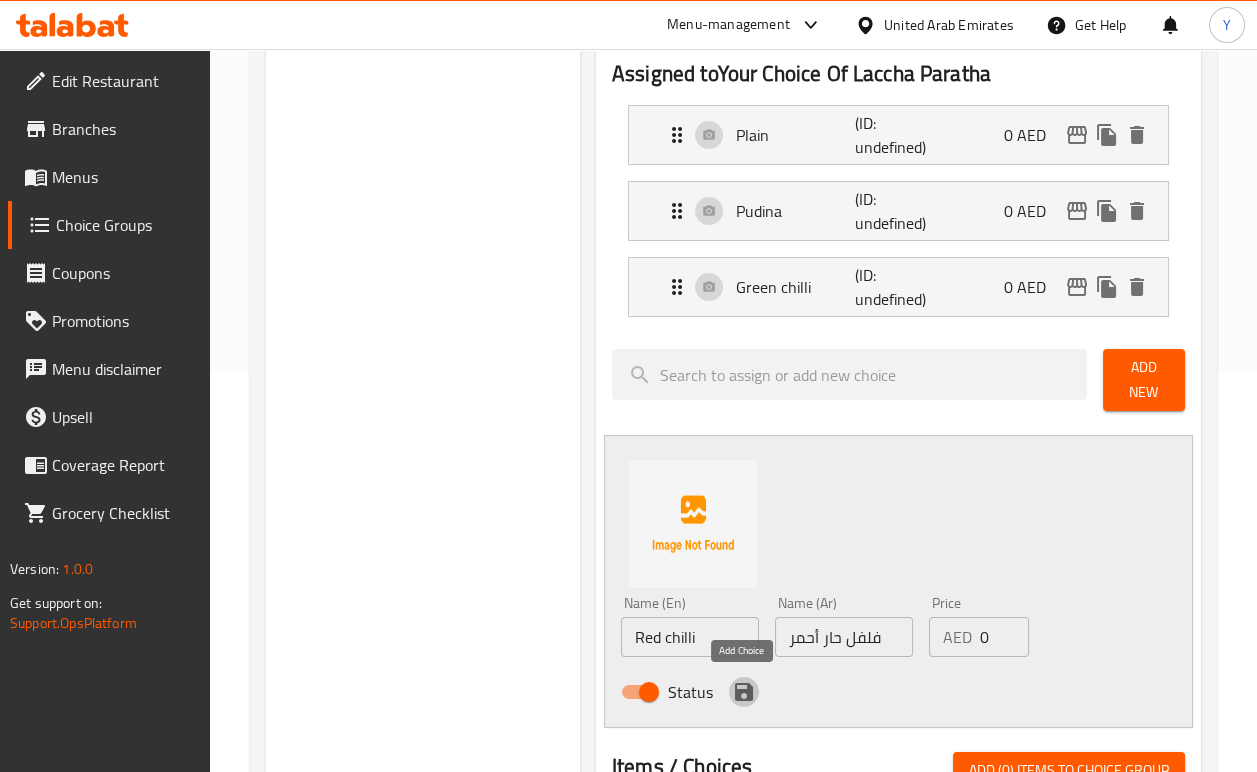 click 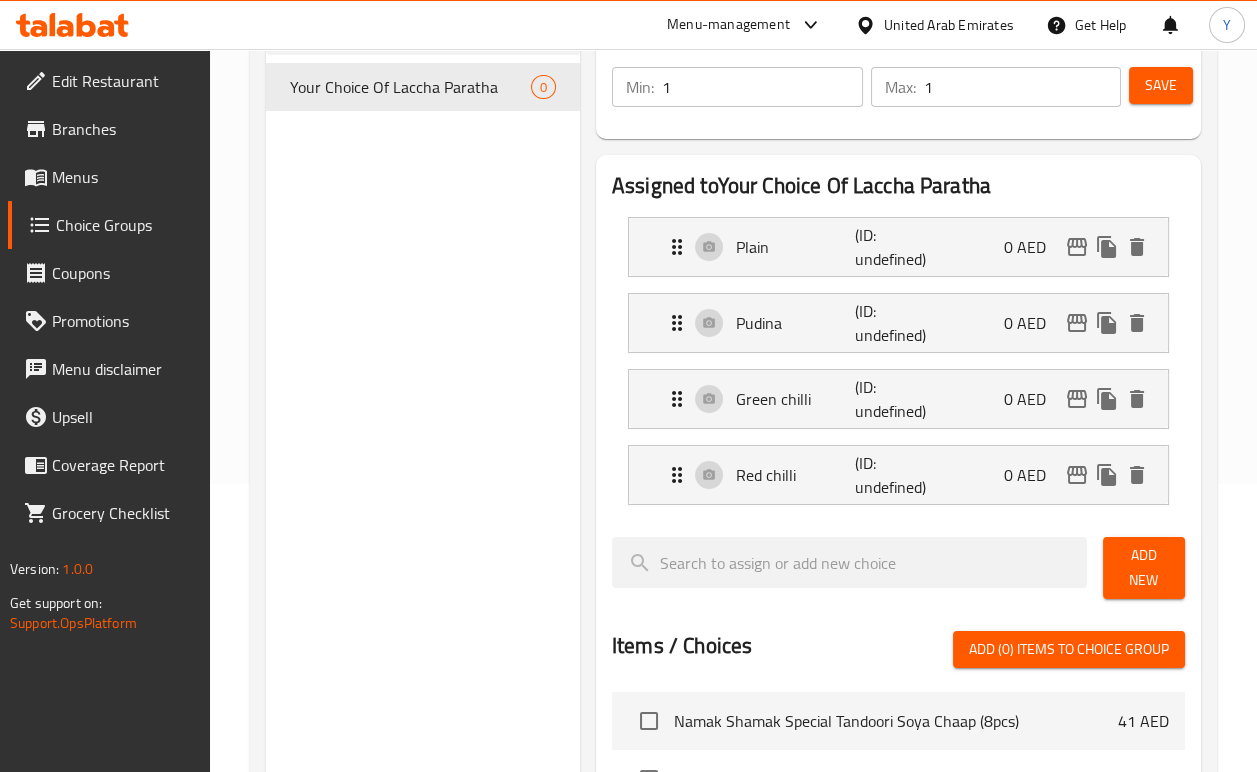 scroll, scrollTop: 133, scrollLeft: 0, axis: vertical 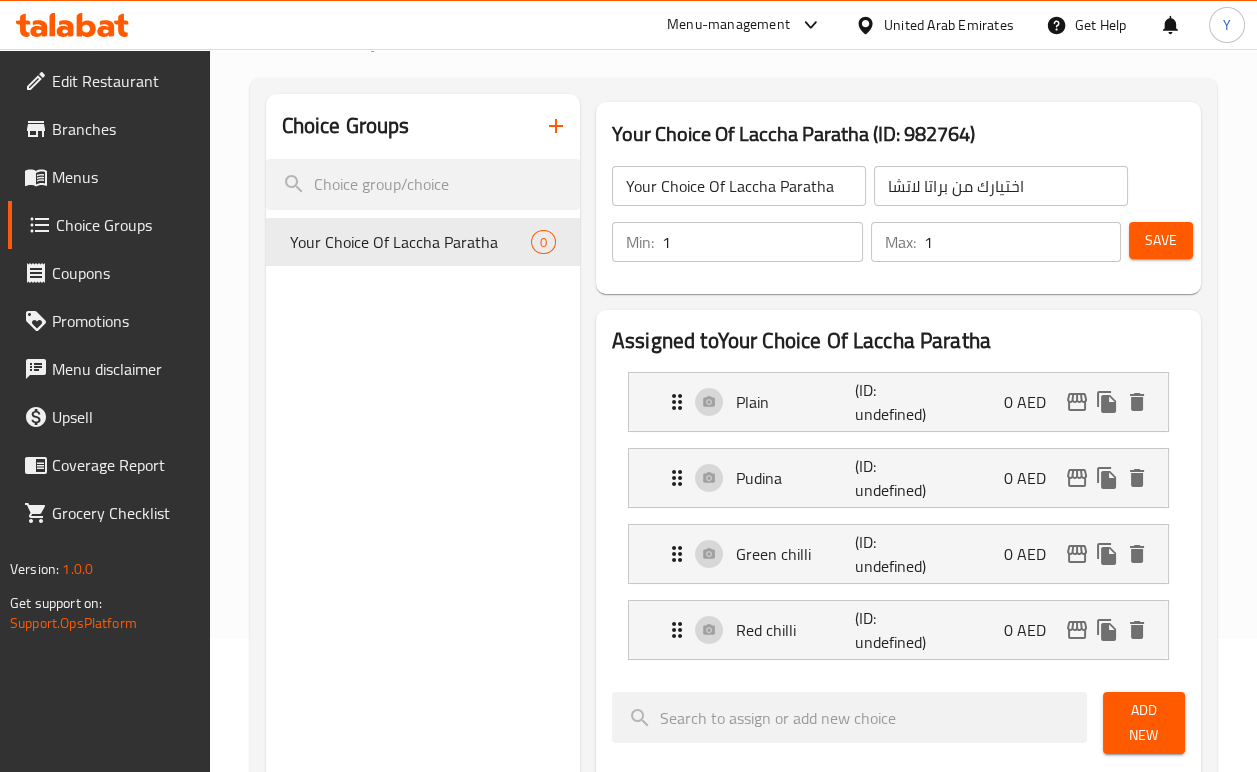 click on "Save" at bounding box center [1161, 240] 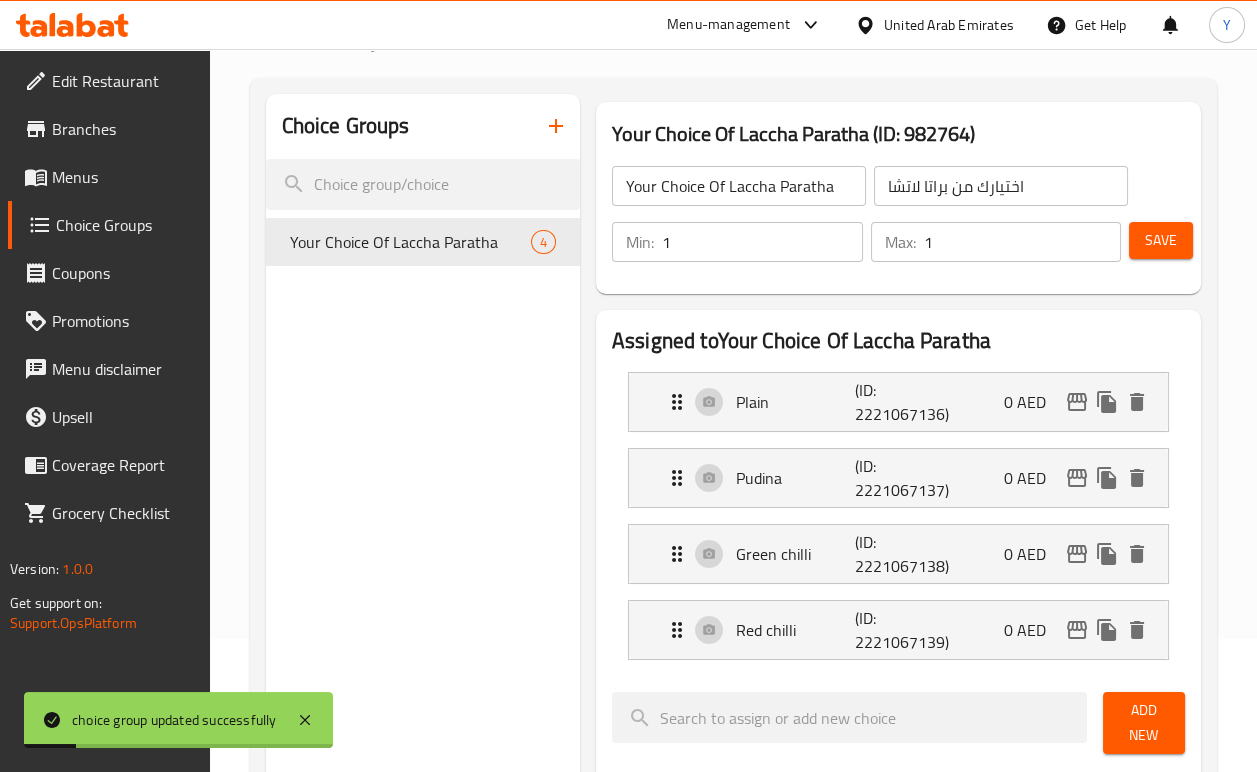 drag, startPoint x: 1254, startPoint y: 190, endPoint x: 1252, endPoint y: 263, distance: 73.02739 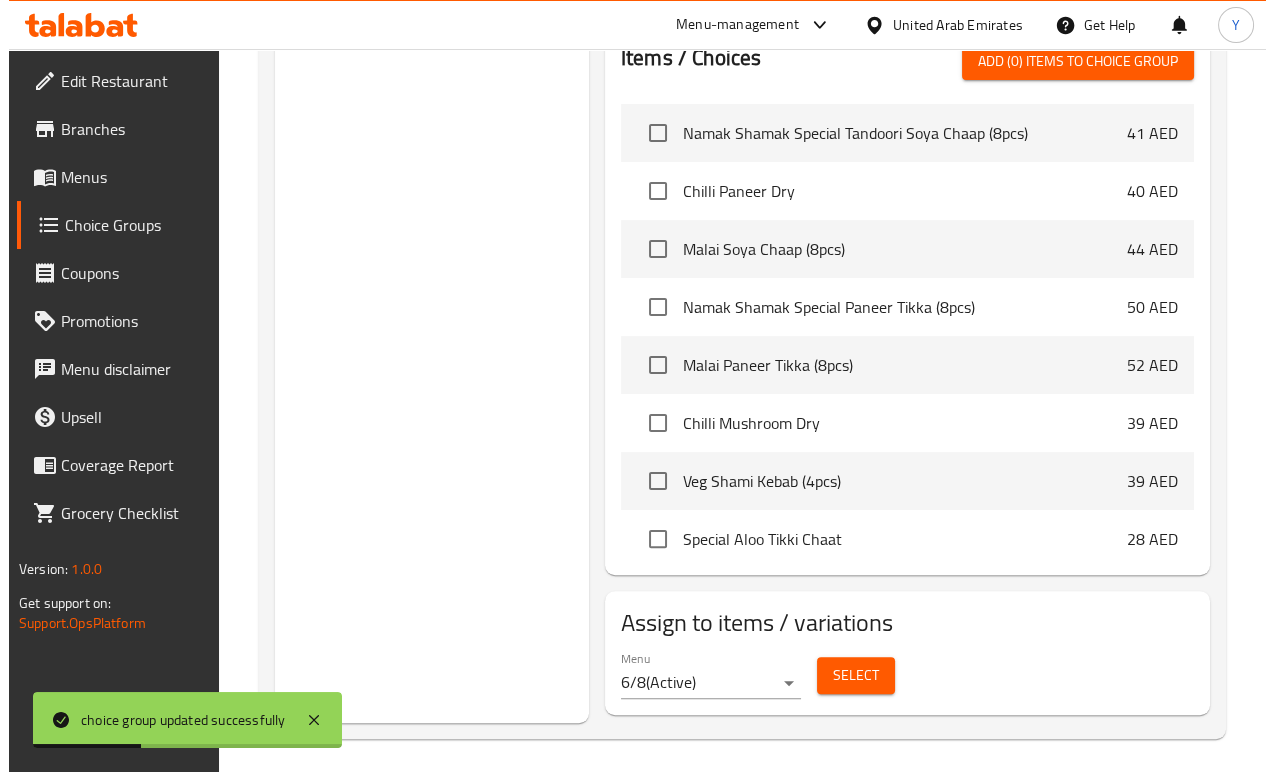 scroll, scrollTop: 882, scrollLeft: 0, axis: vertical 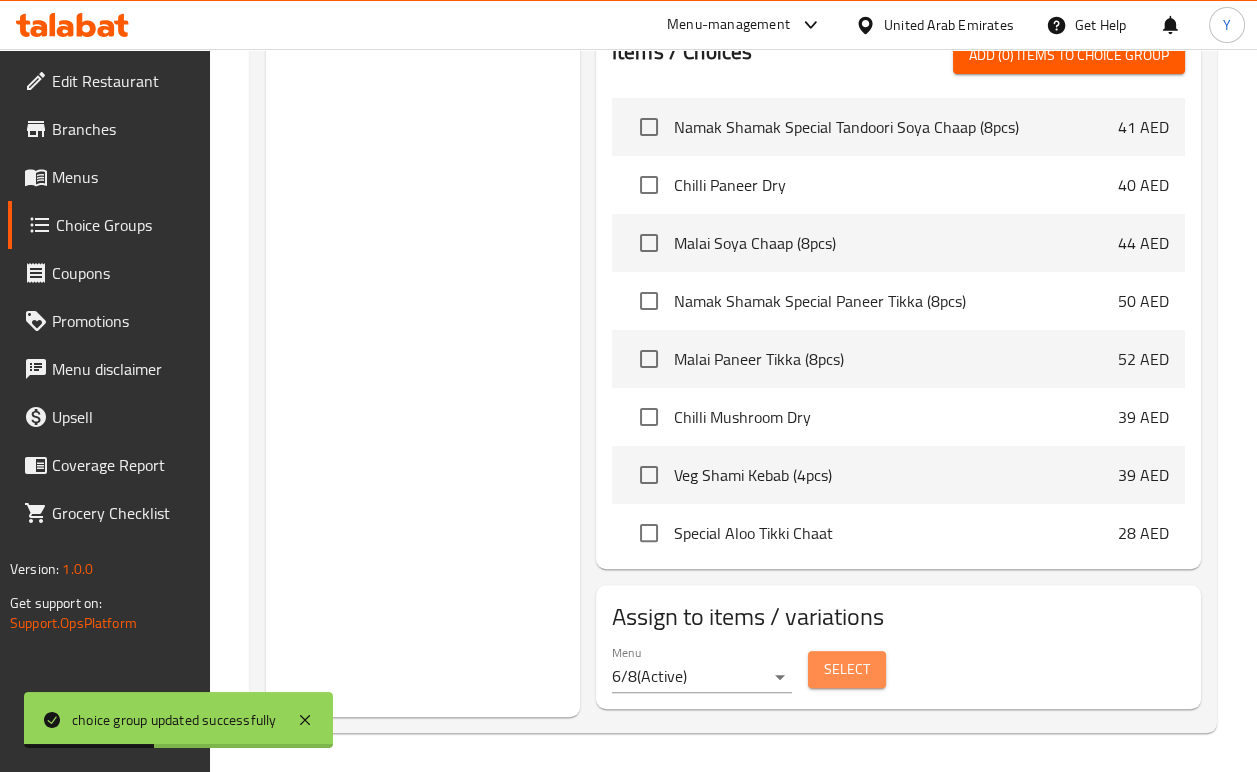 click on "Select" at bounding box center [847, 669] 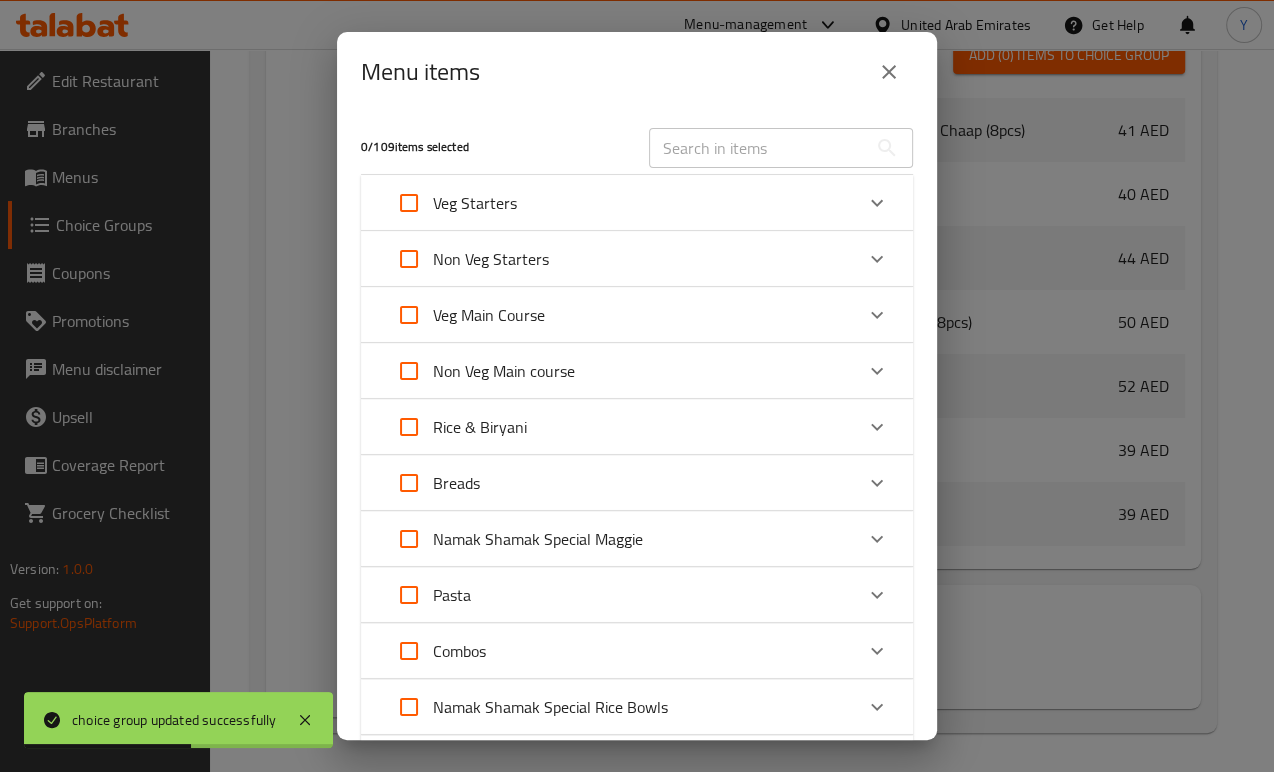 click at bounding box center (758, 148) 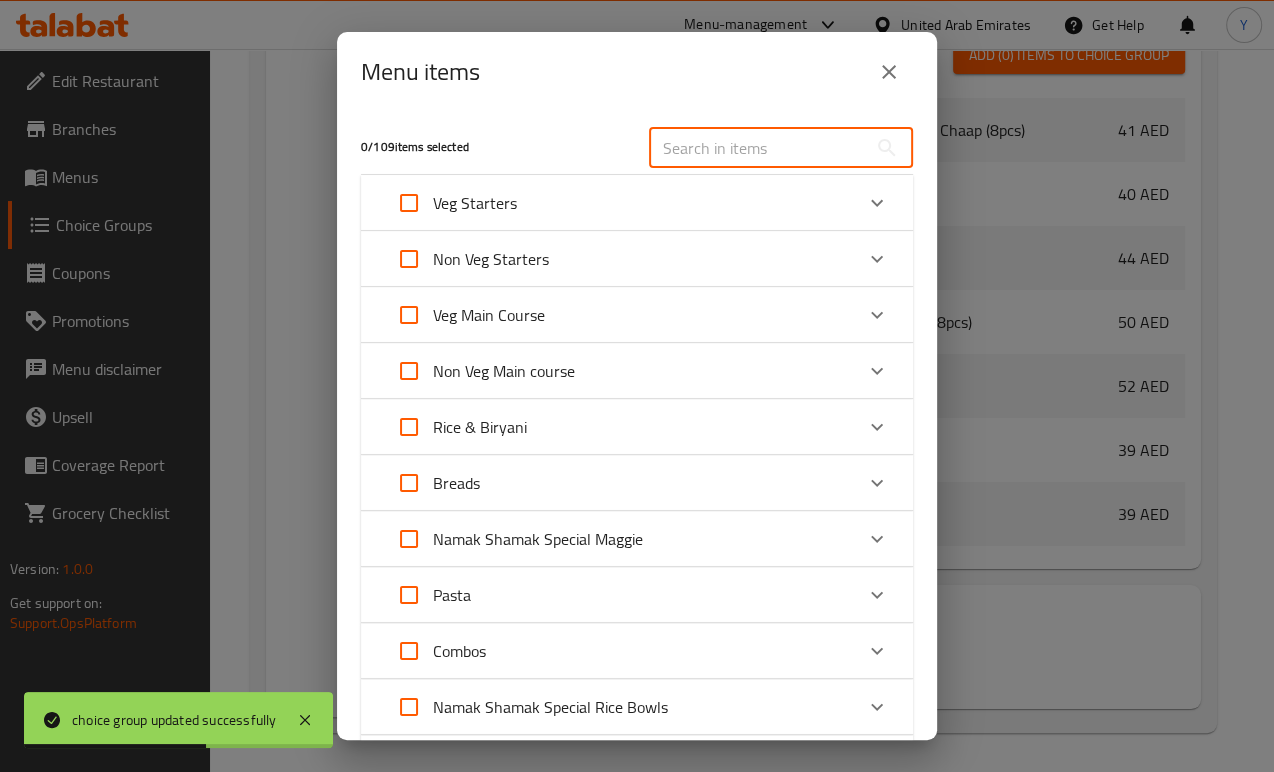 paste on "Laccha Paratha (Plain/Pudina/Green Chilli/Red Chilly)" 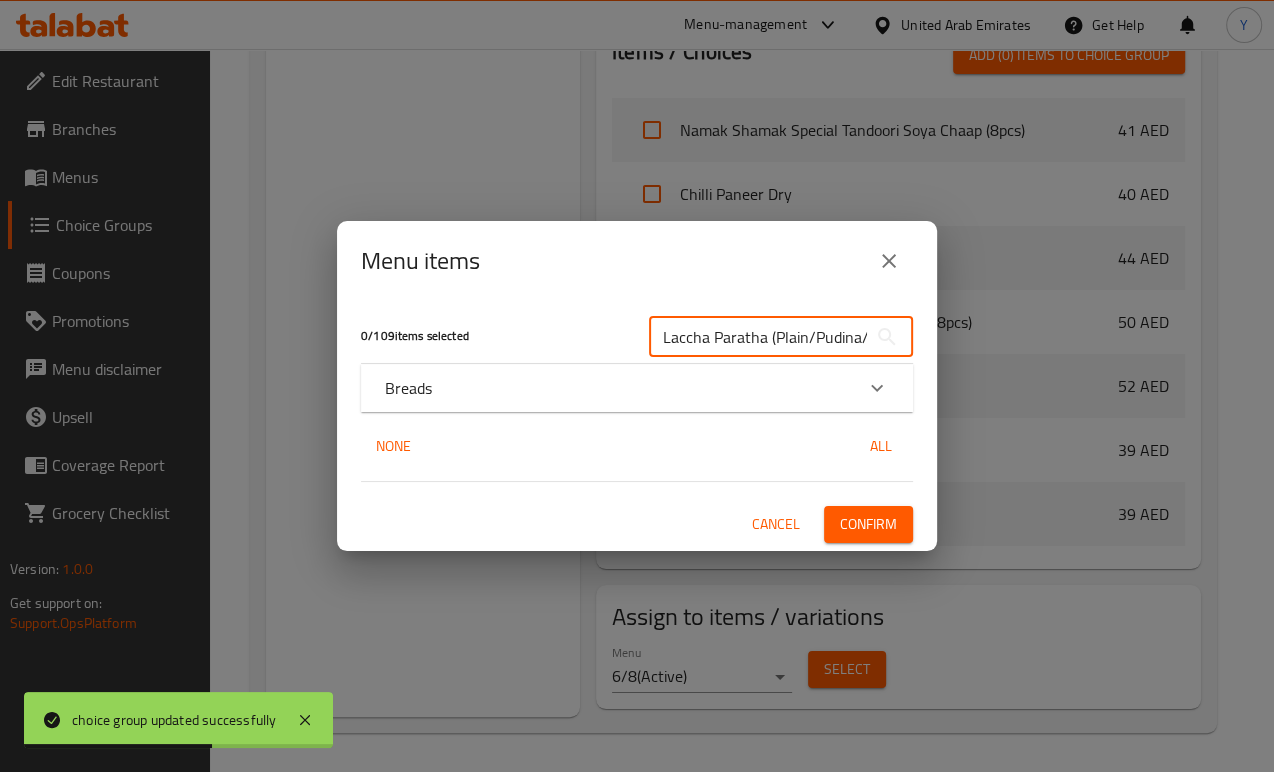 scroll, scrollTop: 0, scrollLeft: 150, axis: horizontal 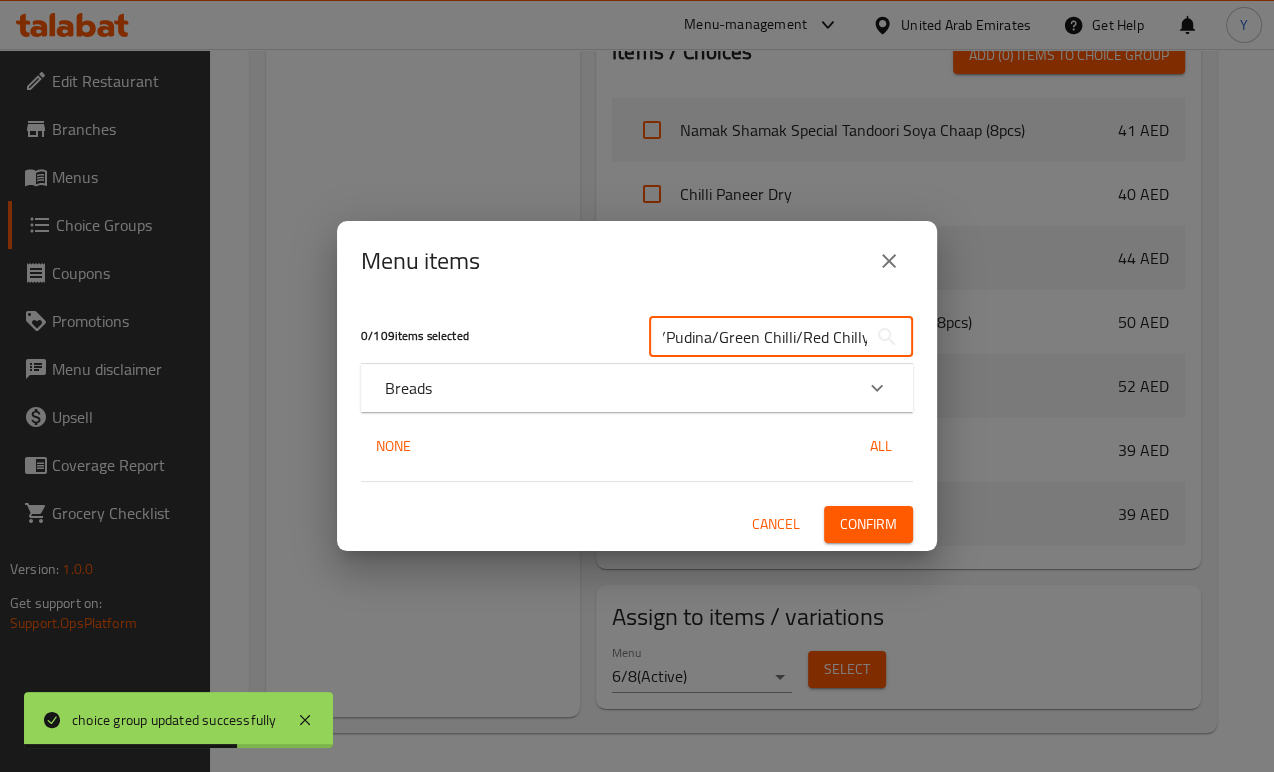 type on "Laccha Paratha (Plain/Pudina/Green Chilli/Red Chilly)" 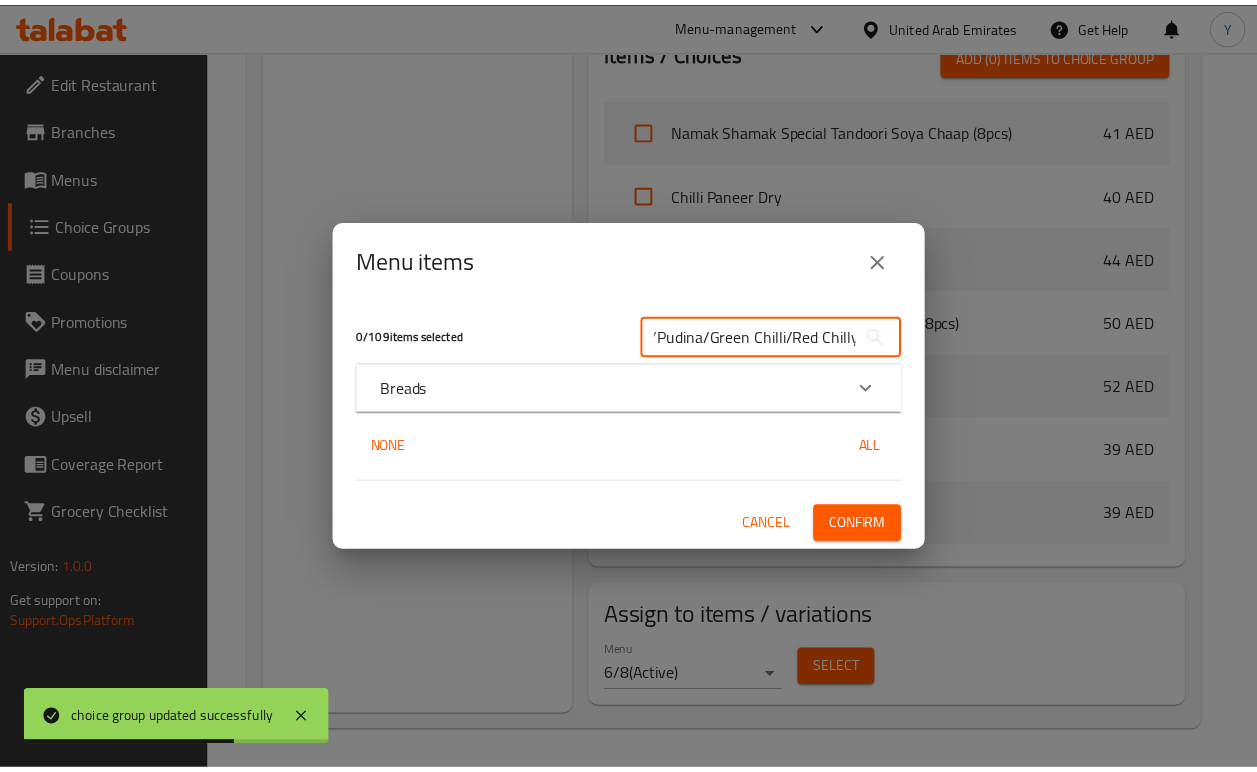 scroll, scrollTop: 0, scrollLeft: 0, axis: both 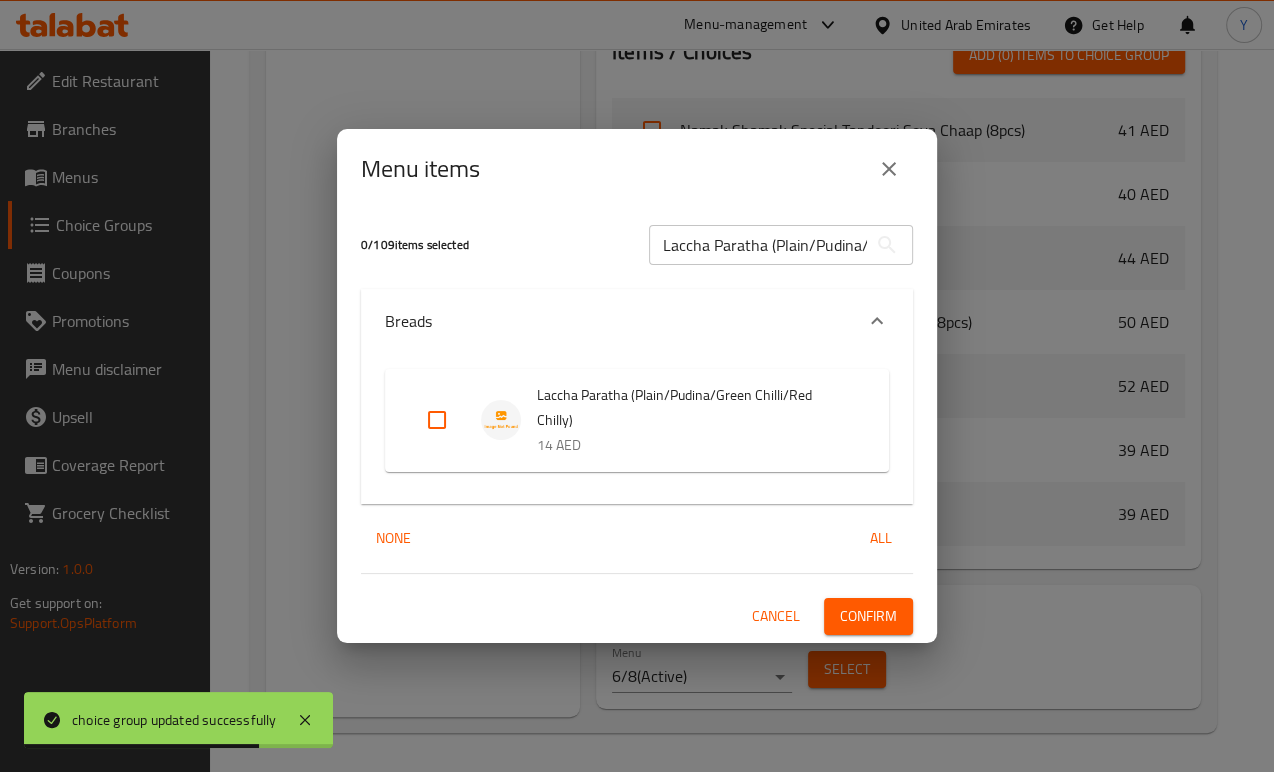click at bounding box center (437, 420) 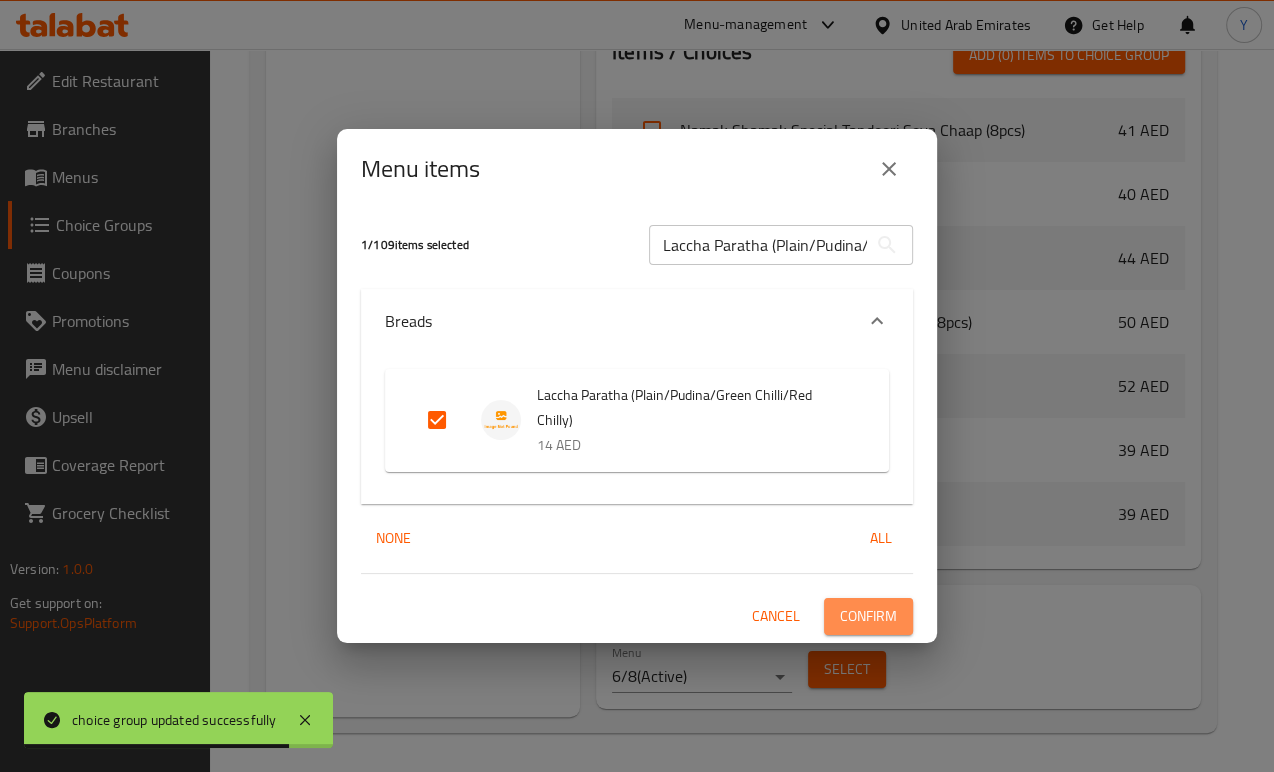 click on "Confirm" at bounding box center (868, 616) 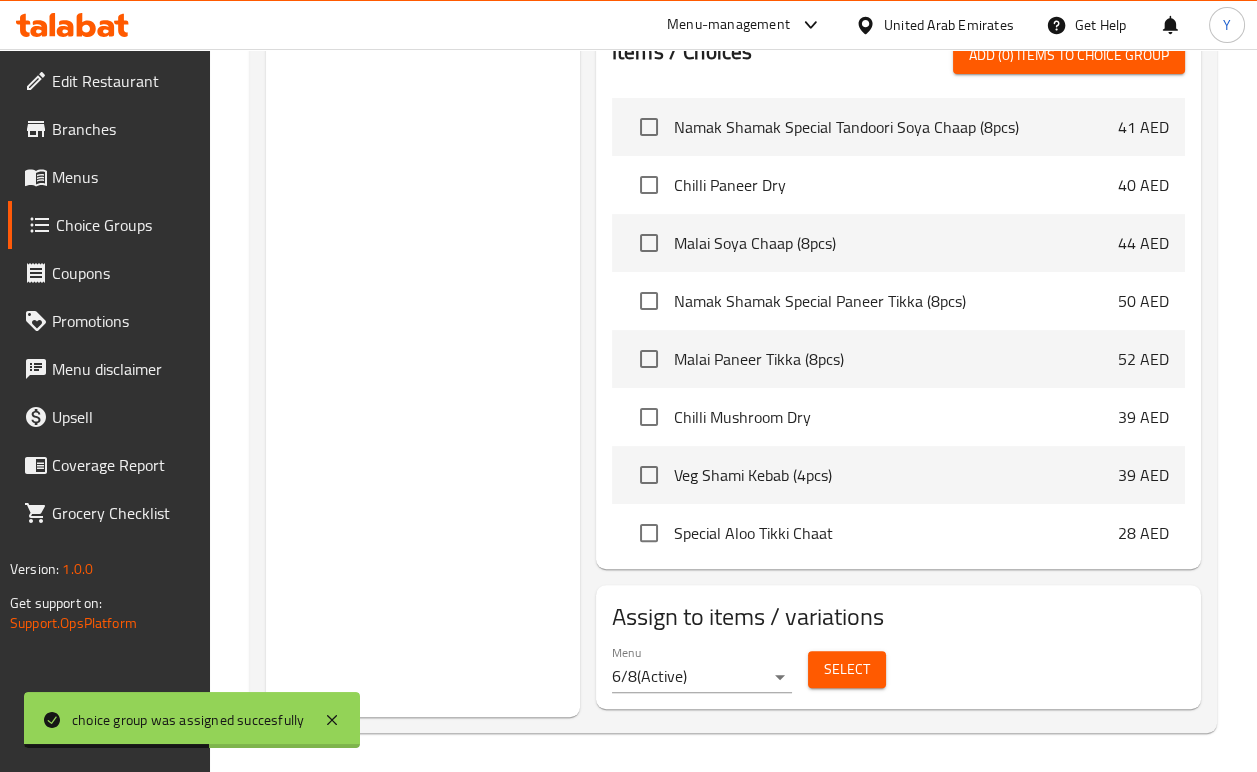 type 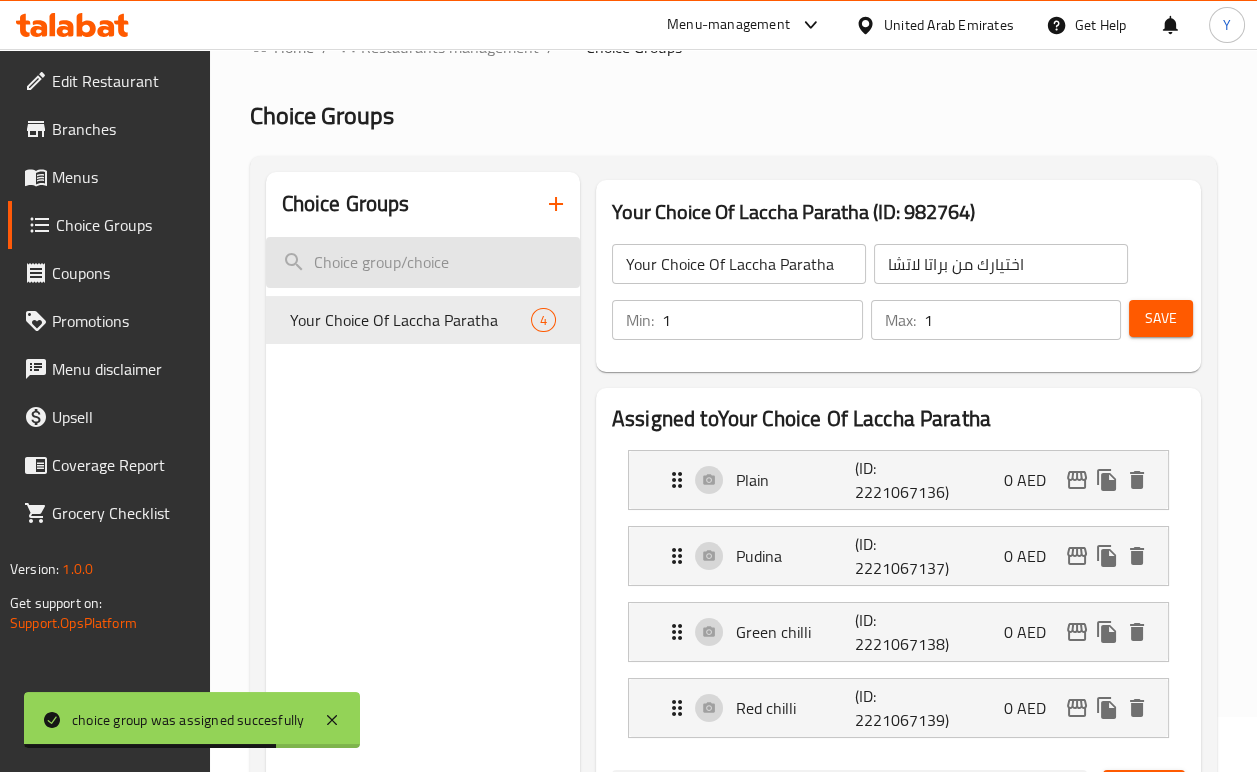 scroll, scrollTop: 0, scrollLeft: 0, axis: both 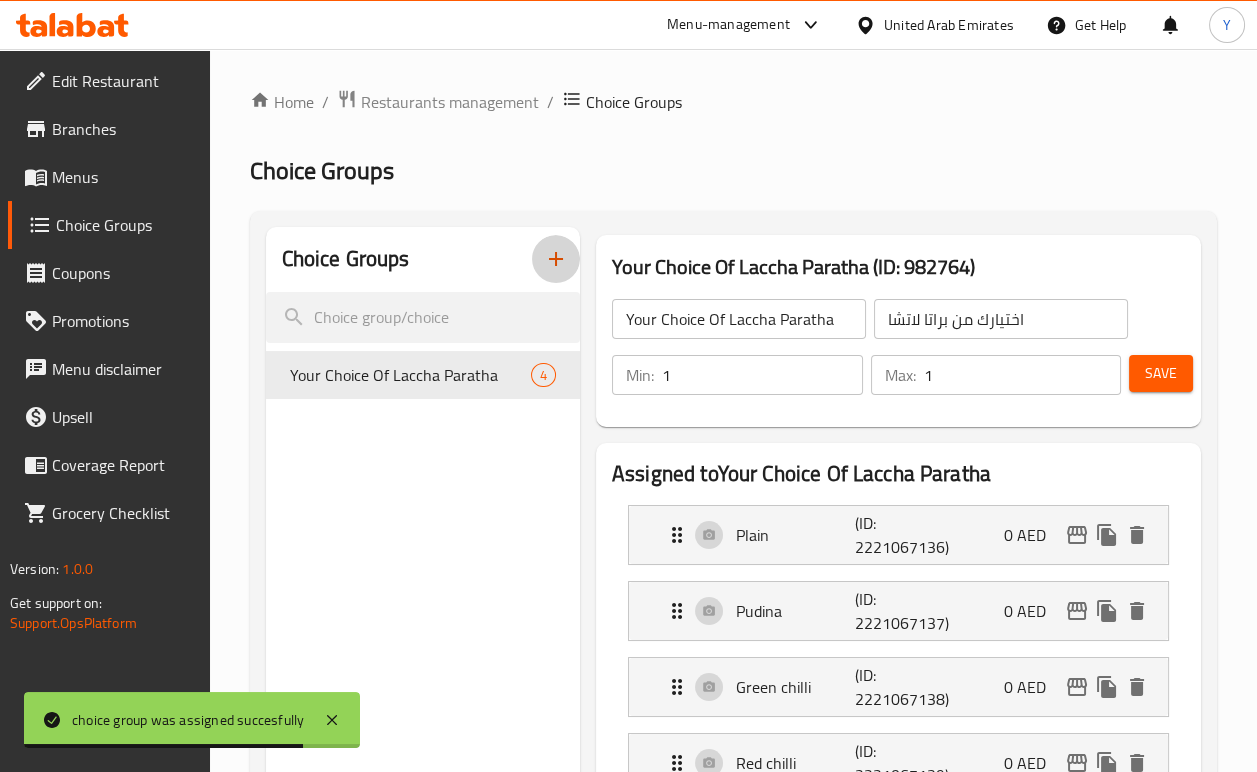 click 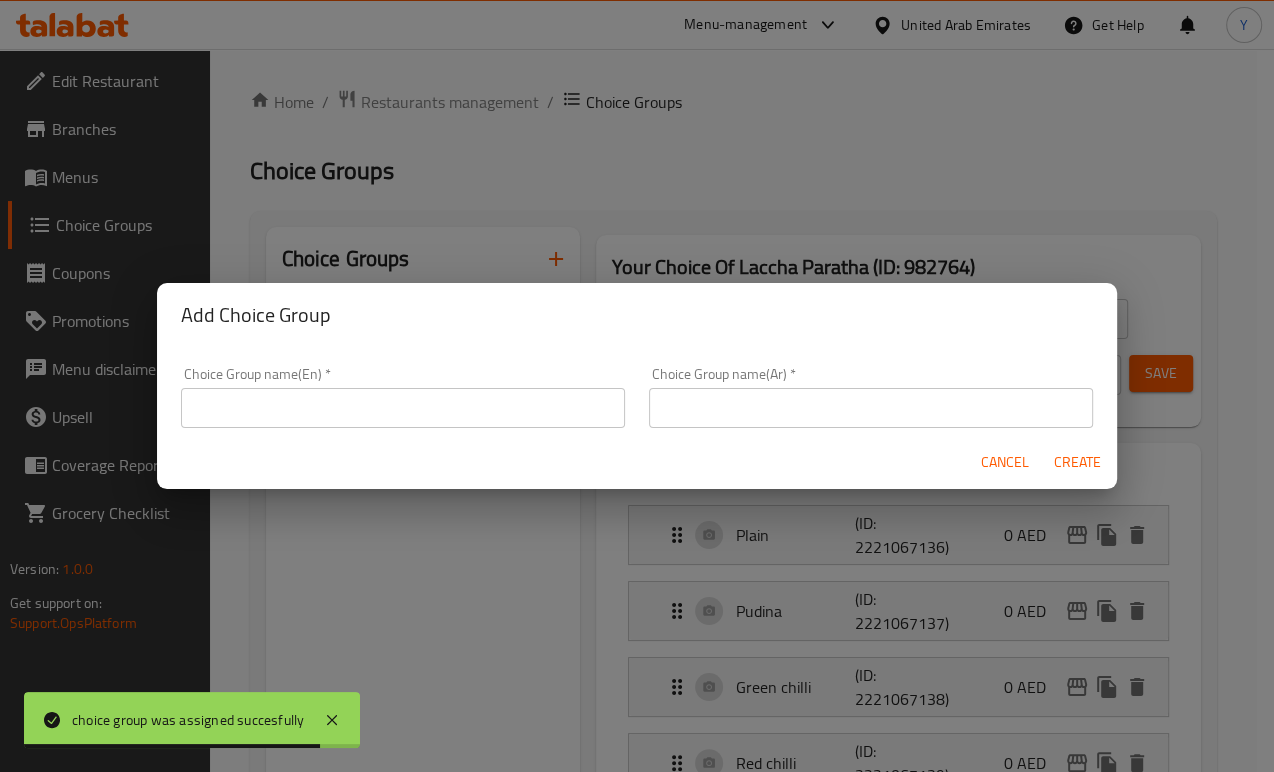 click at bounding box center [403, 408] 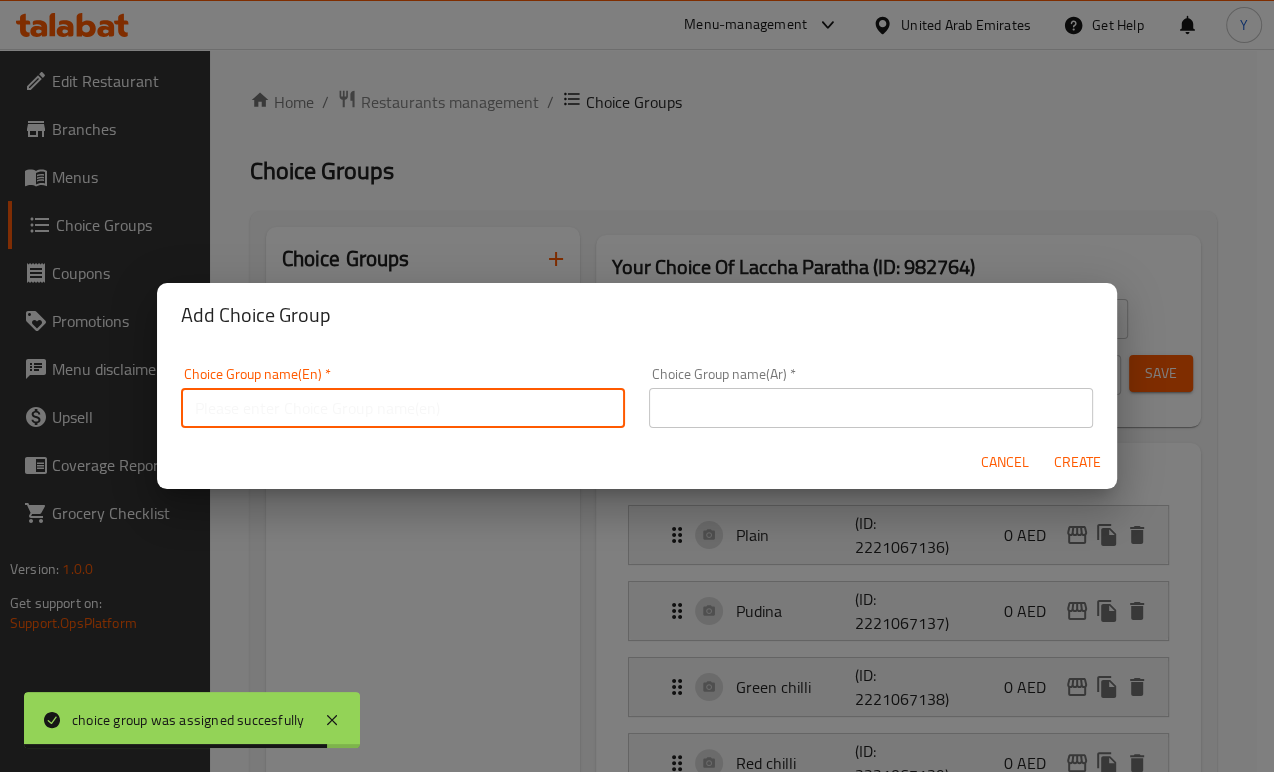 paste on "Kulcha" 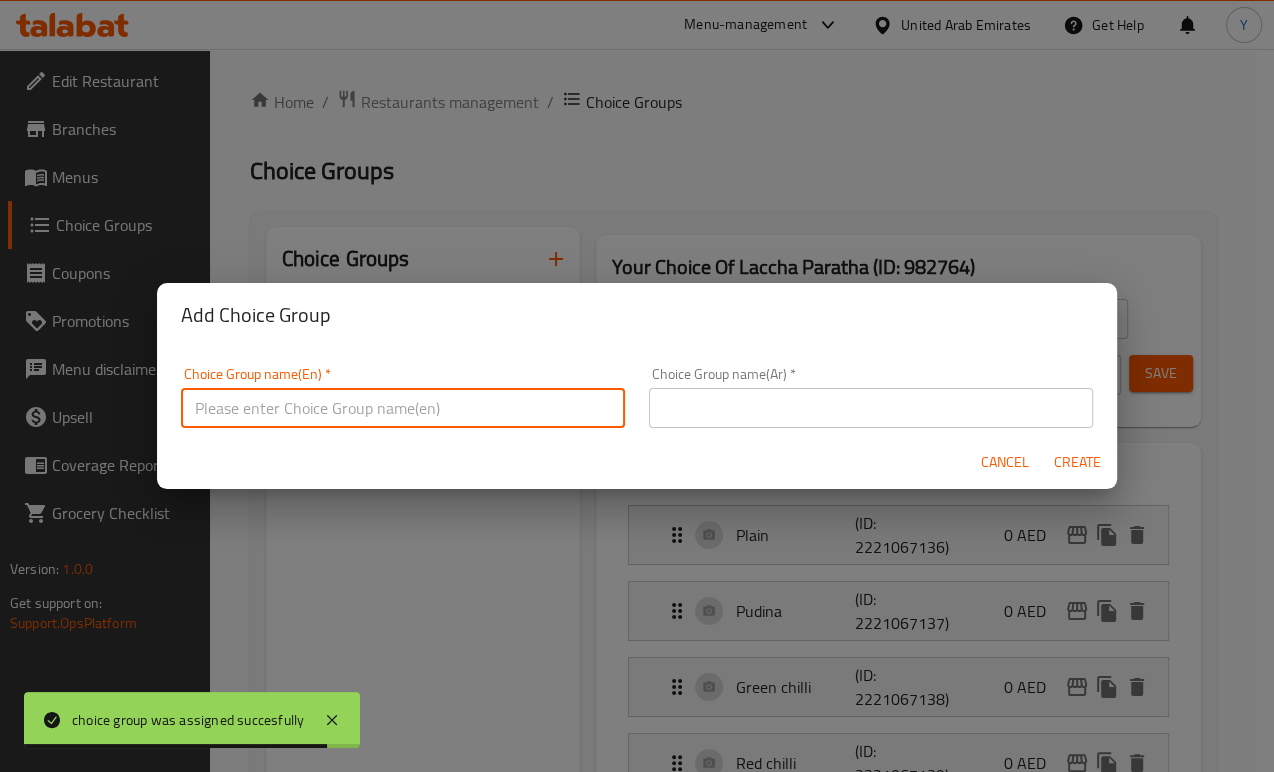 type on "Kulcha" 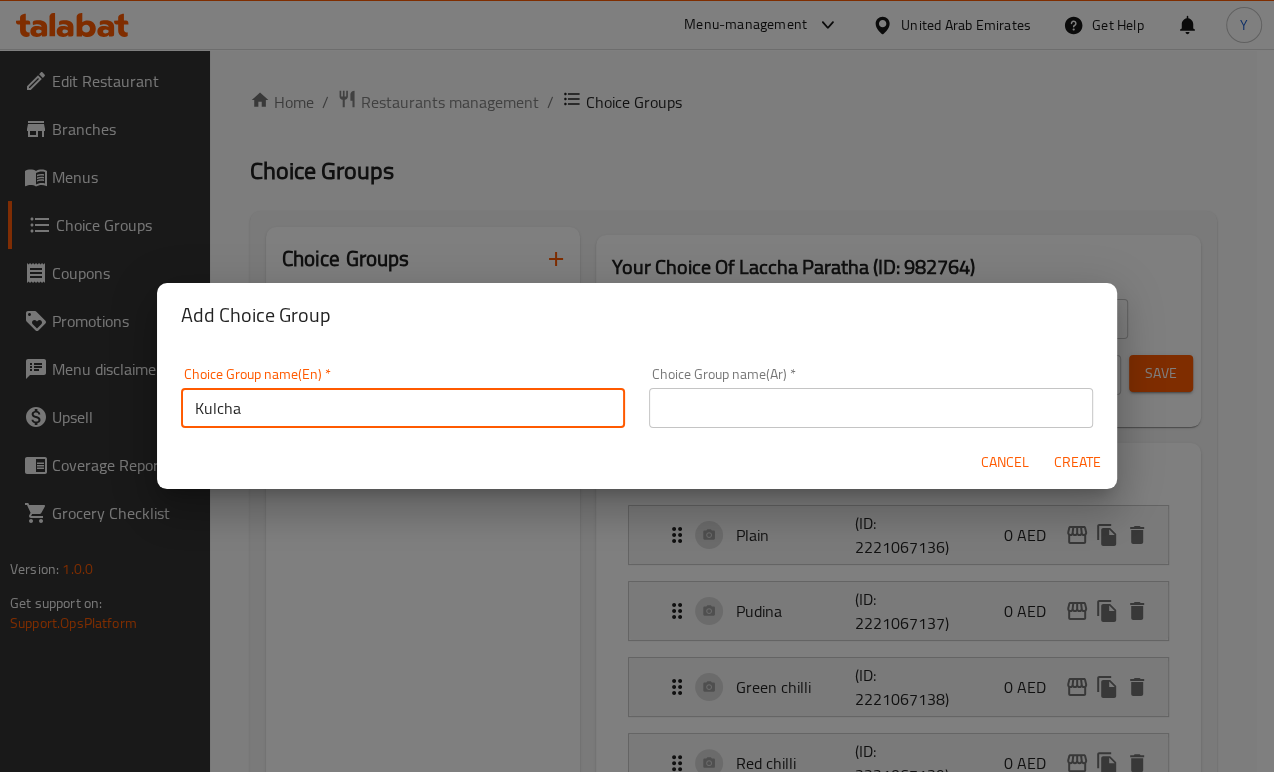 drag, startPoint x: 357, startPoint y: 413, endPoint x: 272, endPoint y: 399, distance: 86.145226 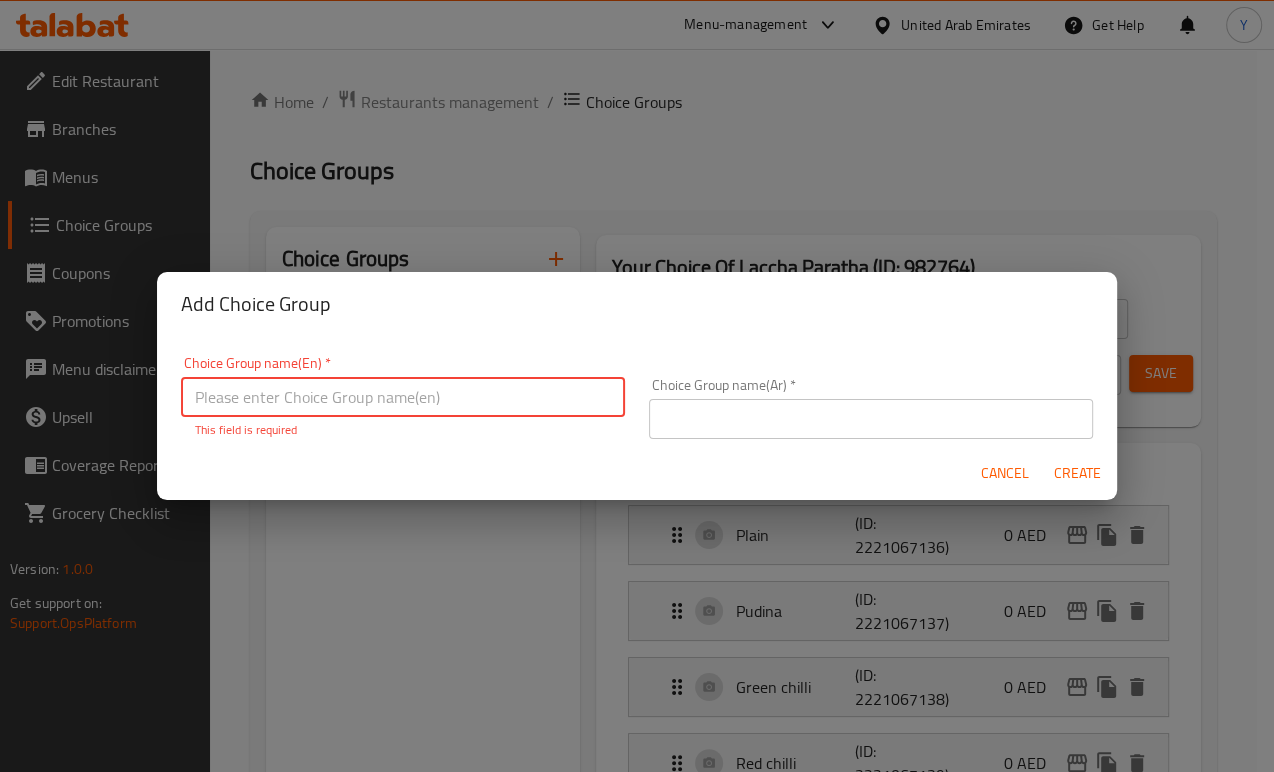click on "This field is required" at bounding box center (403, 430) 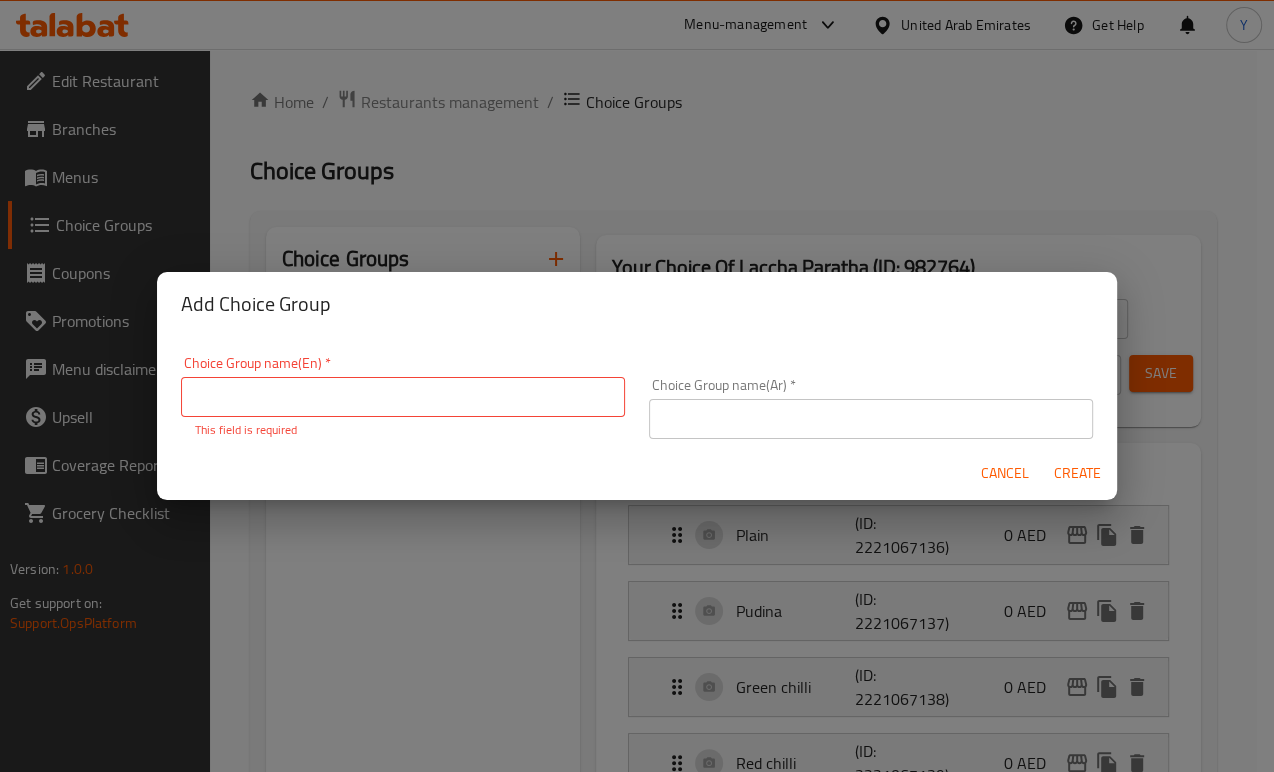 click at bounding box center (403, 397) 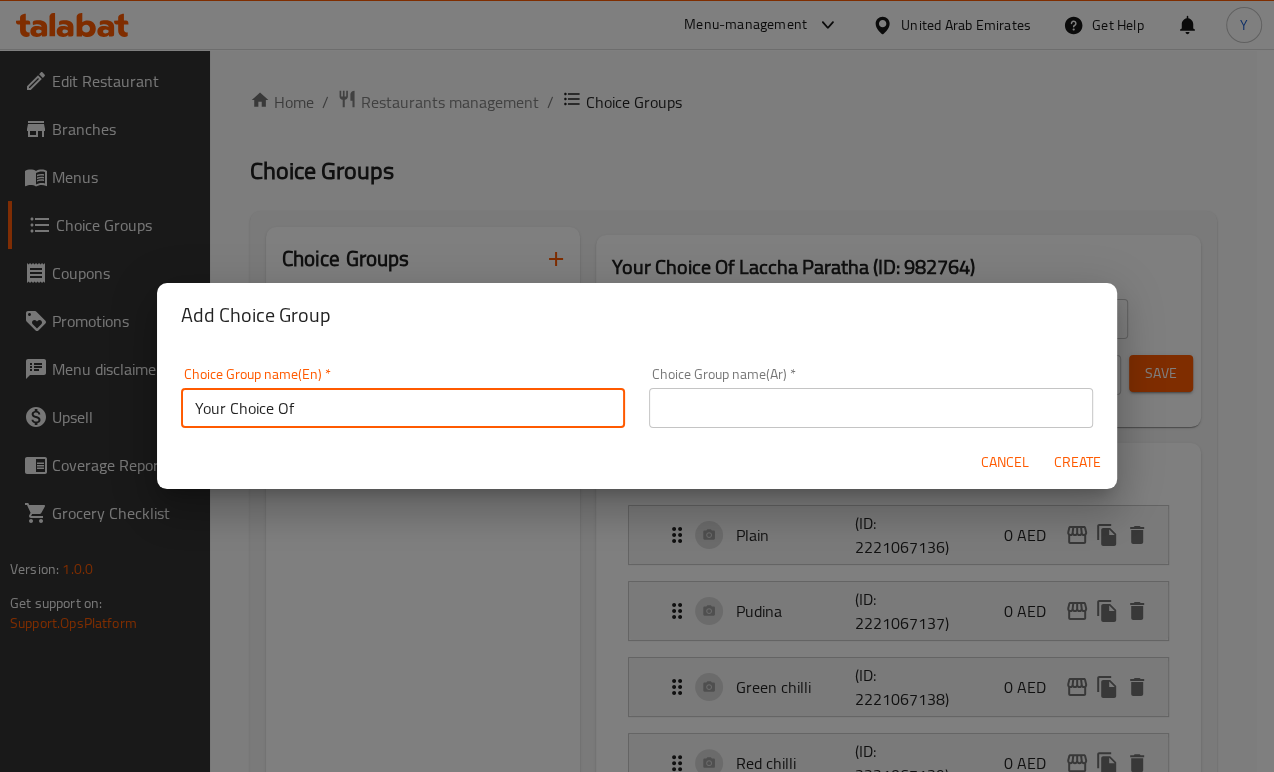 paste on "Kulcha" 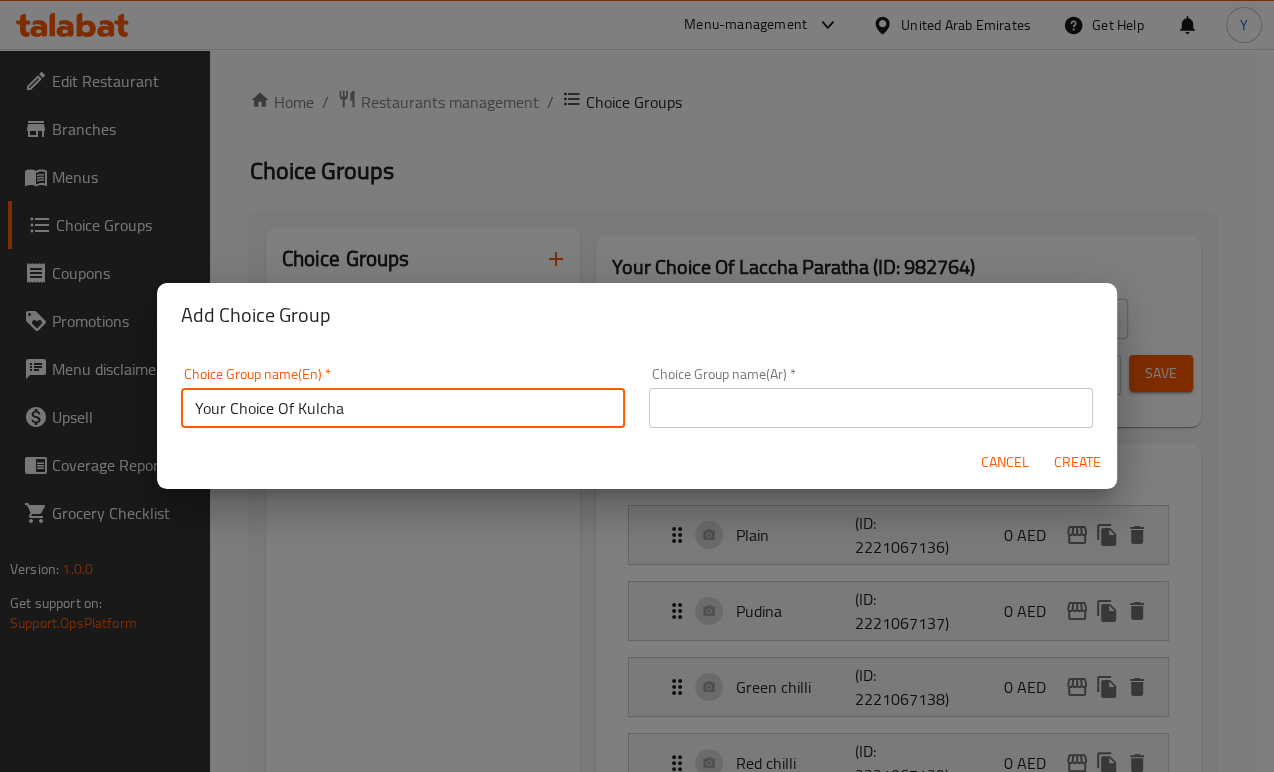 type on "Your Choice Of Kulcha" 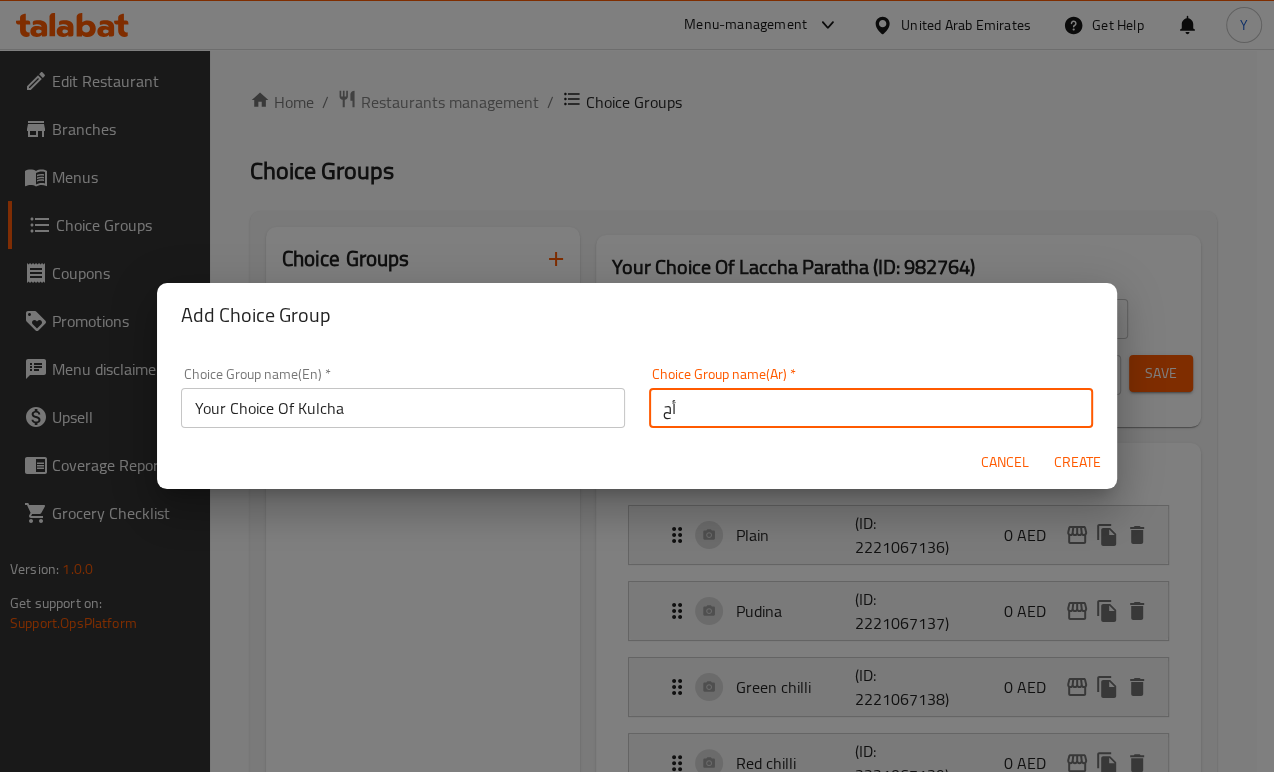 type on "أ" 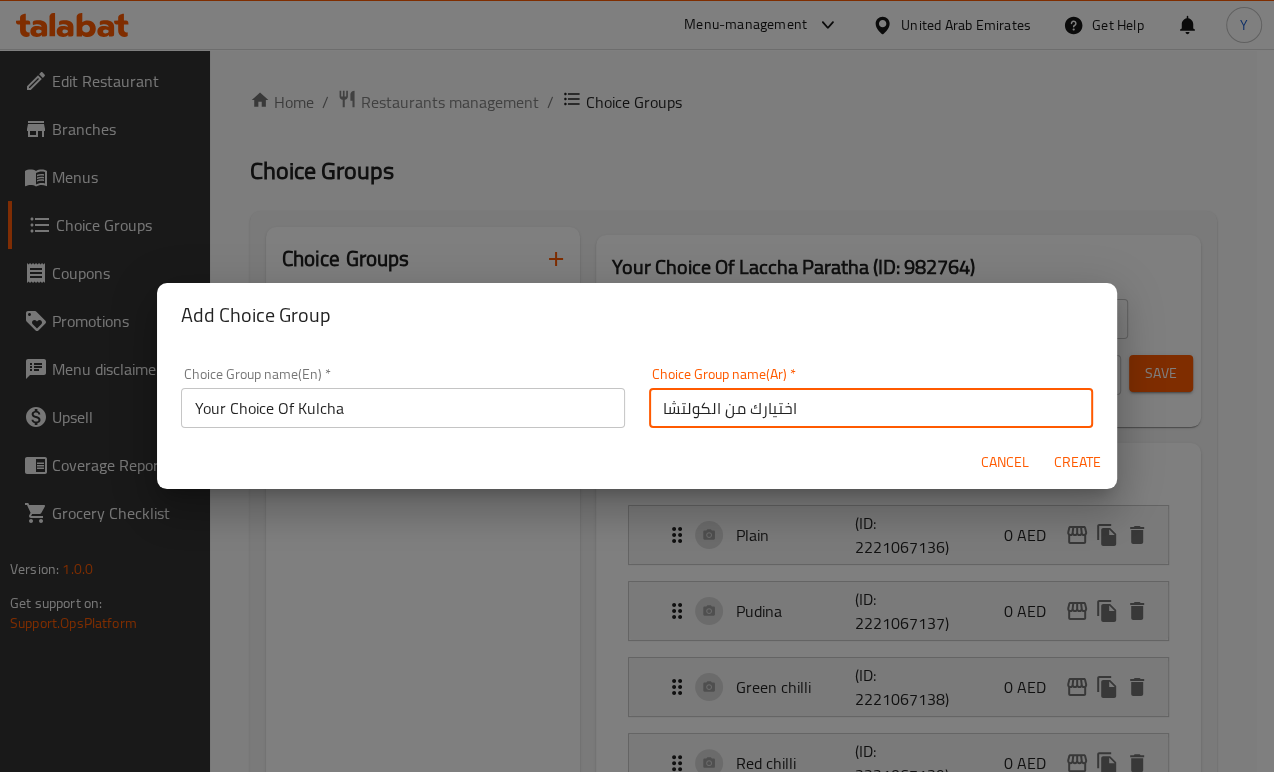 type on "اختيارك من الكولتشا" 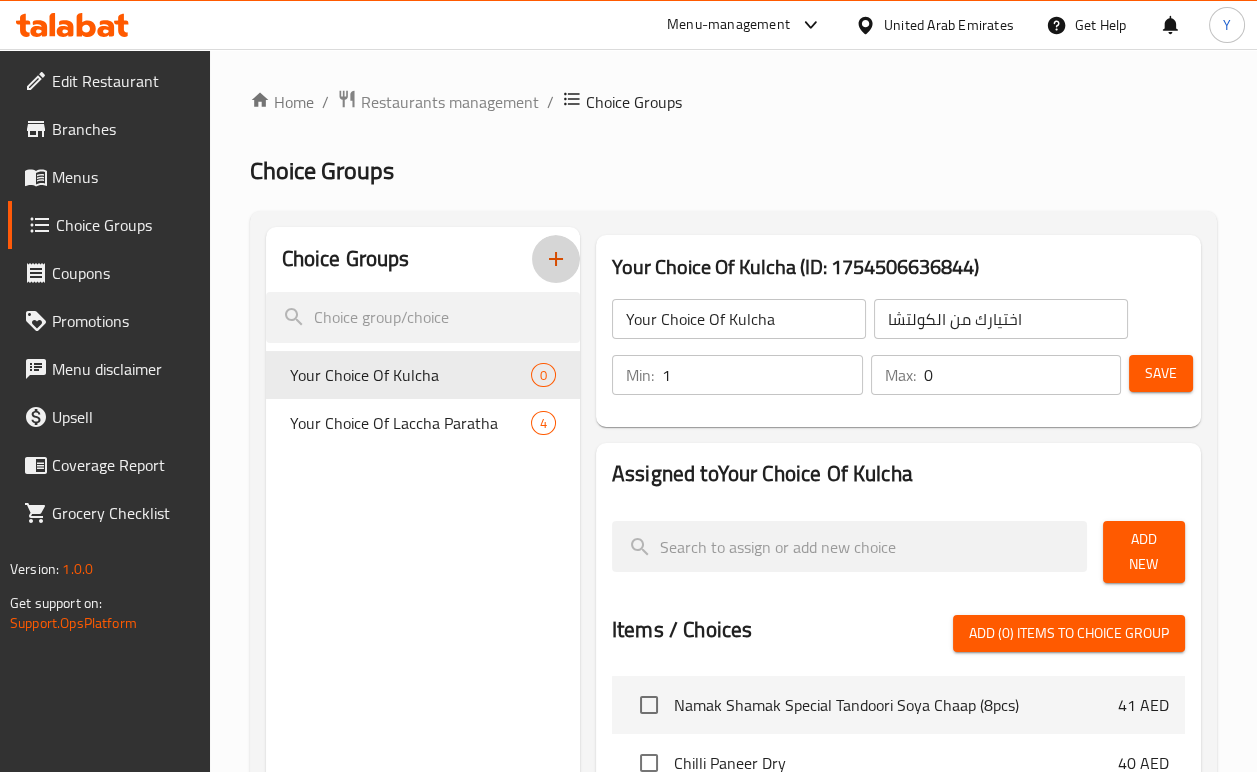 type on "1" 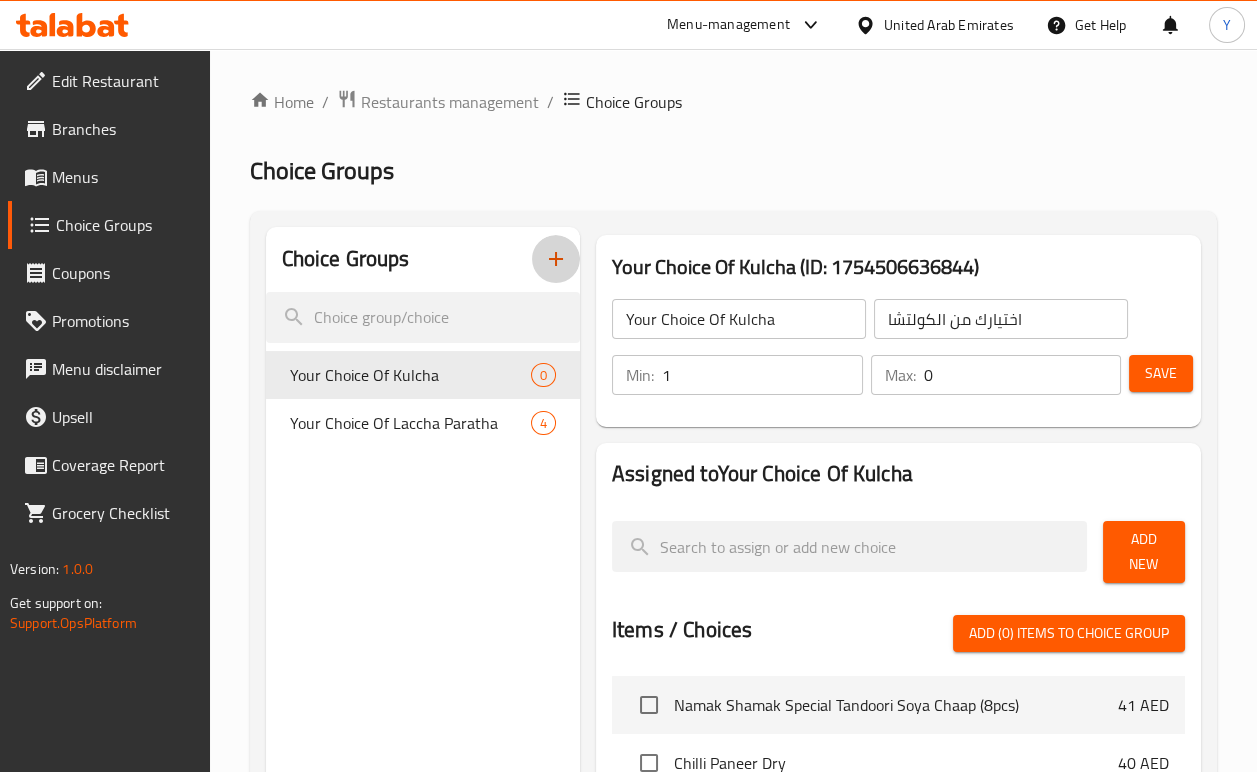 click on "1" at bounding box center [762, 375] 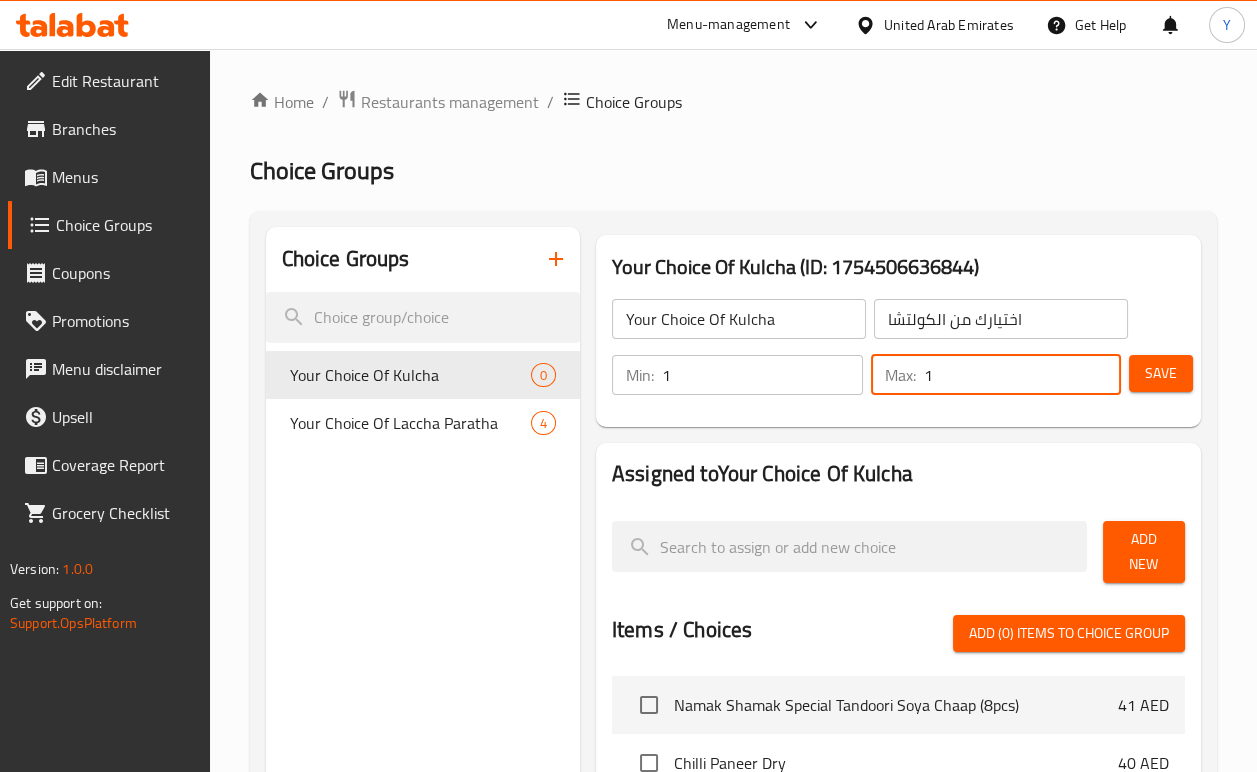 type on "1" 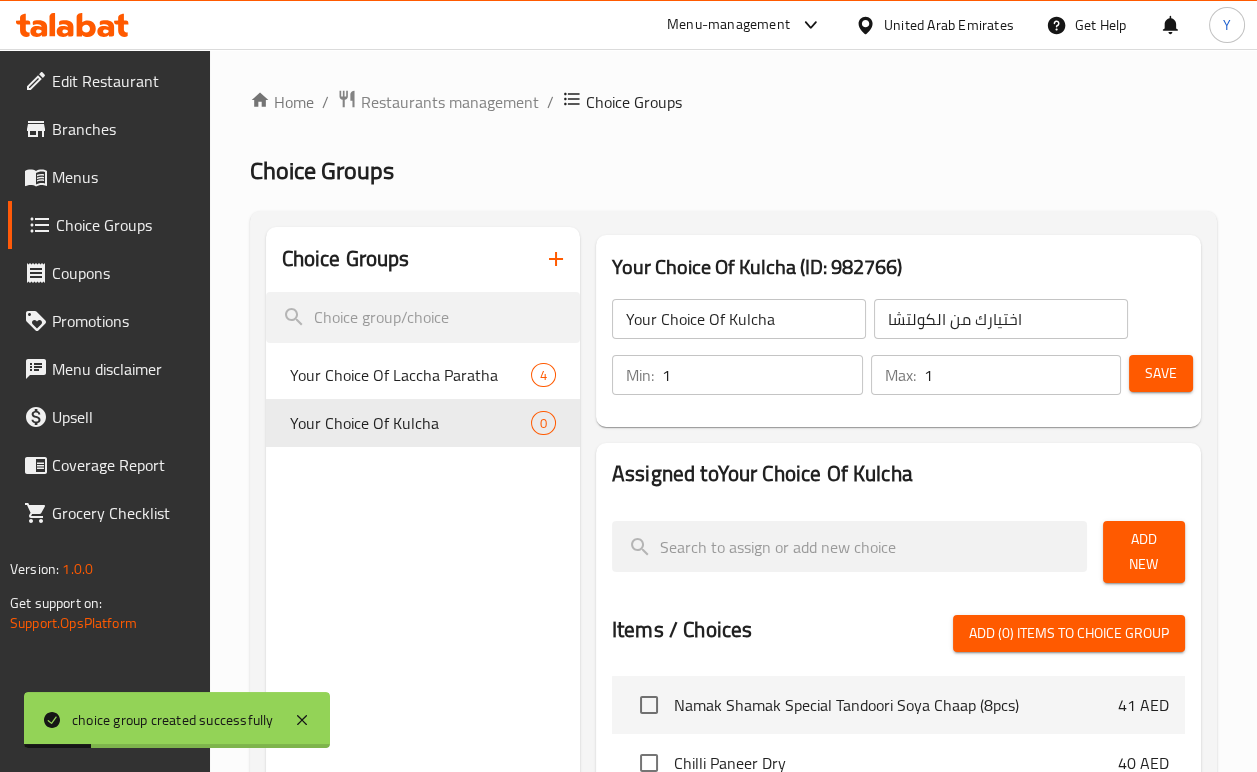 drag, startPoint x: 1149, startPoint y: 550, endPoint x: 1136, endPoint y: 555, distance: 13.928389 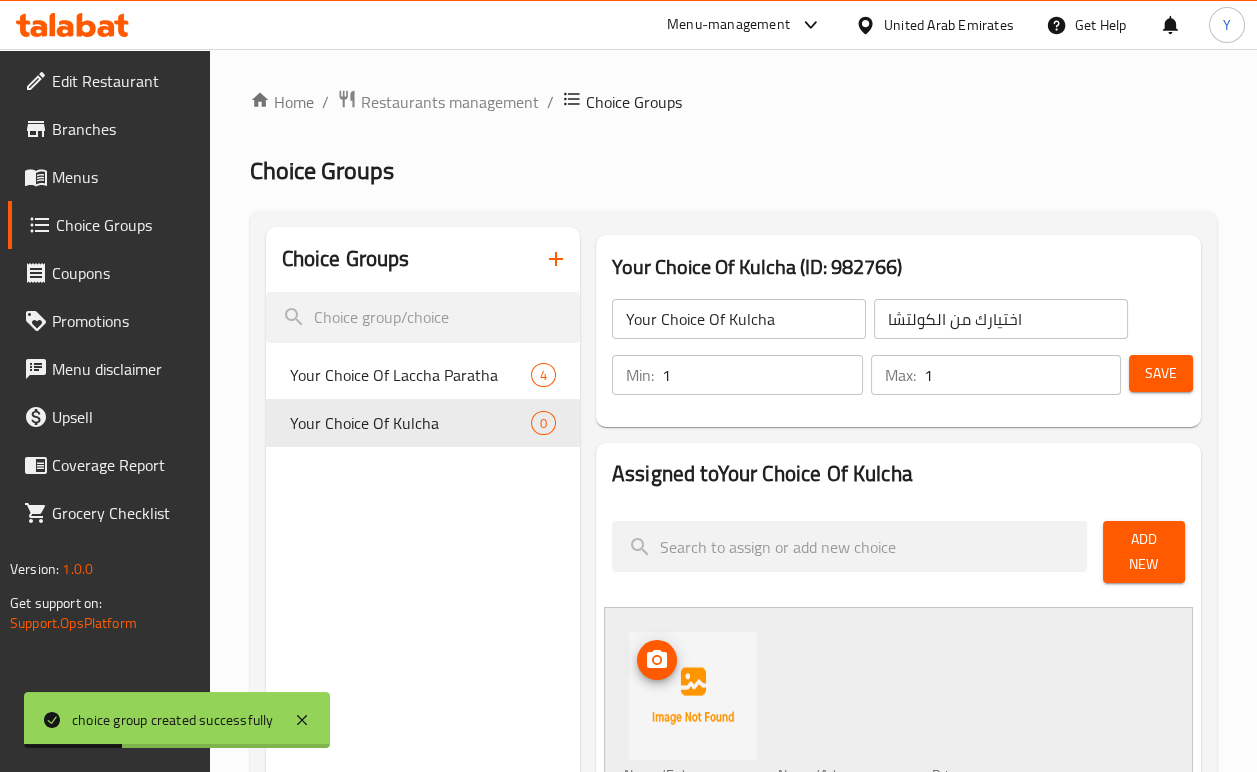type 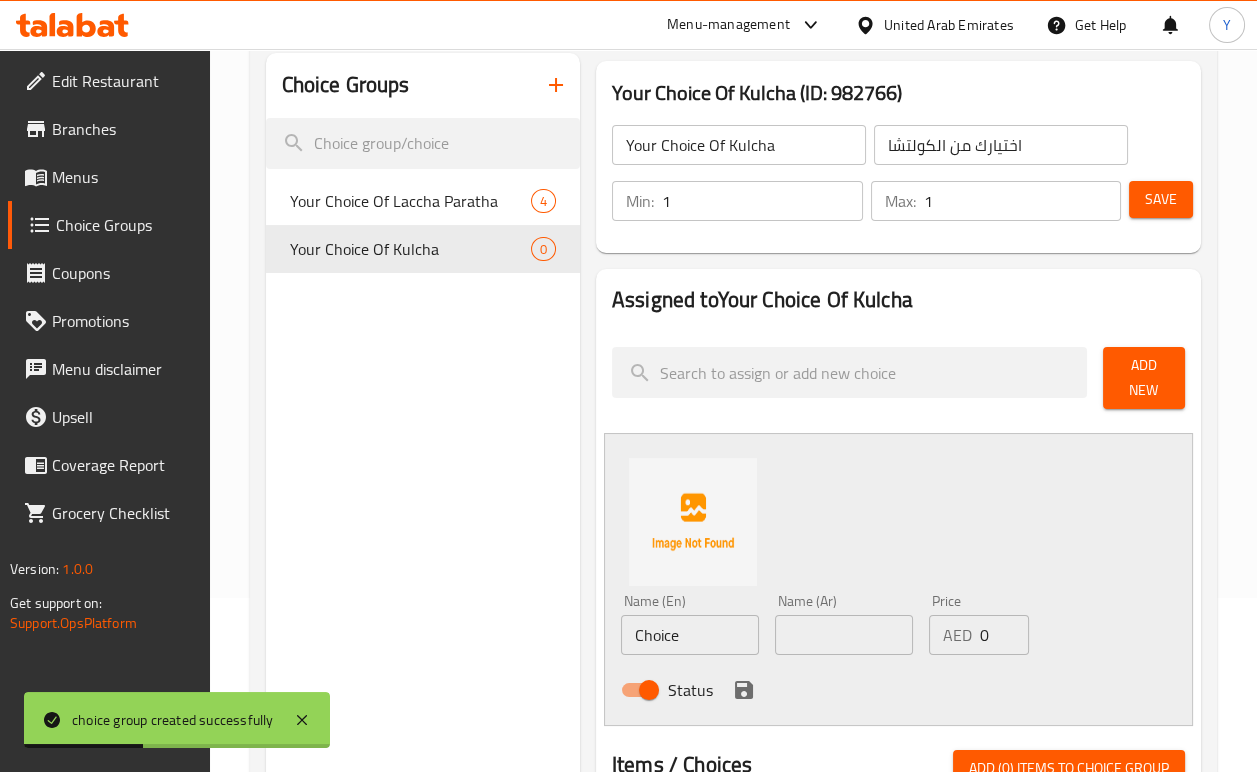 scroll, scrollTop: 177, scrollLeft: 0, axis: vertical 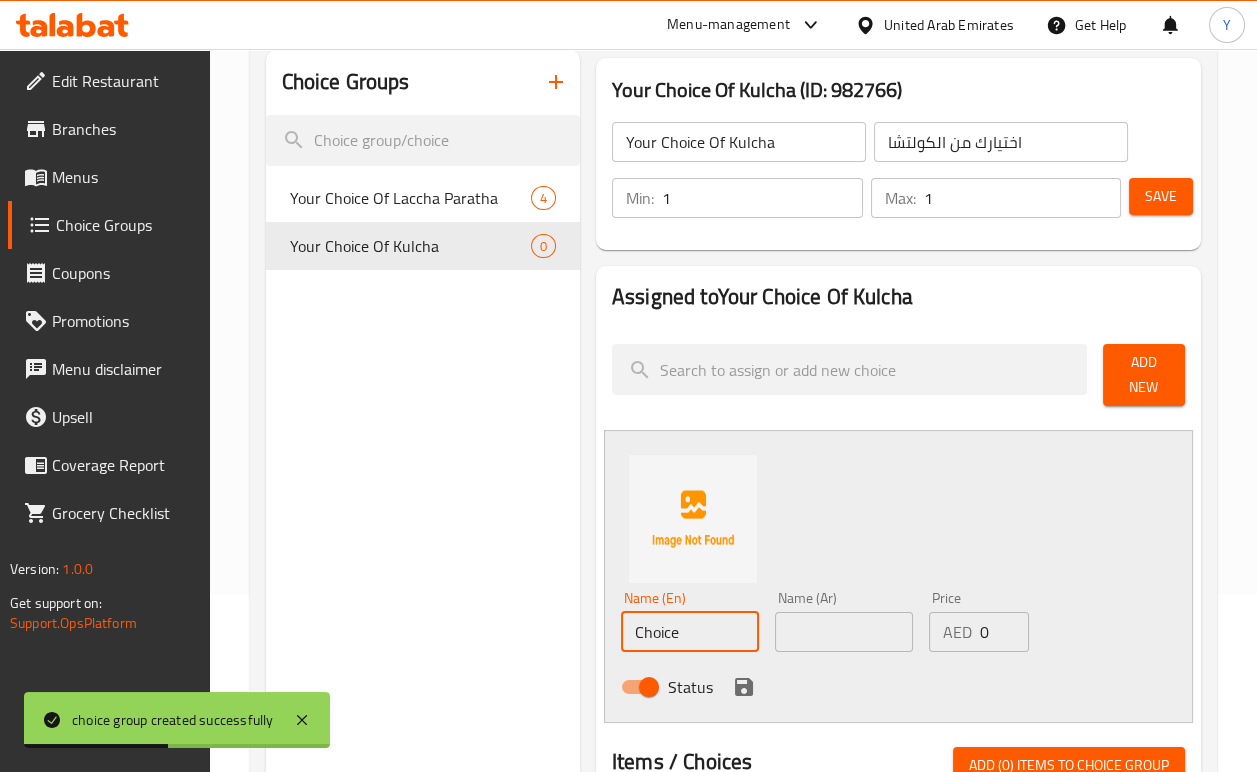 drag, startPoint x: 696, startPoint y: 637, endPoint x: 673, endPoint y: 630, distance: 24.04163 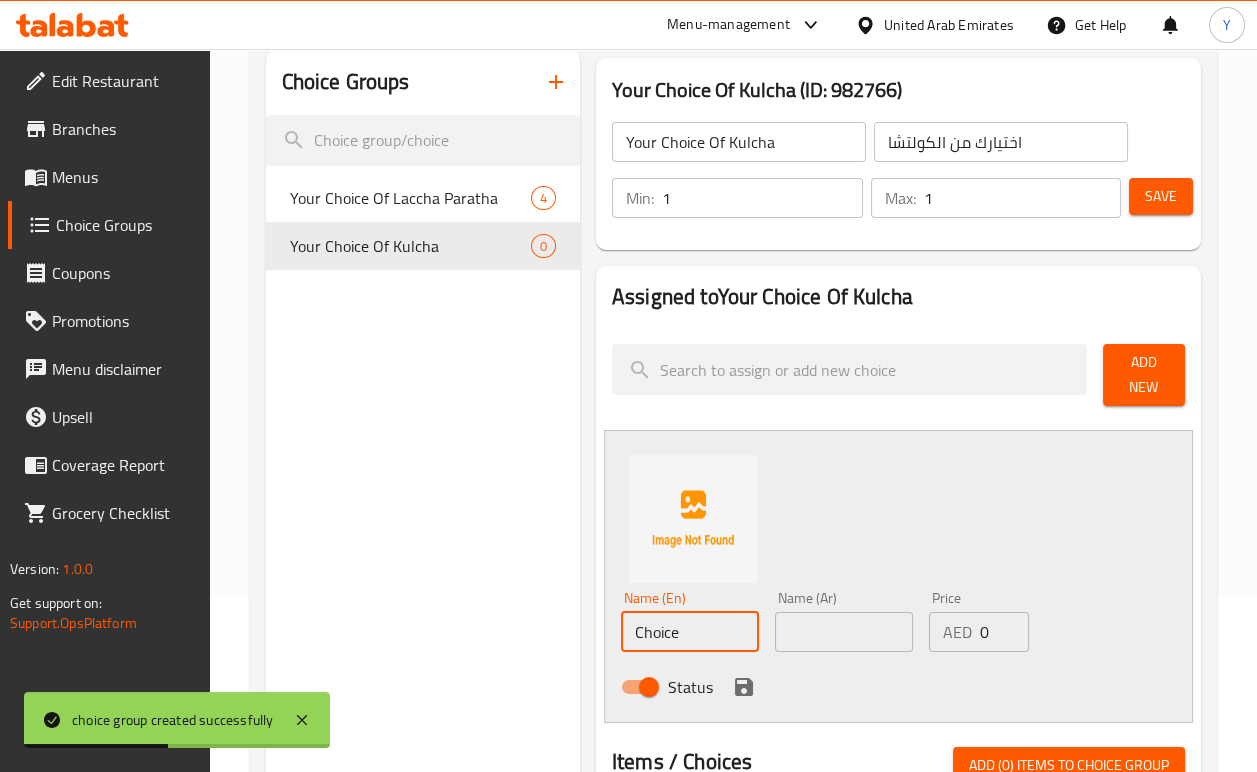 click on "Choice Groups Your Choice Of Laccha Paratha 4 Your Choice Of Kulcha 0 Your Choice Of Kulcha (ID: 982766) Your Choice Of Kulcha ​ اختيارك من الكولتشا ​ Min: 1 ​ Max: 1 ​ Save Assigned to  Your Choice Of Kulcha Add New Name (En) Choice Name (En) Name (Ar) Name (Ar) Price AED 0 Price Status Items / Choices Add (0) items to choice group Namak Shamak Special Tandoori Soya Chaap (8pcs) 41 AED Chilli Paneer Dry 40 AED Malai Soya Chaap (8pcs) 44 AED Namak Shamak Special Paneer Tikka (8pcs) 50 AED Malai Paneer Tikka (8pcs) 52 AED Chilli Mushroom Dry 39 AED Veg Shami Kebab (4pcs) 39 AED Special Aloo Tikki Chaat 28 AED Melt in Mouth Dahi Vada (2pcs) 30 AED Special Veg Tandoori Platter 80 AED Namak Shamak Special Mutton Galouti Kebab (4pcs) 40 AED Tangri Chicken (4pcs) 50 AED Chicken Kali Mirch (8pcs) 50 AED Tandoori Chicken (8pcs) 49 AED Namak Shamak Special Chicken Tikka (8pcs) 48 AED Afghani Chicken (8pcs) 55 AED Reshami Chicken Tikka (8pcs) 55 AED Malai Chicken Tikka (8pcs) 54 AED 60 AED Menu" at bounding box center [737, 738] 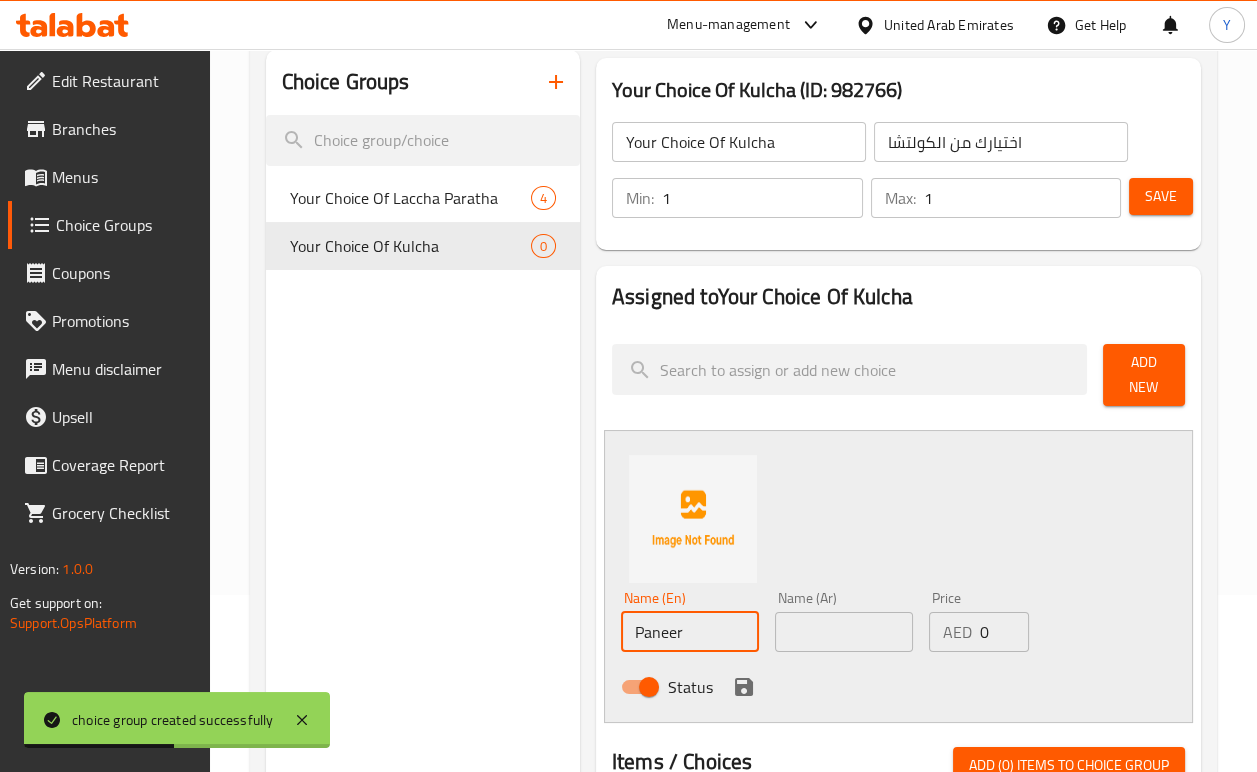 type on "Paneer" 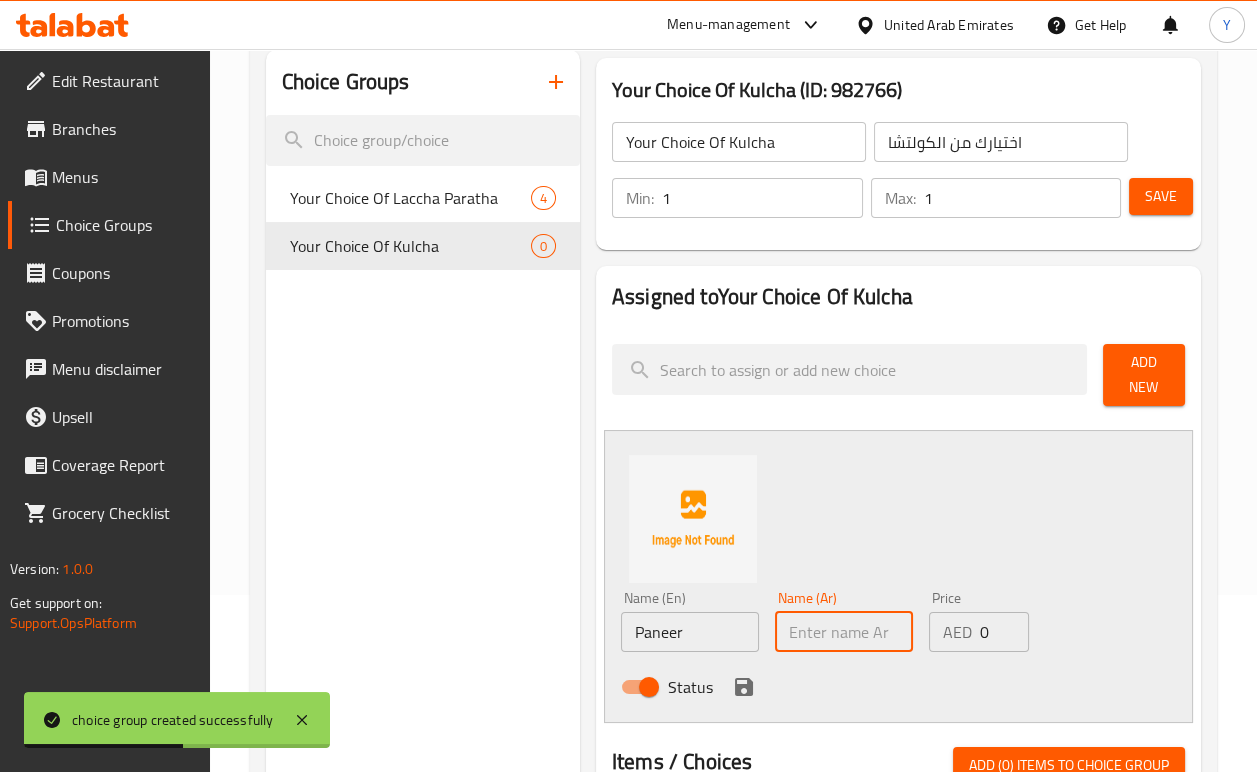 click at bounding box center [844, 632] 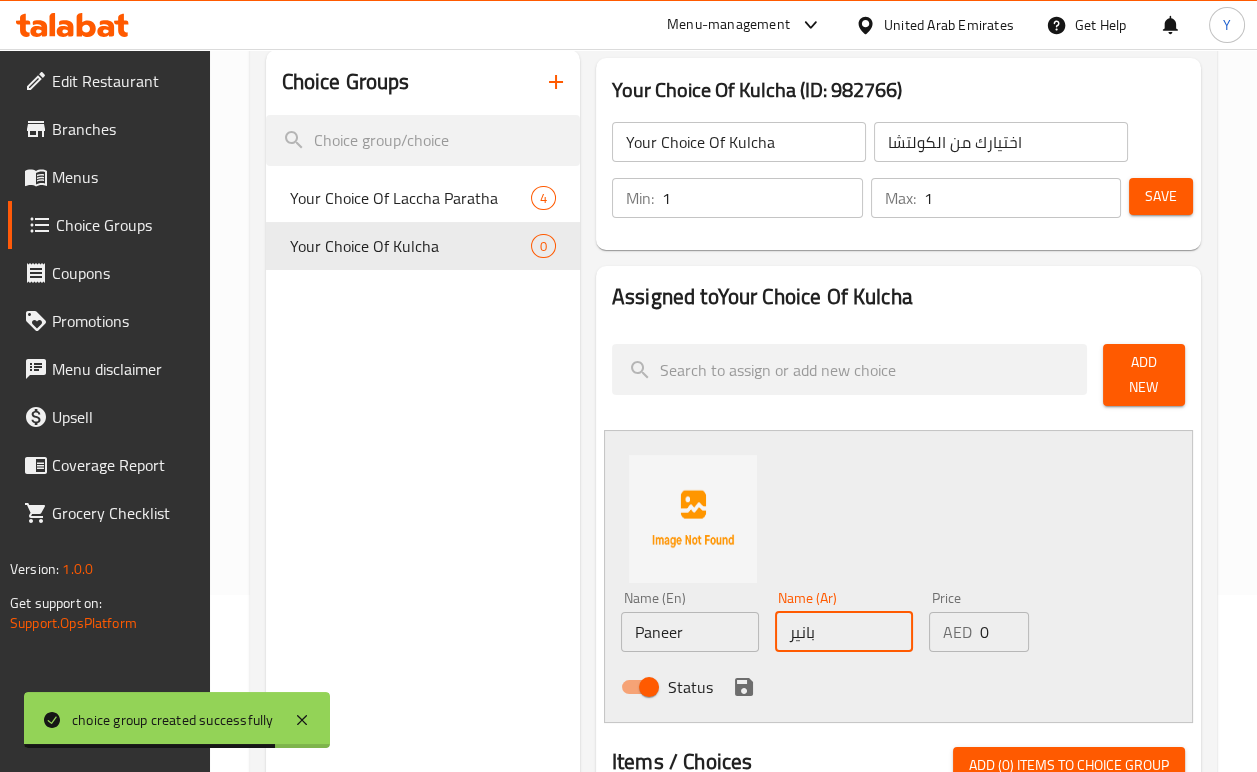 type on "بانير" 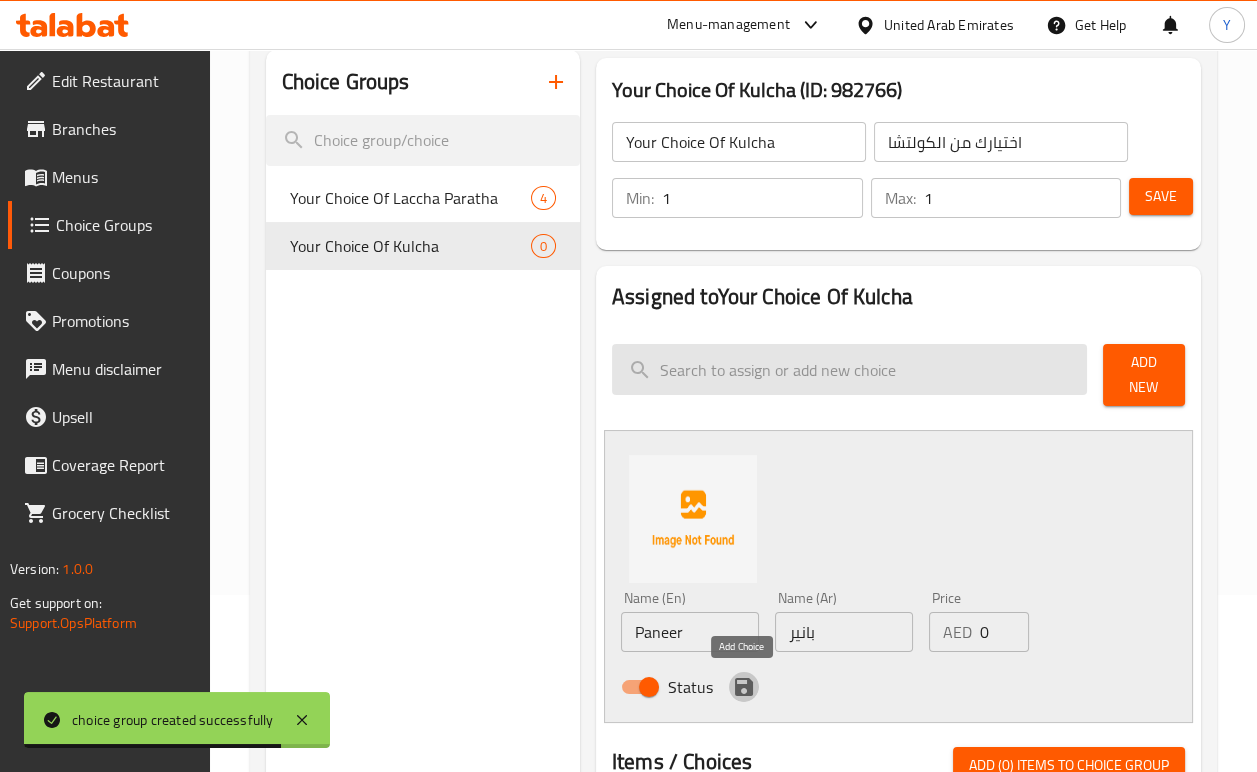 drag, startPoint x: 748, startPoint y: 685, endPoint x: 1067, endPoint y: 453, distance: 394.44266 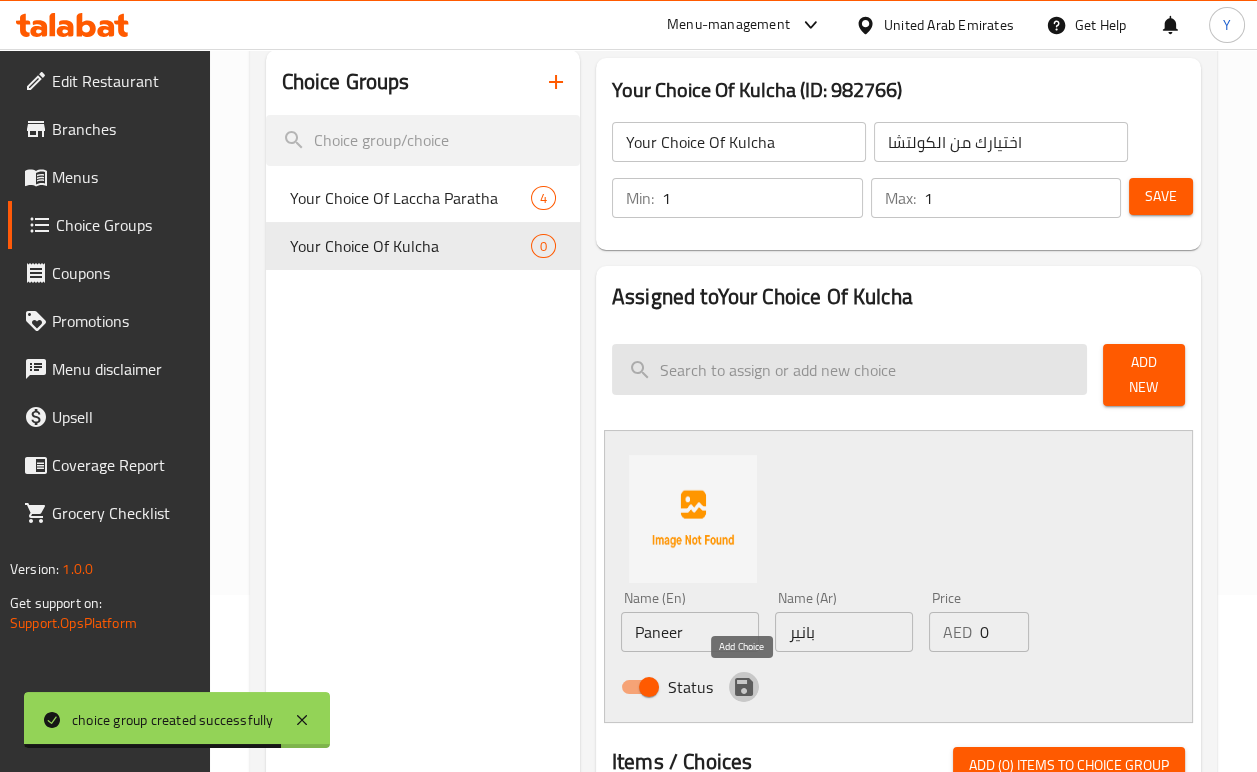 click 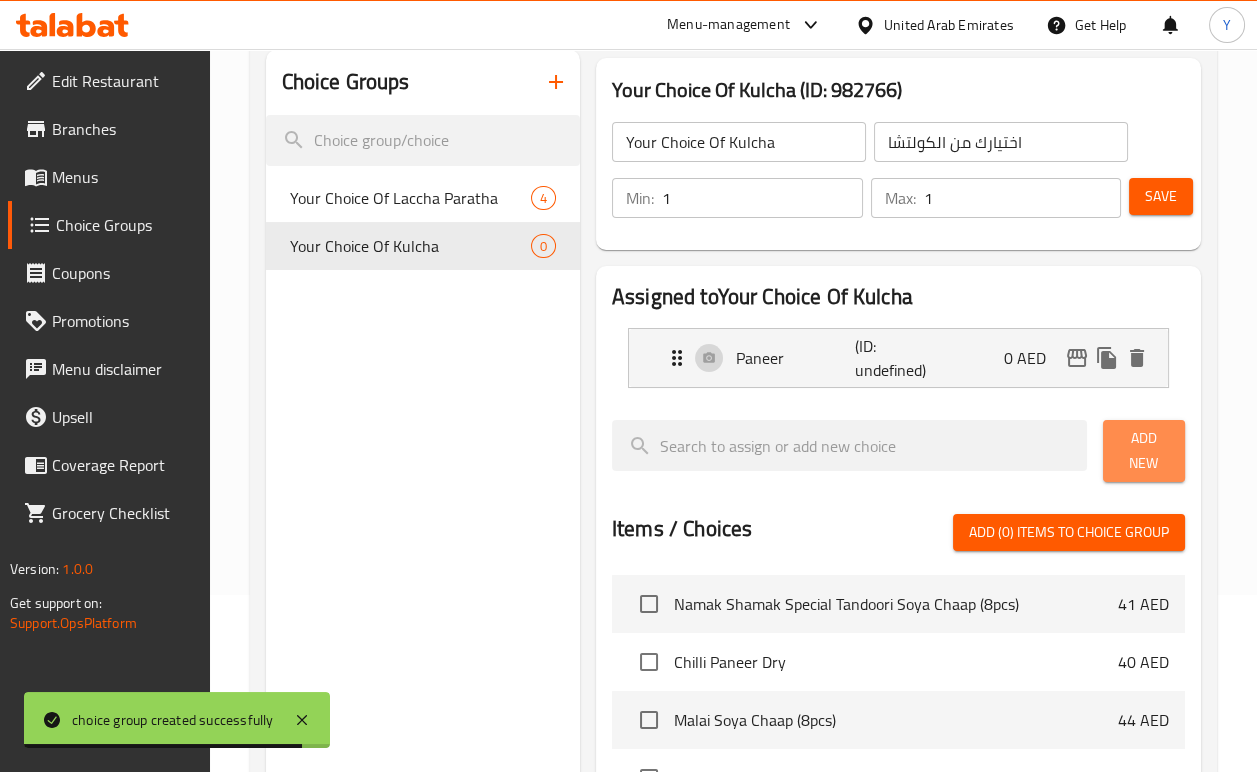 click on "Add New" at bounding box center [1144, 451] 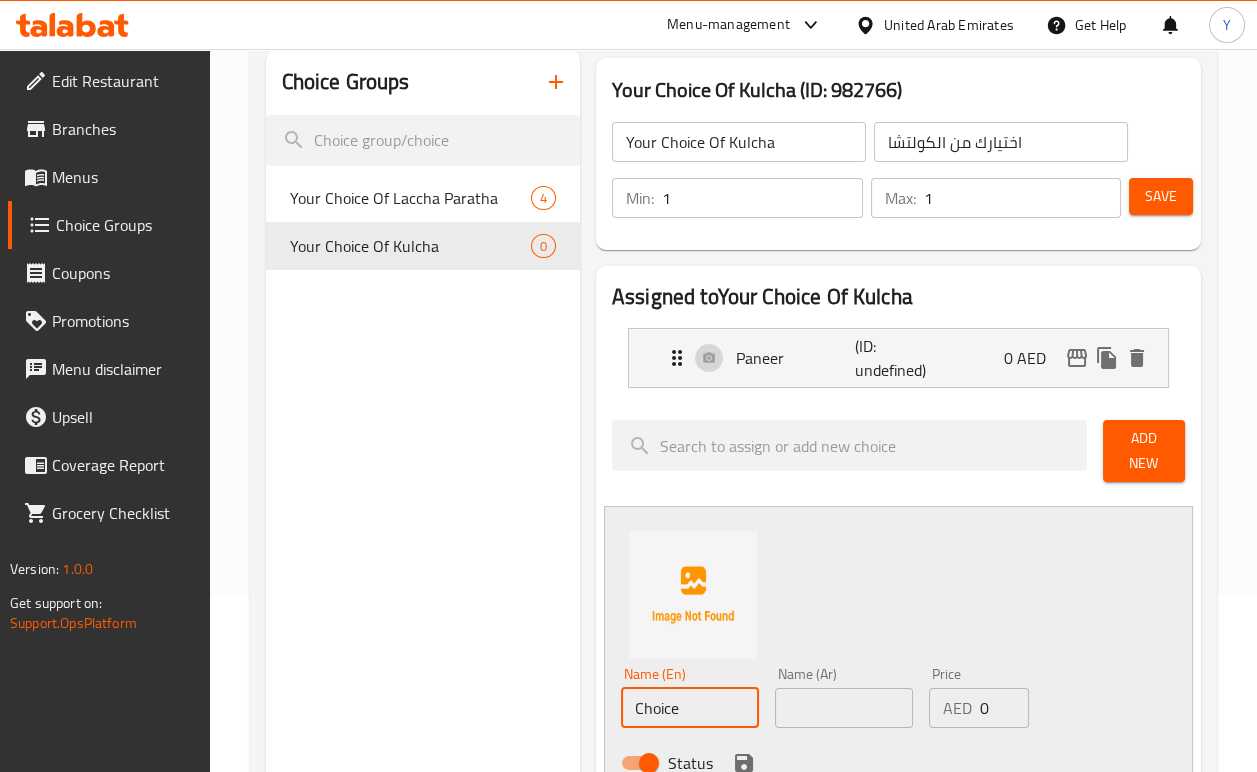 drag, startPoint x: 696, startPoint y: 712, endPoint x: 557, endPoint y: 698, distance: 139.70326 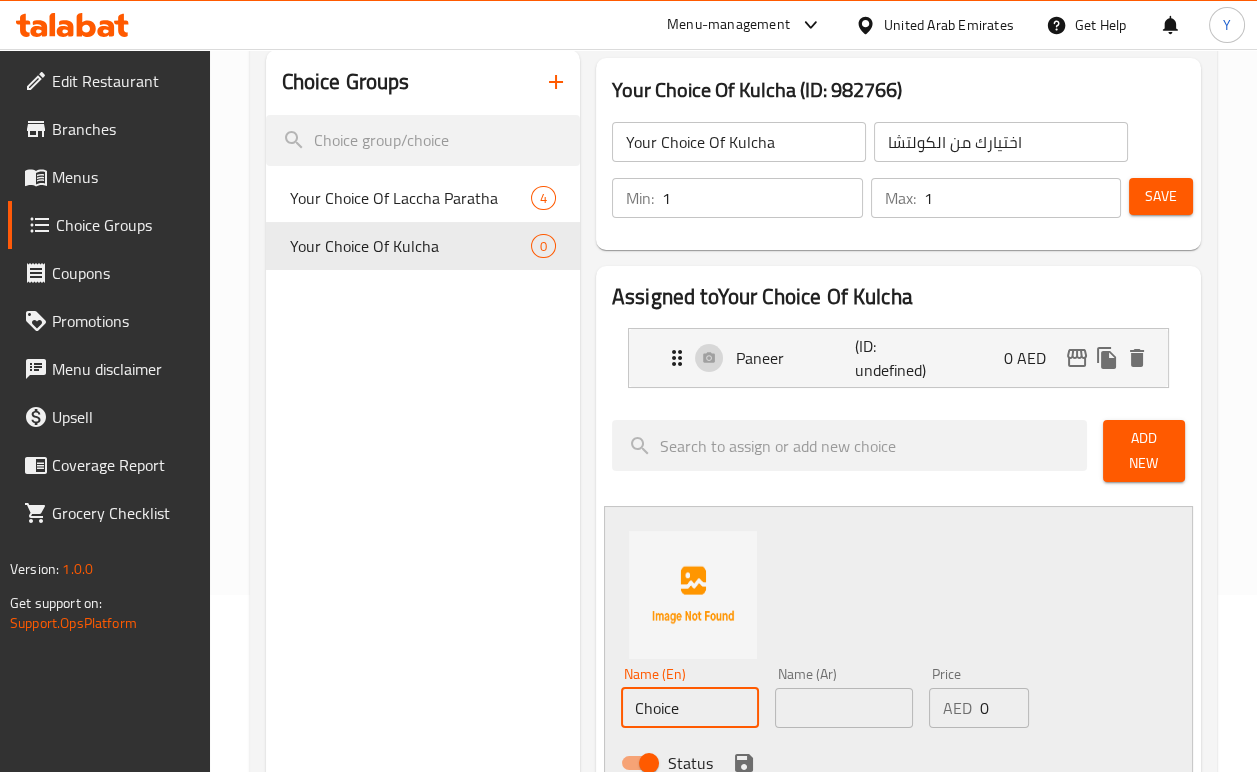 click on "Choice Groups Your Choice Of Laccha Paratha 4 Your Choice Of Kulcha 0 Your Choice Of Kulcha (ID: 982766) Your Choice Of Kulcha ​ اختيارك من الكولتشا ​ Min: 1 ​ Max: 1 ​ Save Assigned to  Your Choice Of Kulcha Paneer (ID: undefined) 0 AED Name (En) Paneer Name (En) Name (Ar) بانير Name (Ar) Price AED 0 Price Status Add New Name (En) Choice Name (En) Name (Ar) Name (Ar) Price AED 0 Price Status Items / Choices Add (0) items to choice group Namak Shamak Special Tandoori Soya Chaap (8pcs) 41 AED Chilli Paneer Dry 40 AED Malai Soya Chaap (8pcs) 44 AED Namak Shamak Special Paneer Tikka (8pcs) 50 AED Malai Paneer Tikka (8pcs) 52 AED Chilli Mushroom Dry 39 AED Veg Shami Kebab (4pcs) 39 AED Special Aloo Tikki Chaat 28 AED Melt in Mouth Dahi Vada (2pcs) 30 AED Special Veg Tandoori Platter 80 AED Namak Shamak Special Mutton Galouti Kebab (4pcs) 40 AED Tangri Chicken (4pcs) 50 AED Chicken Kali Mirch (8pcs) 50 AED Tandoori Chicken (8pcs) 49 AED Namak Shamak Special Chicken Tikka (8pcs) 48 AED" at bounding box center (737, 776) 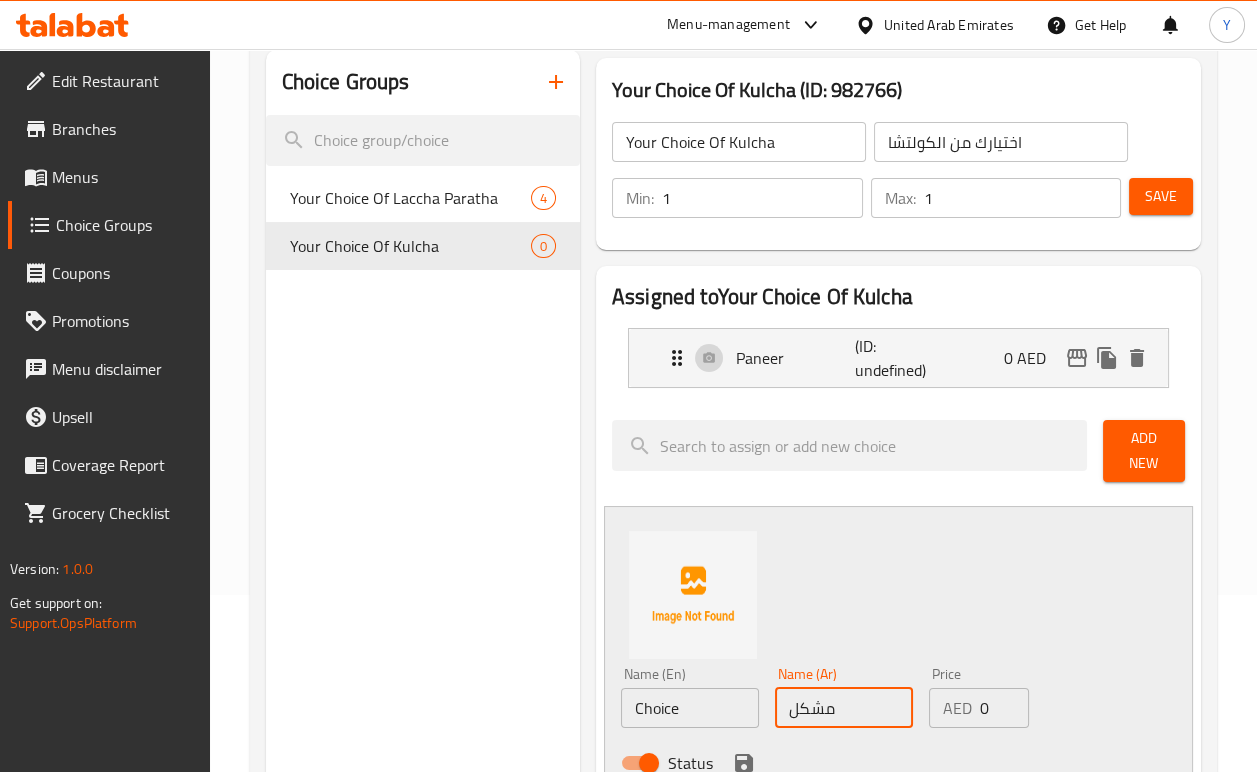 type on "مشكل" 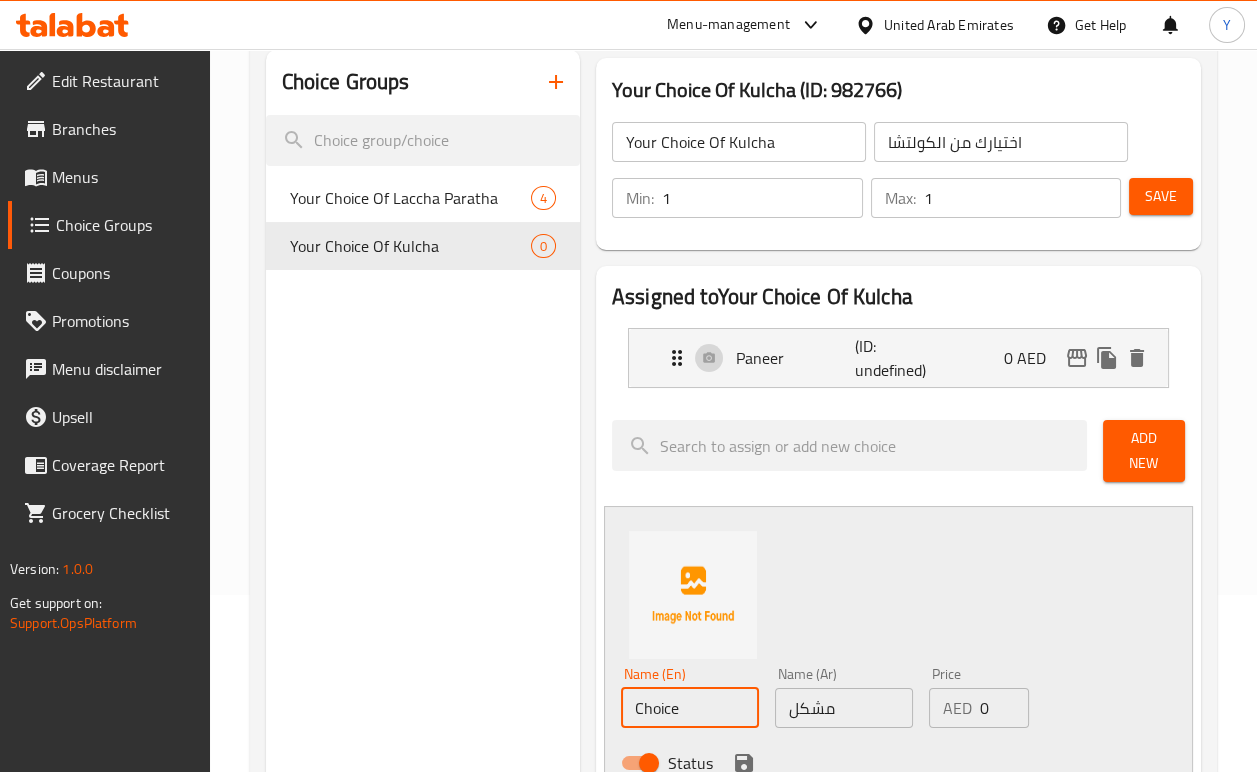 drag, startPoint x: 691, startPoint y: 724, endPoint x: 550, endPoint y: 702, distance: 142.706 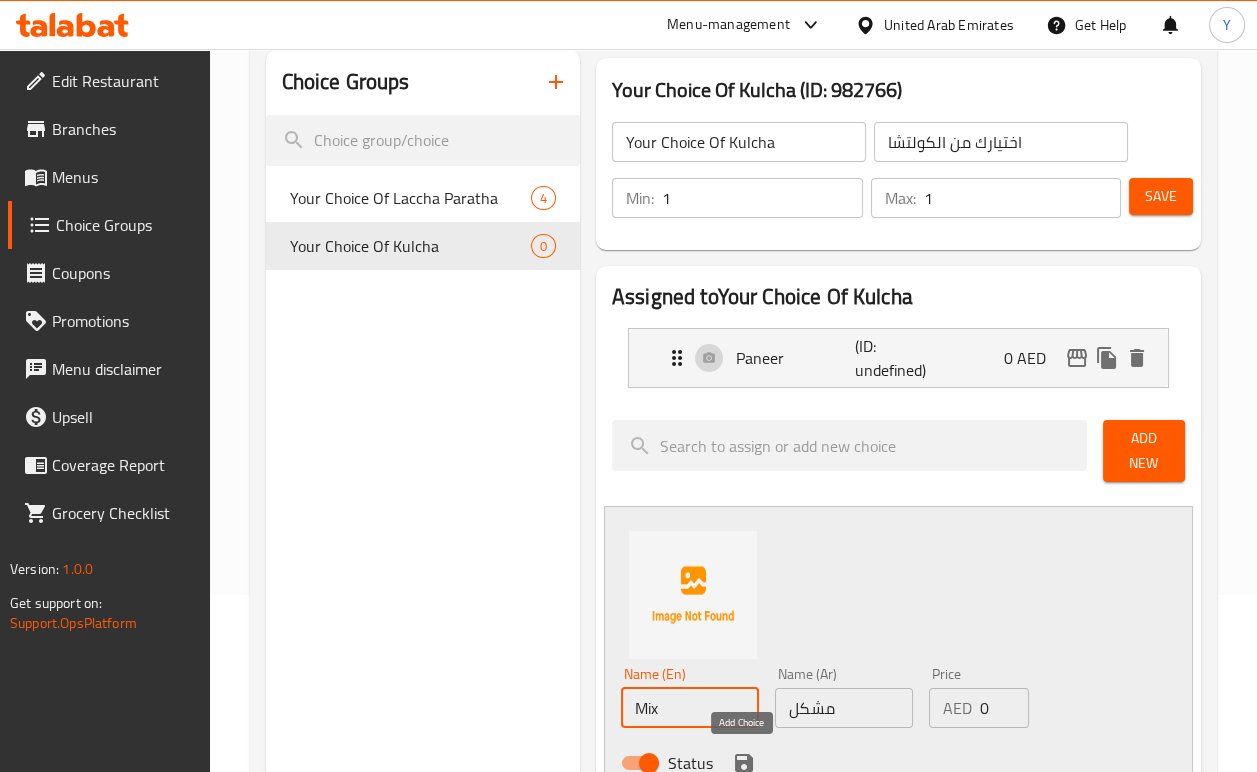 type on "Mix" 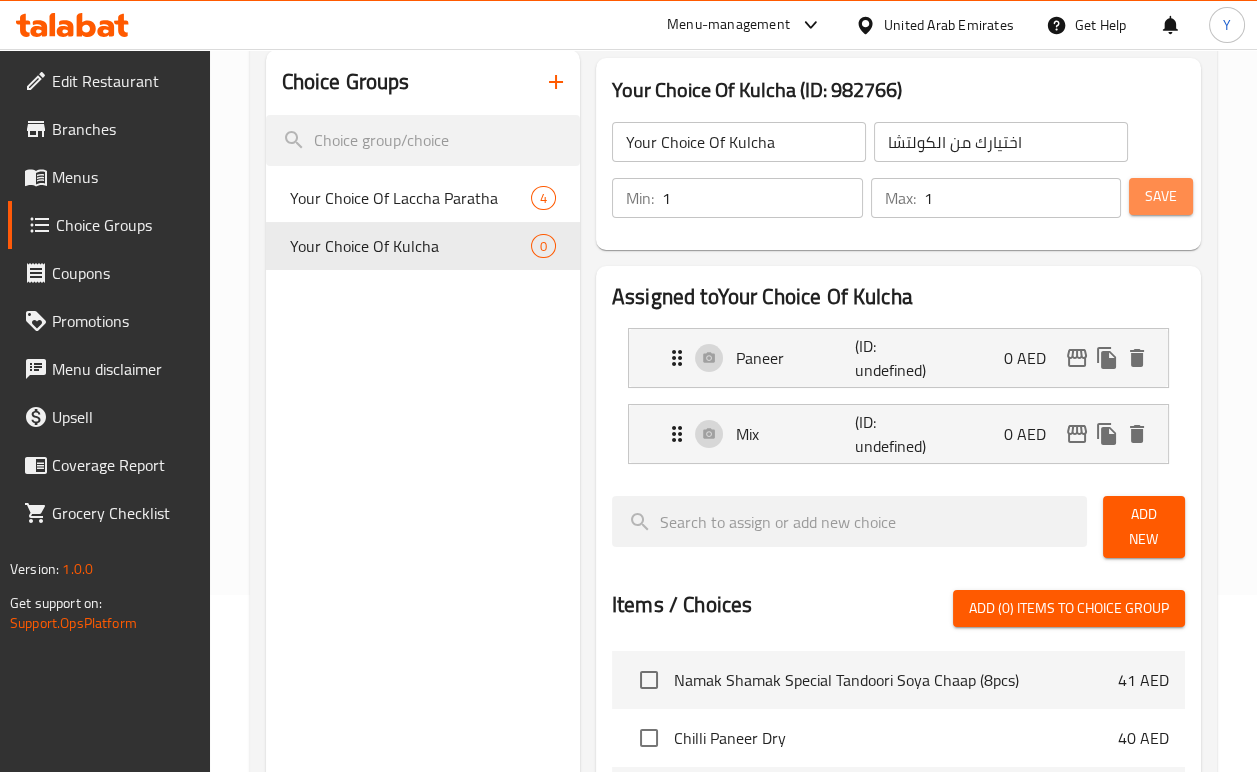 click on "Save" at bounding box center (1161, 196) 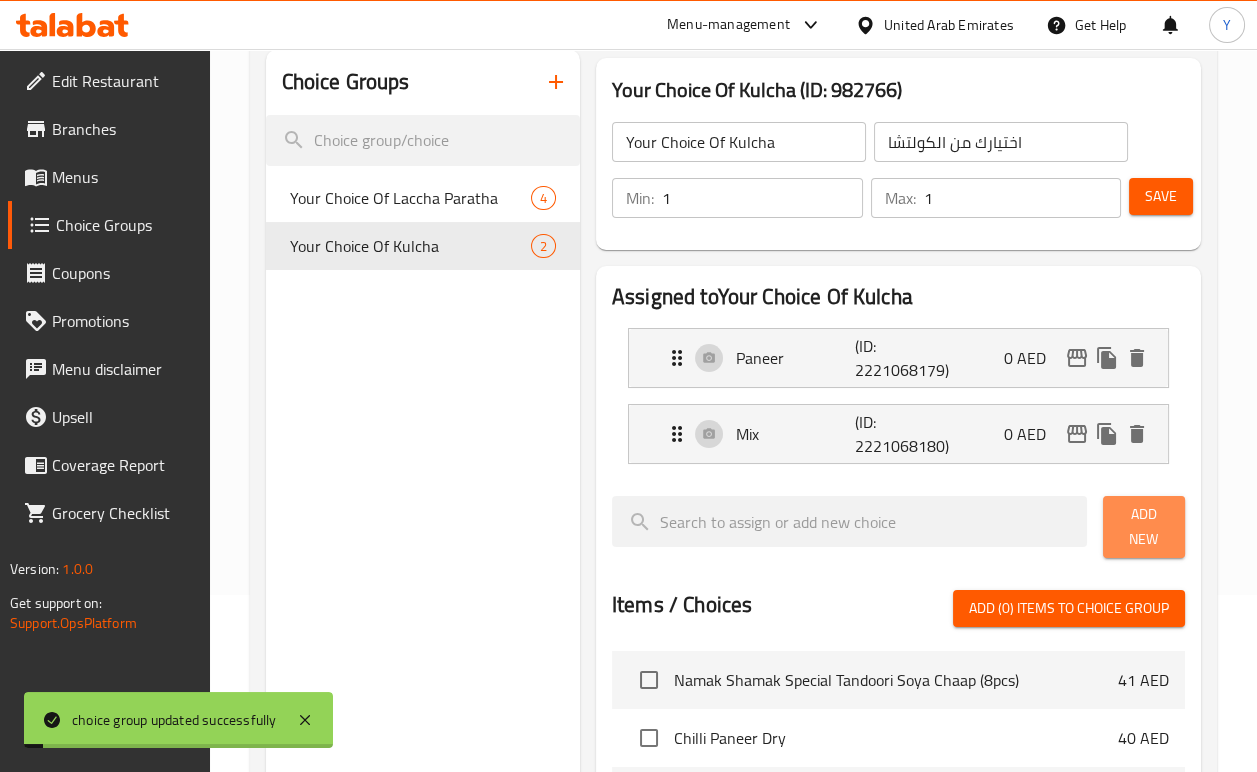click on "Add New" at bounding box center [1144, 527] 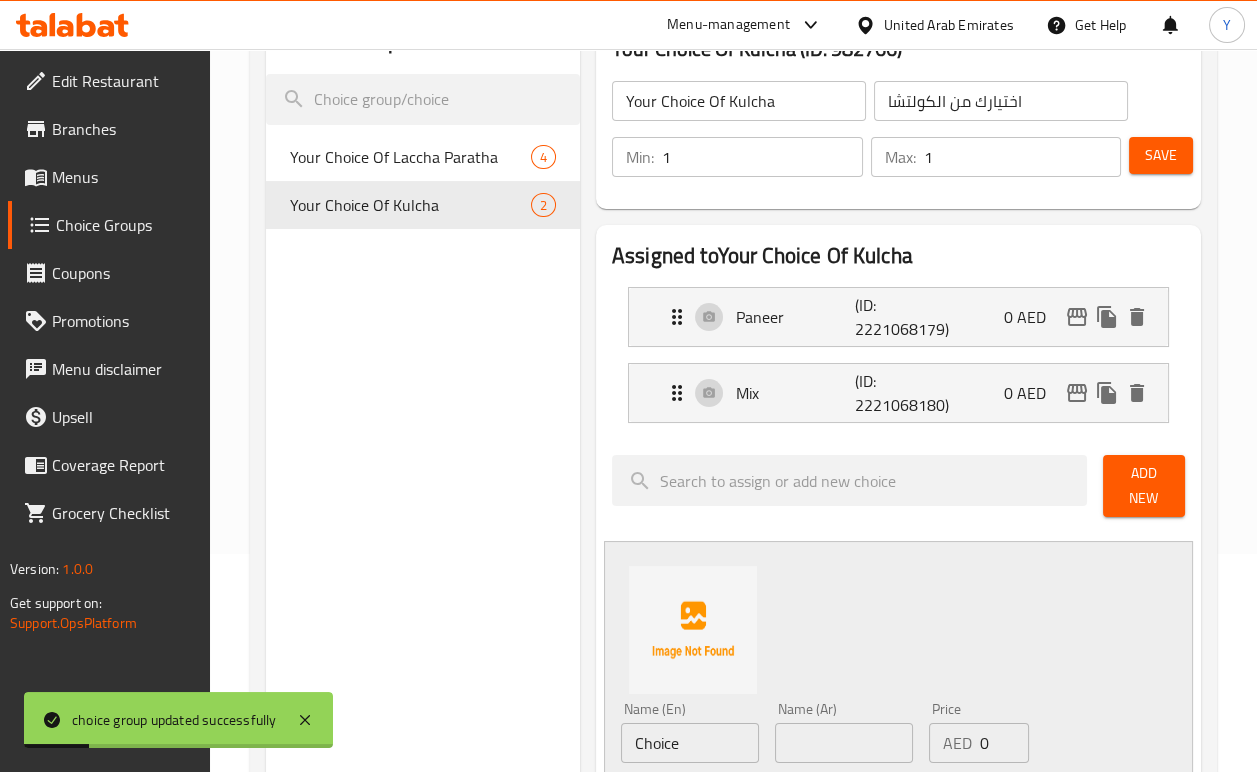 scroll, scrollTop: 222, scrollLeft: 0, axis: vertical 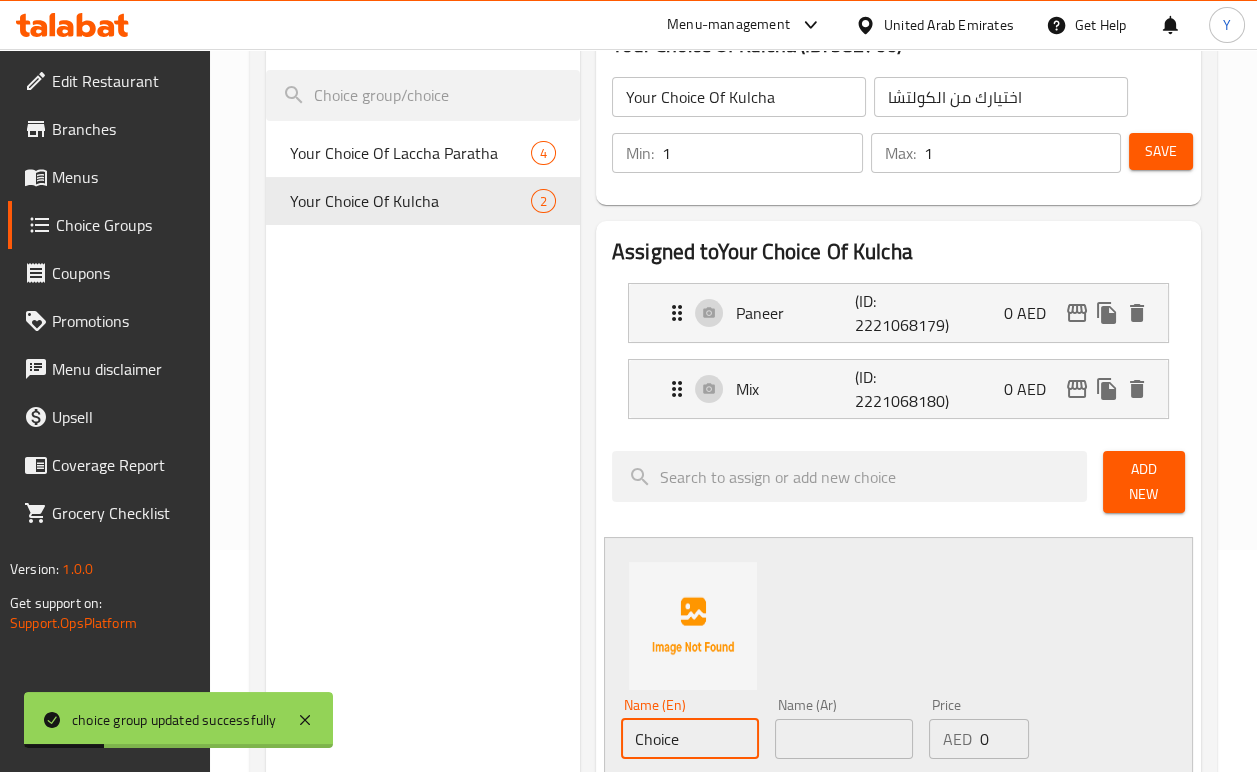 drag, startPoint x: 701, startPoint y: 729, endPoint x: 605, endPoint y: 729, distance: 96 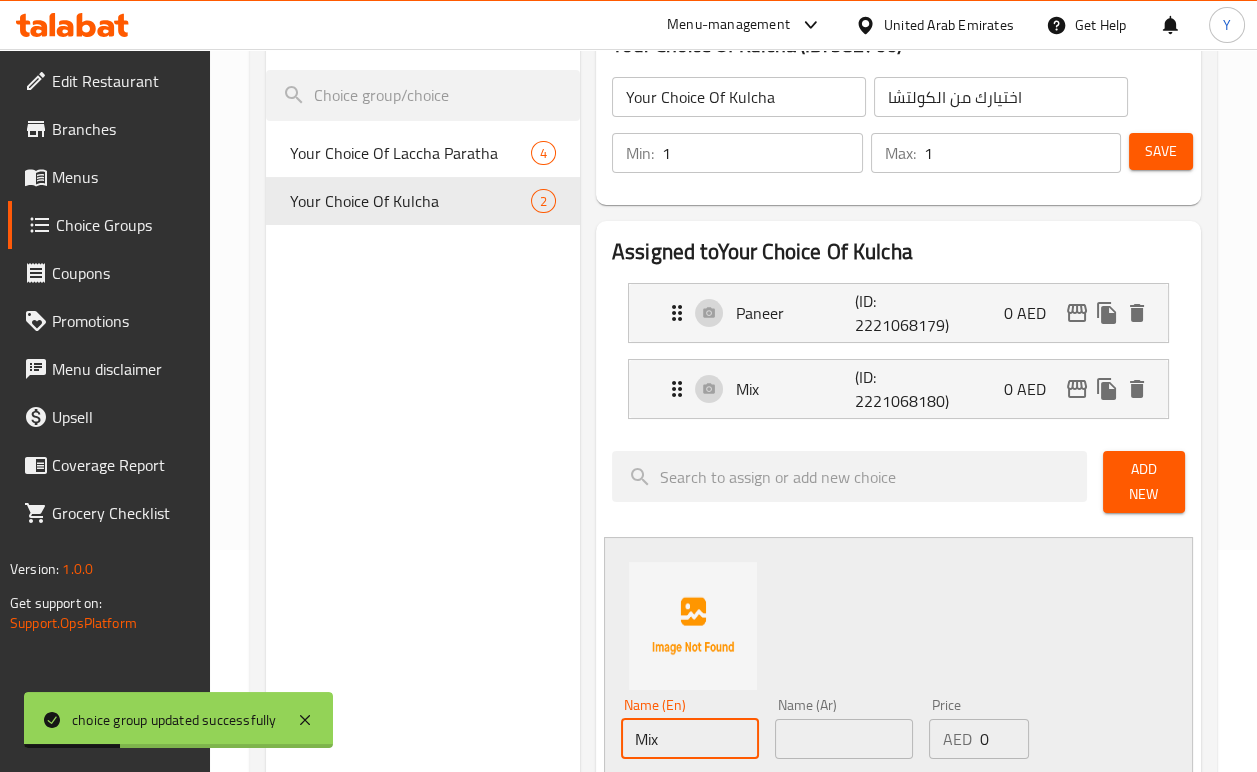 click at bounding box center [844, 739] 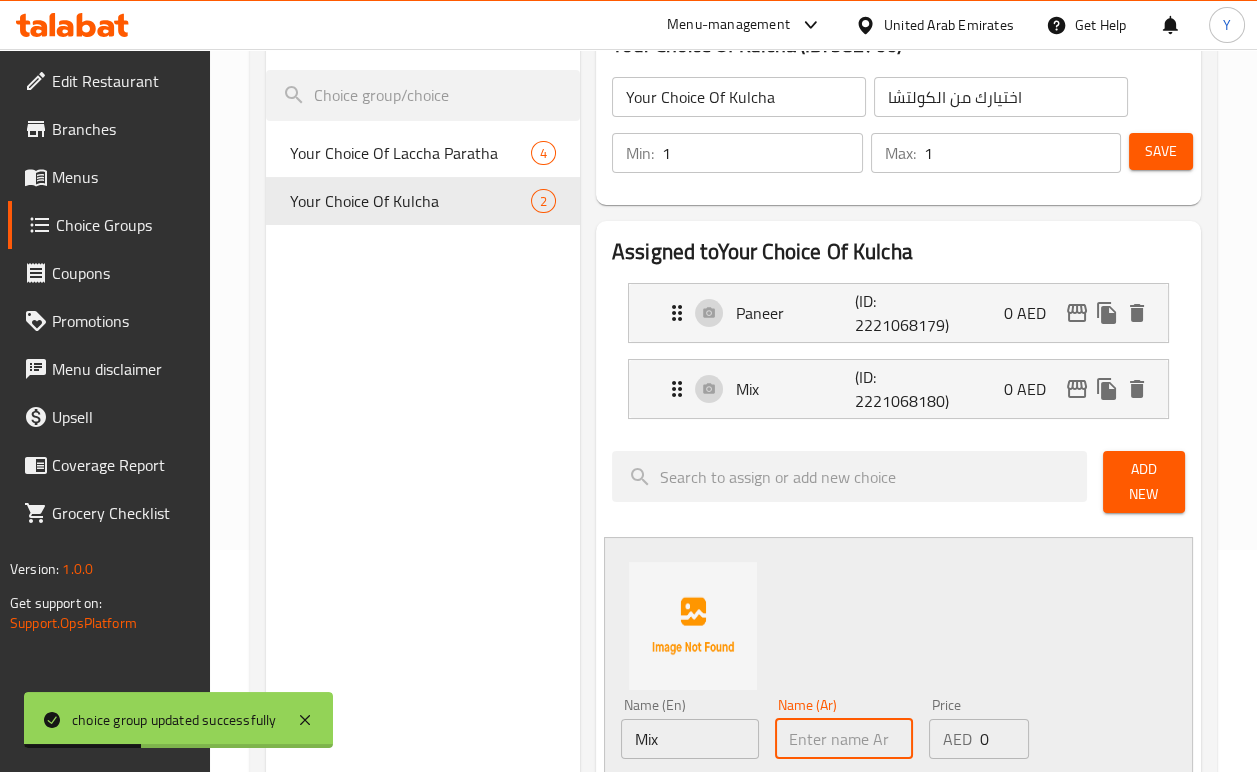 click on "Mix" at bounding box center (690, 739) 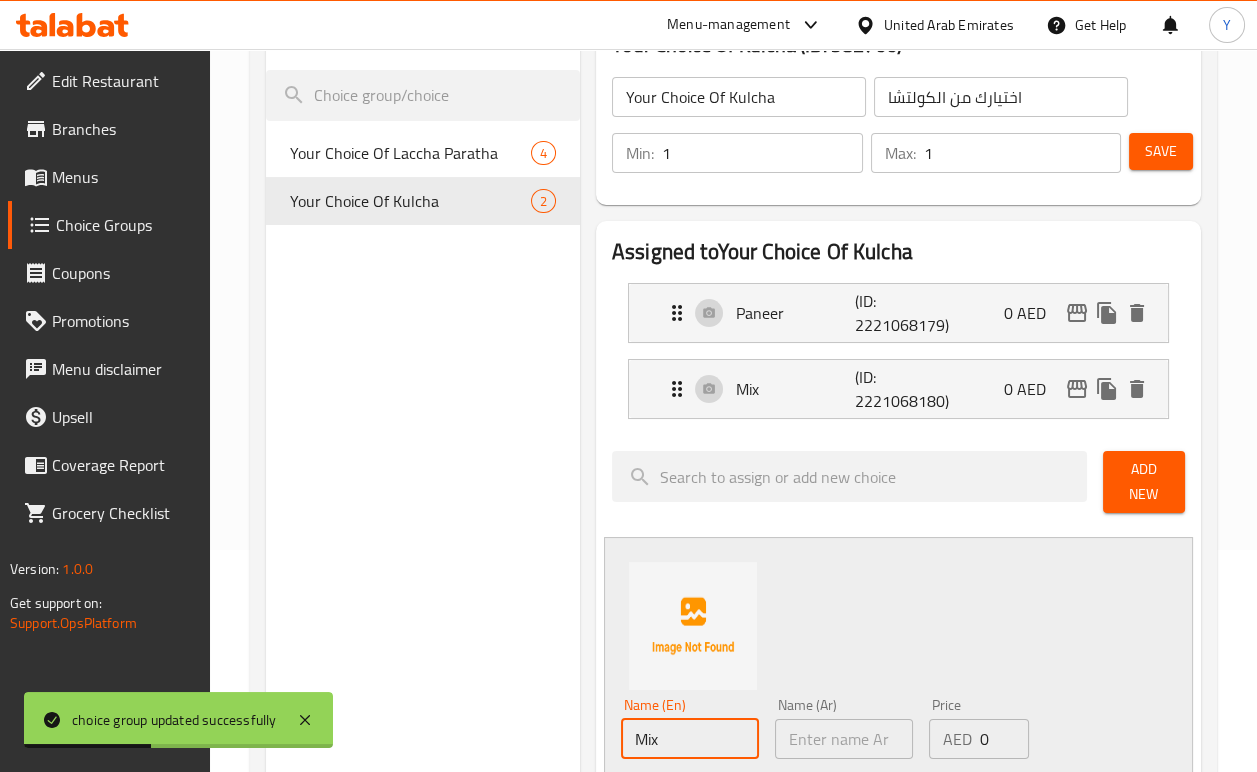 click on "Mix" at bounding box center [690, 739] 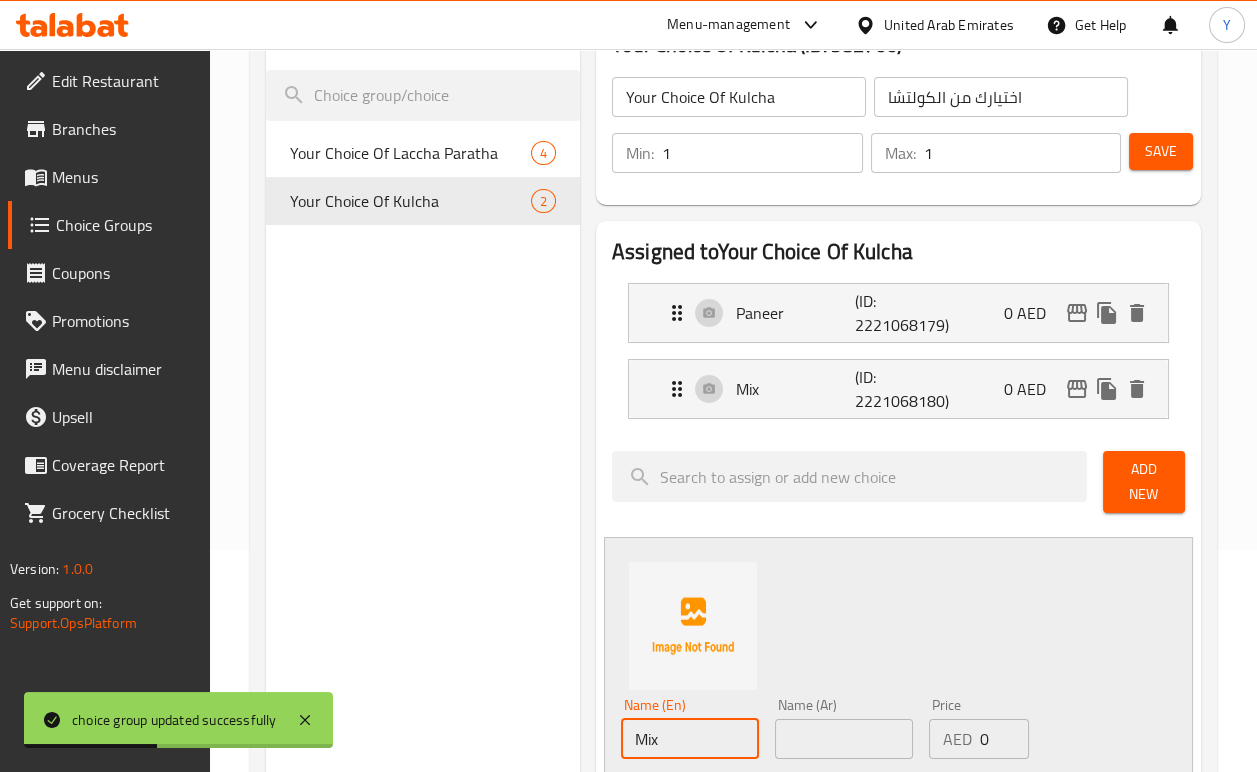 click on "Mix" at bounding box center (690, 739) 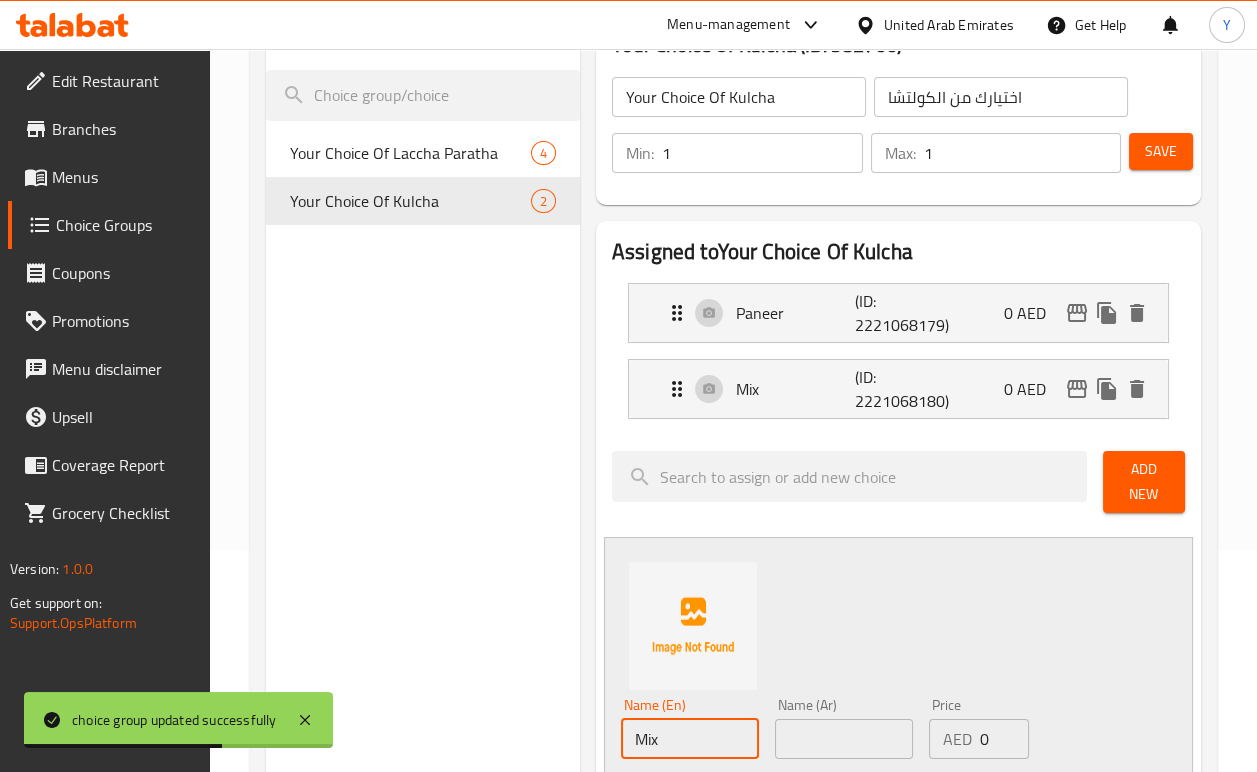 paste on "Onion" 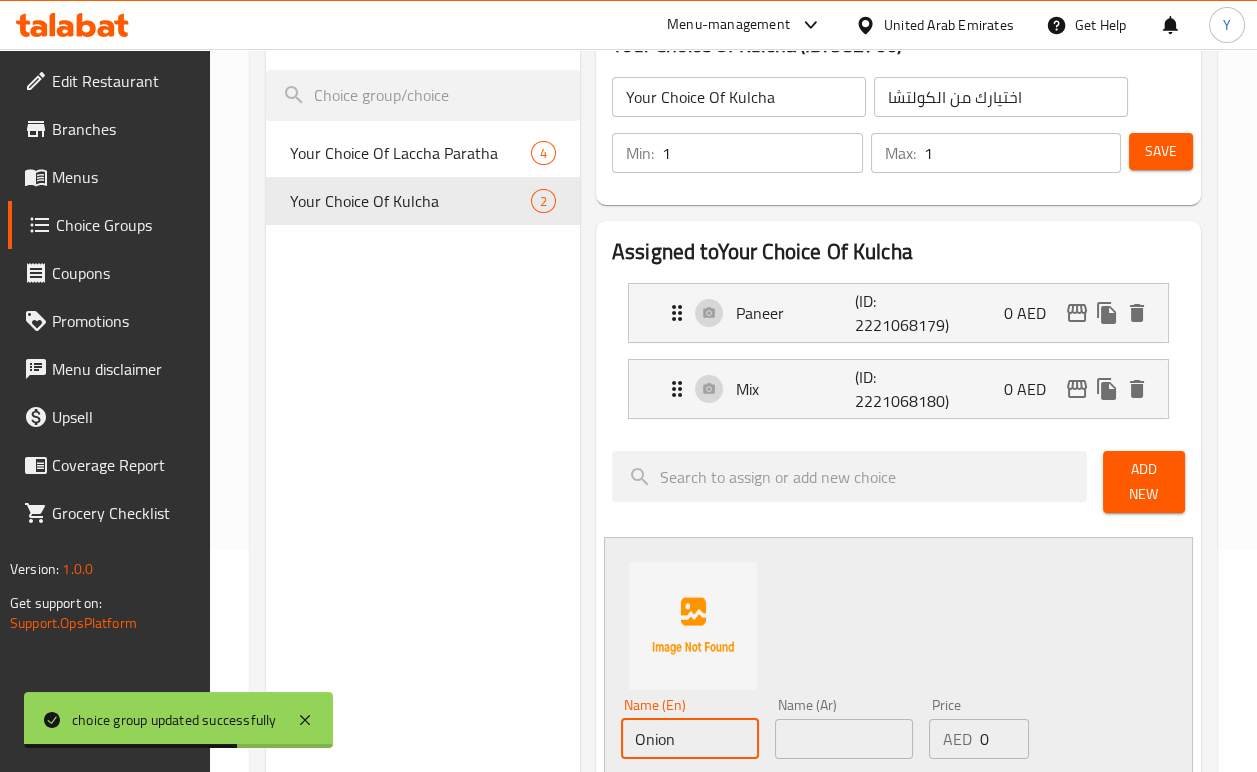 type on "Onion" 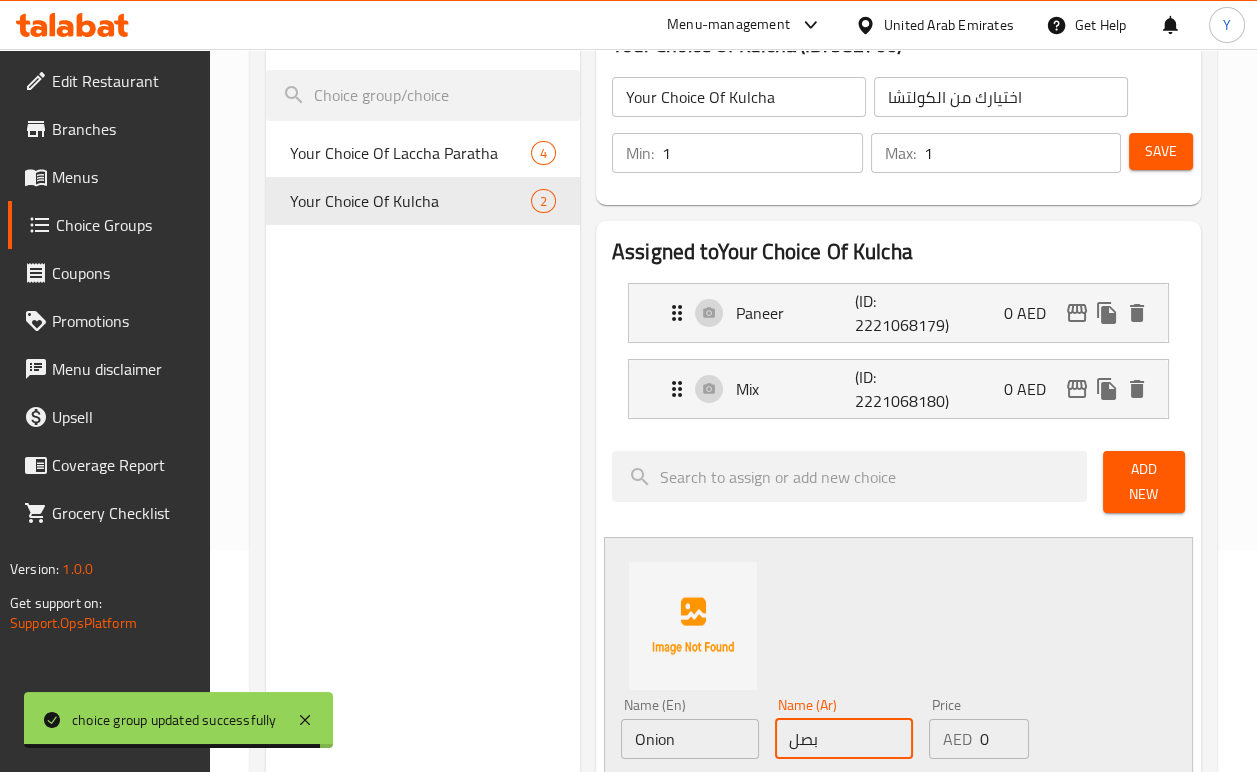 type on "بصل" 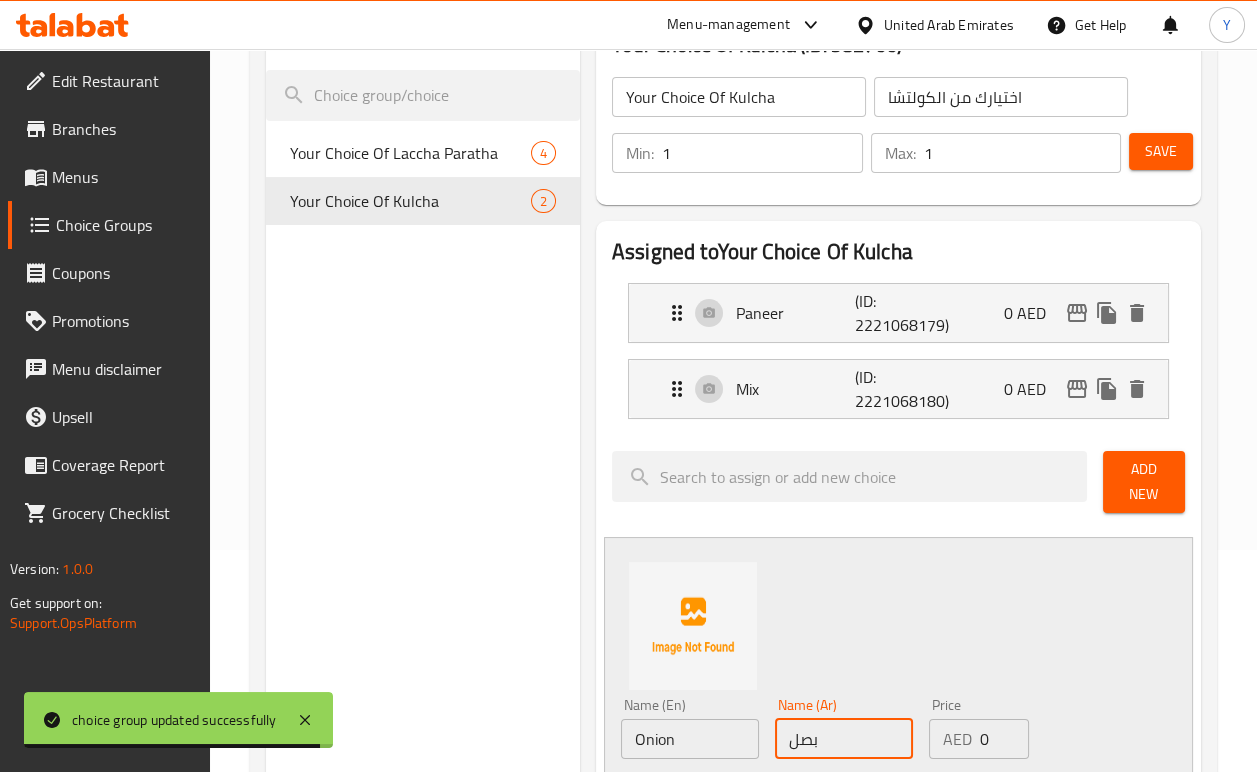 click on "Name (Ar) بصل Name (Ar)" at bounding box center (844, 728) 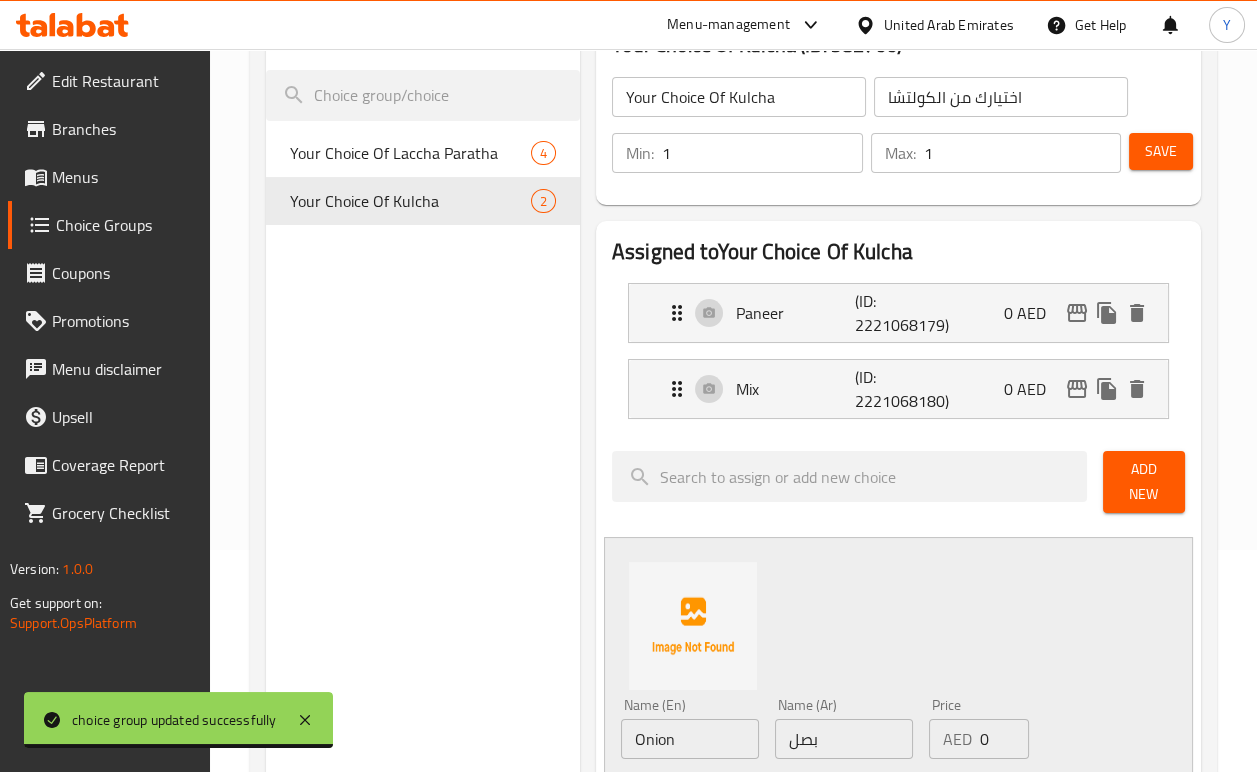 scroll, scrollTop: 266, scrollLeft: 0, axis: vertical 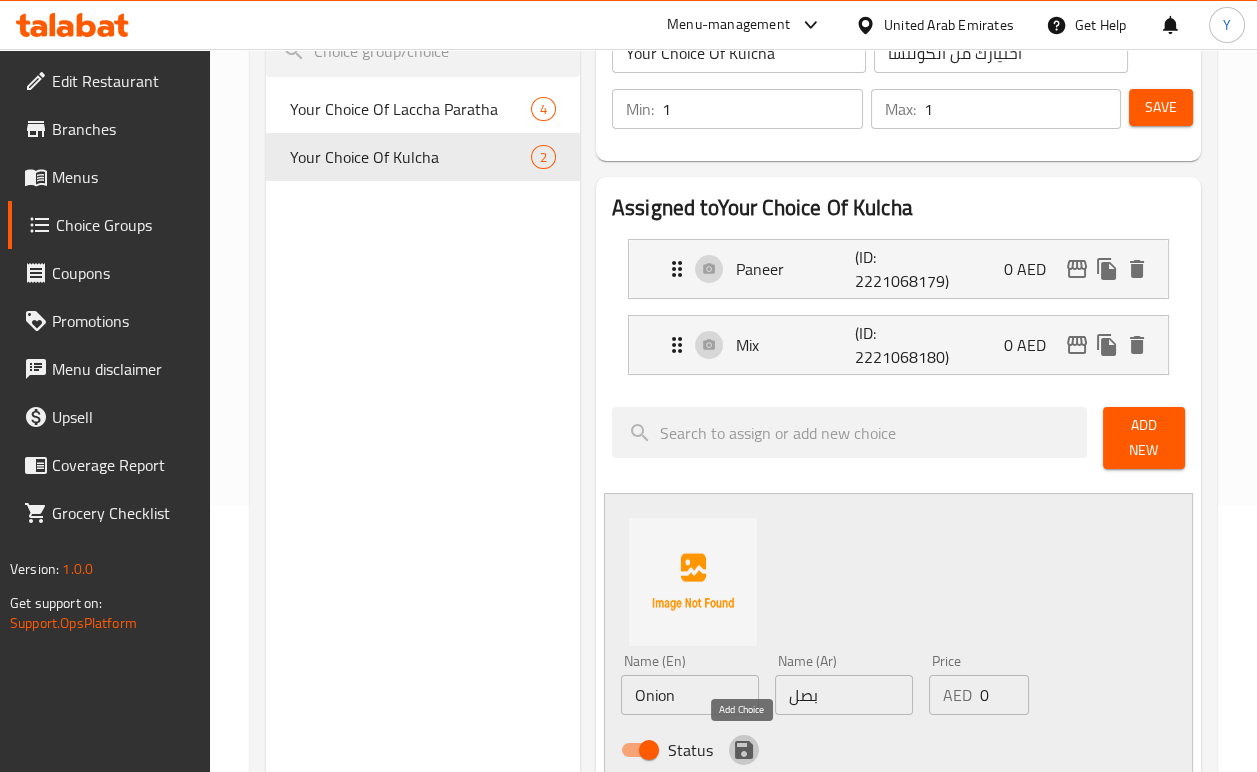 click 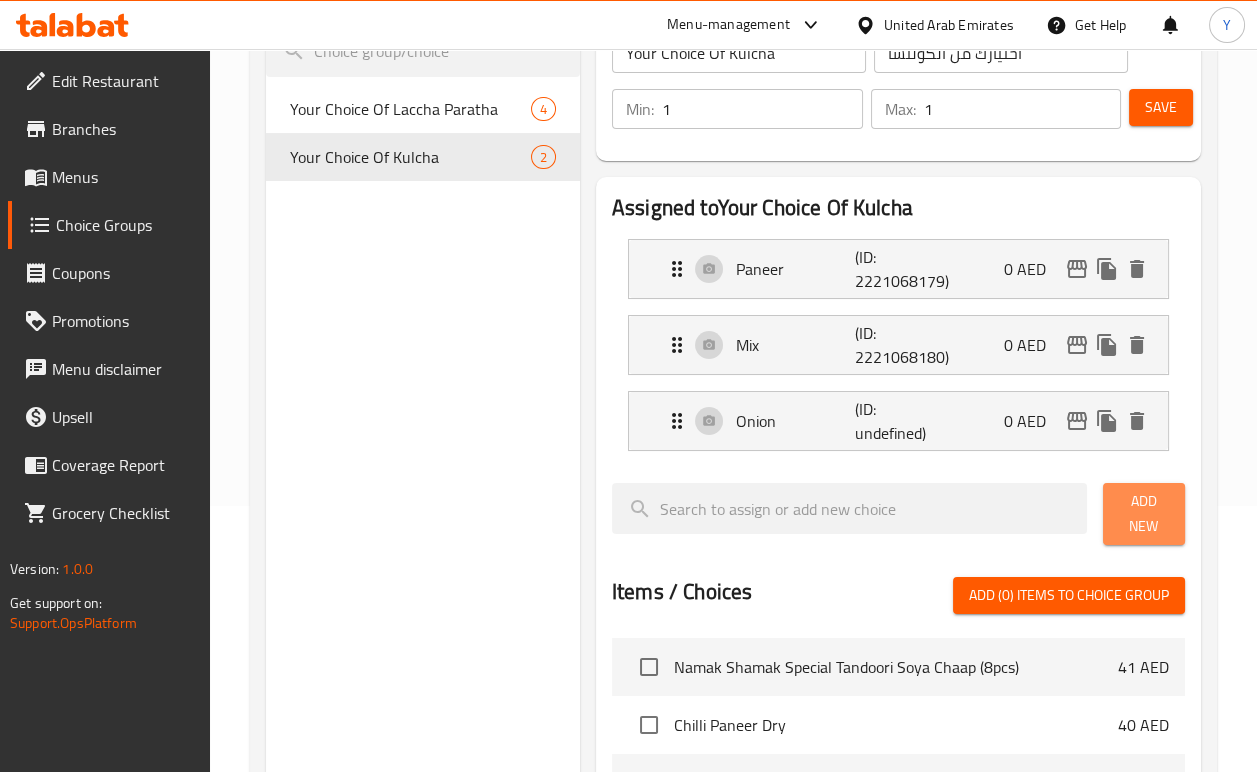 click on "Add New" at bounding box center (1144, 514) 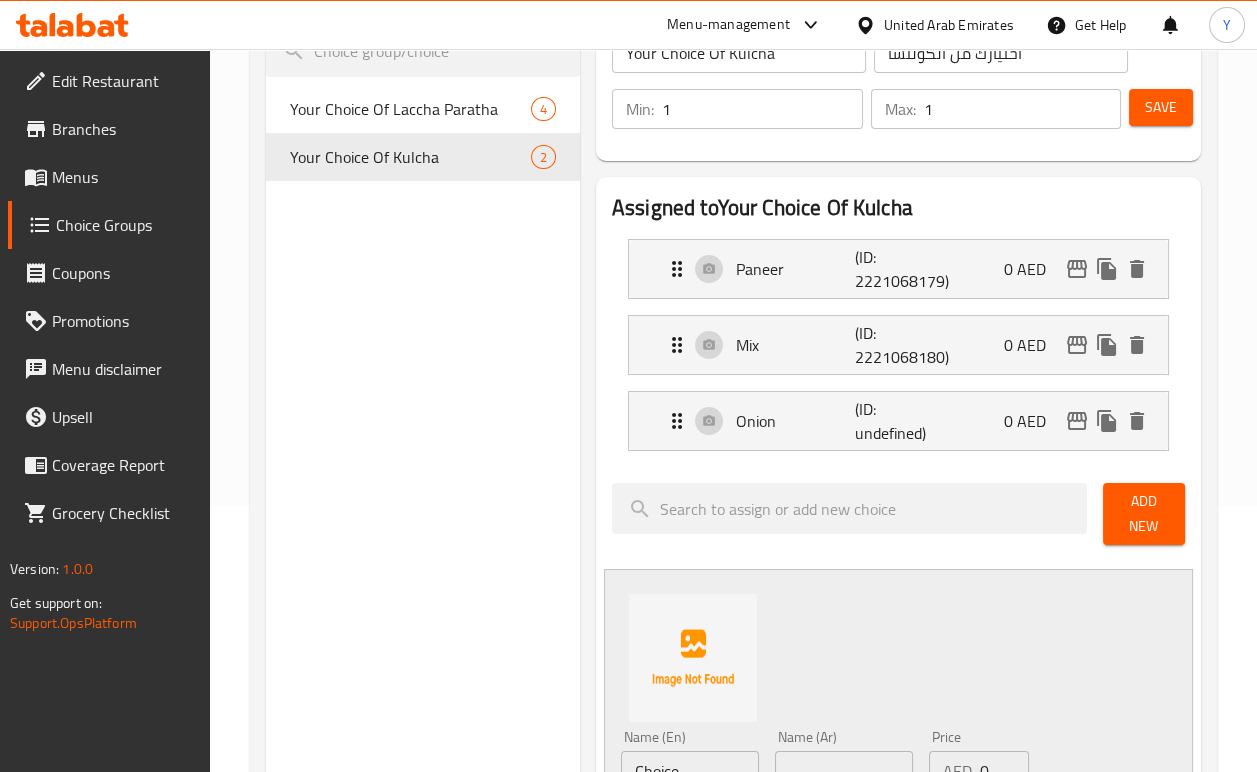 click on "Choice" at bounding box center [690, 771] 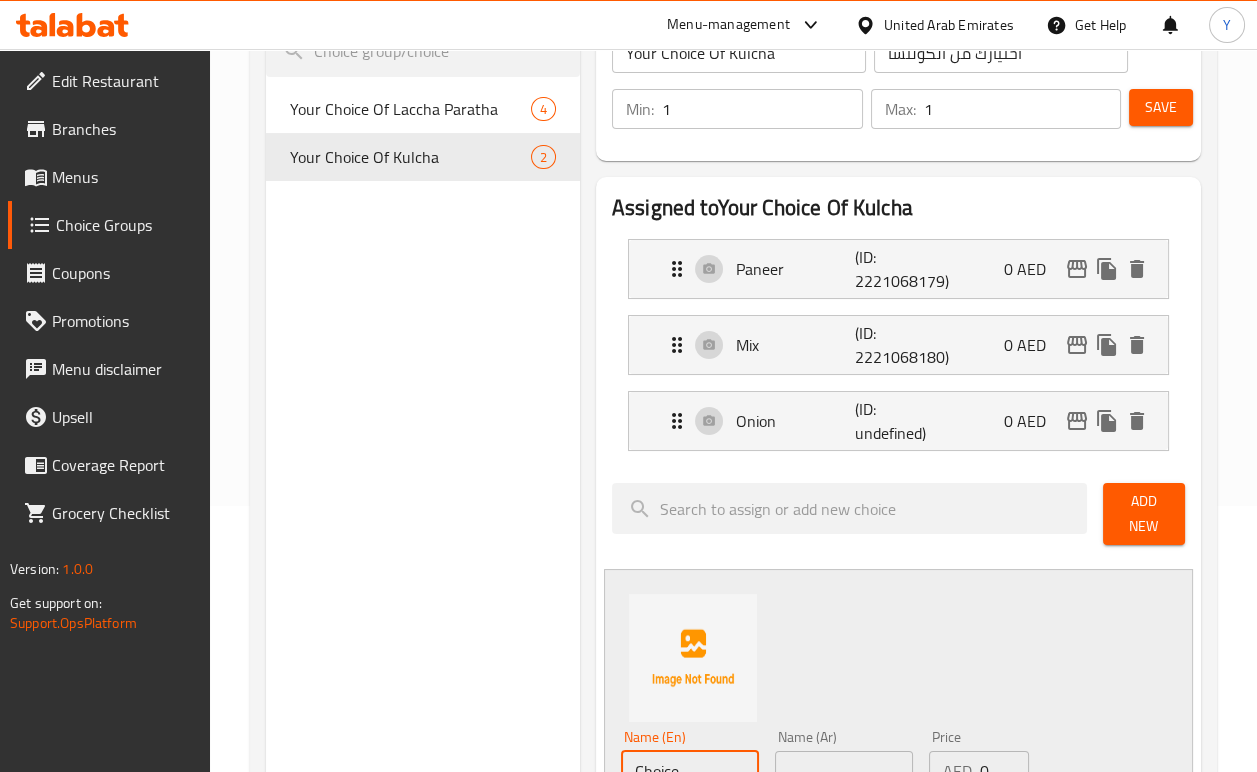 click on "Choice" at bounding box center [690, 771] 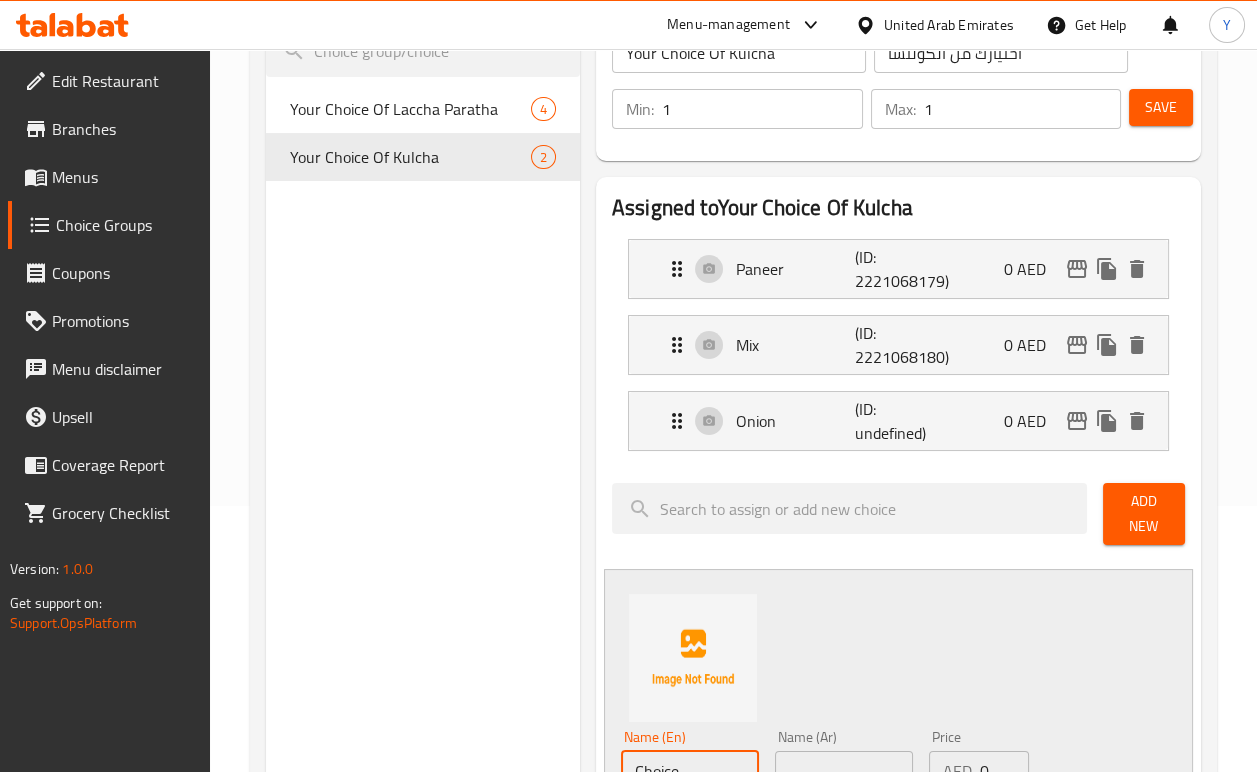 click on "Choice" at bounding box center (690, 771) 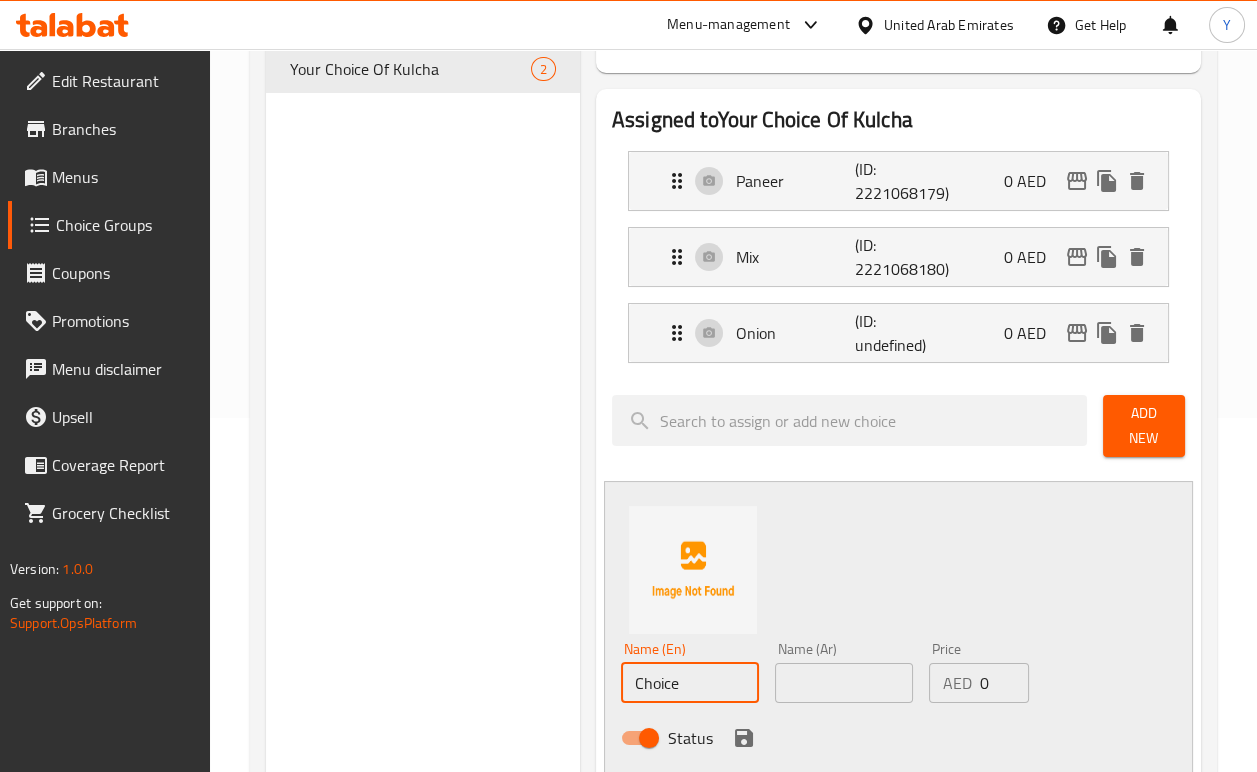 drag, startPoint x: 693, startPoint y: 758, endPoint x: 610, endPoint y: 753, distance: 83.15047 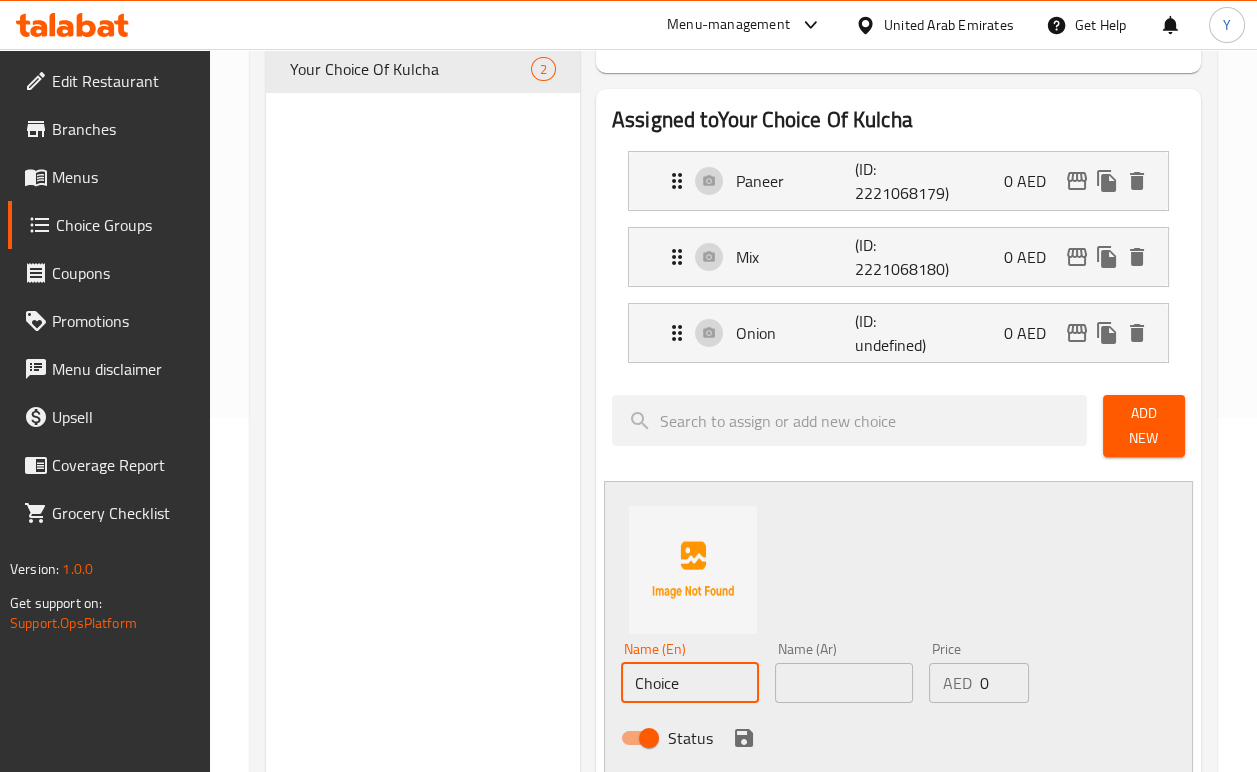 click on "Name (En) Choice Name (En) Name (Ar) Name (Ar) Price AED 0 Price Status" at bounding box center [844, 699] 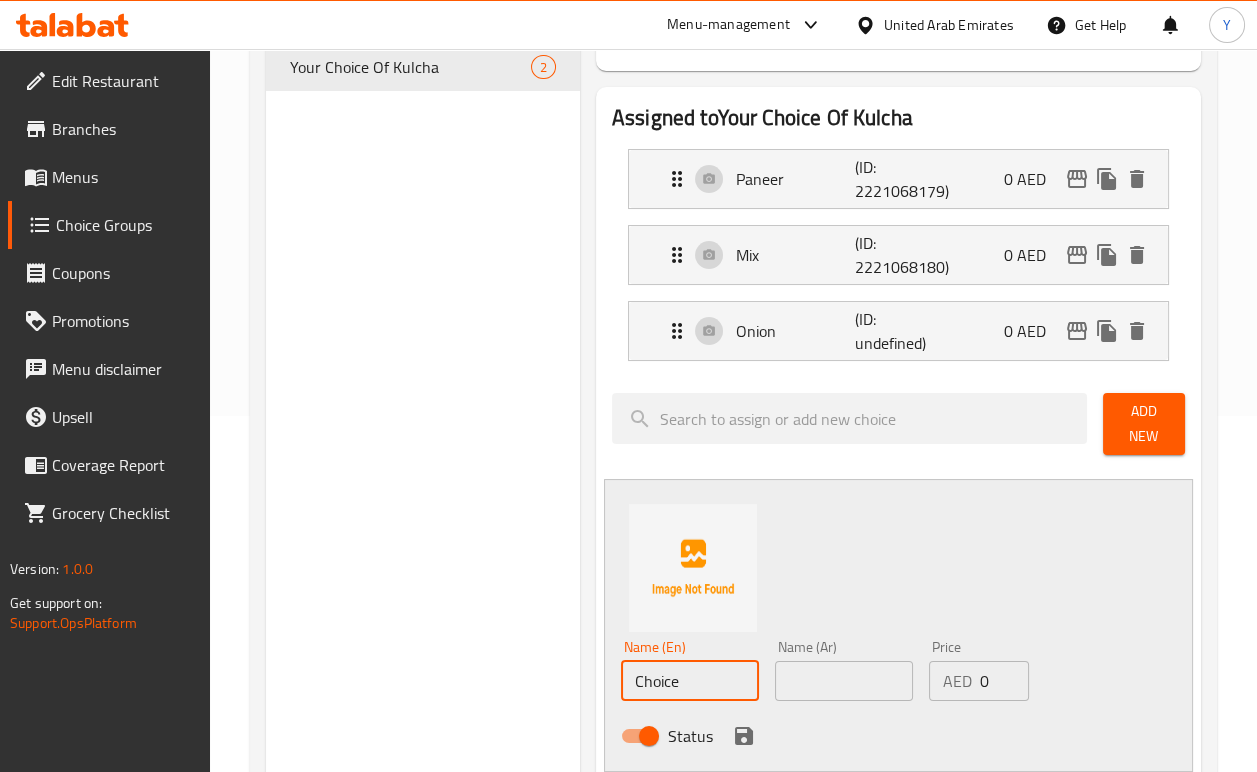 paste on "Amritsari" 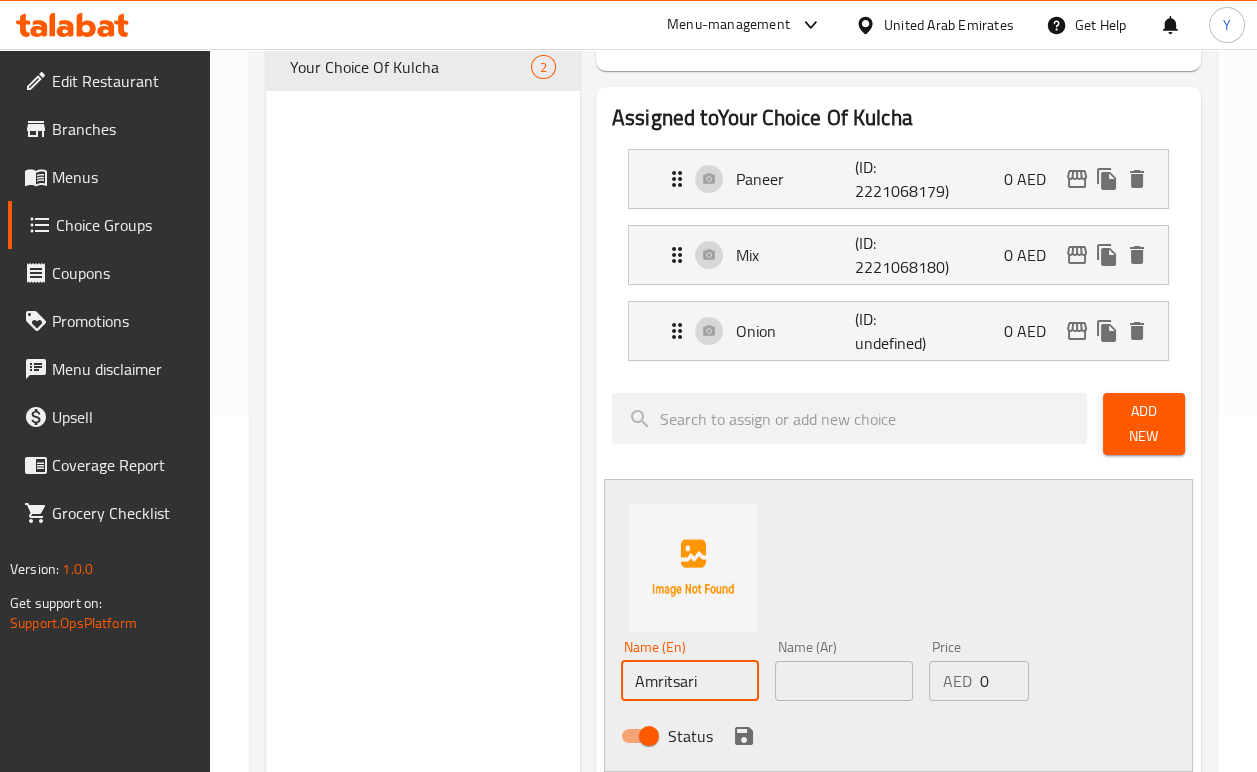 type on "Amritsari" 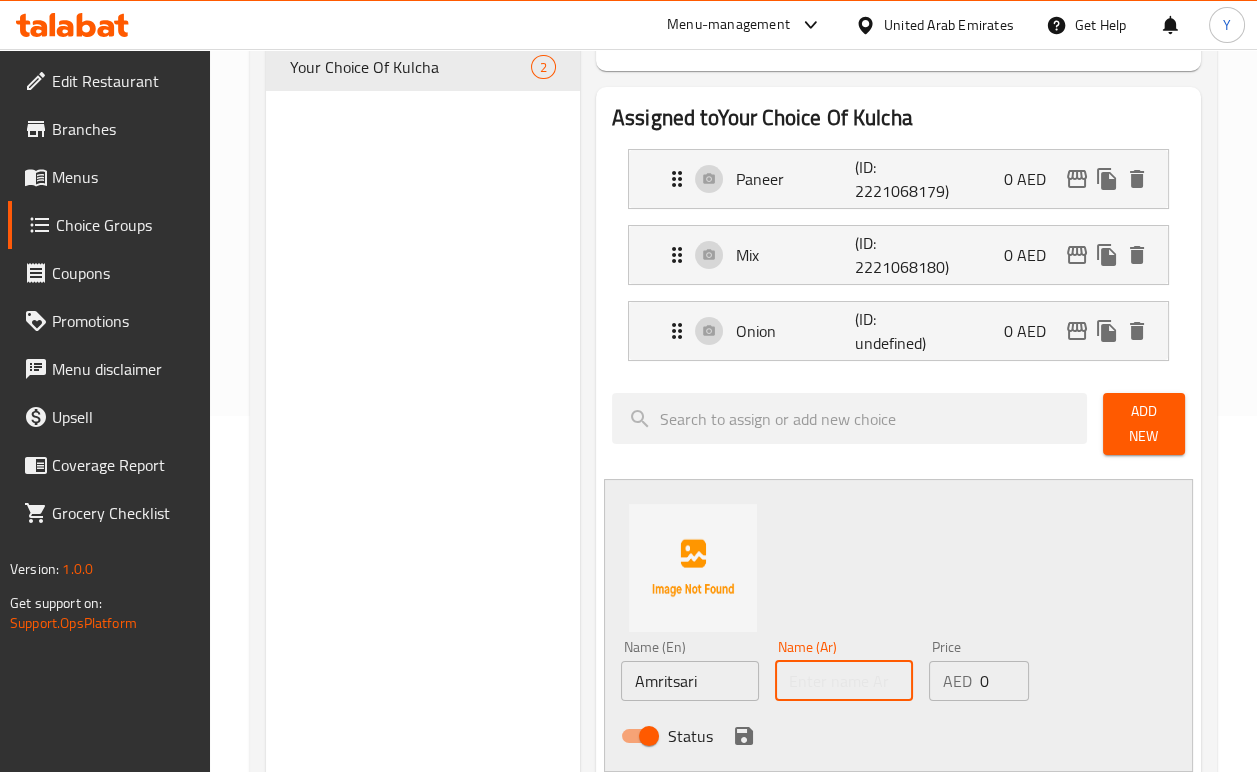 click at bounding box center (844, 681) 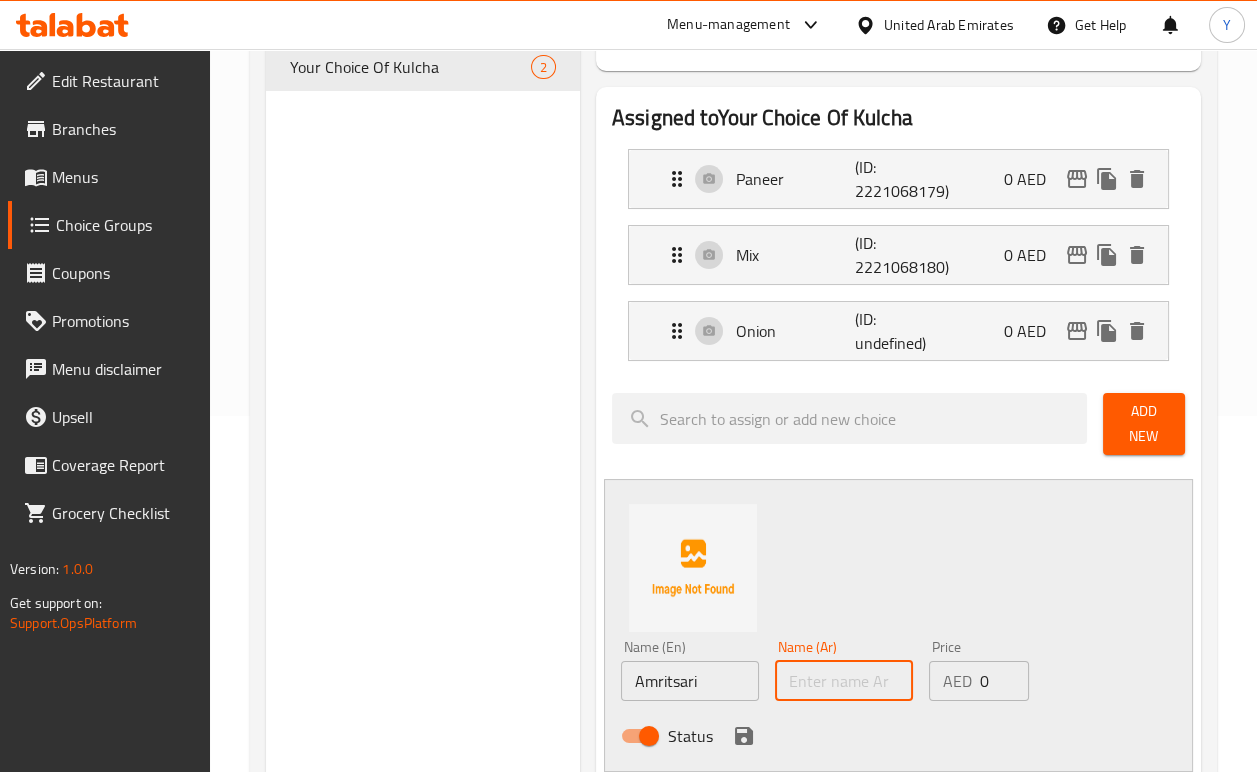 paste on "أمريتساري" 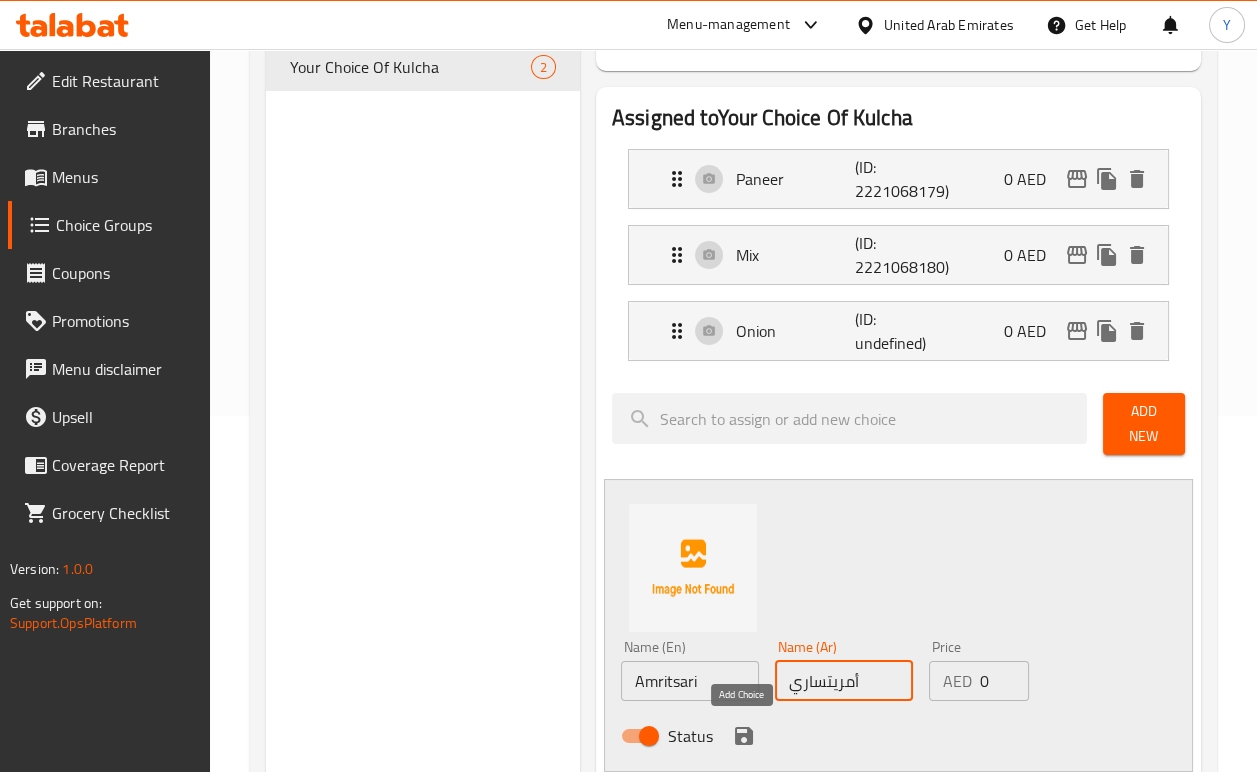 type on "أمريتساري" 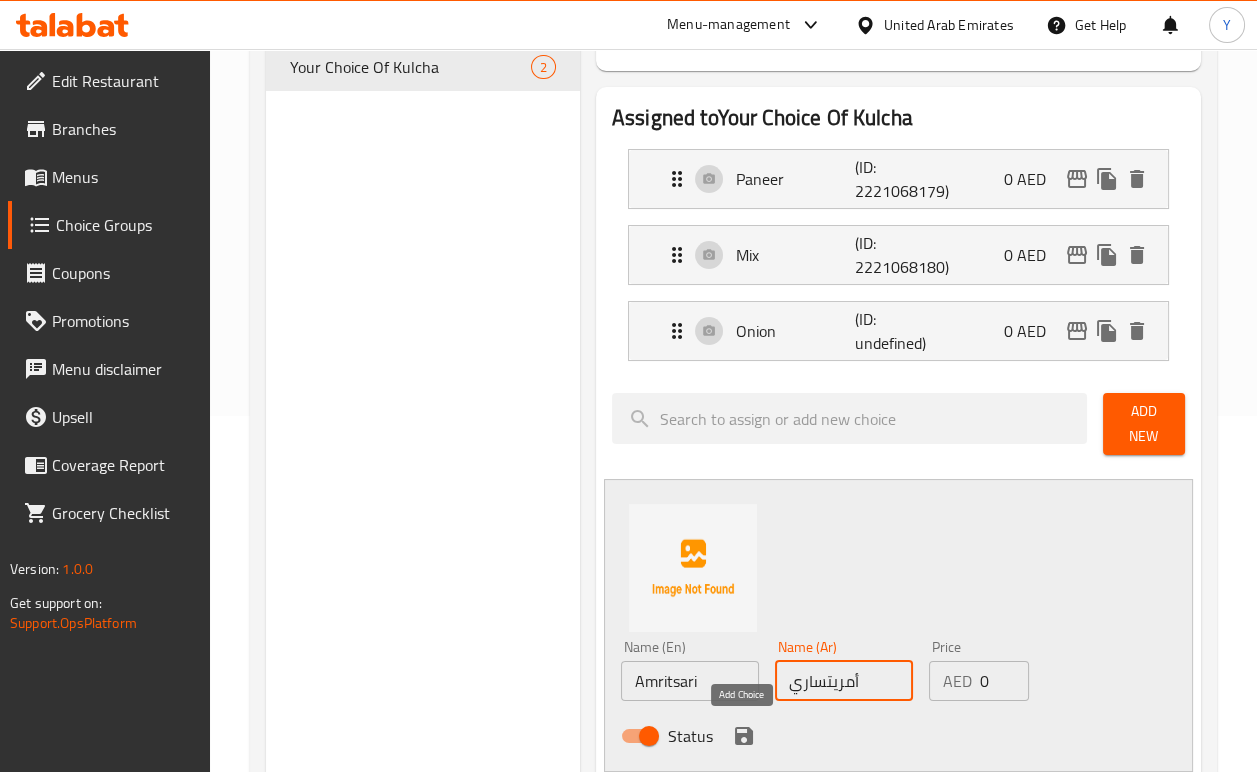 click 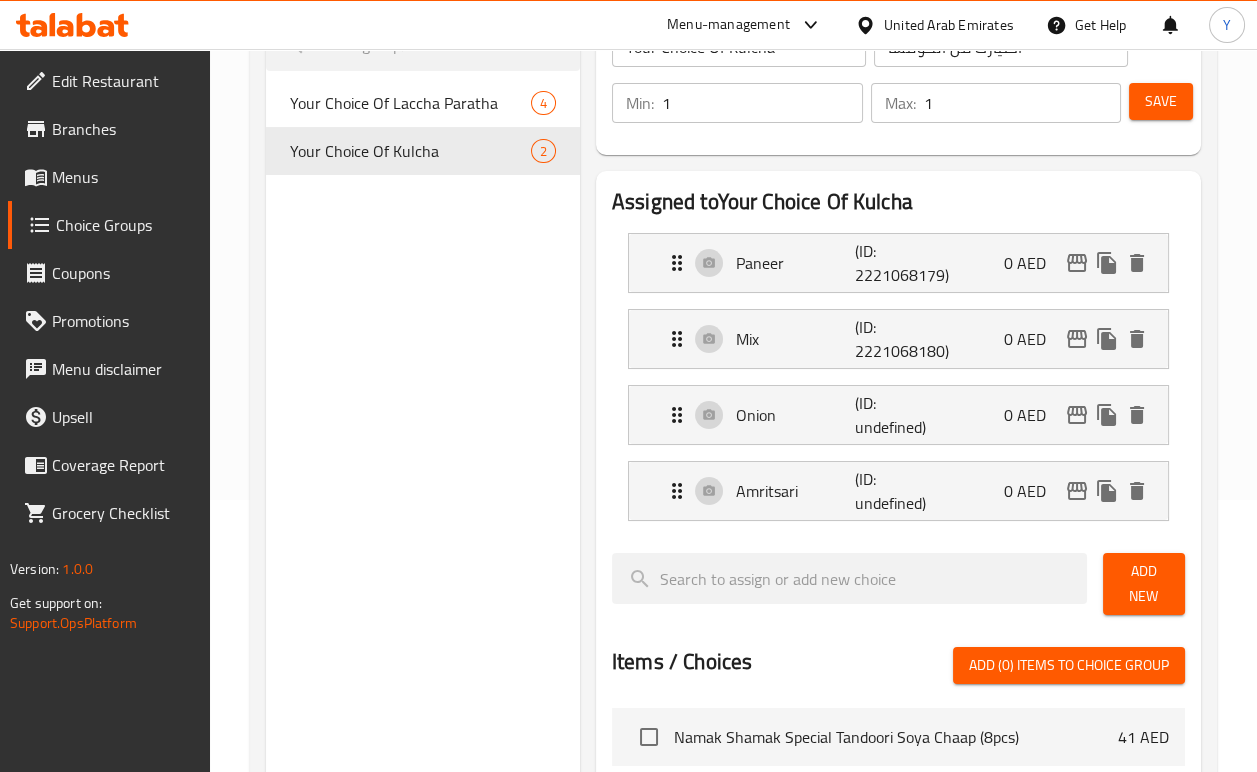 scroll, scrollTop: 223, scrollLeft: 0, axis: vertical 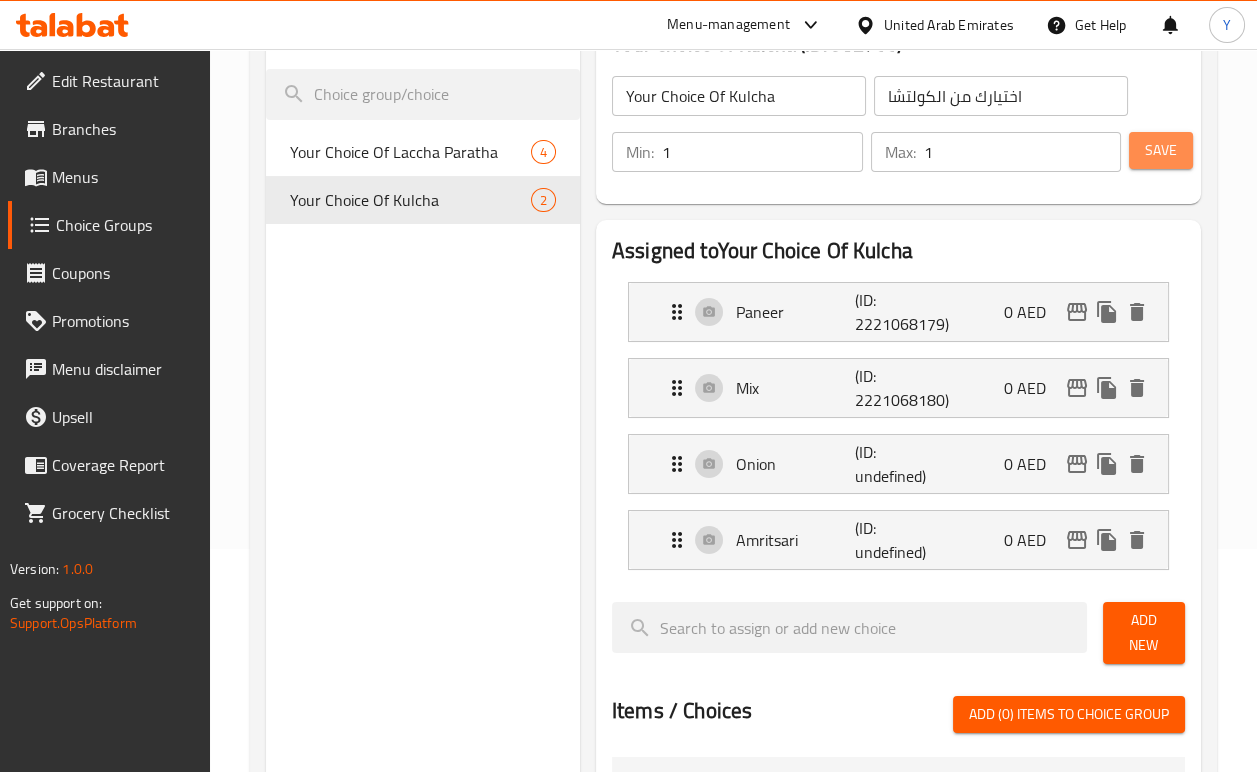 click on "Save" at bounding box center [1161, 150] 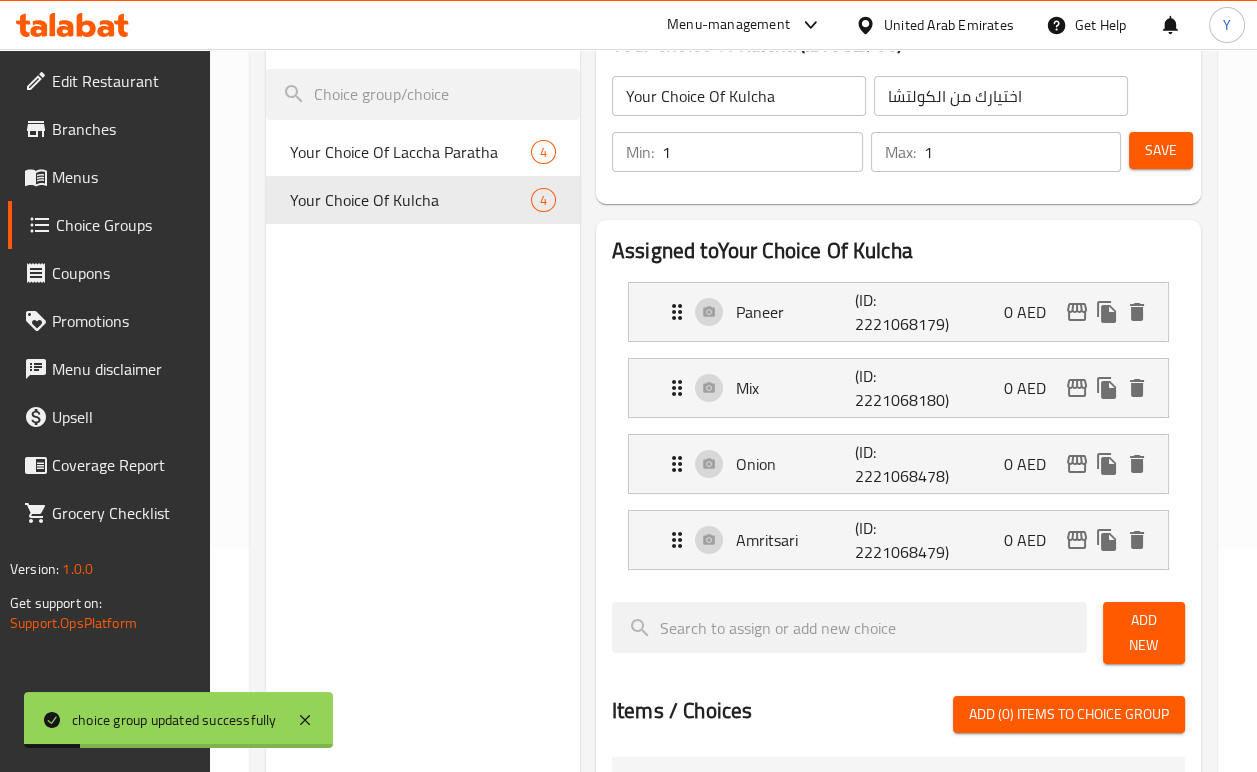 type 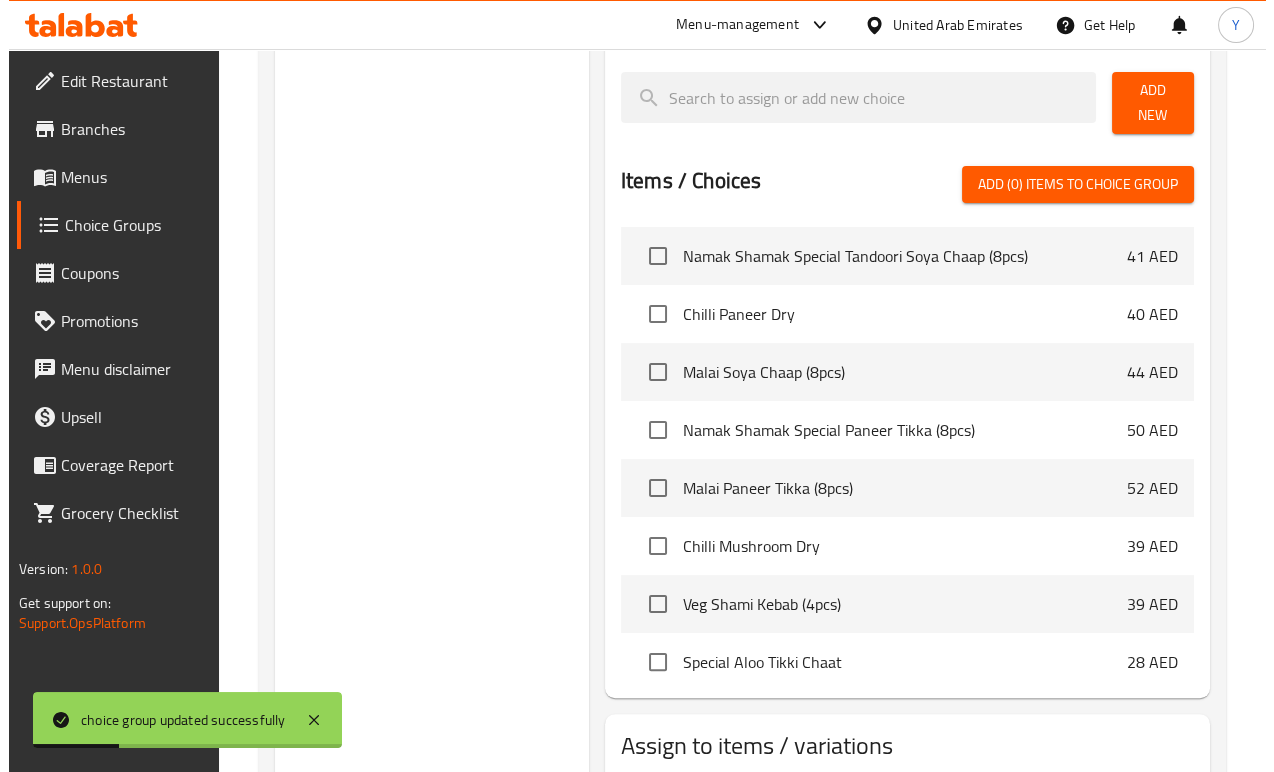 scroll, scrollTop: 882, scrollLeft: 0, axis: vertical 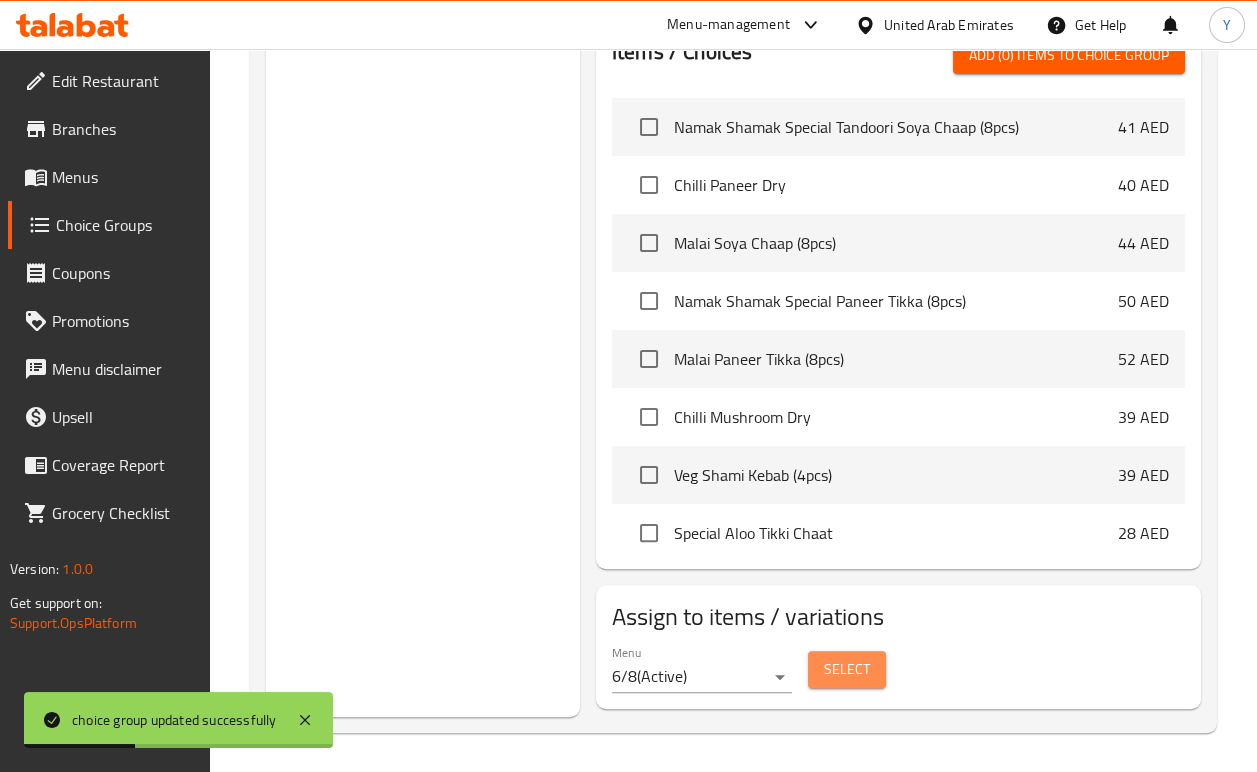 drag, startPoint x: 847, startPoint y: 670, endPoint x: 843, endPoint y: 681, distance: 11.7046995 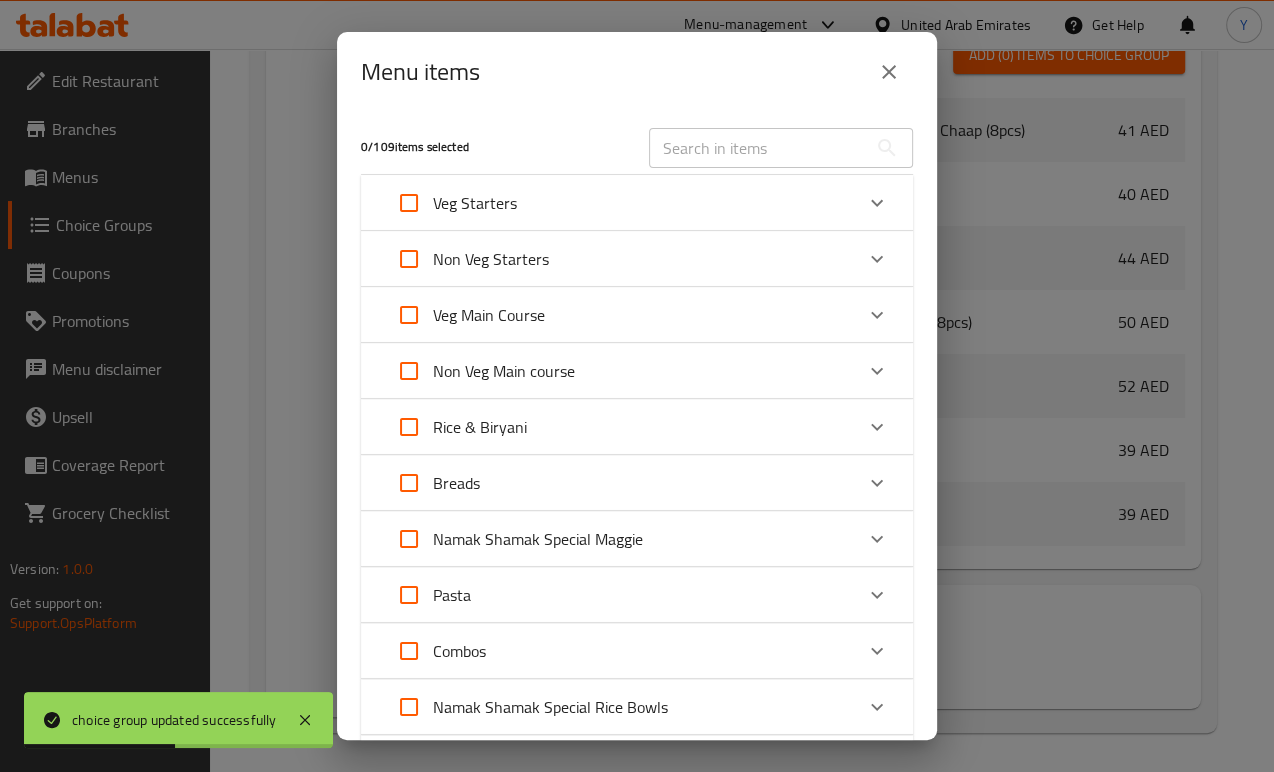 click at bounding box center (758, 148) 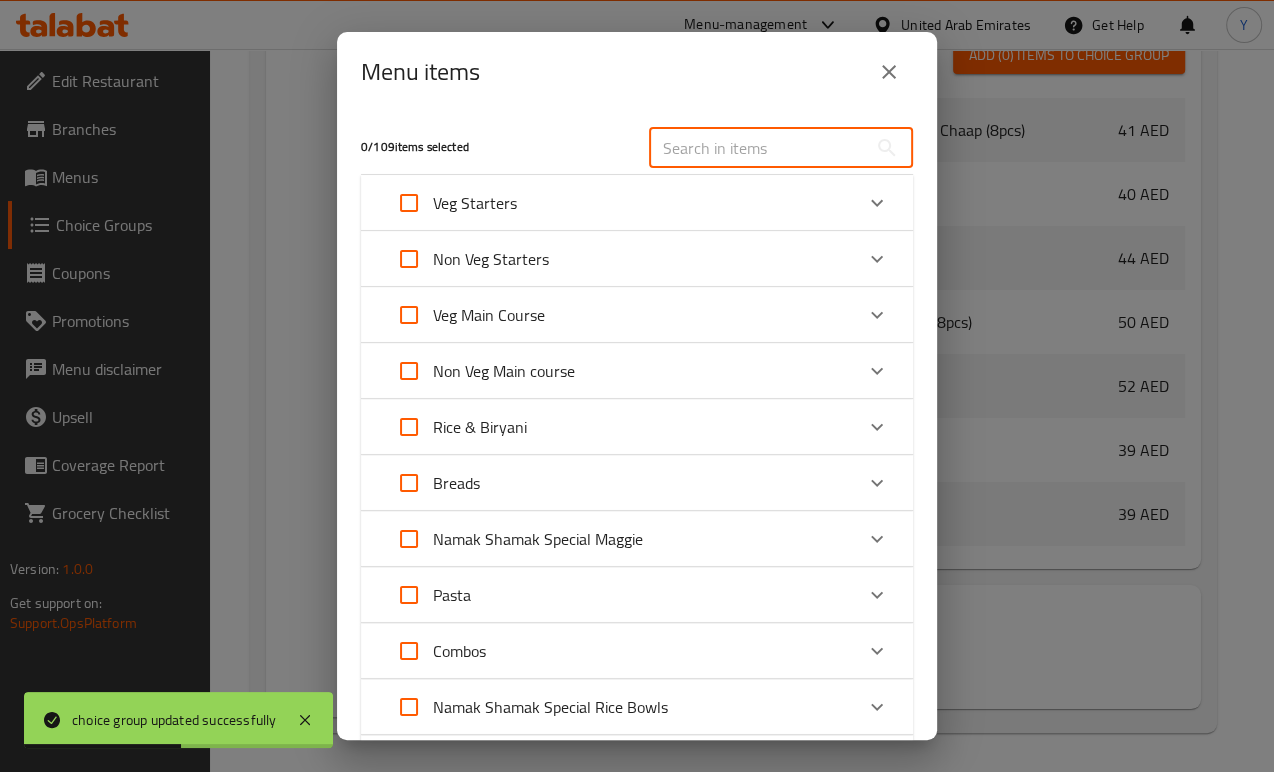paste on "Stuffed Kulcha (Paneer/Mix/Onion/Amritsari)" 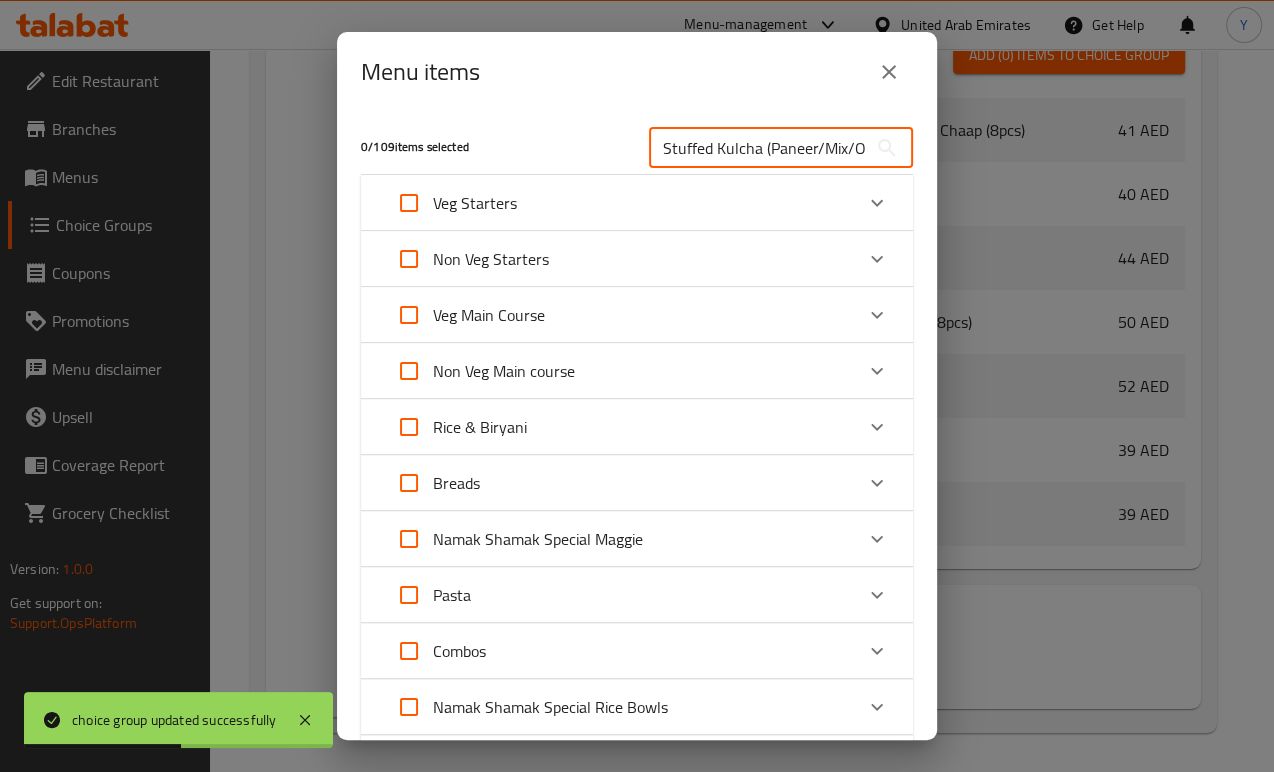 scroll, scrollTop: 0, scrollLeft: 96, axis: horizontal 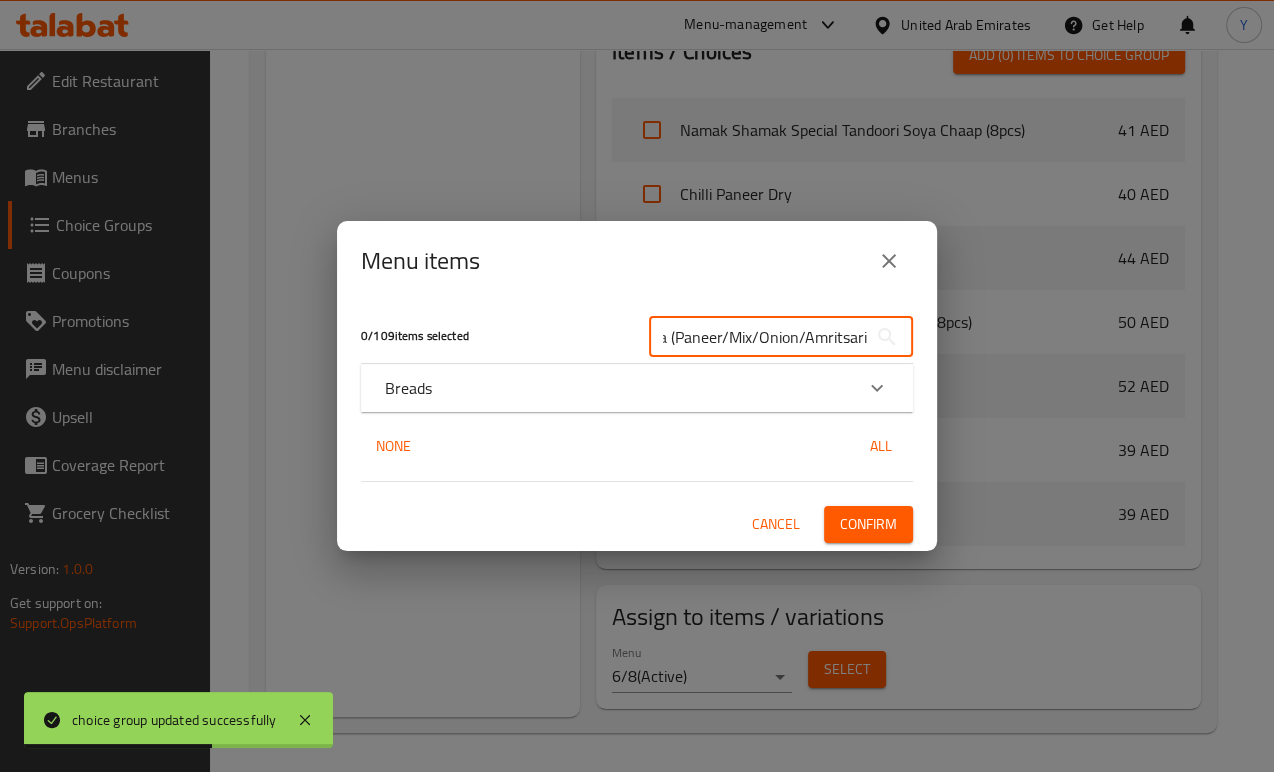 type on "Stuffed Kulcha (Paneer/Mix/Onion/Amritsari)" 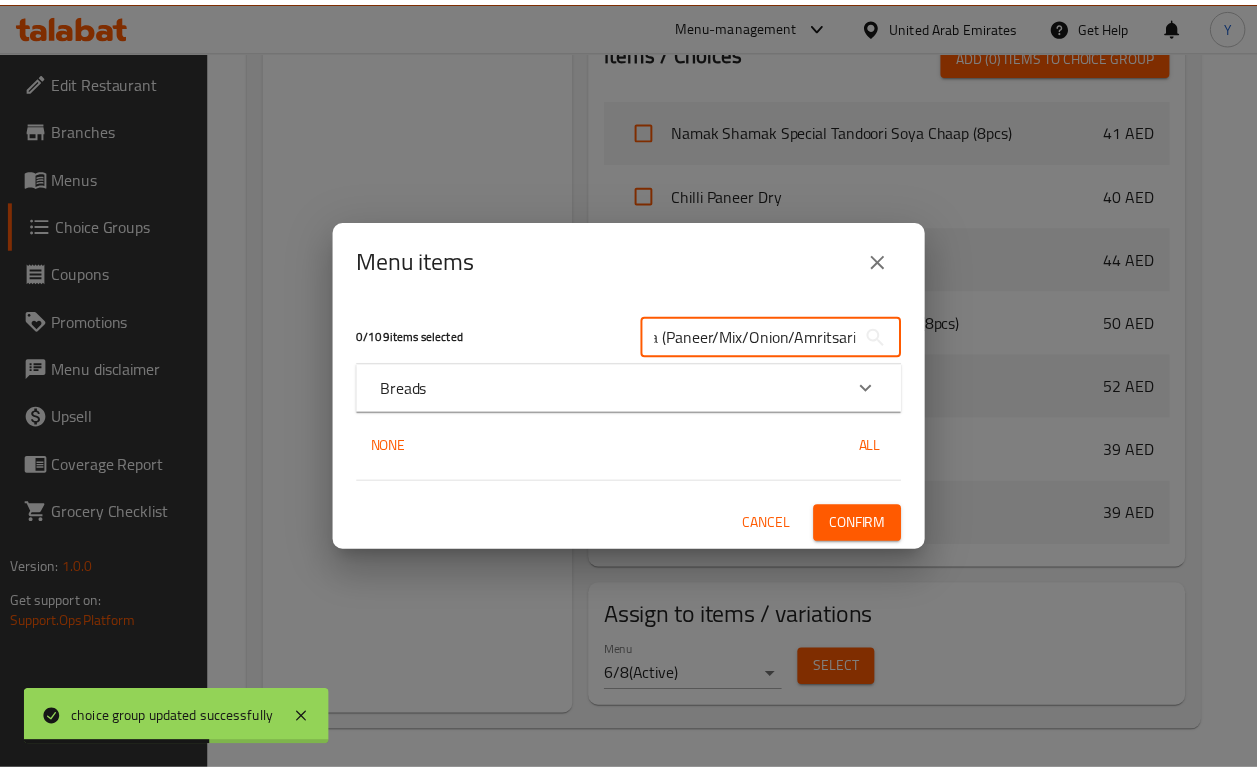 scroll, scrollTop: 0, scrollLeft: 0, axis: both 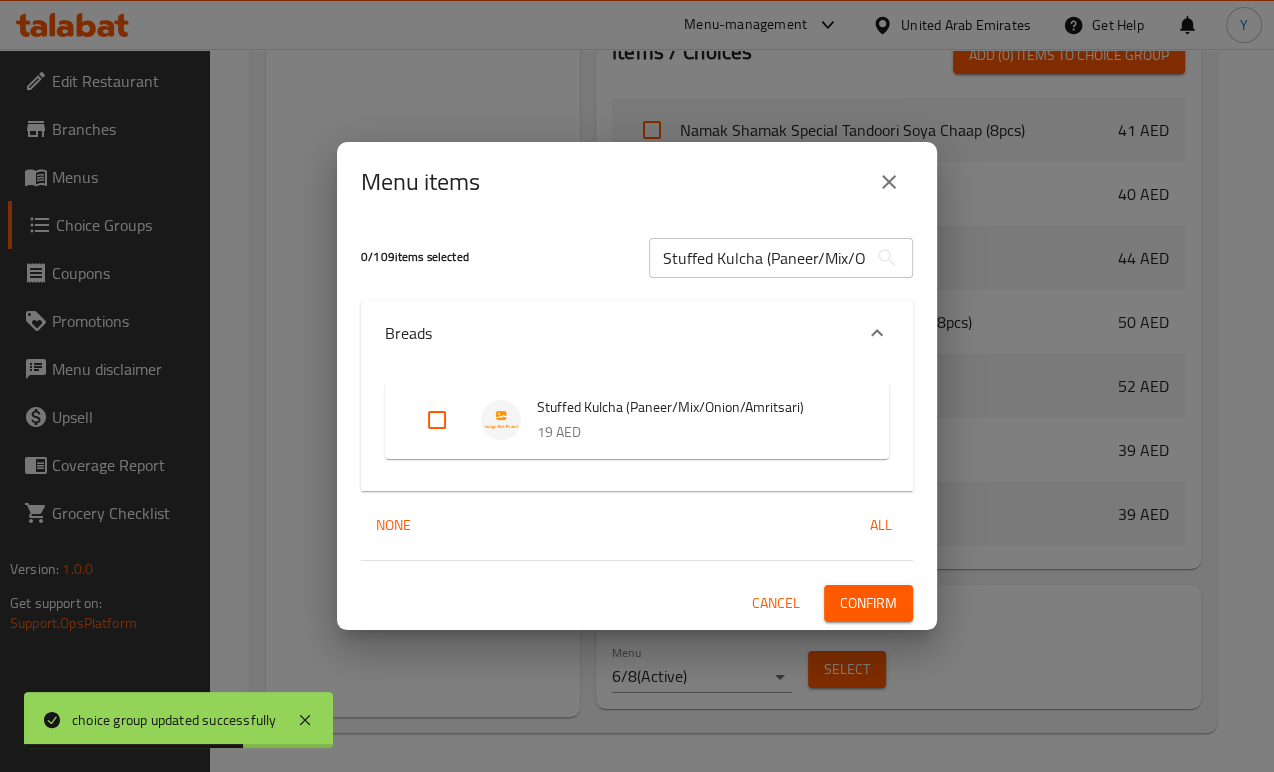 click at bounding box center [437, 420] 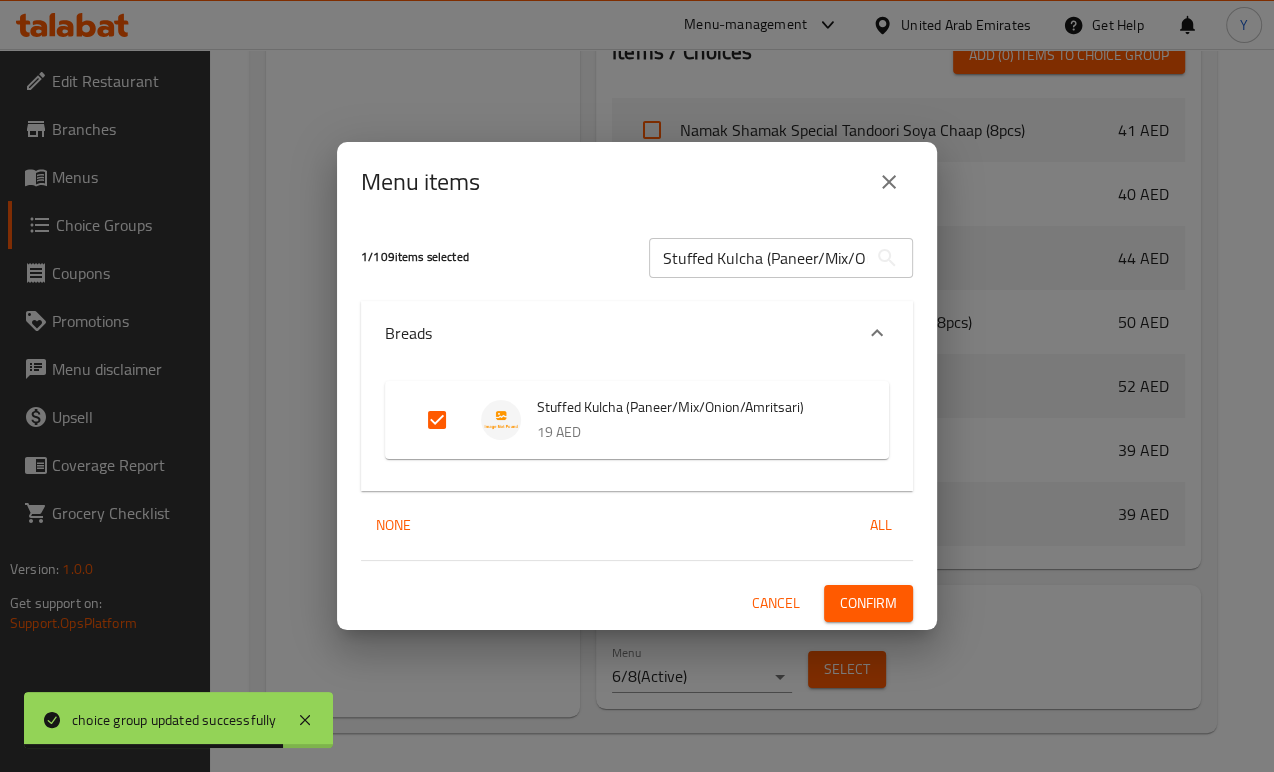 click on "1  /  109  items selected Stuffed Kulcha (Paneer/Mix/Onion/Amritsari) ​ Breads Stuffed Kulcha (Paneer/Mix/Onion/Amritsari) 19 AED None All Cancel Confirm" at bounding box center [637, 426] 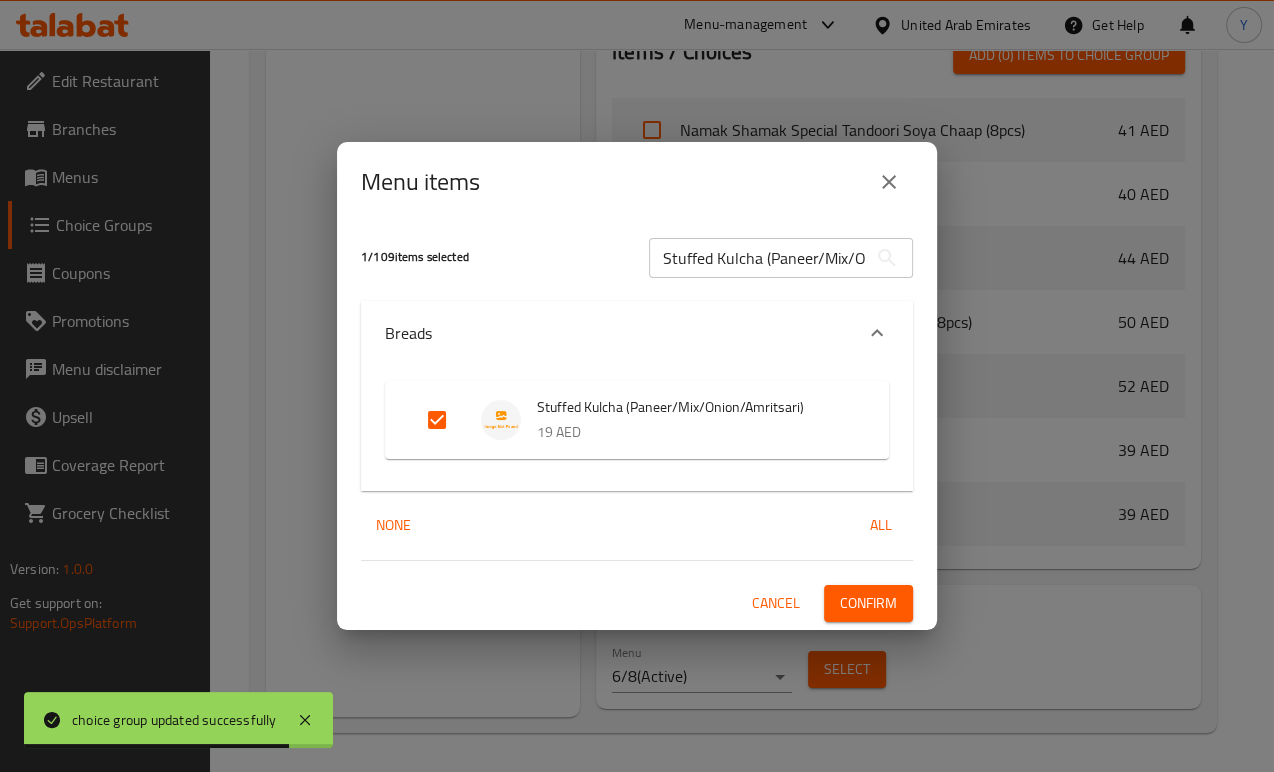 click on "Confirm" at bounding box center (868, 603) 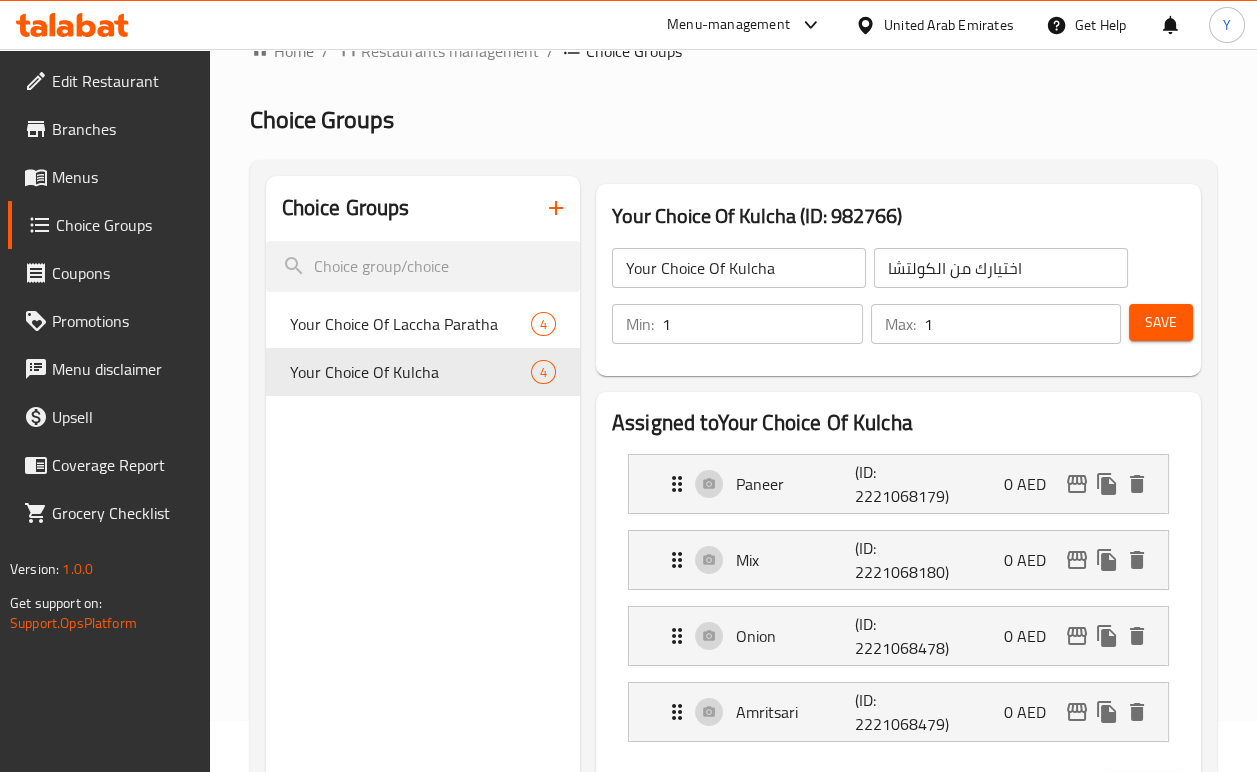 scroll, scrollTop: 0, scrollLeft: 0, axis: both 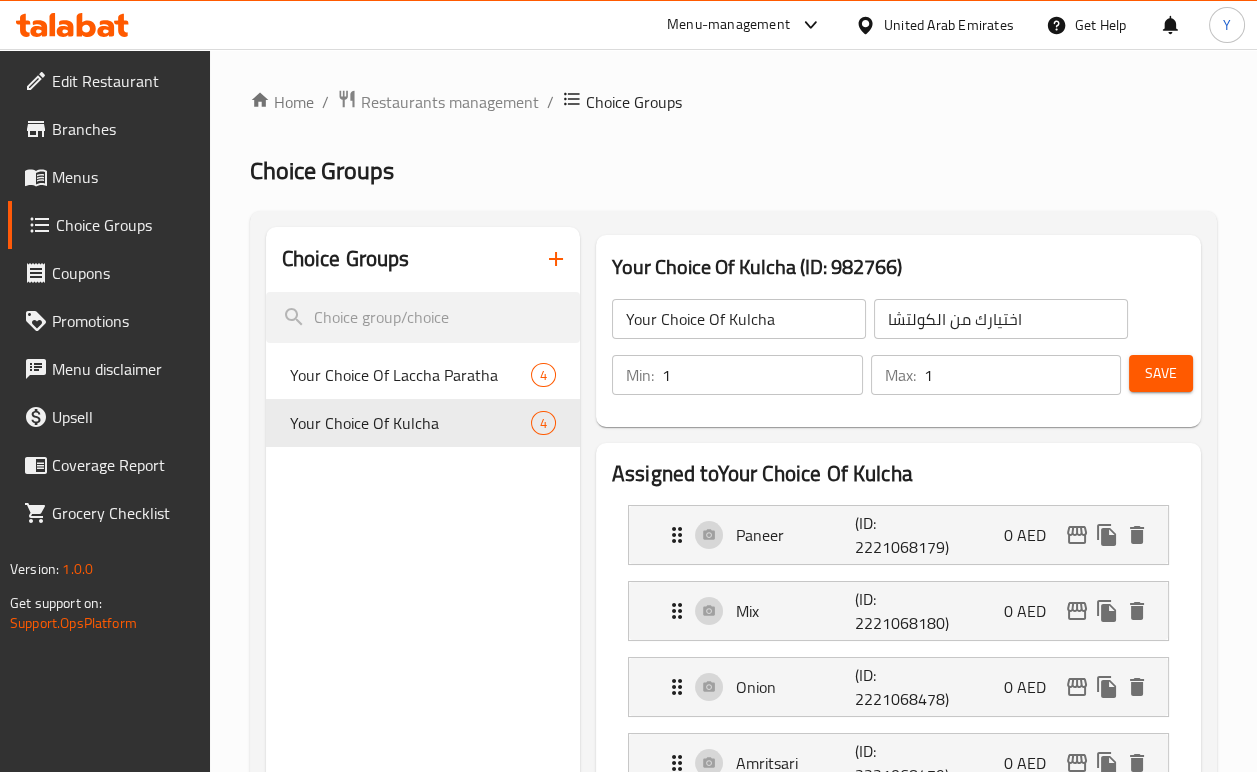 click 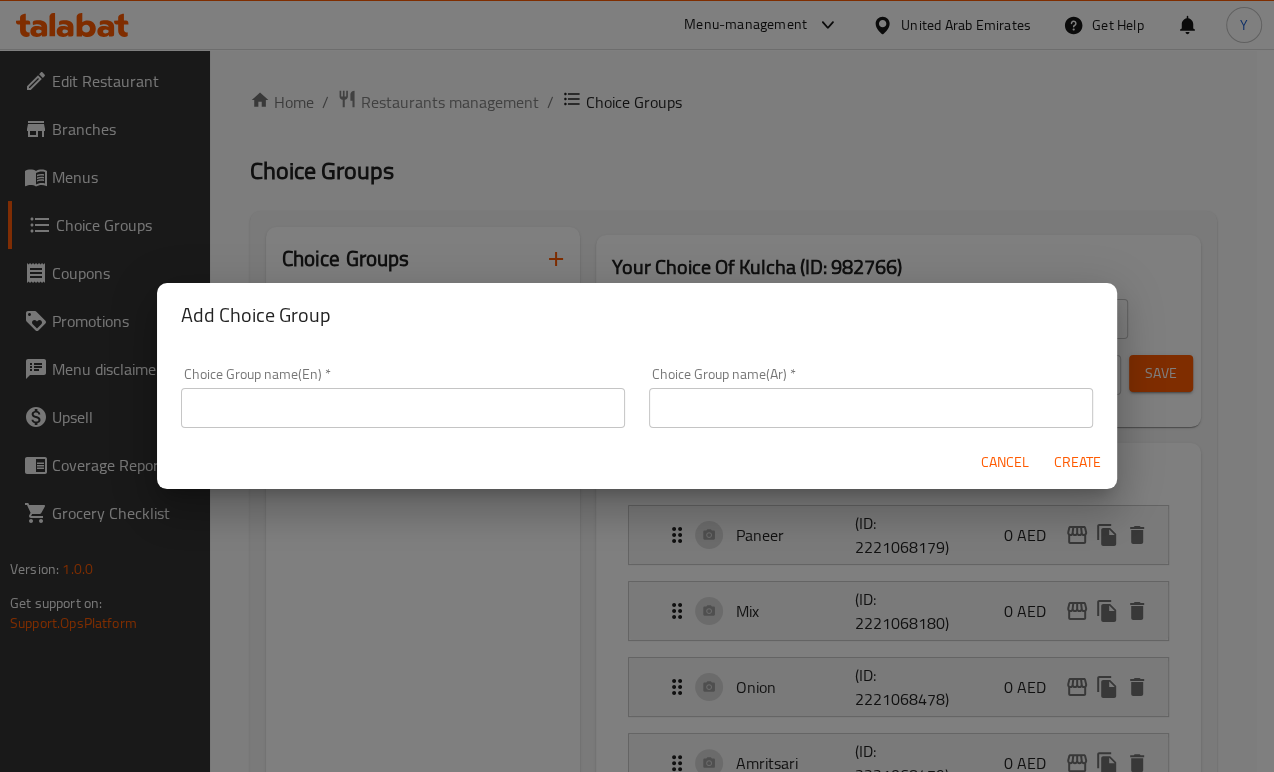 click at bounding box center [403, 408] 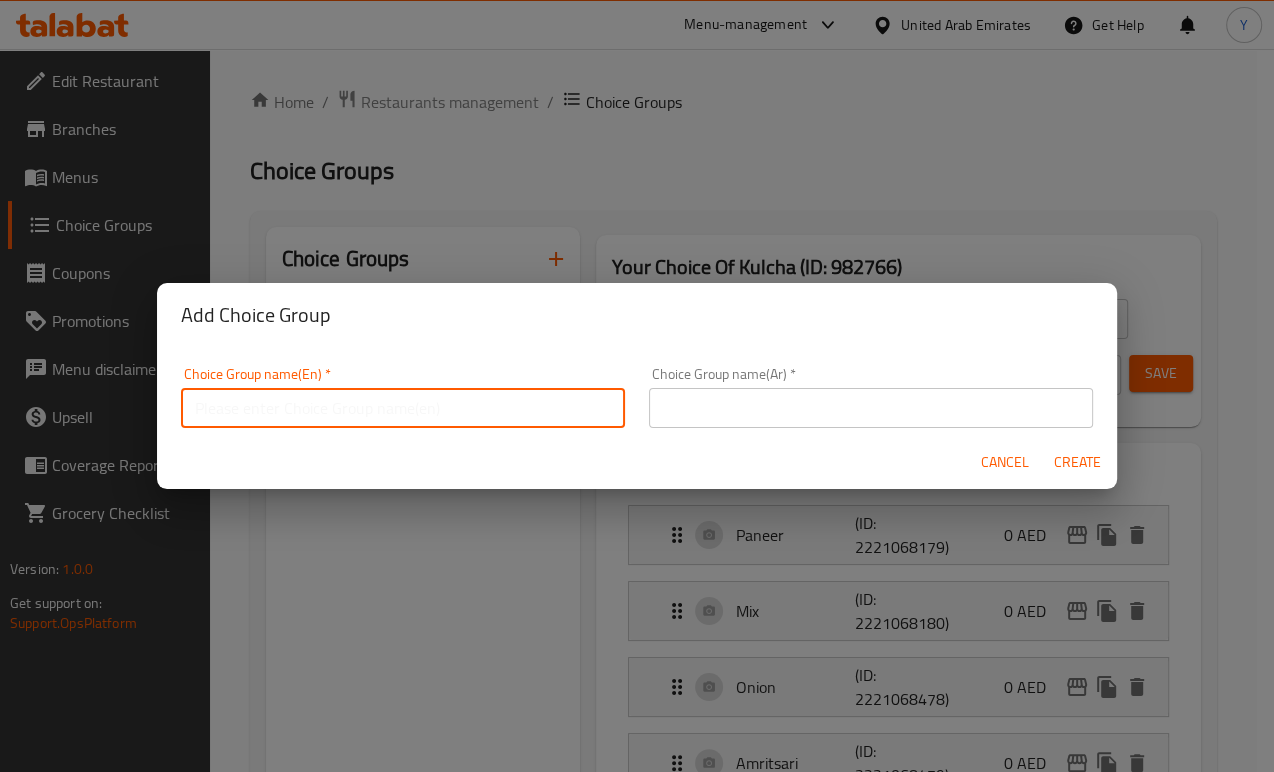 type on "Your Choice Of:" 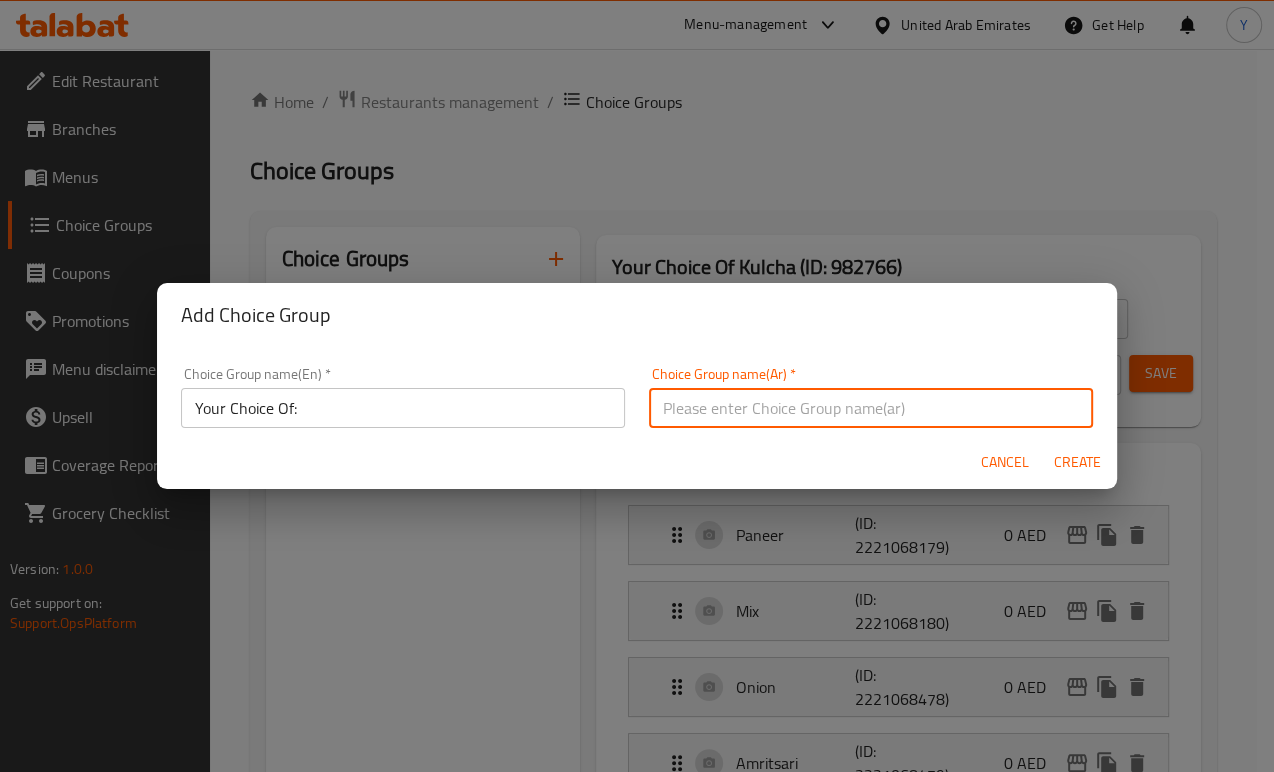 click at bounding box center [871, 408] 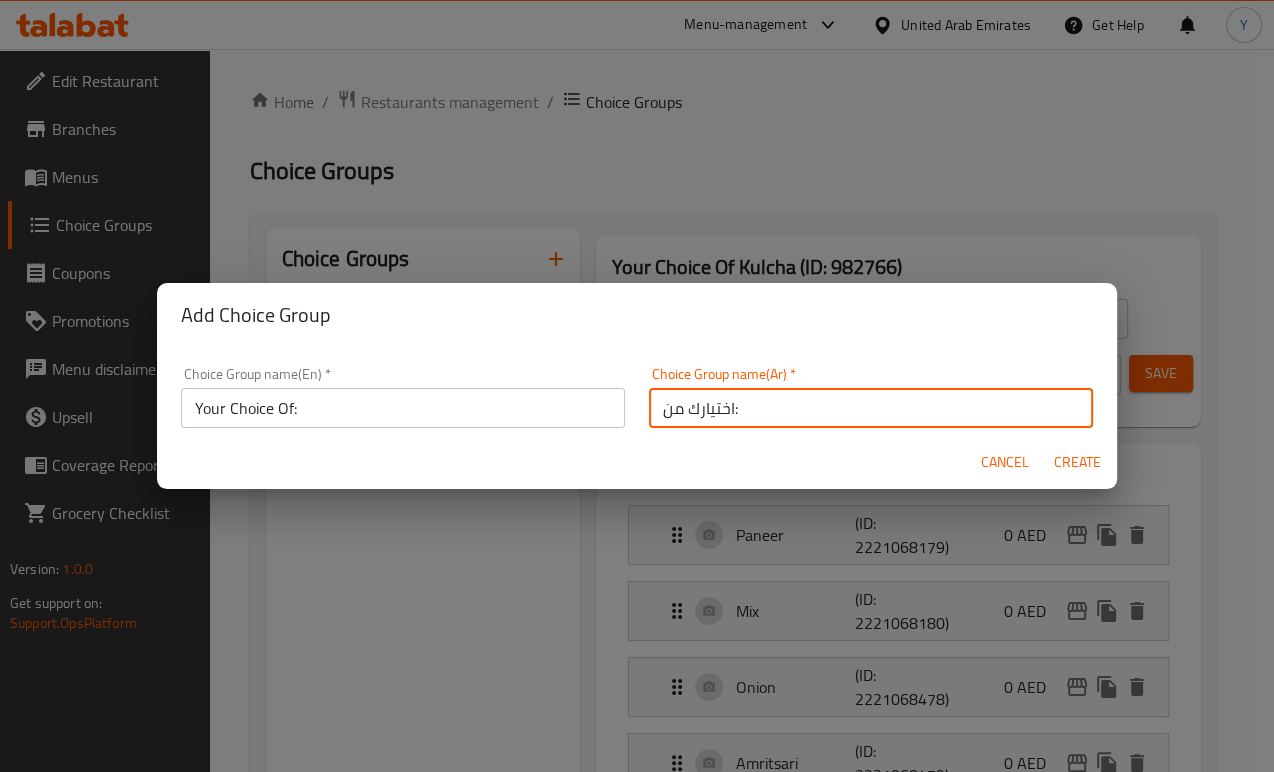 type on "اختيارك من:" 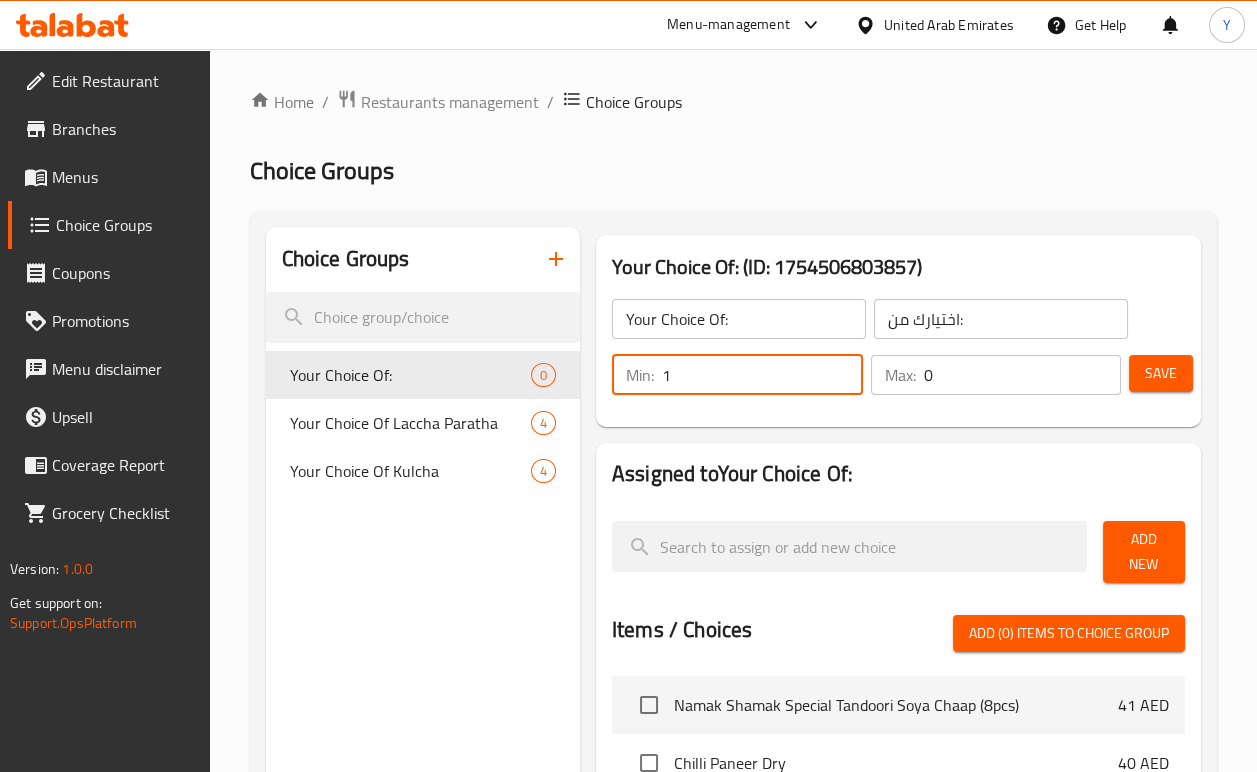 type on "1" 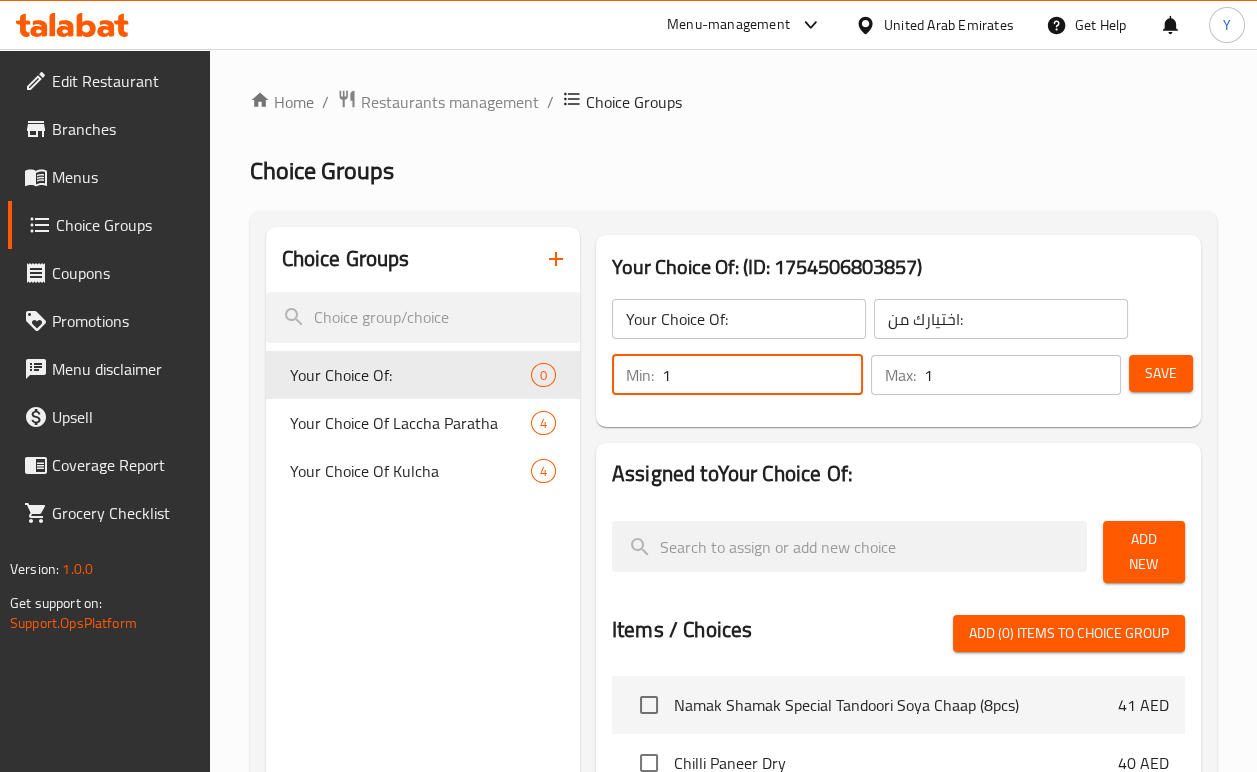 type on "1" 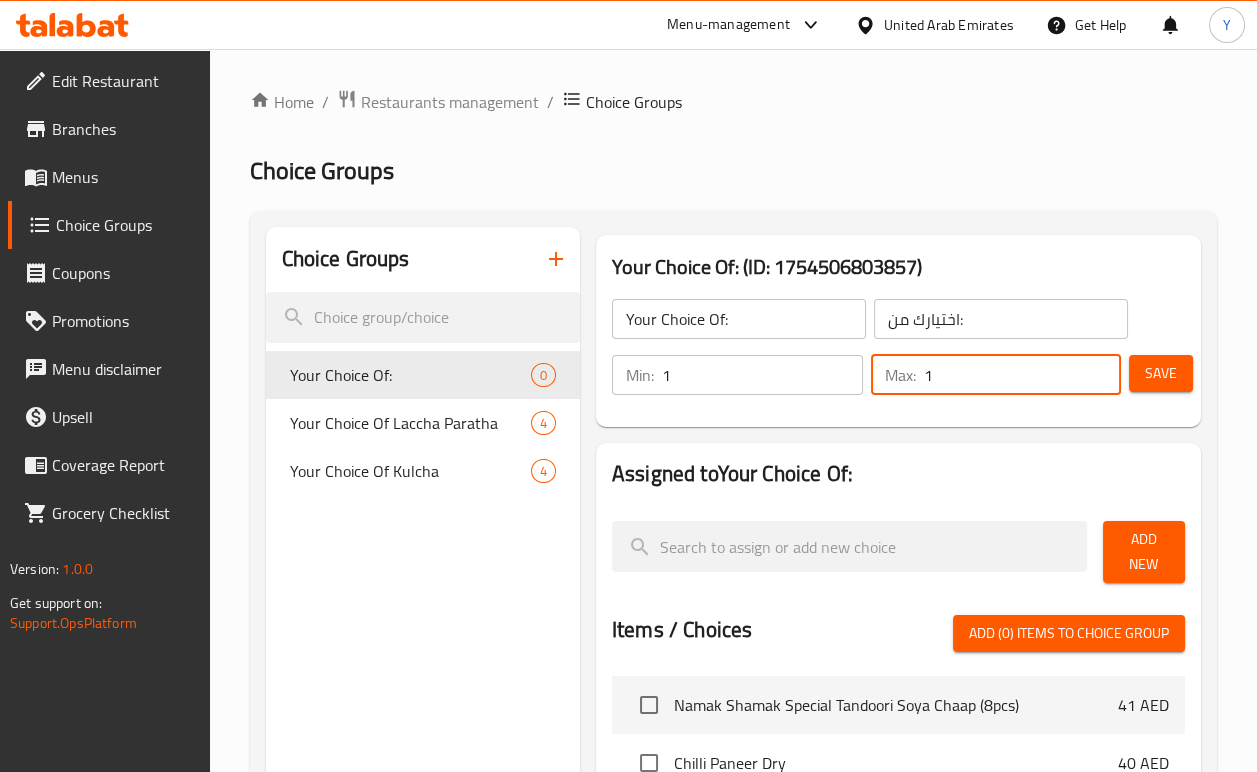 click on "Save" at bounding box center [1161, 373] 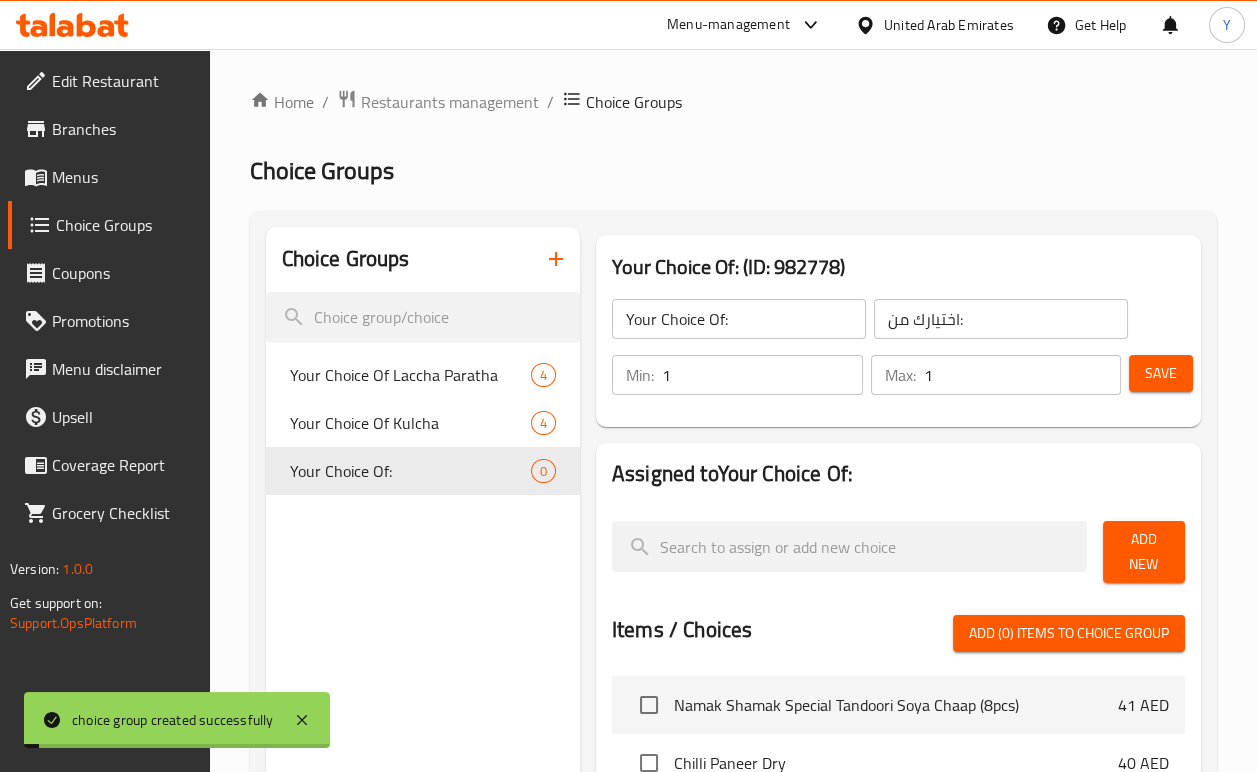 click on "Add New" at bounding box center (1144, 552) 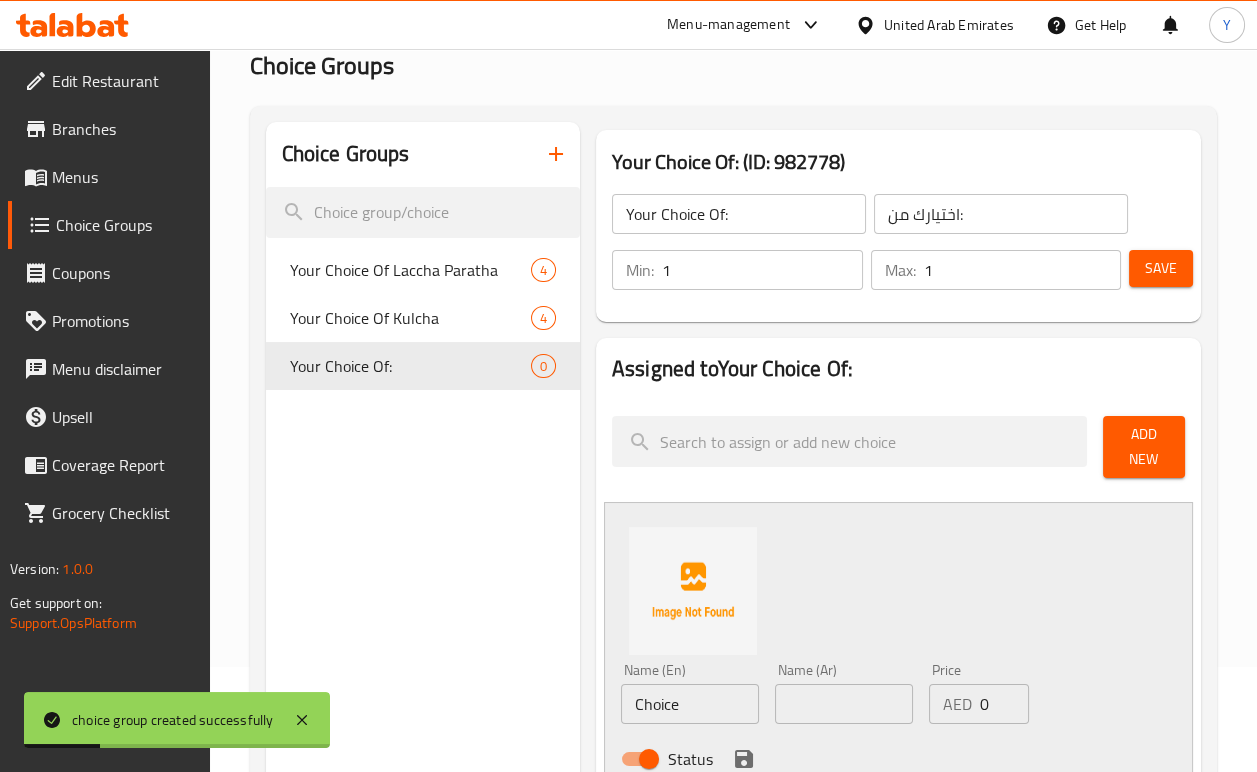 scroll, scrollTop: 177, scrollLeft: 0, axis: vertical 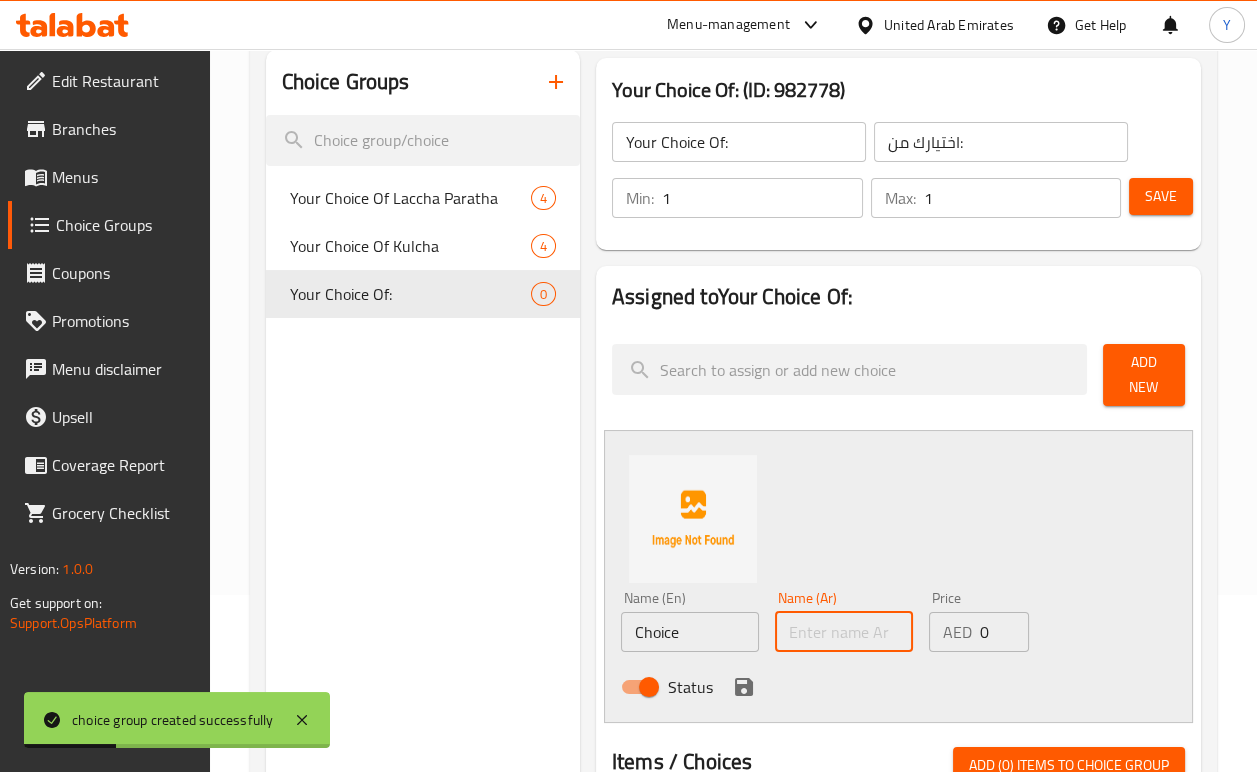 drag, startPoint x: 856, startPoint y: 619, endPoint x: 848, endPoint y: 638, distance: 20.615528 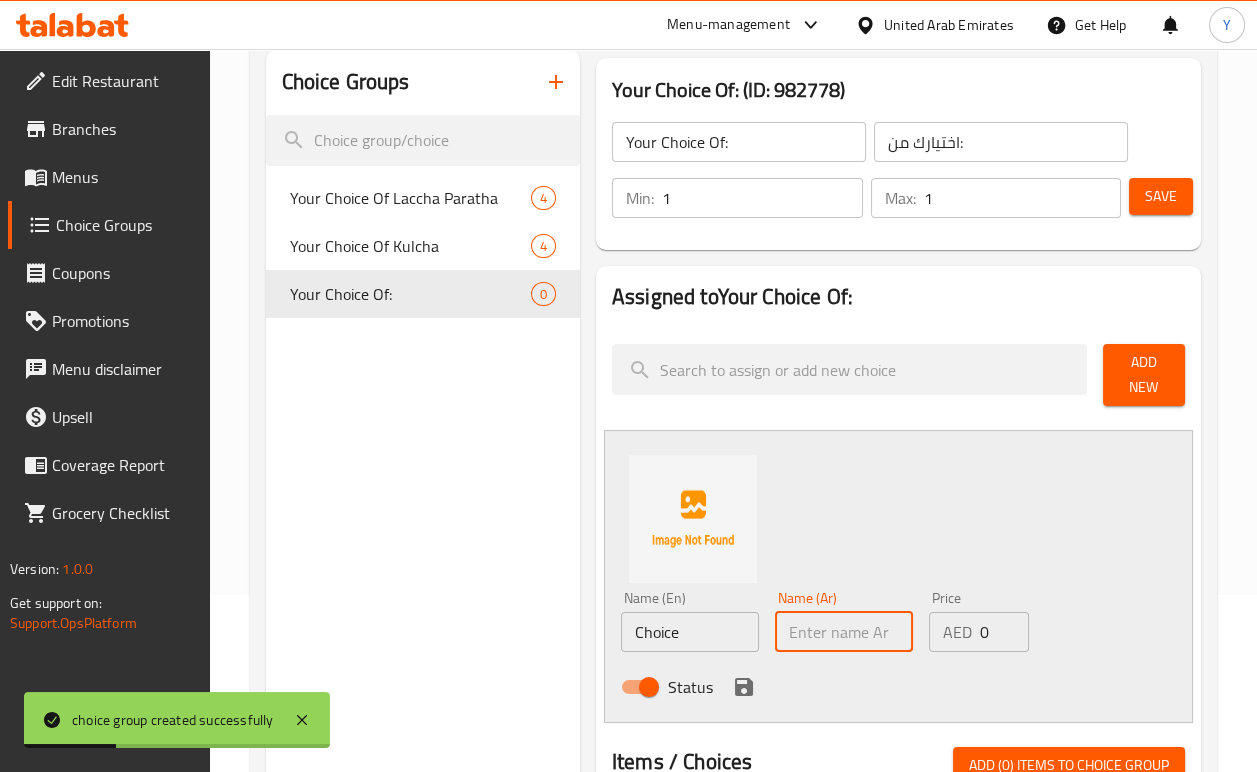 click at bounding box center [844, 632] 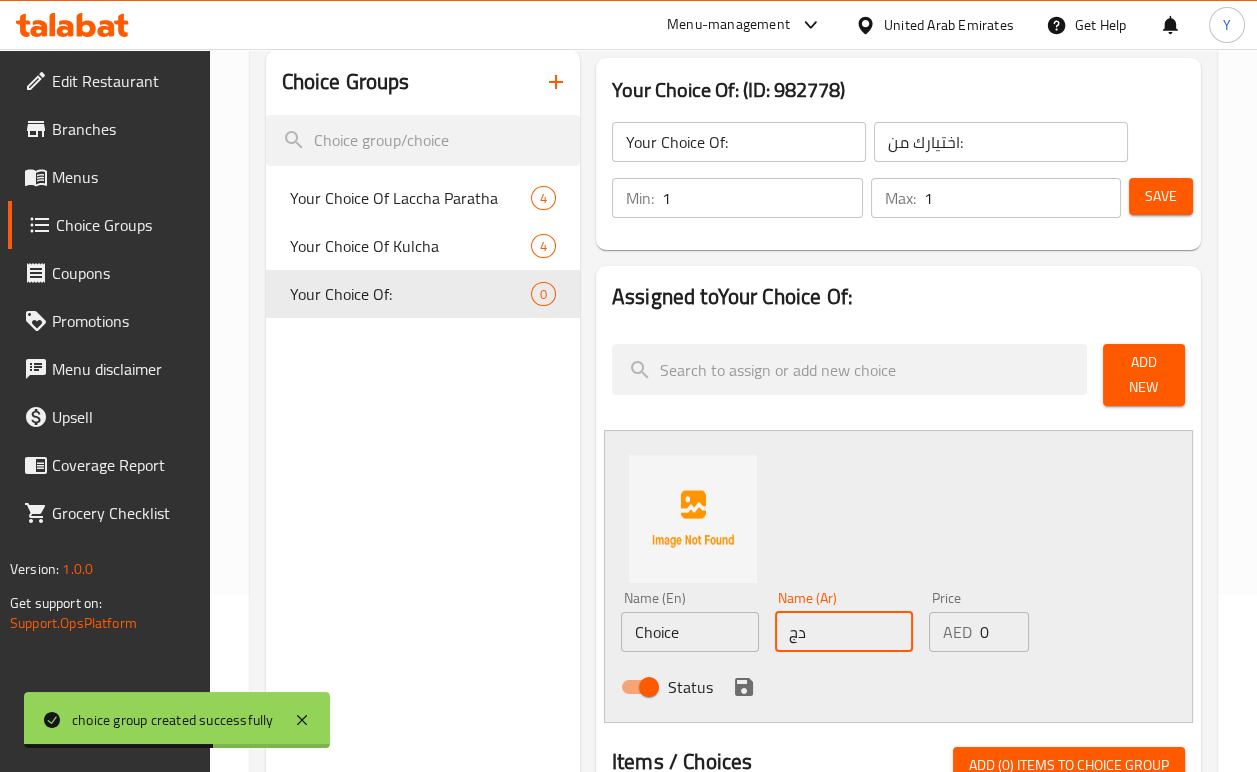 type on "دجاج" 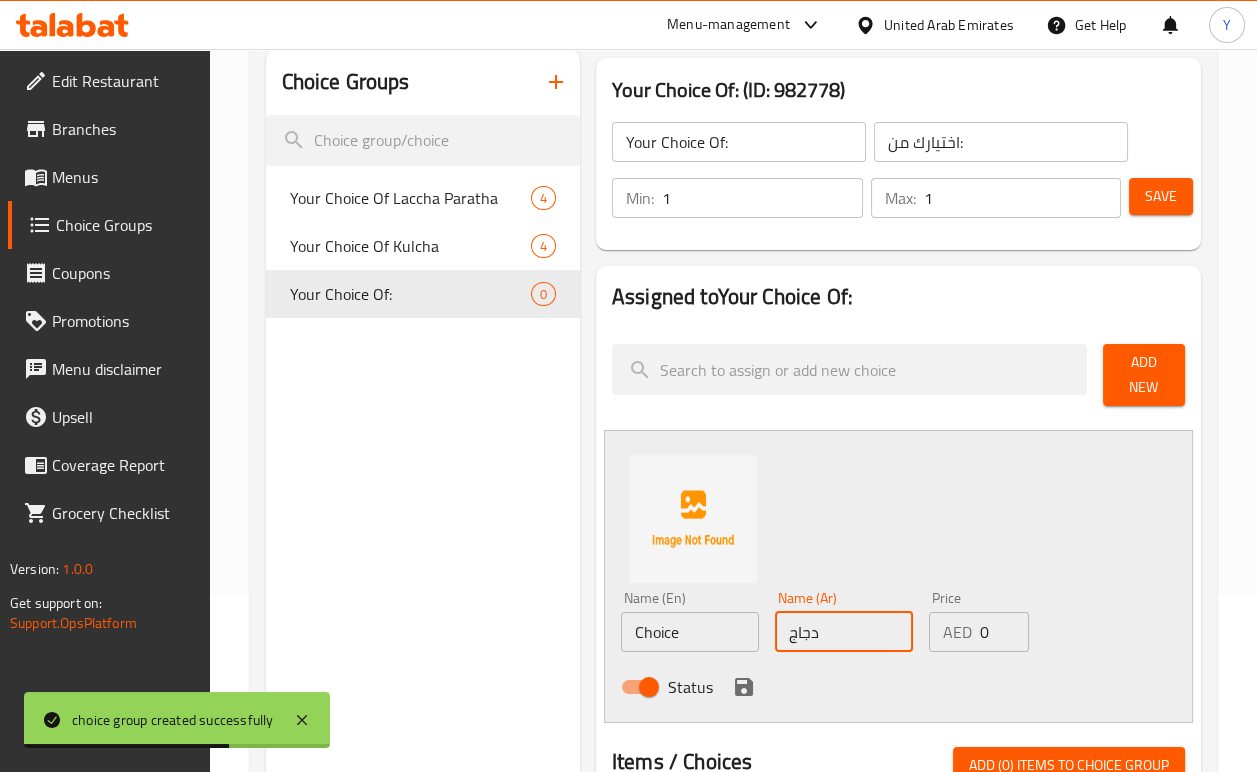click on "Choice" at bounding box center (690, 632) 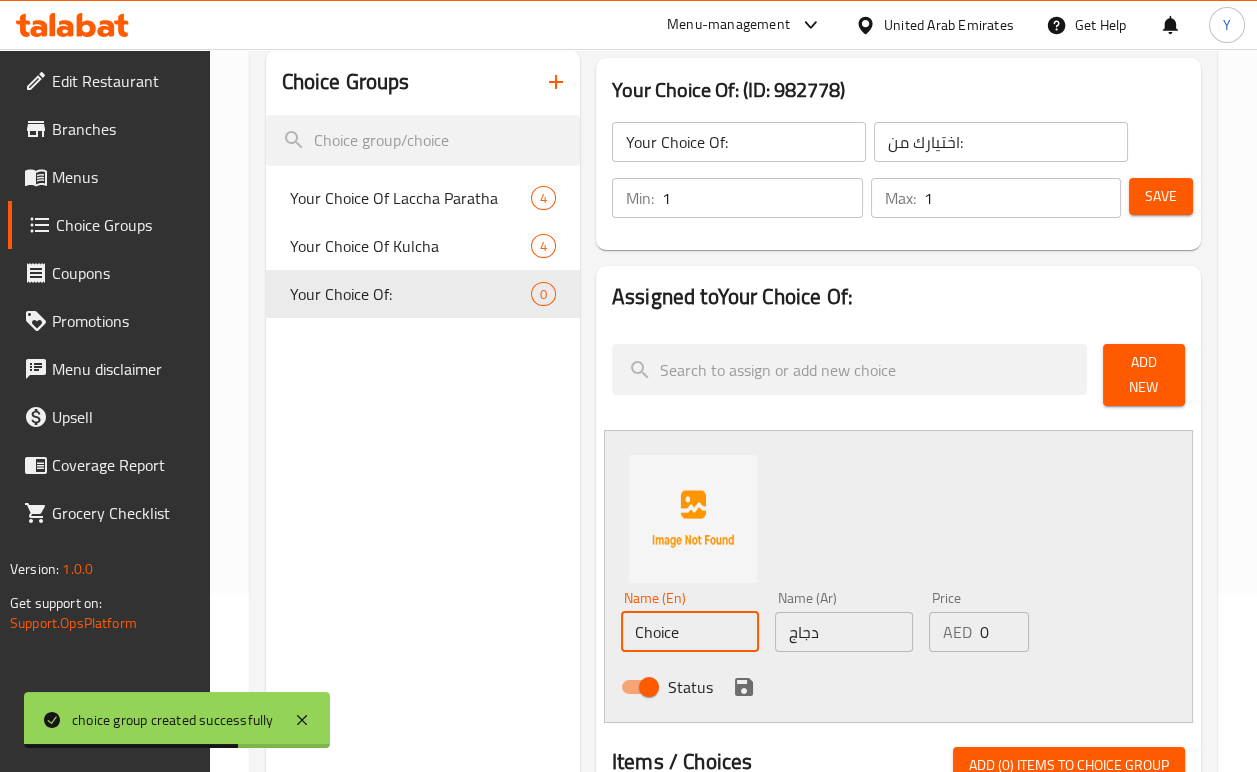 click on "Choice" at bounding box center (690, 632) 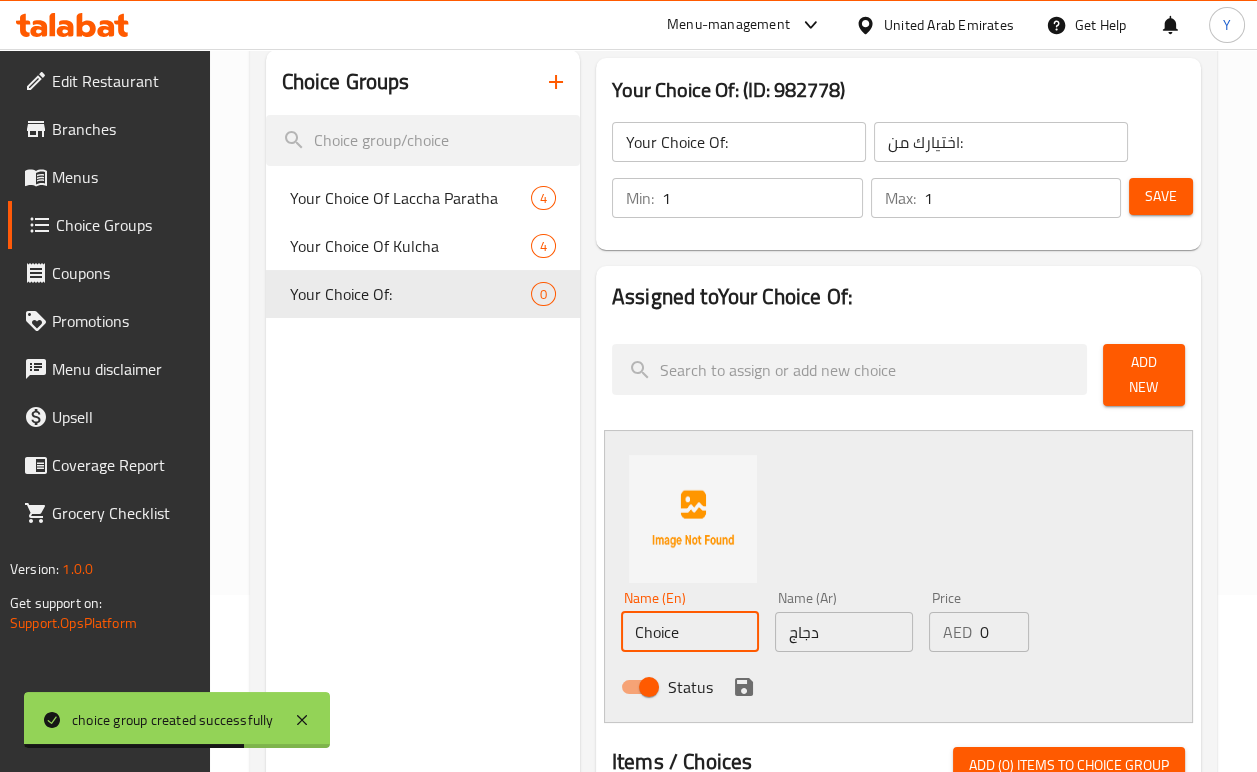 click on "Choice" at bounding box center (690, 632) 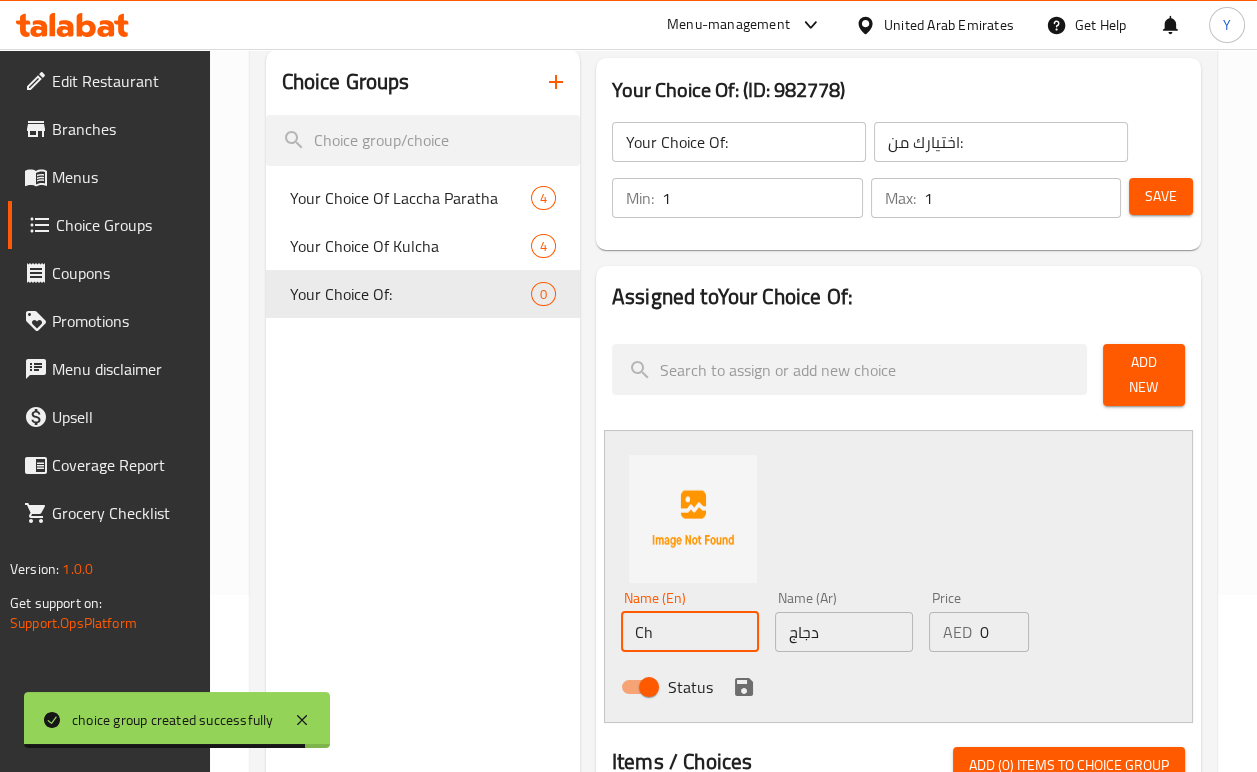 type on "Chicken" 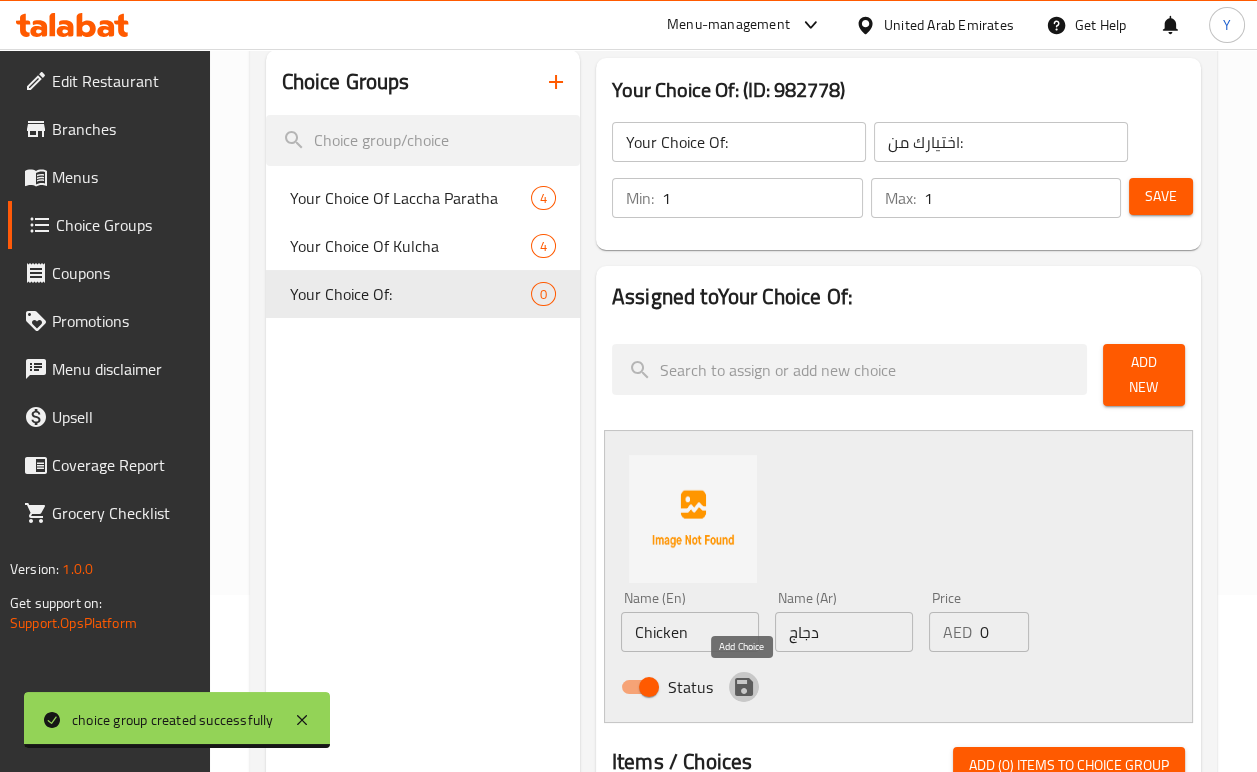 click 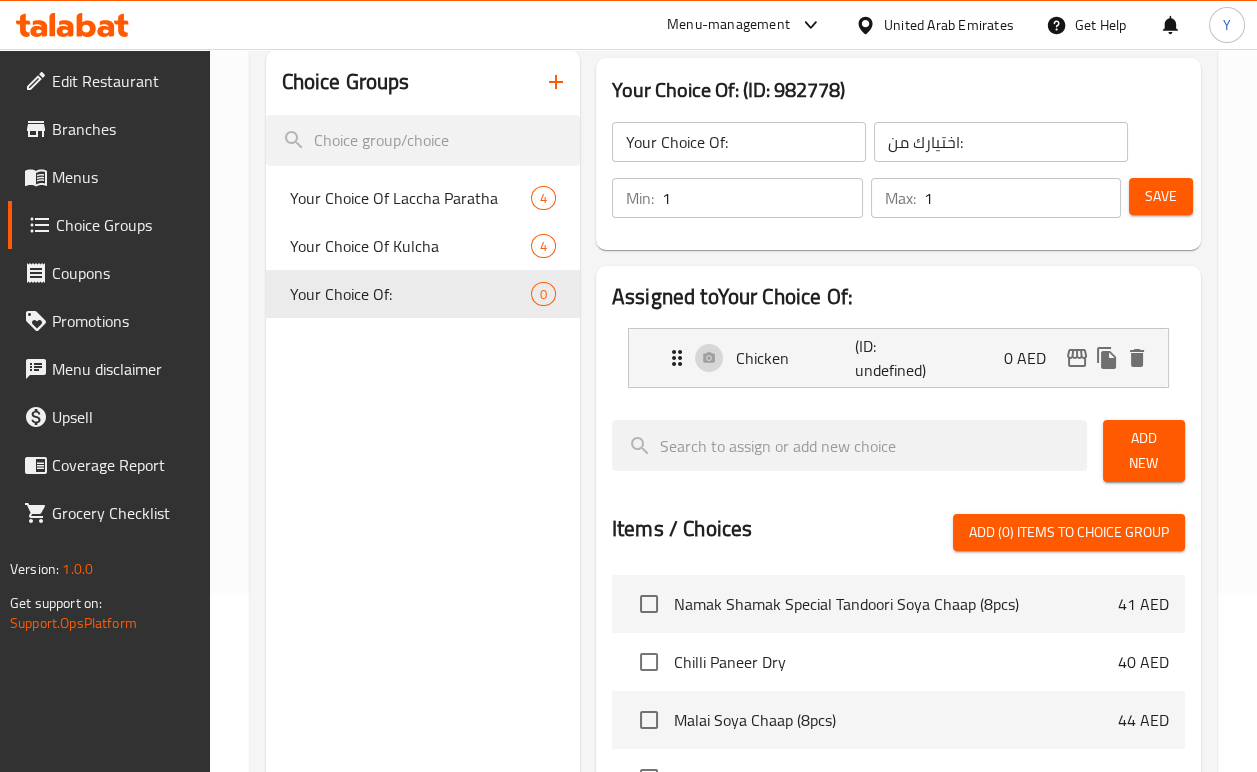 click on "Add New" at bounding box center [1144, 451] 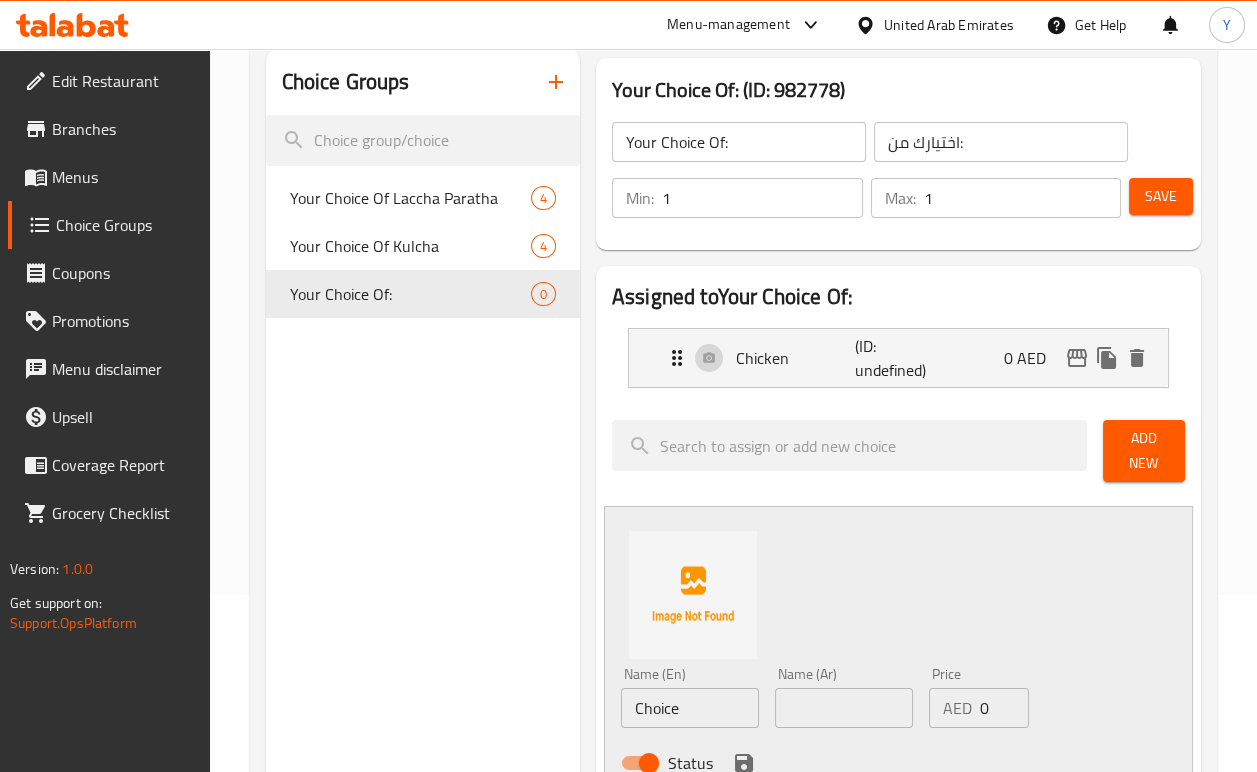 click at bounding box center [844, 708] 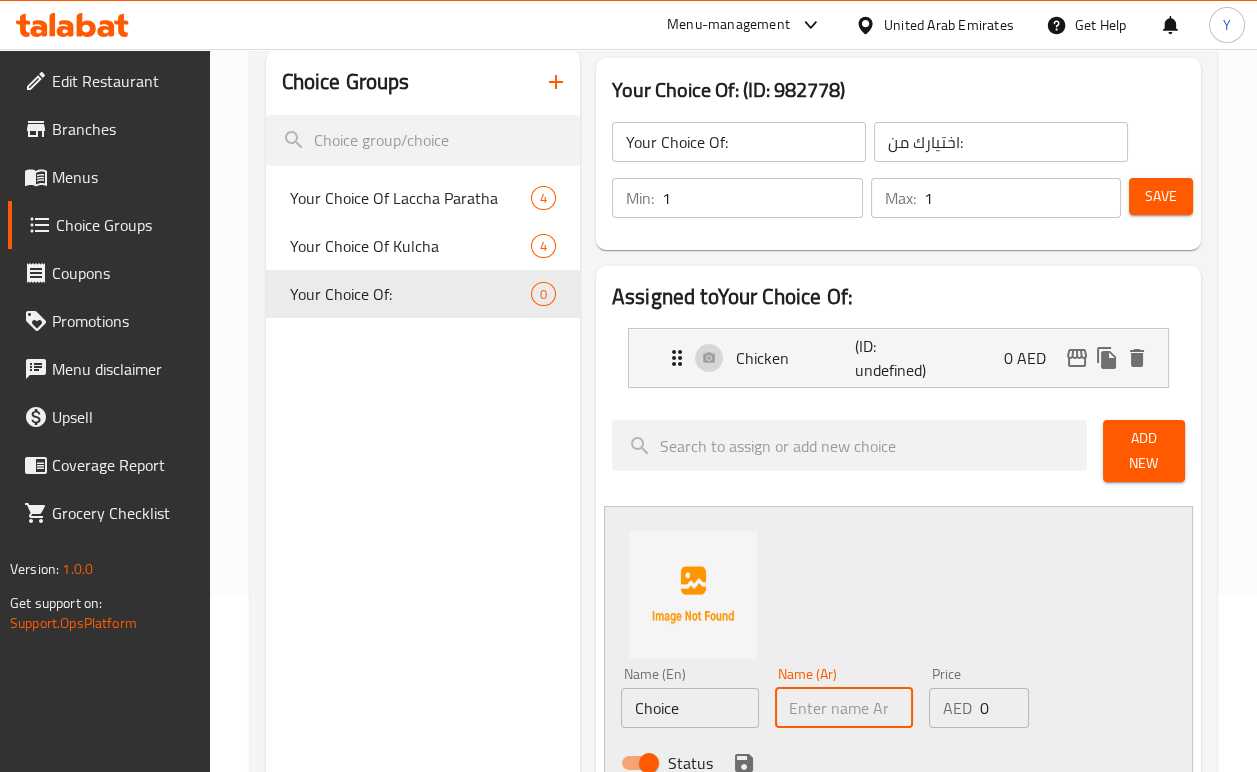 click on "Choice" at bounding box center (690, 708) 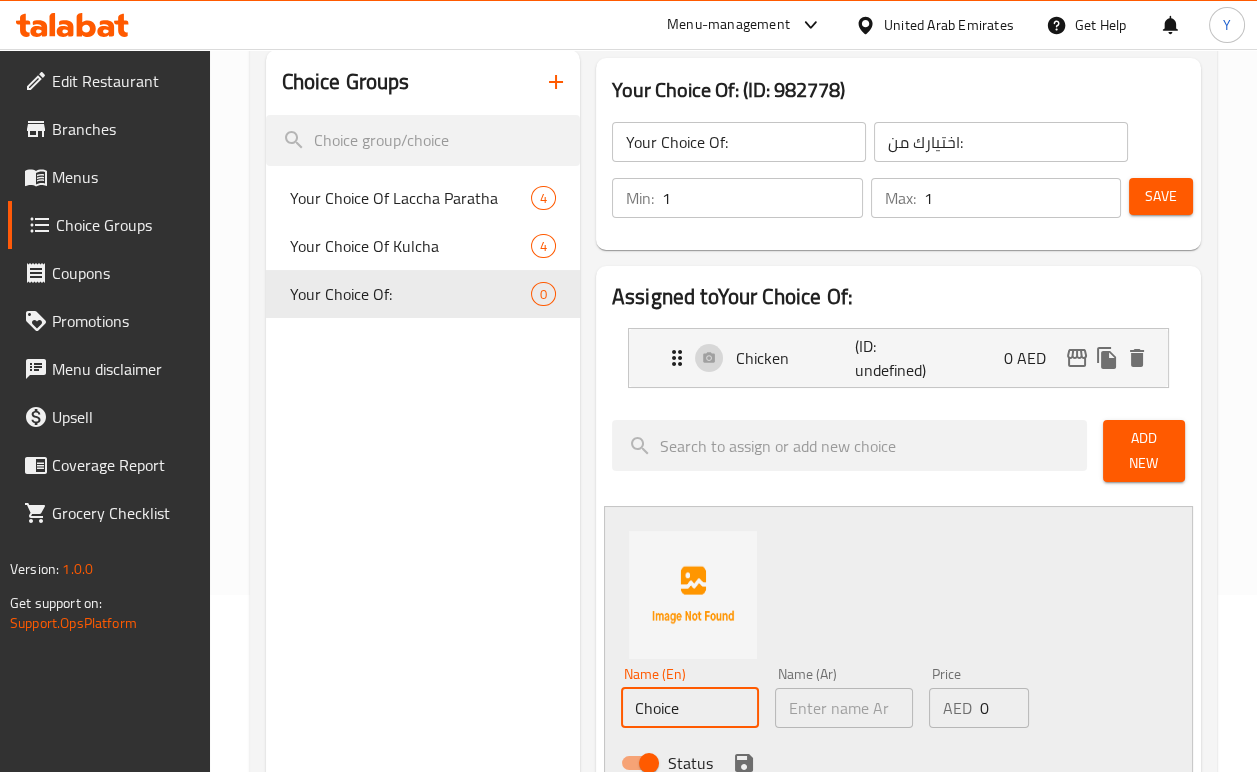 click on "Choice" at bounding box center [690, 708] 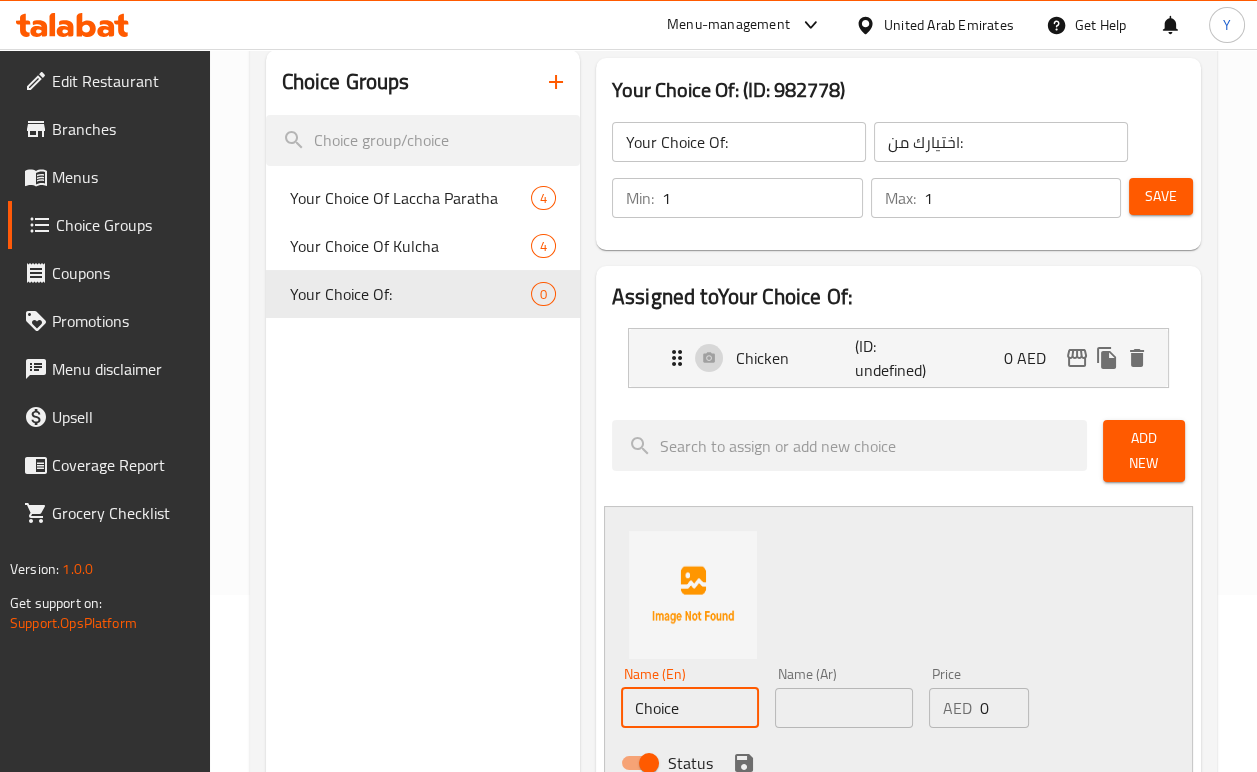 click on "Choice" at bounding box center (690, 708) 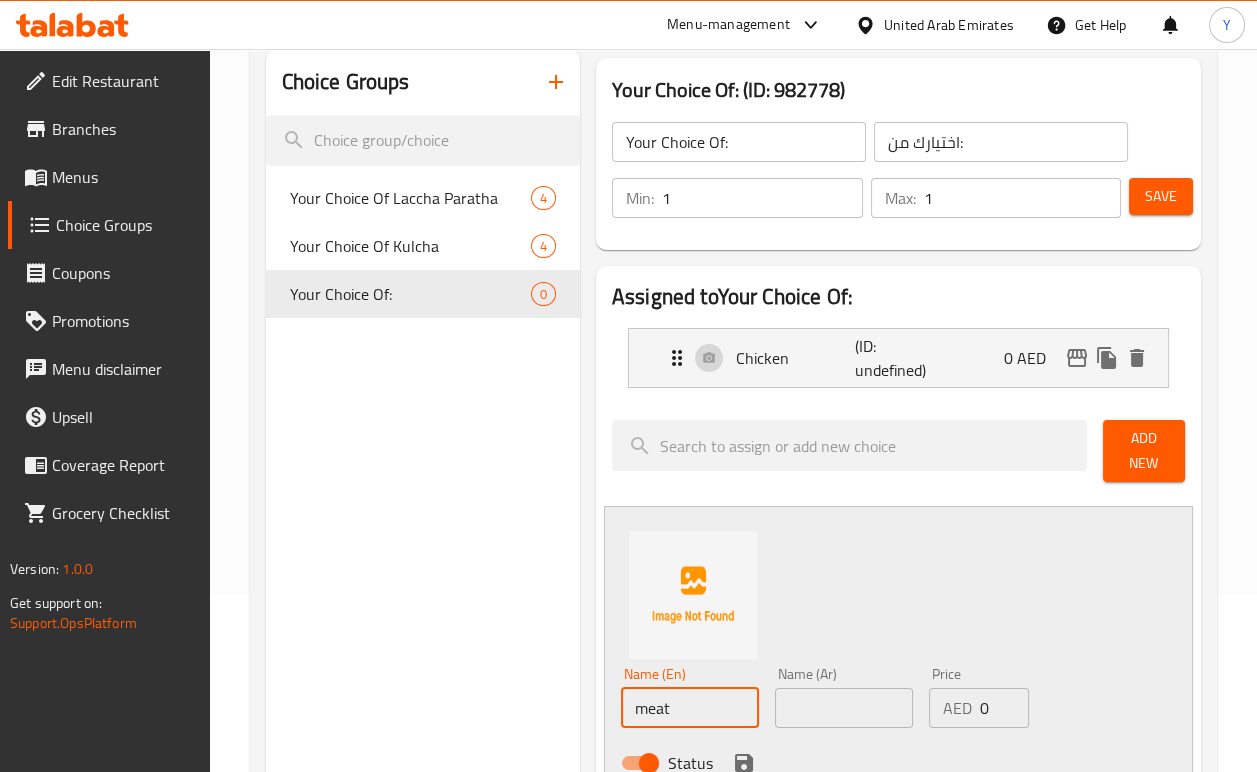 type on "Meat" 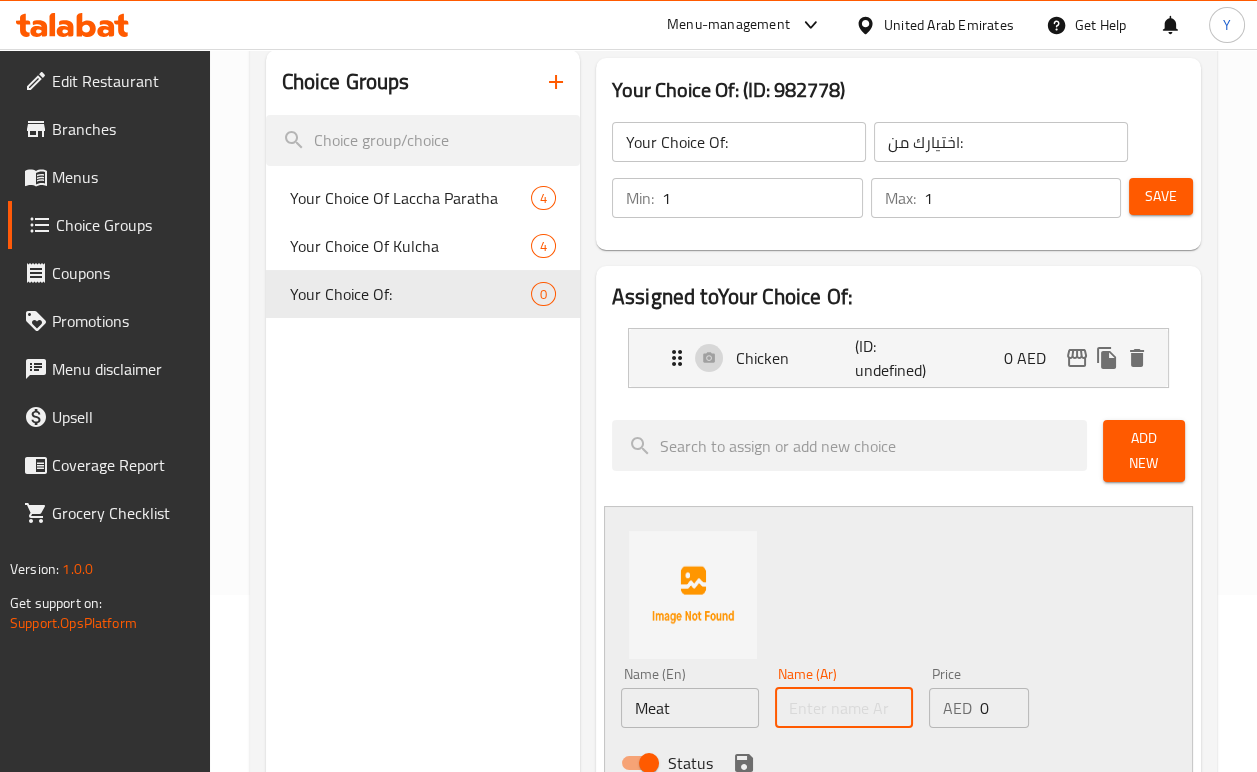 click at bounding box center (844, 708) 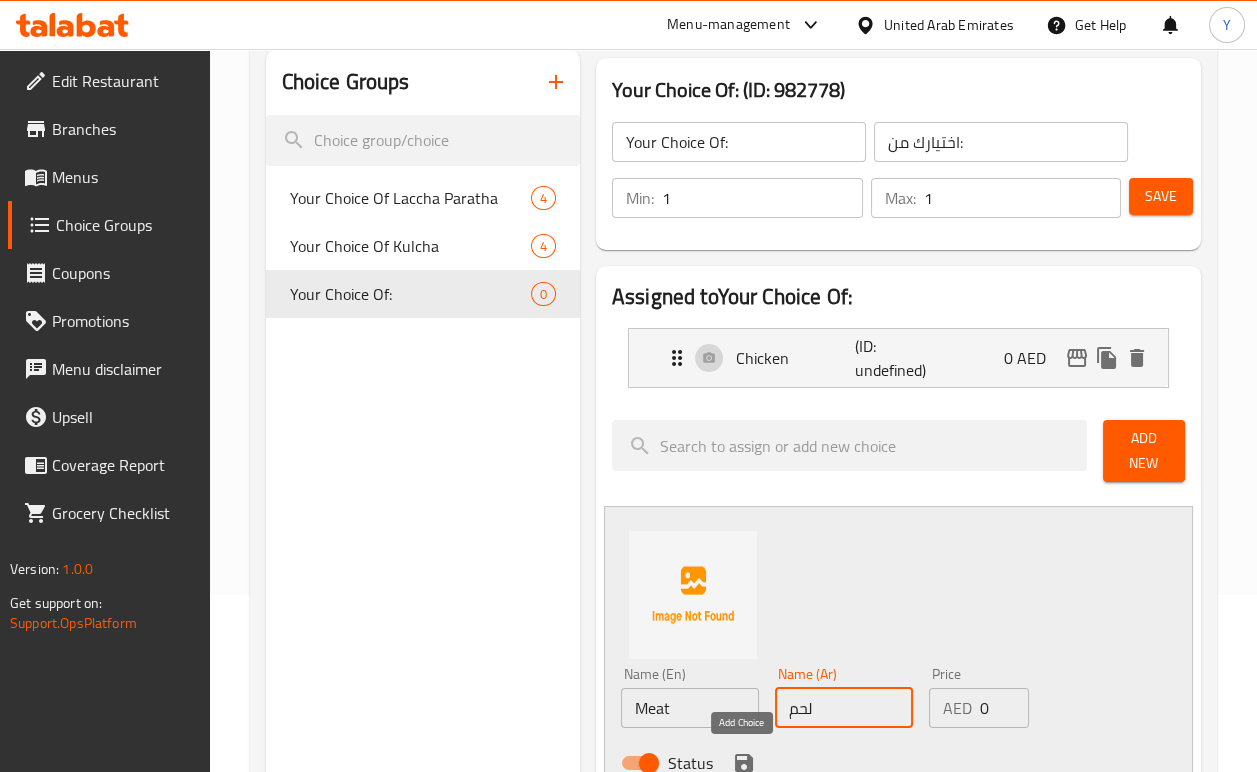 type on "لحم" 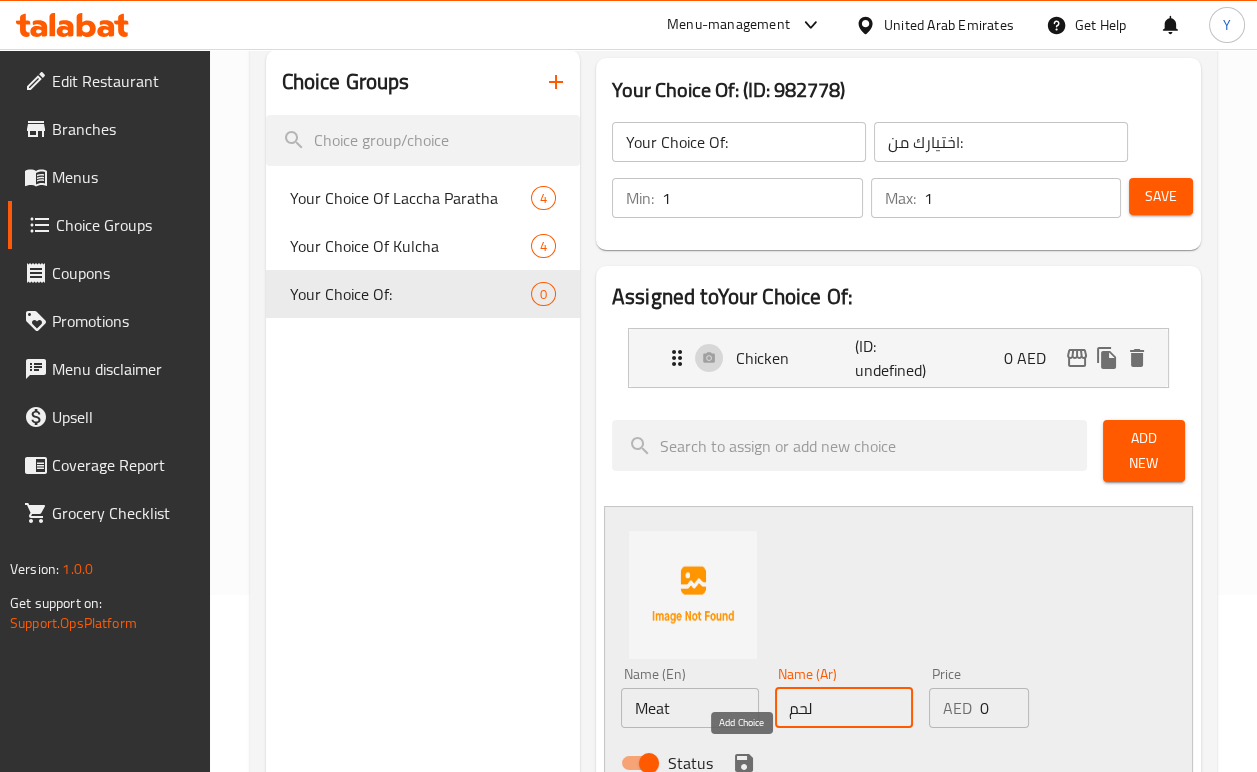 click 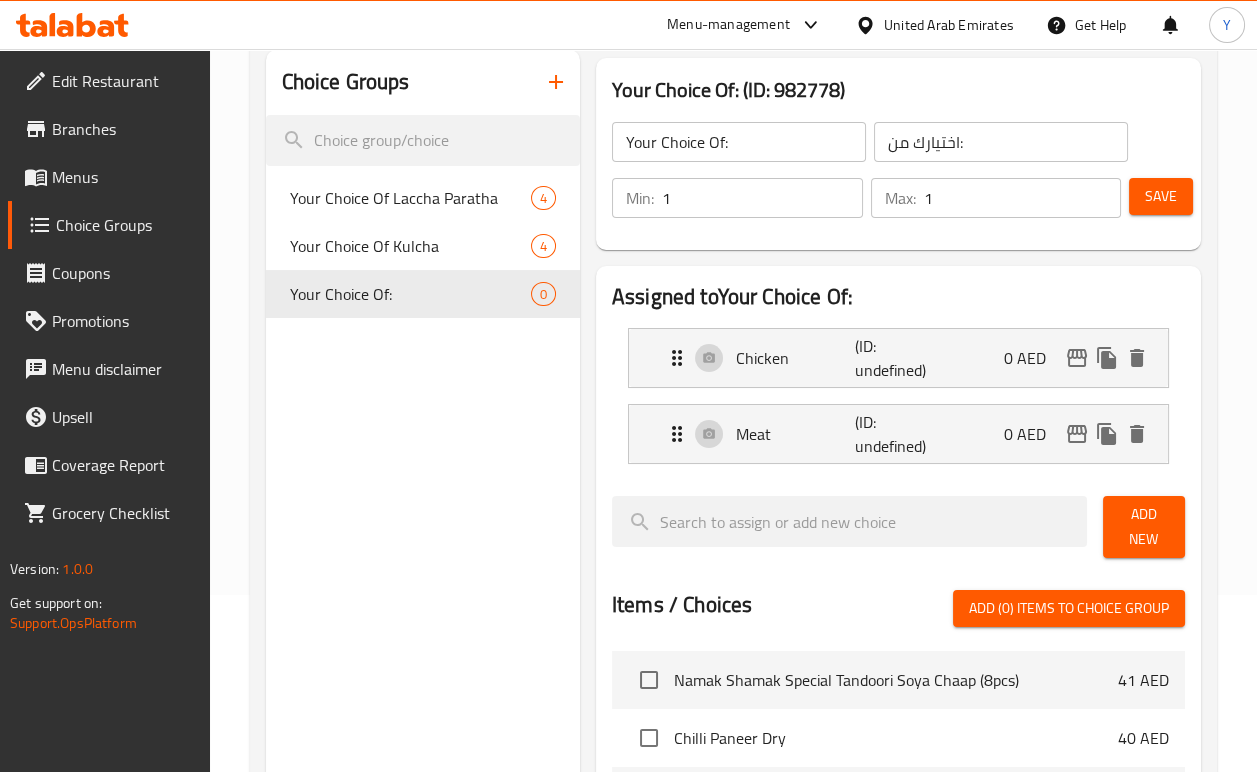 click on "Save" at bounding box center (1161, 196) 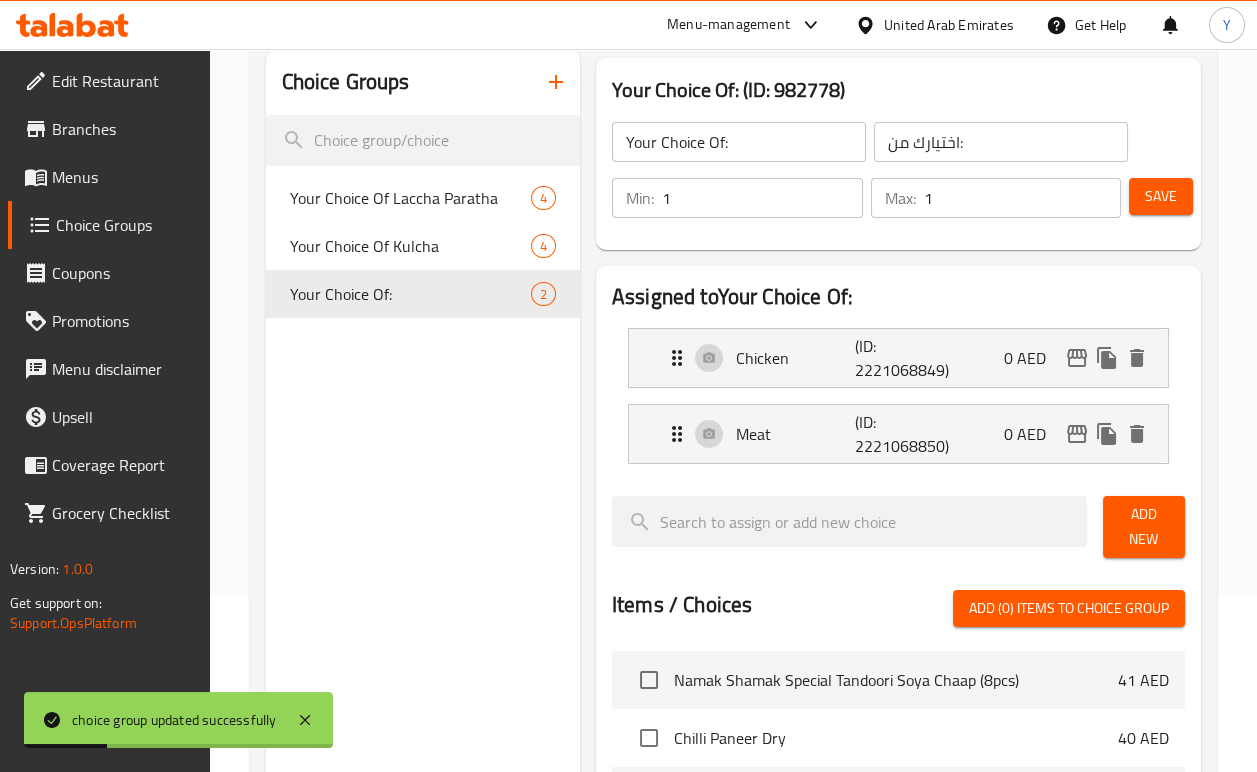 click on "Choice Groups Your Choice Of Laccha Paratha 4 Your Choice Of Kulcha 4 Your Choice Of: 2" at bounding box center [423, 660] 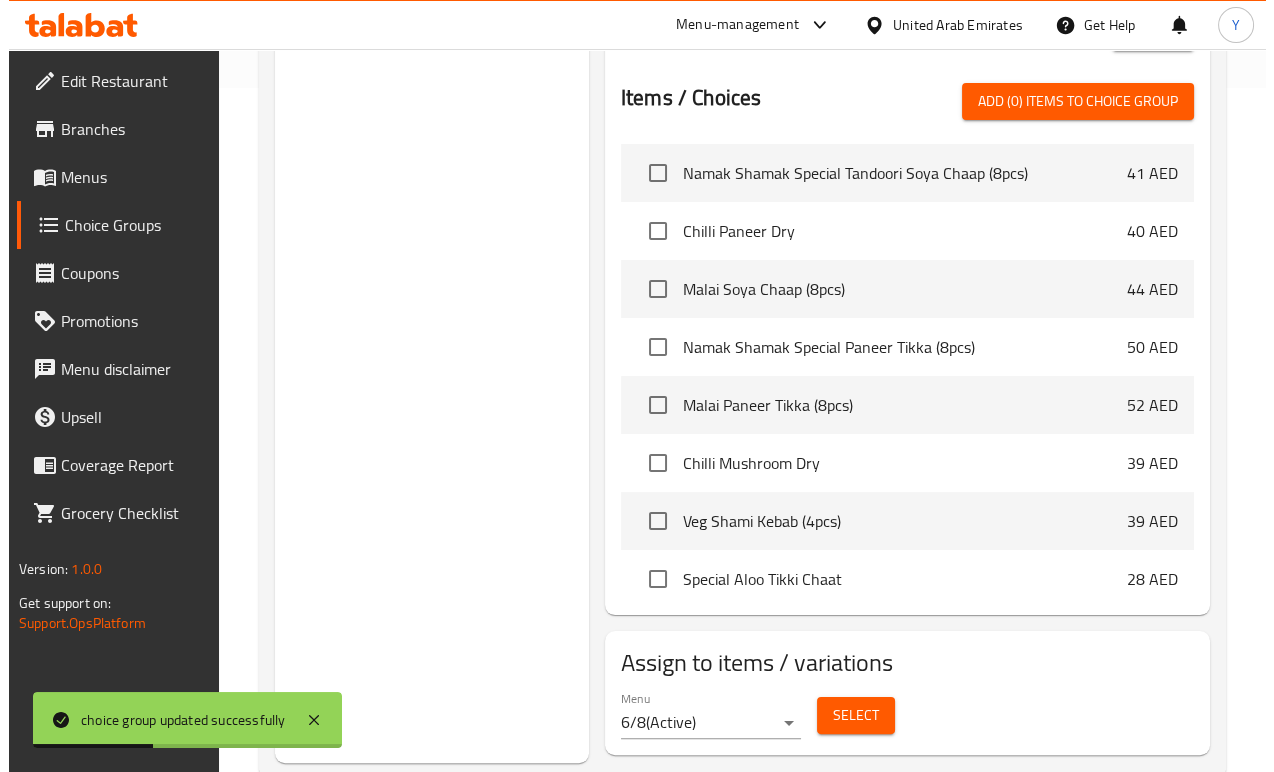 scroll, scrollTop: 730, scrollLeft: 0, axis: vertical 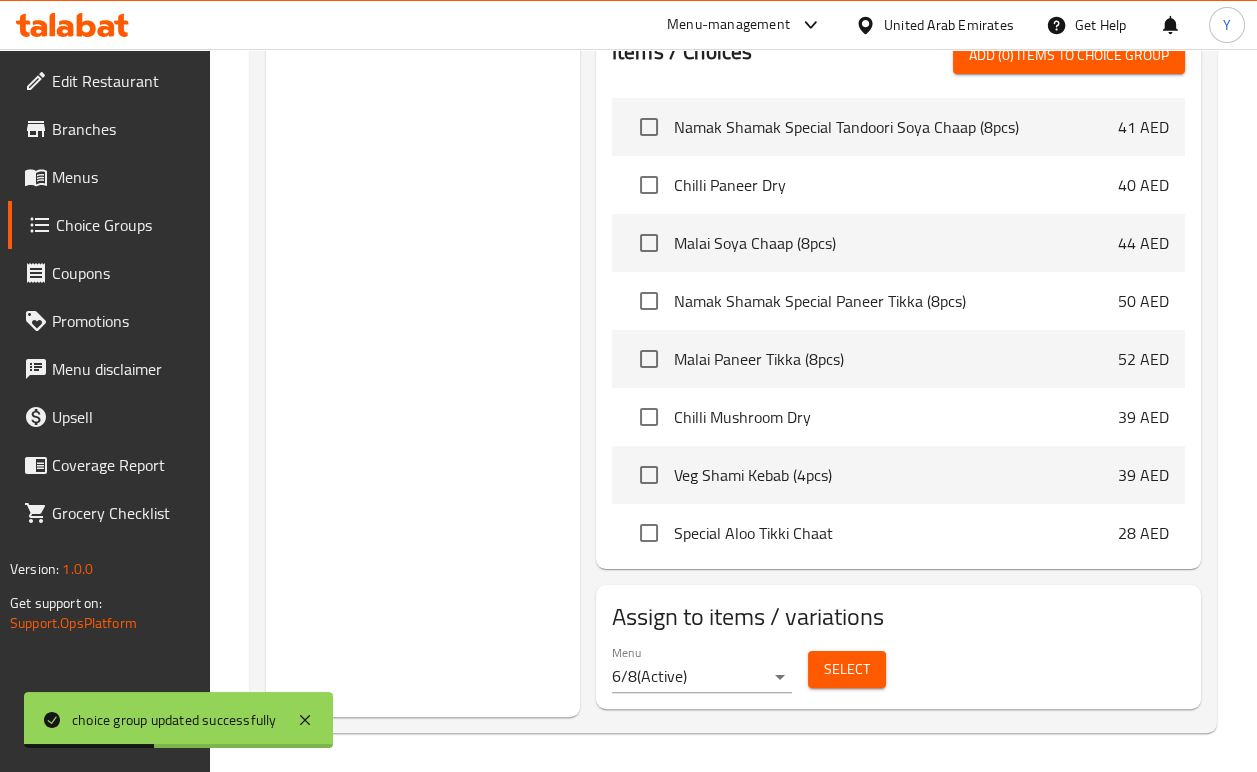 click on "Select" at bounding box center (847, 669) 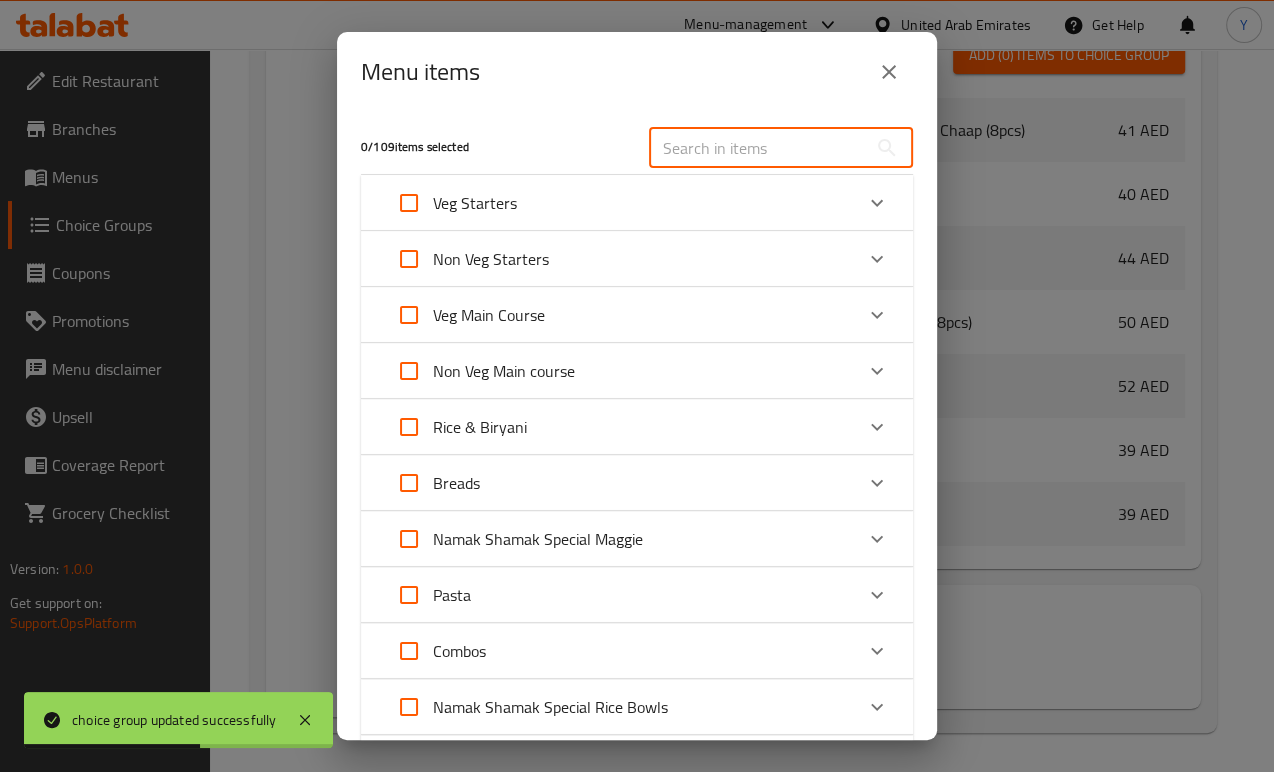 click at bounding box center [758, 148] 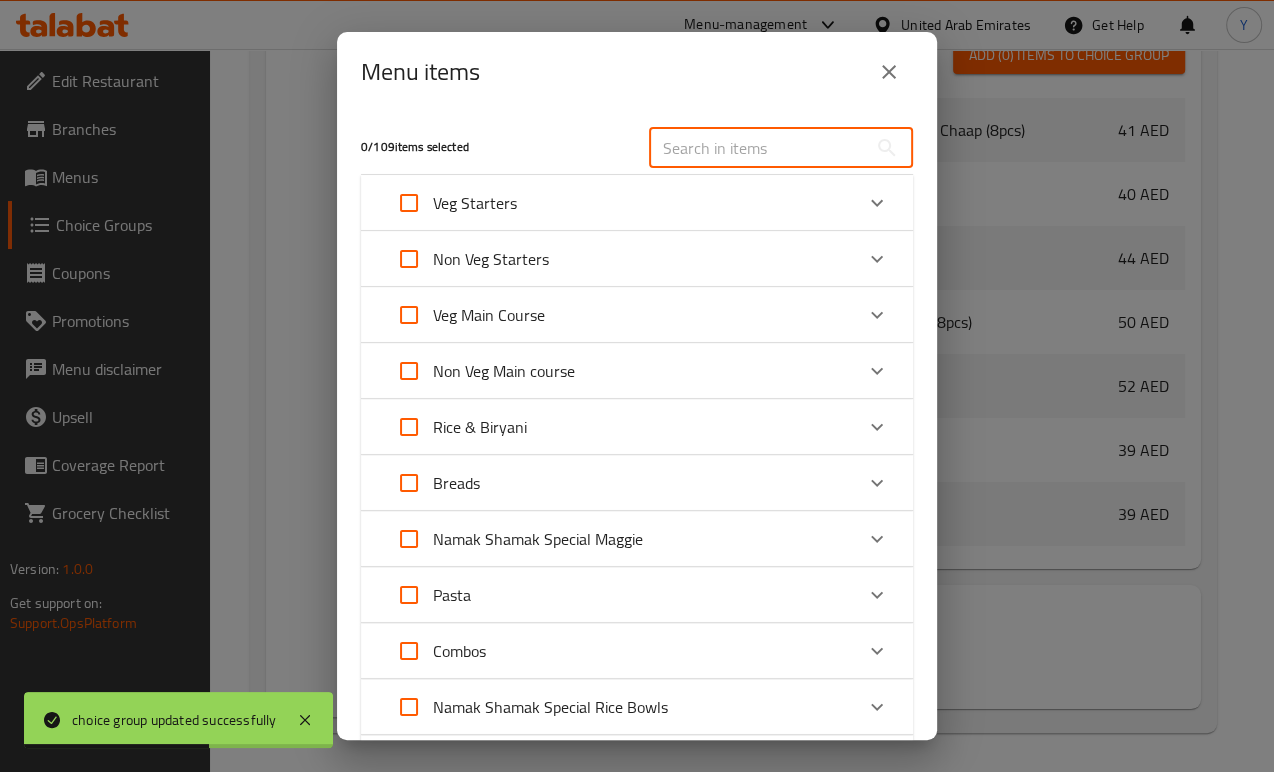 paste on "Penne Alfredo Non Veg (White Sauce)" 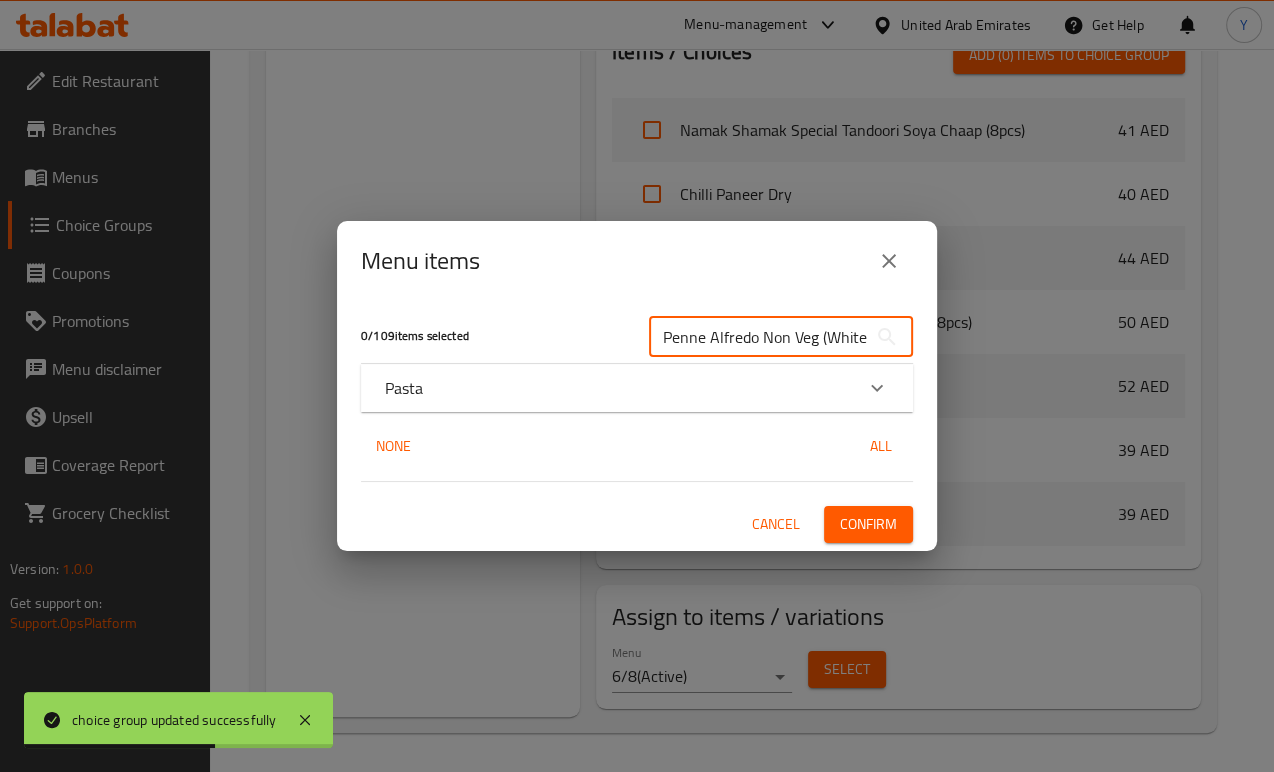 scroll, scrollTop: 0, scrollLeft: 45, axis: horizontal 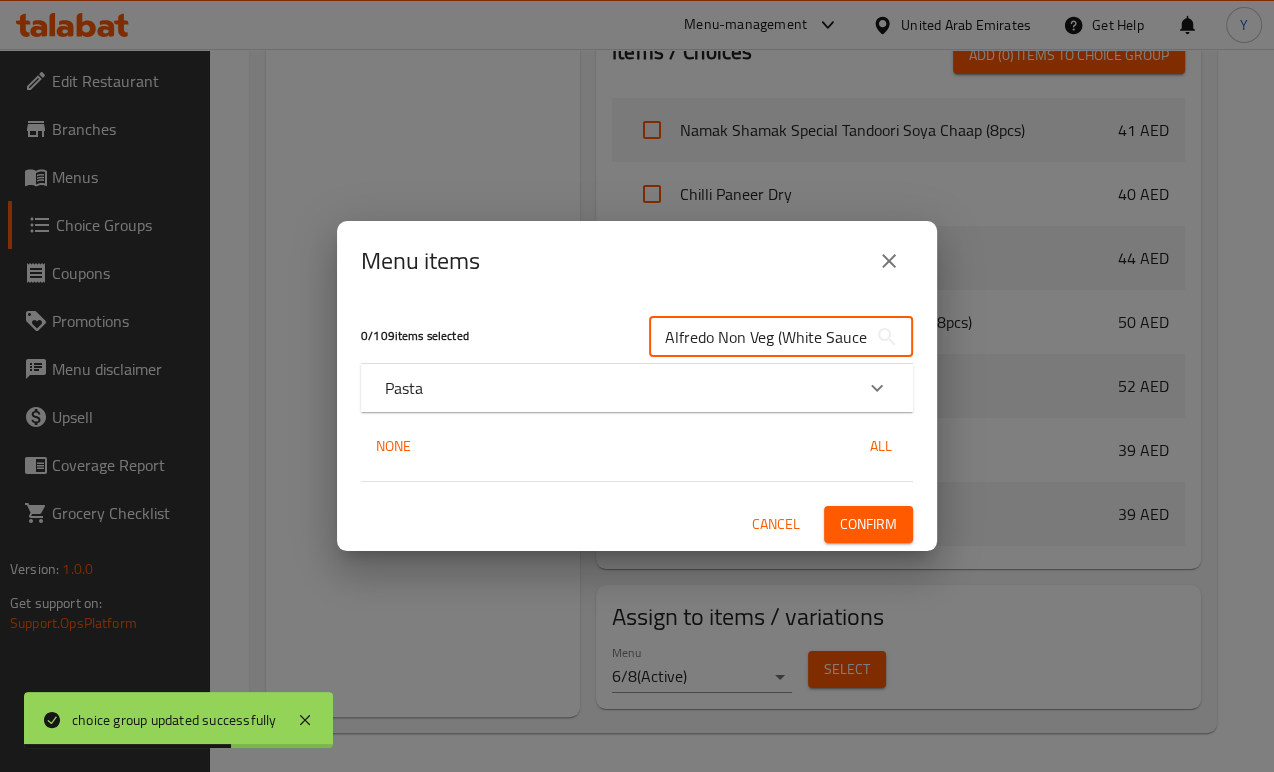 type on "Penne Alfredo Non Veg (White Sauce)" 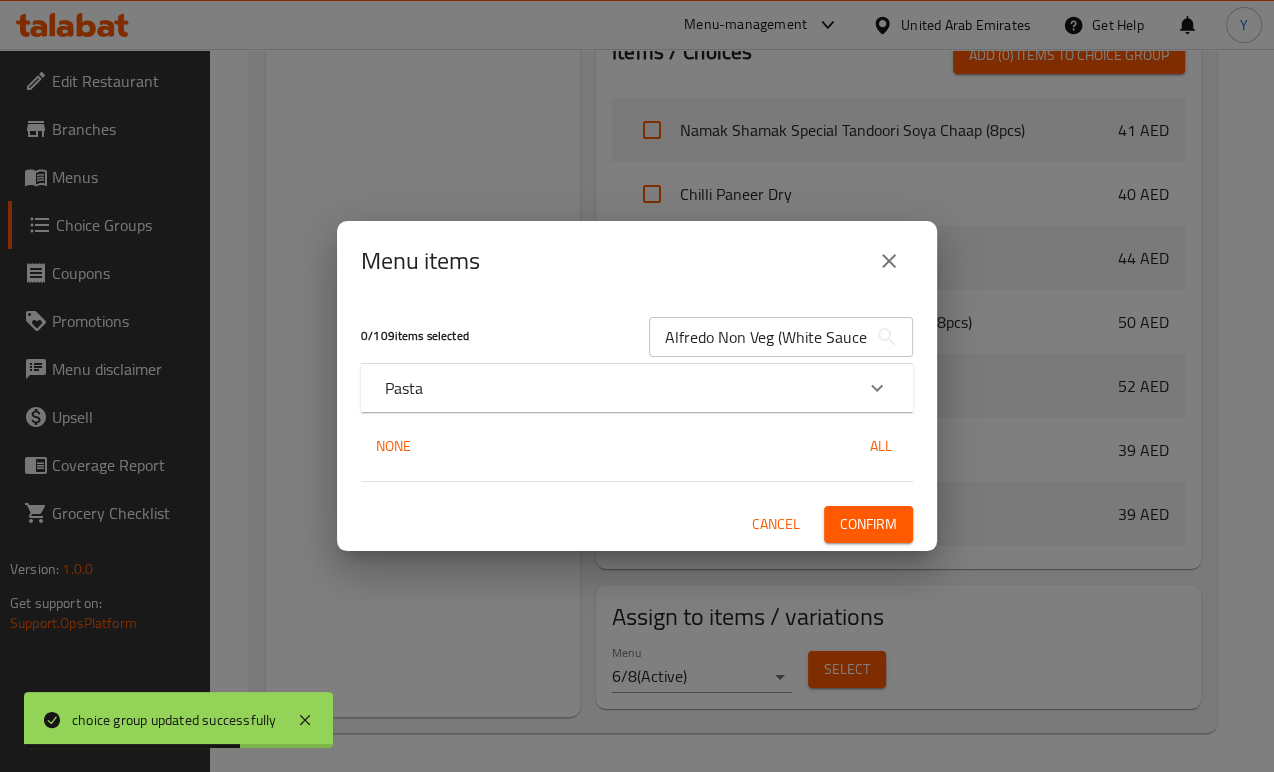 click on "Pasta" at bounding box center (637, 388) 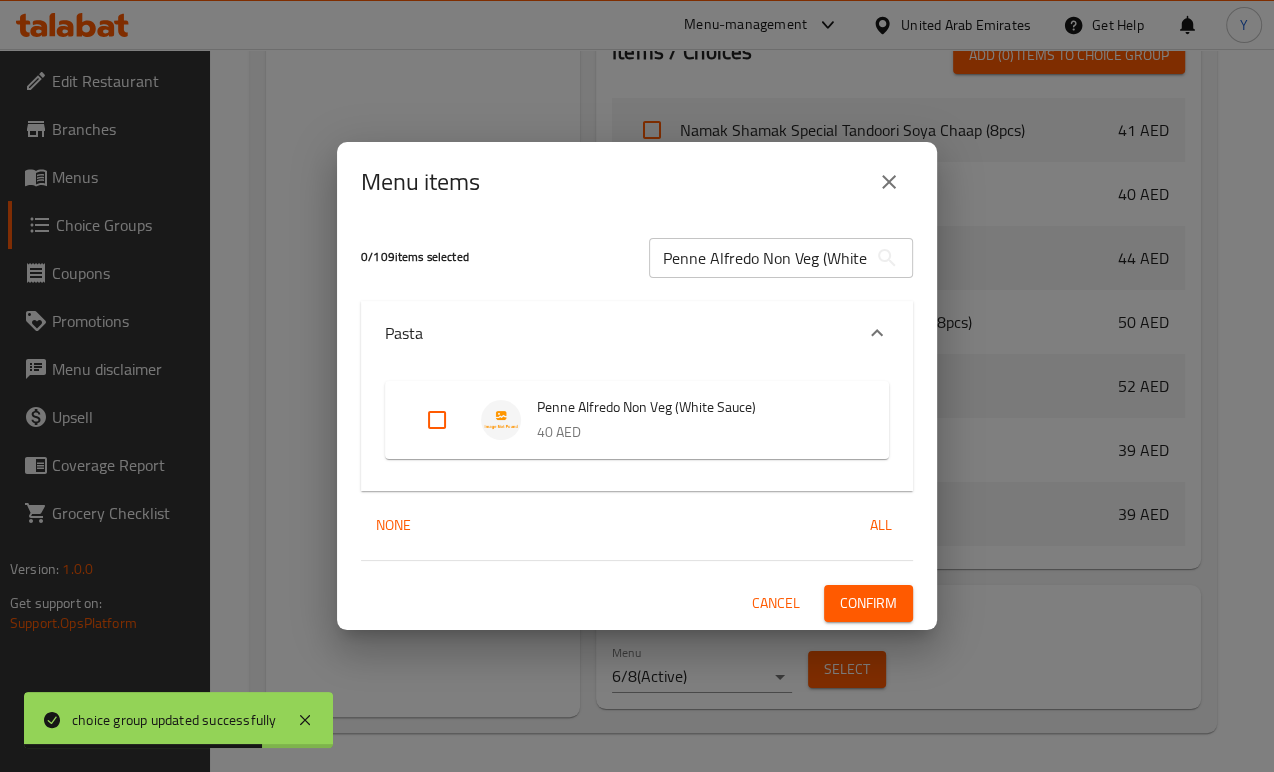 click at bounding box center (437, 420) 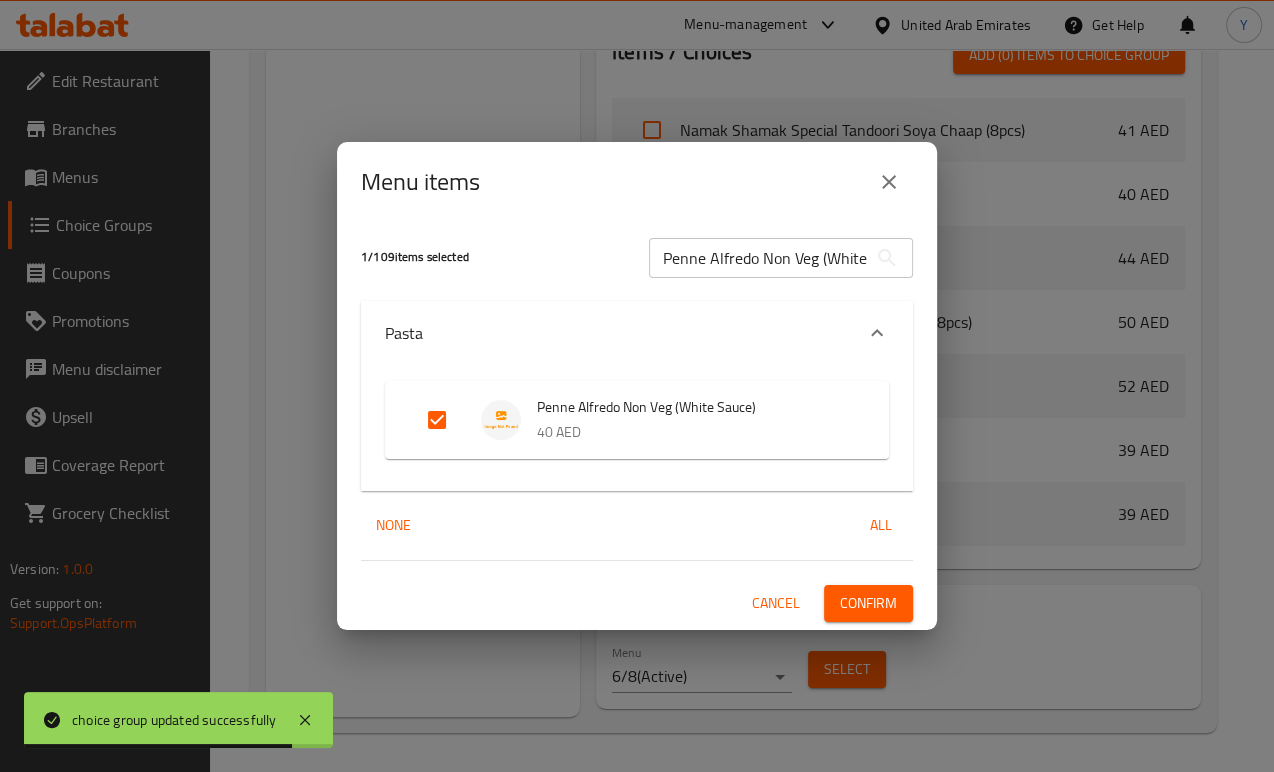 click on "Confirm" at bounding box center [868, 603] 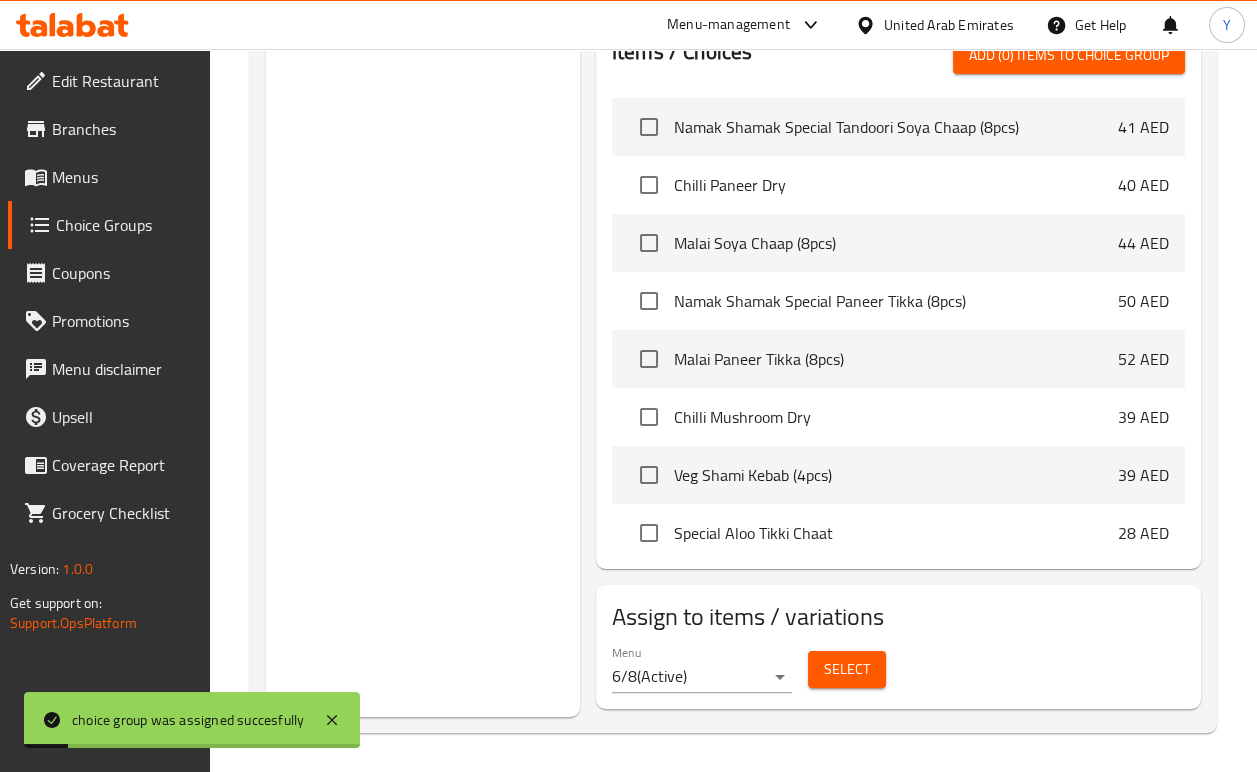 click on "Select" at bounding box center (847, 669) 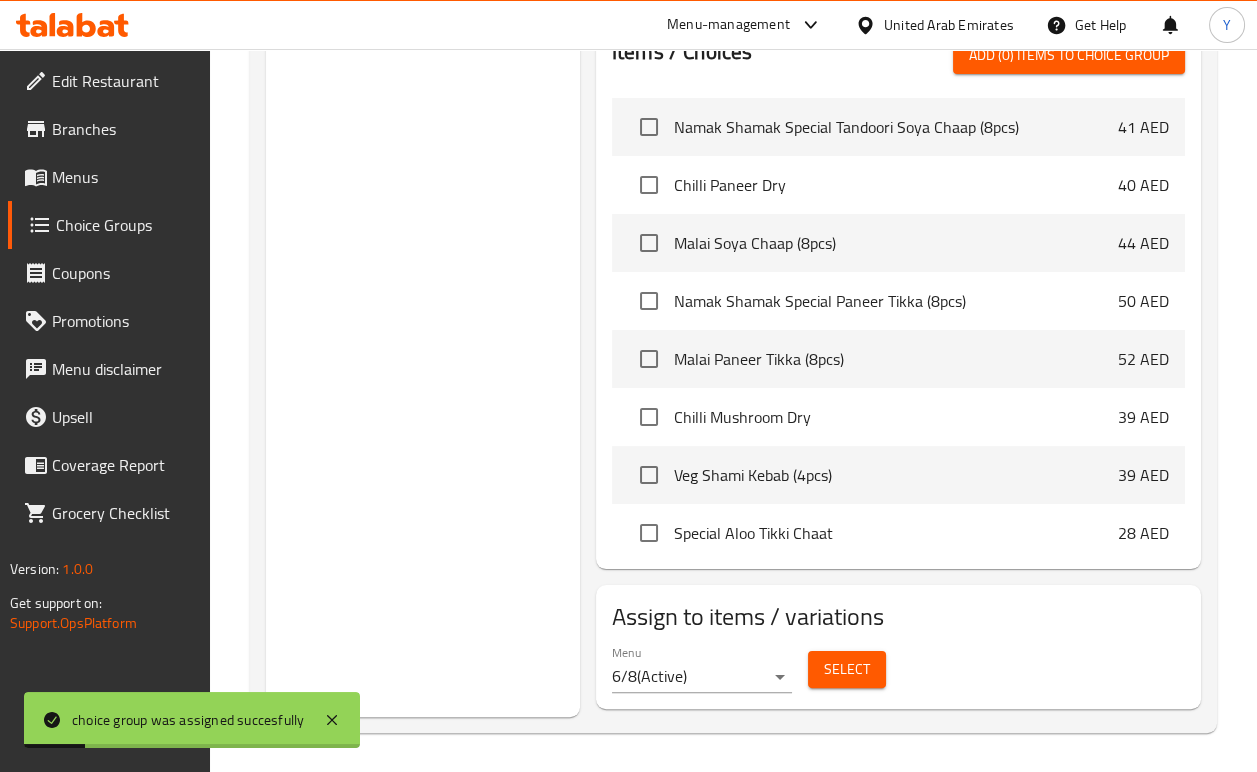 click on "Select" at bounding box center [847, 669] 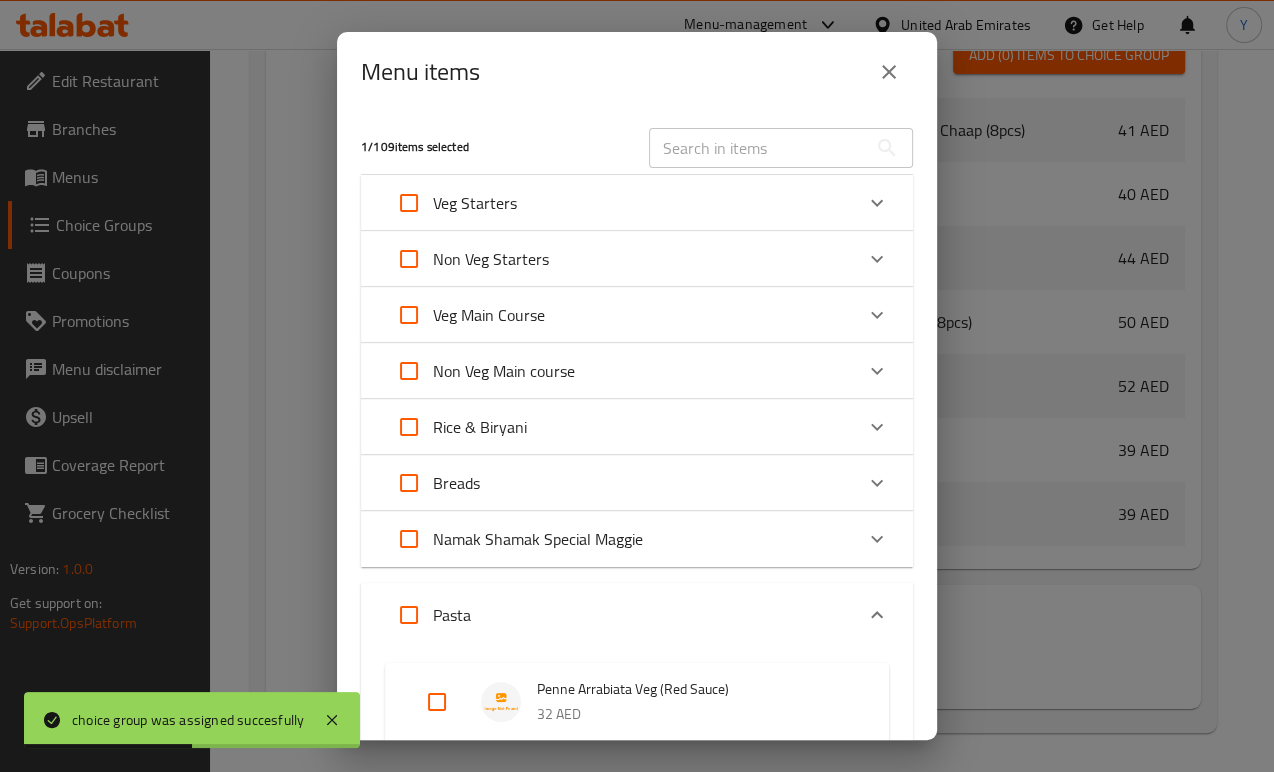 scroll, scrollTop: 341, scrollLeft: 0, axis: vertical 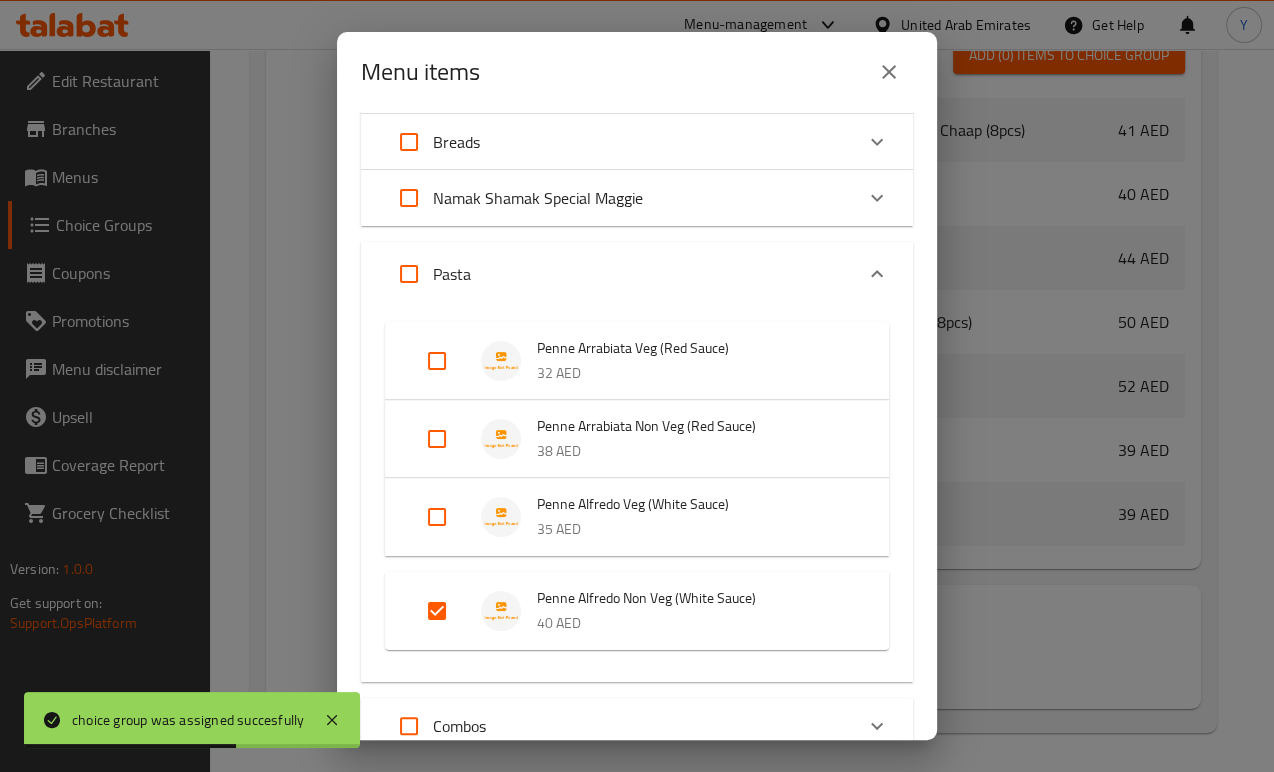 click at bounding box center (437, 439) 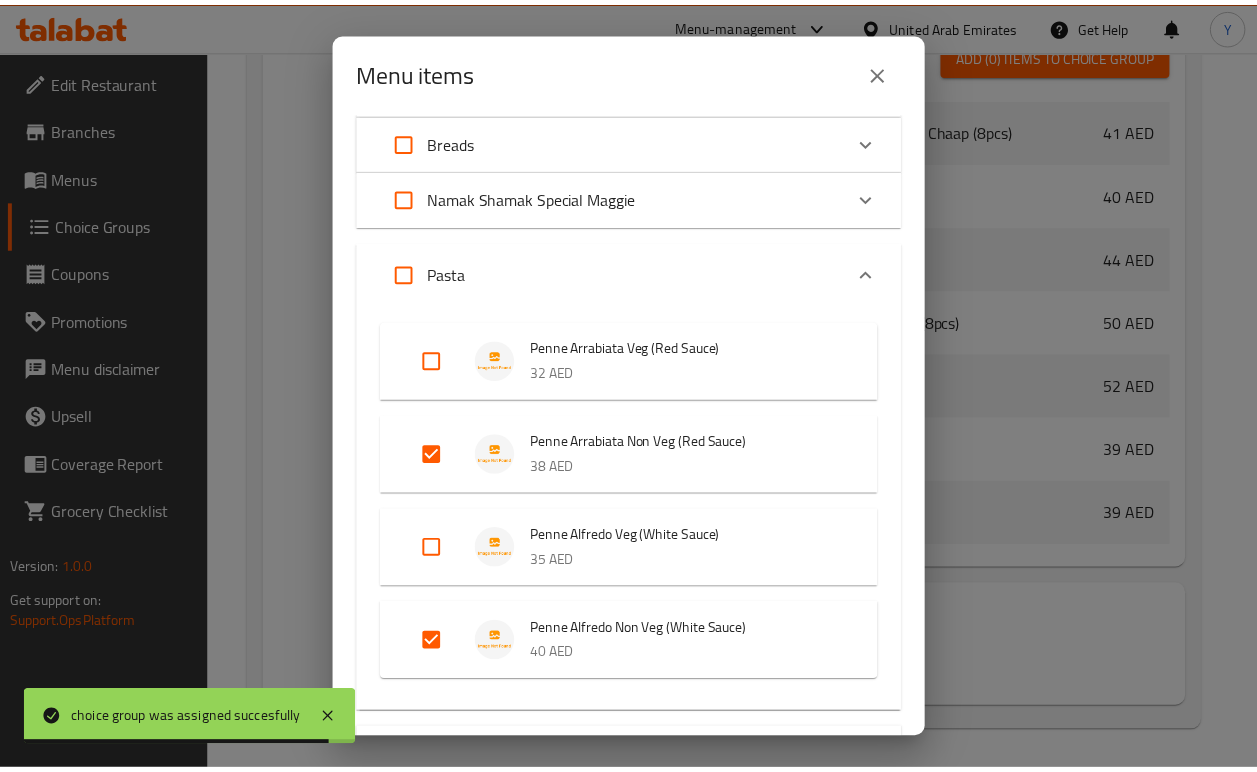 scroll, scrollTop: 806, scrollLeft: 0, axis: vertical 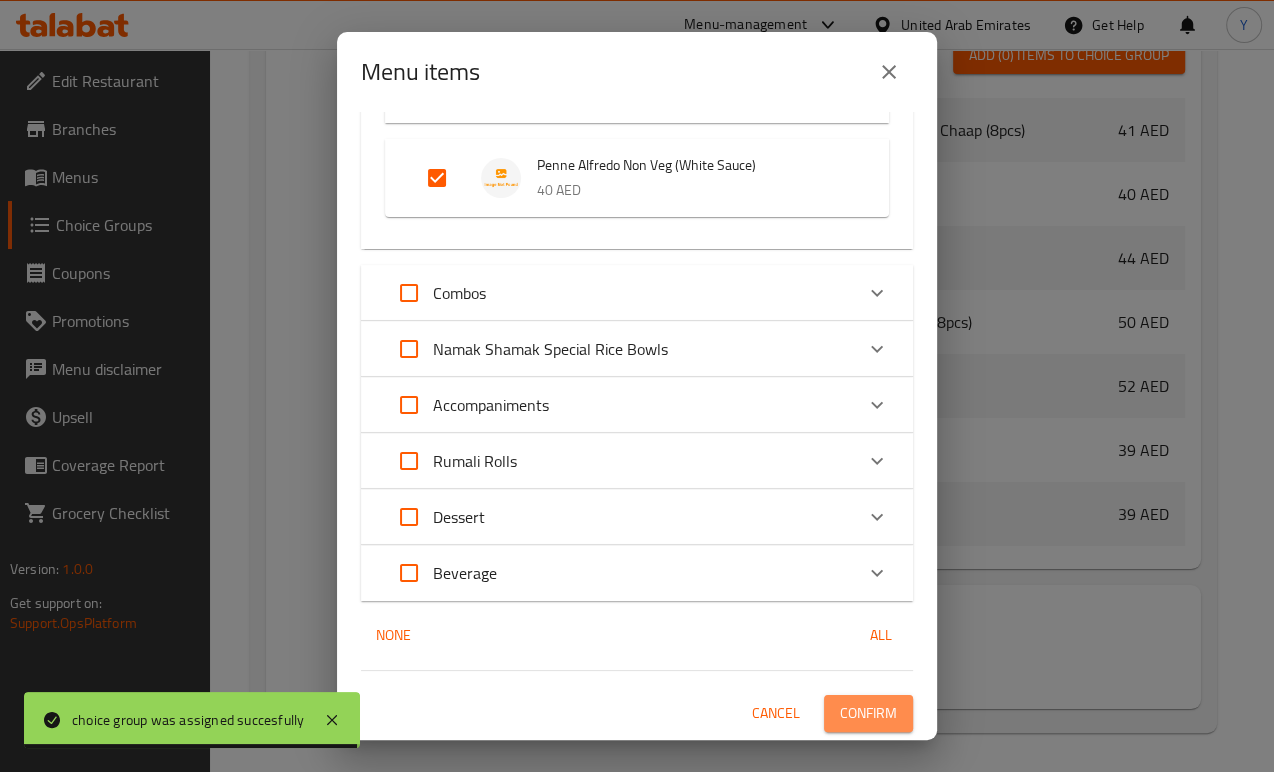 click on "Confirm" at bounding box center [868, 713] 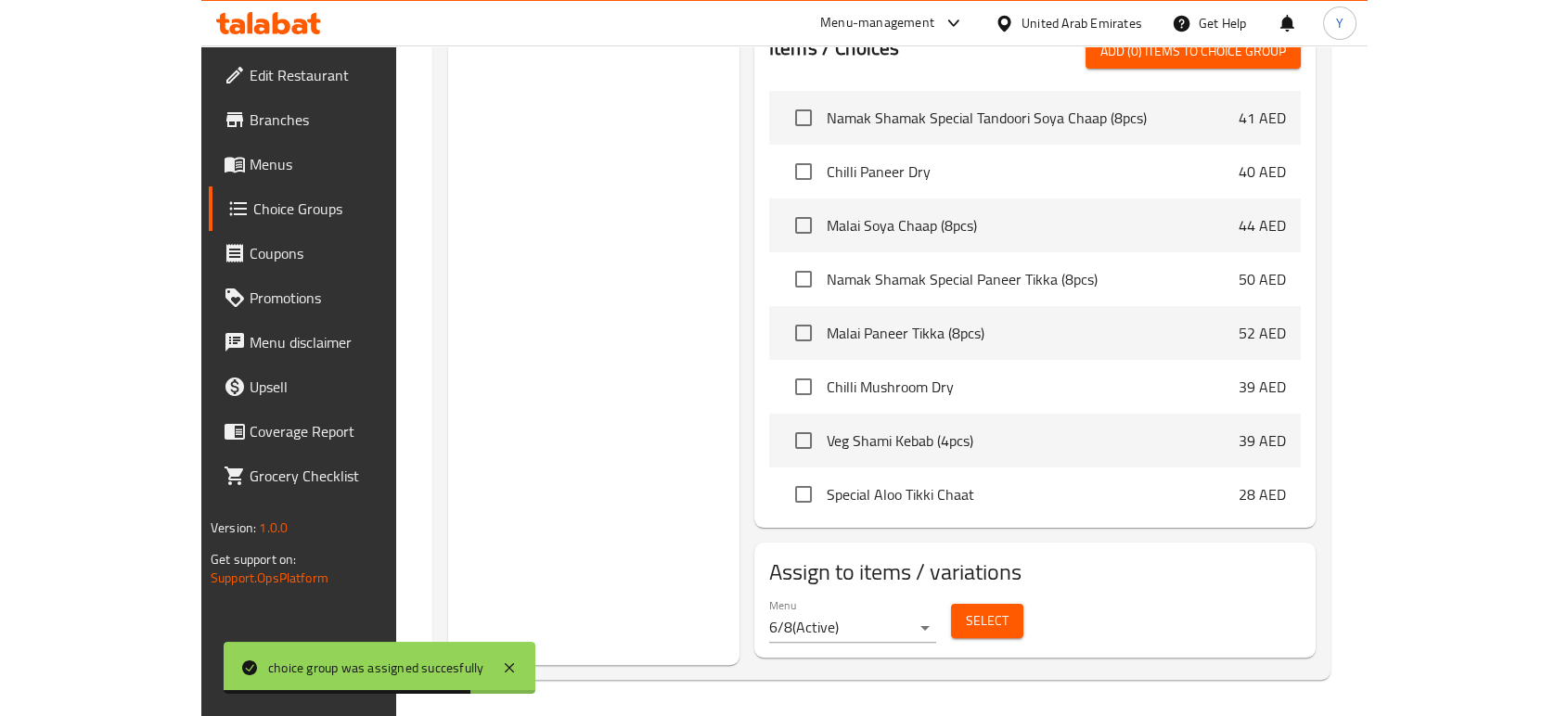 scroll, scrollTop: 653, scrollLeft: 0, axis: vertical 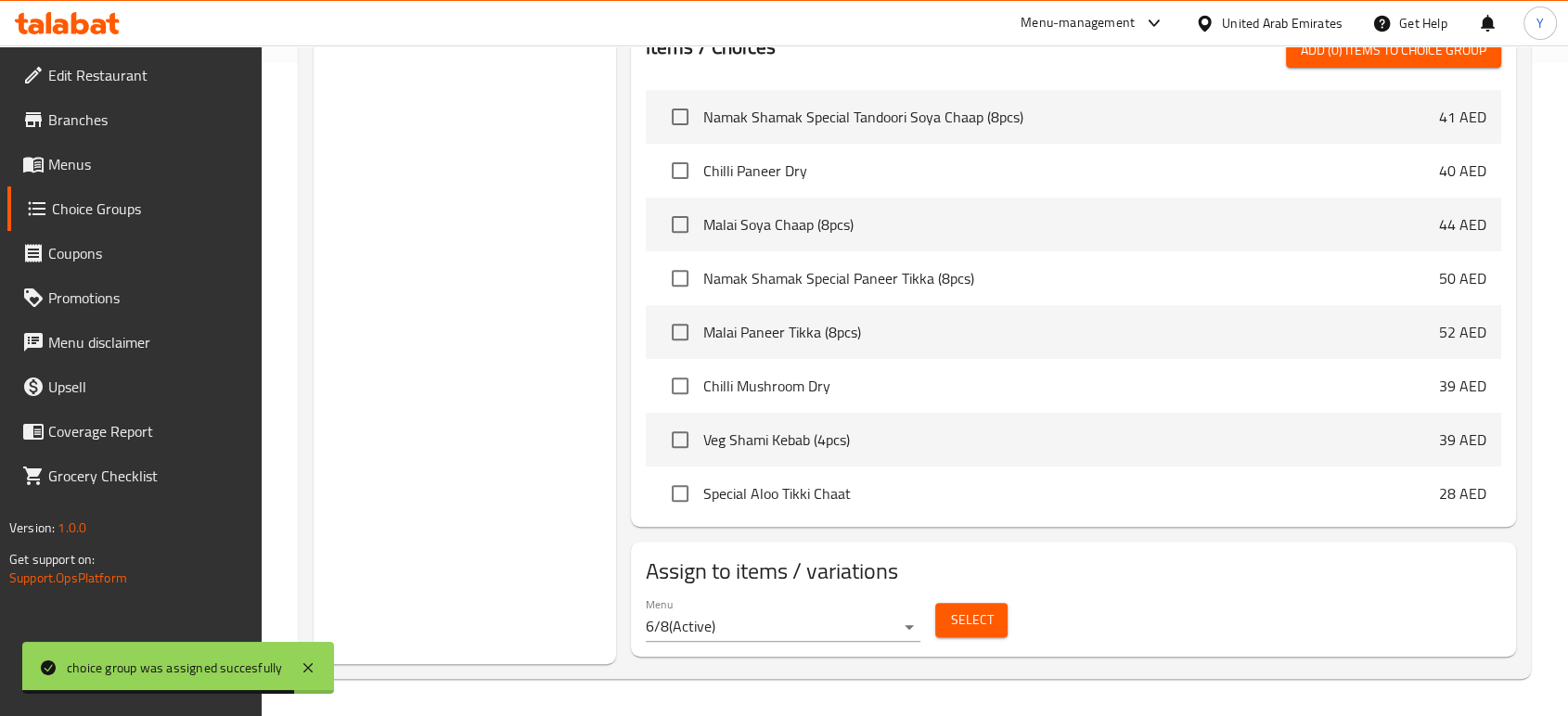 click on "Edit Restaurant" at bounding box center (148, 75) 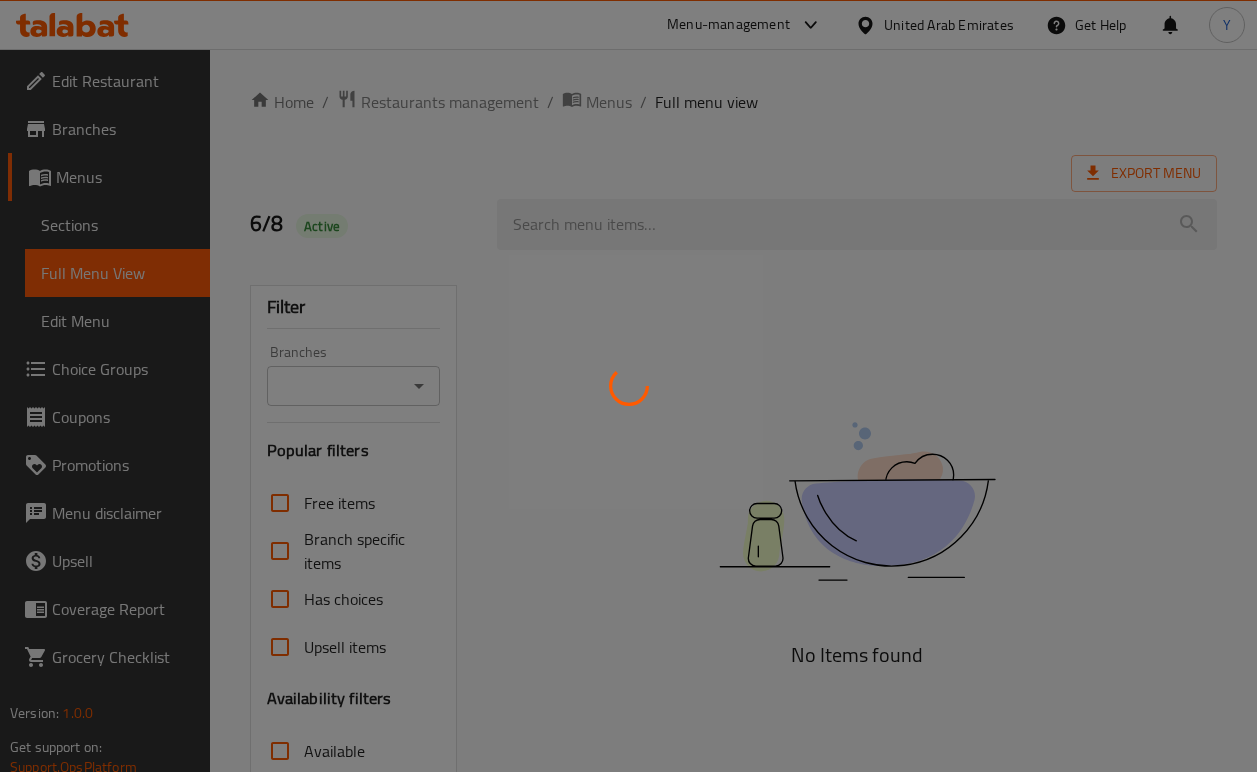 scroll, scrollTop: 0, scrollLeft: 0, axis: both 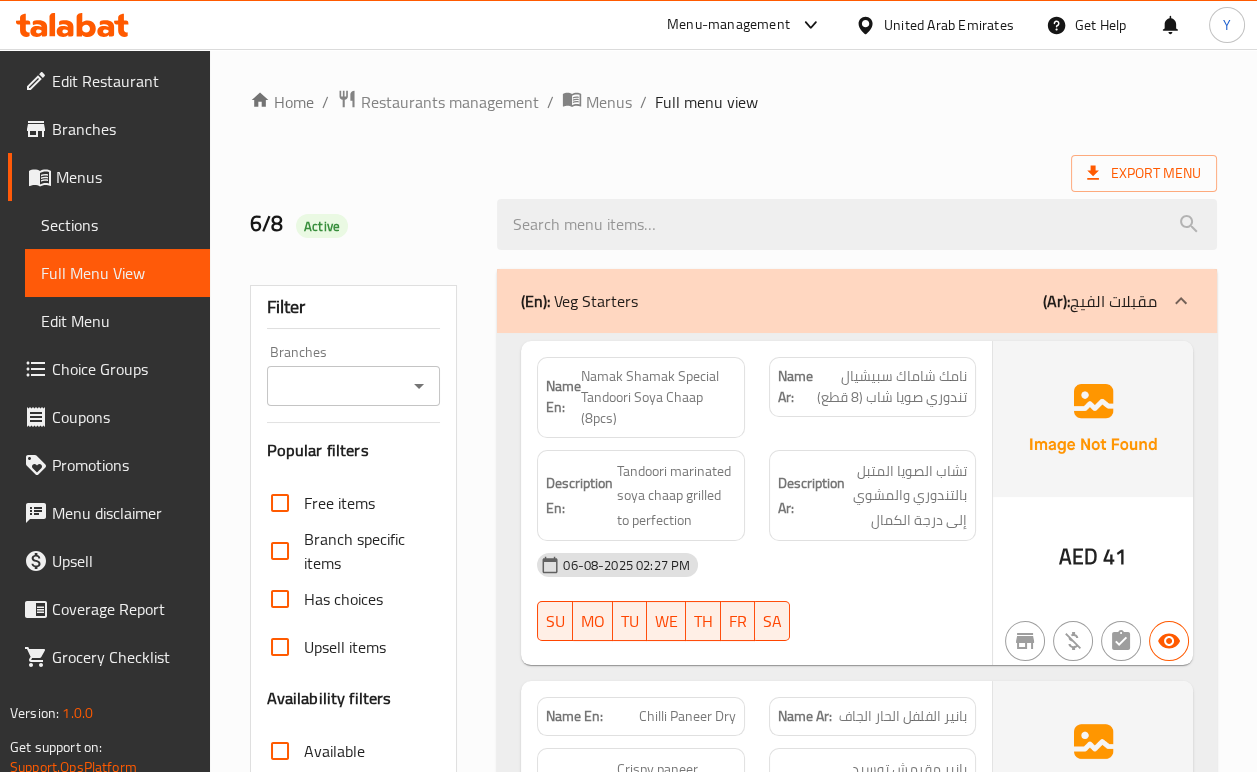click 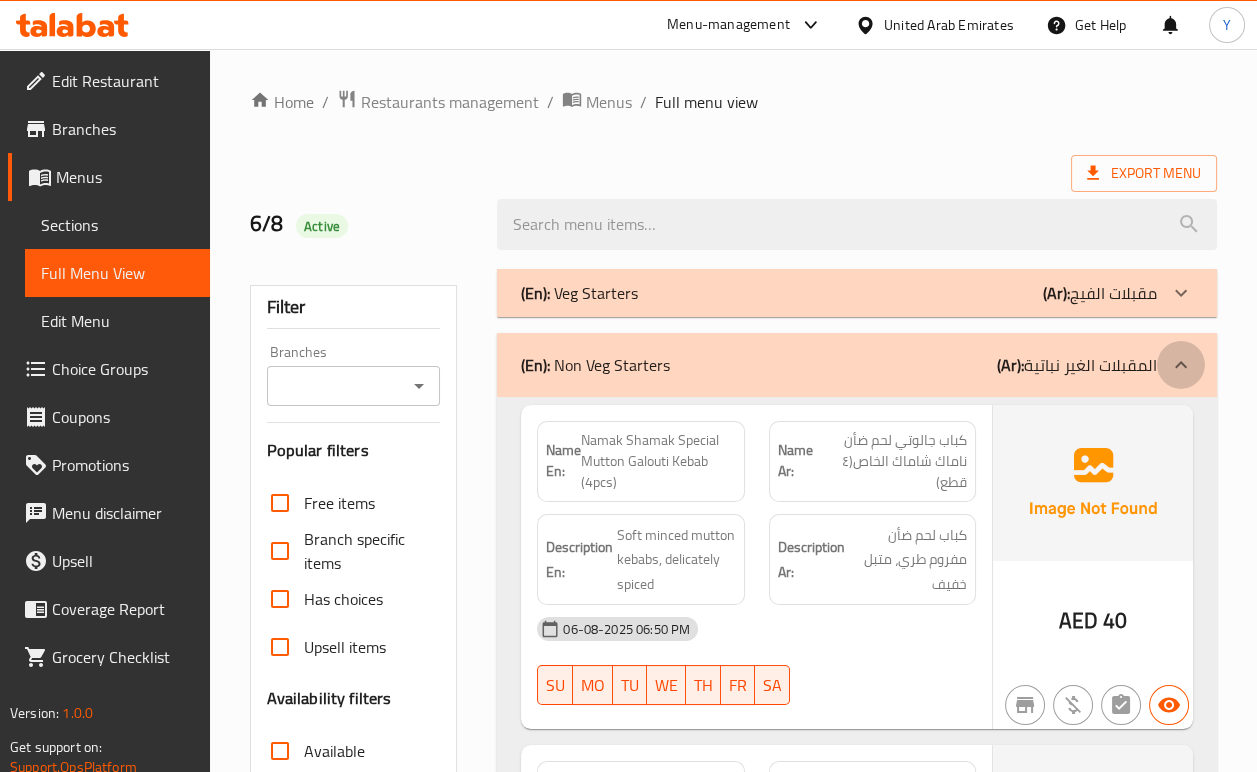 click 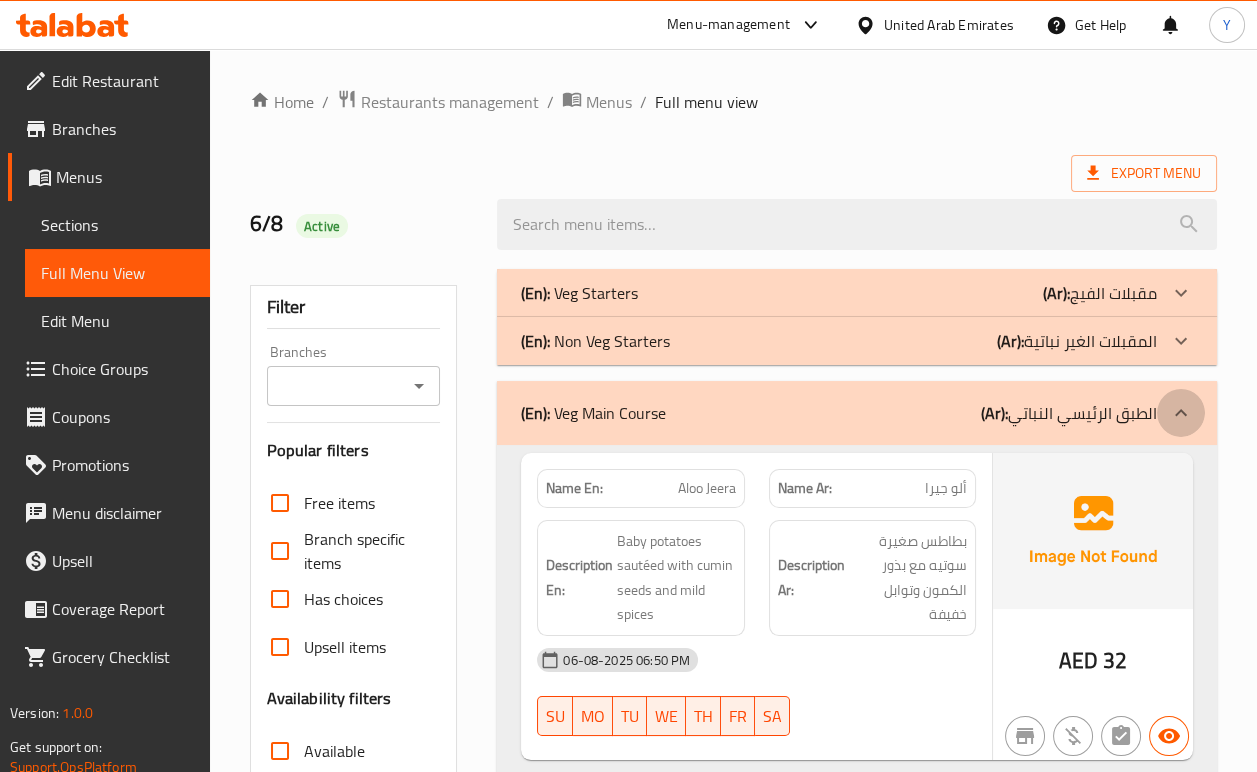 click 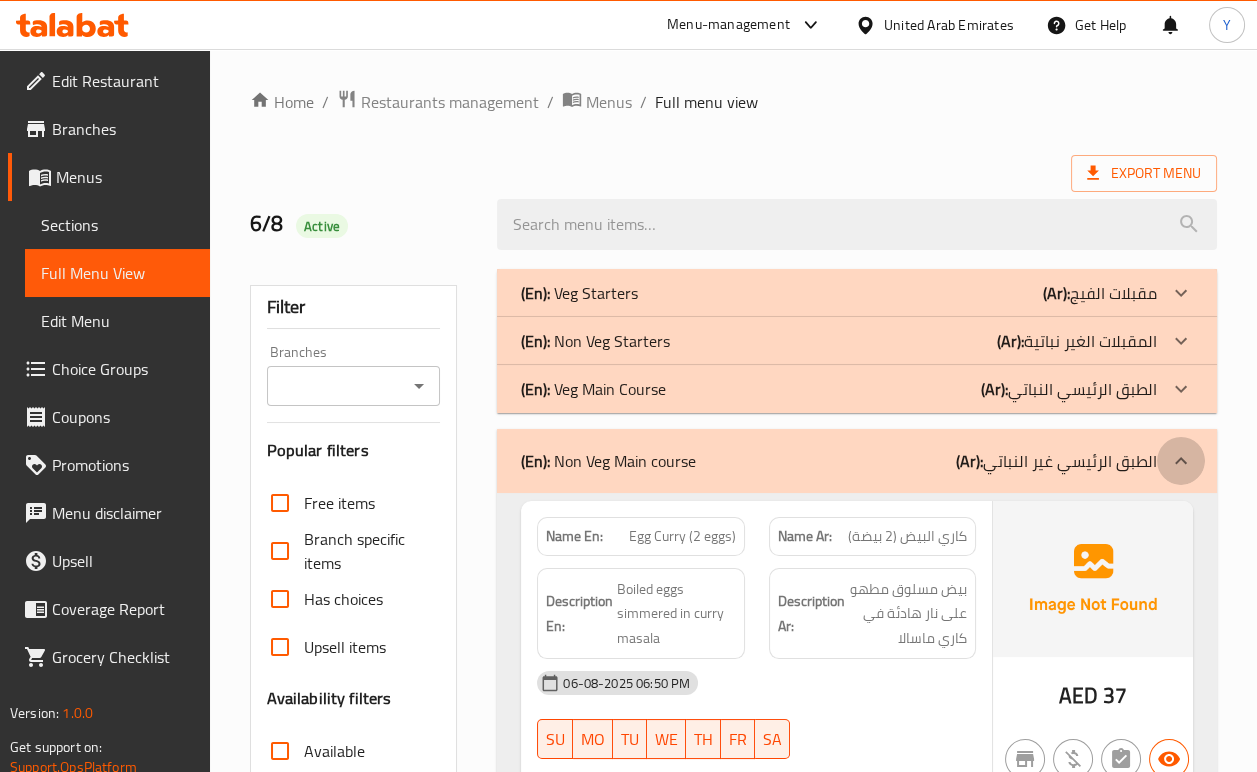 click at bounding box center (1181, 461) 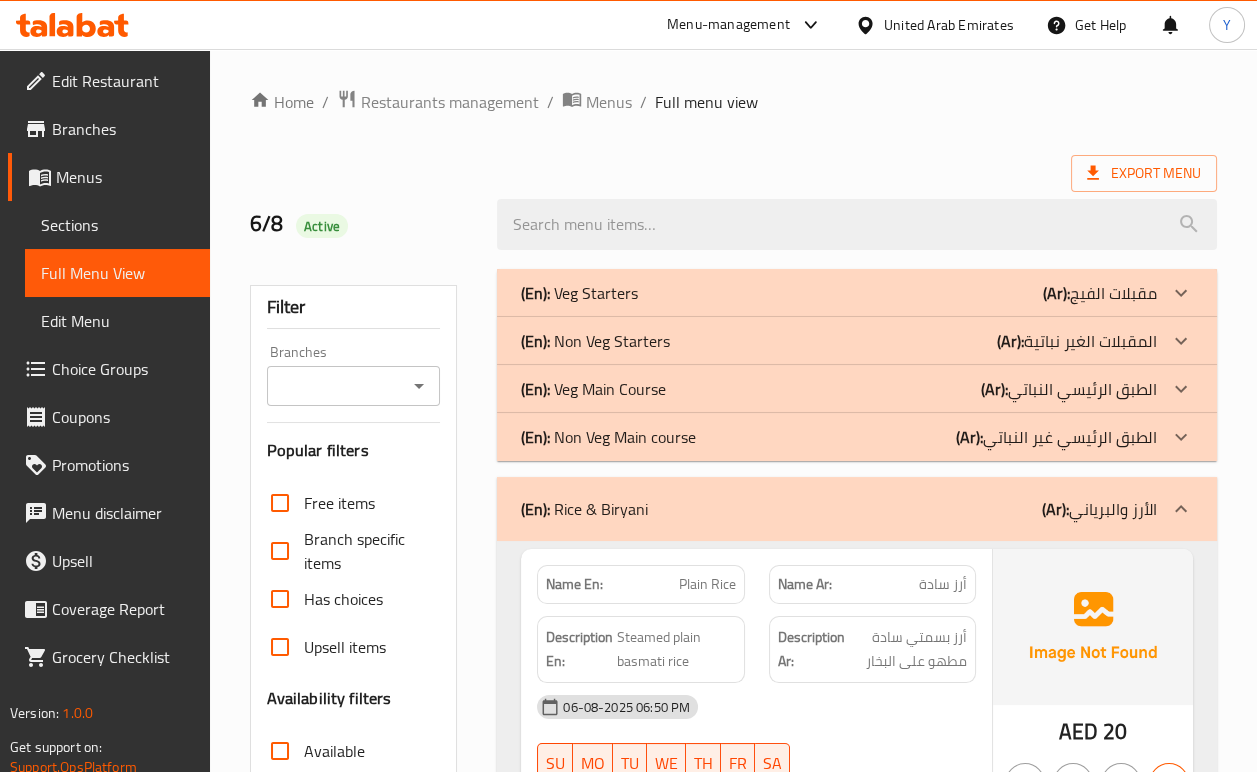 click 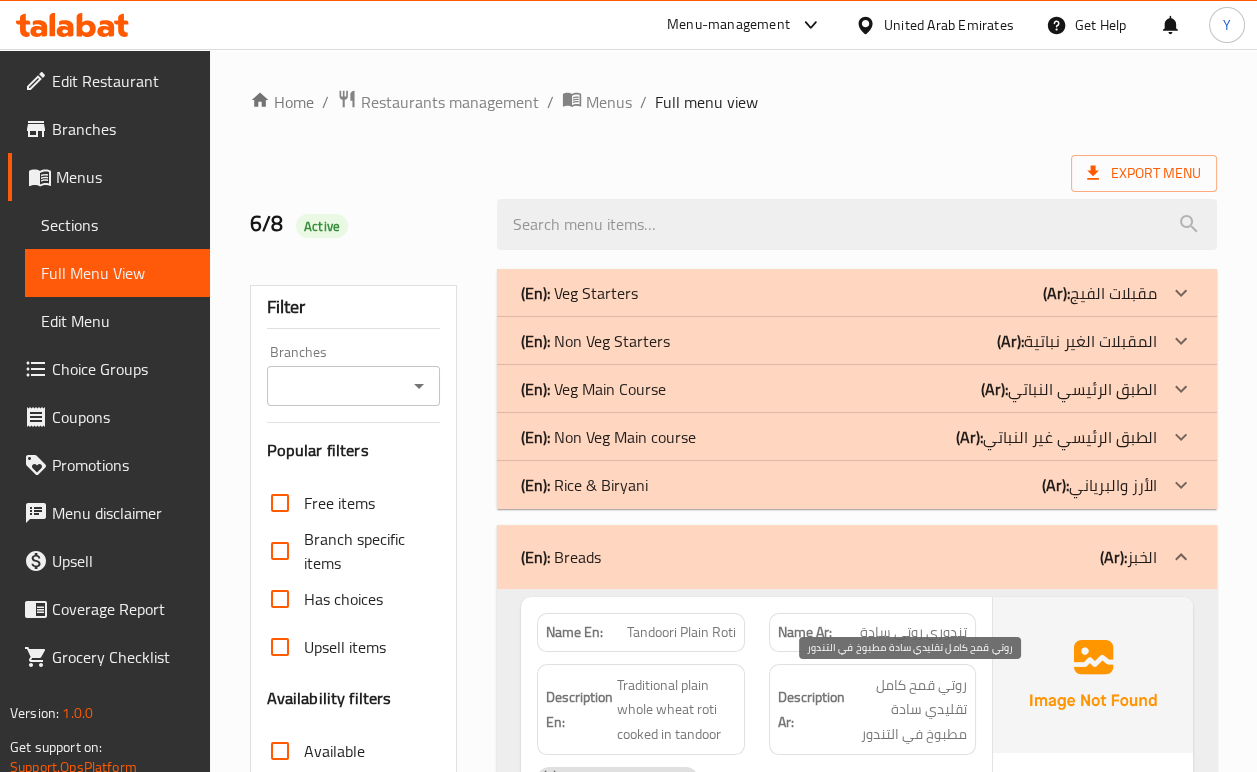 click on "روتي قمح كامل تقليدي سادة مطبوخ في التندور" at bounding box center (908, 710) 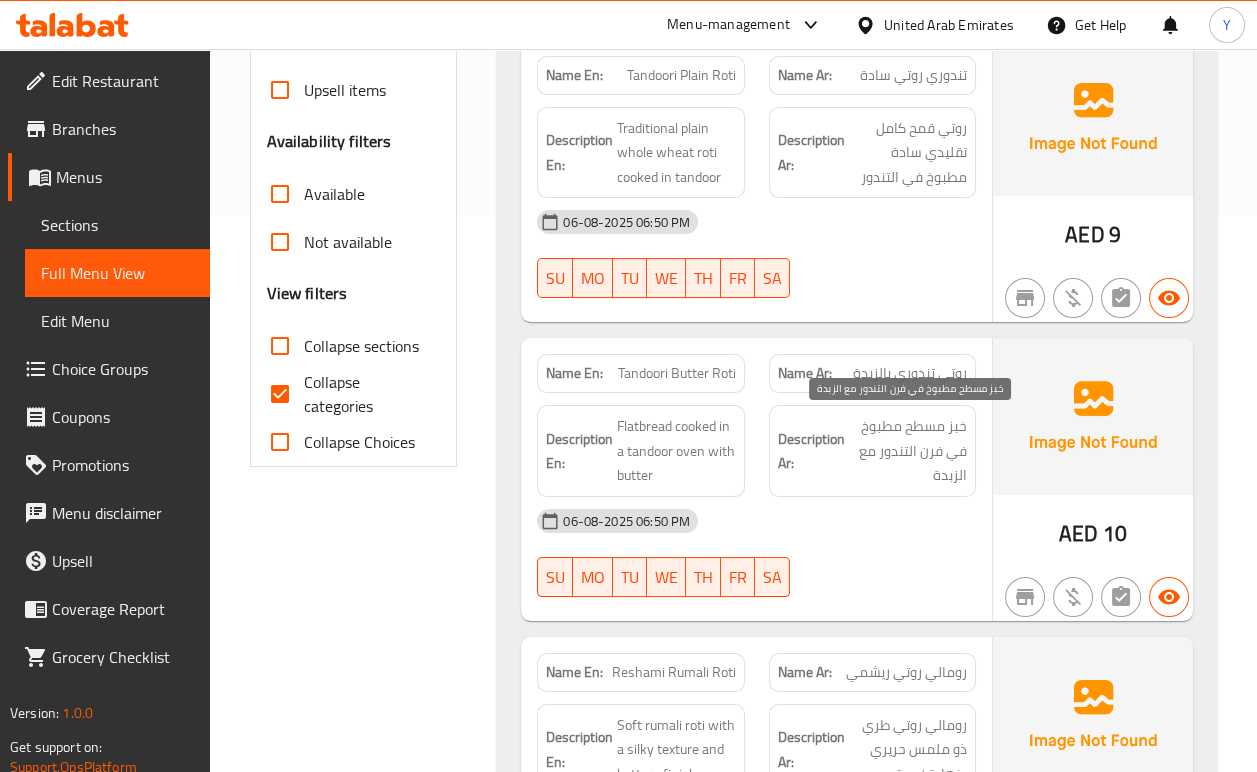scroll, scrollTop: 666, scrollLeft: 0, axis: vertical 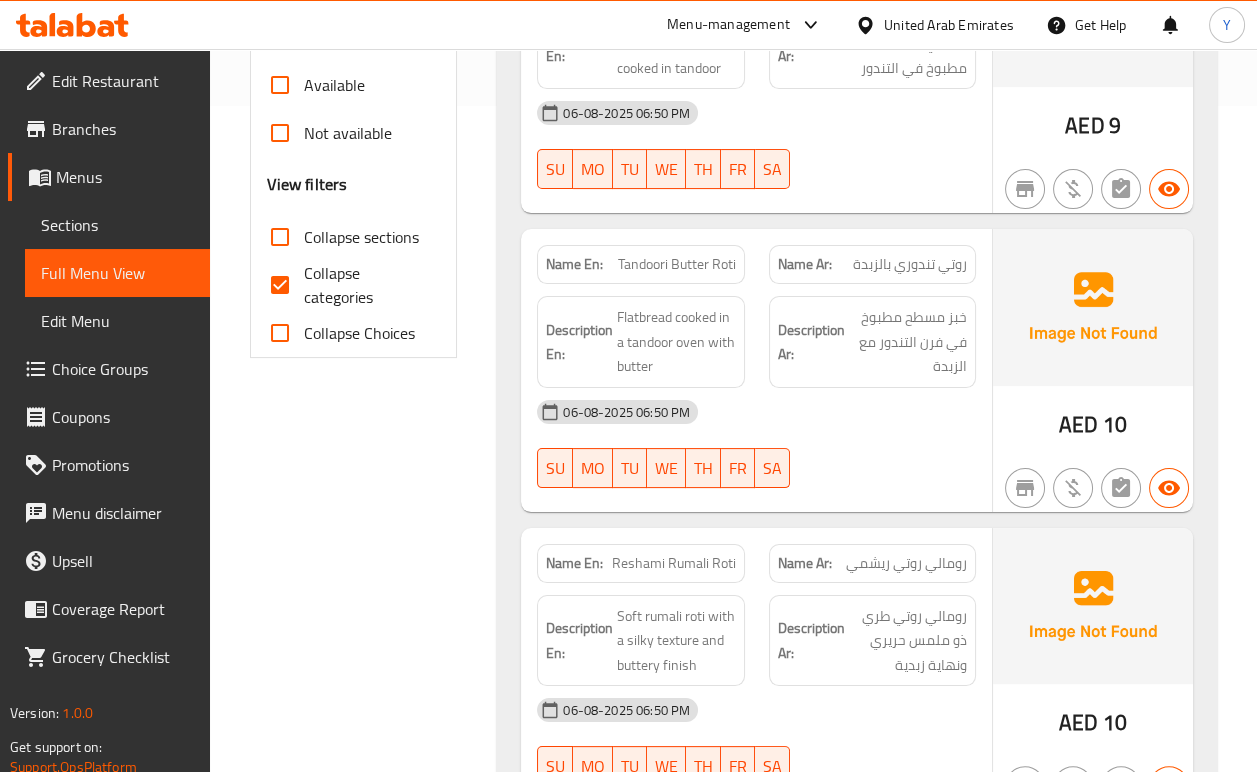 click on "Collapse categories" at bounding box center (364, 285) 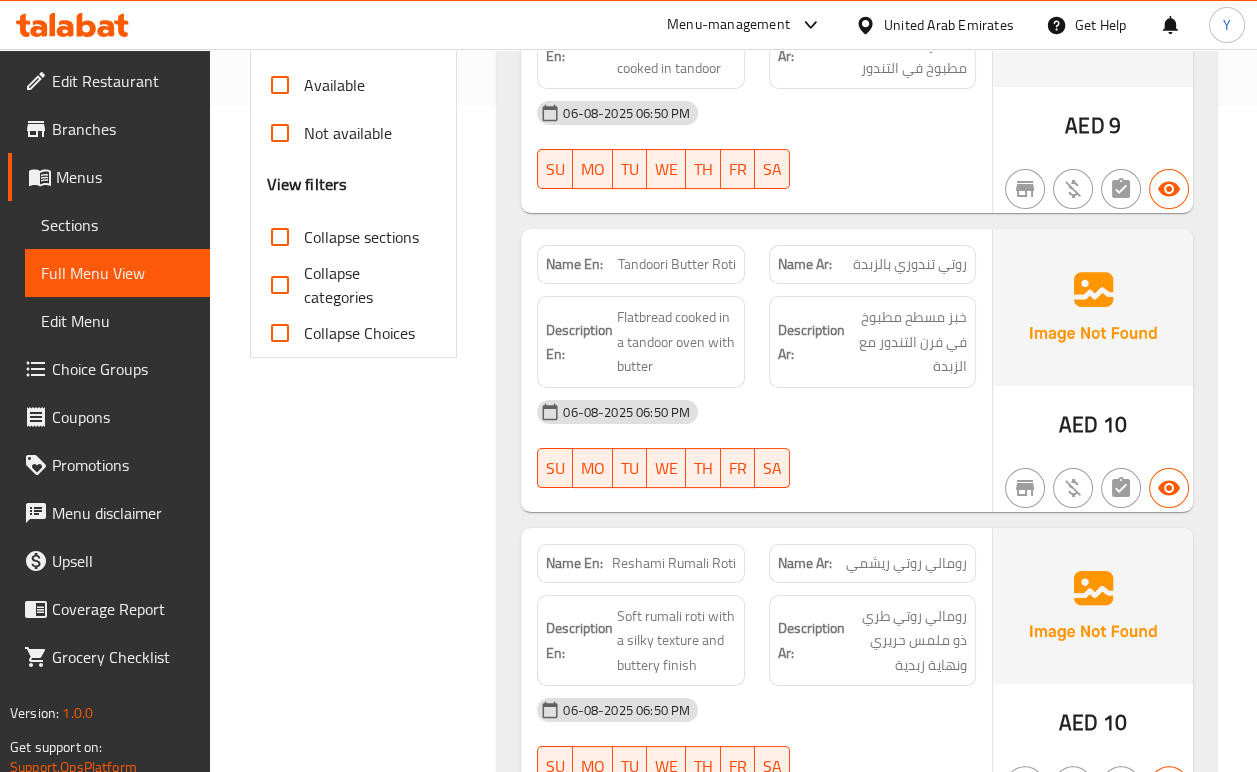 click at bounding box center [872, 488] 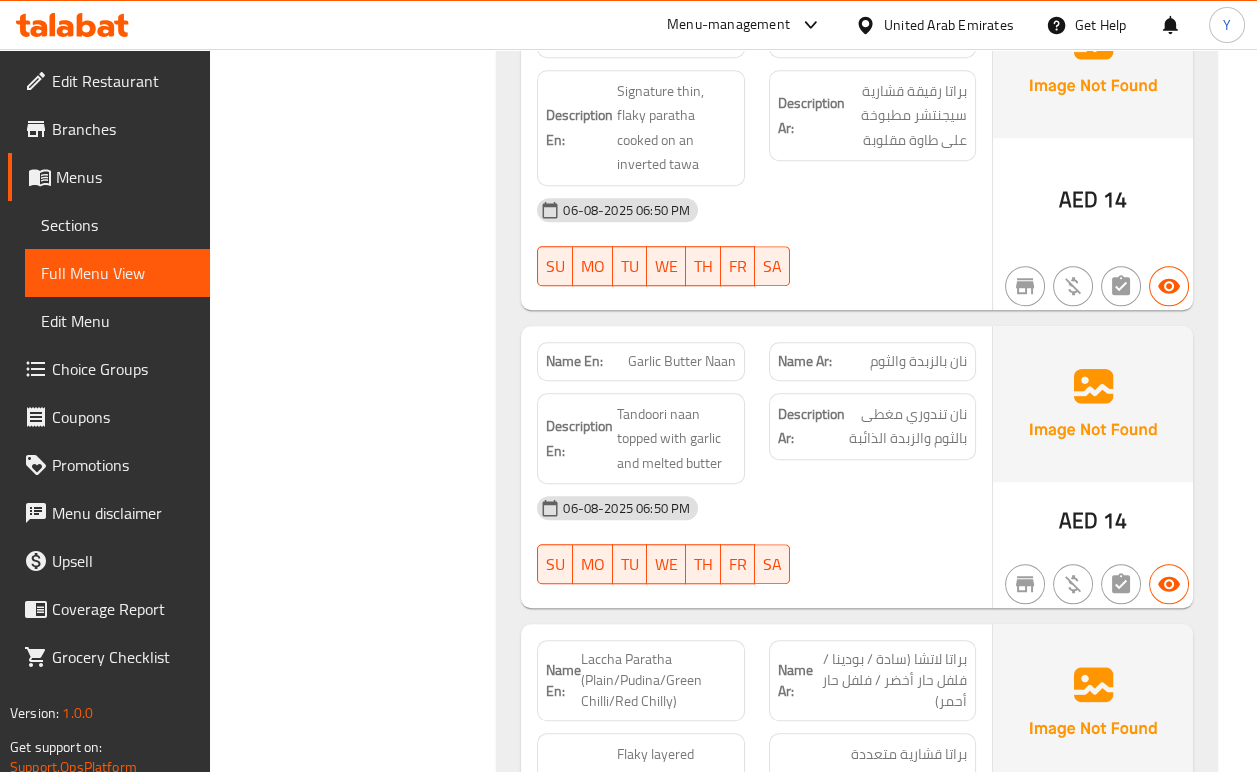 scroll, scrollTop: 2867, scrollLeft: 0, axis: vertical 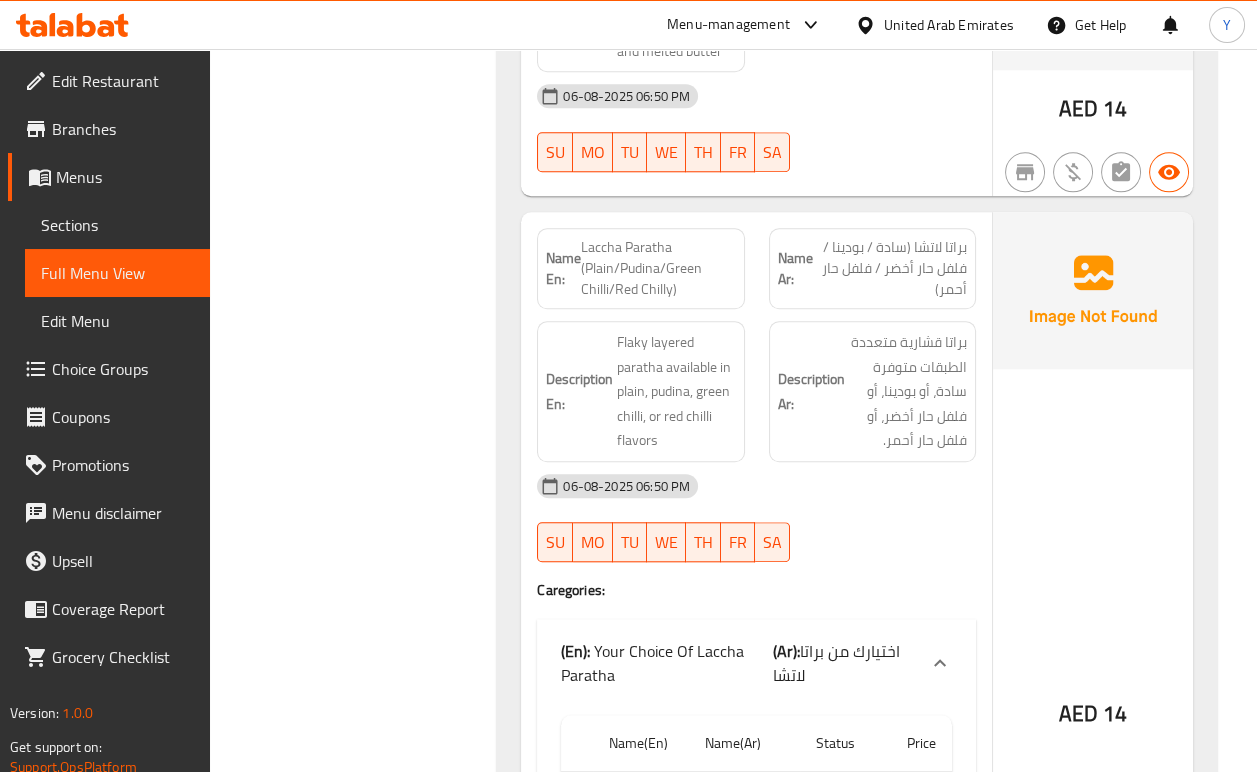 click at bounding box center (872, 562) 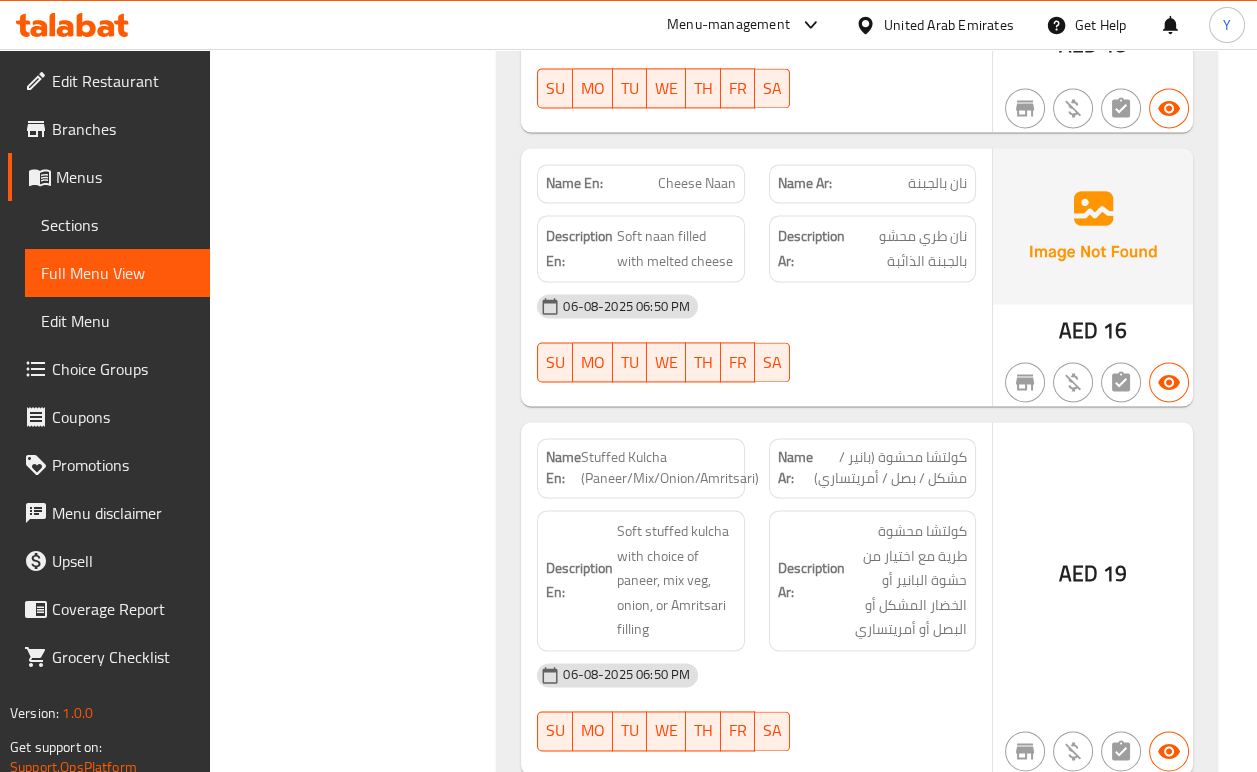 scroll, scrollTop: 4467, scrollLeft: 0, axis: vertical 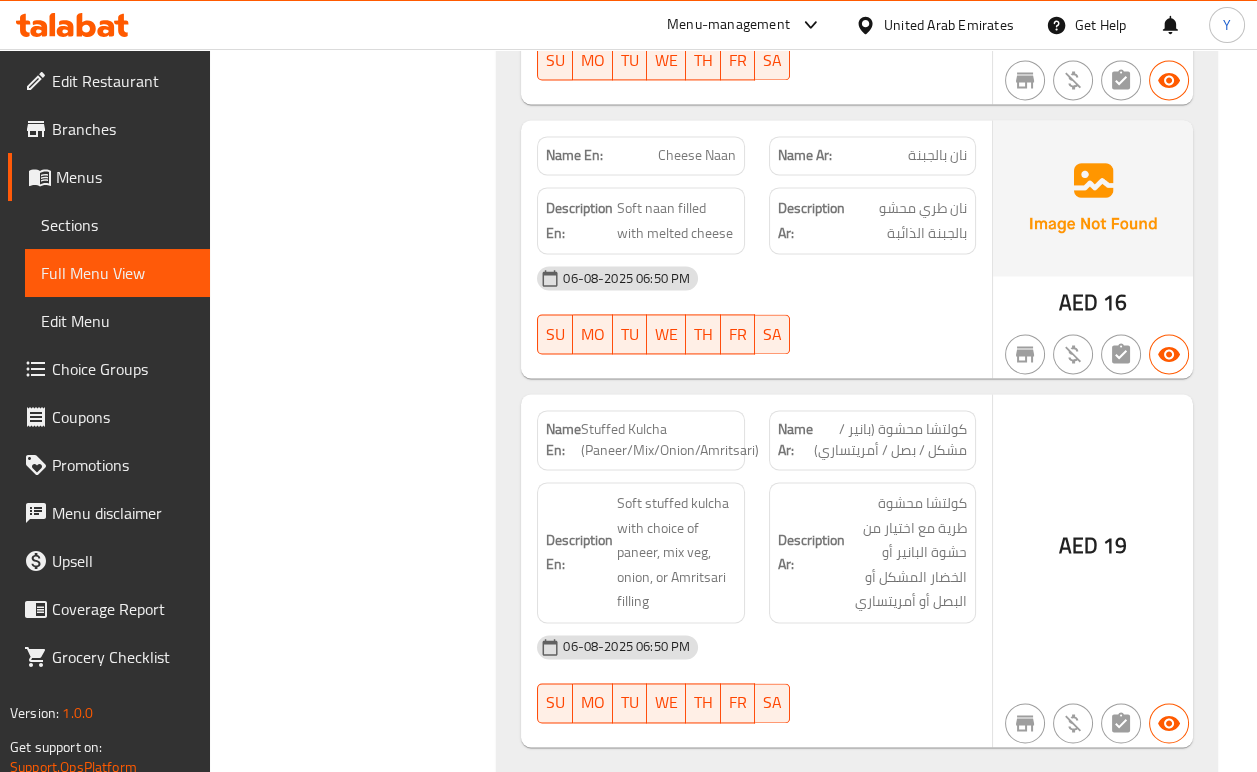 click on "06-08-2025 06:50 PM" at bounding box center (756, 647) 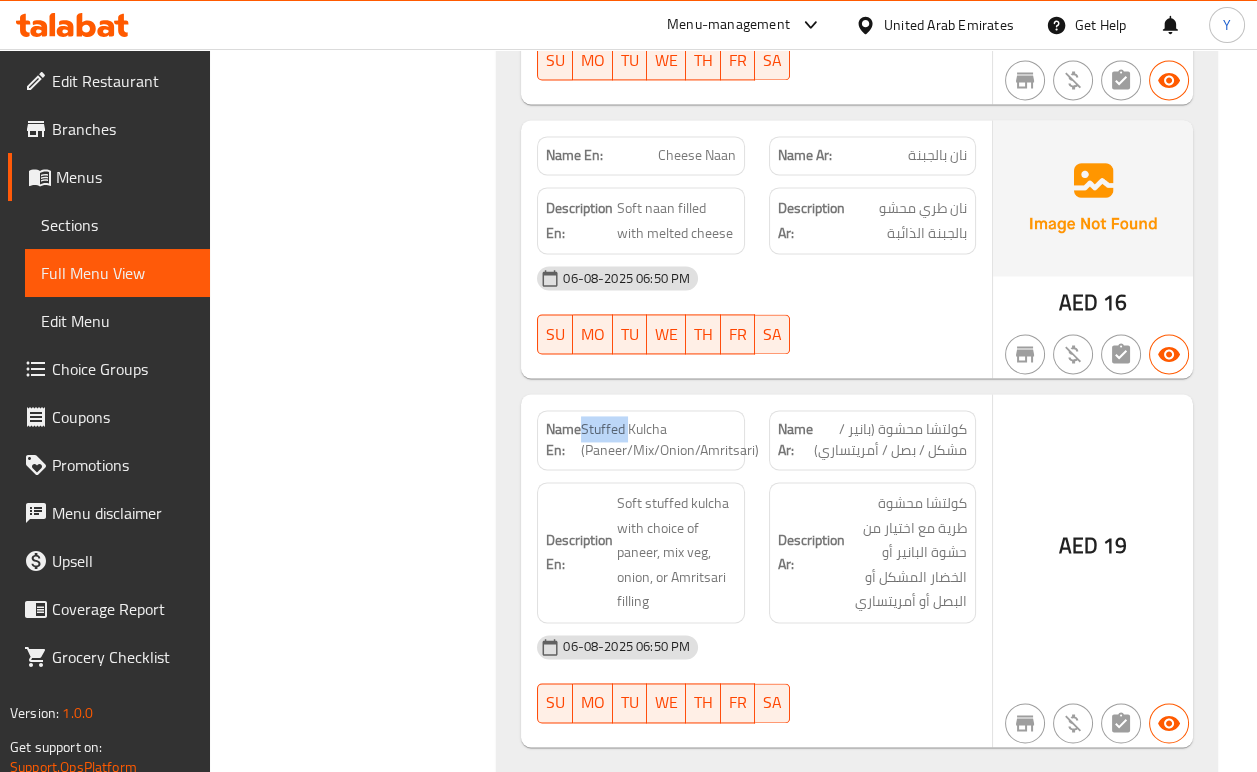 click on "Stuffed Kulcha (Paneer/Mix/Onion/Amritsari)" at bounding box center [670, 440] 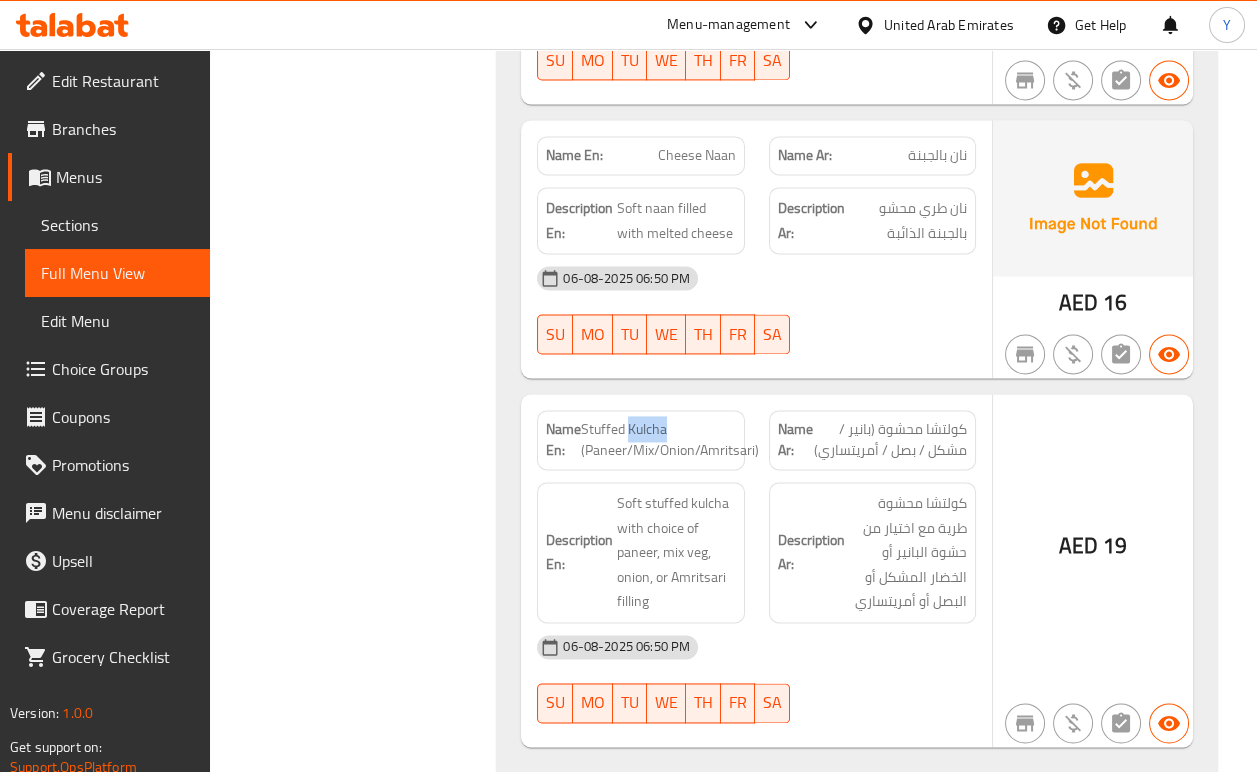 drag, startPoint x: 692, startPoint y: 372, endPoint x: 631, endPoint y: 374, distance: 61.03278 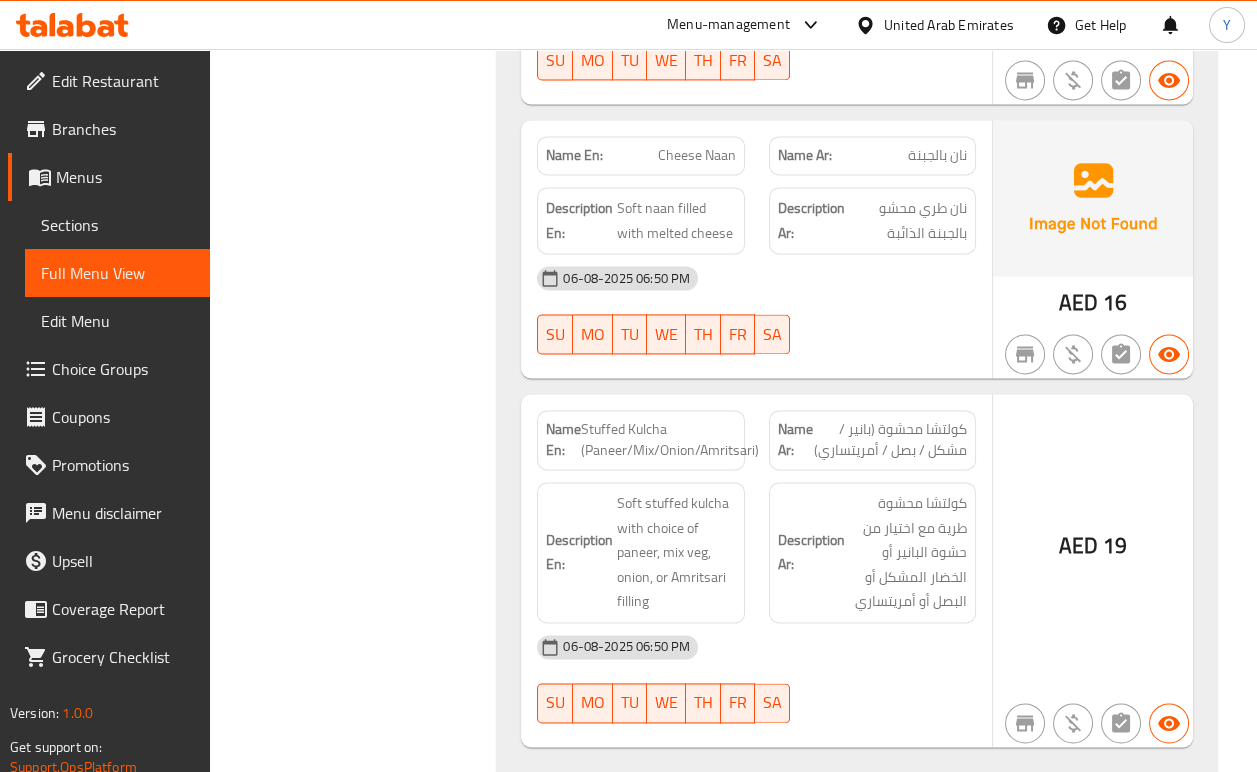 click on "Stuffed Kulcha (Paneer/Mix/Onion/Amritsari)" at bounding box center [670, 440] 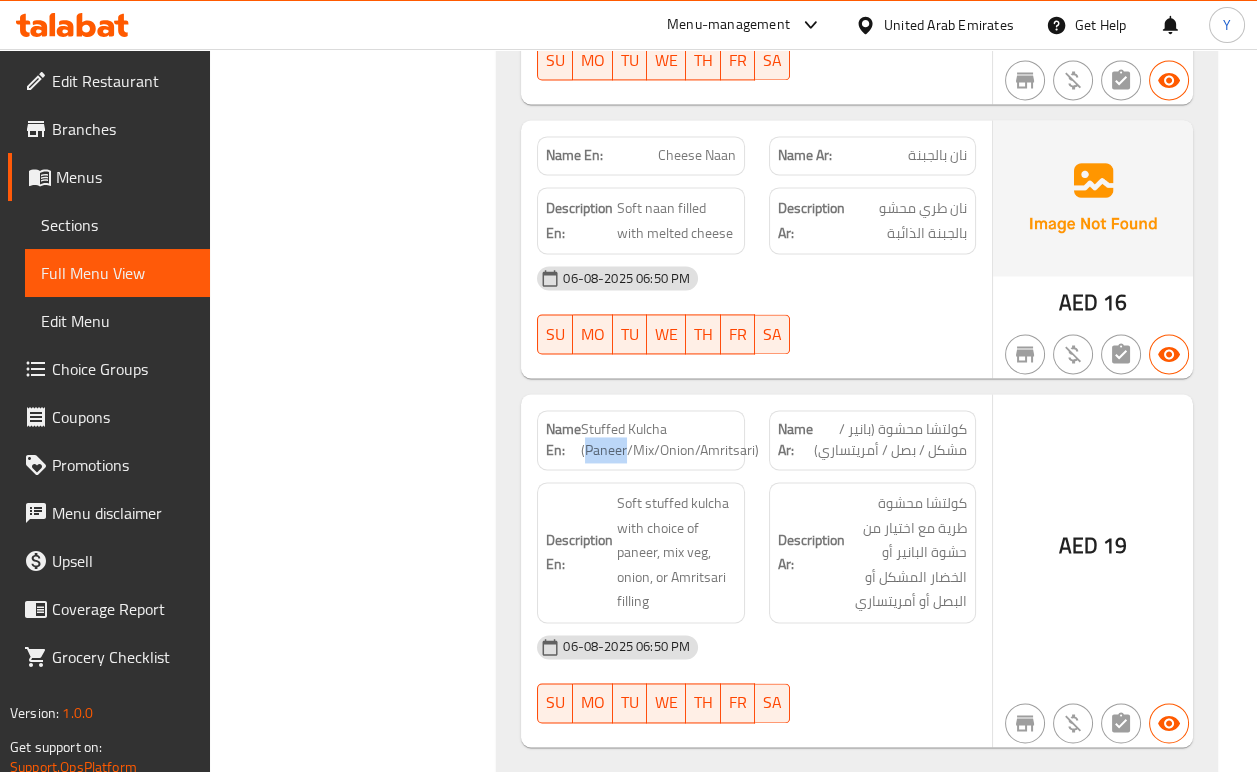 click on "Stuffed Kulcha (Paneer/Mix/Onion/Amritsari)" at bounding box center [670, 440] 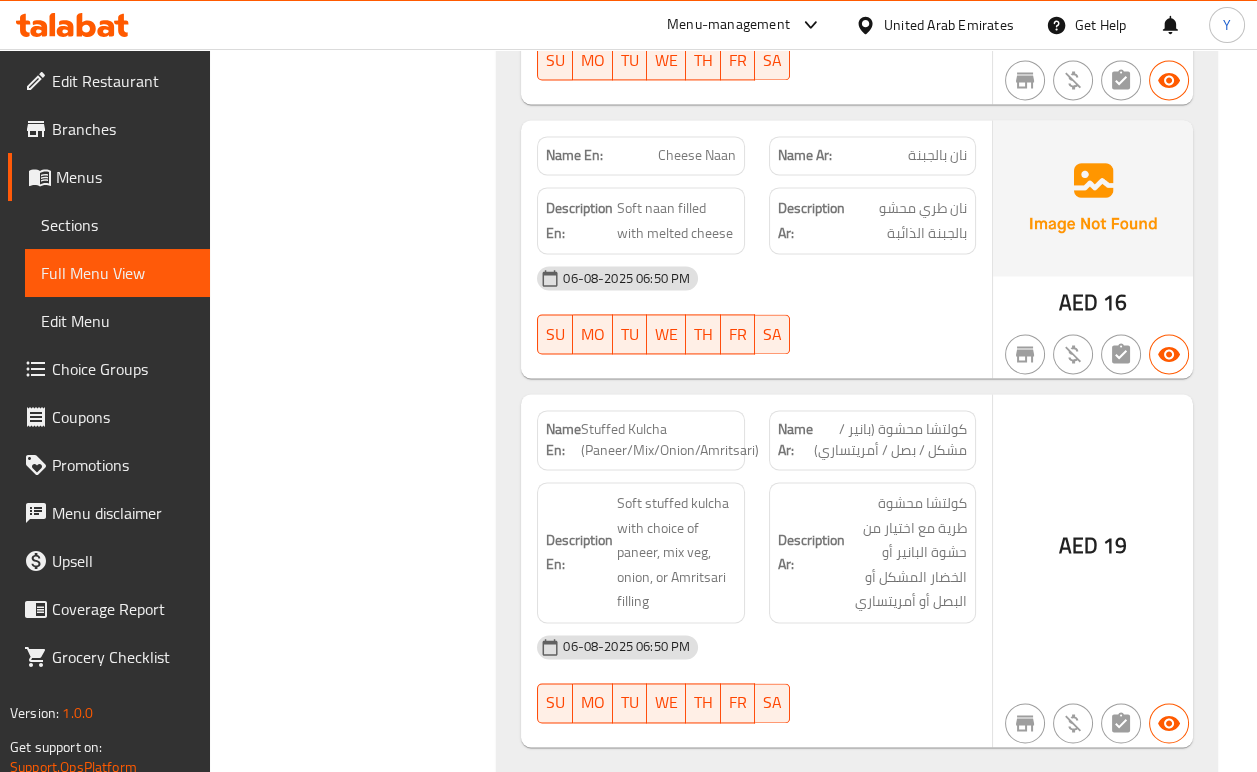 click on "Stuffed Kulcha (Paneer/Mix/Onion/Amritsari)" at bounding box center (670, 440) 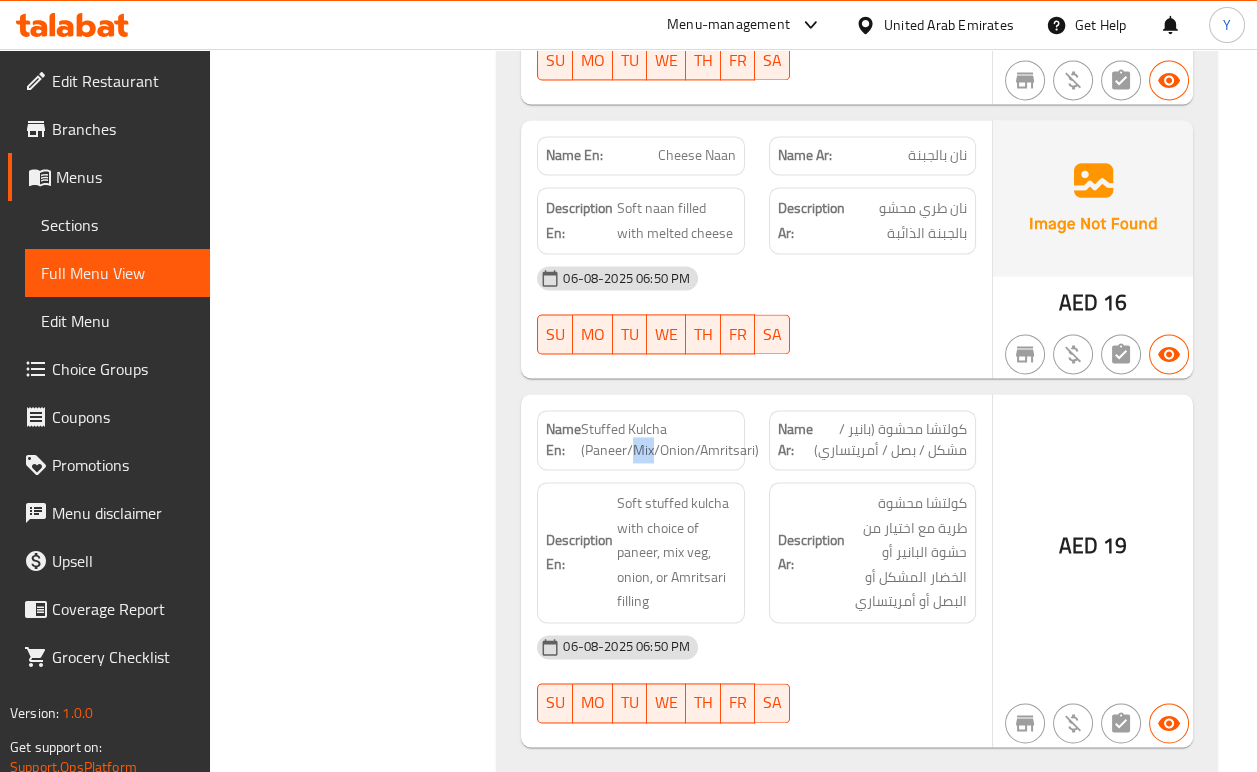 click on "Stuffed Kulcha (Paneer/Mix/Onion/Amritsari)" at bounding box center (670, 440) 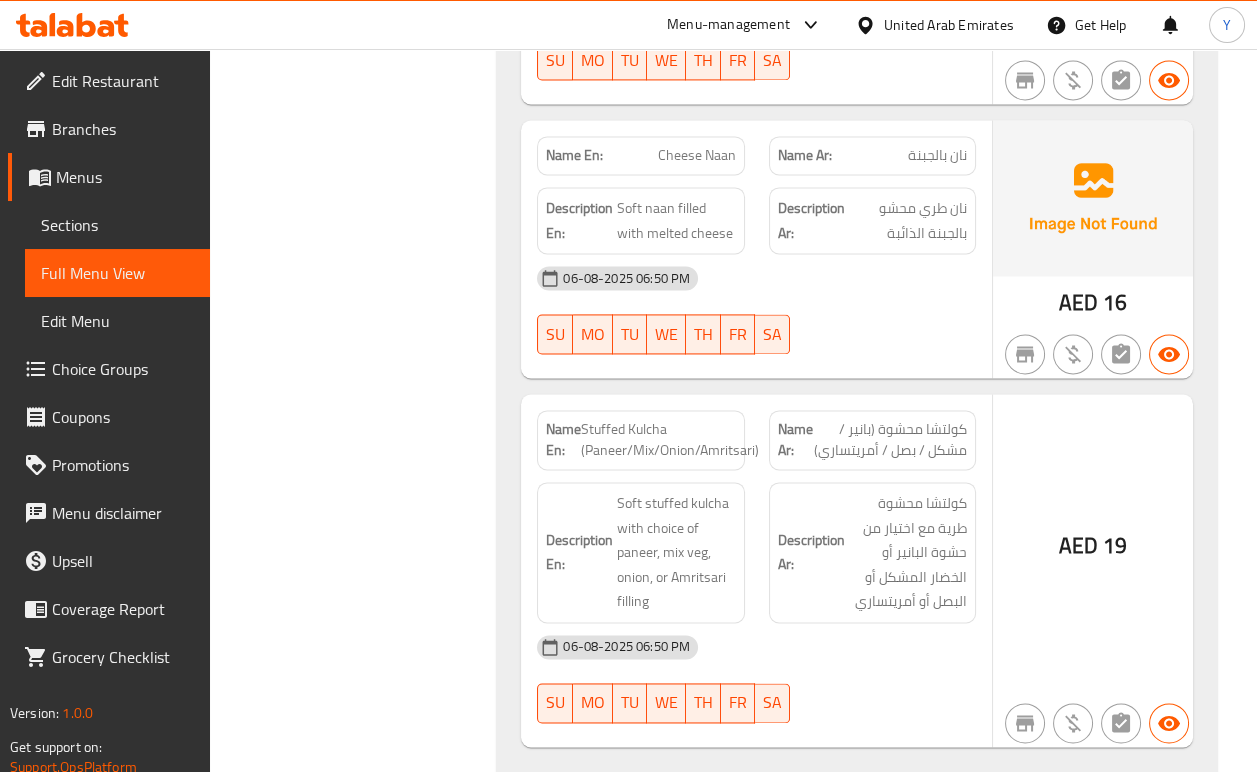 click on "Stuffed Kulcha (Paneer/Mix/Onion/Amritsari)" at bounding box center [670, 440] 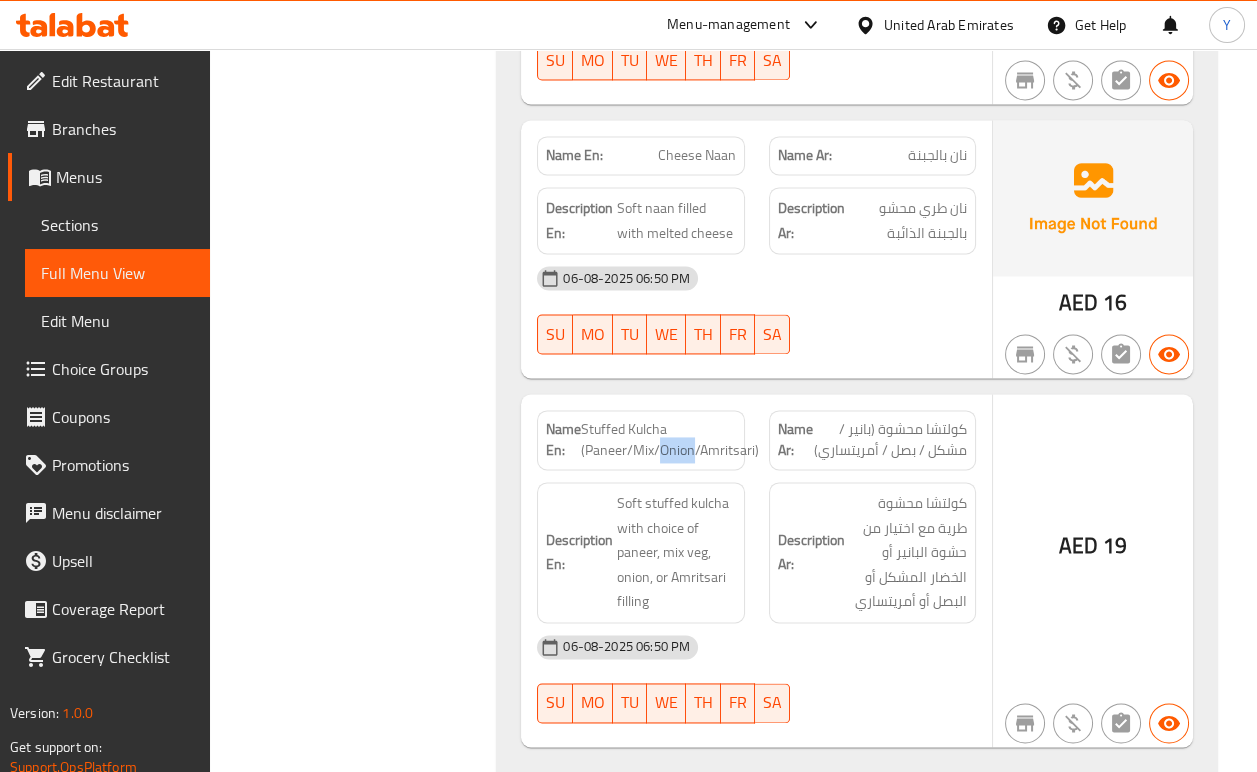 click on "Stuffed Kulcha (Paneer/Mix/Onion/Amritsari)" at bounding box center [670, 440] 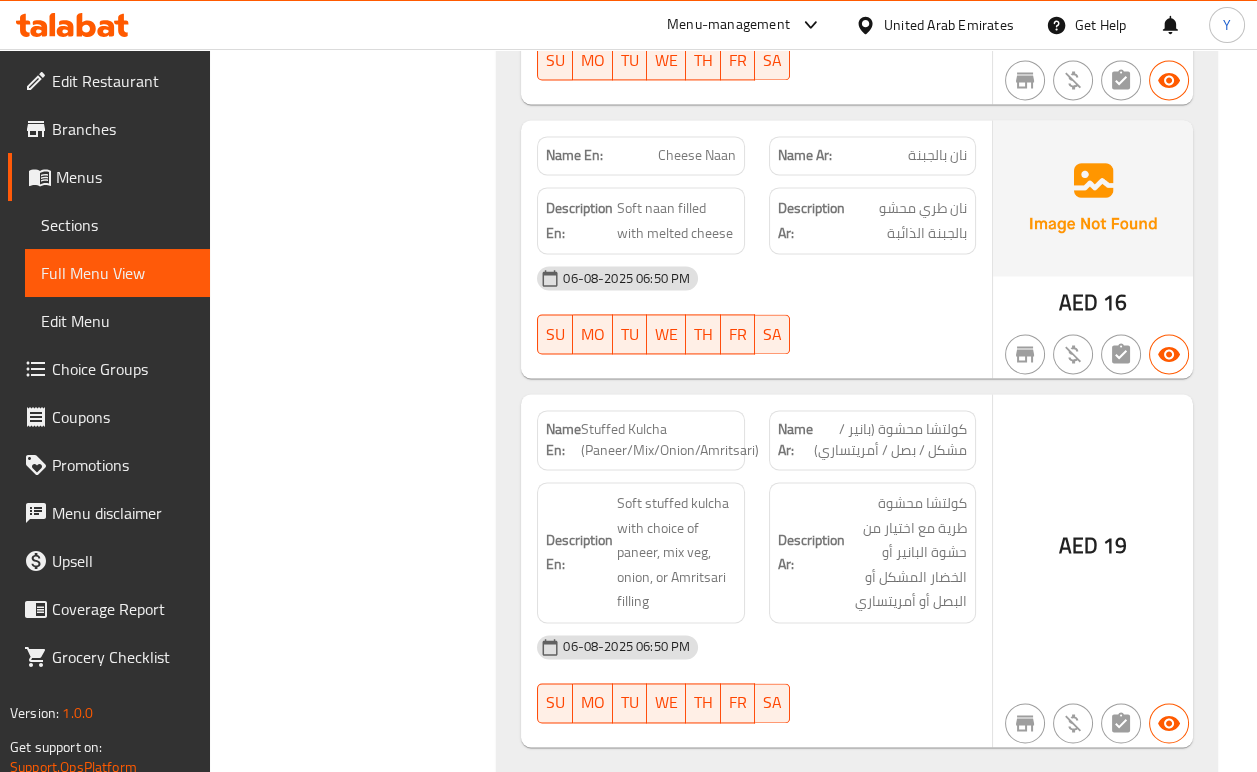 click on "Stuffed Kulcha (Paneer/Mix/Onion/Amritsari)" at bounding box center (670, 440) 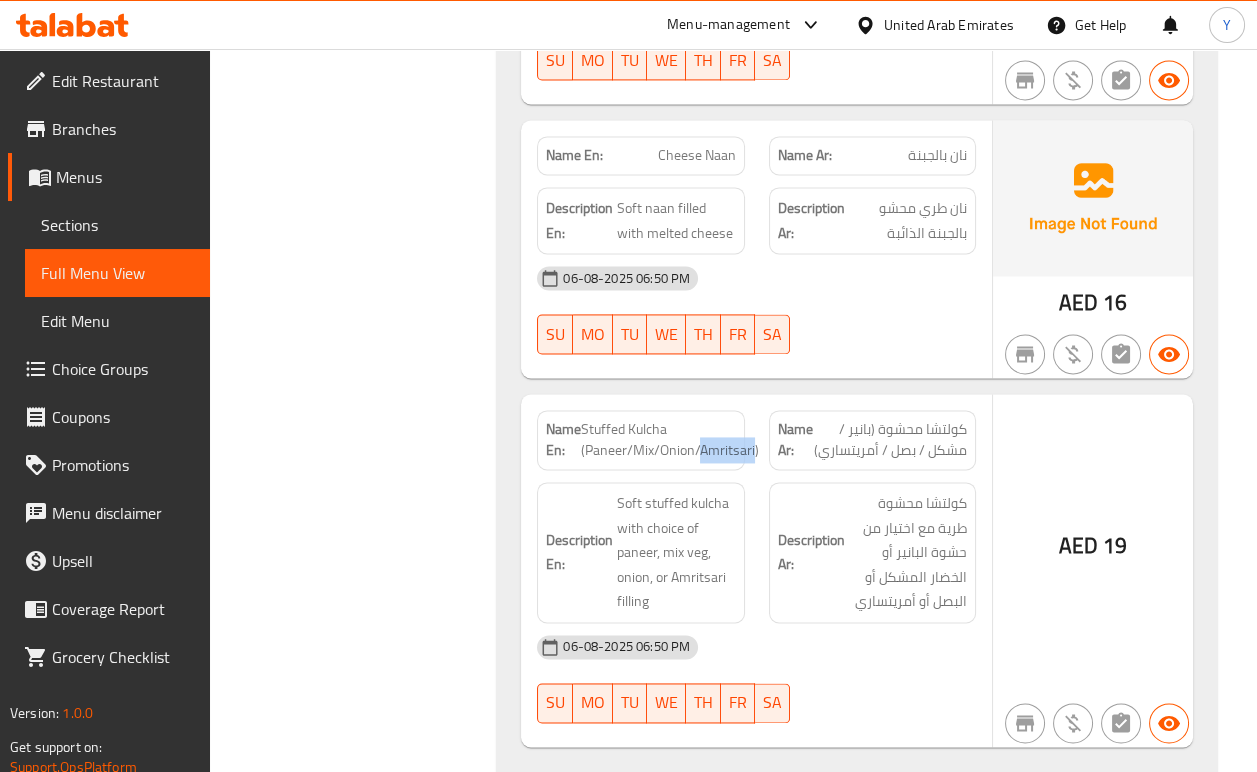 click on "Stuffed Kulcha (Paneer/Mix/Onion/Amritsari)" at bounding box center [670, 440] 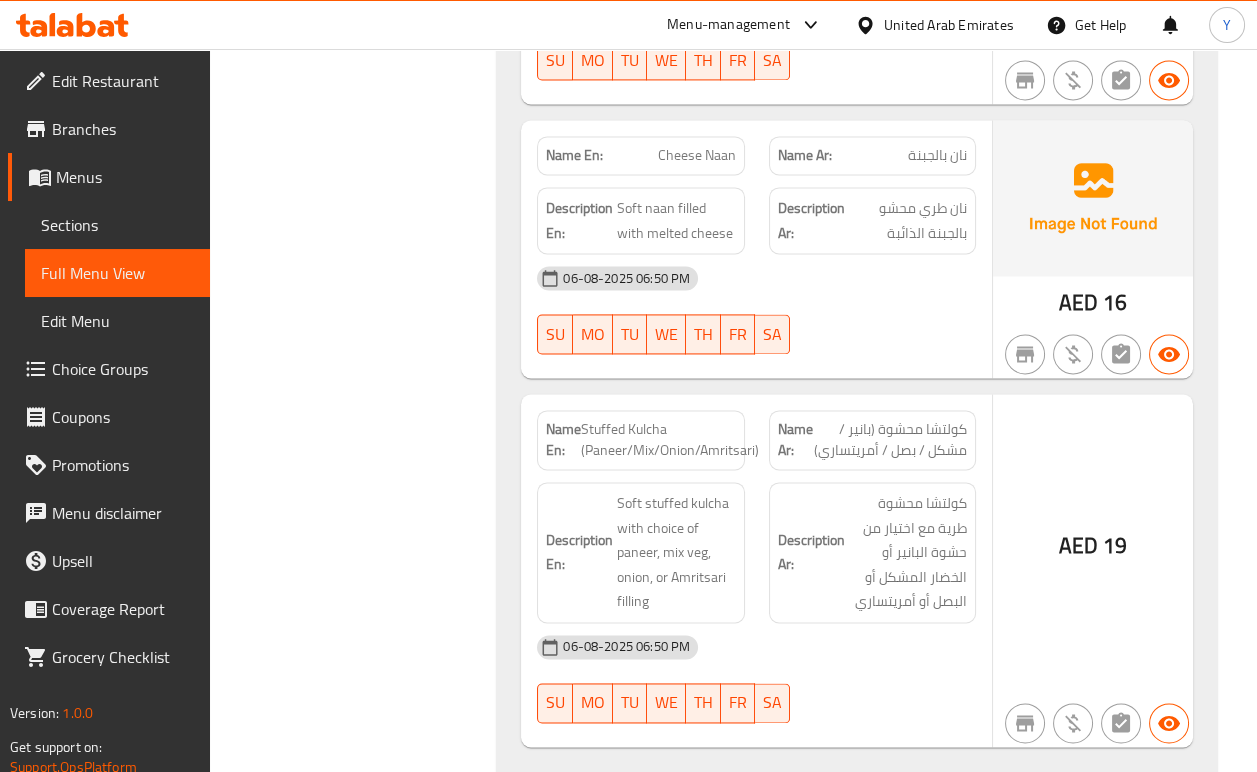 click on "كولتشا محشوة (بانير / مشكل / بصل / أمريتساري)" at bounding box center [890, 440] 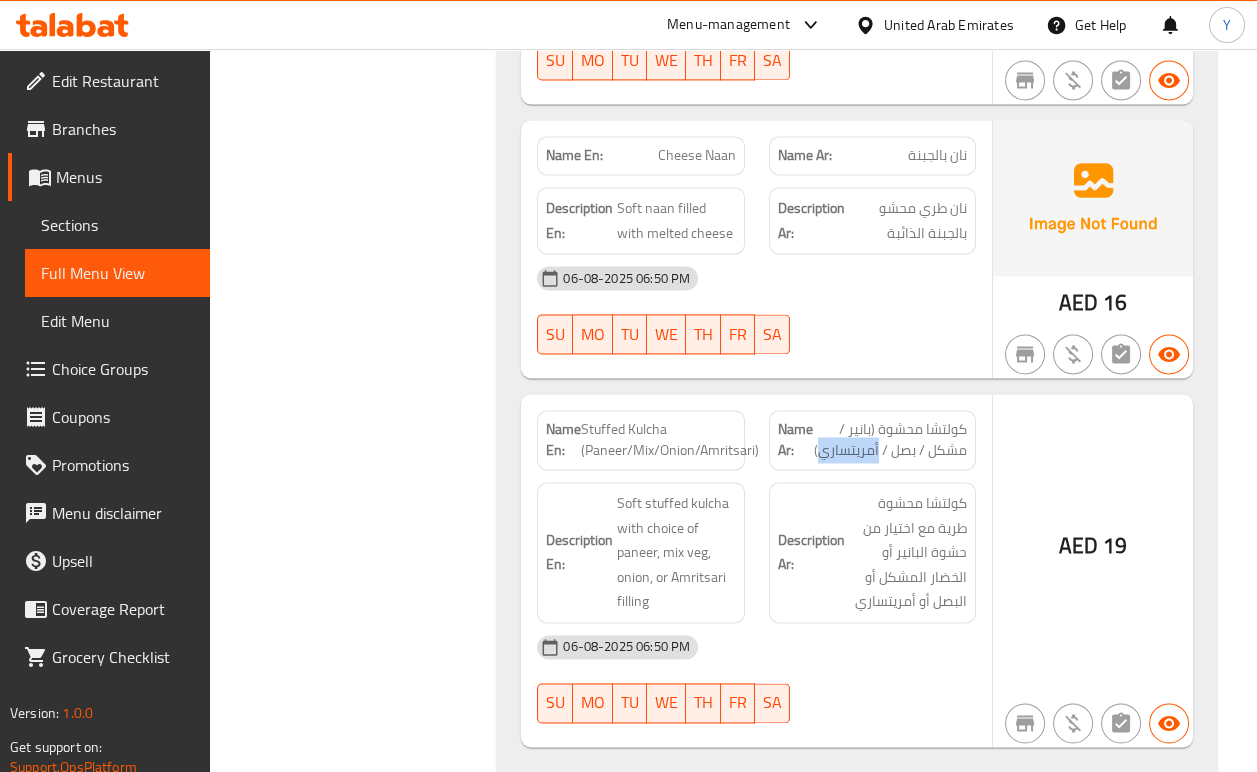 click on "كولتشا محشوة (بانير / مشكل / بصل / أمريتساري)" at bounding box center (890, 440) 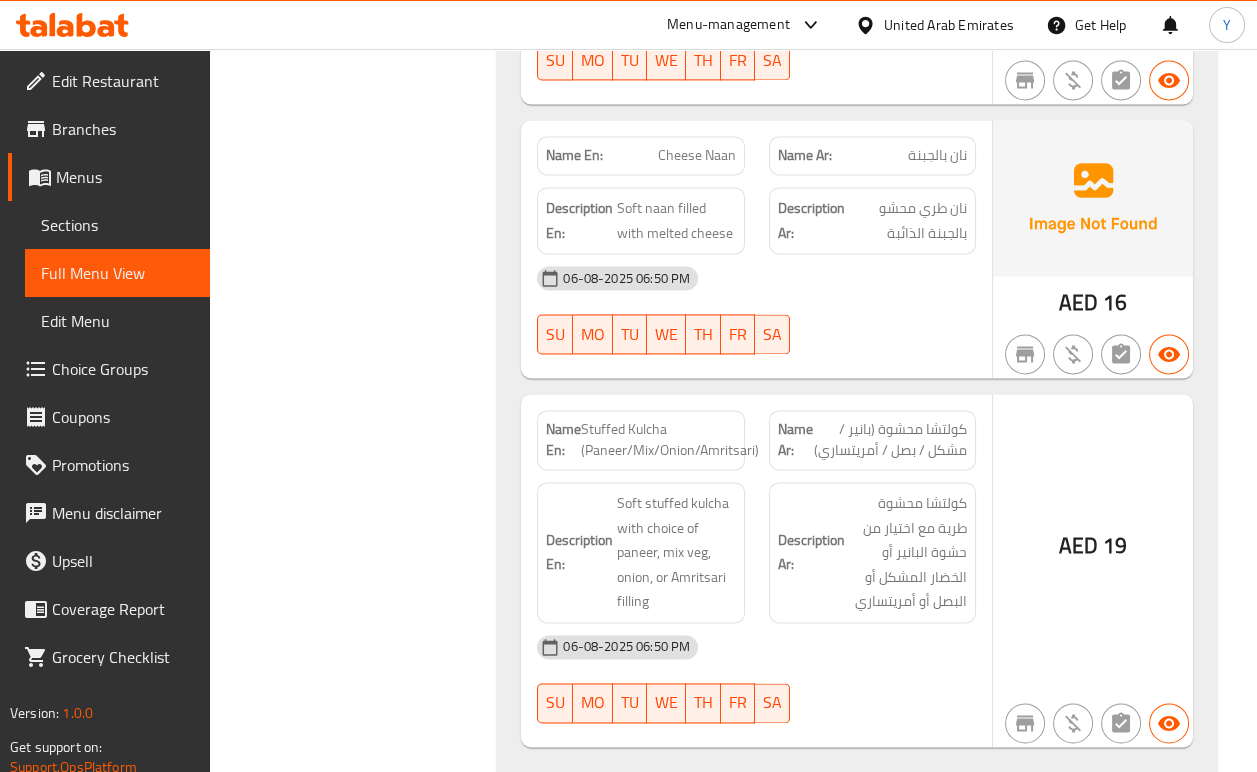 click on "Stuffed Kulcha (Paneer/Mix/Onion/Amritsari)" at bounding box center [670, 440] 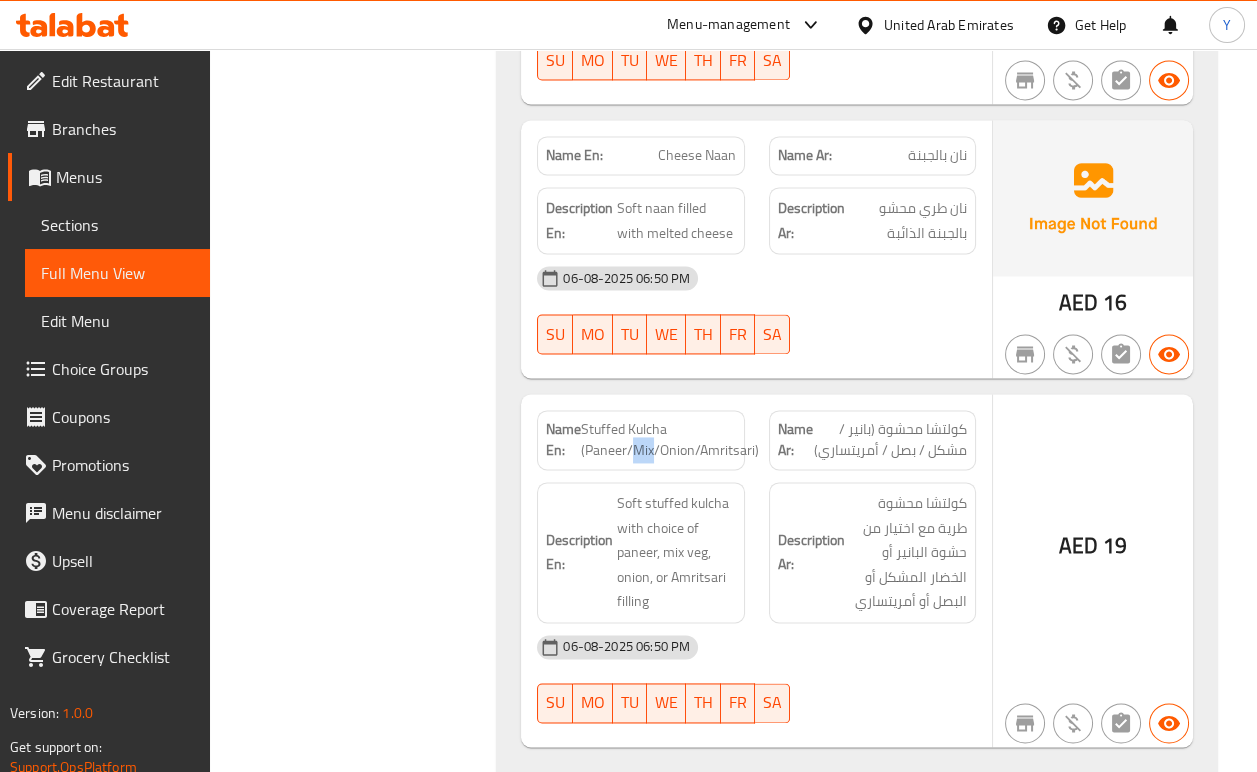 click on "Stuffed Kulcha (Paneer/Mix/Onion/Amritsari)" at bounding box center [670, 440] 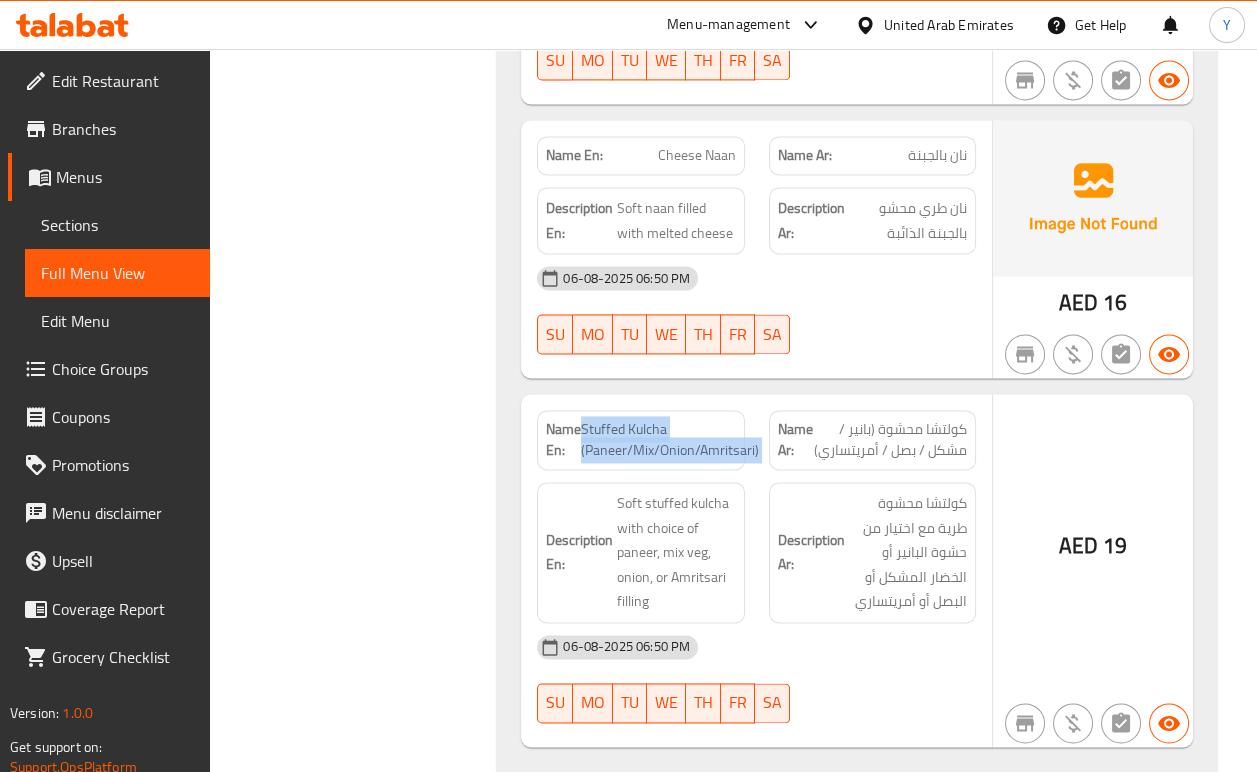 click on "Stuffed Kulcha (Paneer/Mix/Onion/Amritsari)" at bounding box center [670, 440] 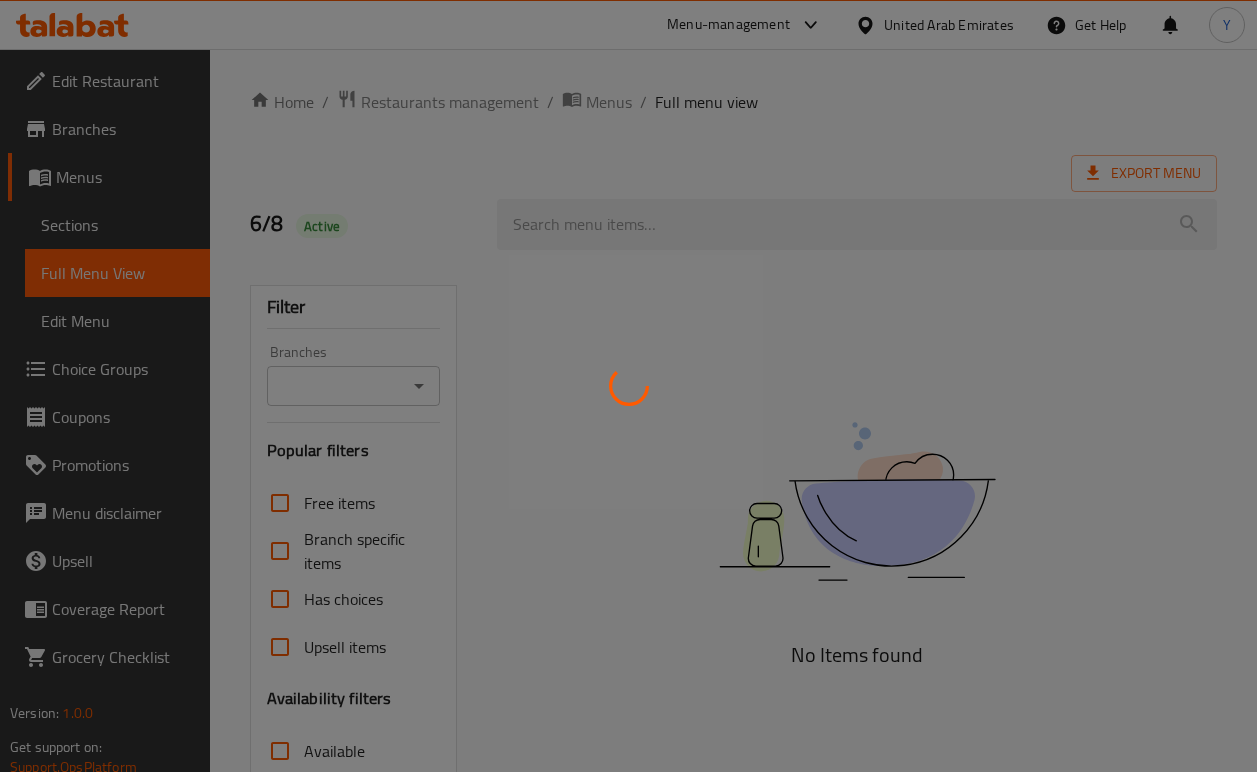 scroll, scrollTop: 0, scrollLeft: 0, axis: both 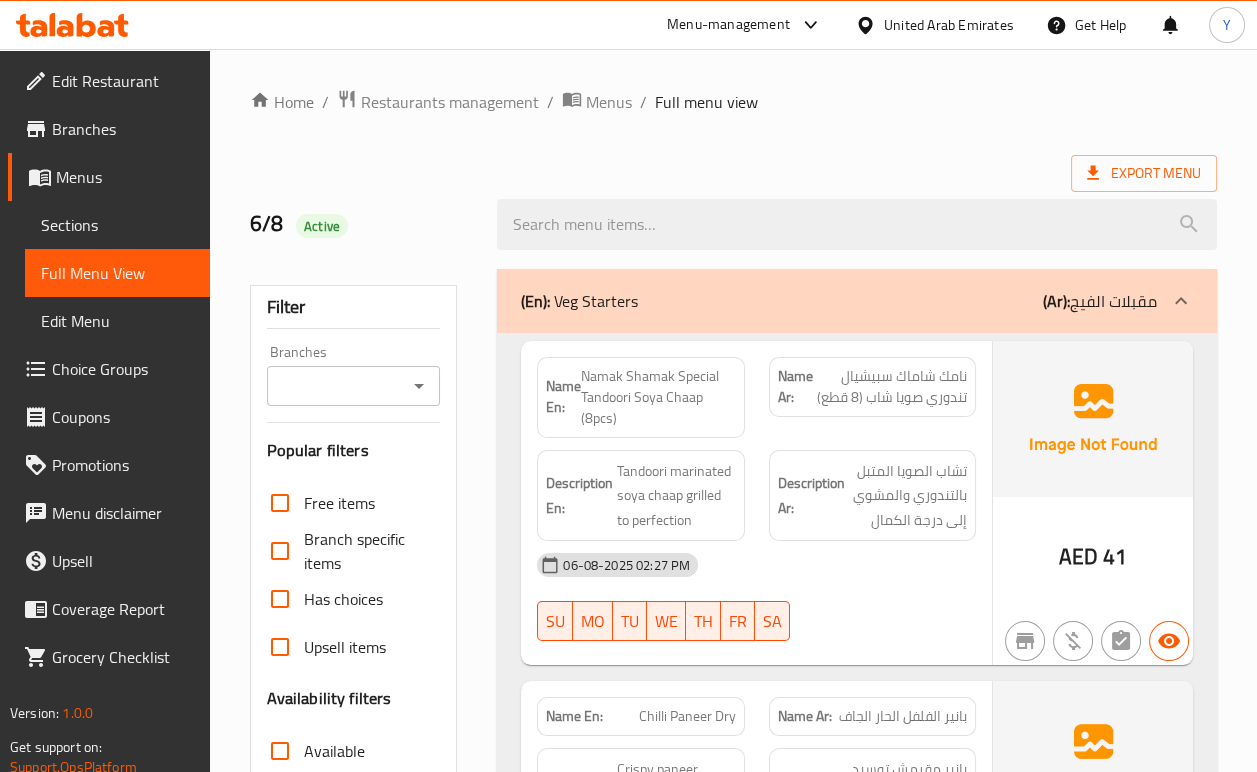 click 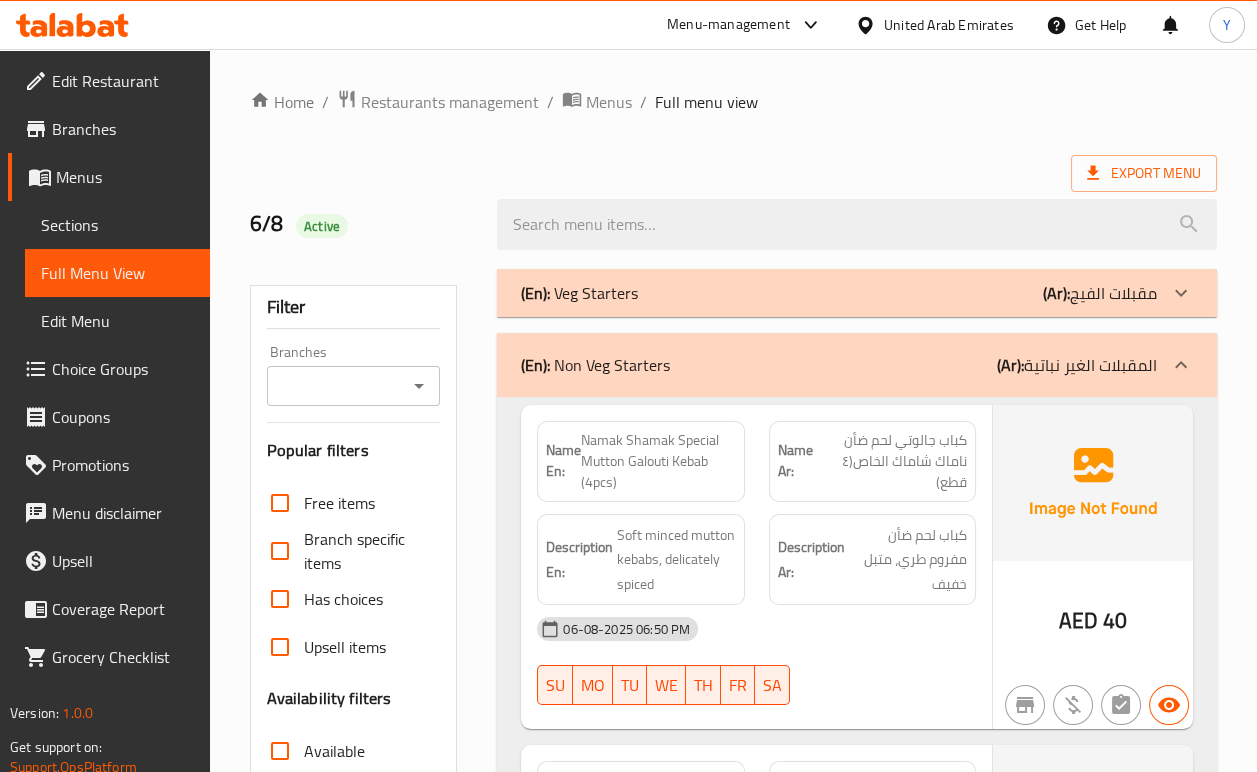 click 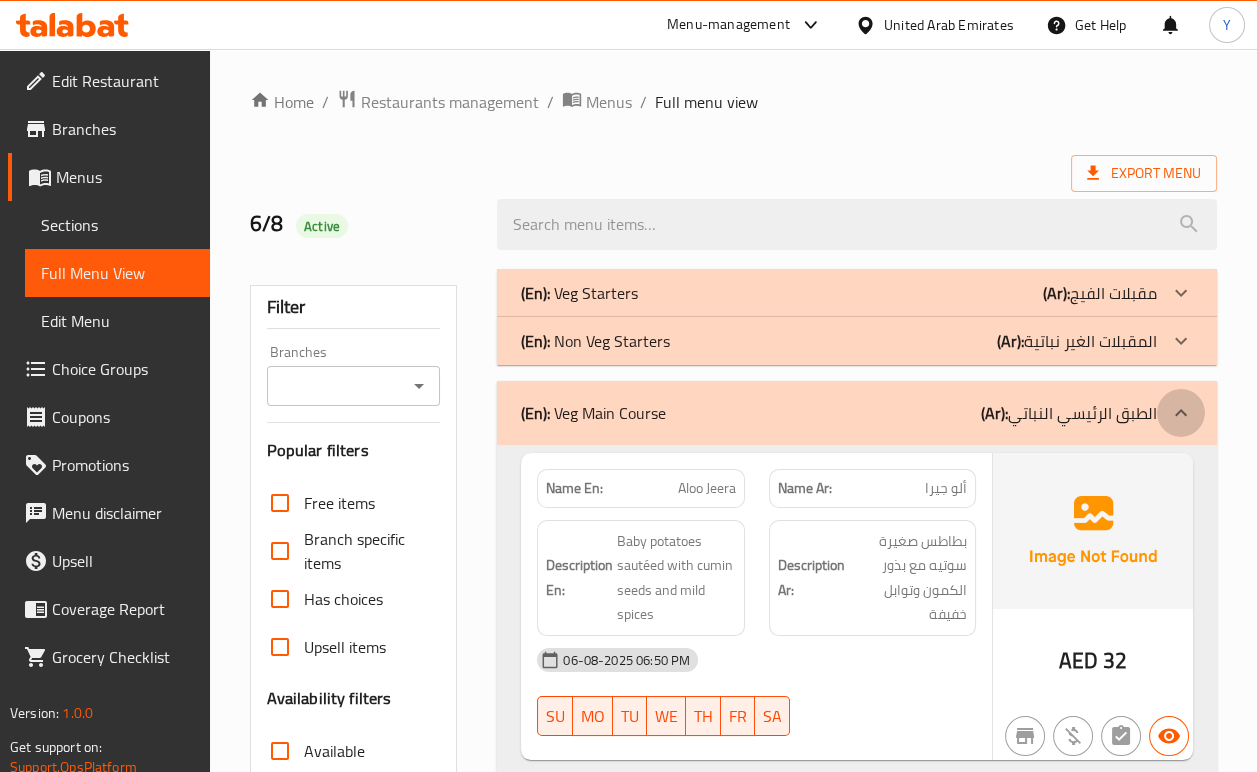 click 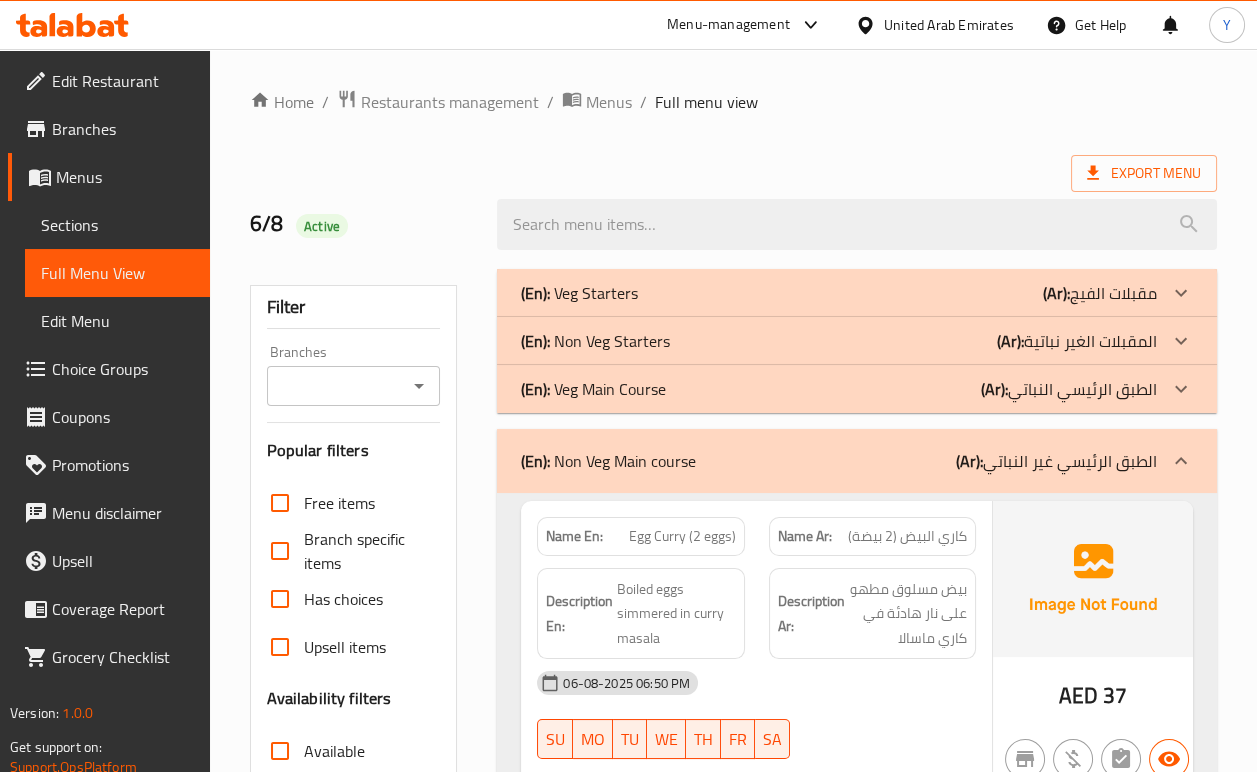 click on "Description Ar: بيض مسلوق مطهو على نار هادئة في كاري ماسالا" at bounding box center (872, 614) 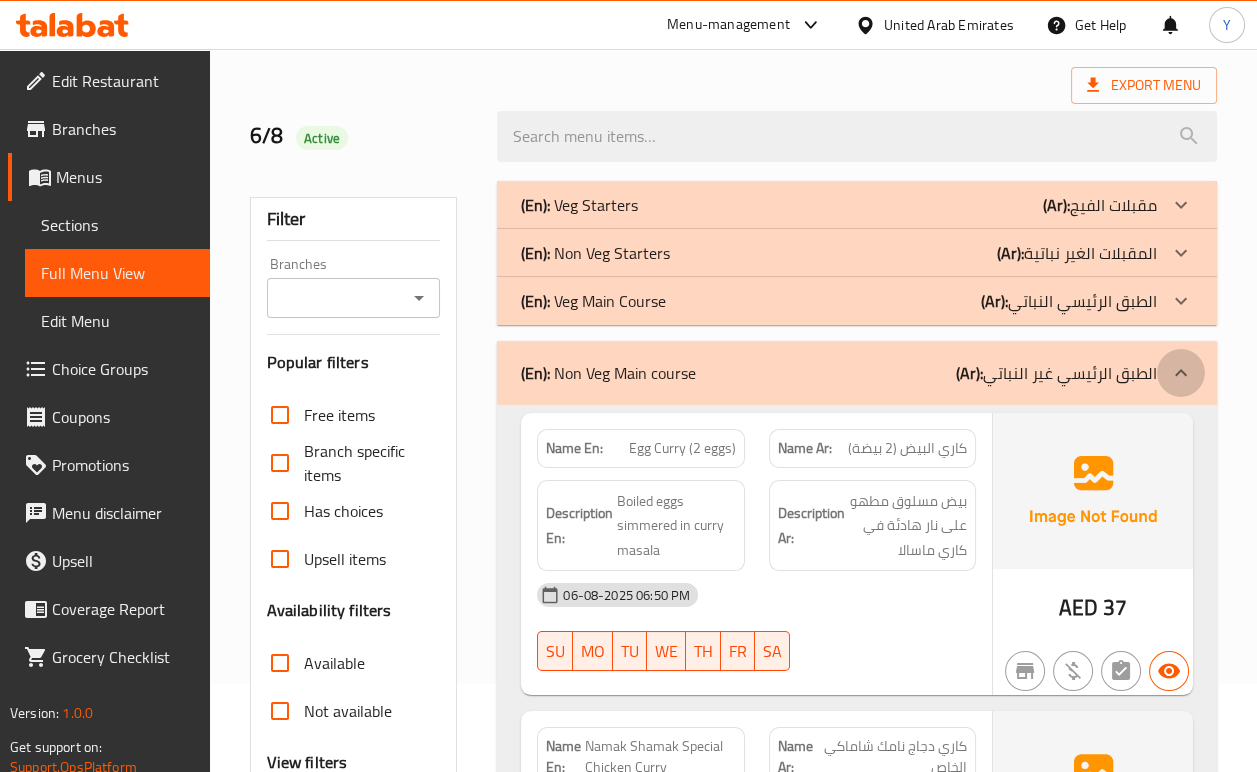 click 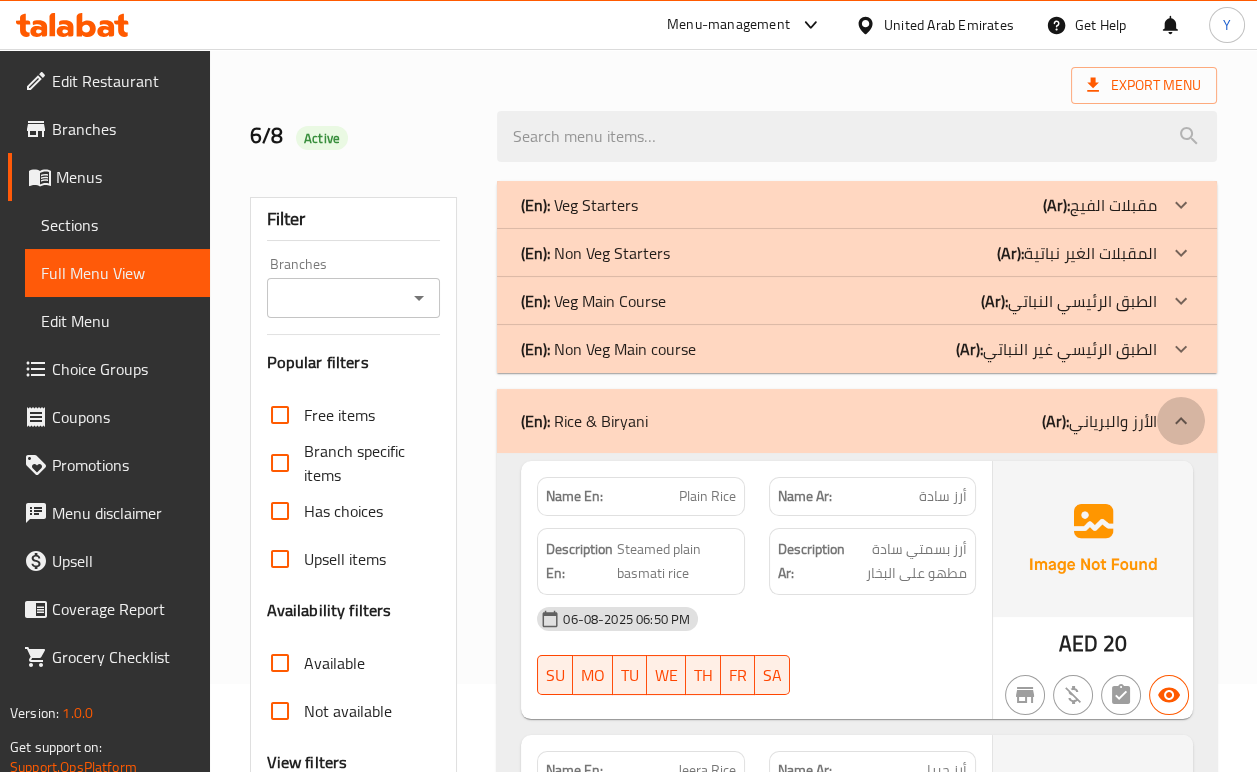 click 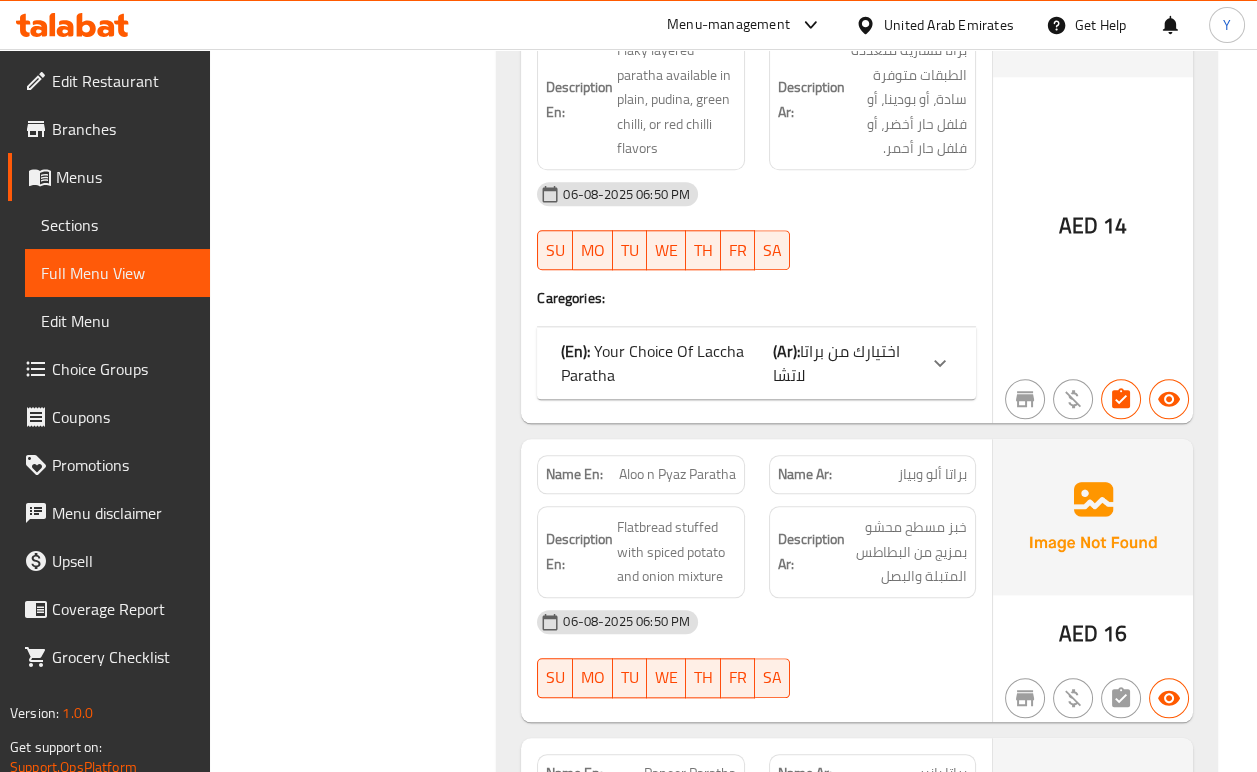 scroll, scrollTop: 3200, scrollLeft: 0, axis: vertical 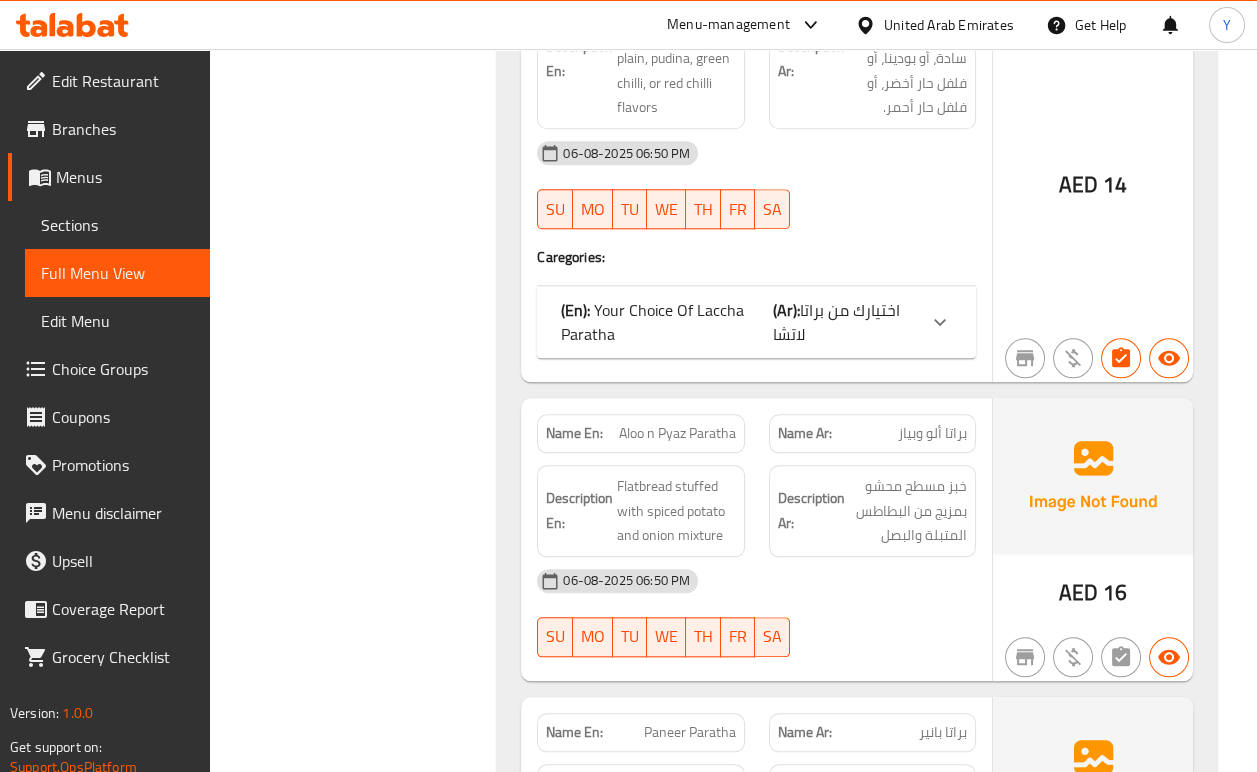 click at bounding box center [940, 322] 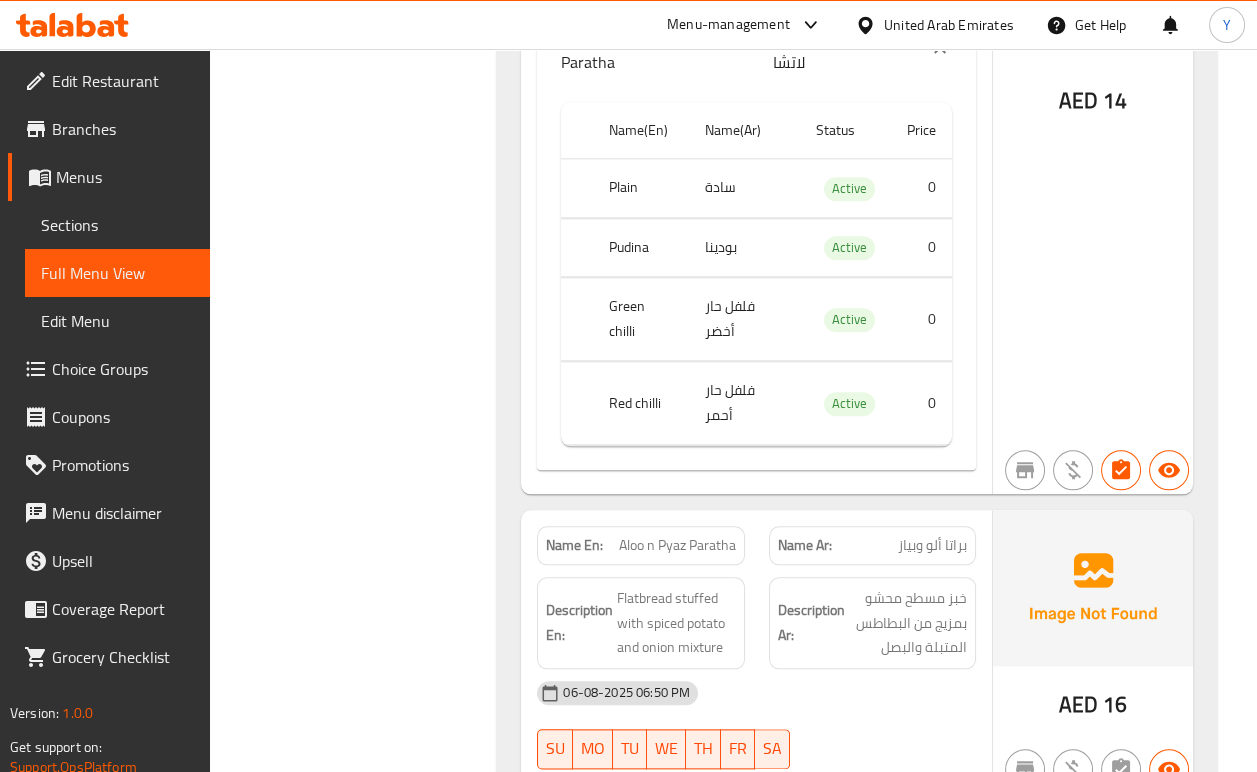 scroll, scrollTop: 3555, scrollLeft: 0, axis: vertical 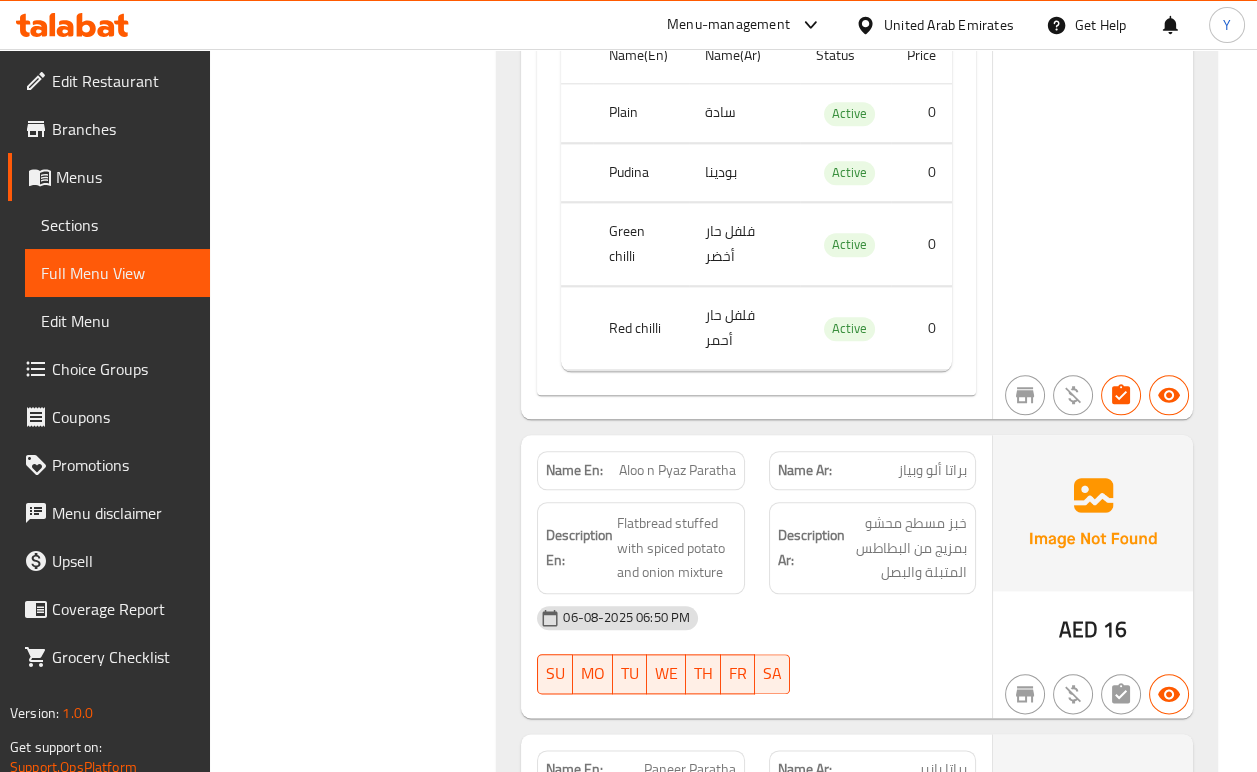 click on "06-08-2025 06:50 PM" at bounding box center (756, 618) 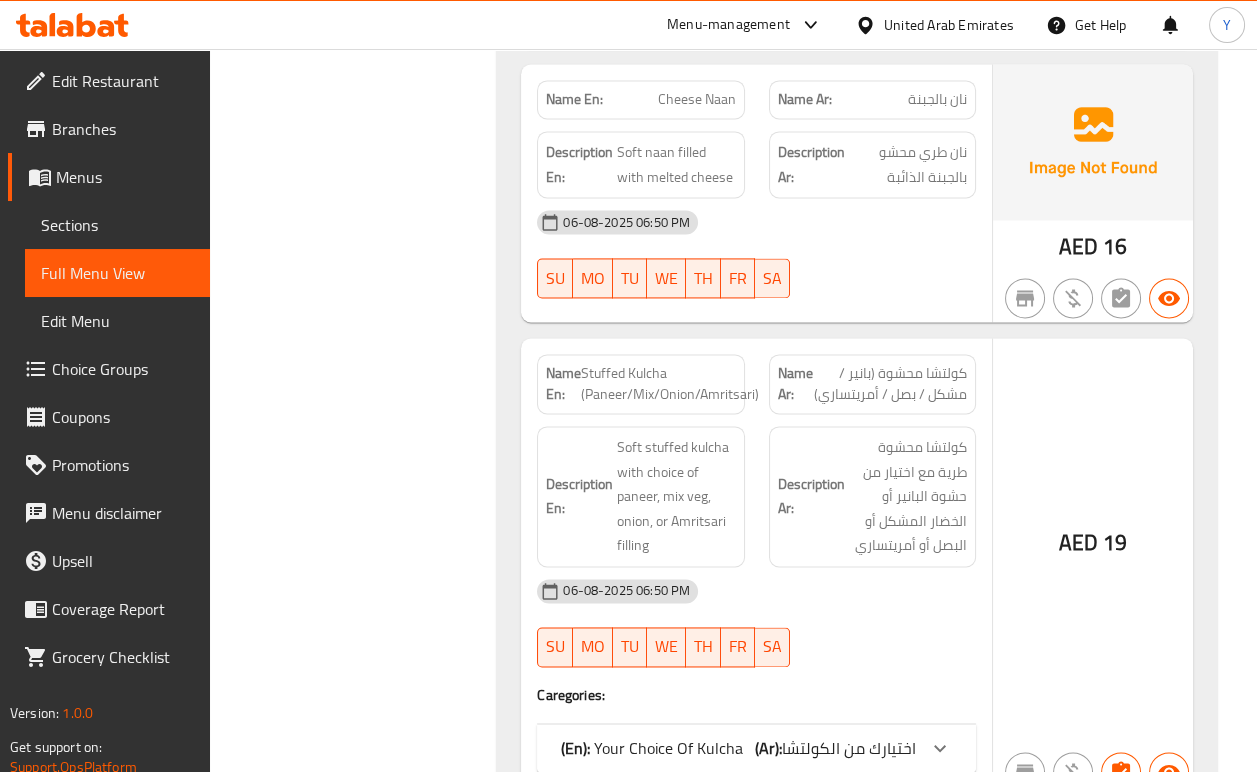 scroll, scrollTop: 4533, scrollLeft: 0, axis: vertical 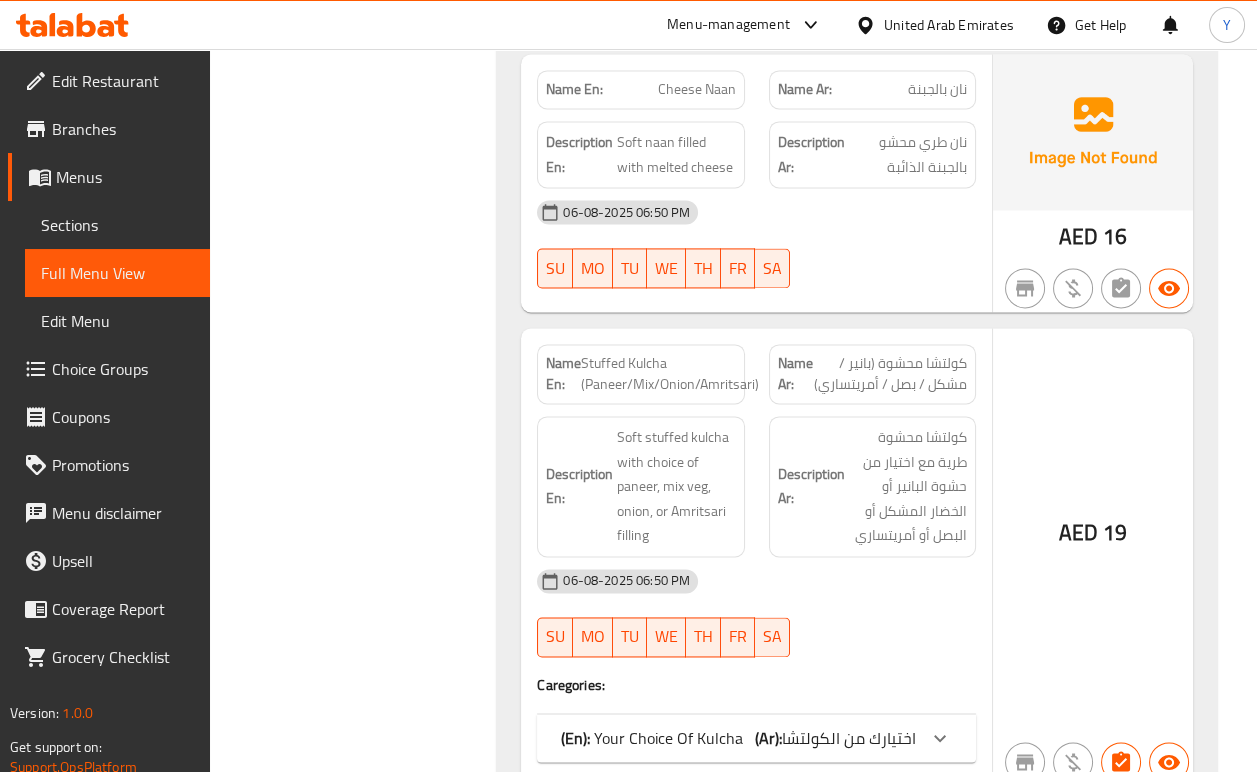 click on "اختيارك من الكولتشا" at bounding box center [836, -1003] 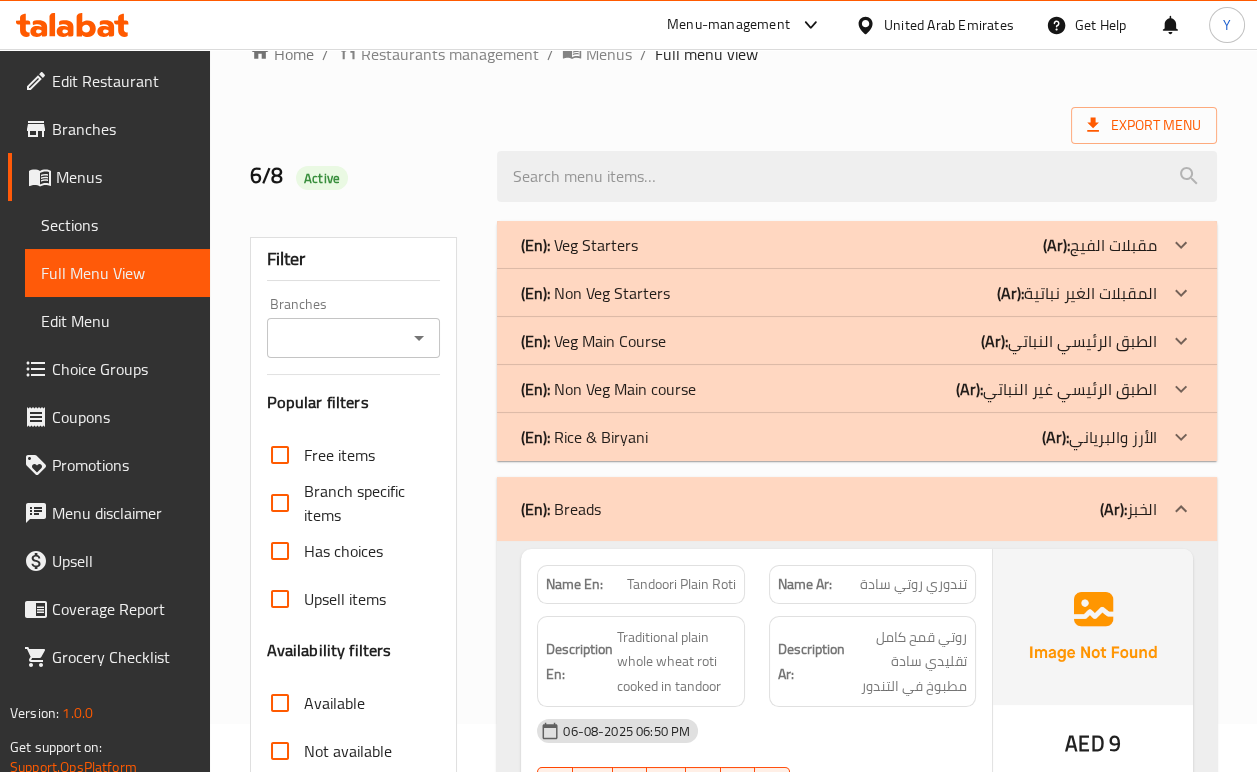 scroll, scrollTop: 0, scrollLeft: 0, axis: both 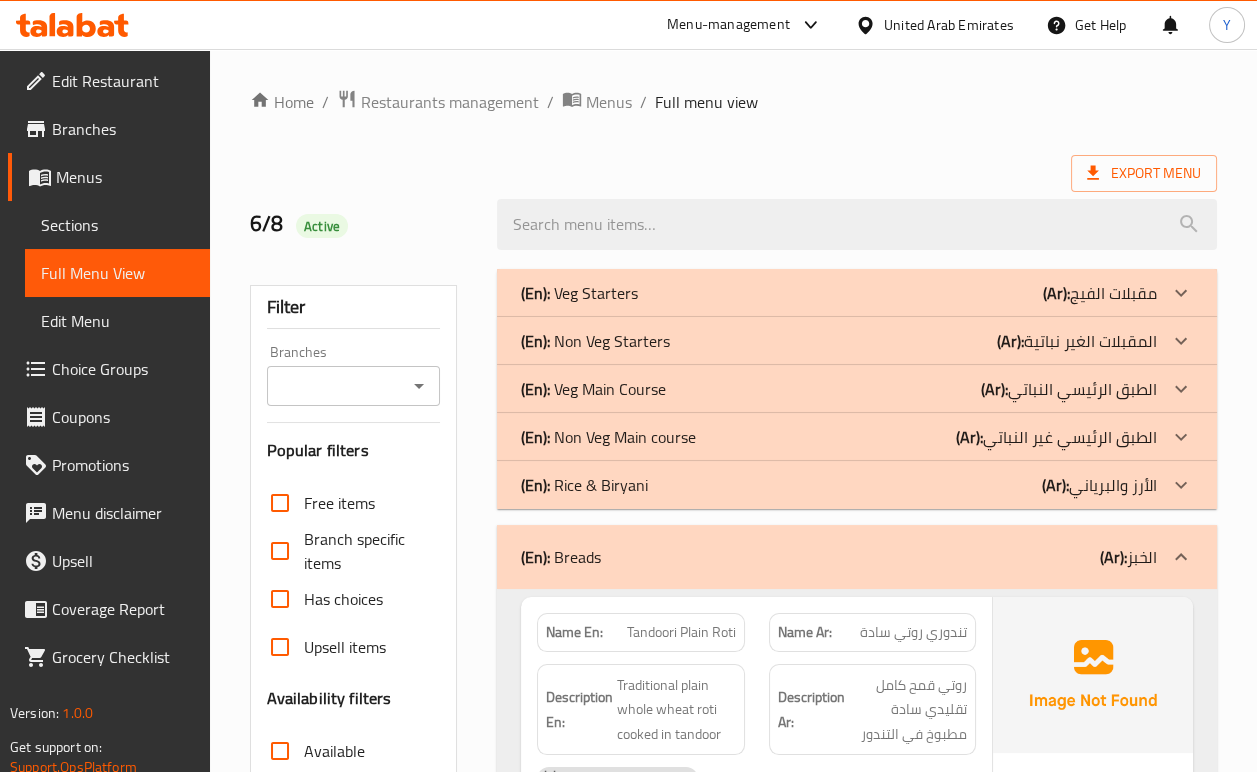 click 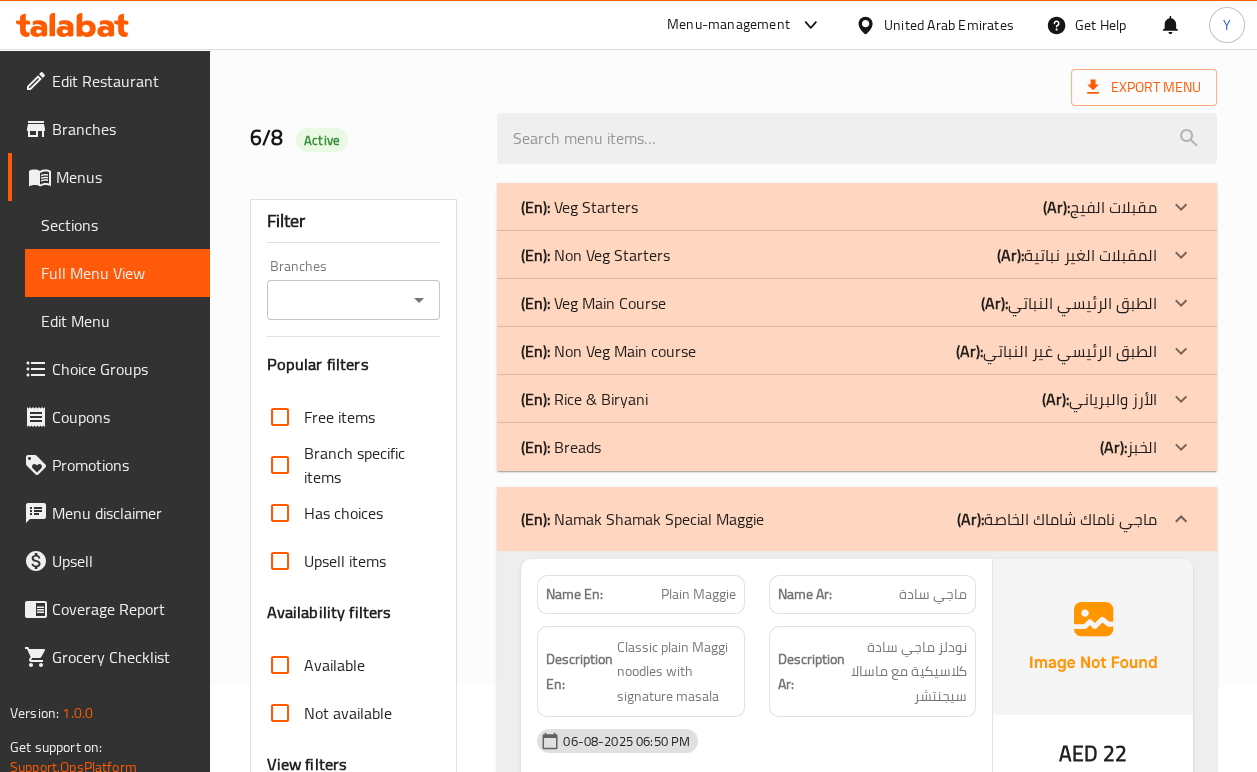 scroll, scrollTop: 0, scrollLeft: 0, axis: both 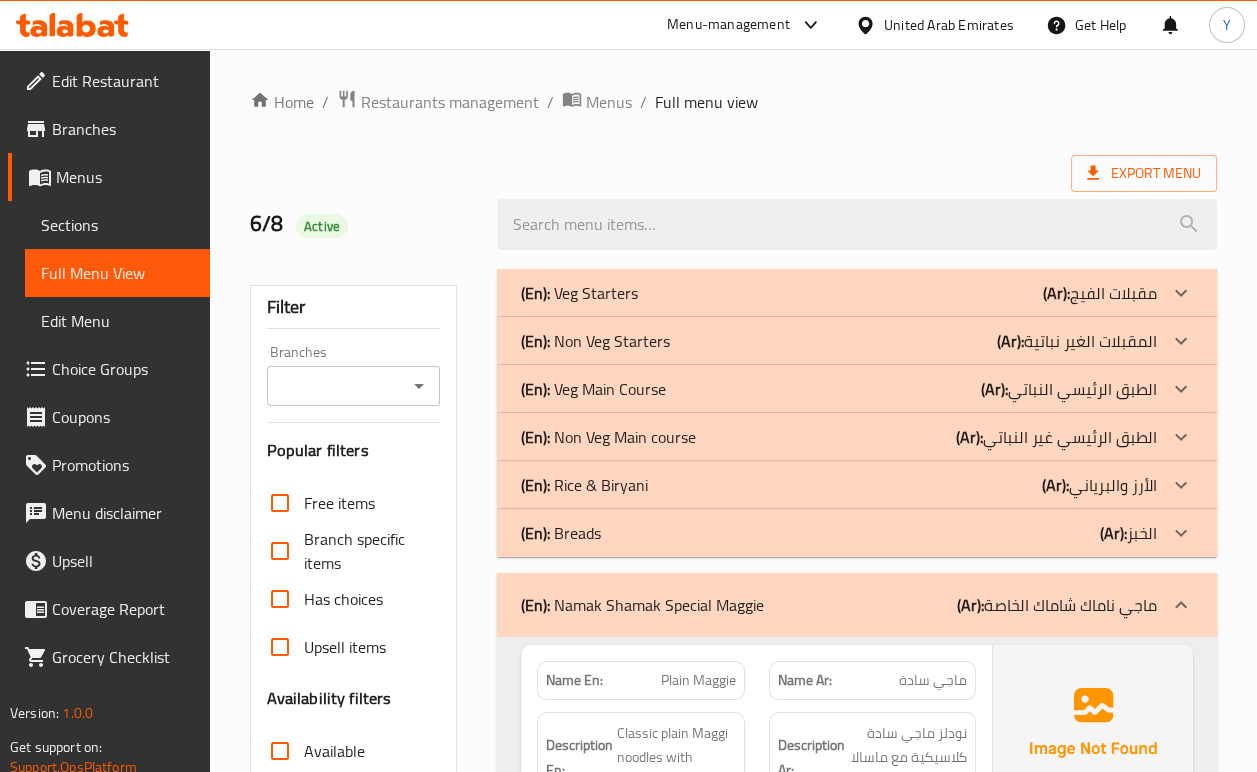click 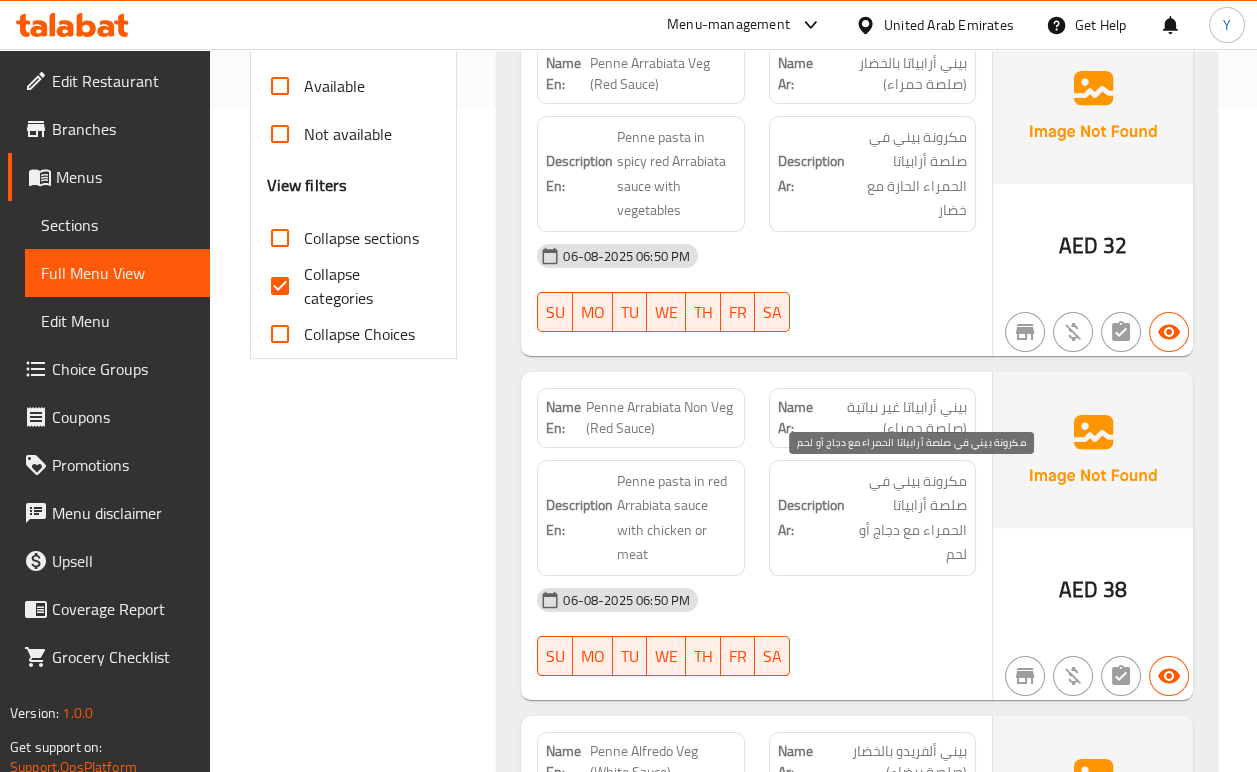 scroll, scrollTop: 666, scrollLeft: 0, axis: vertical 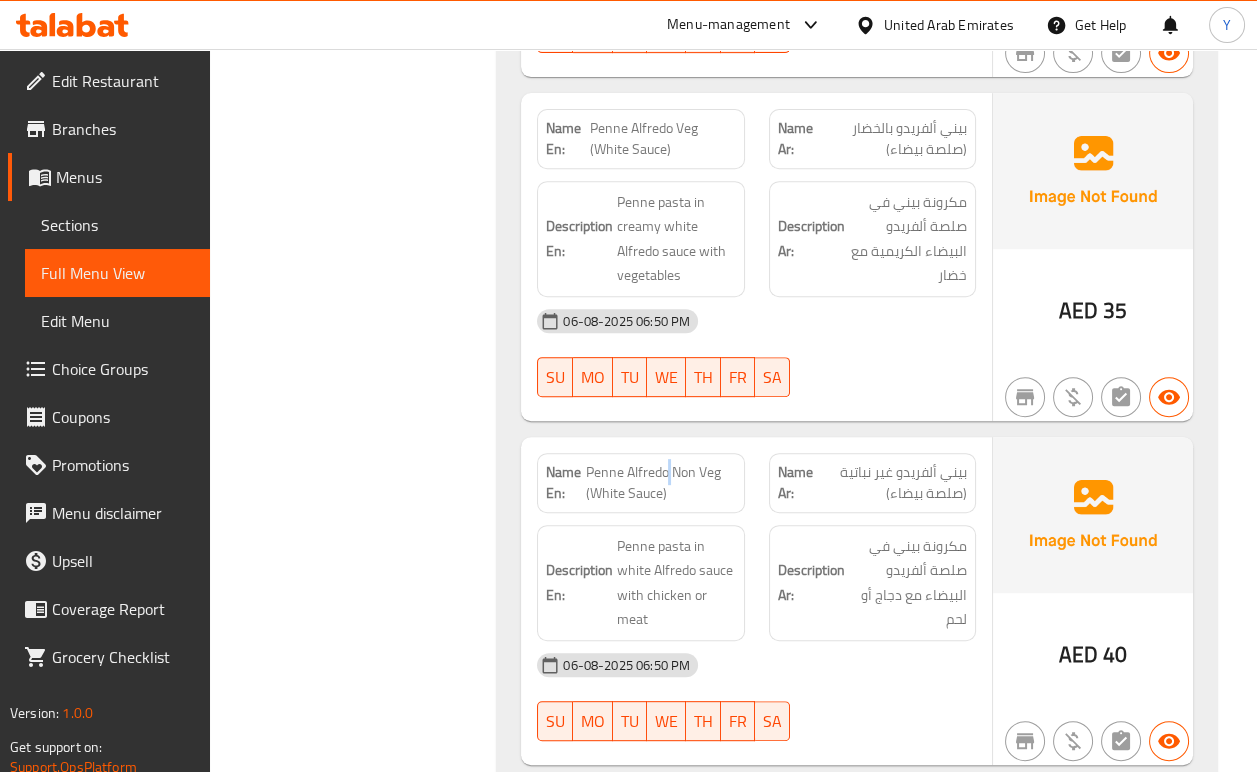 click on "Penne Alfredo Non Veg (White Sauce)" at bounding box center [660, 483] 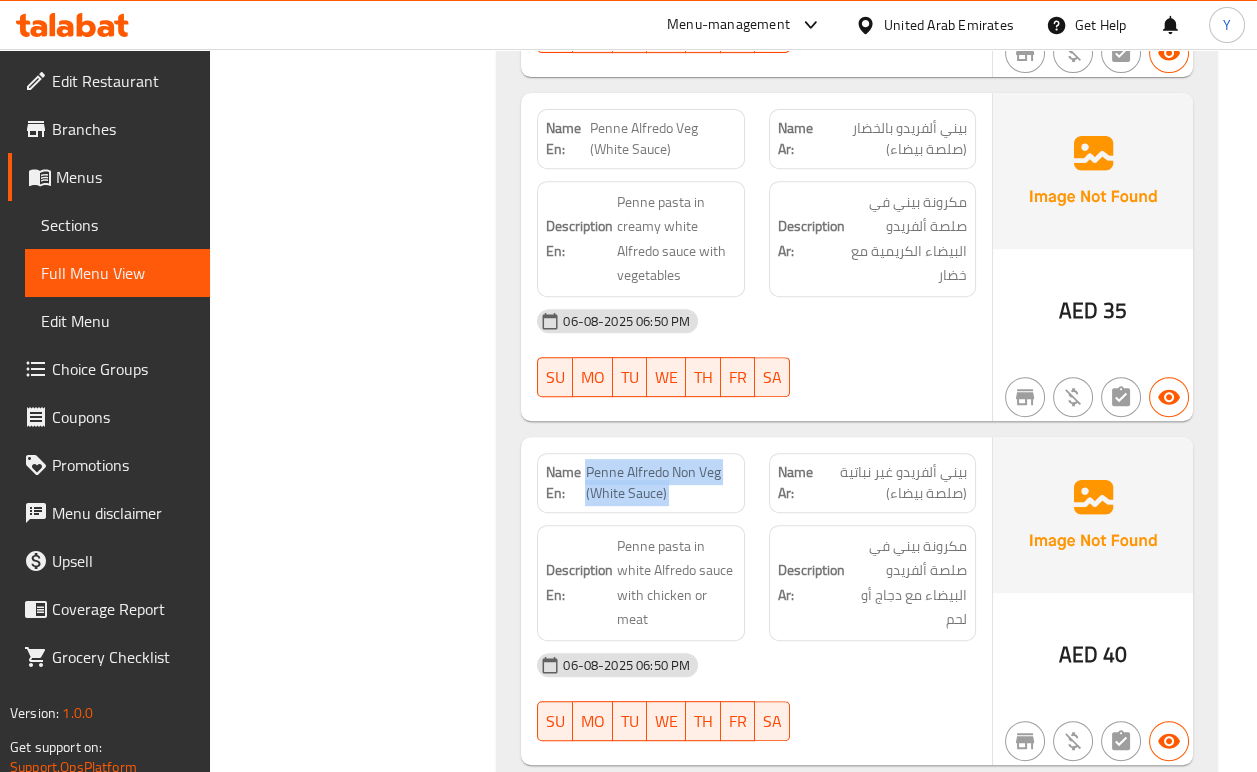 click on "Penne Alfredo Non Veg (White Sauce)" at bounding box center [660, 483] 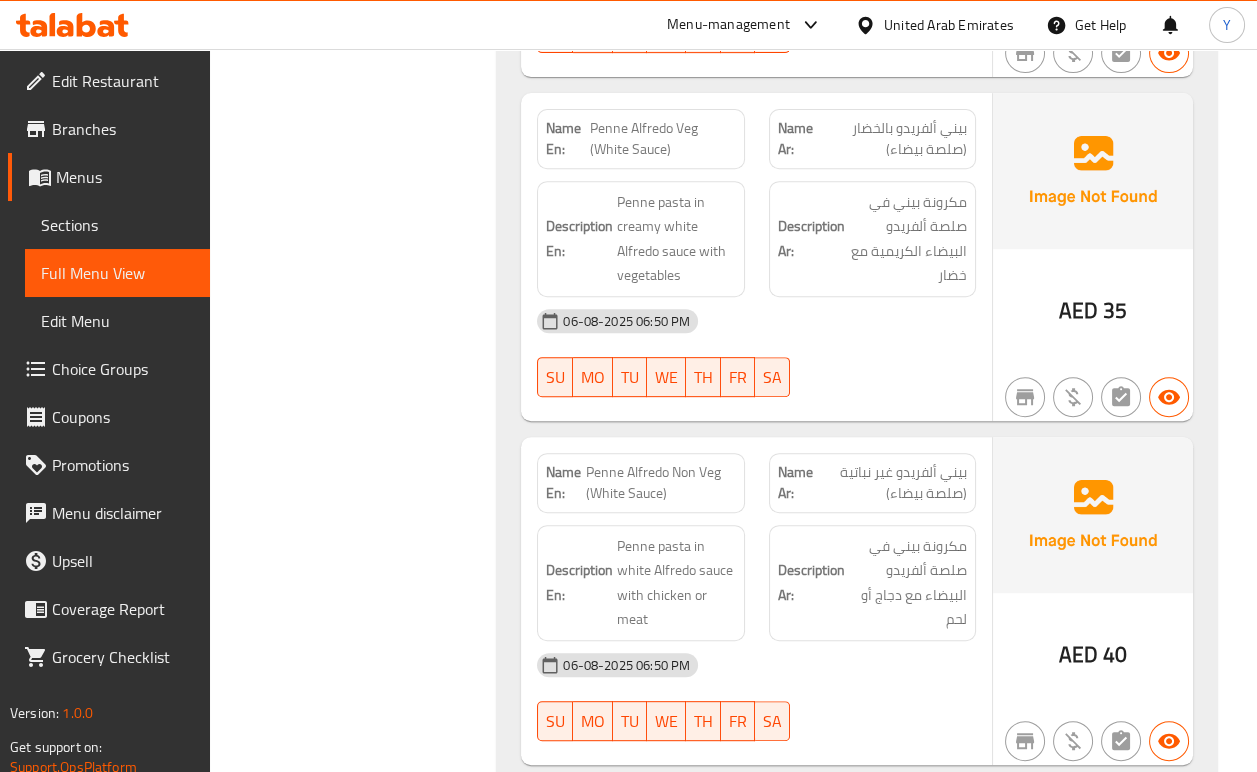click at bounding box center (872, 397) 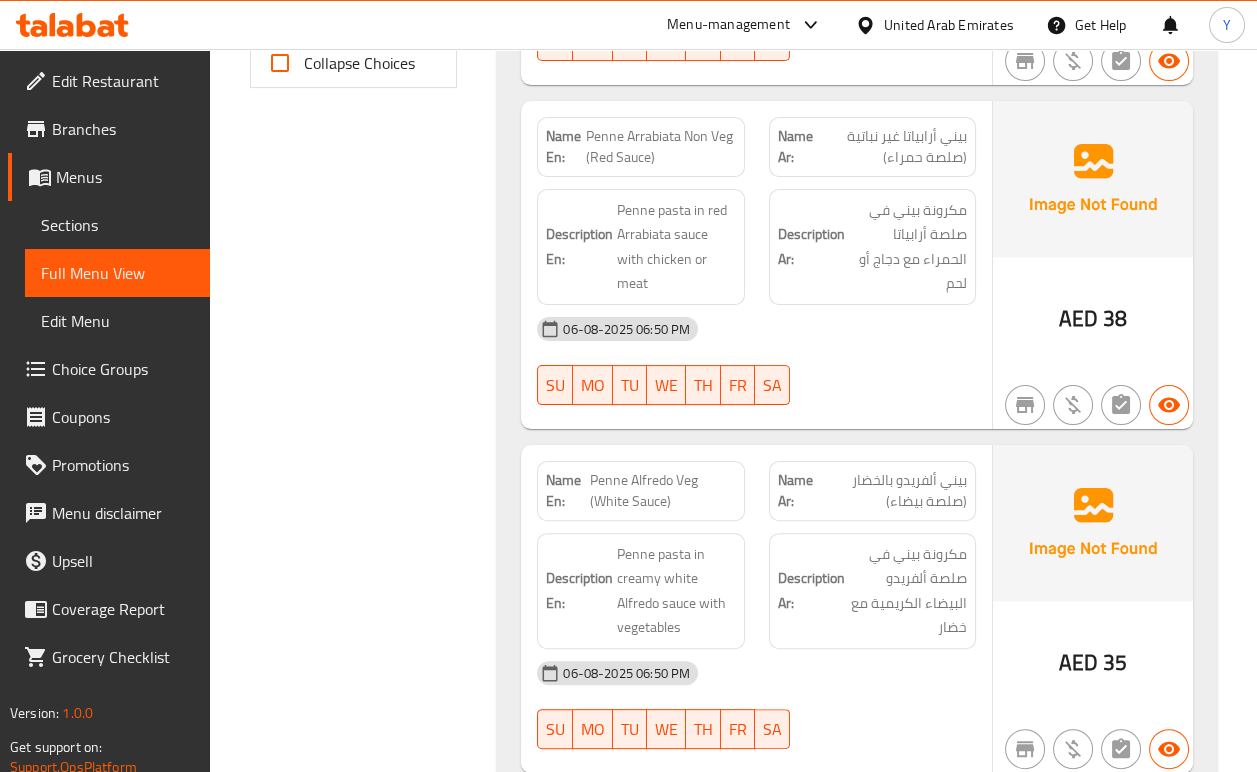 scroll, scrollTop: 933, scrollLeft: 0, axis: vertical 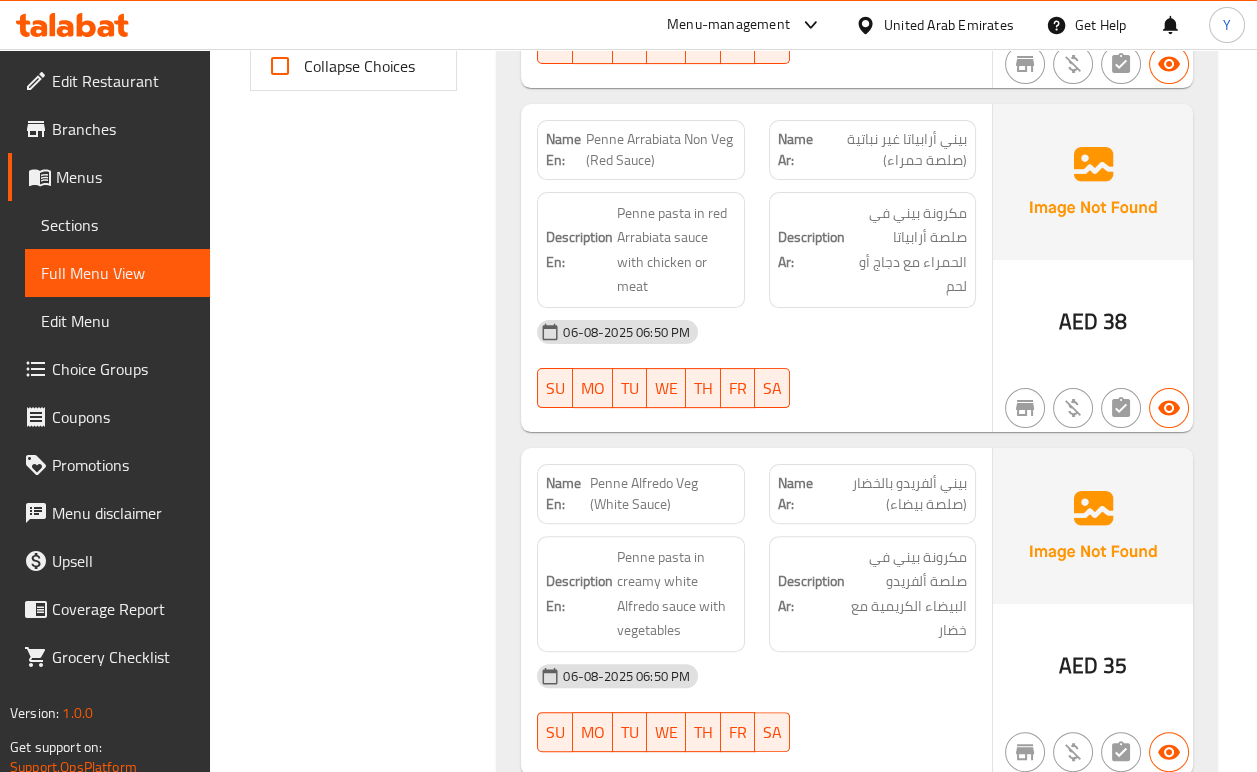 click on "Penne Arrabiata Non Veg (Red Sauce)" at bounding box center (660, 150) 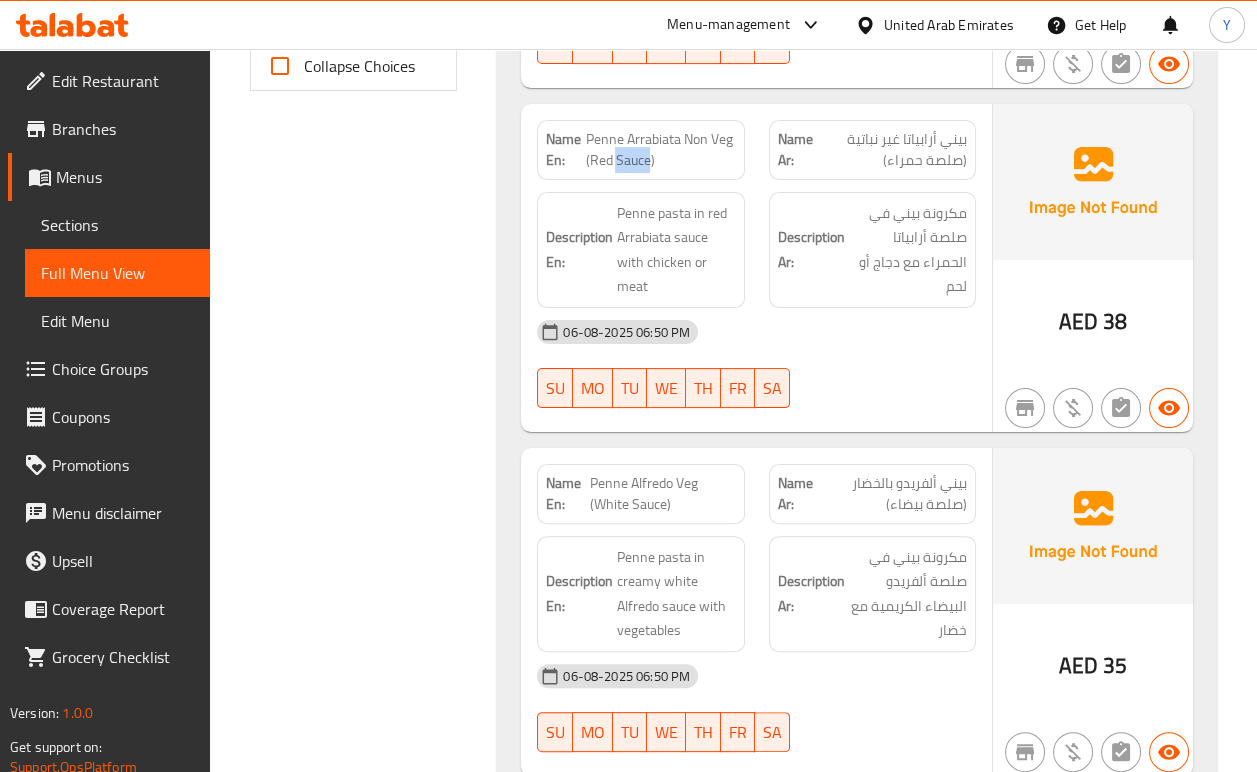 click on "Name En: Penne Arrabiata Non Veg (Red Sauce)" at bounding box center [640, 150] 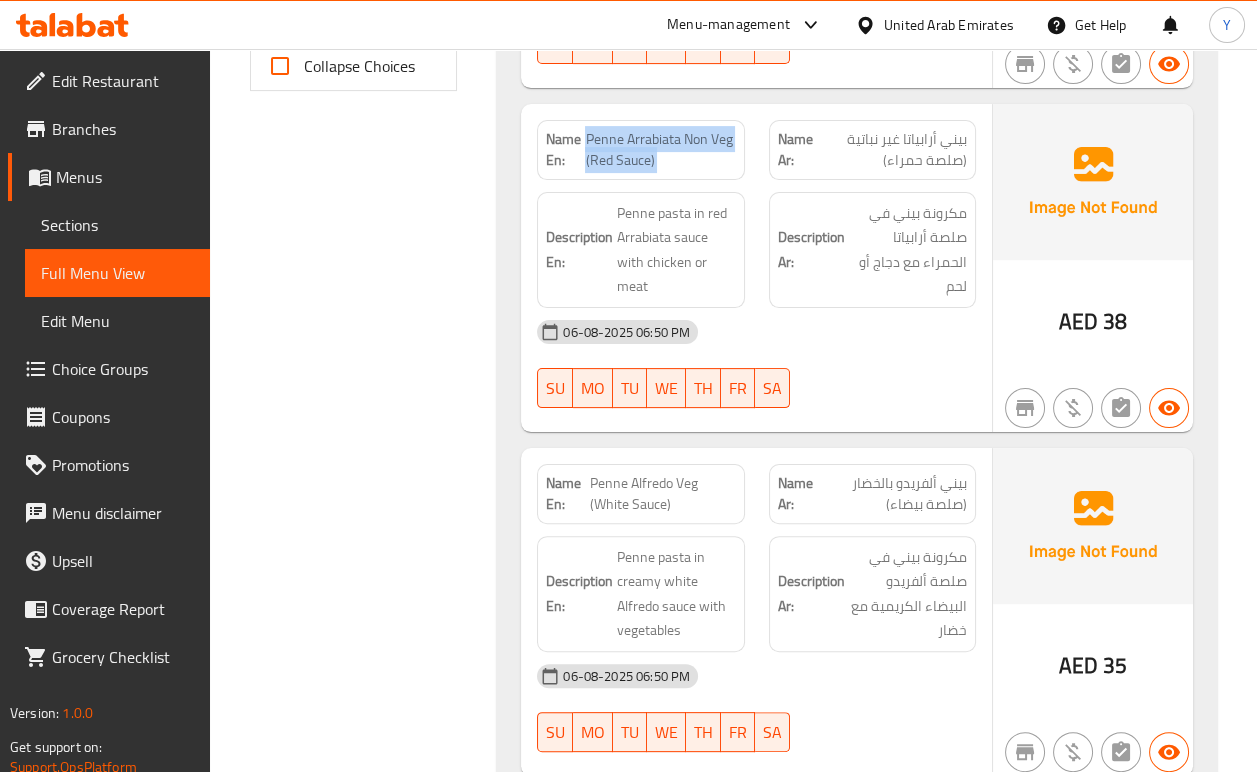 click on "Name En: Penne Arrabiata Non Veg (Red Sauce)" at bounding box center (640, 150) 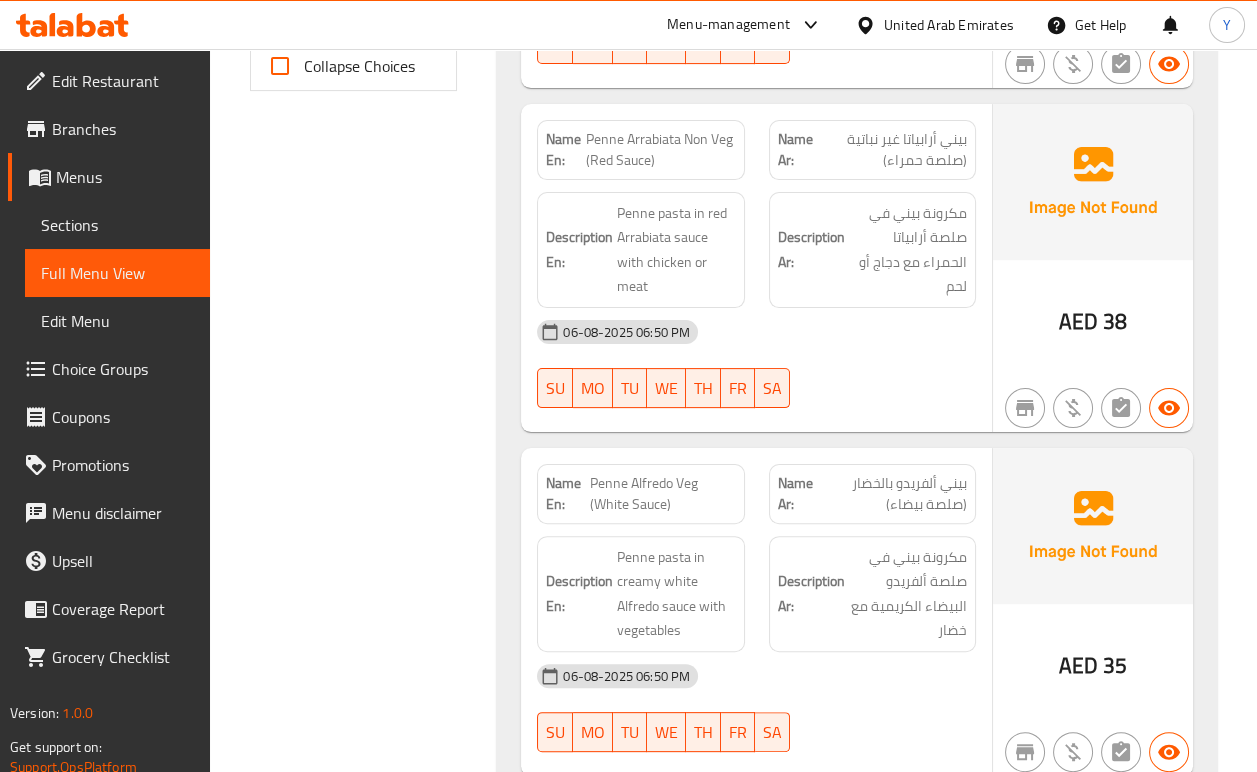 click at bounding box center [872, 408] 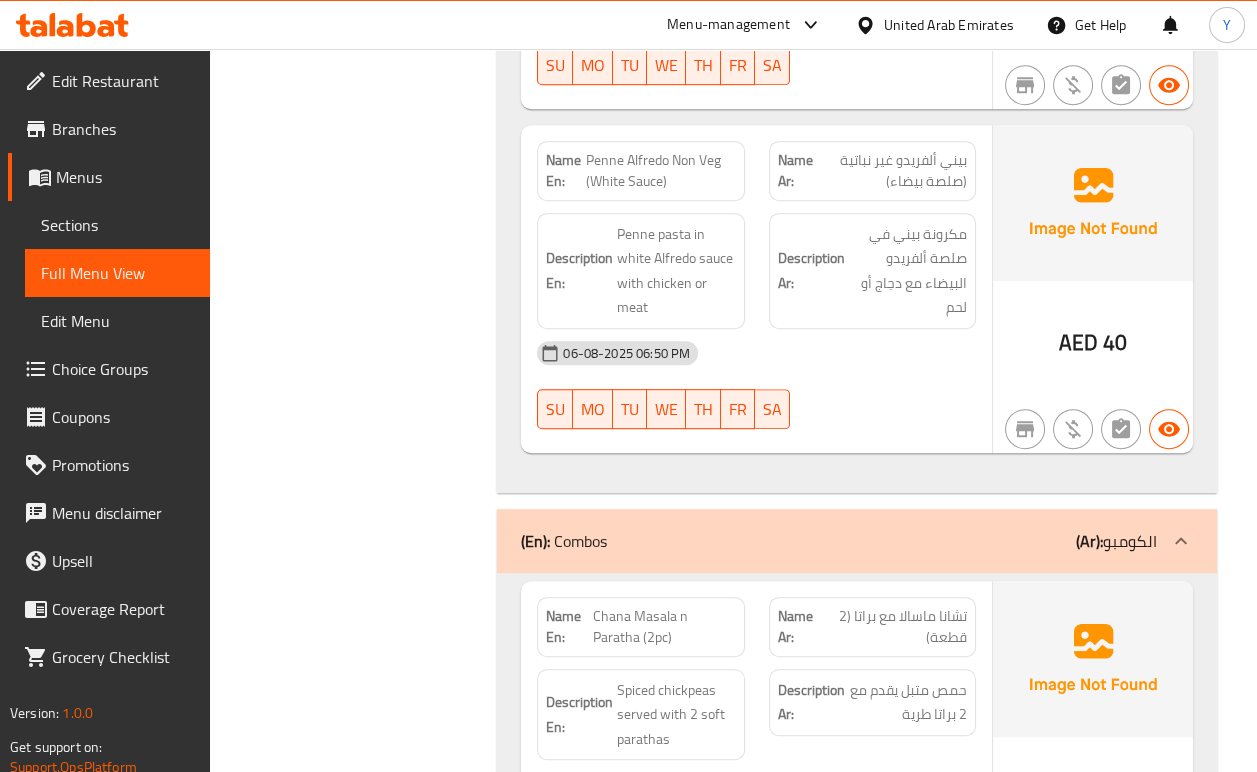scroll, scrollTop: 1644, scrollLeft: 0, axis: vertical 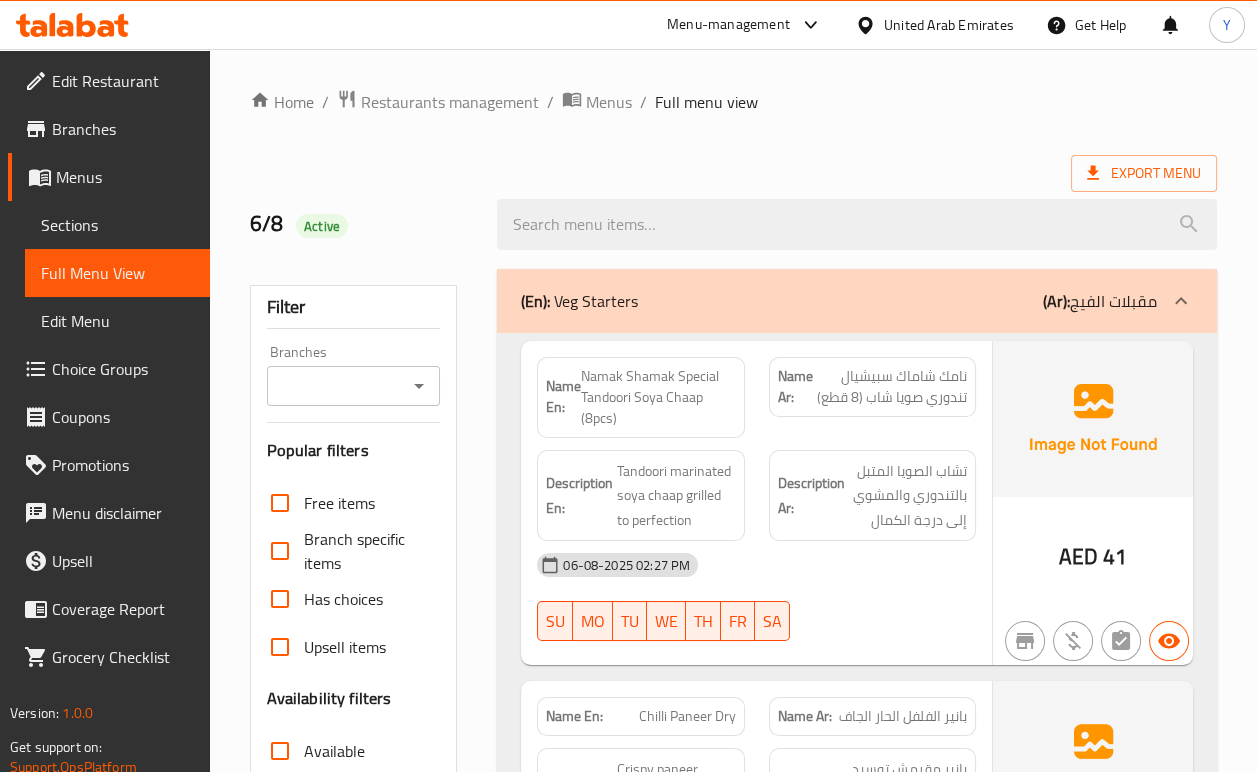 click on "[DATE] [TIME] SU MO TU WE TH FR SA" at bounding box center [756, 597] 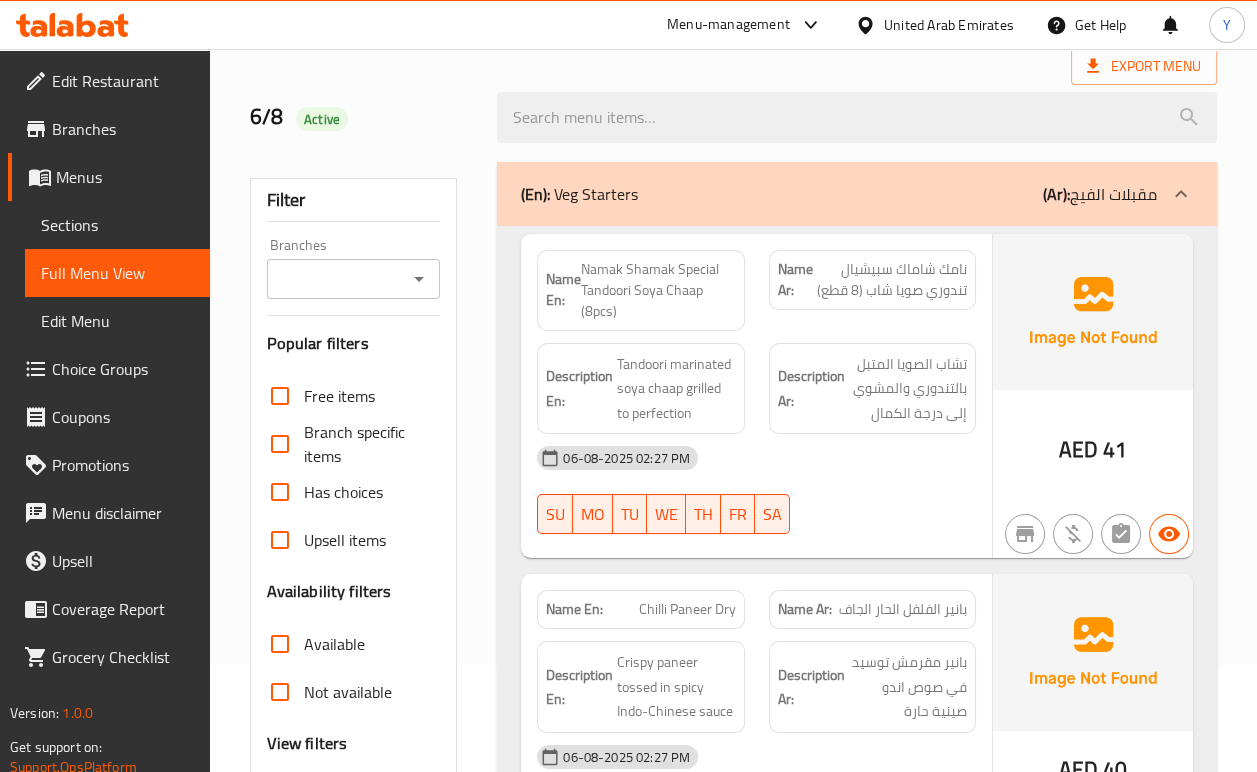 scroll, scrollTop: 355, scrollLeft: 0, axis: vertical 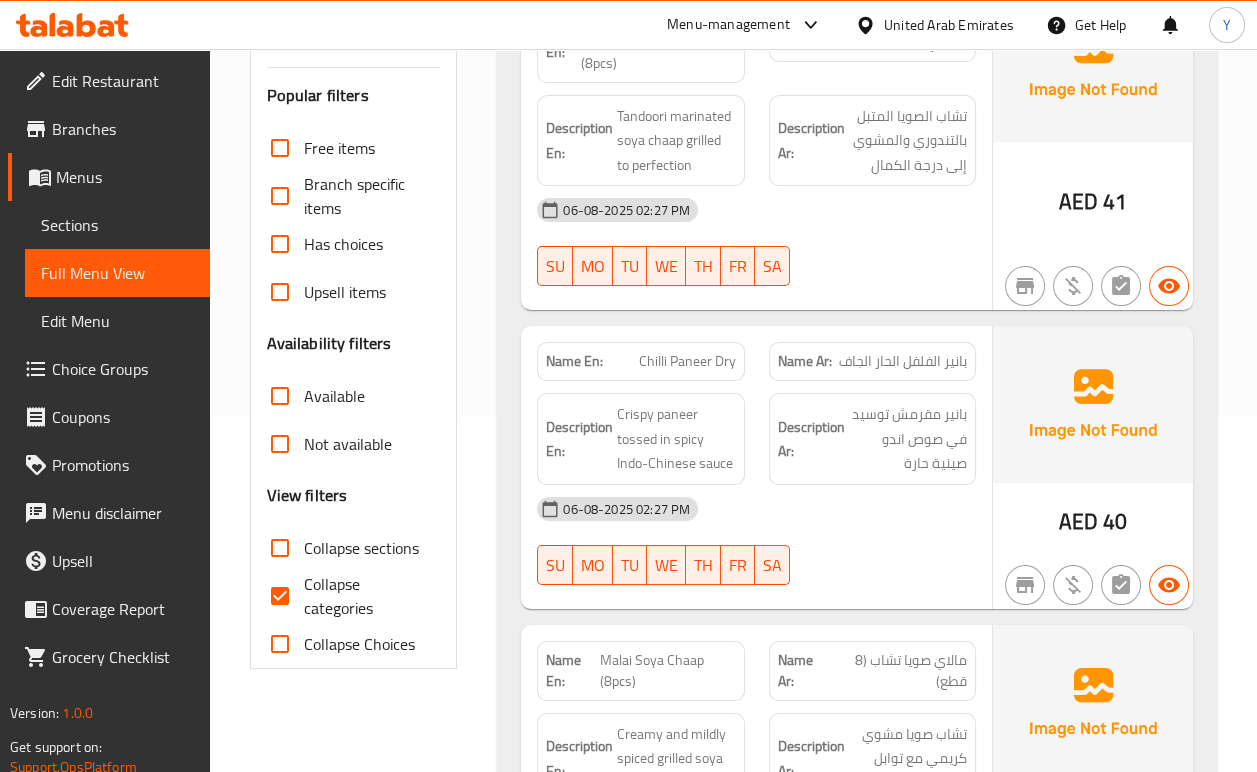drag, startPoint x: 304, startPoint y: 618, endPoint x: 303, endPoint y: 605, distance: 13.038404 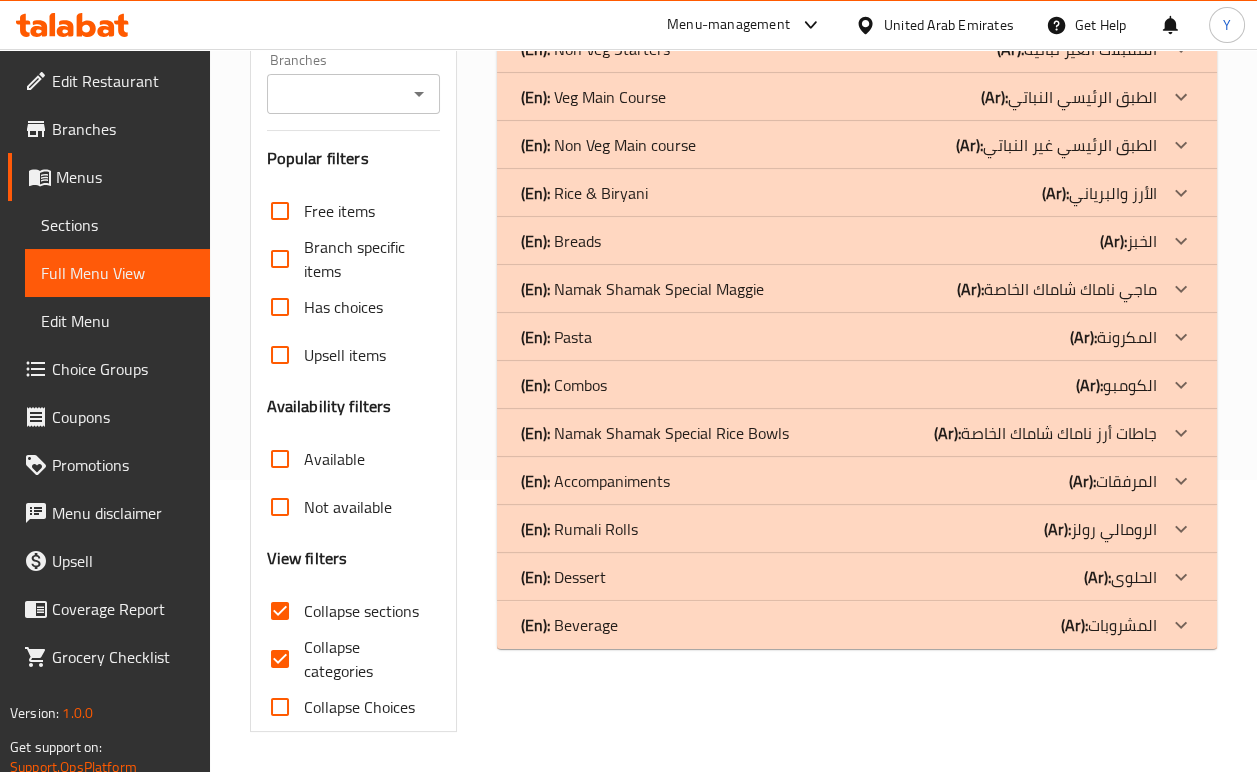 scroll, scrollTop: 291, scrollLeft: 0, axis: vertical 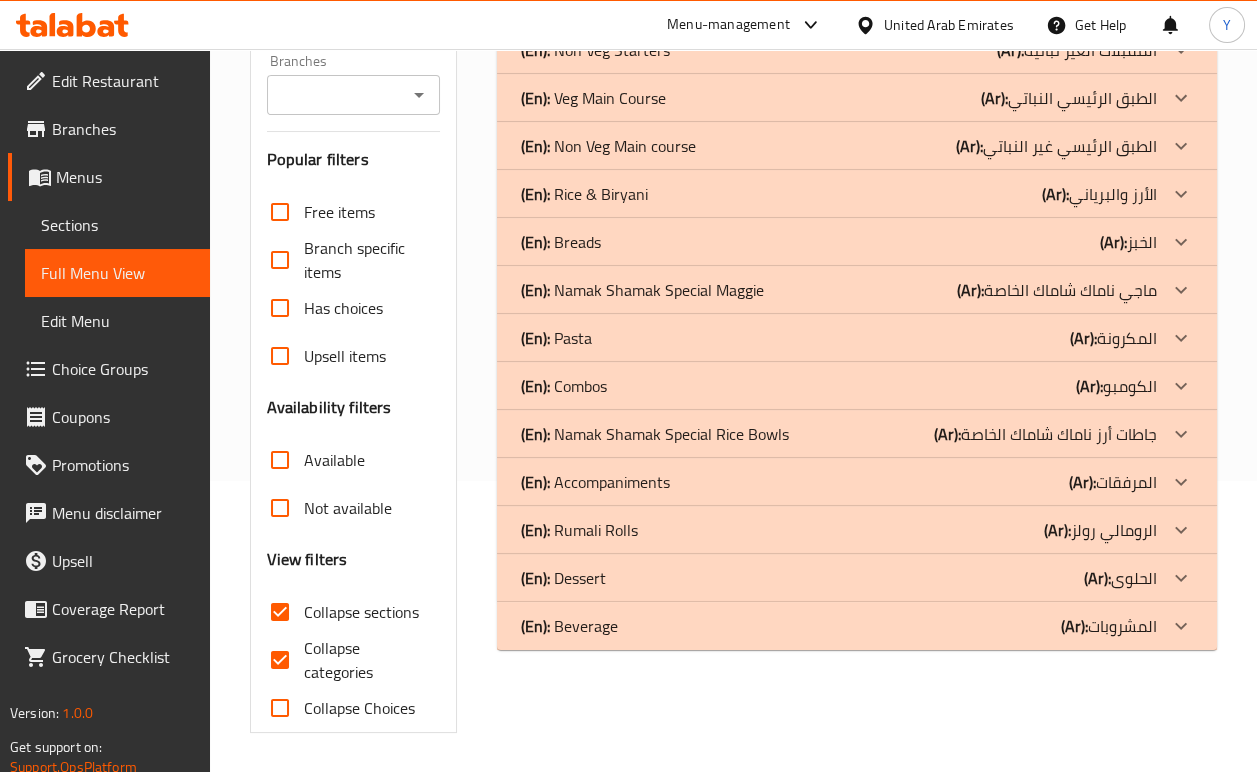 drag, startPoint x: 280, startPoint y: 595, endPoint x: 281, endPoint y: 678, distance: 83.00603 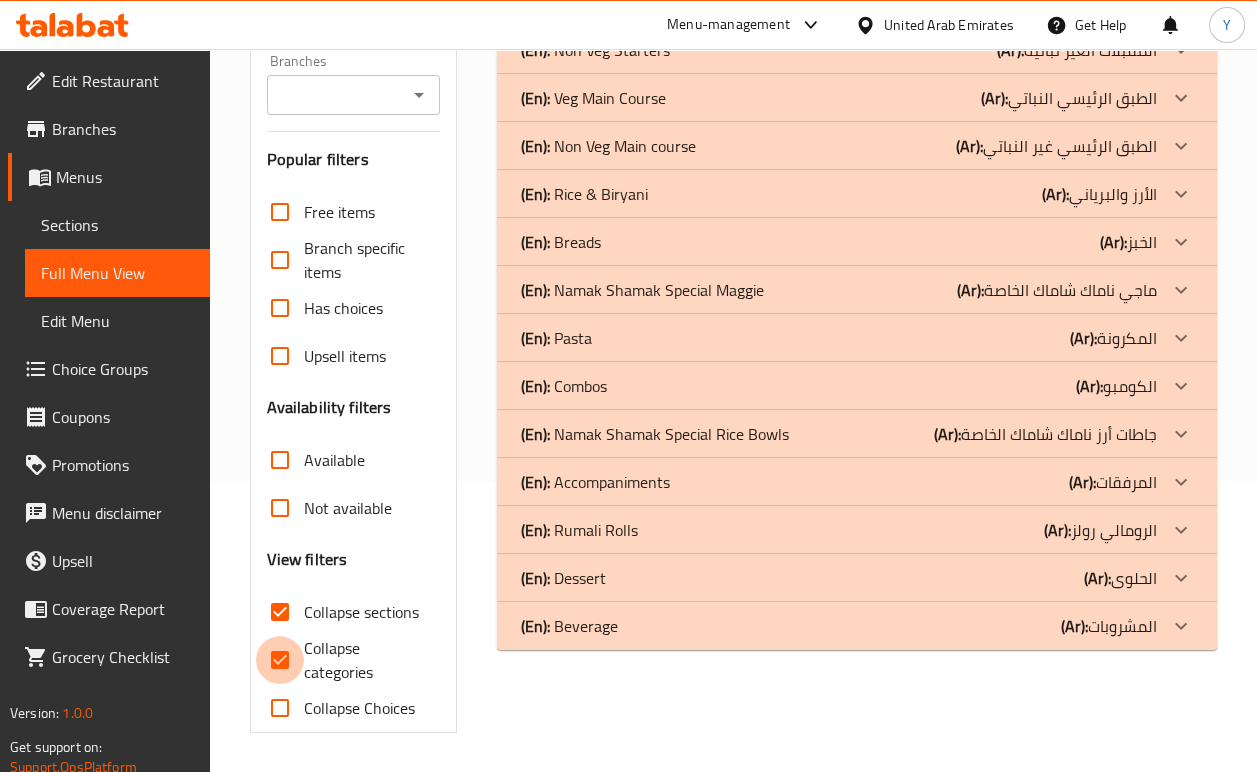 click on "Collapse categories" at bounding box center [280, 660] 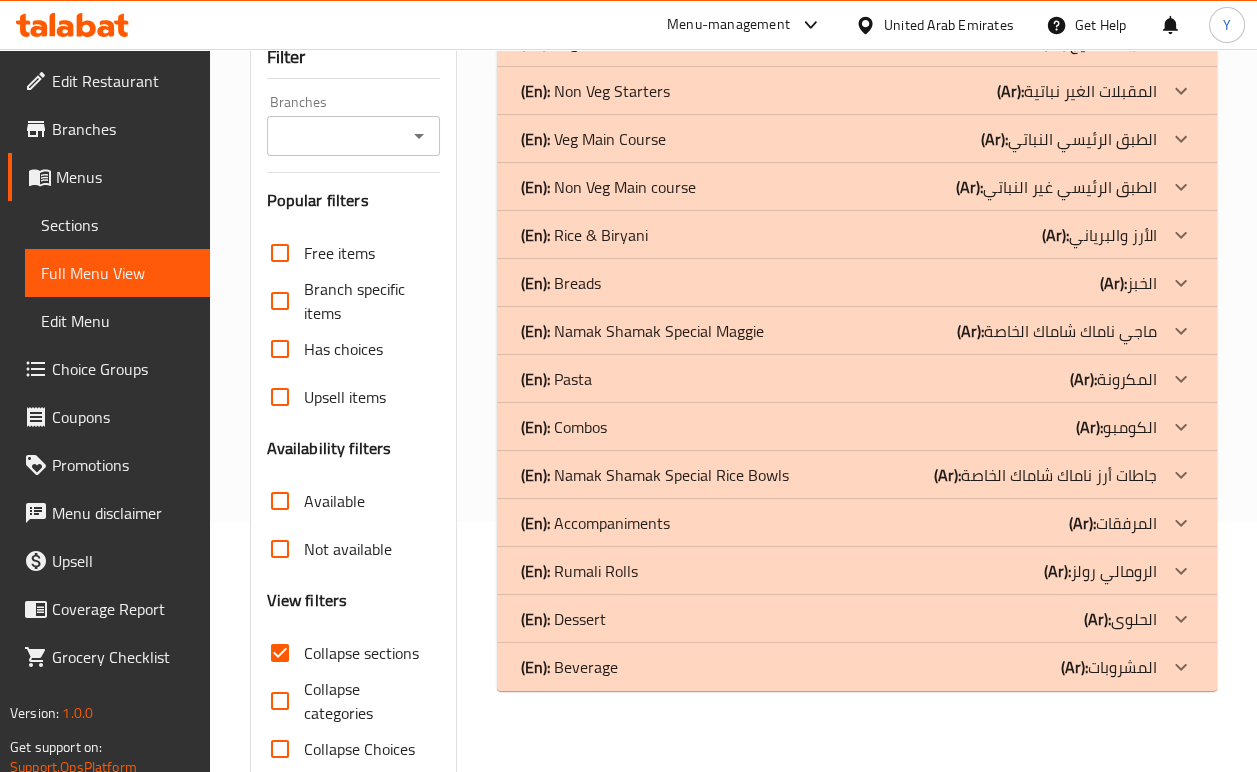 scroll, scrollTop: 247, scrollLeft: 0, axis: vertical 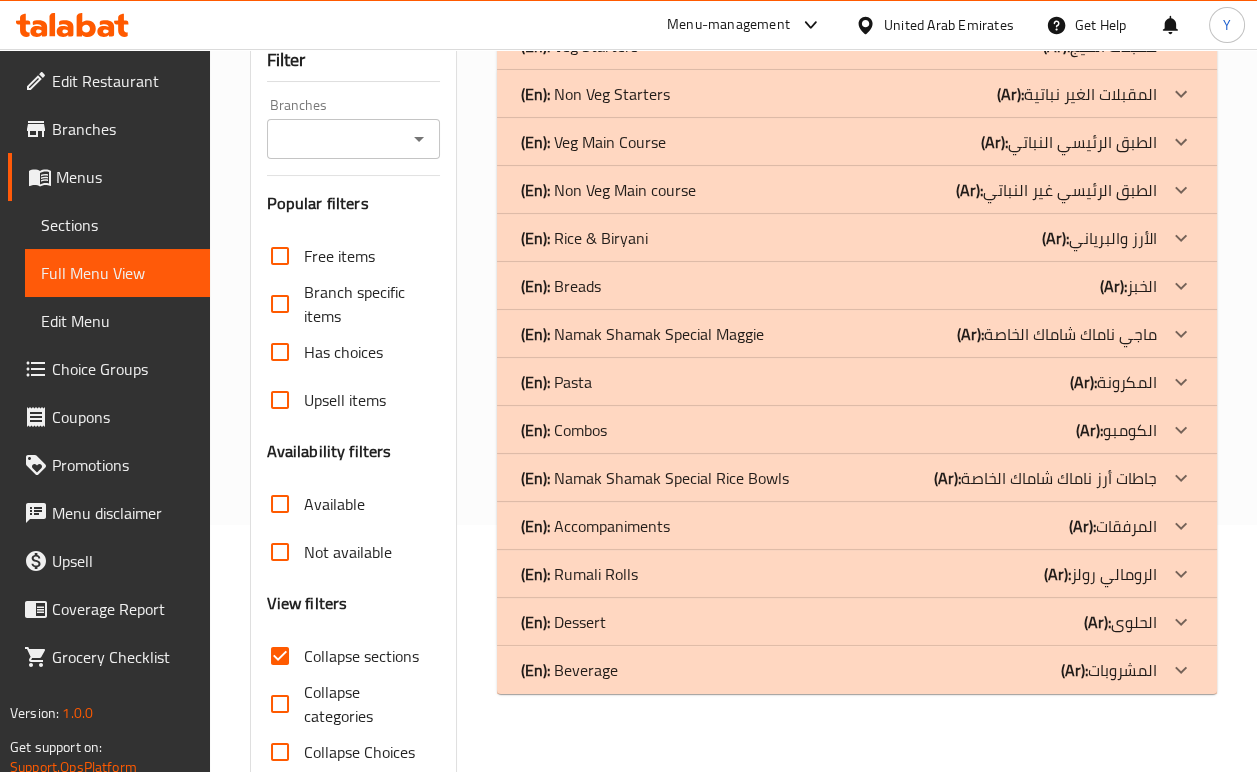 drag, startPoint x: 1156, startPoint y: 371, endPoint x: 1157, endPoint y: 389, distance: 18.027756 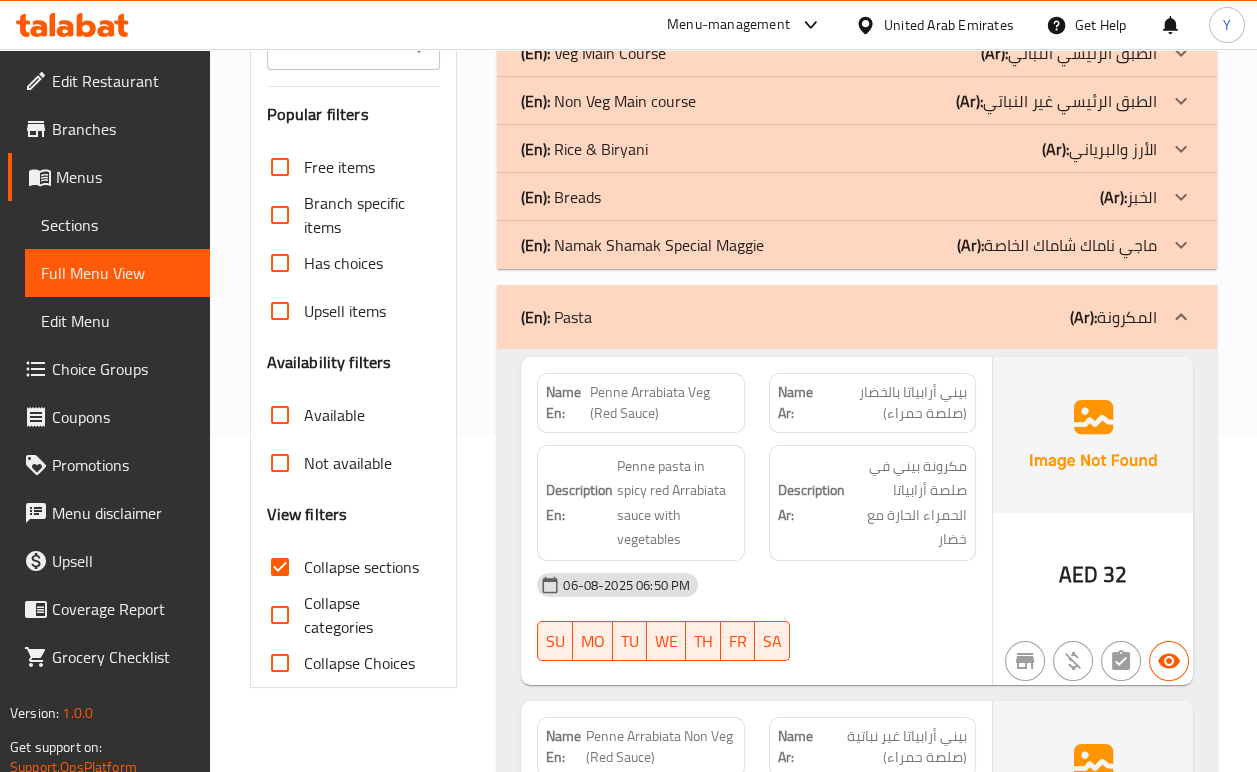 click on "06-08-2025 06:50 PM" at bounding box center [756, 585] 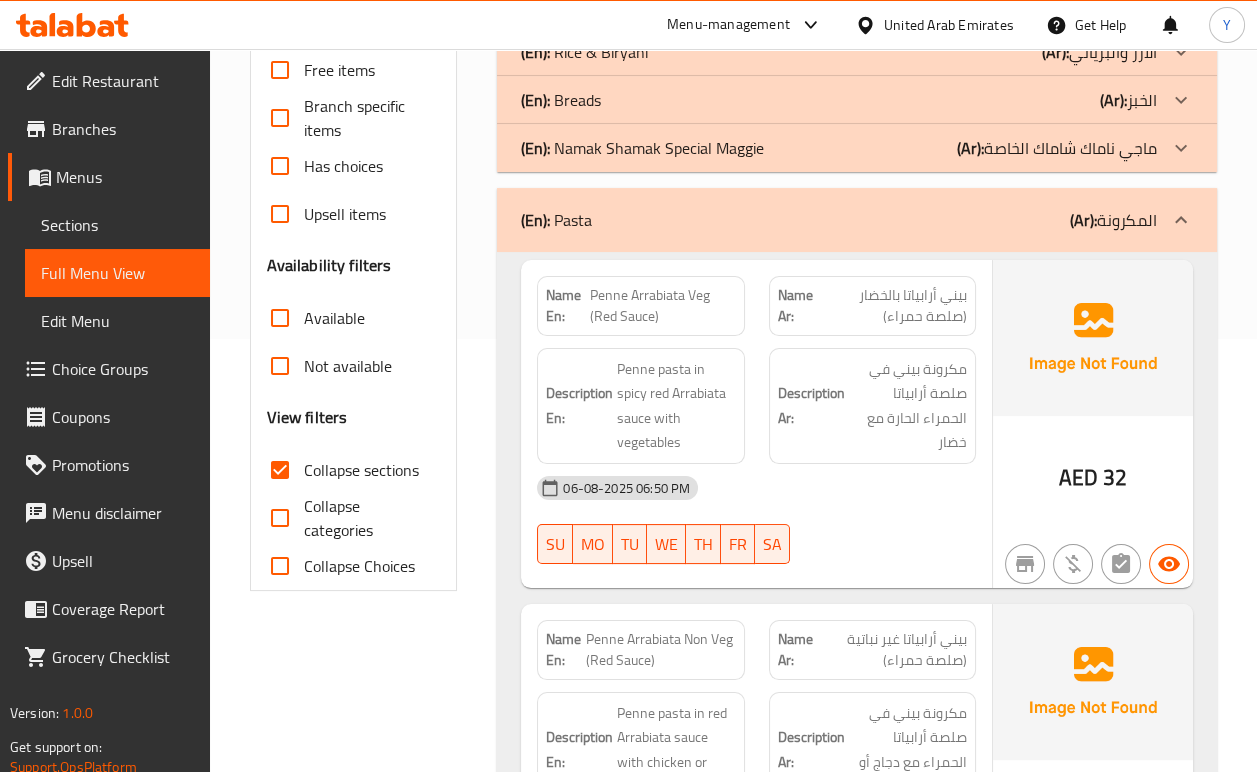 scroll, scrollTop: 380, scrollLeft: 0, axis: vertical 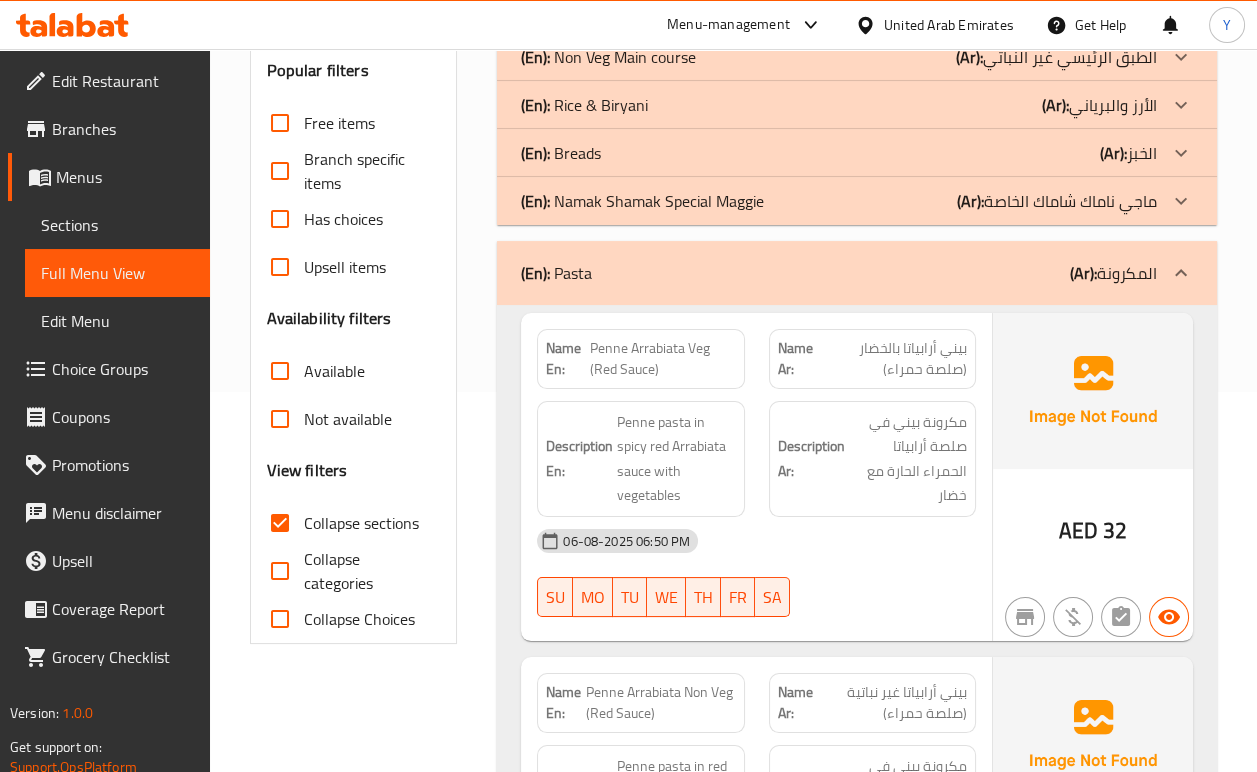 drag, startPoint x: 1176, startPoint y: 285, endPoint x: 1120, endPoint y: 463, distance: 186.60118 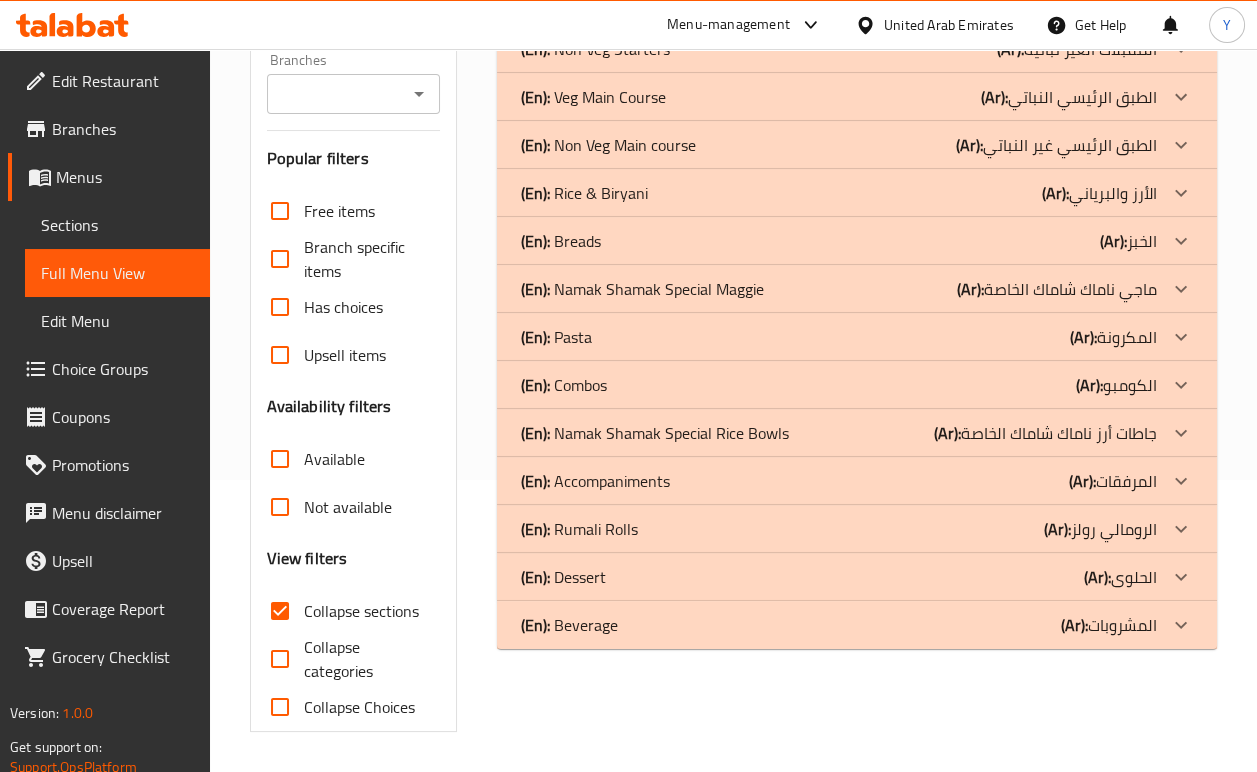 scroll, scrollTop: 291, scrollLeft: 0, axis: vertical 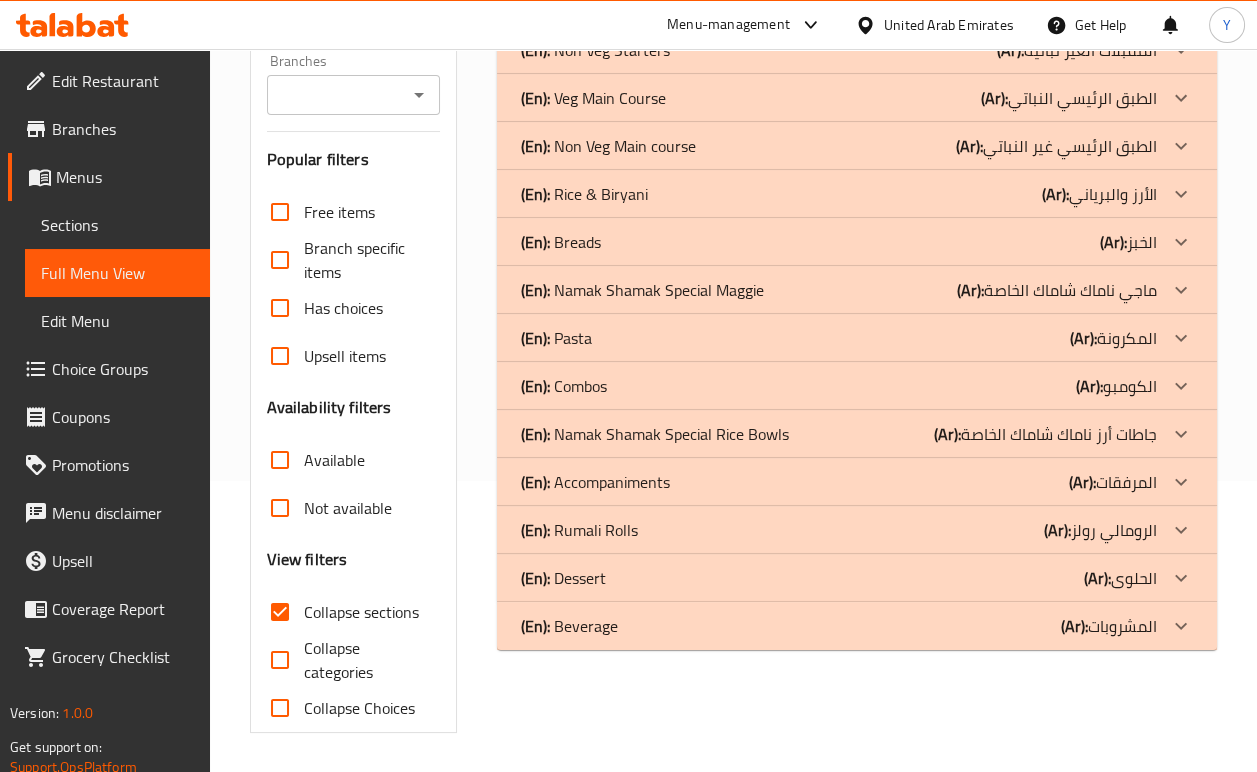 click on "(Ar):" at bounding box center [1056, 2] 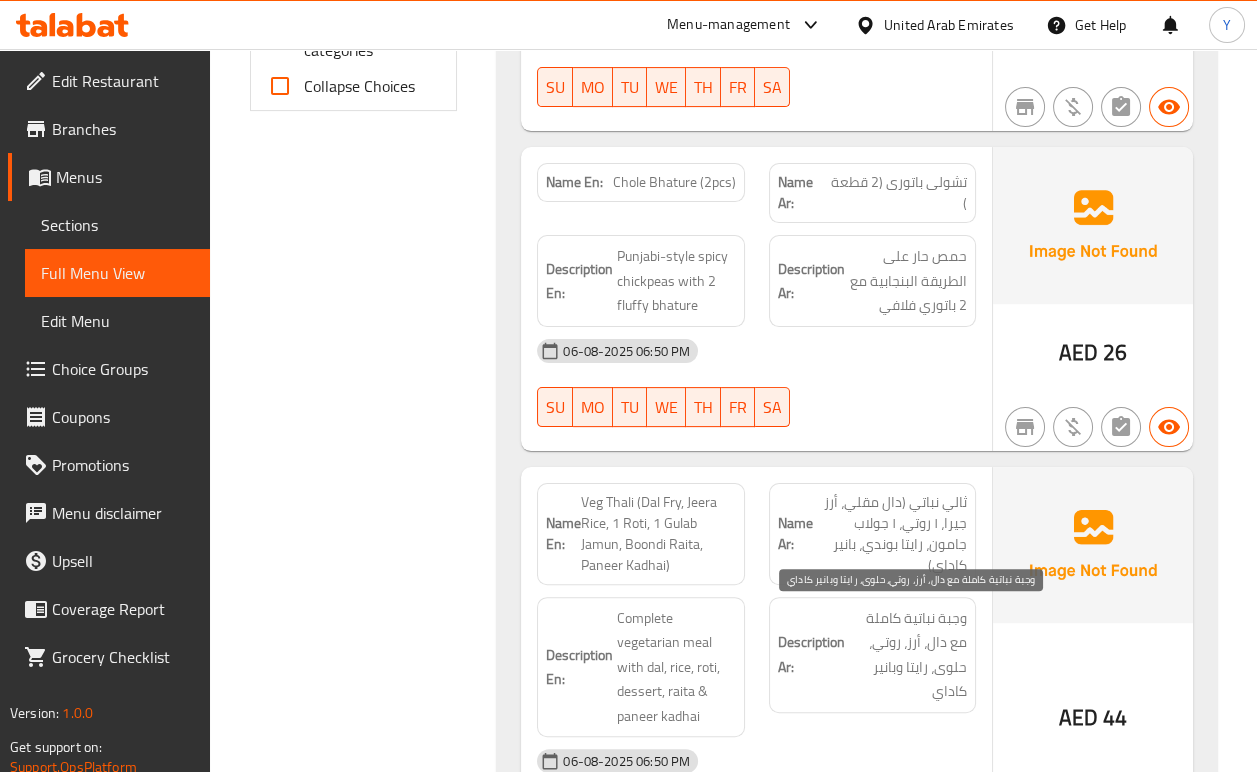 scroll, scrollTop: 1047, scrollLeft: 0, axis: vertical 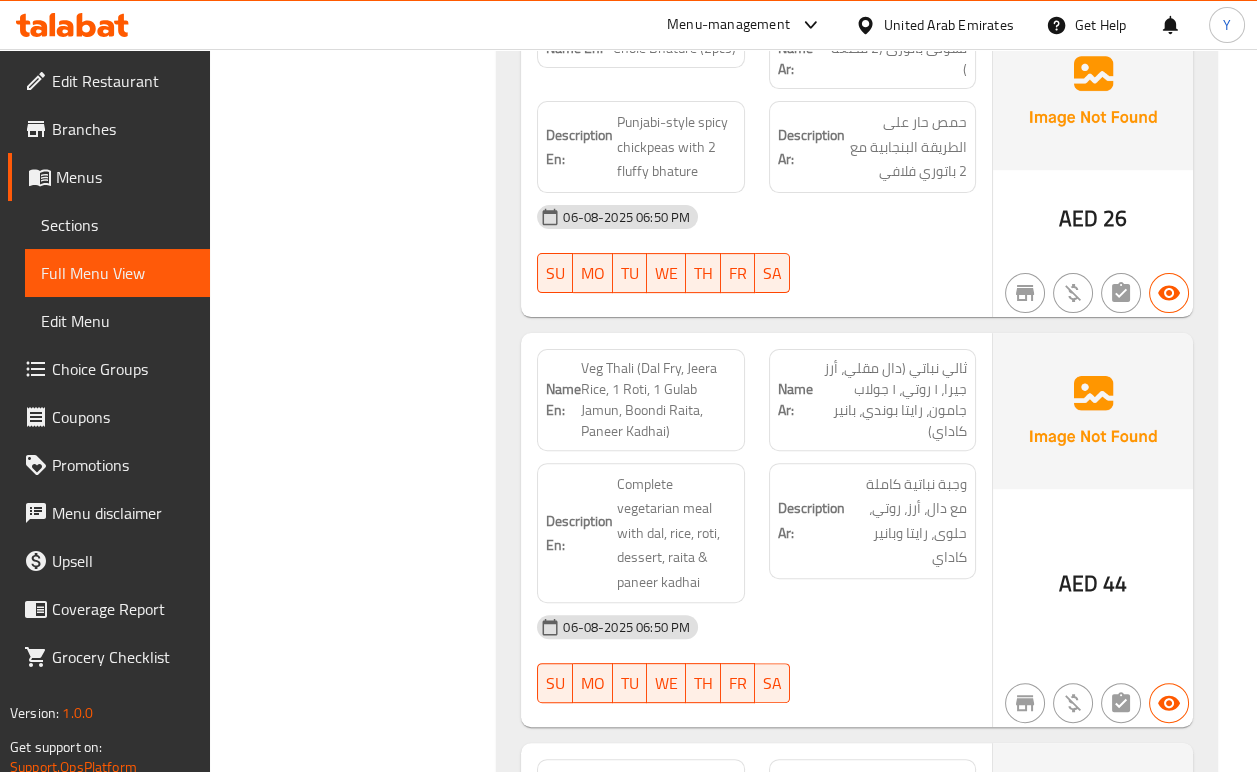 click on "06-08-2025 06:50 PM" at bounding box center [756, 627] 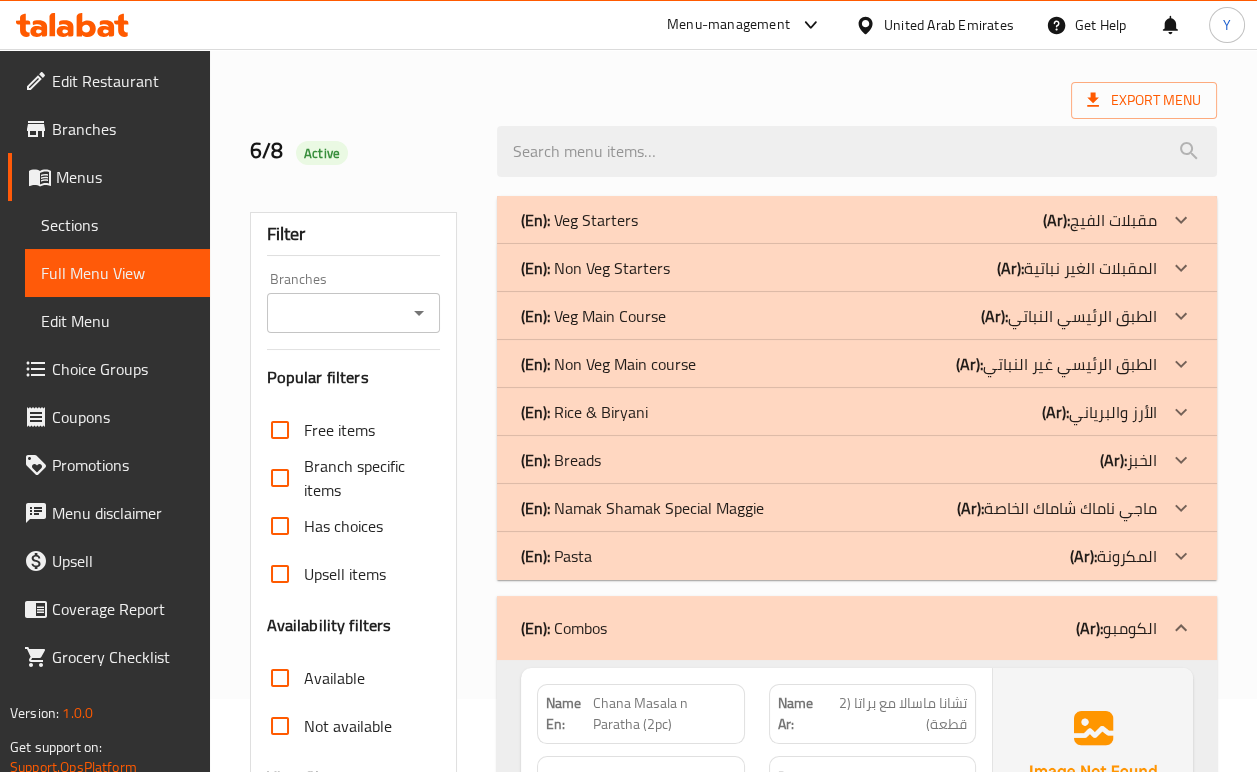 scroll, scrollTop: 0, scrollLeft: 0, axis: both 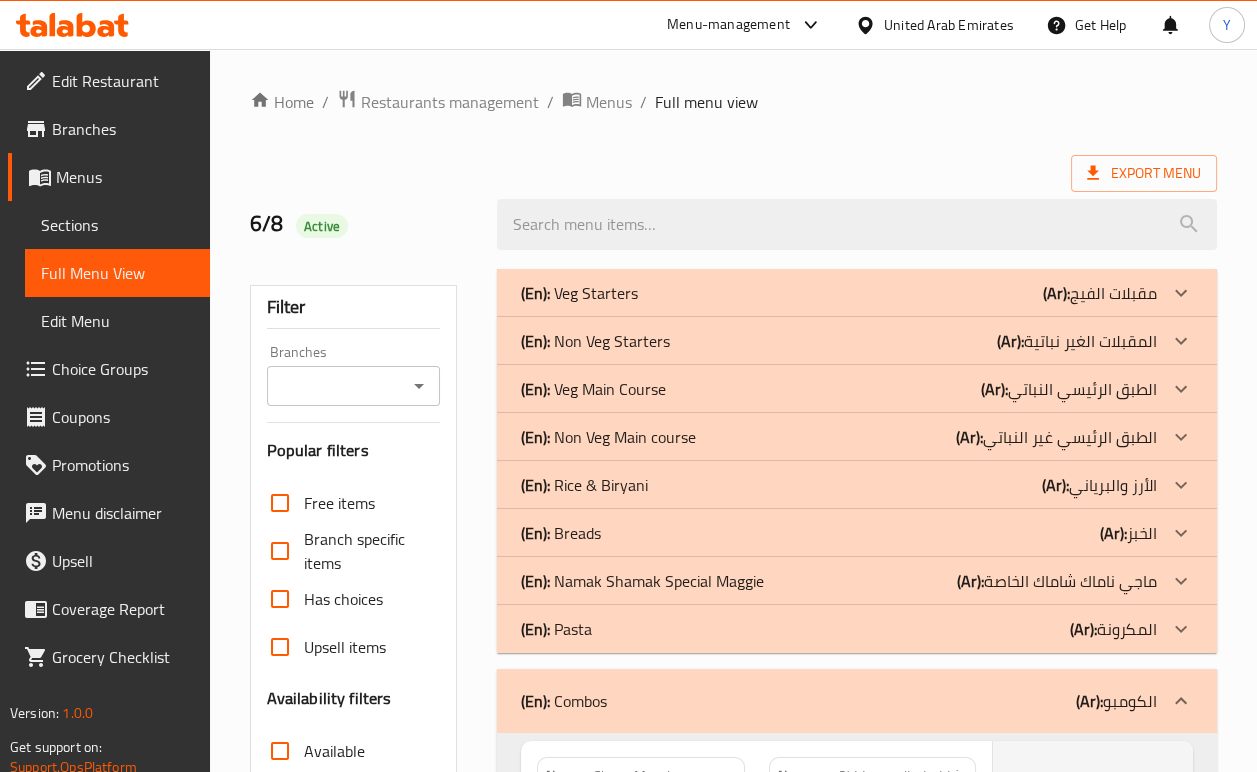 drag, startPoint x: 1178, startPoint y: 710, endPoint x: 1160, endPoint y: 708, distance: 18.110771 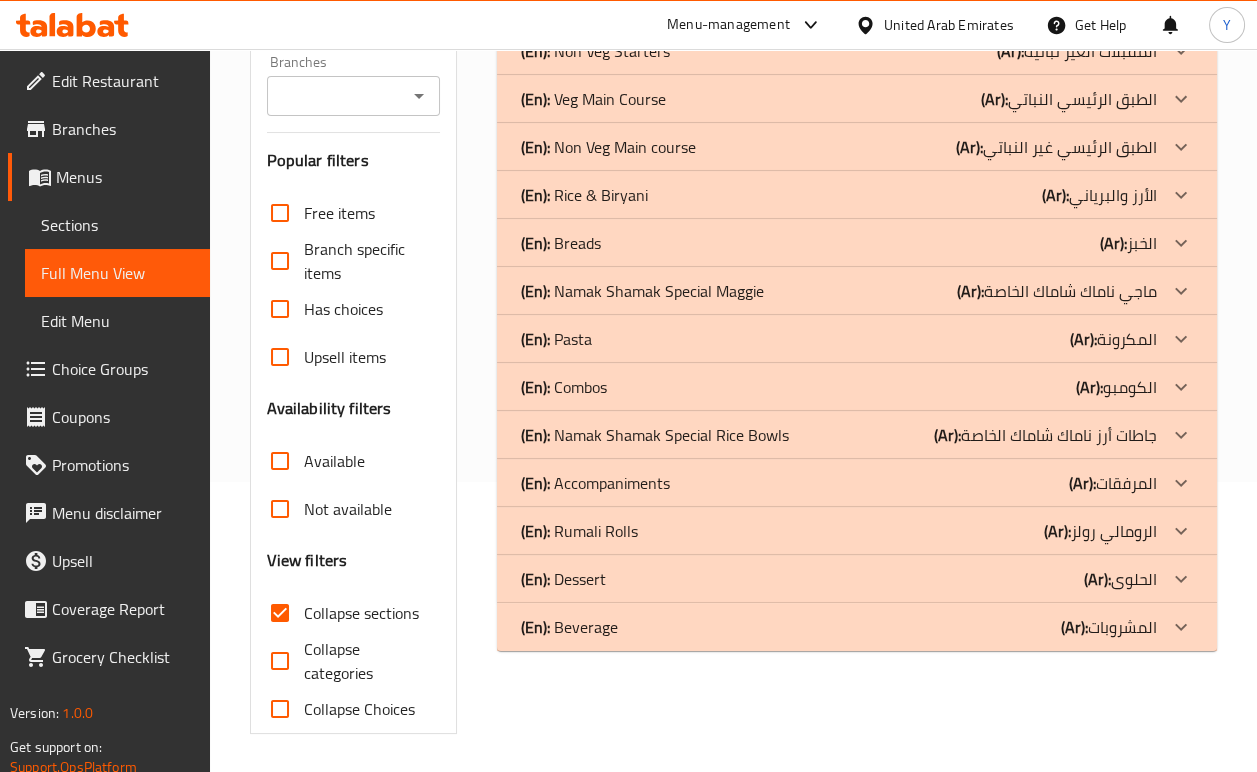scroll, scrollTop: 291, scrollLeft: 0, axis: vertical 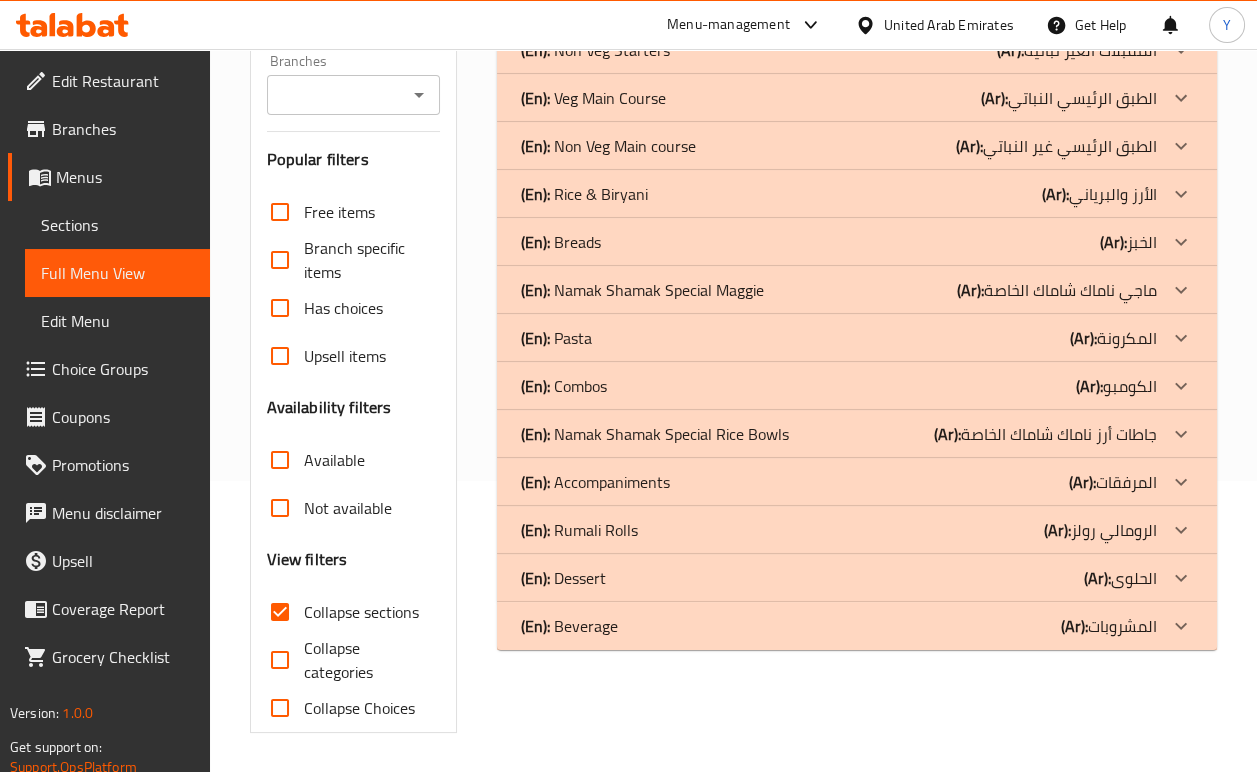 click on "(Ar): جاطات أرز ناماك شاماك الخاصة" at bounding box center [1100, 2] 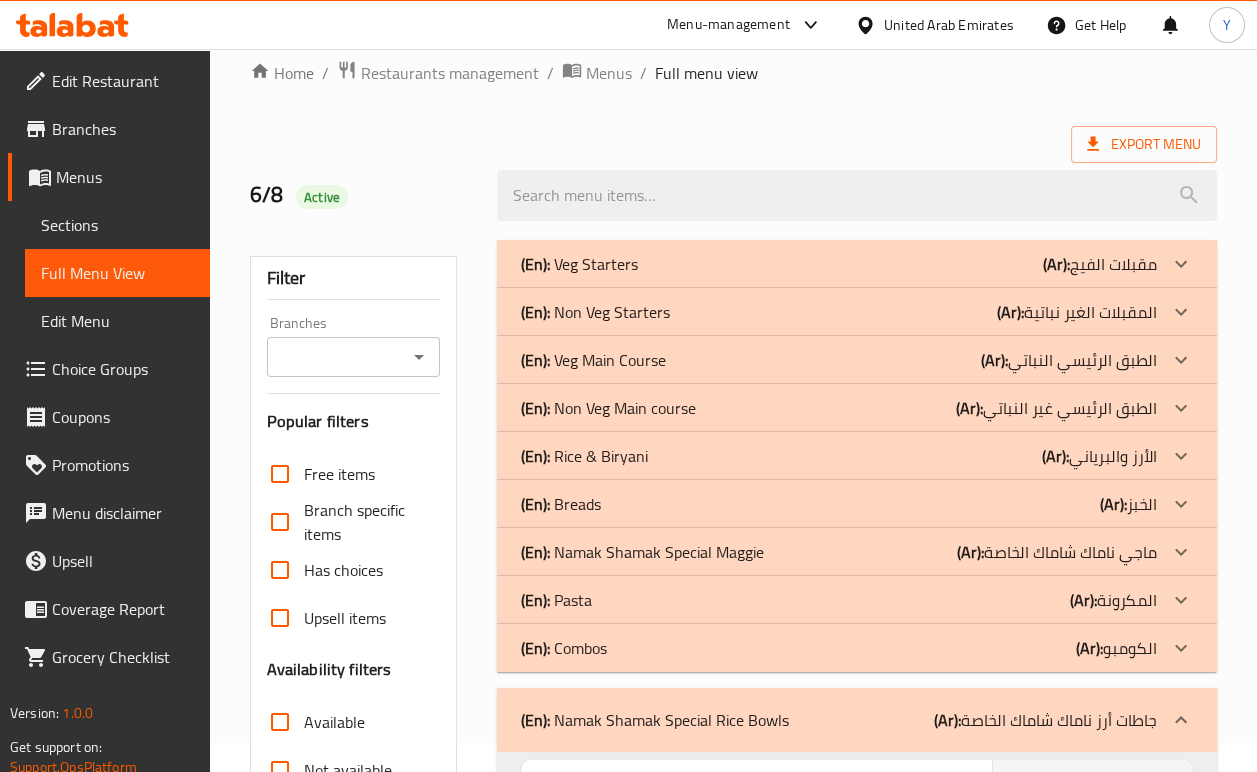 scroll, scrollTop: 0, scrollLeft: 0, axis: both 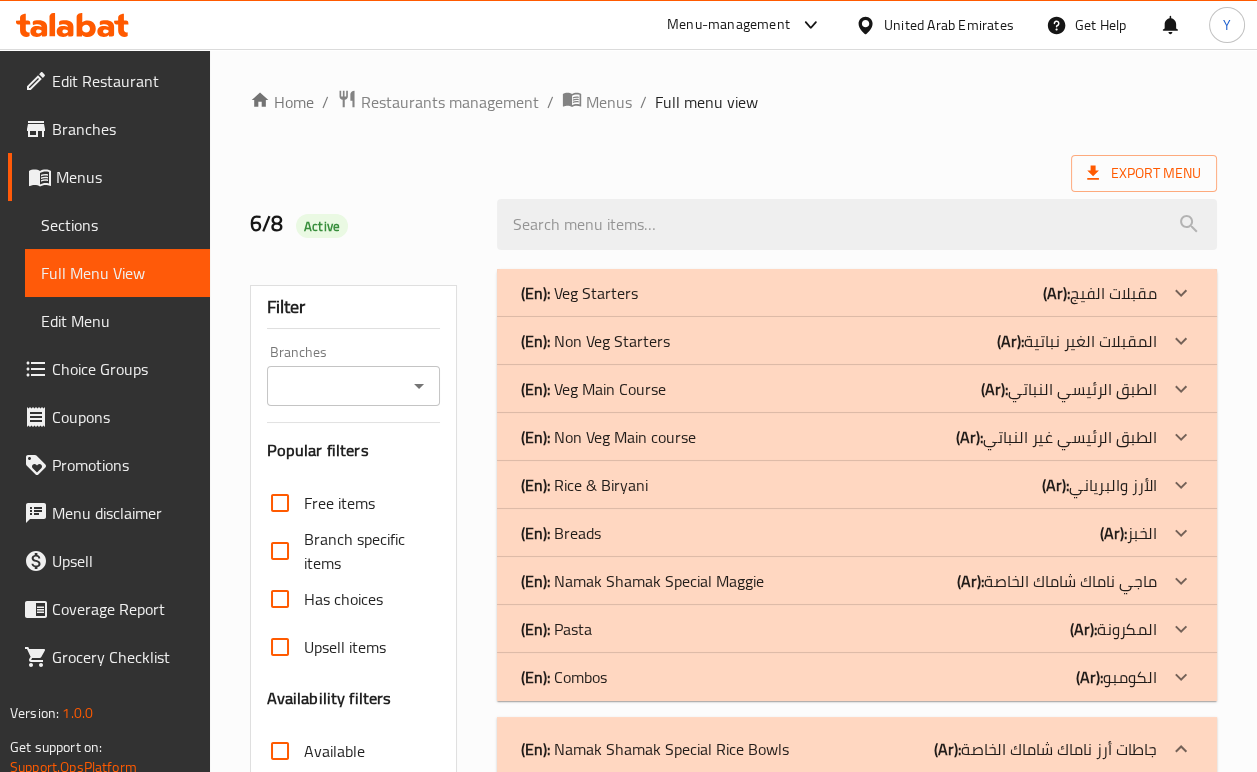 drag, startPoint x: 1184, startPoint y: 747, endPoint x: 946, endPoint y: 694, distance: 243.82986 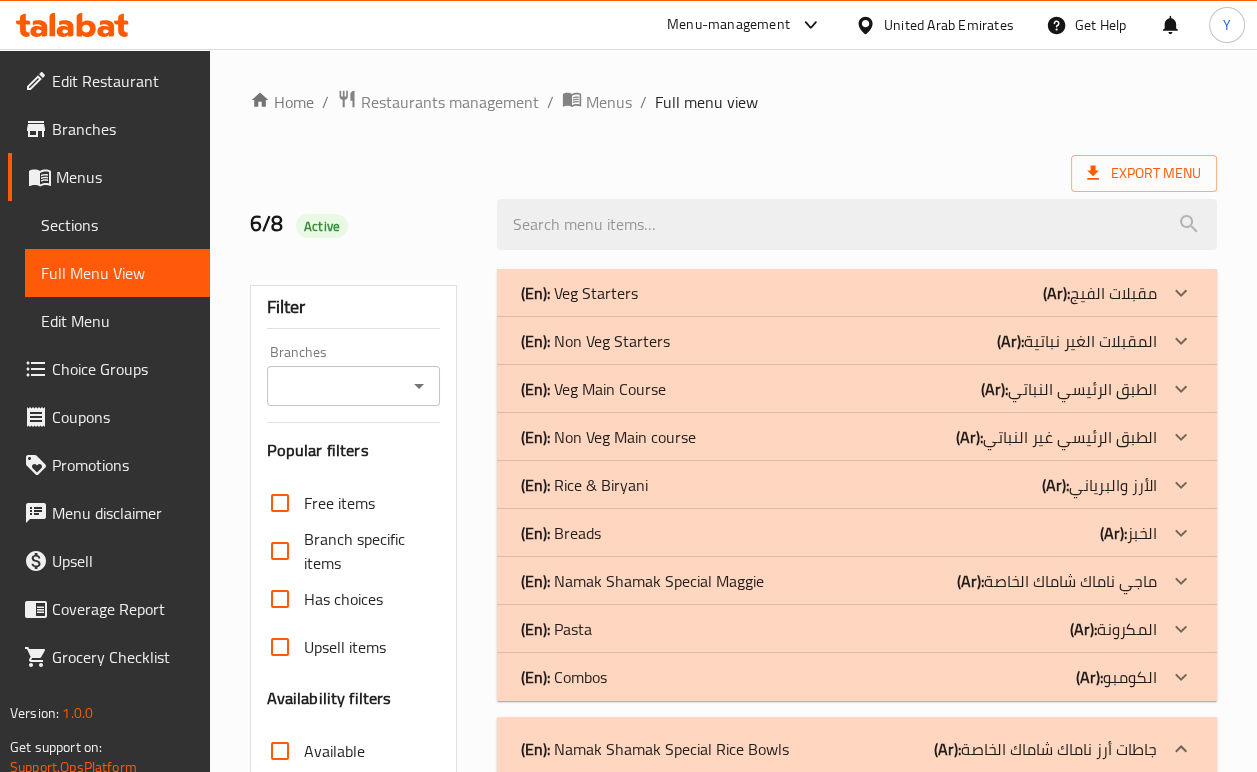 click 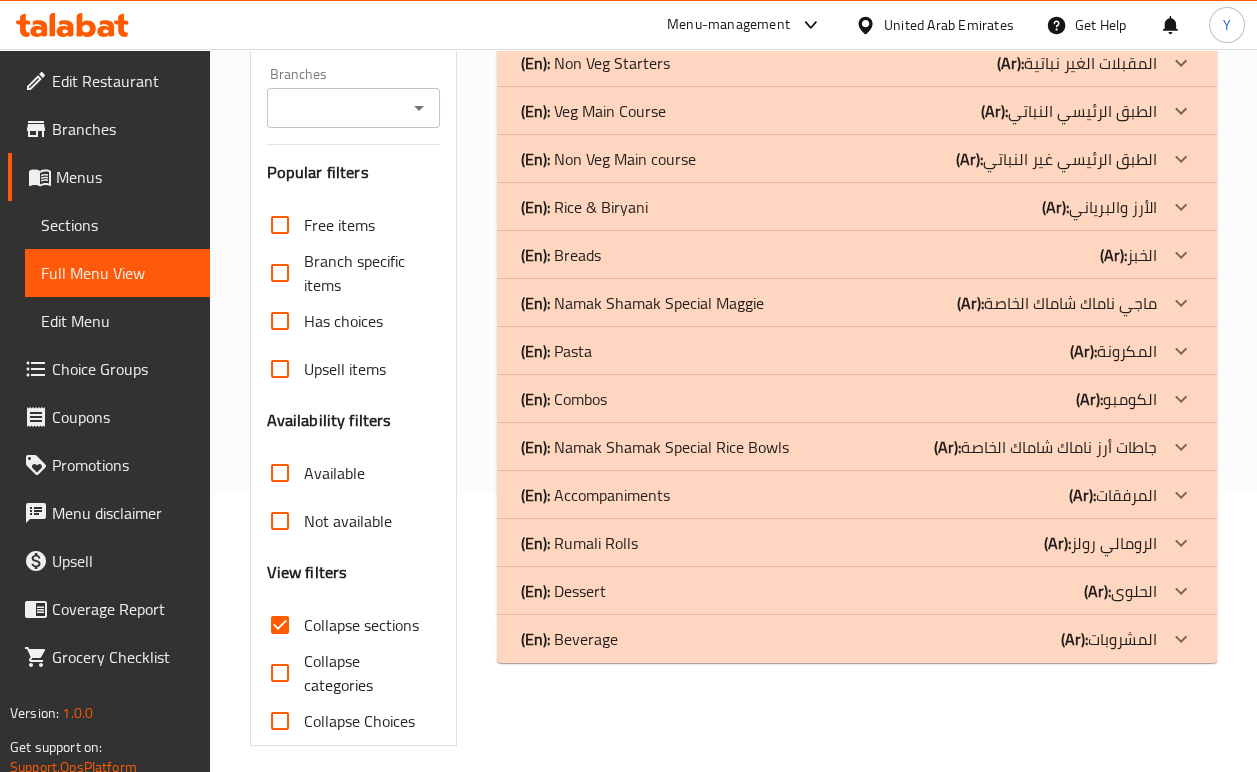 scroll, scrollTop: 291, scrollLeft: 0, axis: vertical 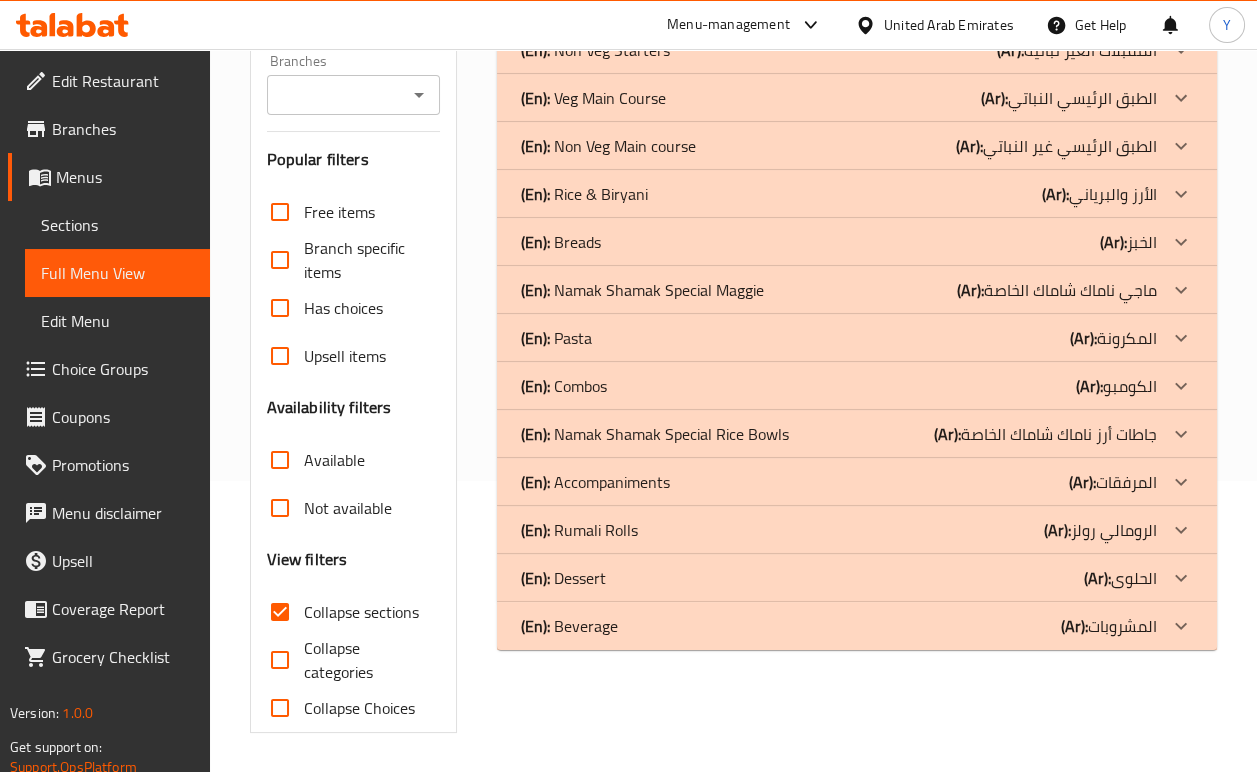 click on "(En):   Accompaniments (Ar): المرفقات" at bounding box center [839, 2] 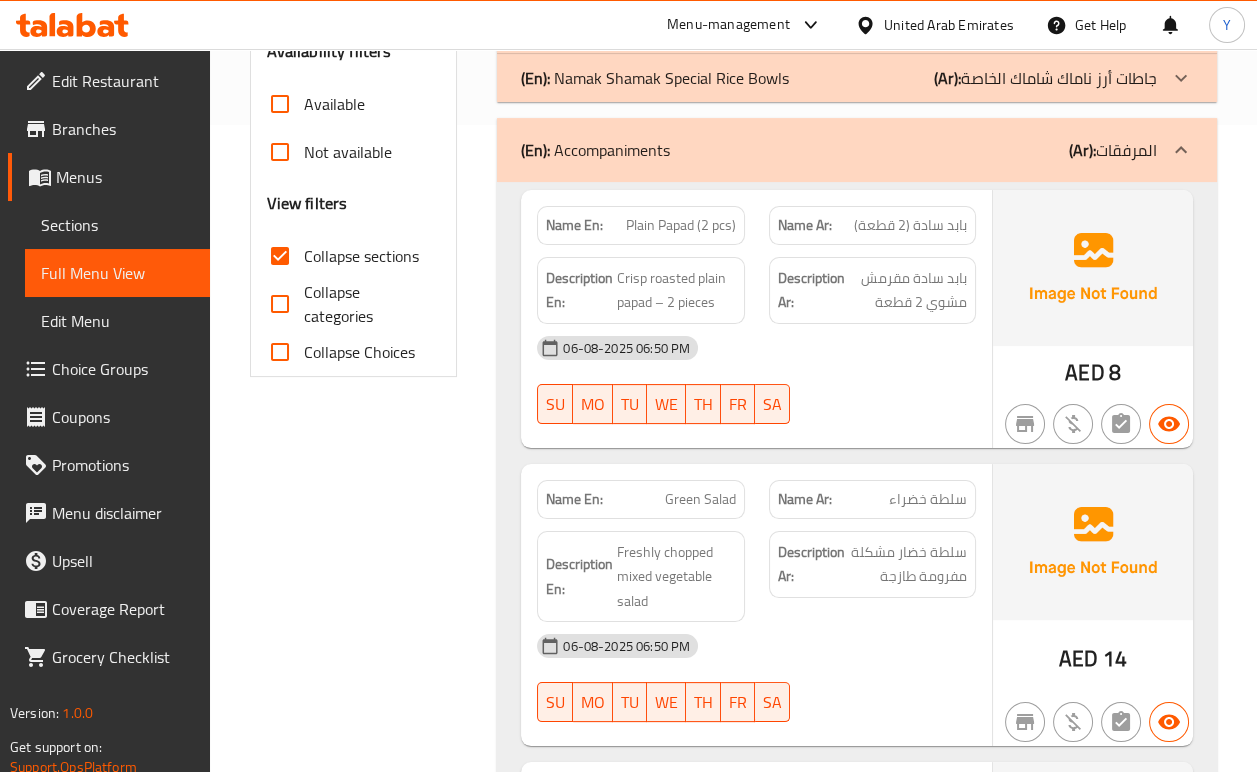 click on "06-08-2025 06:50 PM" at bounding box center [756, 646] 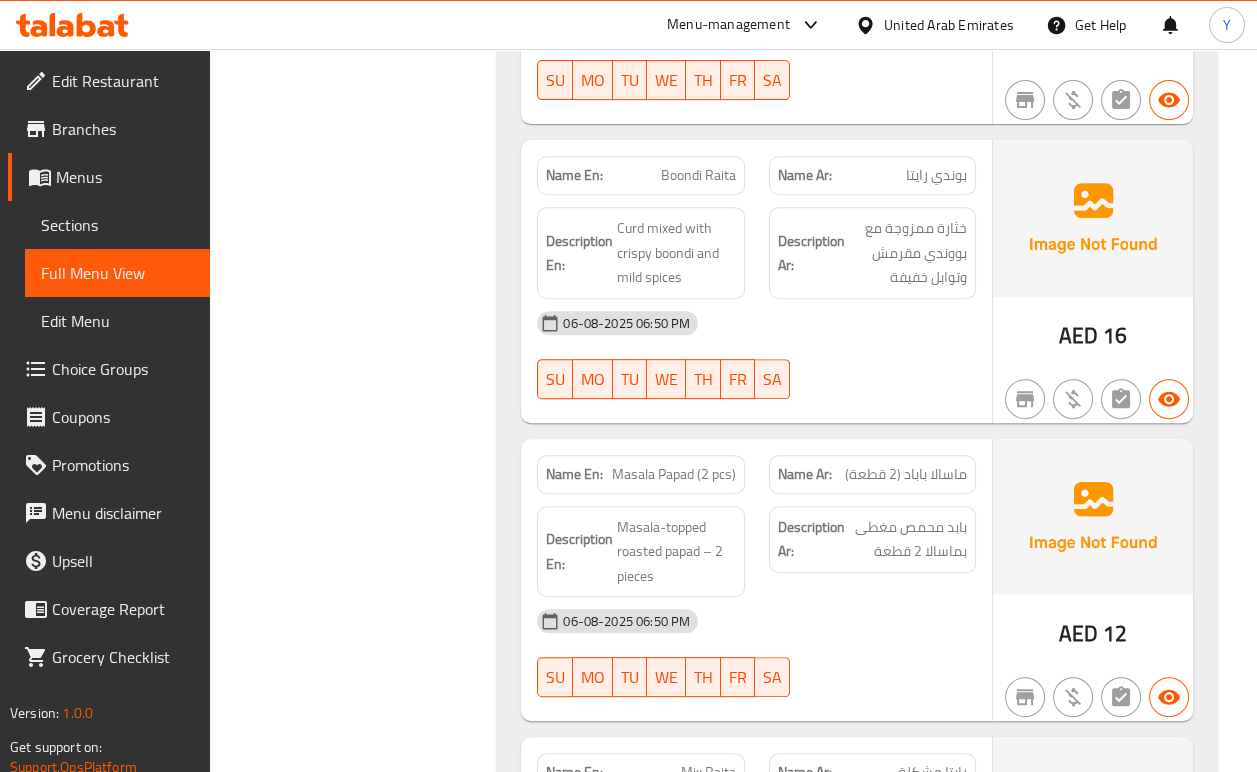 scroll, scrollTop: 1729, scrollLeft: 0, axis: vertical 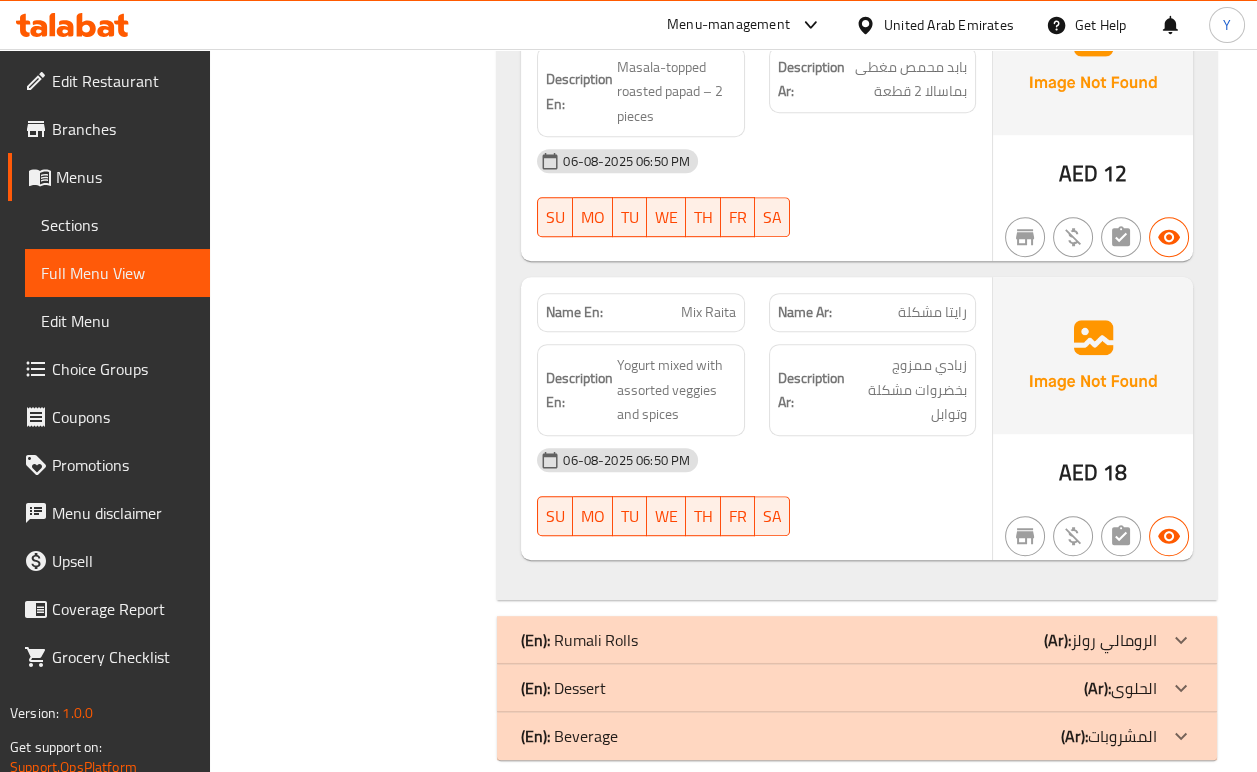 click on "06-08-2025 06:50 PM SU MO TU WE TH FR SA" at bounding box center (756, 492) 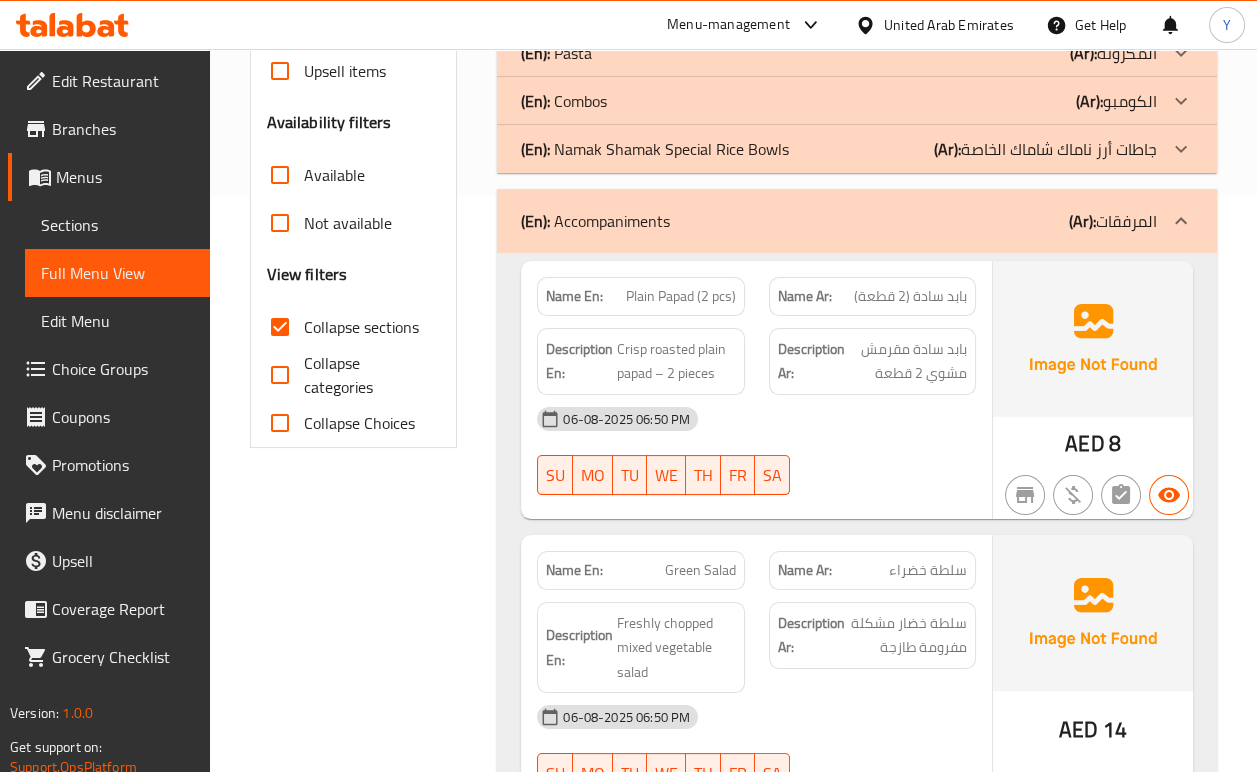 scroll, scrollTop: 574, scrollLeft: 0, axis: vertical 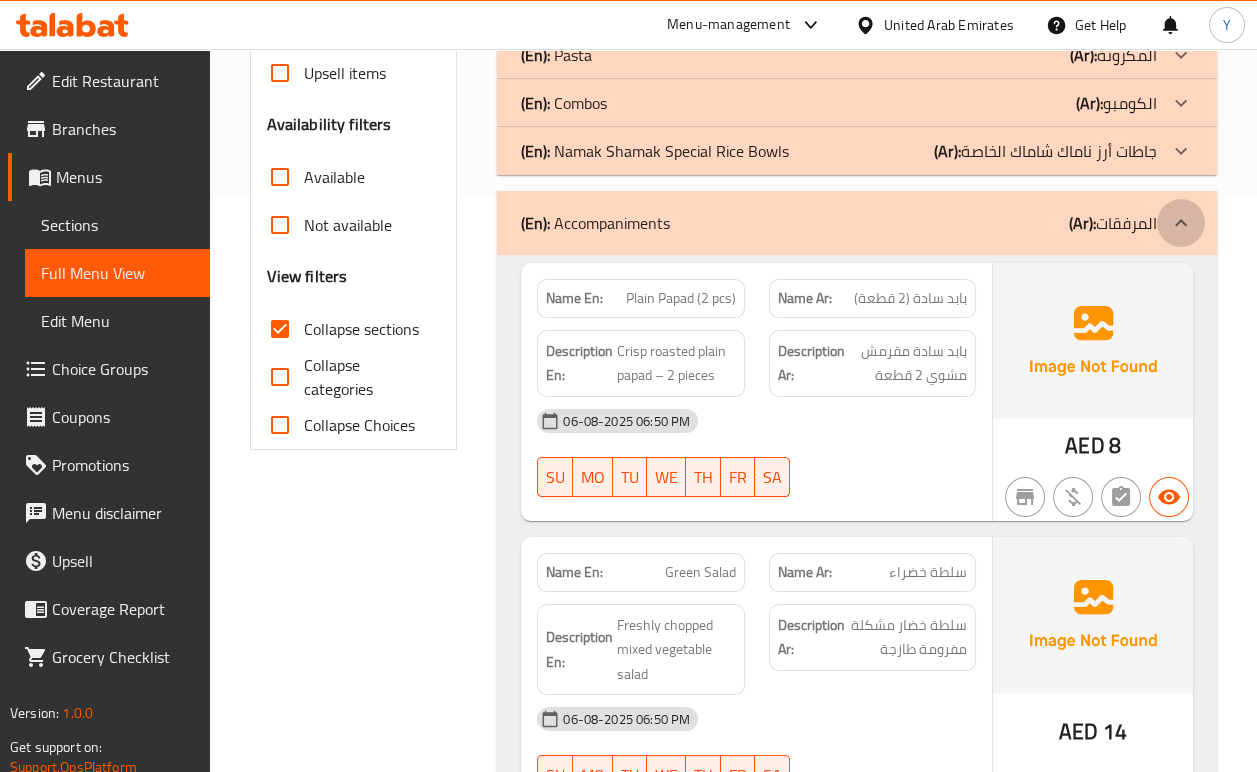click 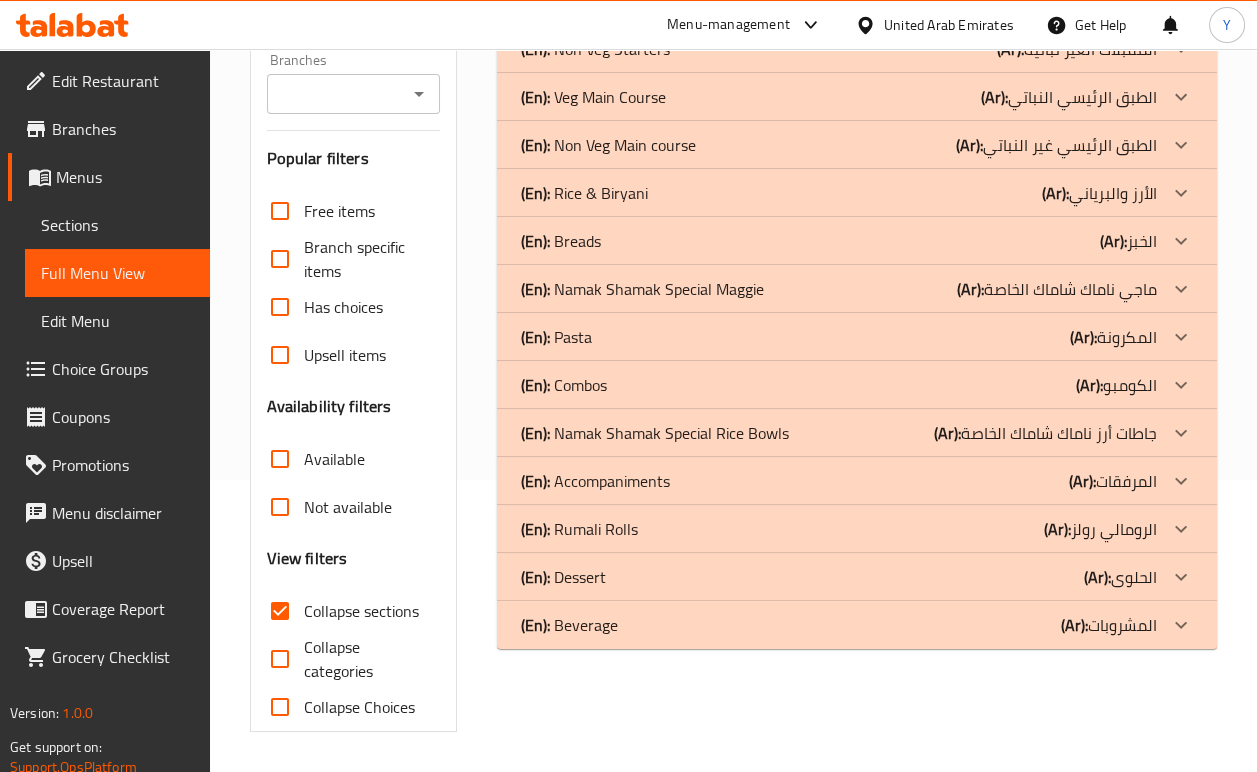 scroll, scrollTop: 291, scrollLeft: 0, axis: vertical 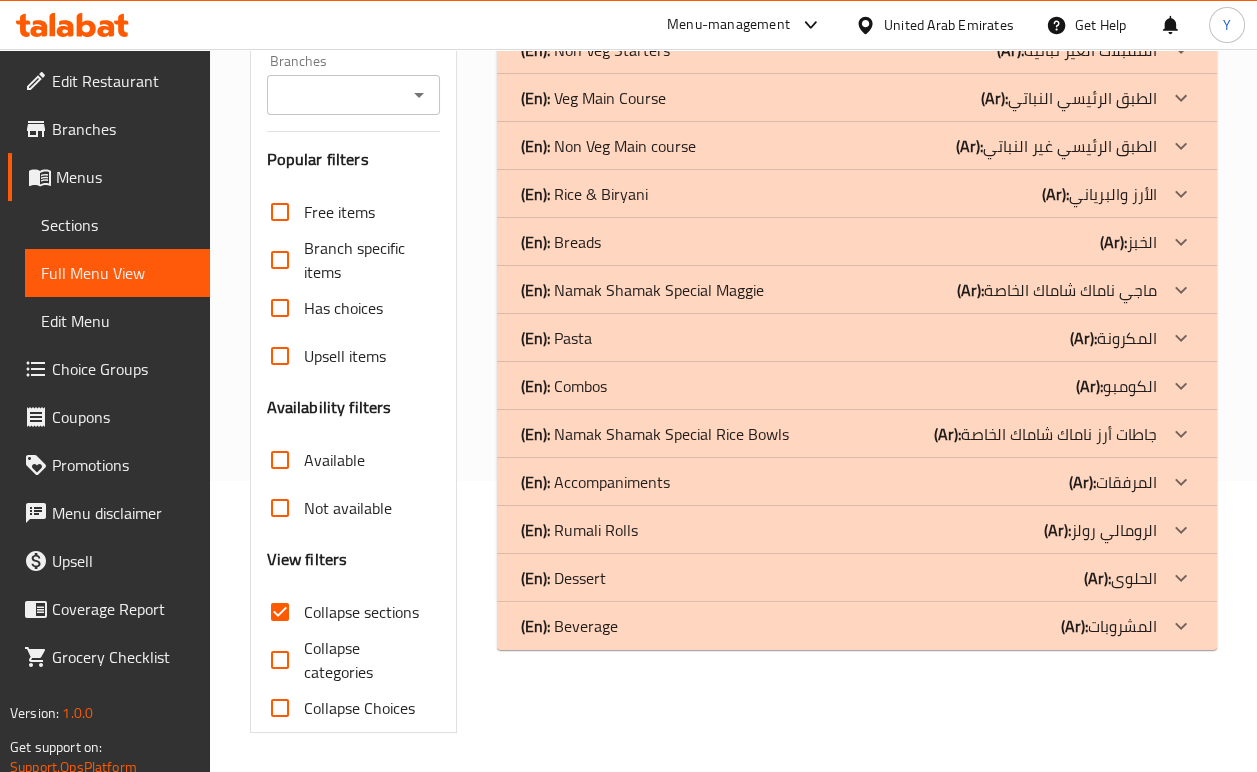 click on "(En):   Accompaniments (Ar): المرفقات" at bounding box center (857, 2) 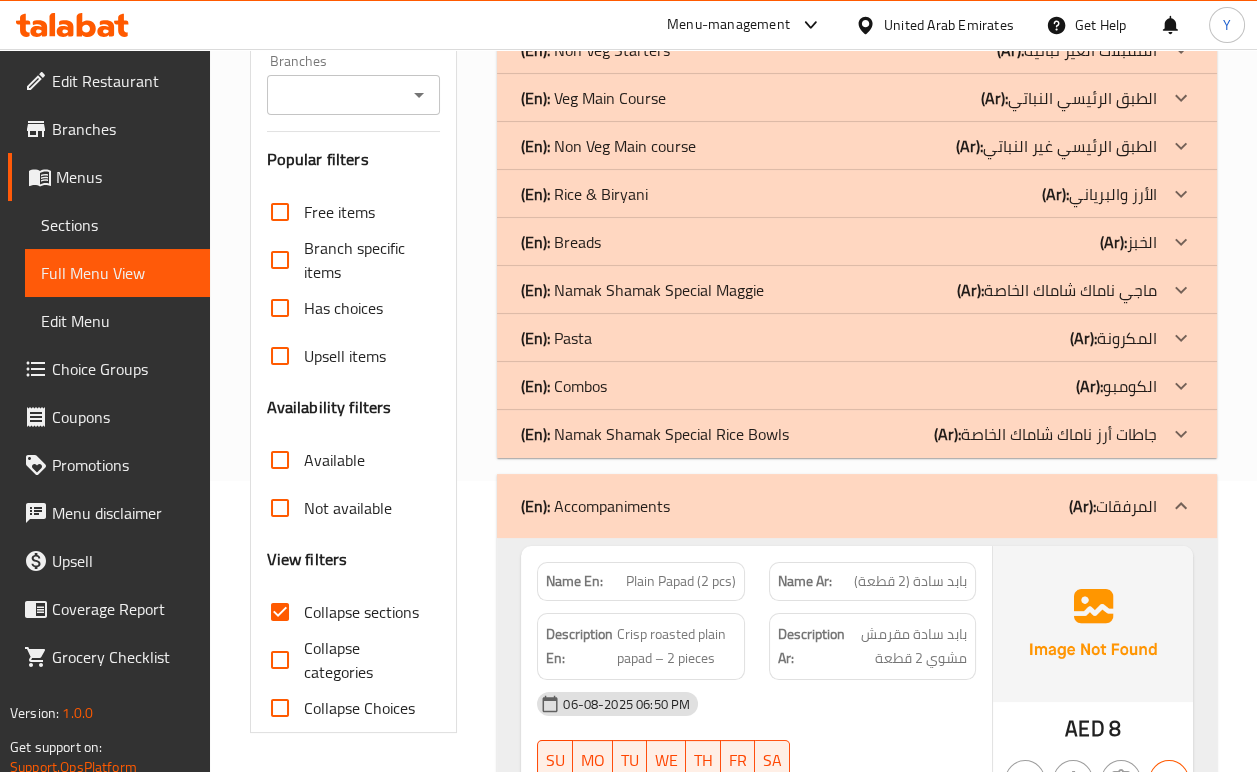 scroll, scrollTop: 574, scrollLeft: 0, axis: vertical 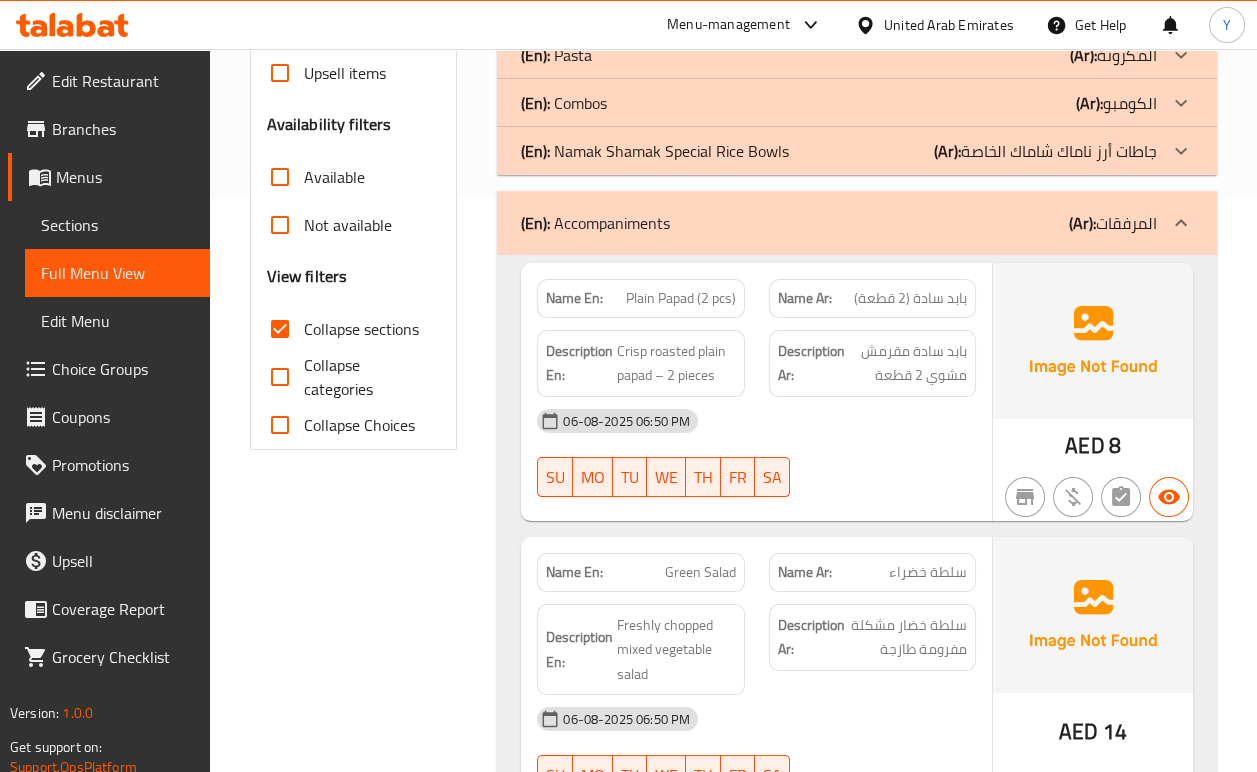 click at bounding box center (1025, 497) 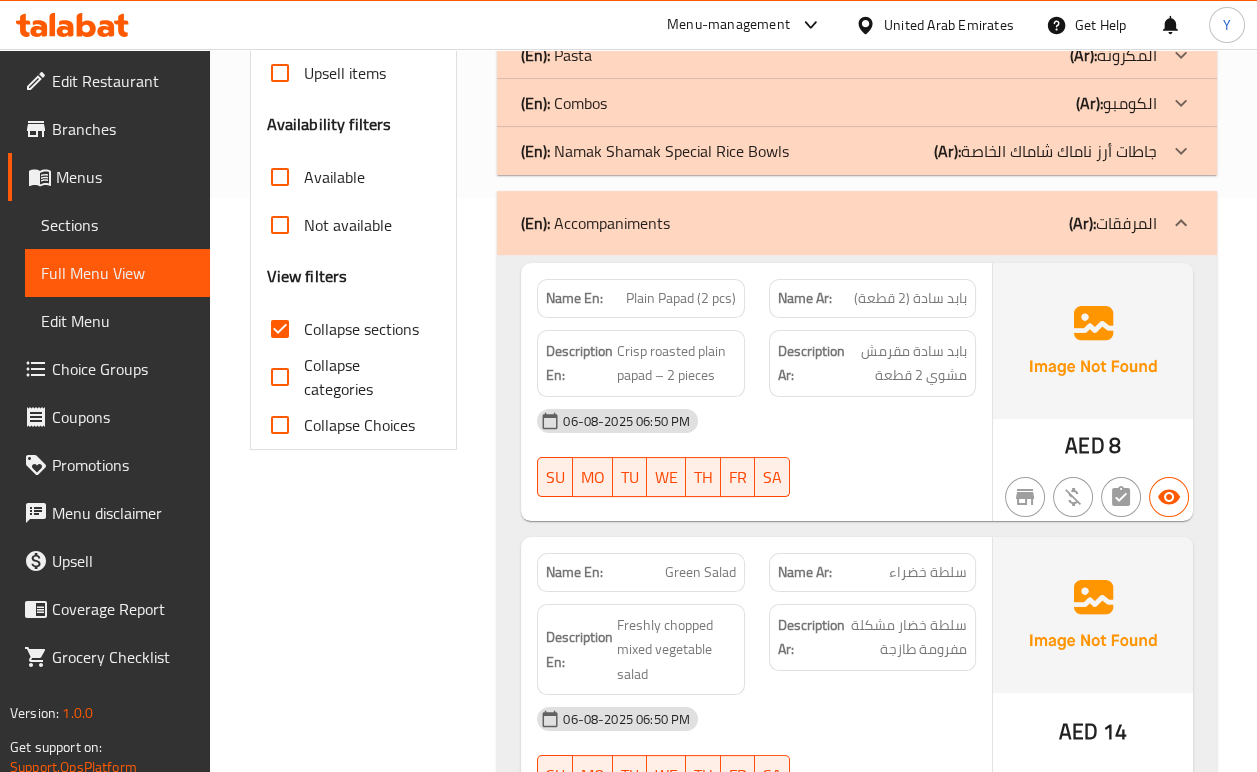 click at bounding box center [1181, 223] 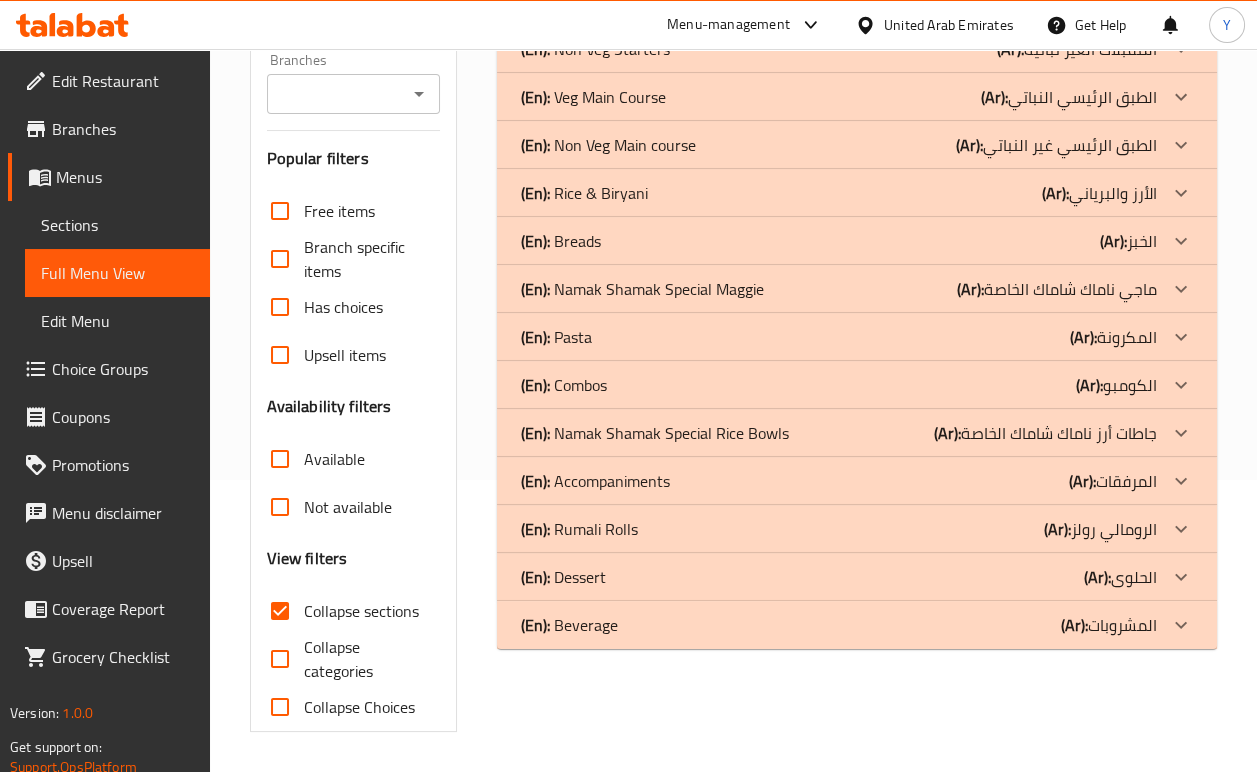 scroll, scrollTop: 291, scrollLeft: 0, axis: vertical 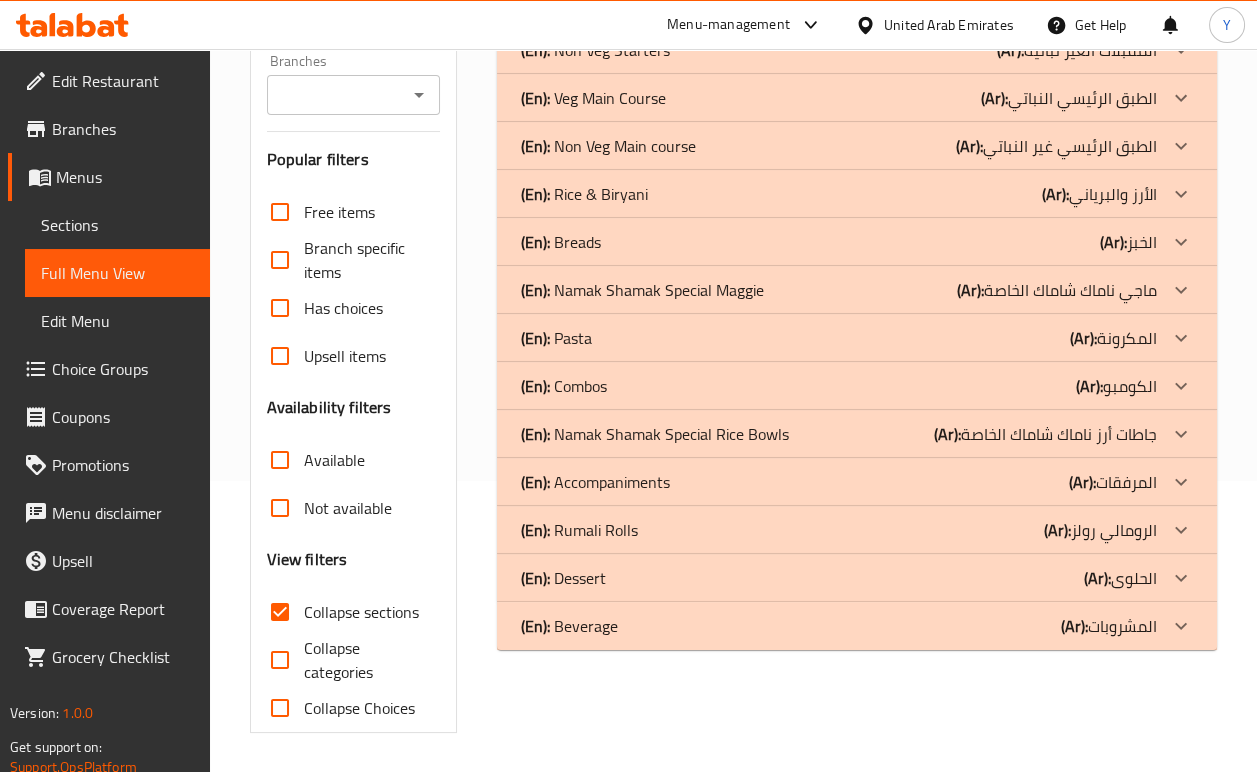 click on "(Ar):" at bounding box center [1056, 2] 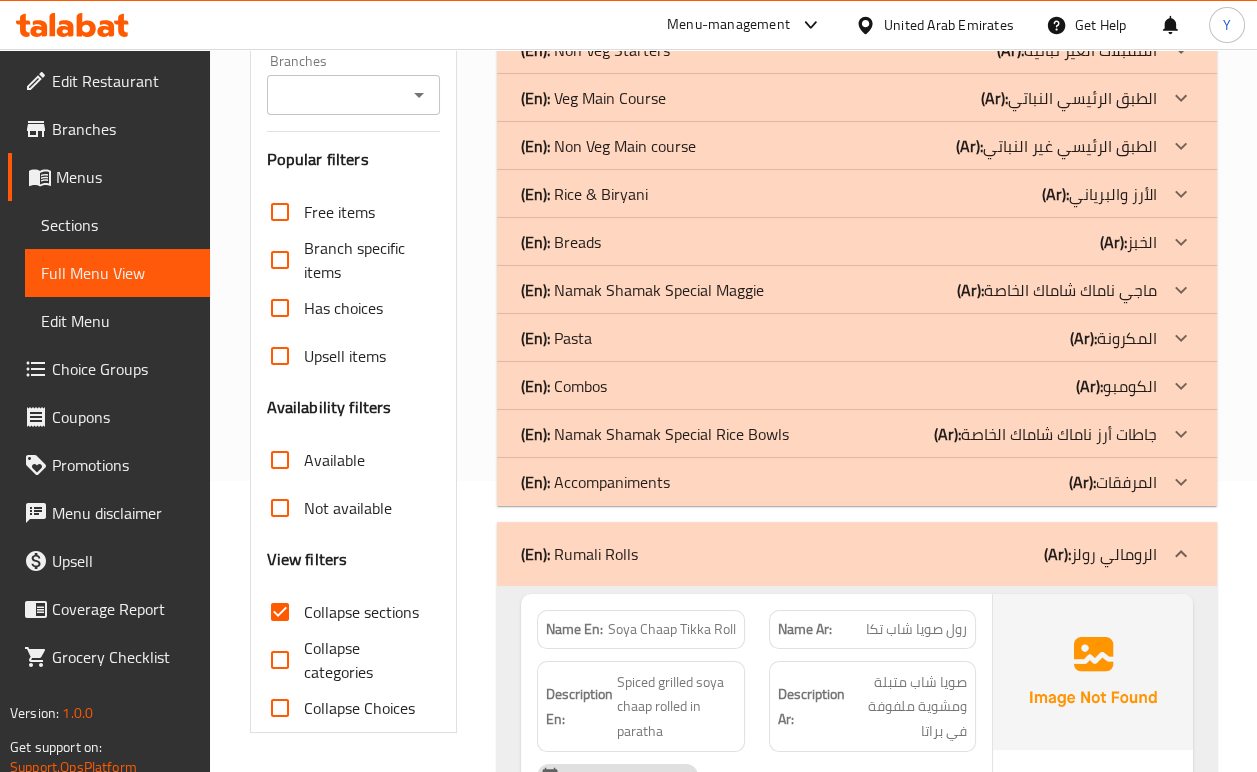 click on "Description Ar: صويا شاب متبلة ومشوية ملفوفة في براتا" at bounding box center (872, 707) 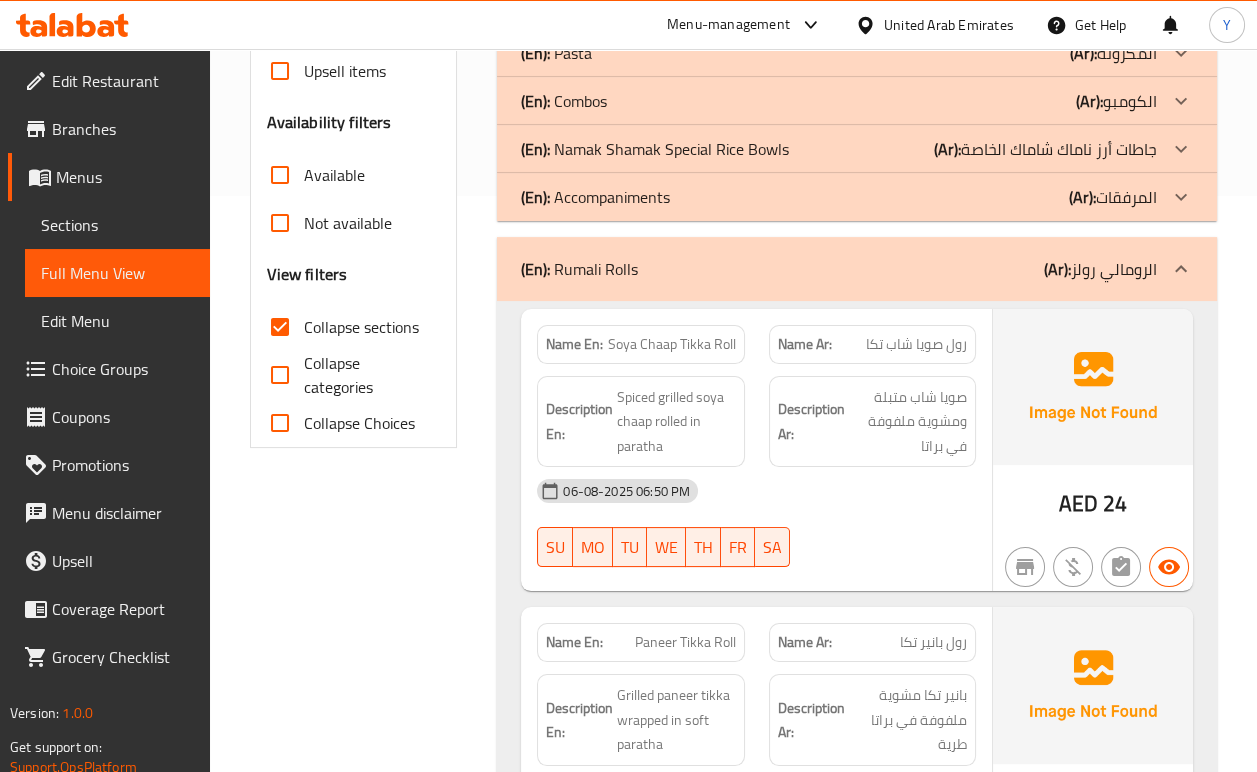 scroll, scrollTop: 0, scrollLeft: 0, axis: both 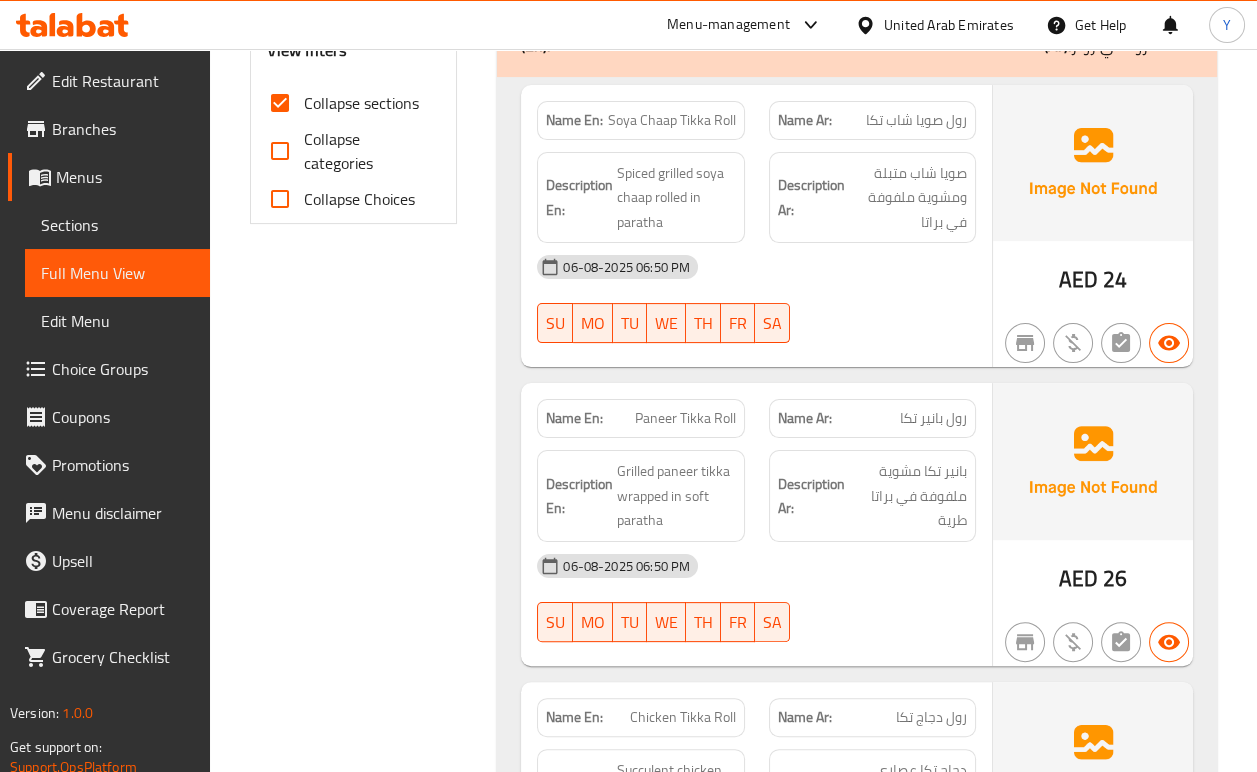 click at bounding box center [872, 343] 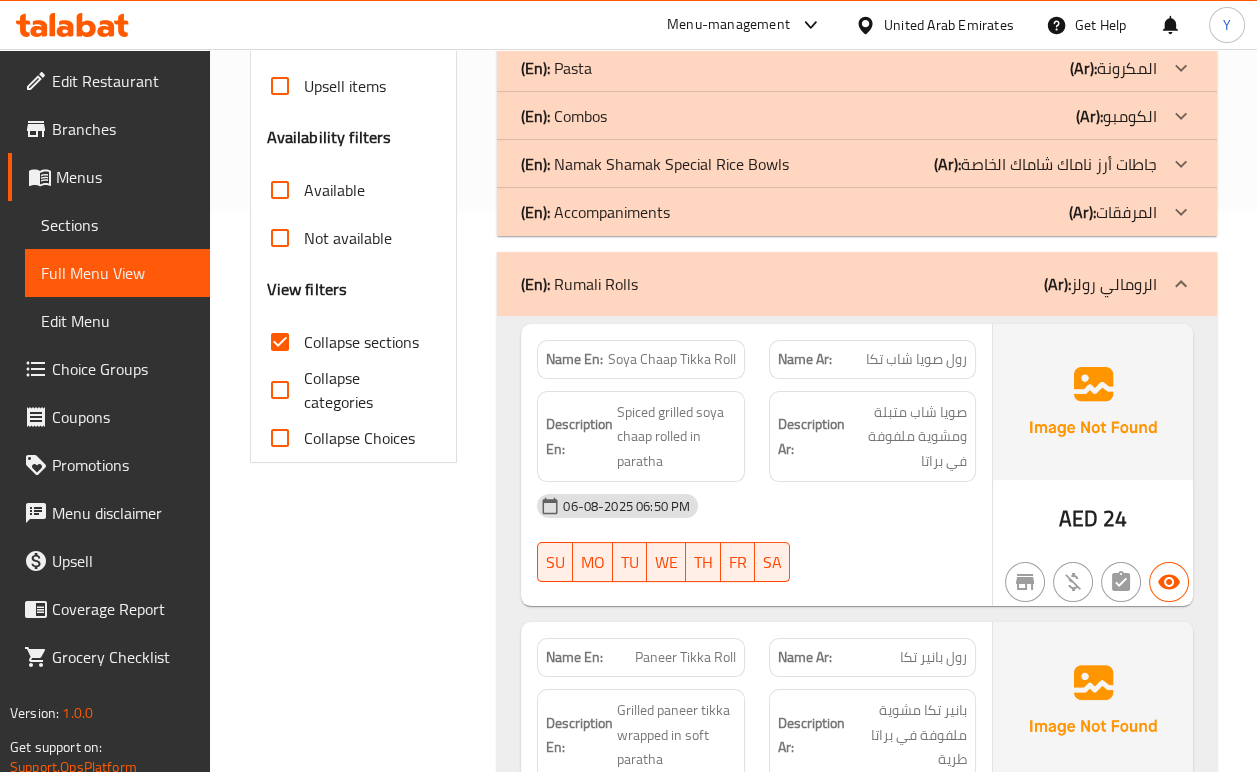 scroll, scrollTop: 497, scrollLeft: 0, axis: vertical 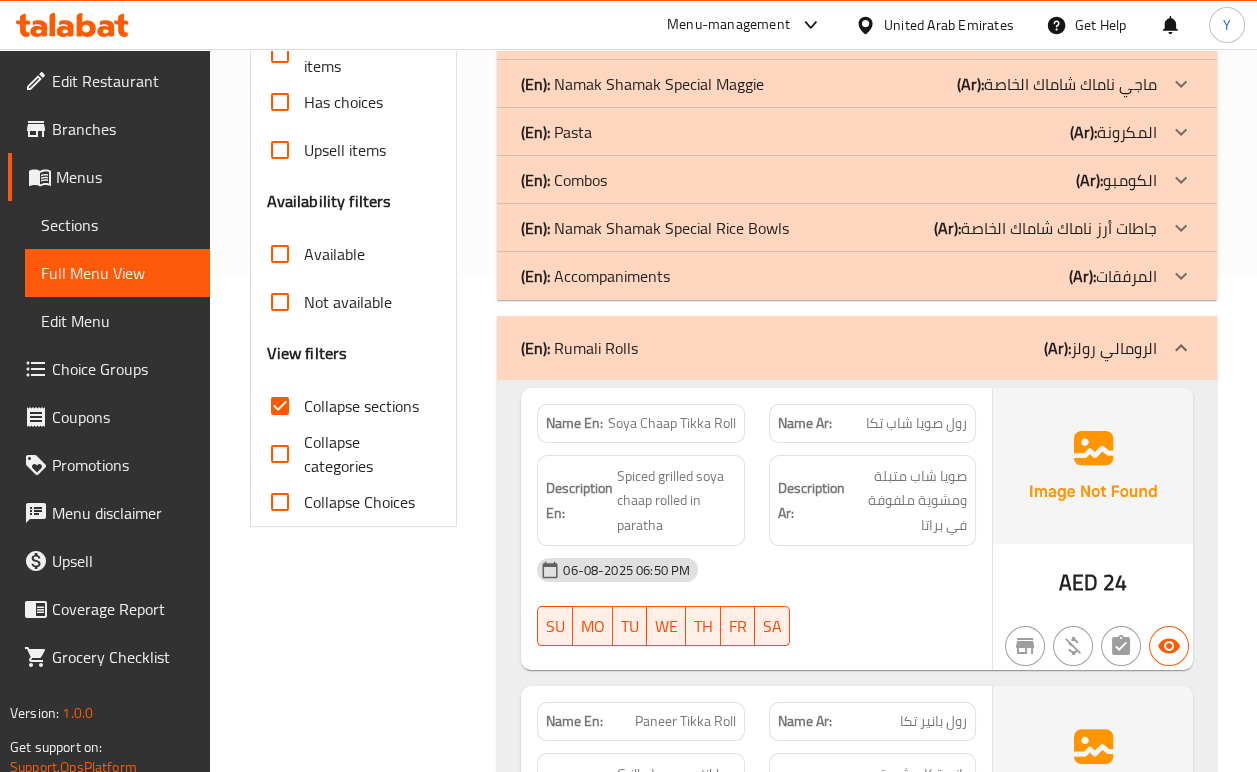 click at bounding box center (1181, 348) 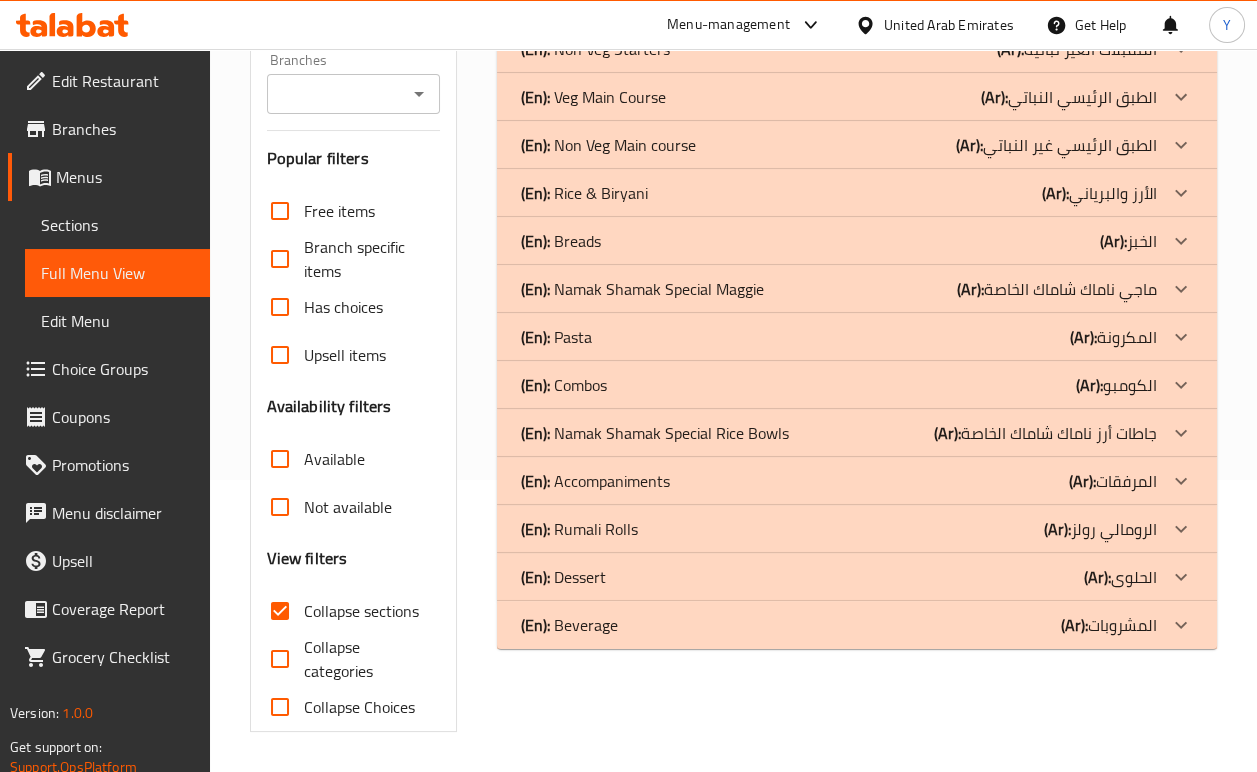 scroll, scrollTop: 291, scrollLeft: 0, axis: vertical 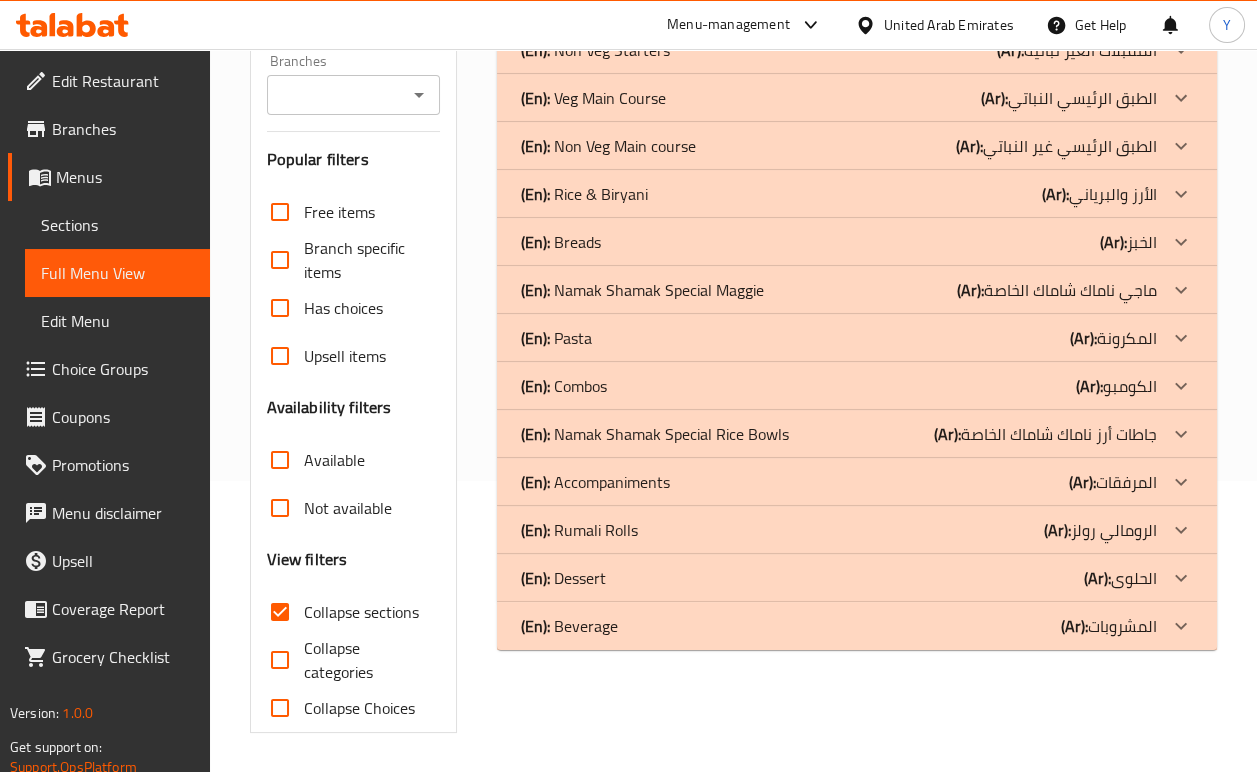 drag, startPoint x: 1017, startPoint y: 518, endPoint x: 1012, endPoint y: 617, distance: 99.12618 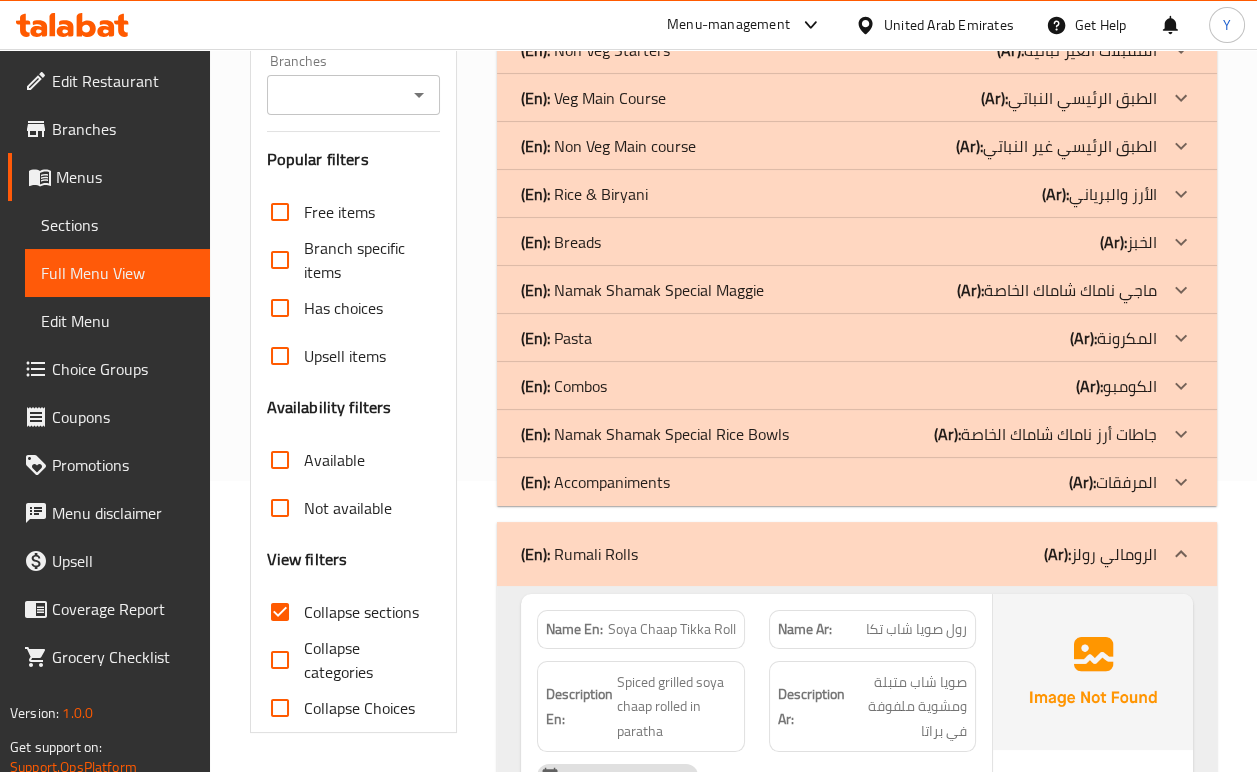 scroll, scrollTop: 497, scrollLeft: 0, axis: vertical 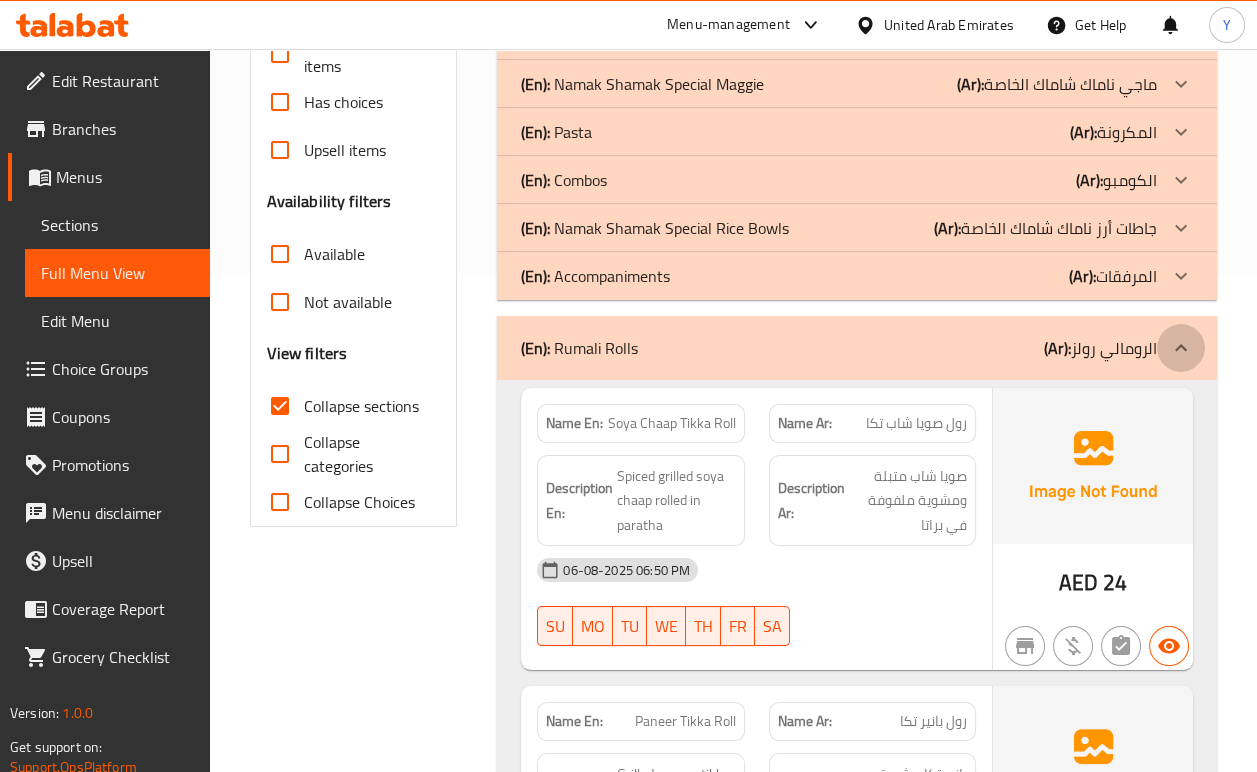 drag, startPoint x: 1177, startPoint y: 335, endPoint x: 1137, endPoint y: 438, distance: 110.49435 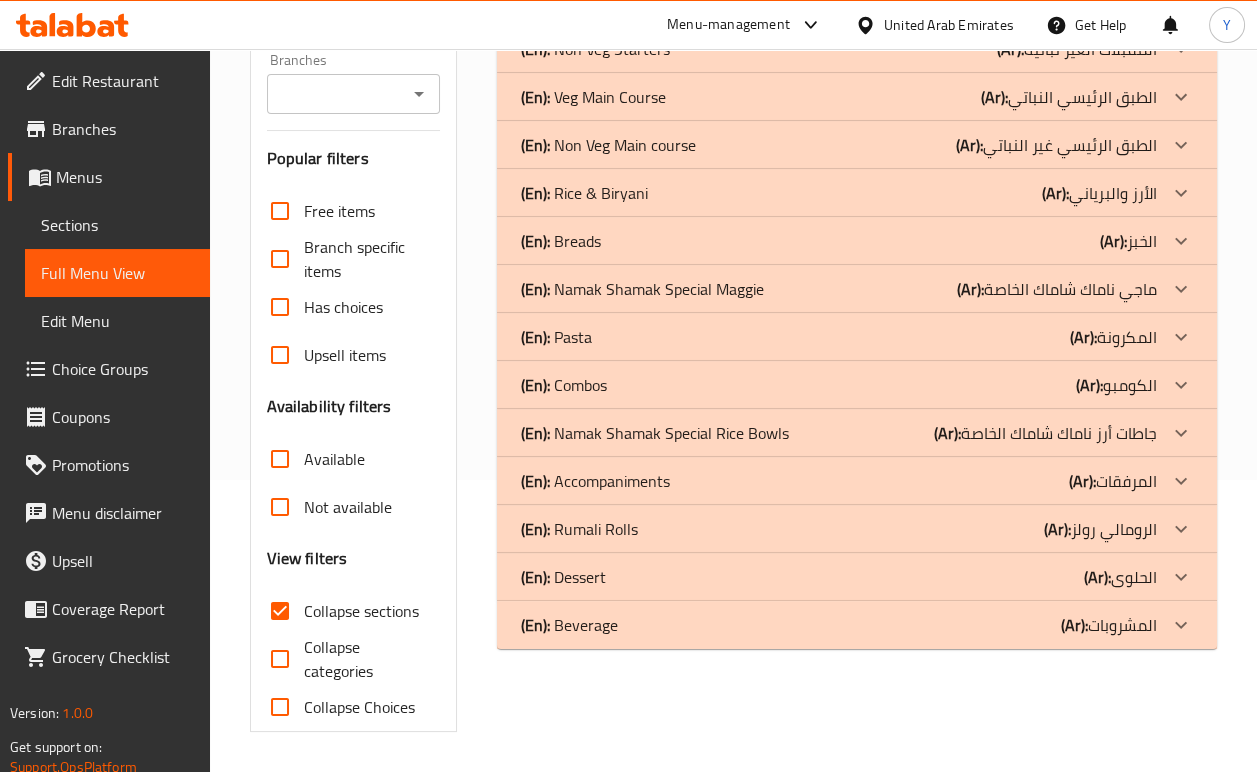 scroll, scrollTop: 291, scrollLeft: 0, axis: vertical 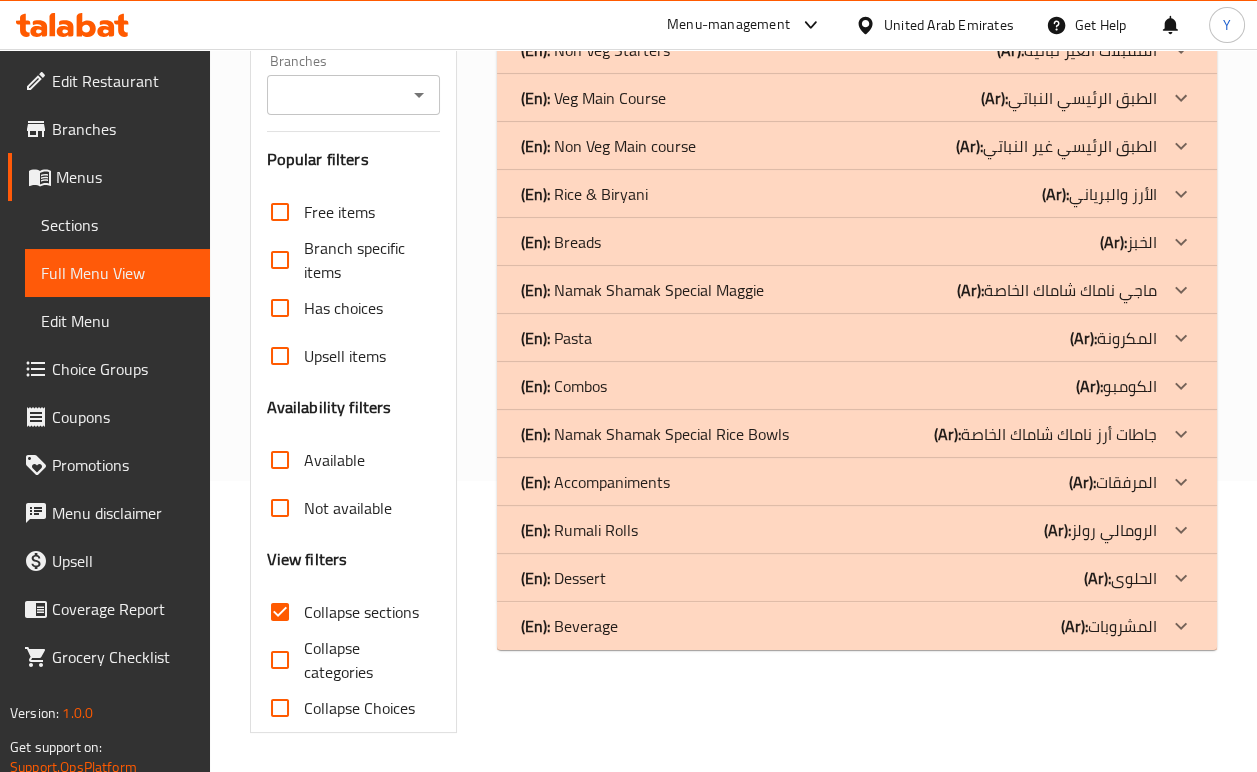 click on "(Ar):" at bounding box center (1056, 2) 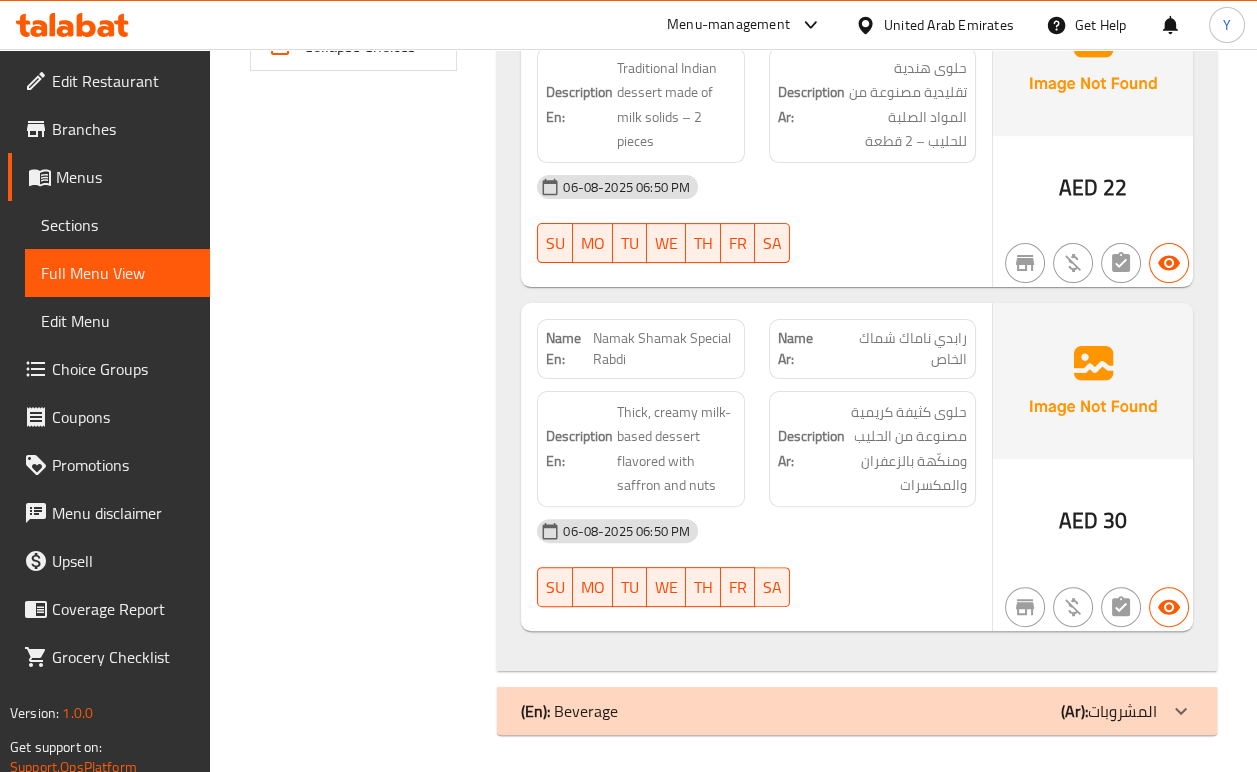 scroll, scrollTop: 954, scrollLeft: 0, axis: vertical 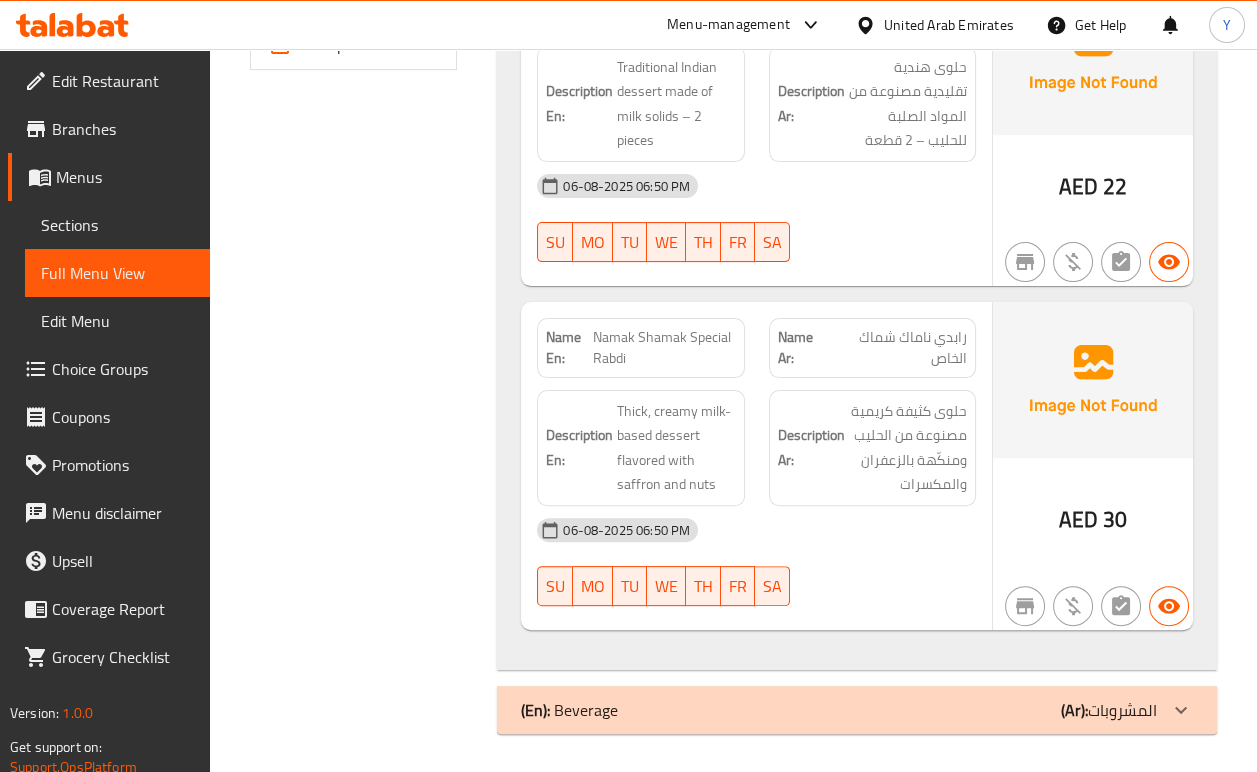 click on "(En):   Beverage (Ar): المشروبات" at bounding box center (857, -661) 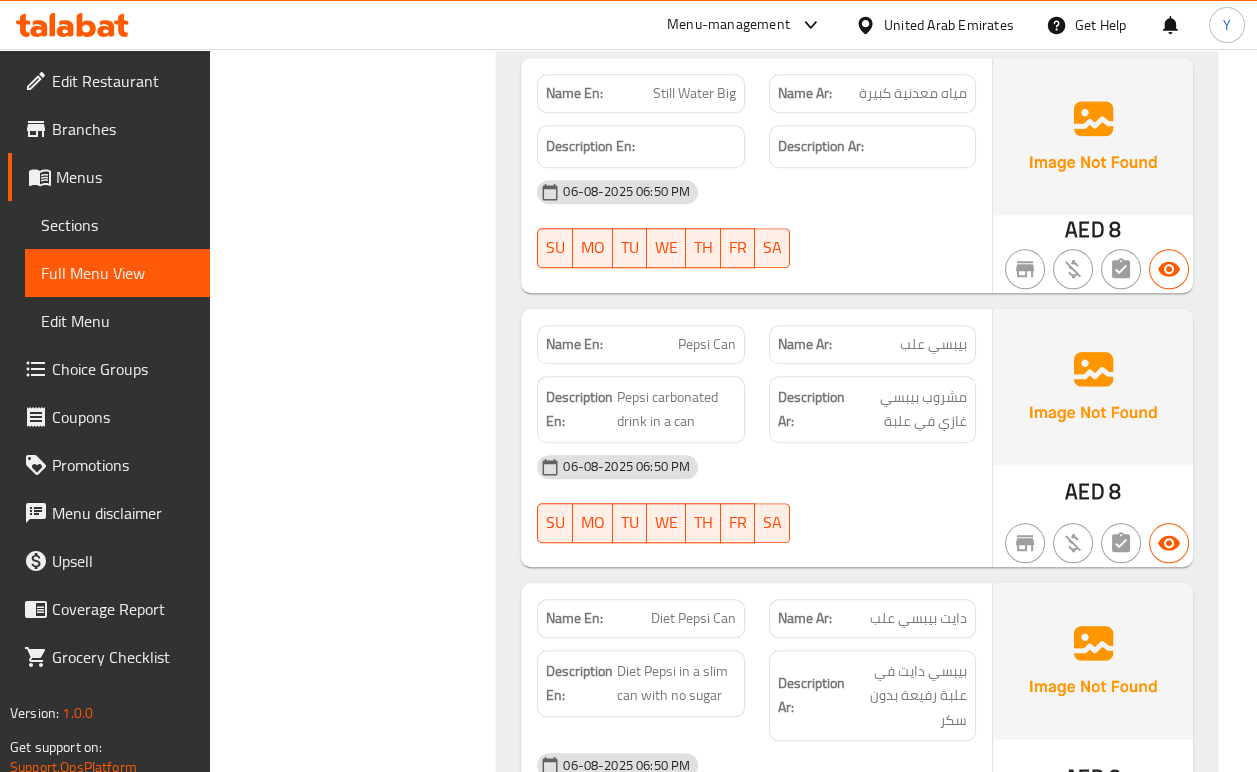 scroll, scrollTop: 3014, scrollLeft: 0, axis: vertical 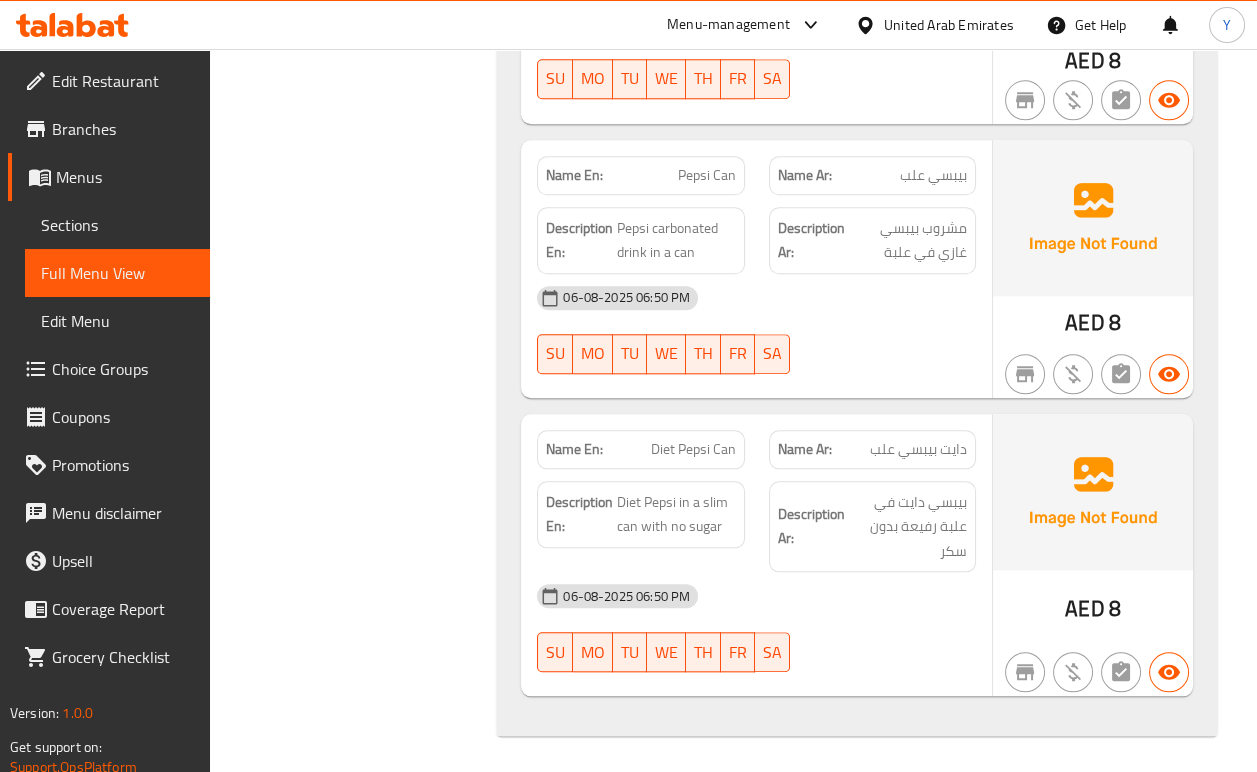 click on "Filter Branches Branches Popular filters Free items Branch specific items Has choices Upsell items Availability filters Available Not available View filters Collapse sections Collapse categories Collapse Choices" at bounding box center [362, -1005] 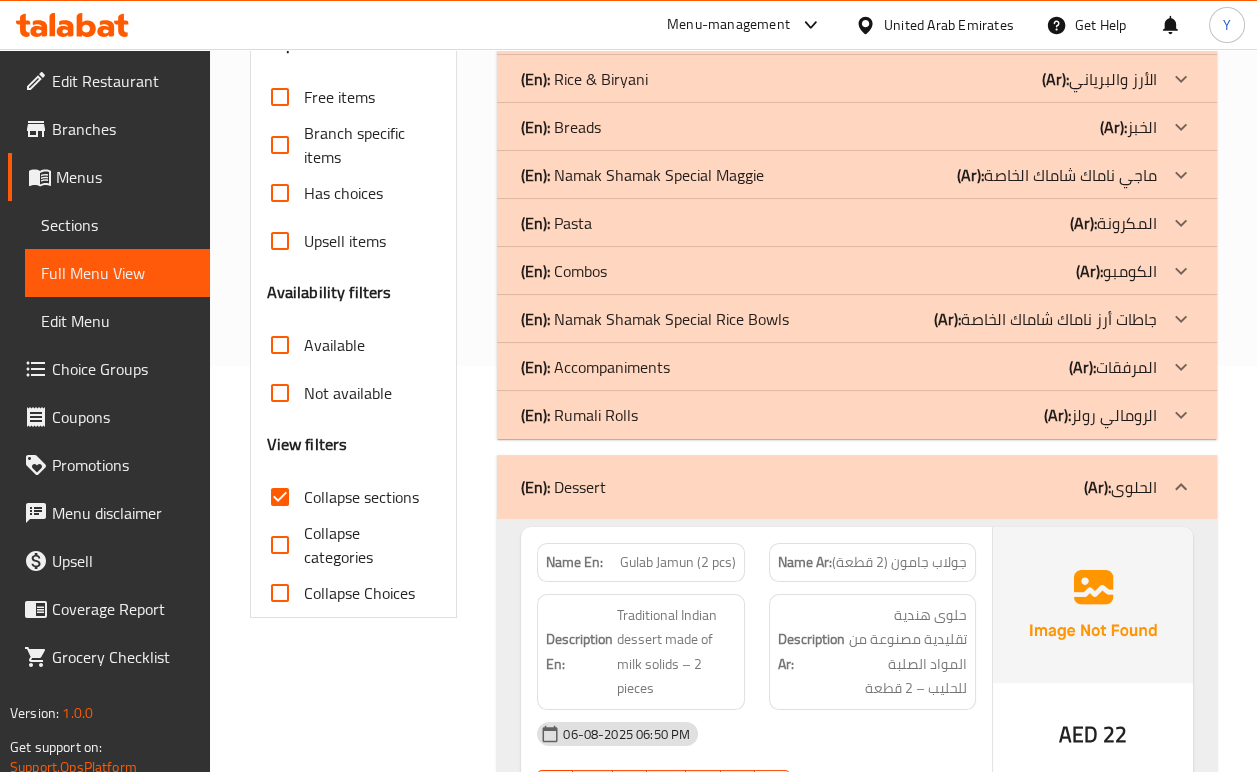 scroll, scrollTop: 303, scrollLeft: 0, axis: vertical 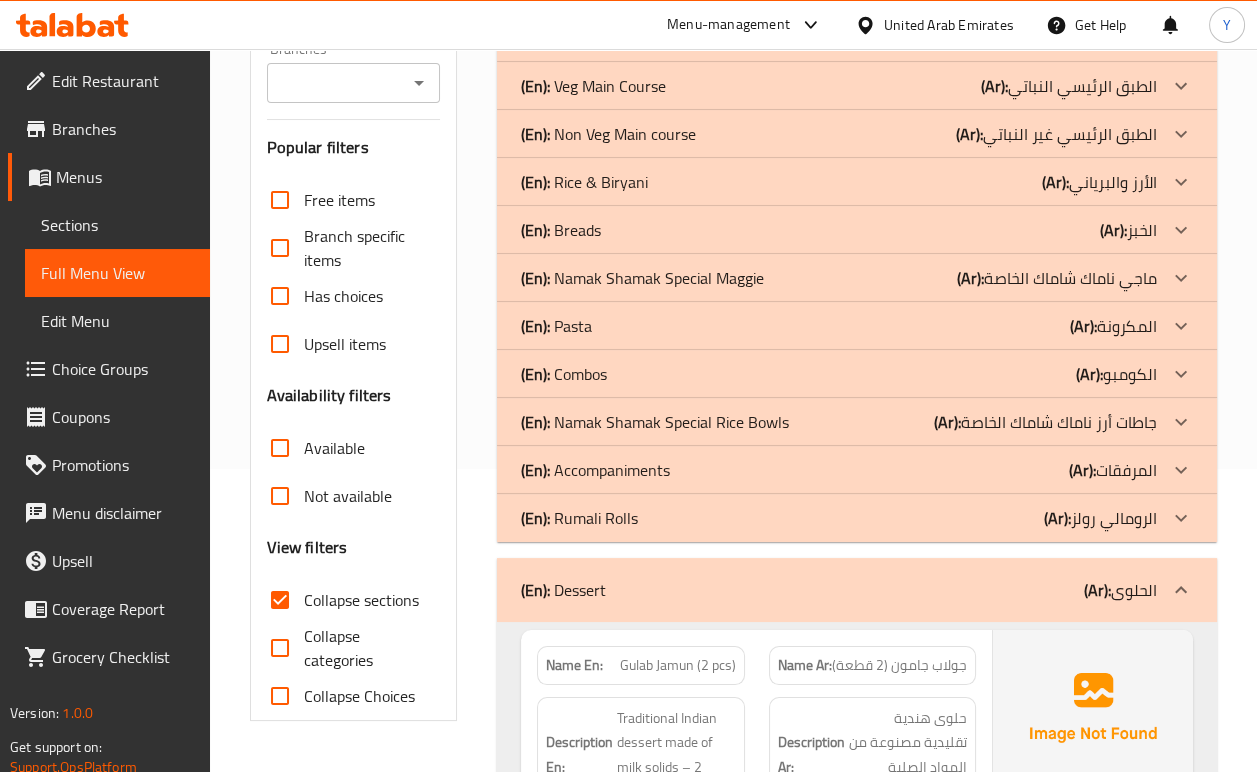 click on "Collapse sections" at bounding box center (361, 600) 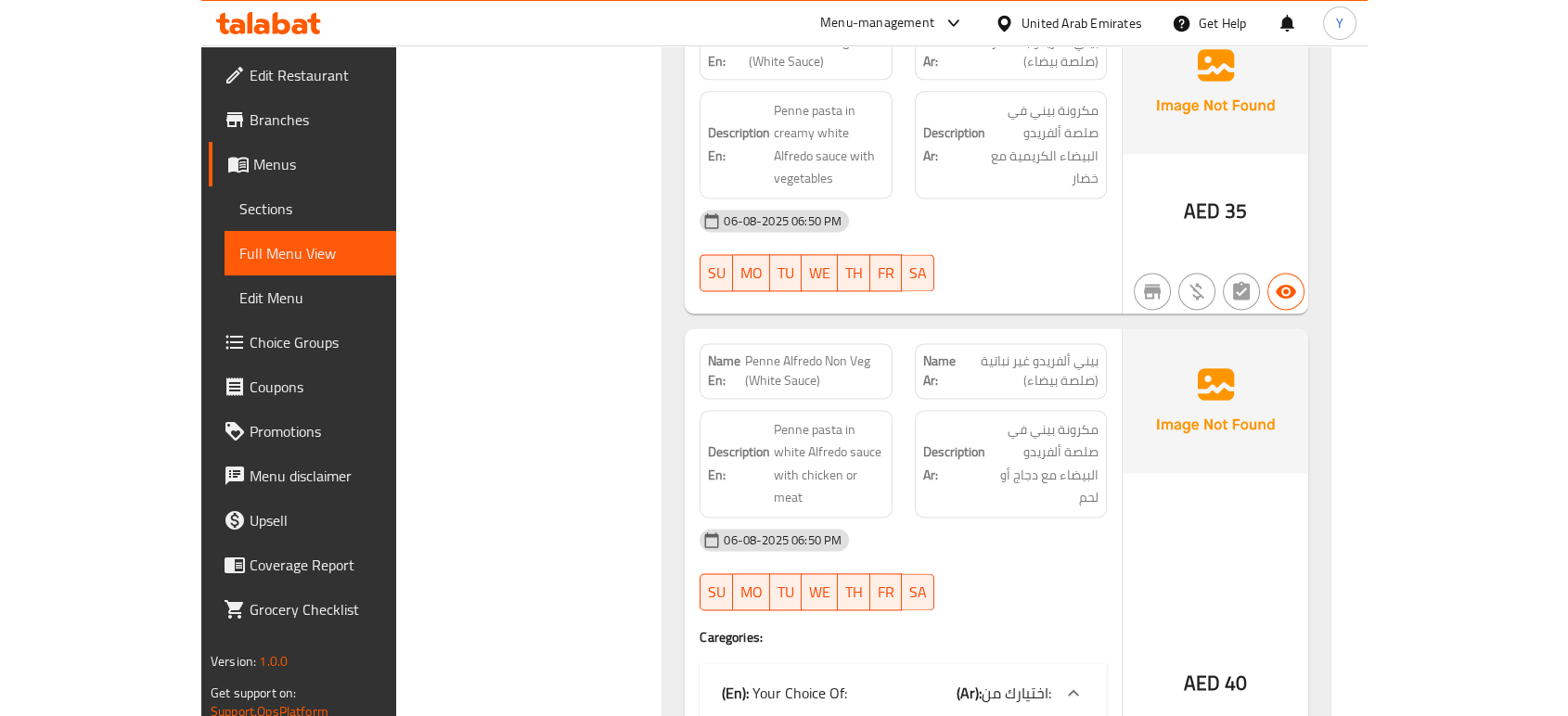 scroll, scrollTop: 19531, scrollLeft: 0, axis: vertical 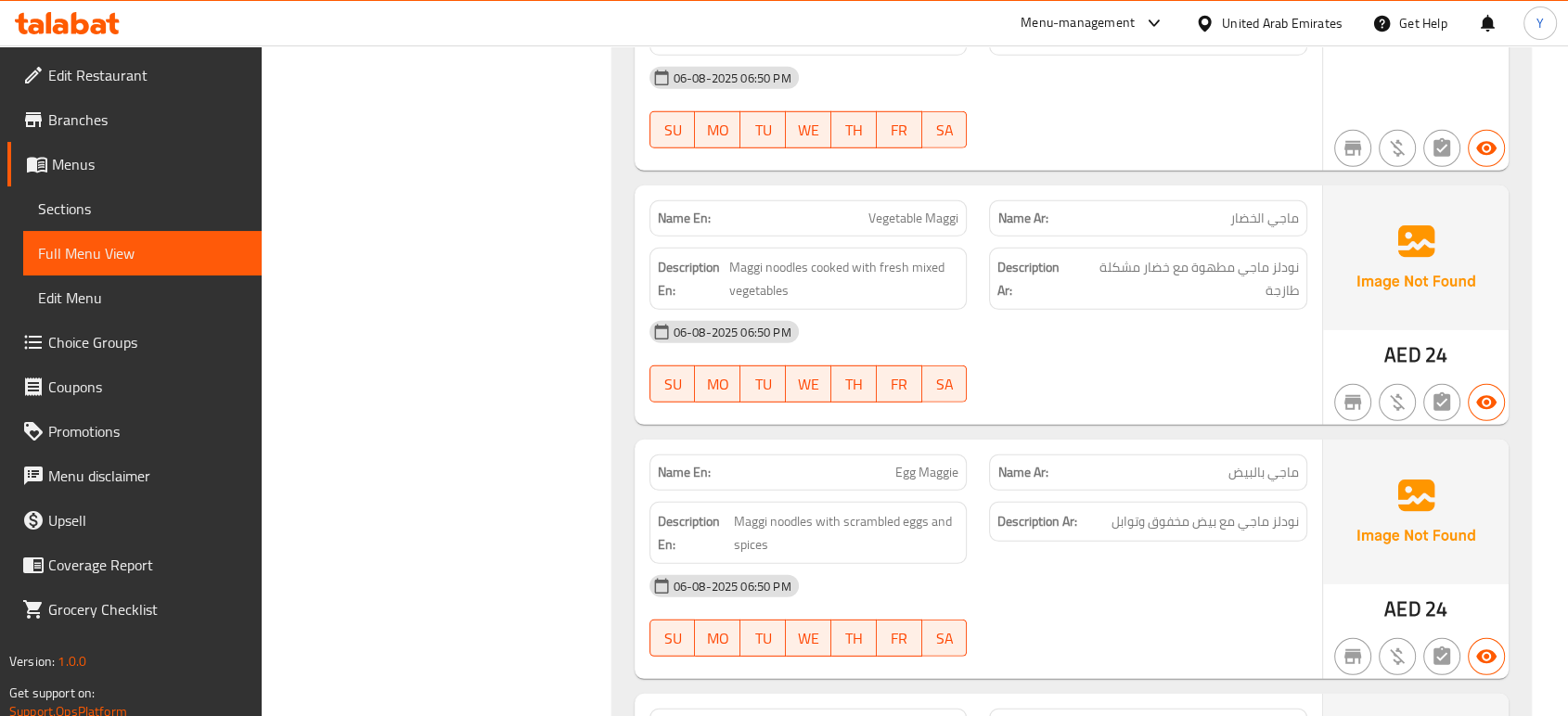 click on "Branches" at bounding box center (148, 120) 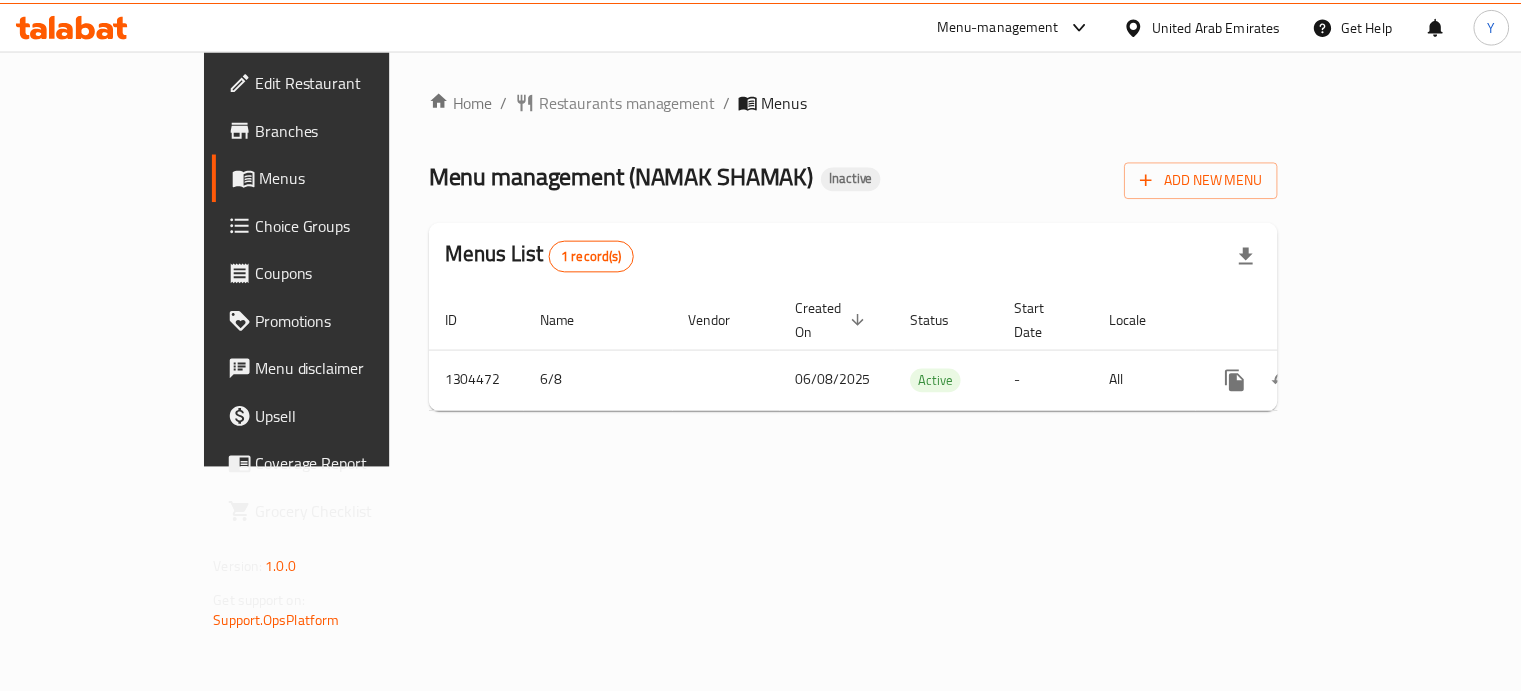 scroll, scrollTop: 0, scrollLeft: 0, axis: both 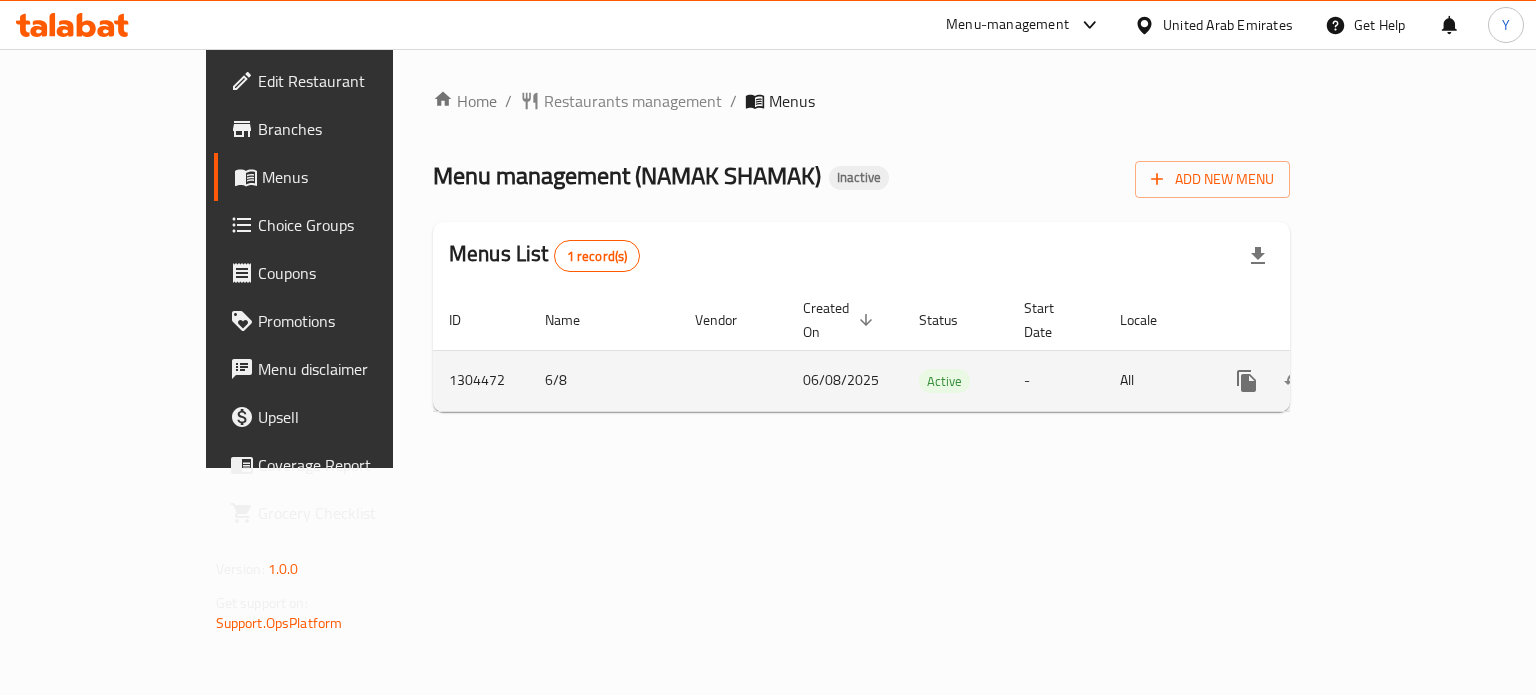click 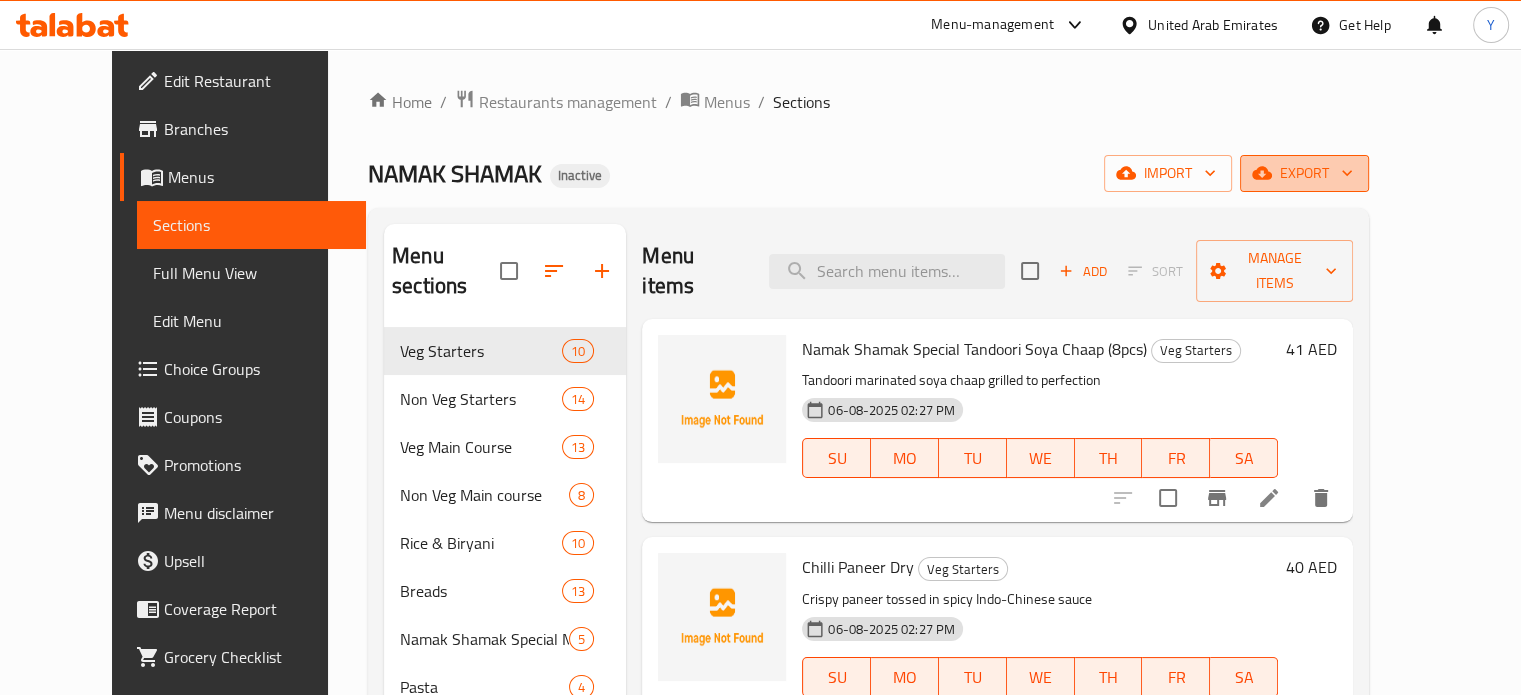 click 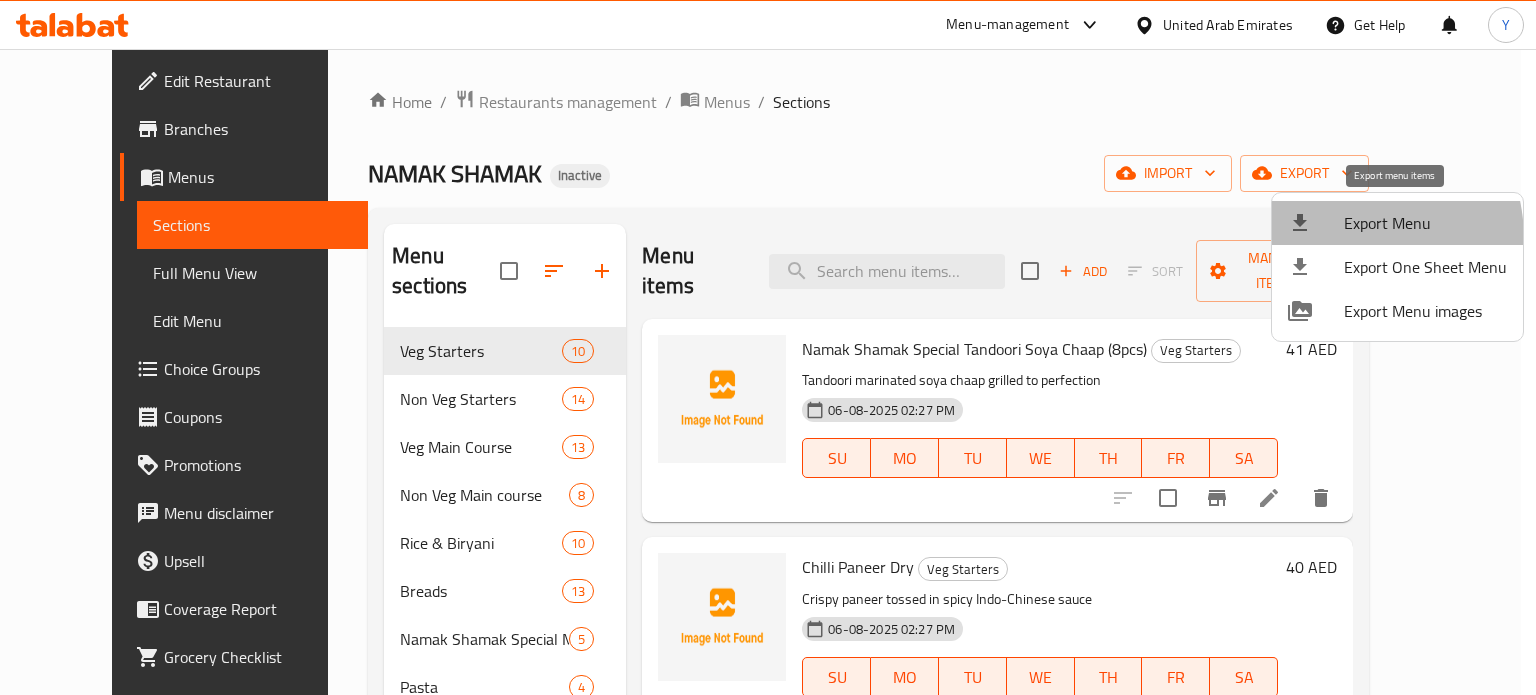 click on "Export Menu" at bounding box center [1397, 223] 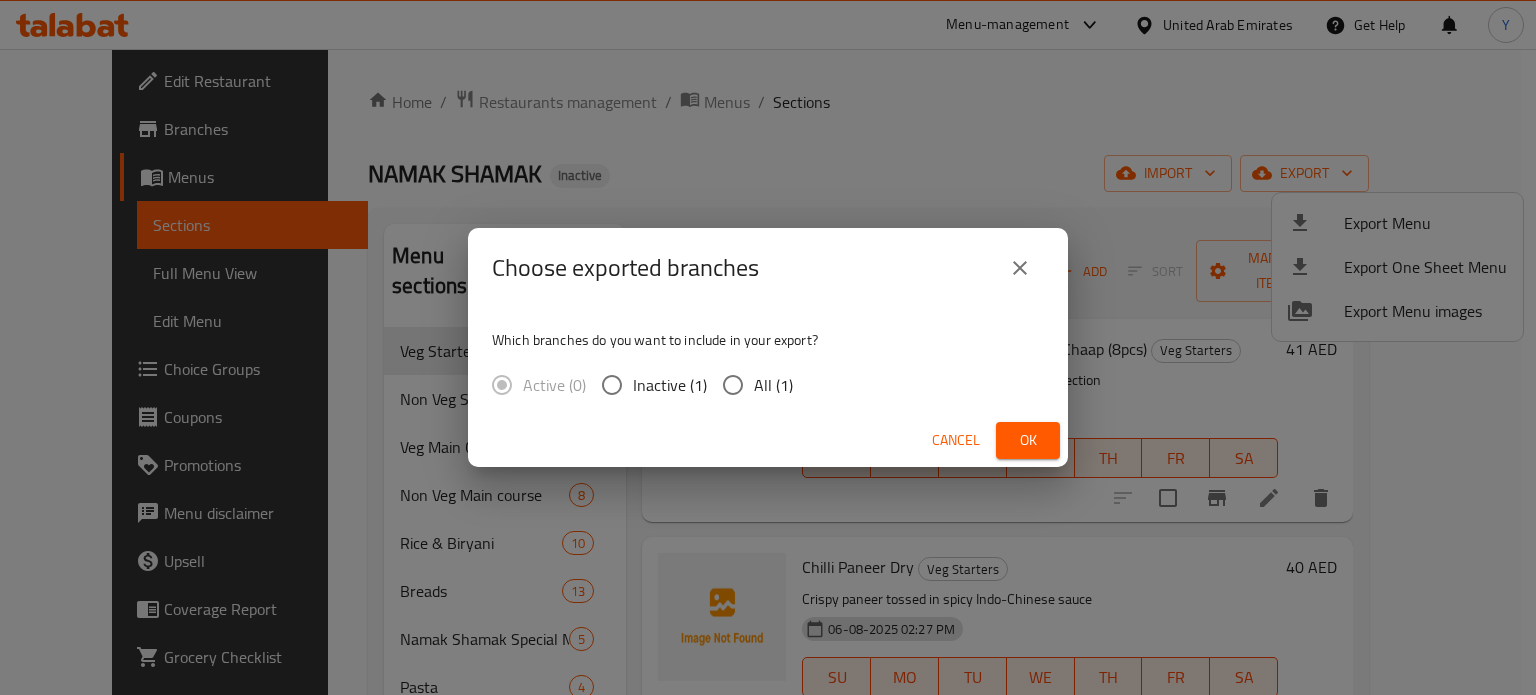click on "All (1)" at bounding box center [733, 385] 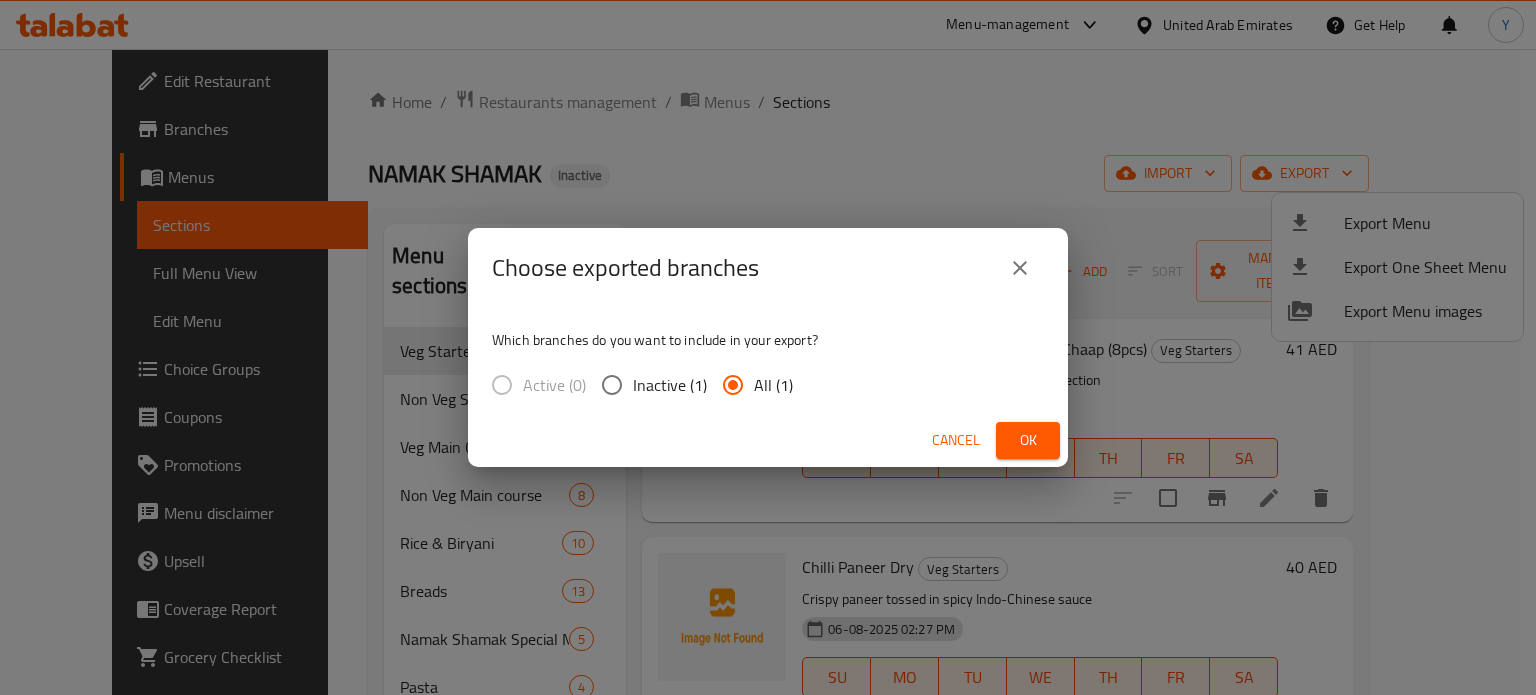 click on "Ok" at bounding box center (1028, 440) 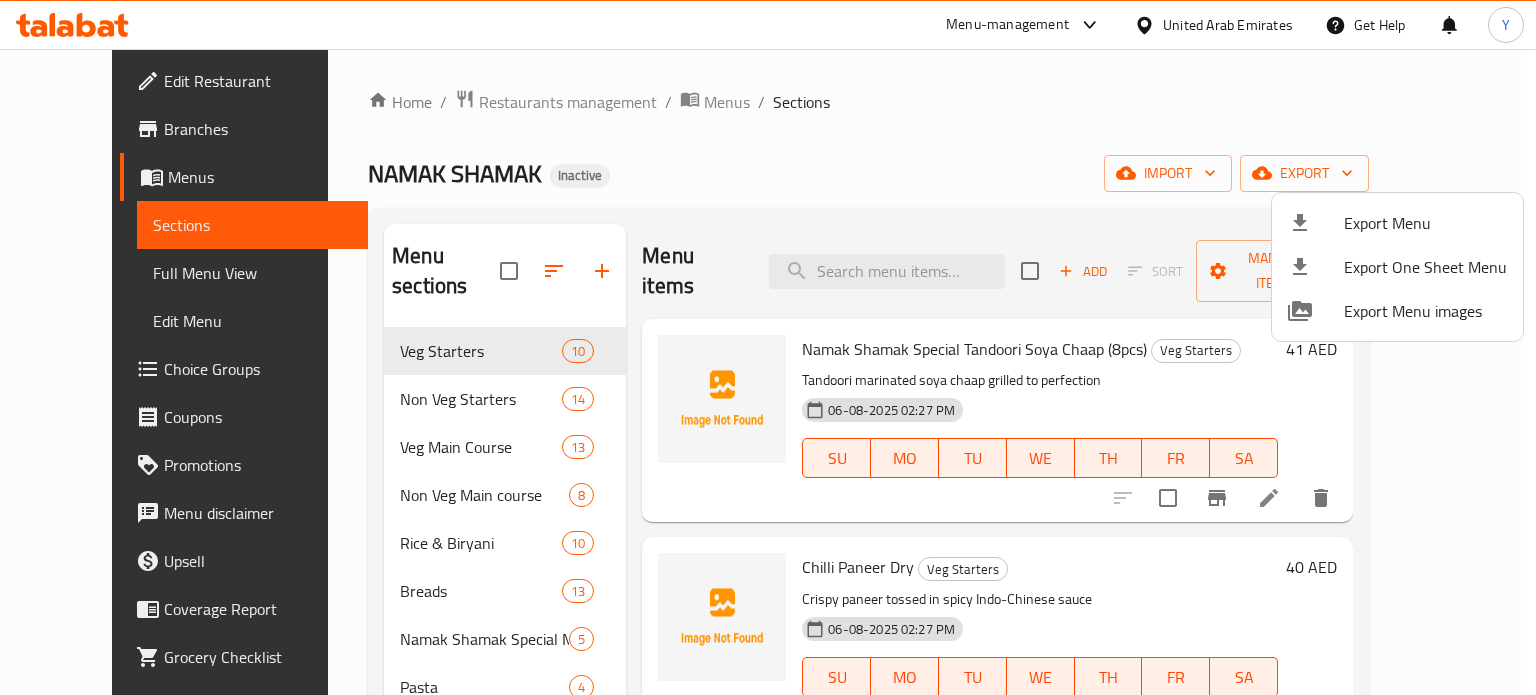 type 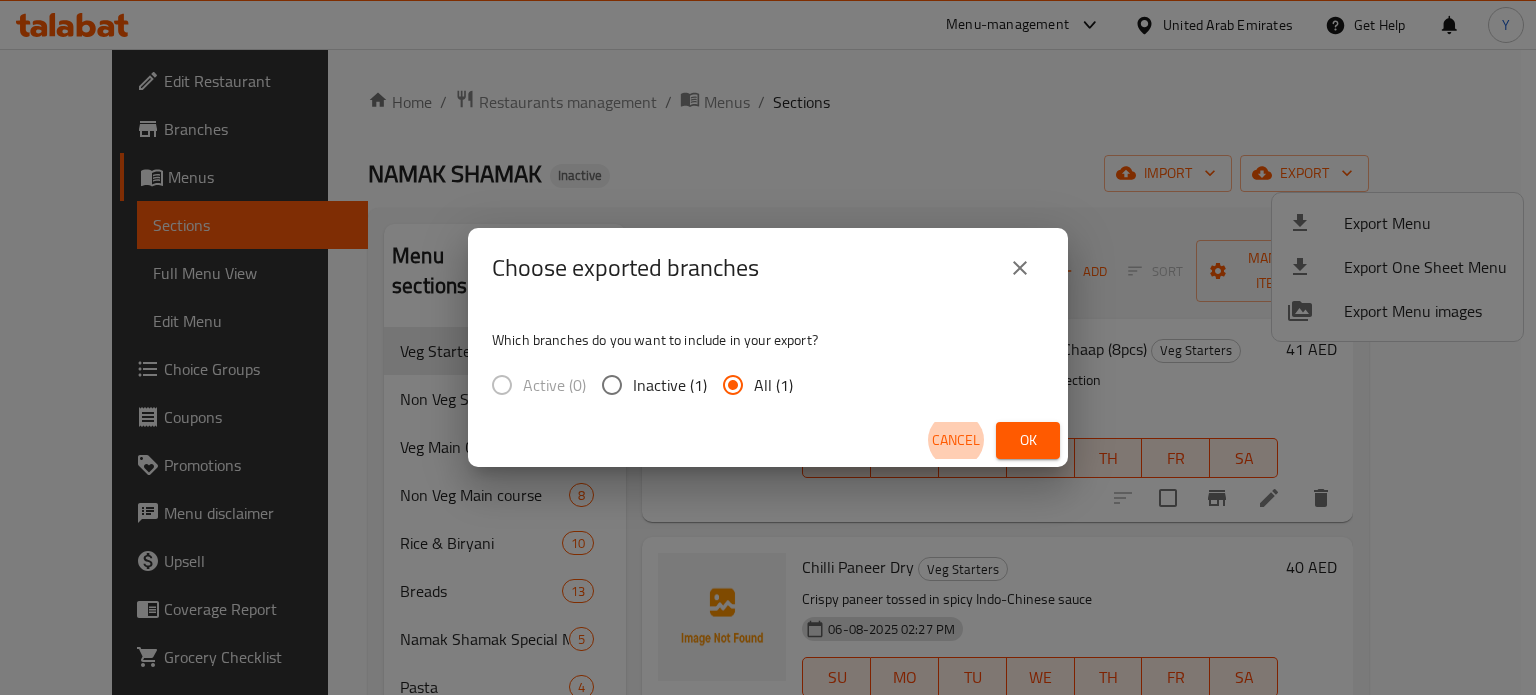 type 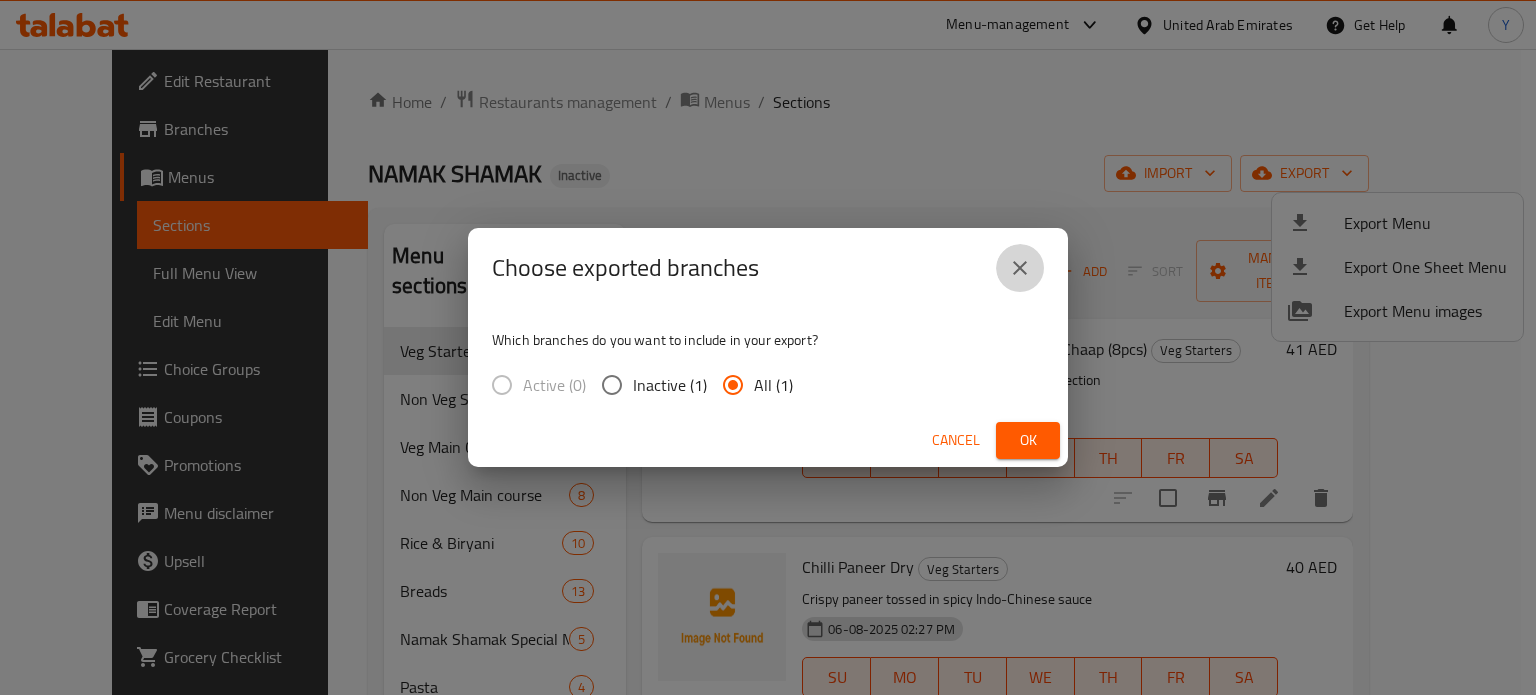 click 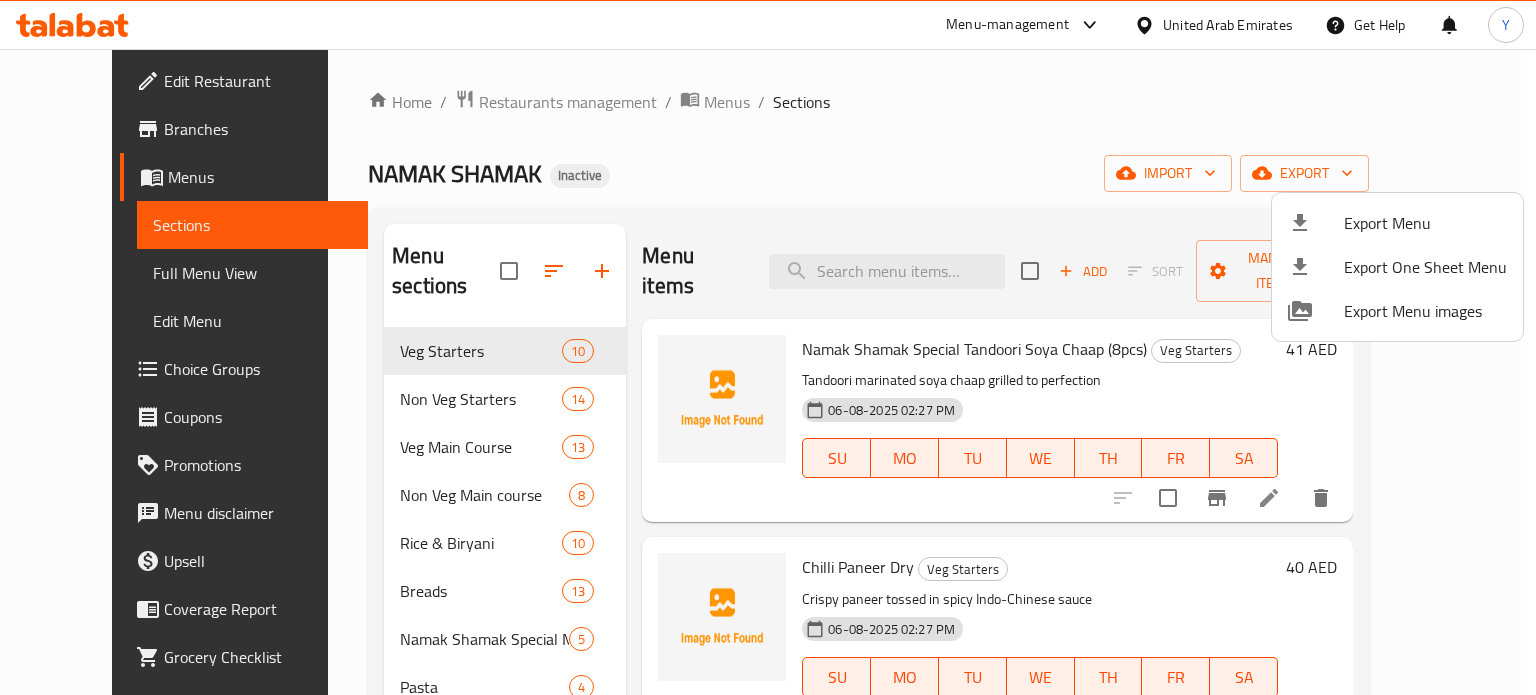 click at bounding box center (768, 347) 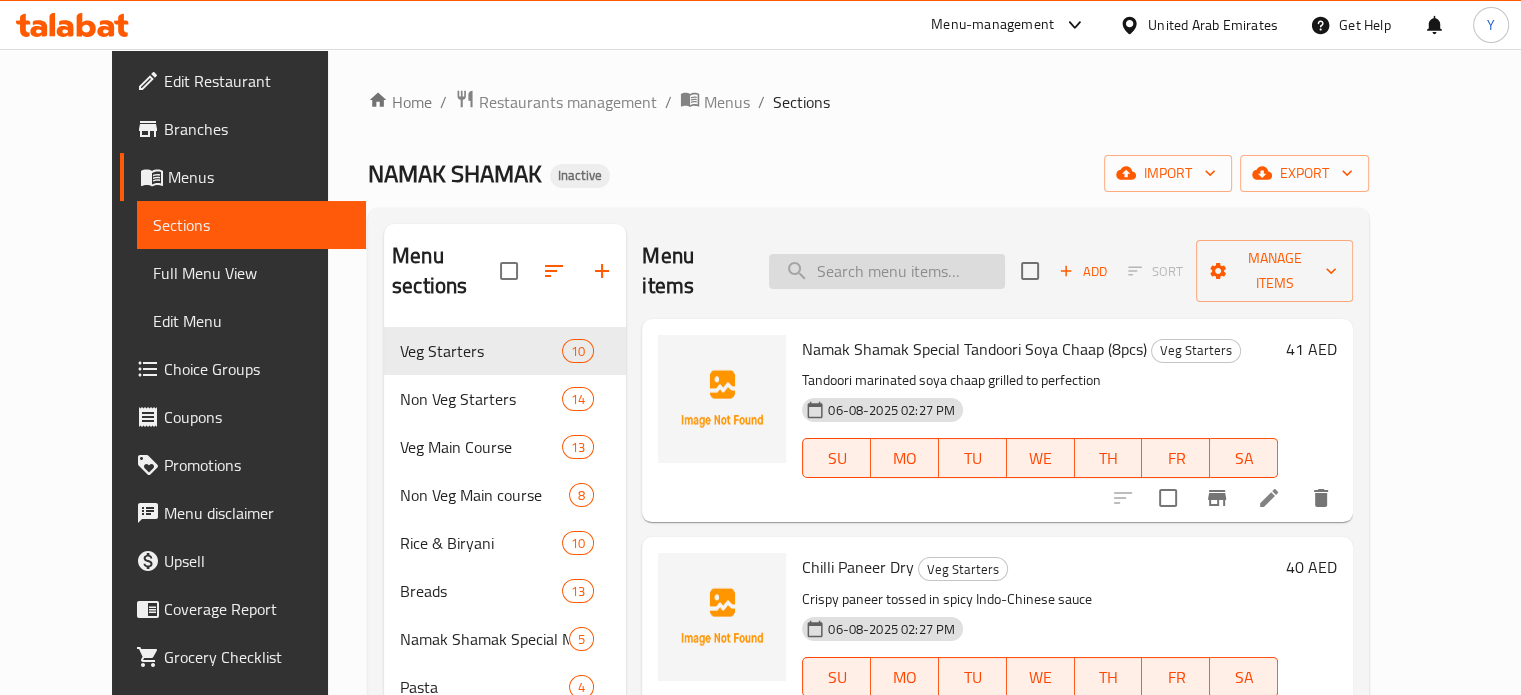 click at bounding box center [887, 271] 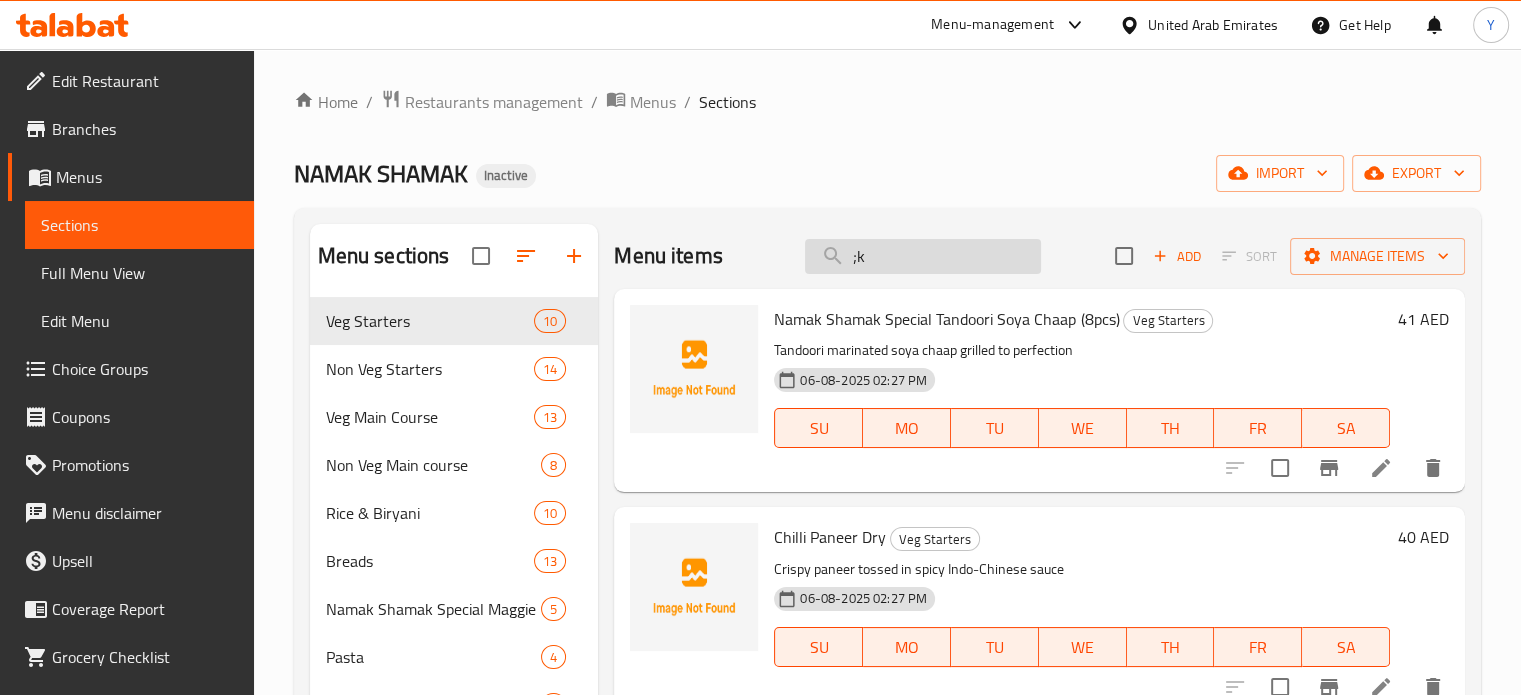 type on ";" 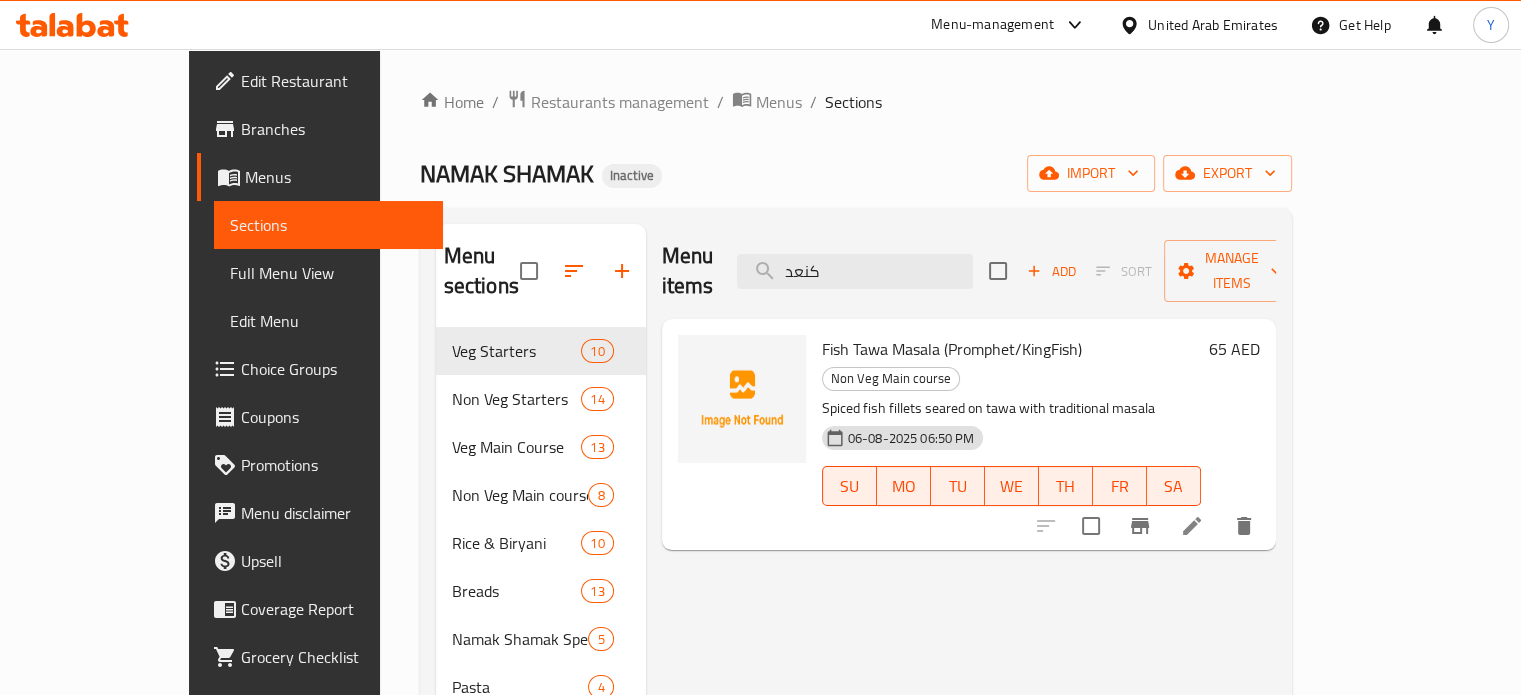 type on "كنعد" 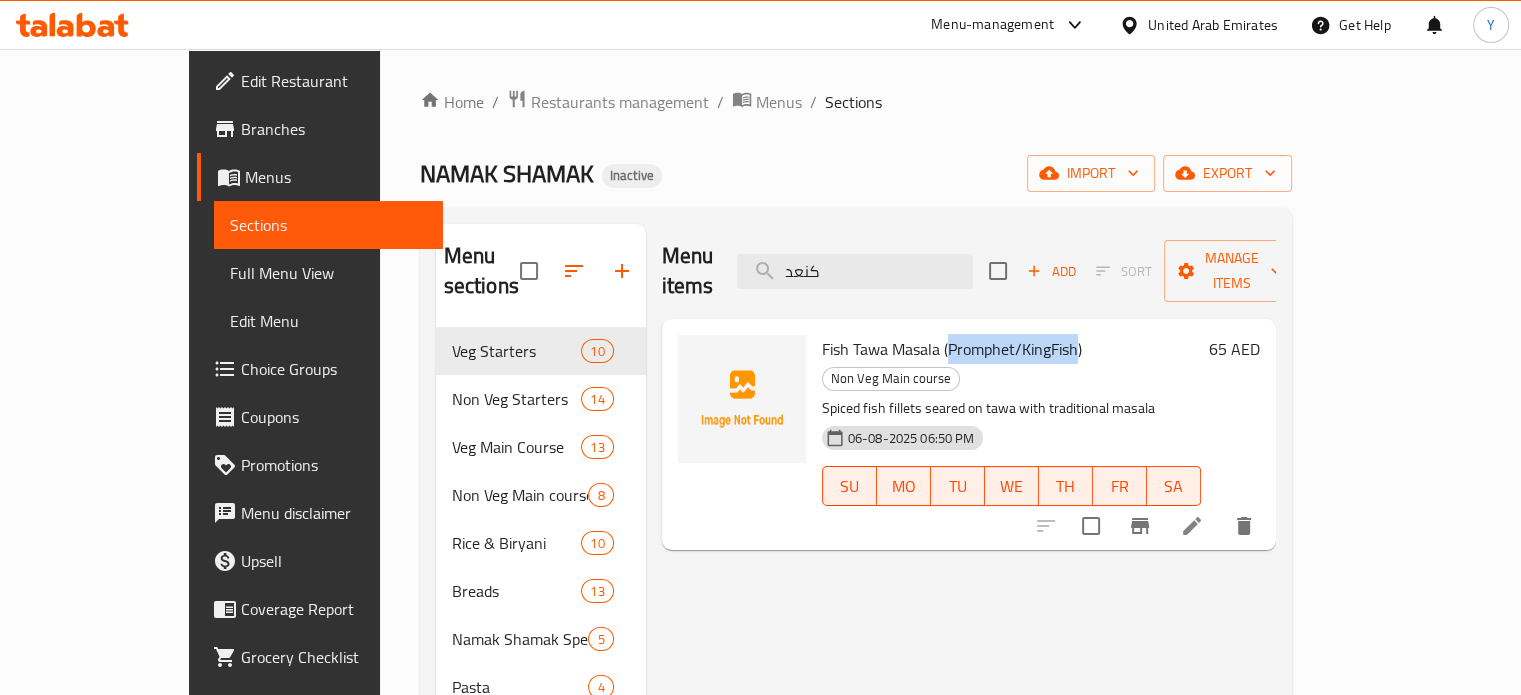 drag, startPoint x: 900, startPoint y: 323, endPoint x: 1028, endPoint y: 320, distance: 128.03516 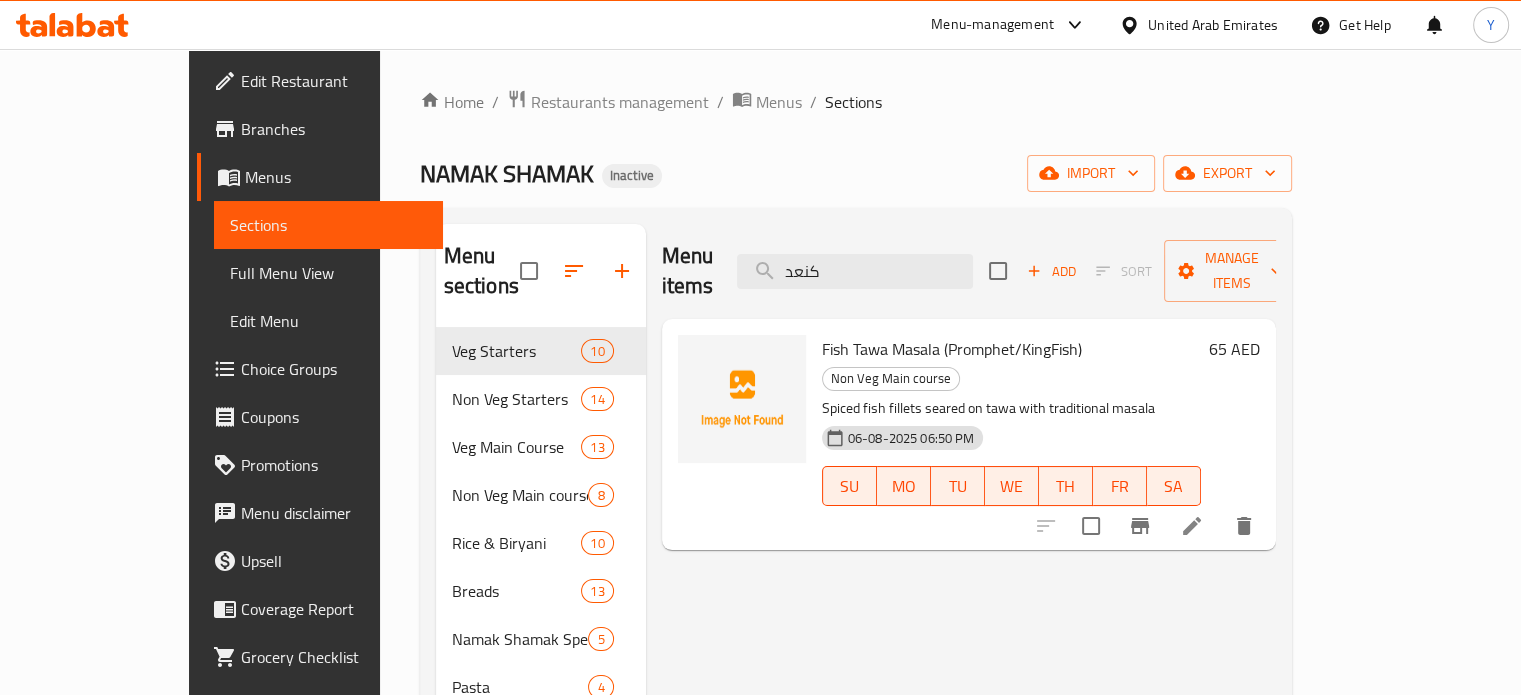 click on "Fish Tawa Masala (Promphet/KingFish)" at bounding box center [952, 349] 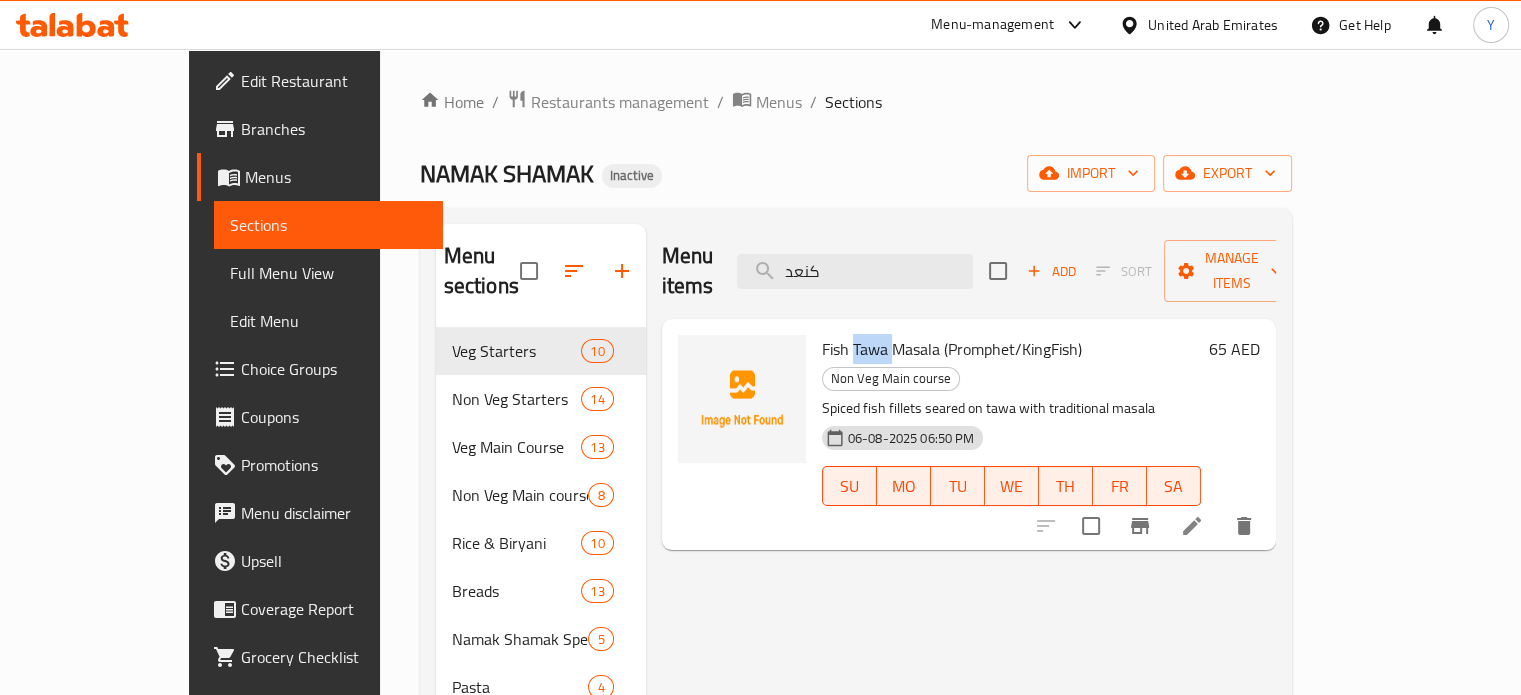click on "Fish Tawa Masala (Promphet/KingFish)" at bounding box center [952, 349] 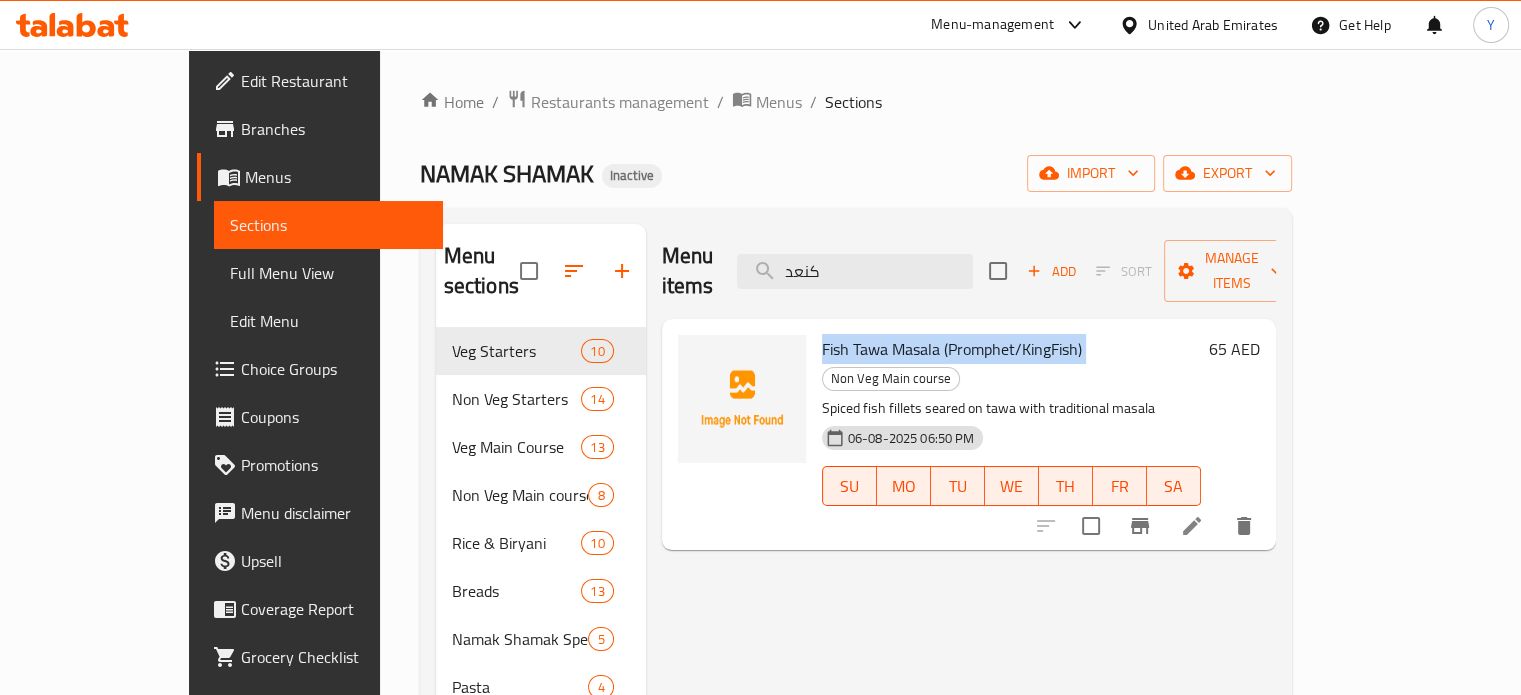click on "Fish Tawa Masala (Promphet/KingFish)" at bounding box center (952, 349) 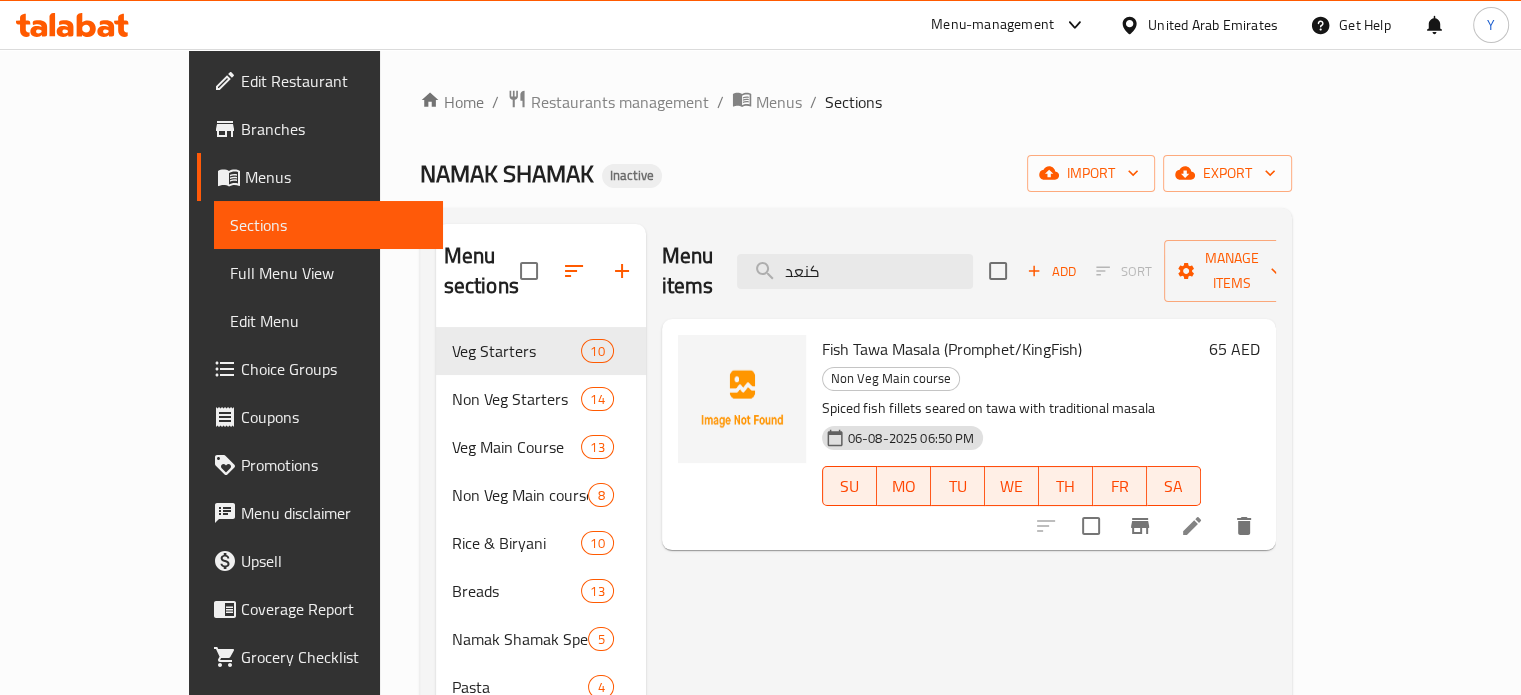 click on "Home / Restaurants management / Menus / Sections NAMAK SHAMAK Inactive import export Menu sections Veg Starters 10 Non Veg Starters 14 Veg Main Course 13 Non Veg Main course 8 Rice & Biryani 10 Breads 13 Namak Shamak Special Maggie 5 Pasta 4 Combos 6 Namak Shamak Special Rice Bowls 6 Accompaniments 5 Rumali Rolls 6 Dessert 2 Beverage 7 Menu items كنعد Add Sort Manage items Fish Tawa Masala (Promphet/KingFish)   Non Veg Main course Spiced fish fillets seared on tawa with traditional masala 06-08-2025 06:50 PM SU MO TU WE TH FR SA 65   AED" at bounding box center [856, 556] 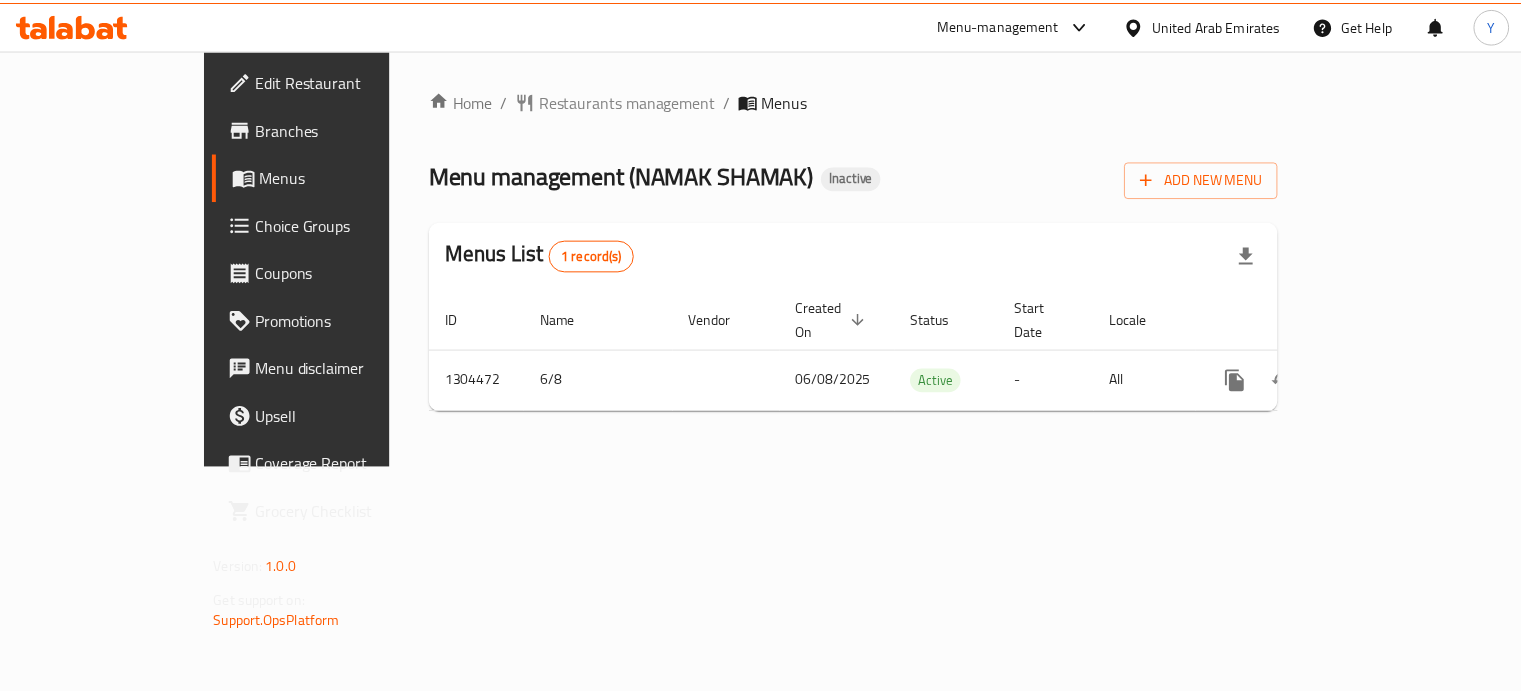 scroll, scrollTop: 0, scrollLeft: 0, axis: both 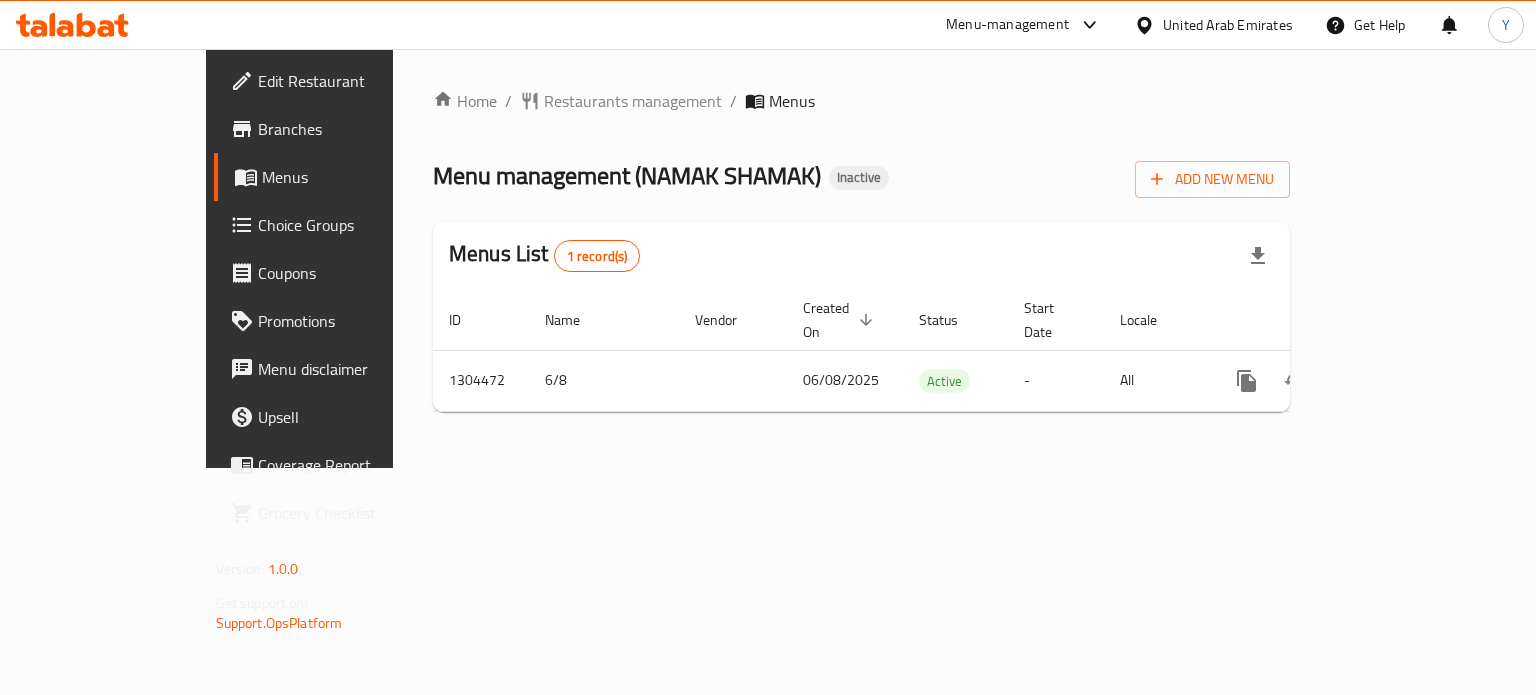 click on "Choice Groups" at bounding box center (352, 225) 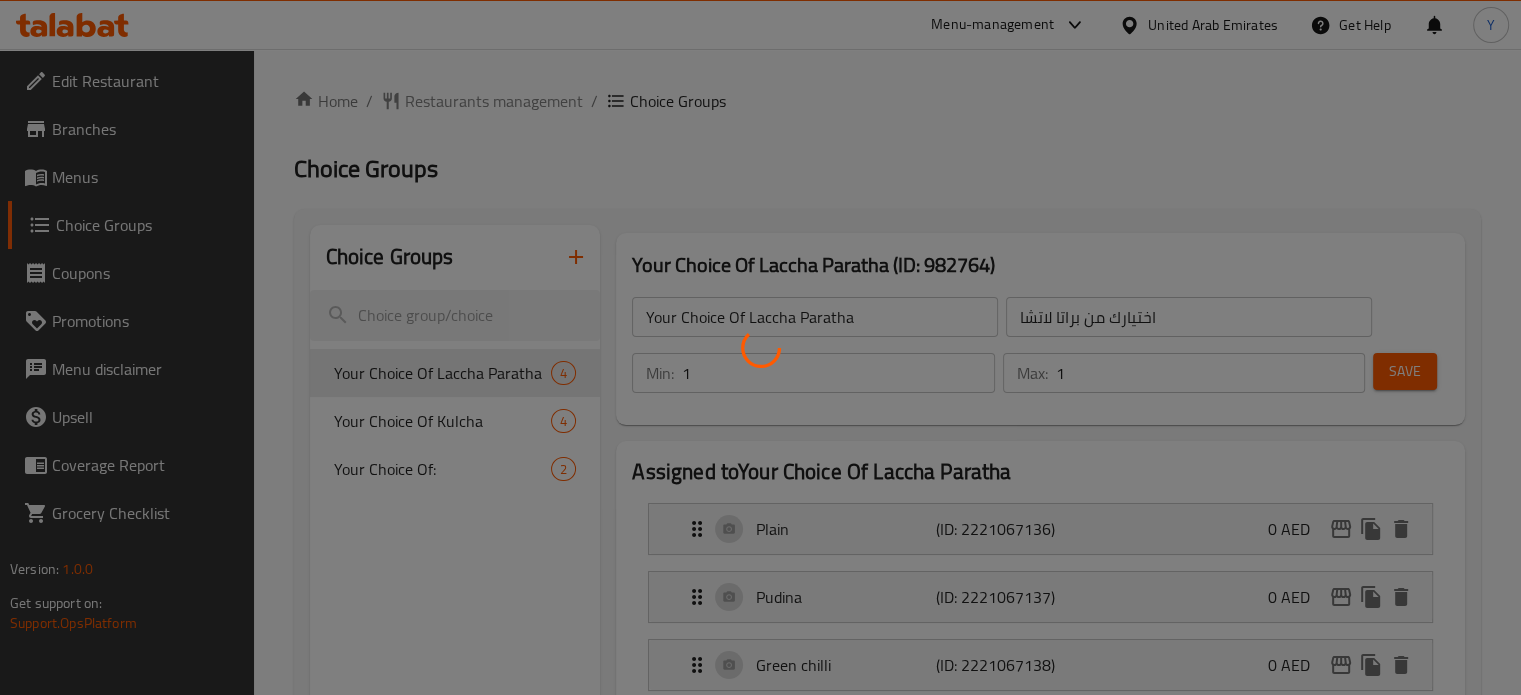 click at bounding box center [760, 347] 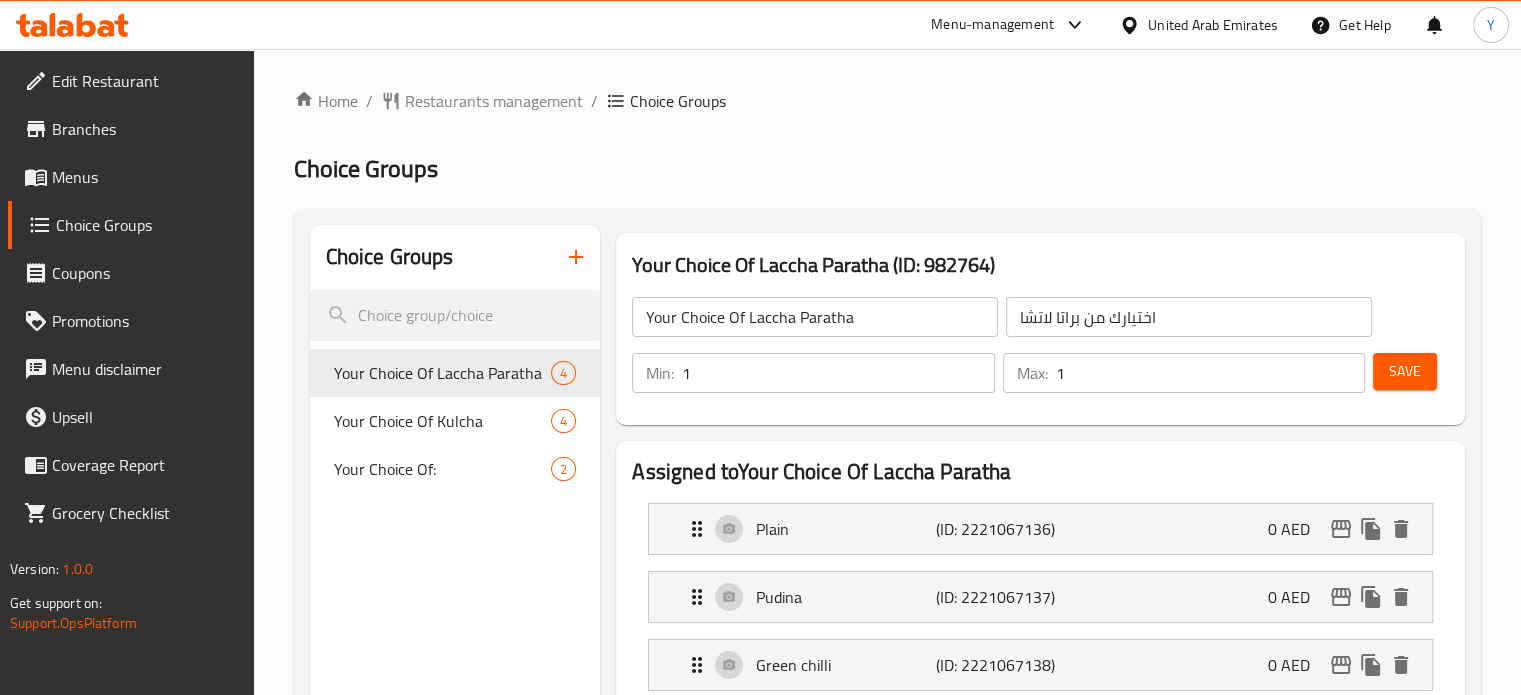 click on "Home / Restaurants management / Choice Groups Choice Groups Choice Groups Your Choice Of Laccha Paratha 4 Your Choice Of Kulcha 4 Your Choice Of: 2 Your Choice Of Laccha Paratha (ID: 982764) Your Choice Of Laccha Paratha ​ اختيارك من براتا لاتشا ​ Min: 1 ​ Max: 1 ​ Save Assigned to  Your Choice Of Laccha Paratha Plain (ID: 2221067136) 0 AED Name (En) Plain Name (En) Name (Ar) سادة Name (Ar) Price AED 0 Price Status Pudina (ID: 2221067137) 0 AED Name (En) Pudina Name (En) Name (Ar) بودينا Name (Ar) Price AED 0 Price Status Green chilli (ID: 2221067138) 0 AED Name (En) Green chilli Name (En) Name (Ar) فلفل حار أخضر Name (Ar) Price AED 0 Price Status Red chilli (ID: 2221067139) 0 AED Name (En) Red chilli Name (En) Name (Ar) فلفل حار أحمر Name (Ar) Price AED 0 Price Status Add New Items / Choices Add (0) items to choice group Namak Shamak Special Tandoori Soya Chaap (8pcs) 41 AED Chilli Paneer Dry 40 AED Malai Soya Chaap (8pcs) 44 AED 50 AED 52 AED 39 AED" at bounding box center [887, 806] 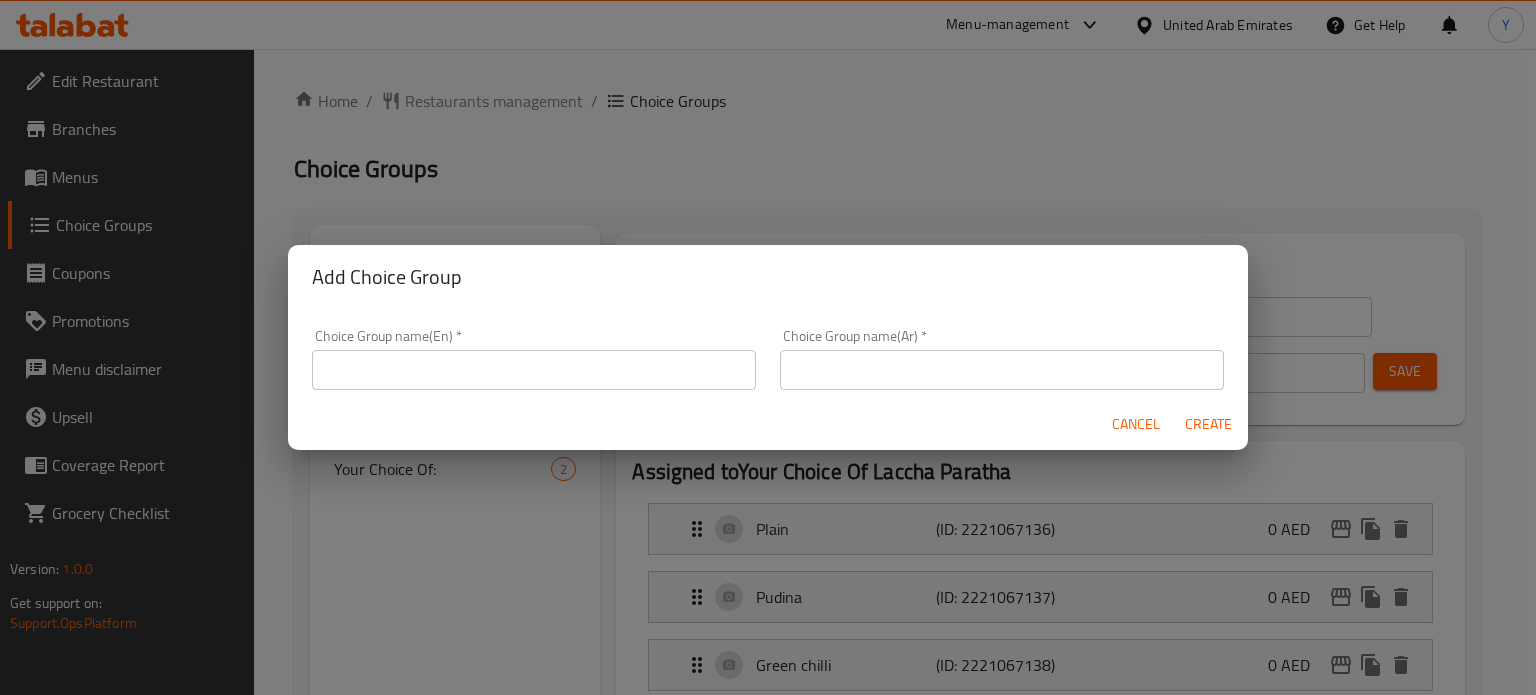 click at bounding box center (534, 370) 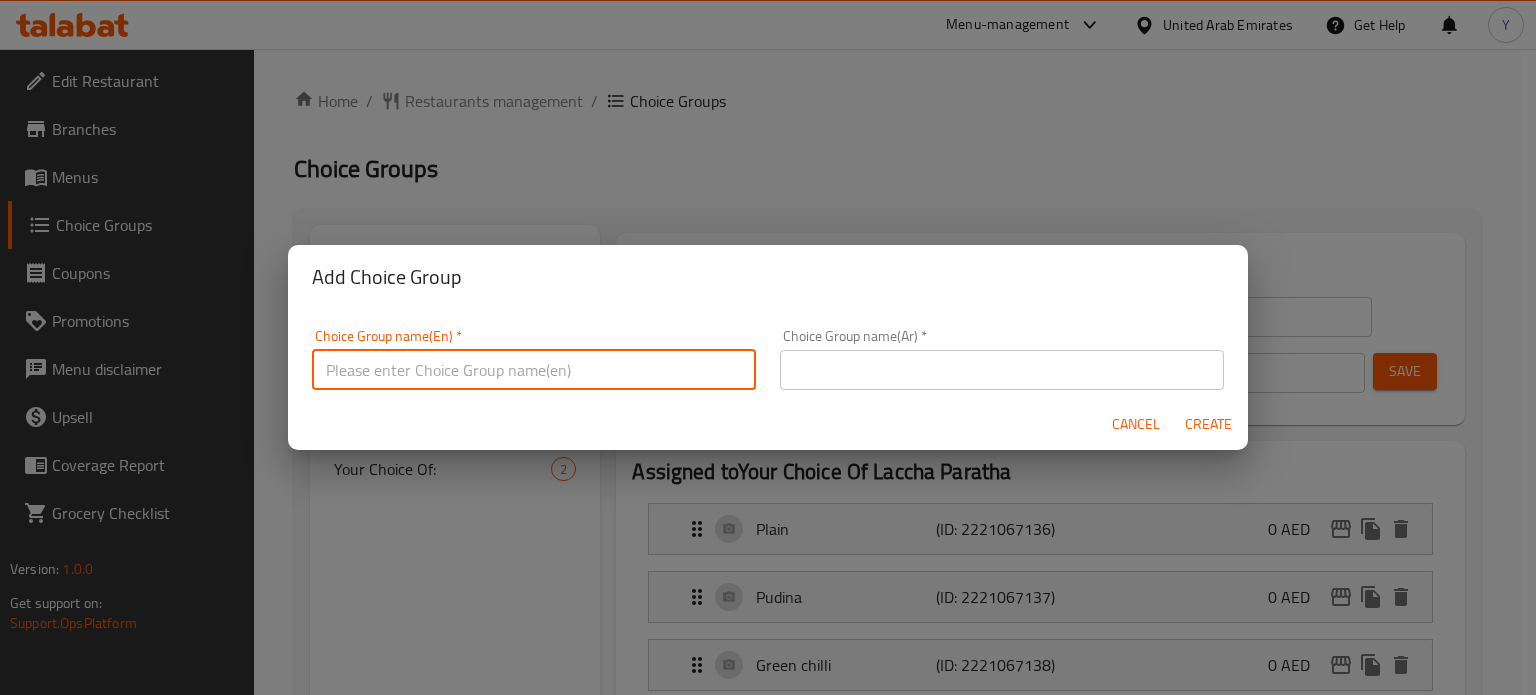 type on "Your Choice Of" 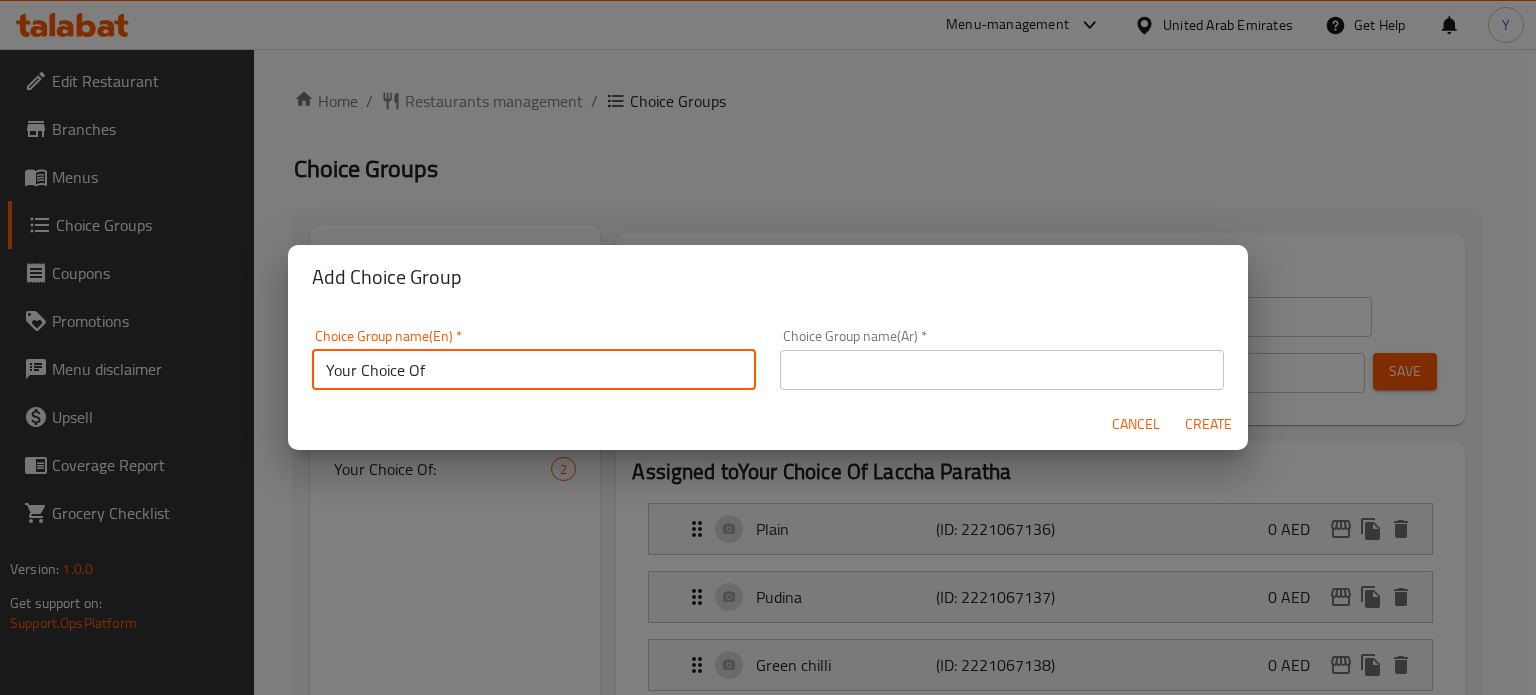click at bounding box center (1002, 370) 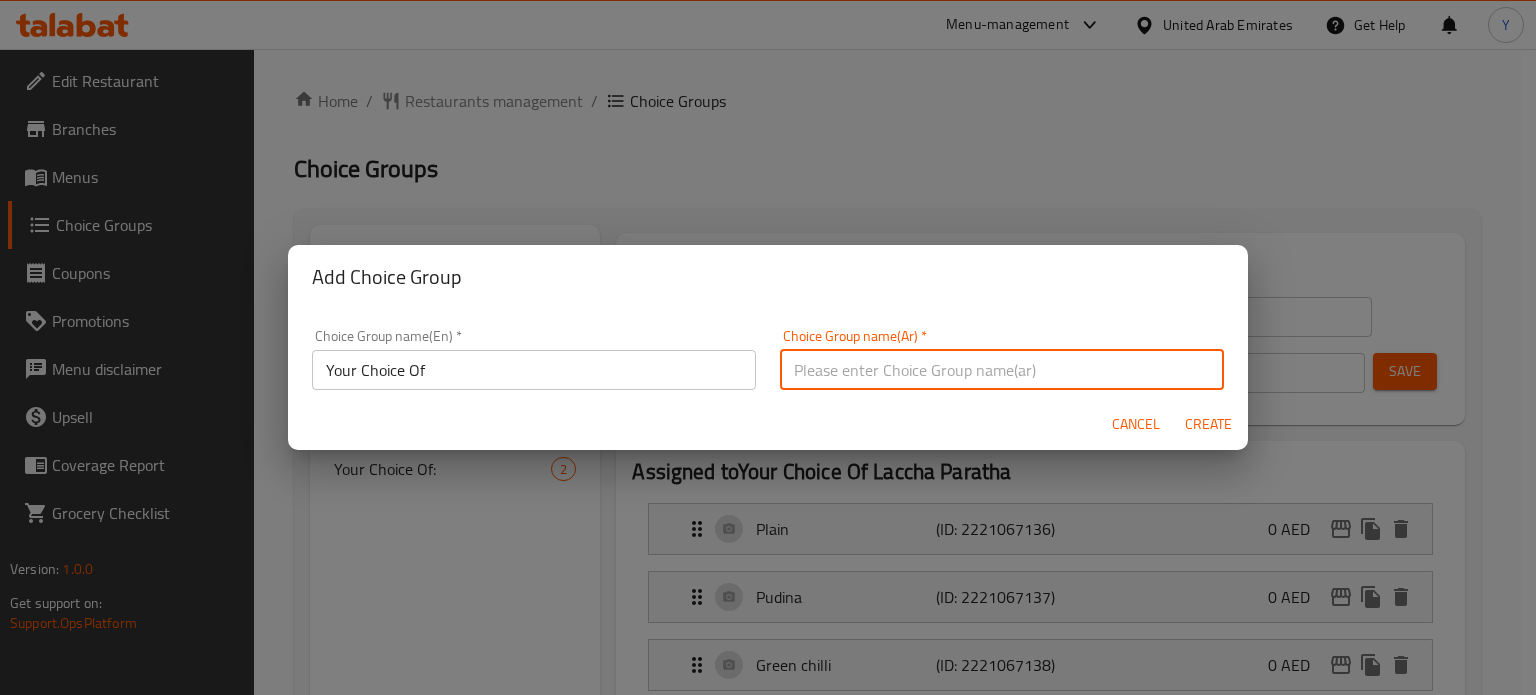 type on "اختيارك من" 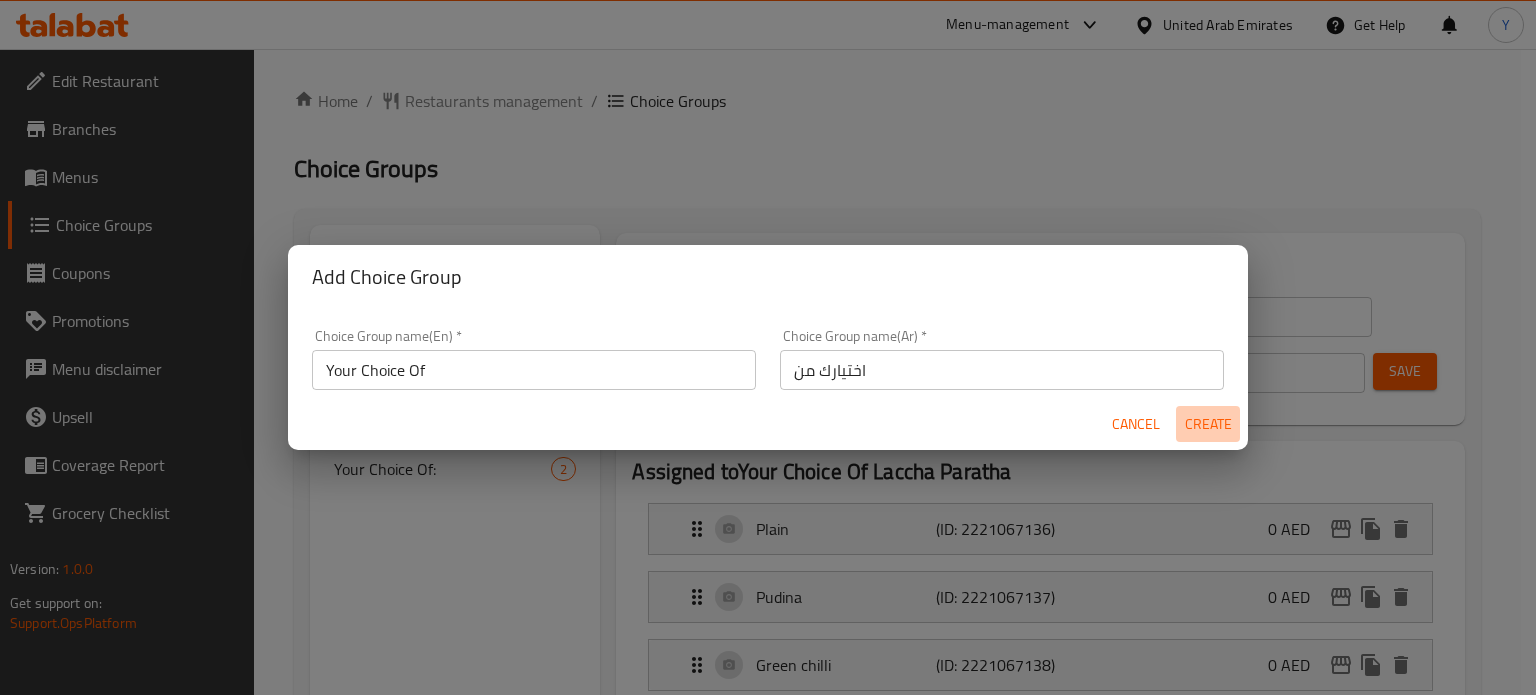click on "Create" at bounding box center (1208, 424) 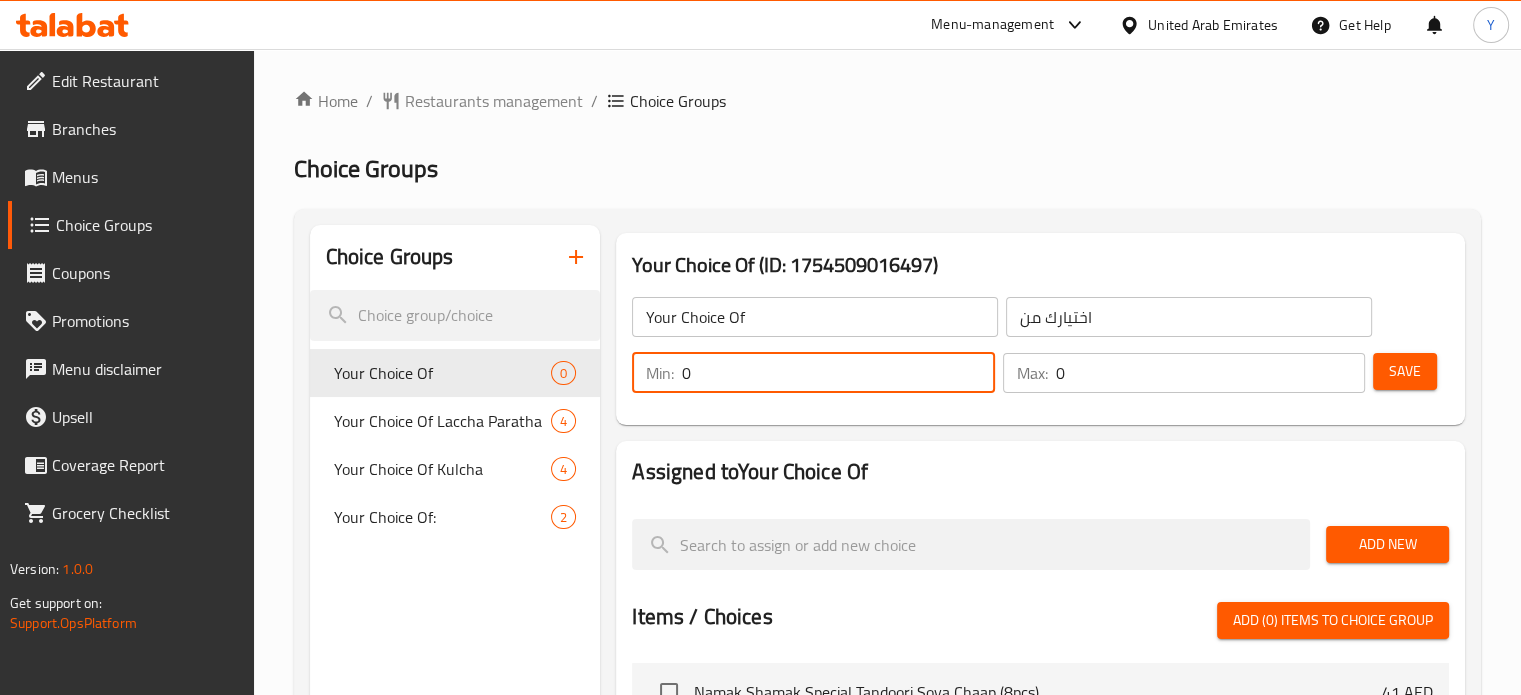 click on "0" at bounding box center [838, 373] 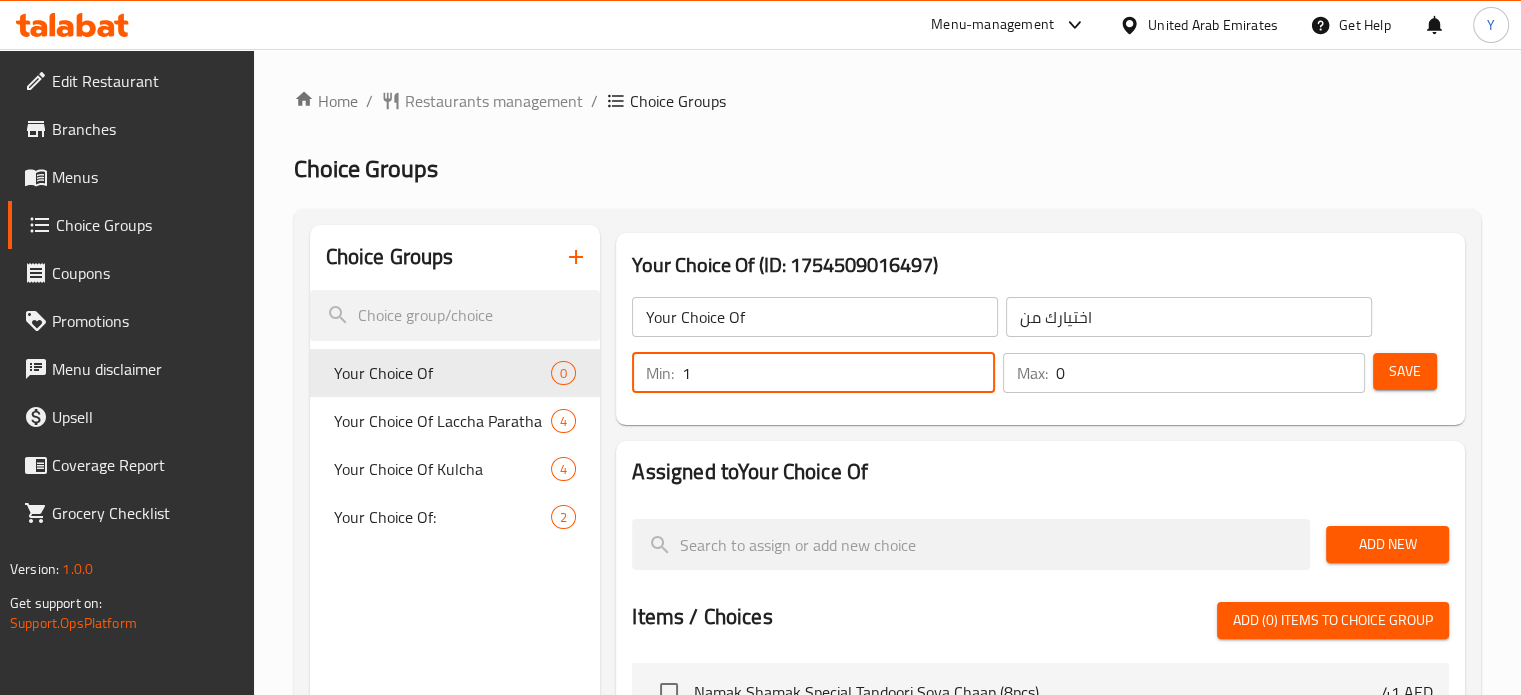 type on "1" 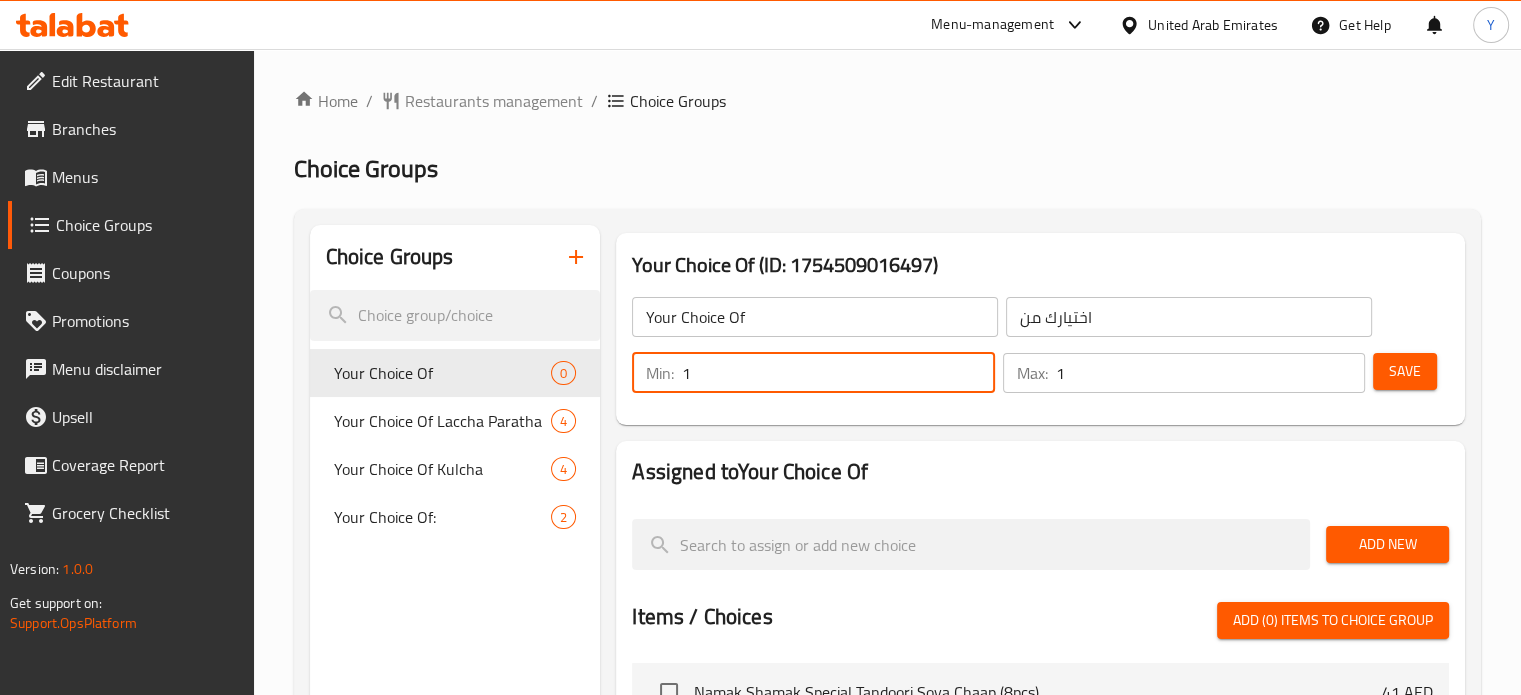 type on "1" 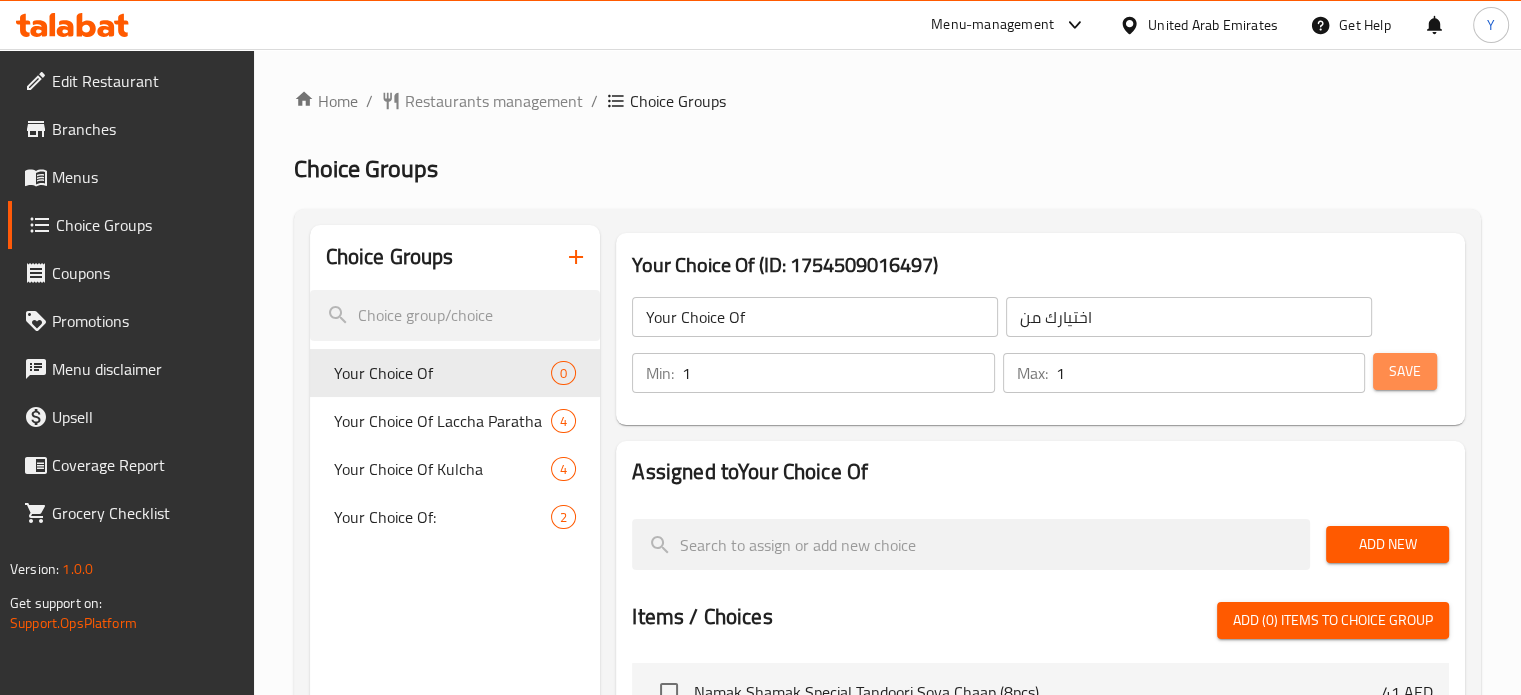 click on "Save" at bounding box center [1405, 371] 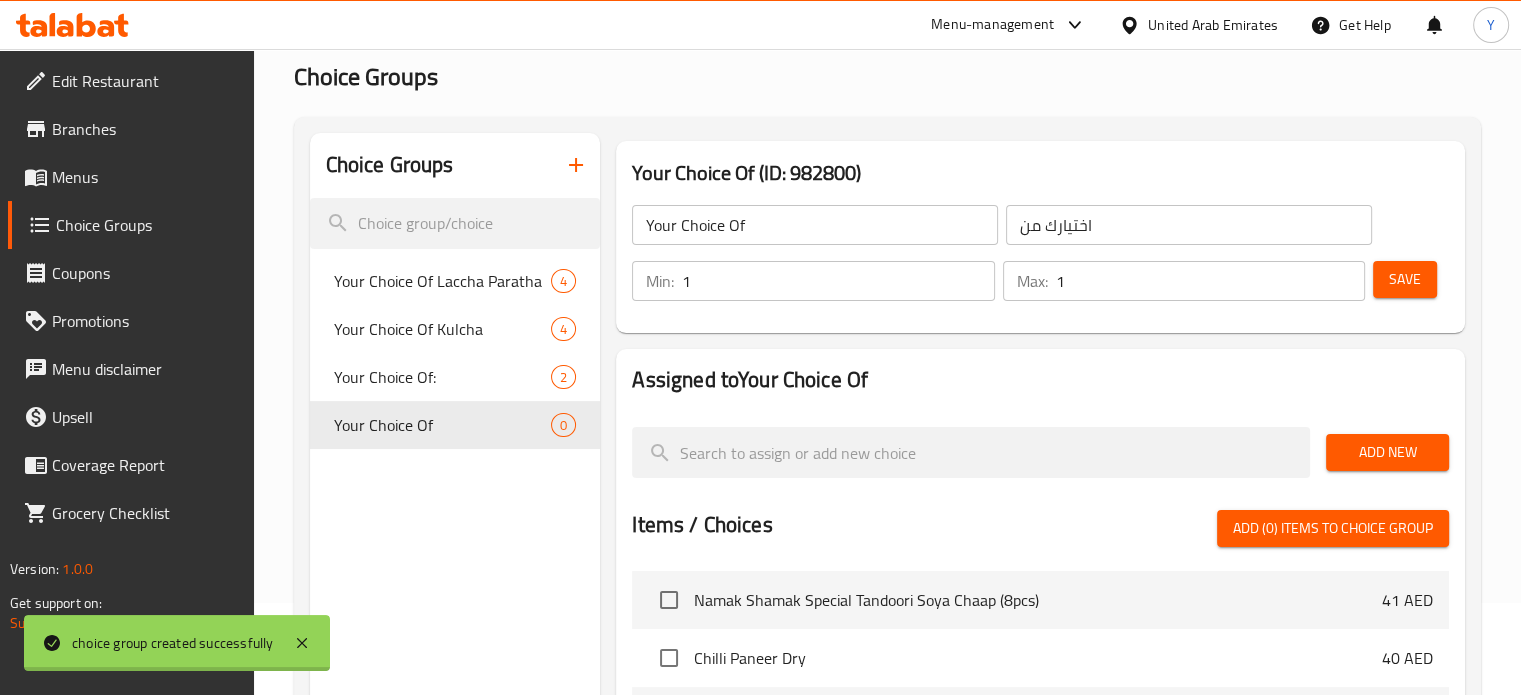 scroll, scrollTop: 168, scrollLeft: 0, axis: vertical 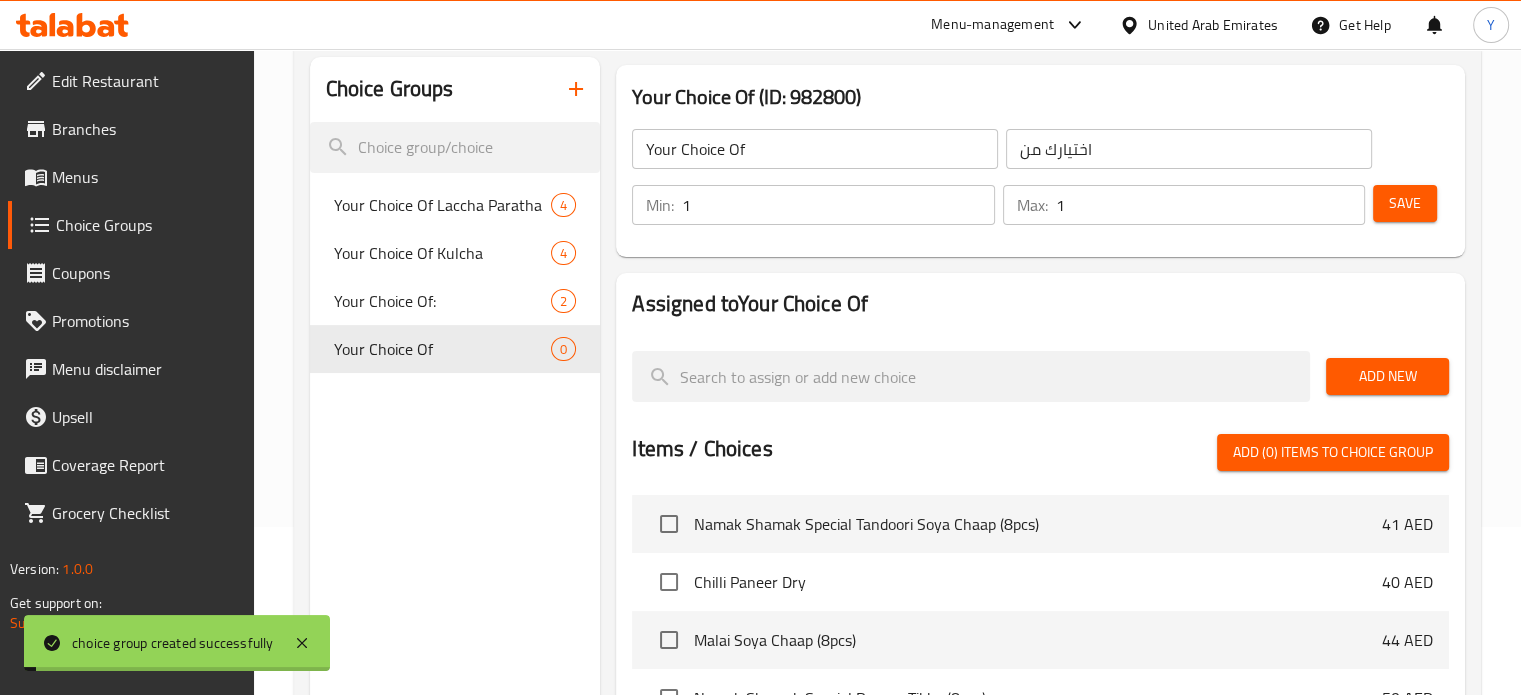 click on "Add New" at bounding box center (1387, 376) 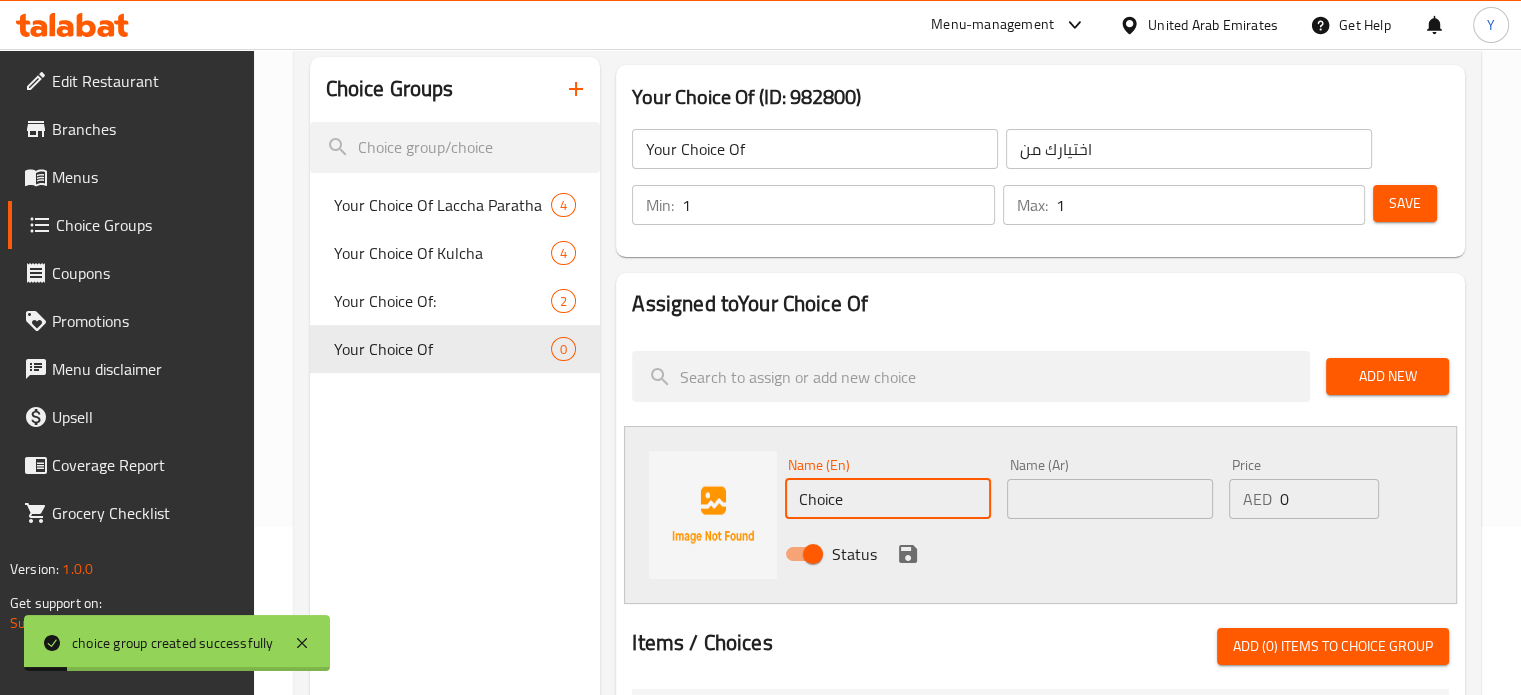 drag, startPoint x: 877, startPoint y: 504, endPoint x: 765, endPoint y: 501, distance: 112.04017 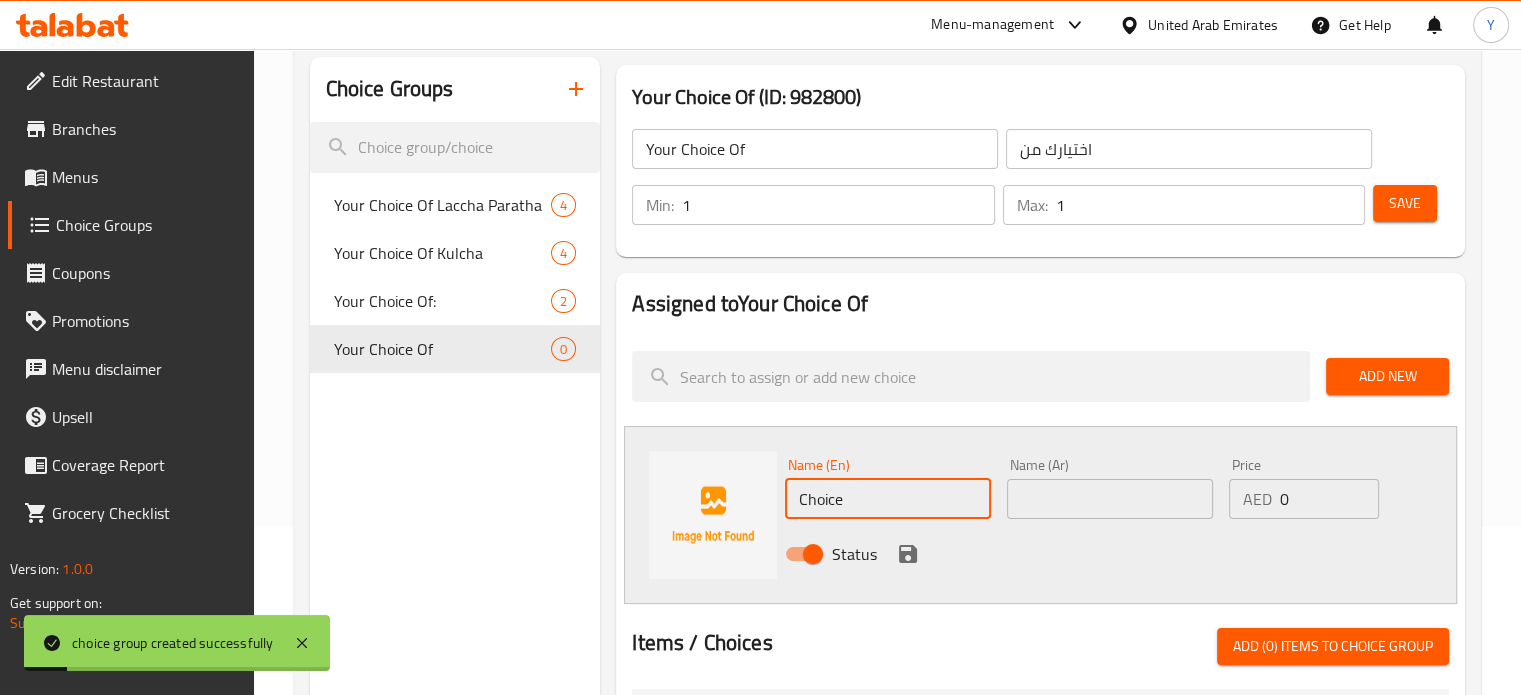 click on "Name (En) Choice Name (En) Name (Ar) Name (Ar) Price AED 0 Price Status" at bounding box center (1040, 515) 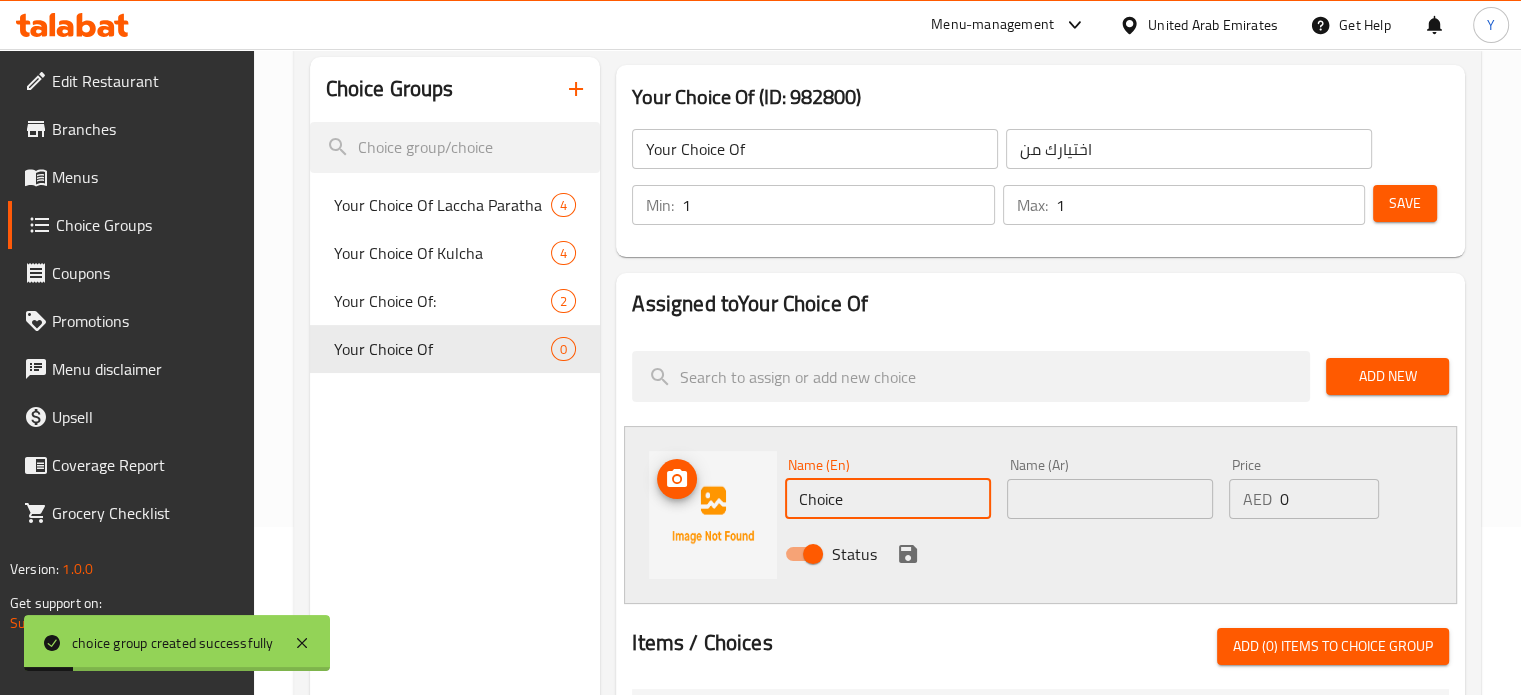 paste on "Promphet/KingFish" 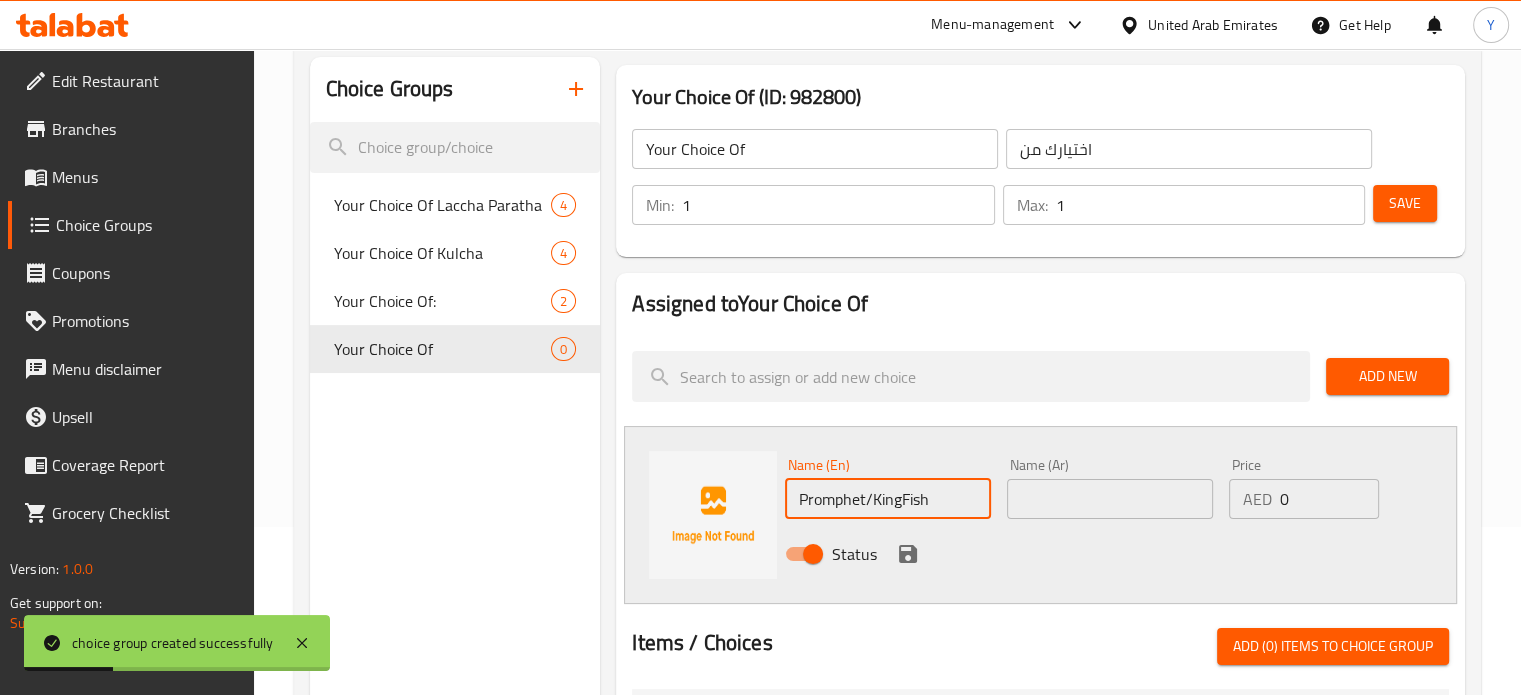 drag, startPoint x: 868, startPoint y: 499, endPoint x: 980, endPoint y: 504, distance: 112.11155 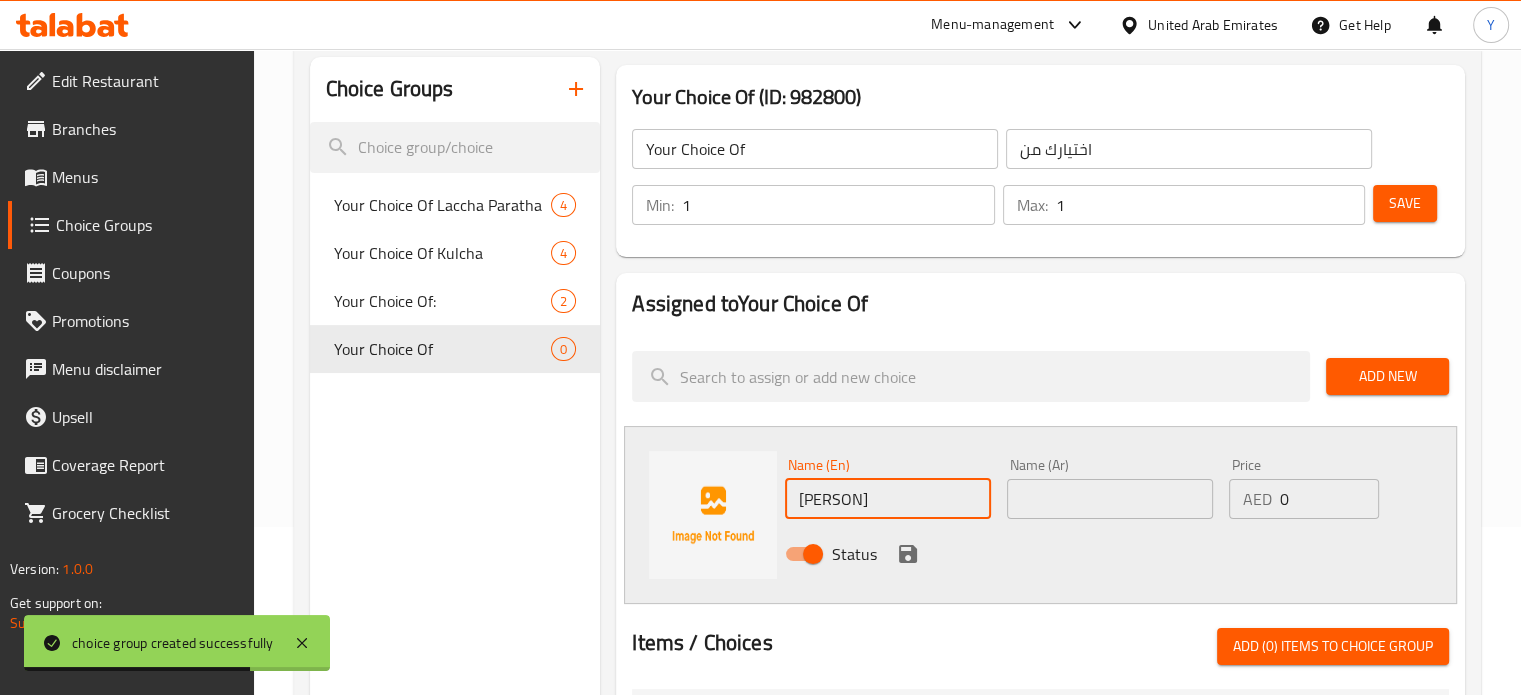 type on "[PERSON]" 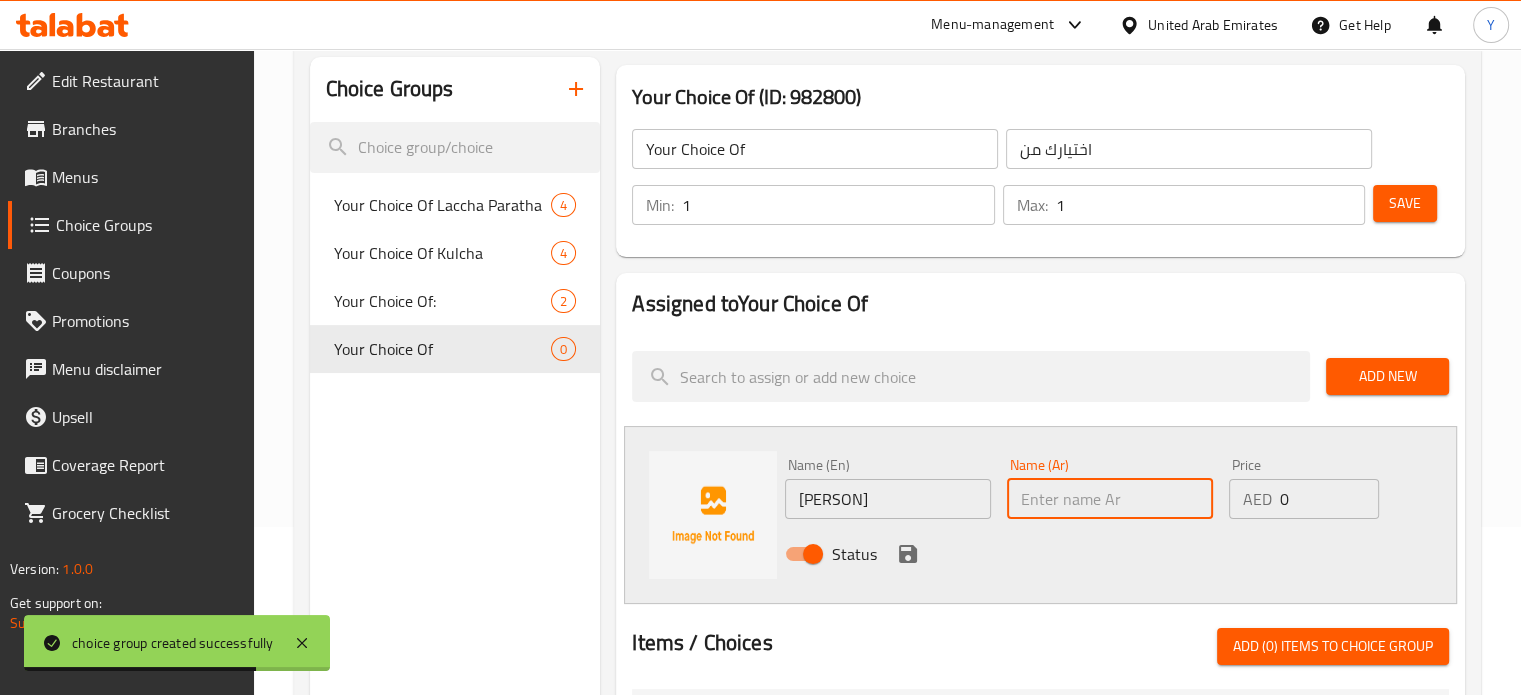 drag, startPoint x: 832, startPoint y: 500, endPoint x: 1156, endPoint y: 508, distance: 324.09875 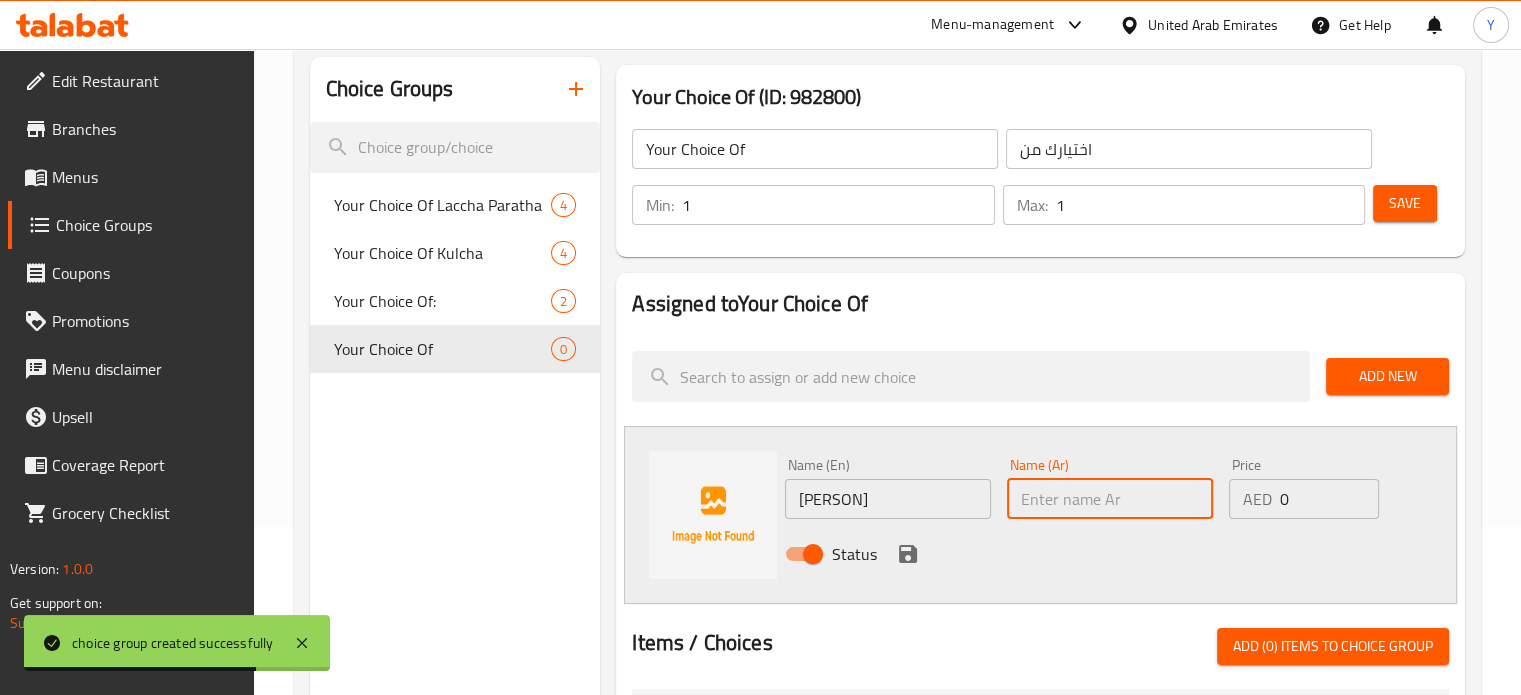 click at bounding box center [1110, 499] 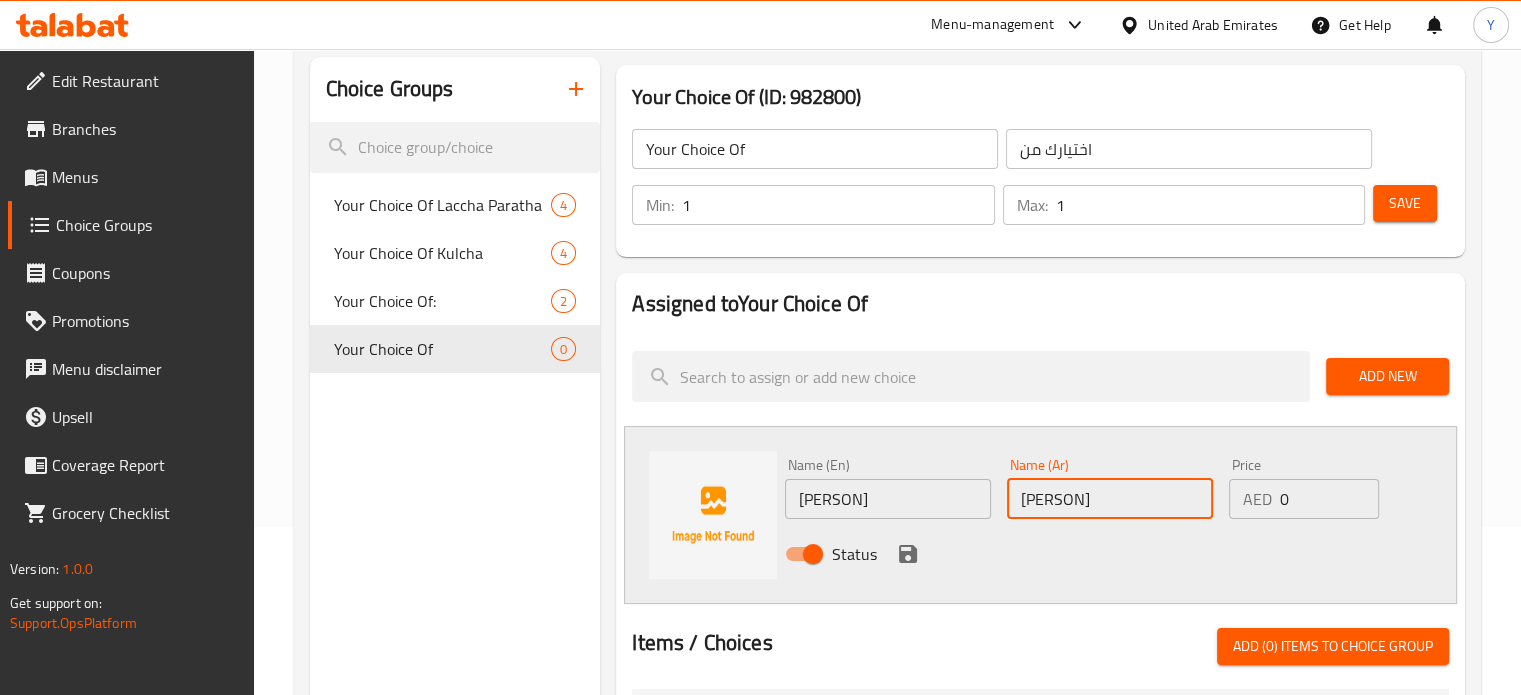 type on "[PERSON]" 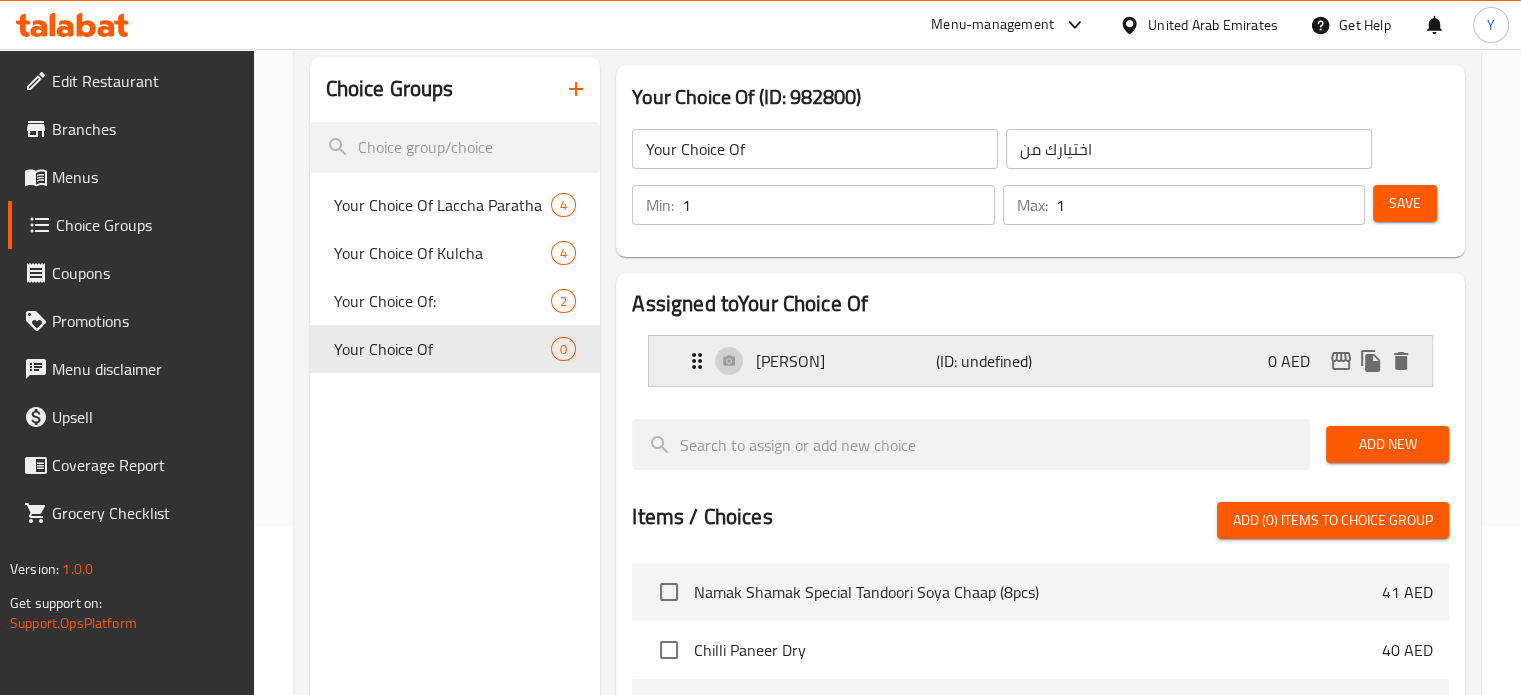 click on "[PERSON]" at bounding box center (845, 361) 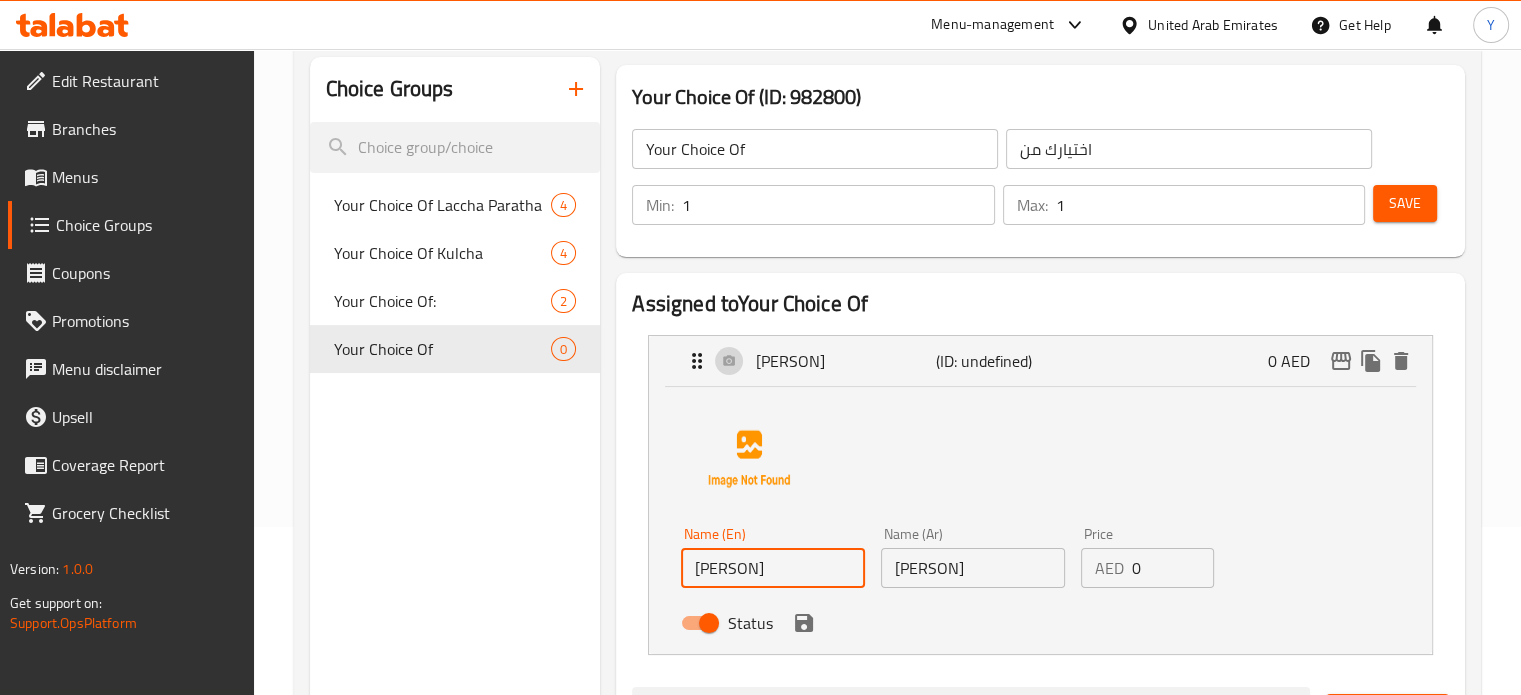 click on "[PERSON]" at bounding box center [773, 568] 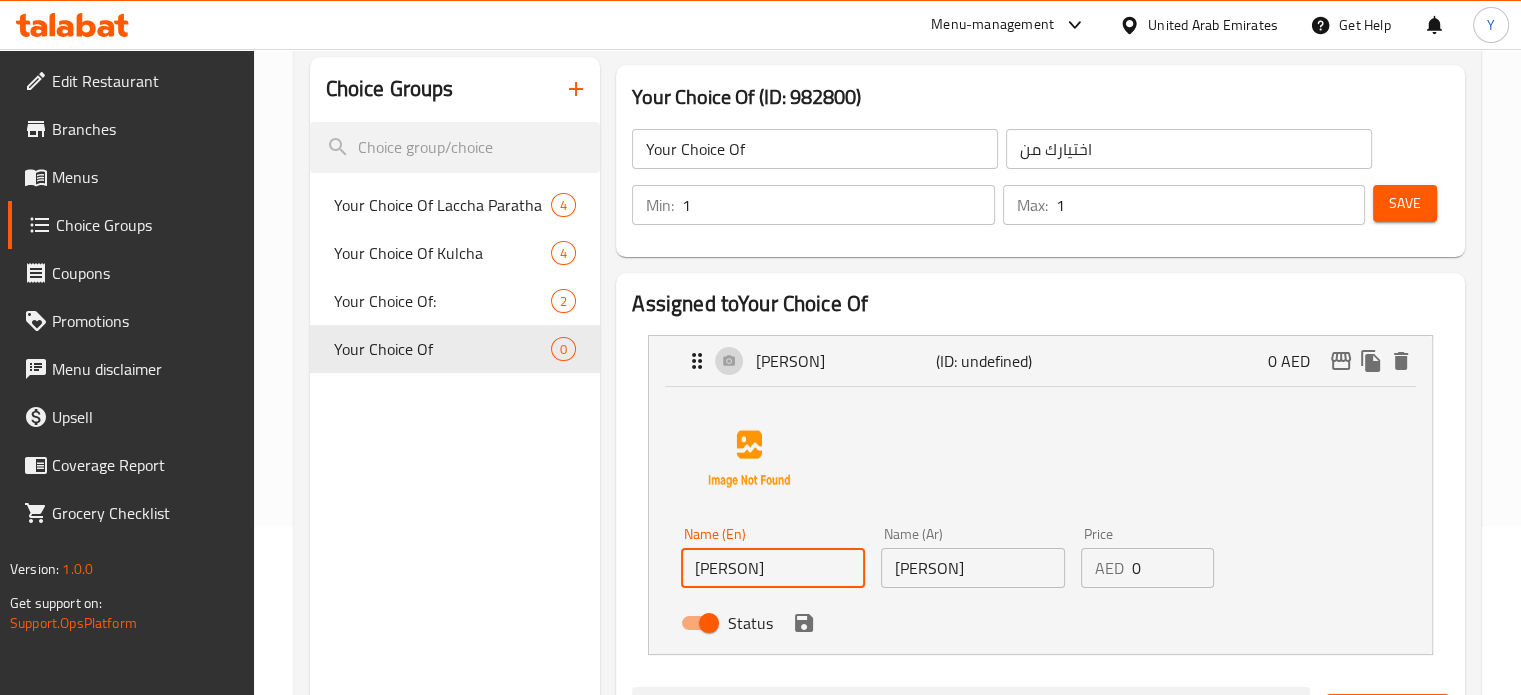 drag, startPoint x: 776, startPoint y: 572, endPoint x: 668, endPoint y: 569, distance: 108.04166 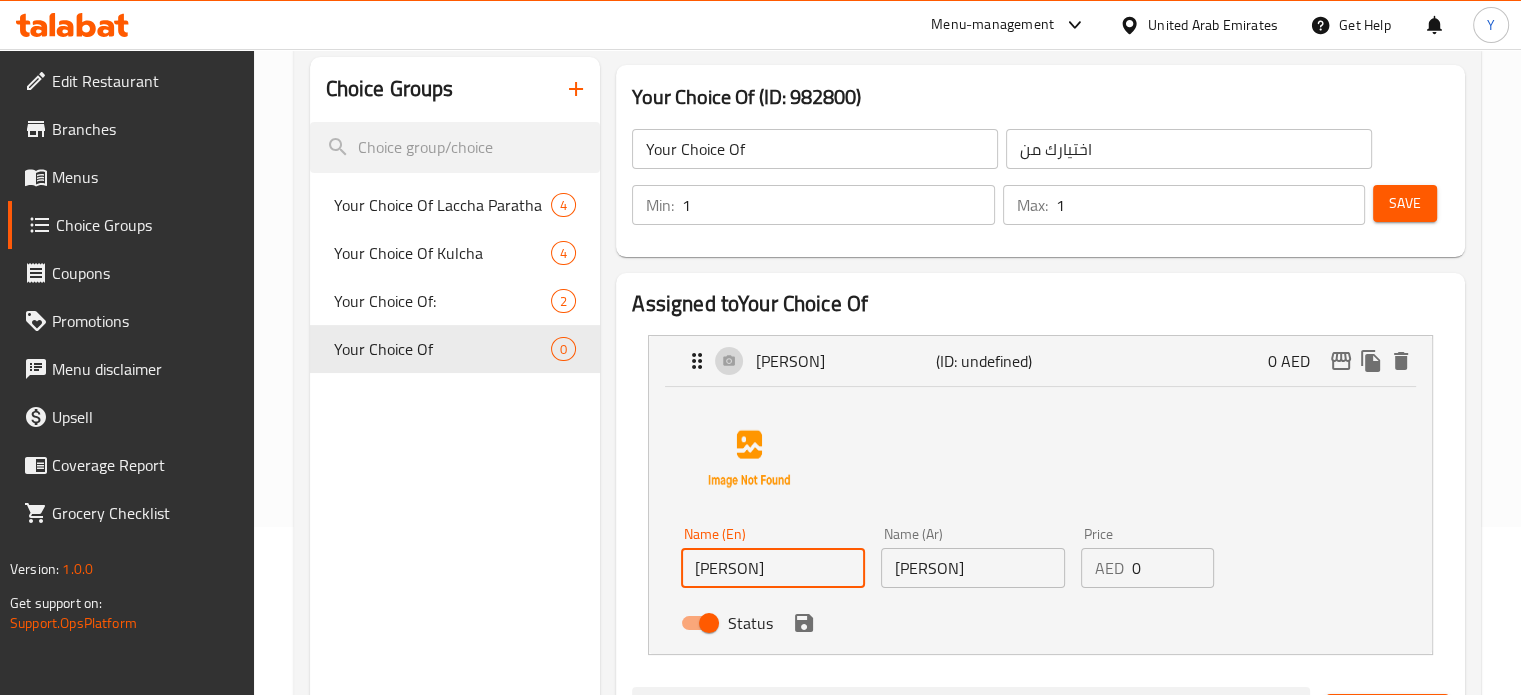 click on "Name (En) [PERSON] Name (En) Name (Ar) [PERSON] Name (Ar) Price AED 0 Price Status" at bounding box center (1040, 520) 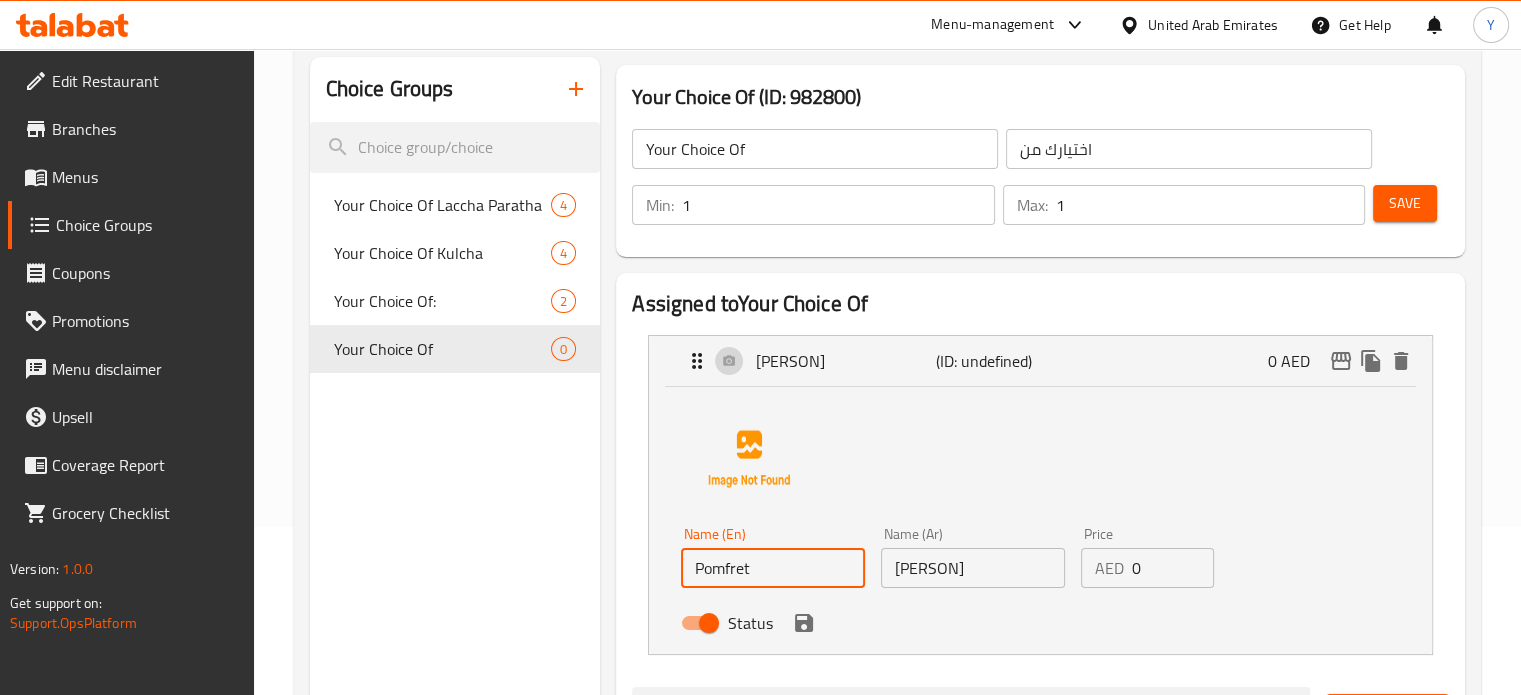 type on "Pomfret" 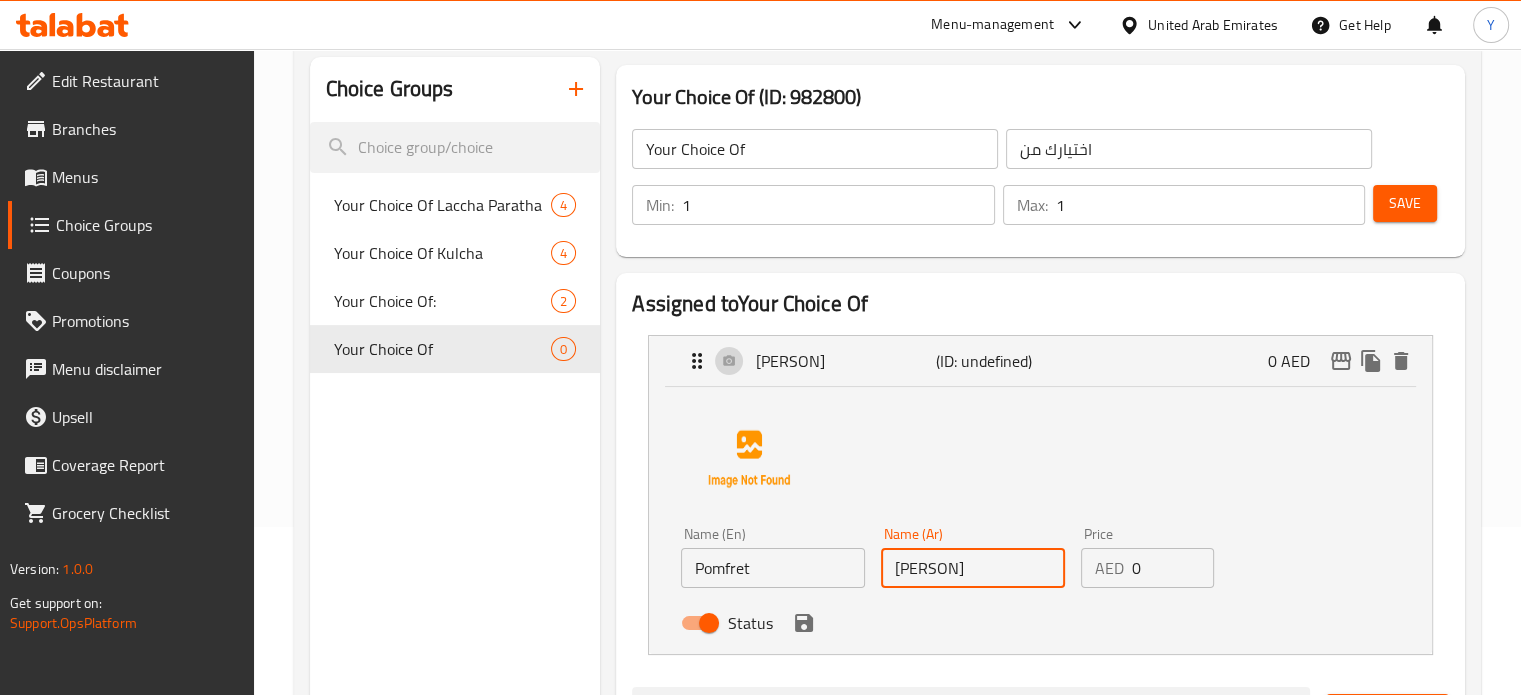 drag, startPoint x: 970, startPoint y: 577, endPoint x: 866, endPoint y: 559, distance: 105.546196 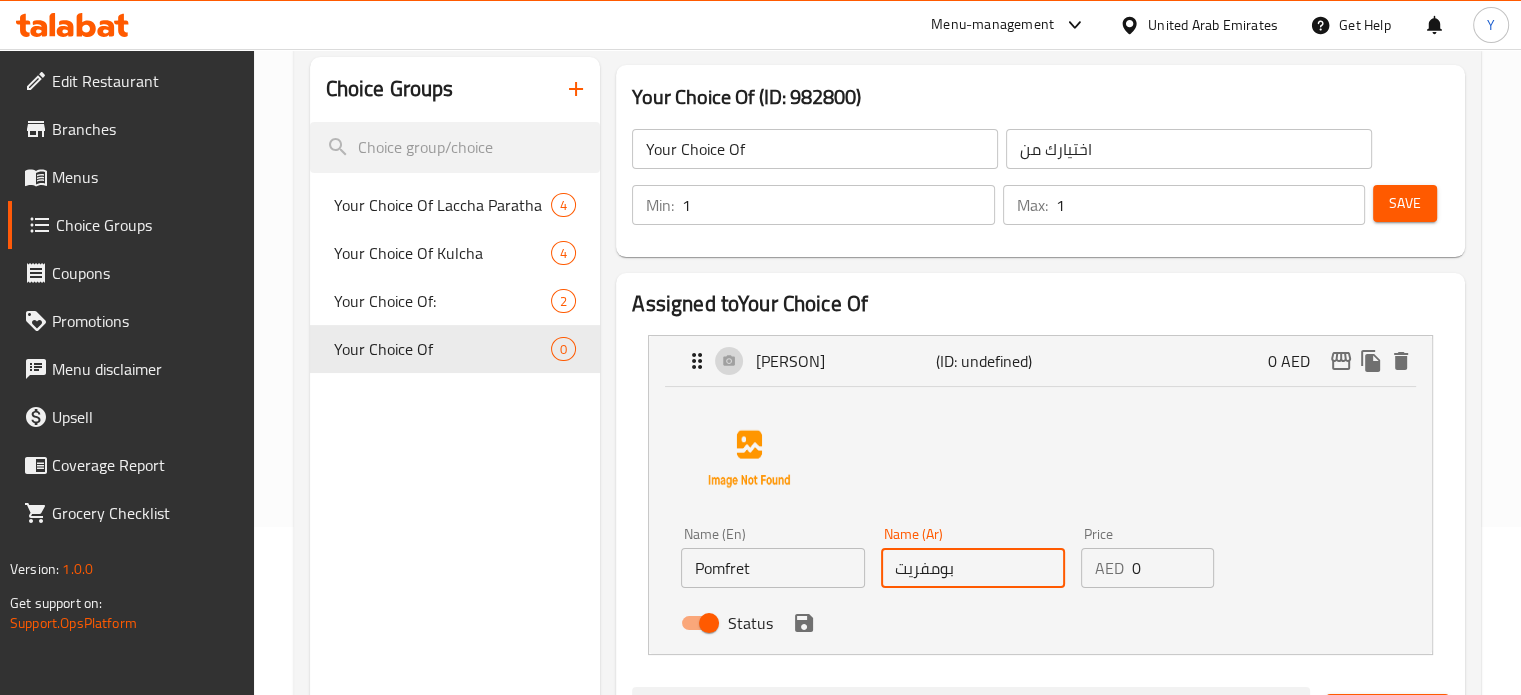 click 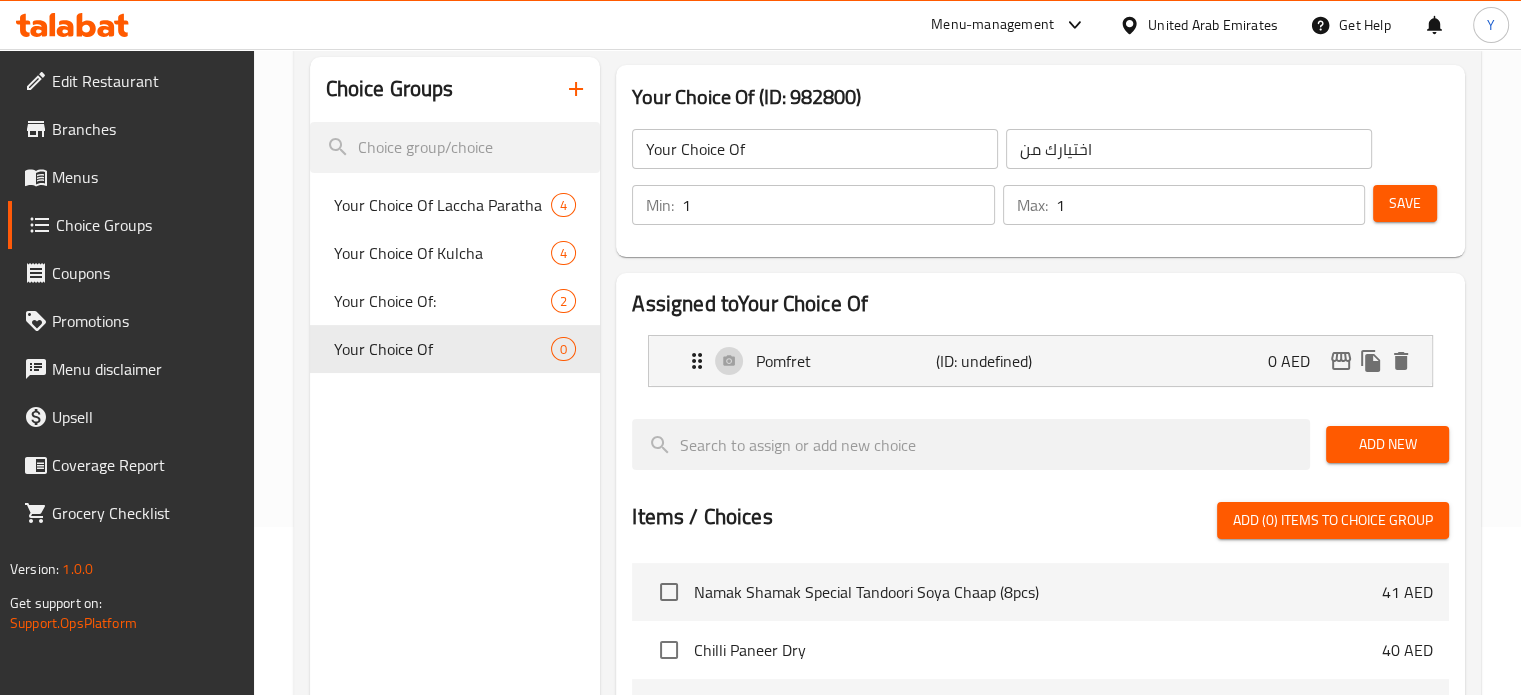 type on "بومفريت" 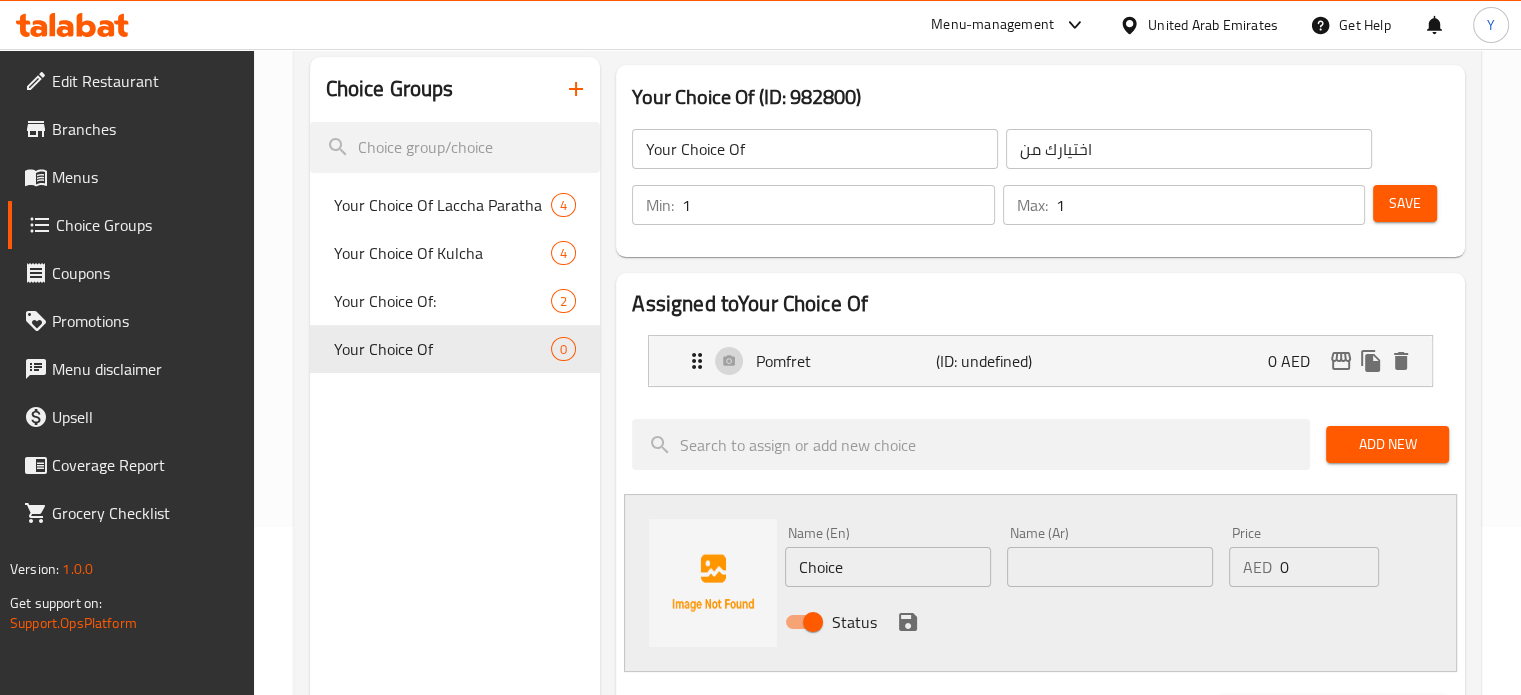 click at bounding box center [1110, 567] 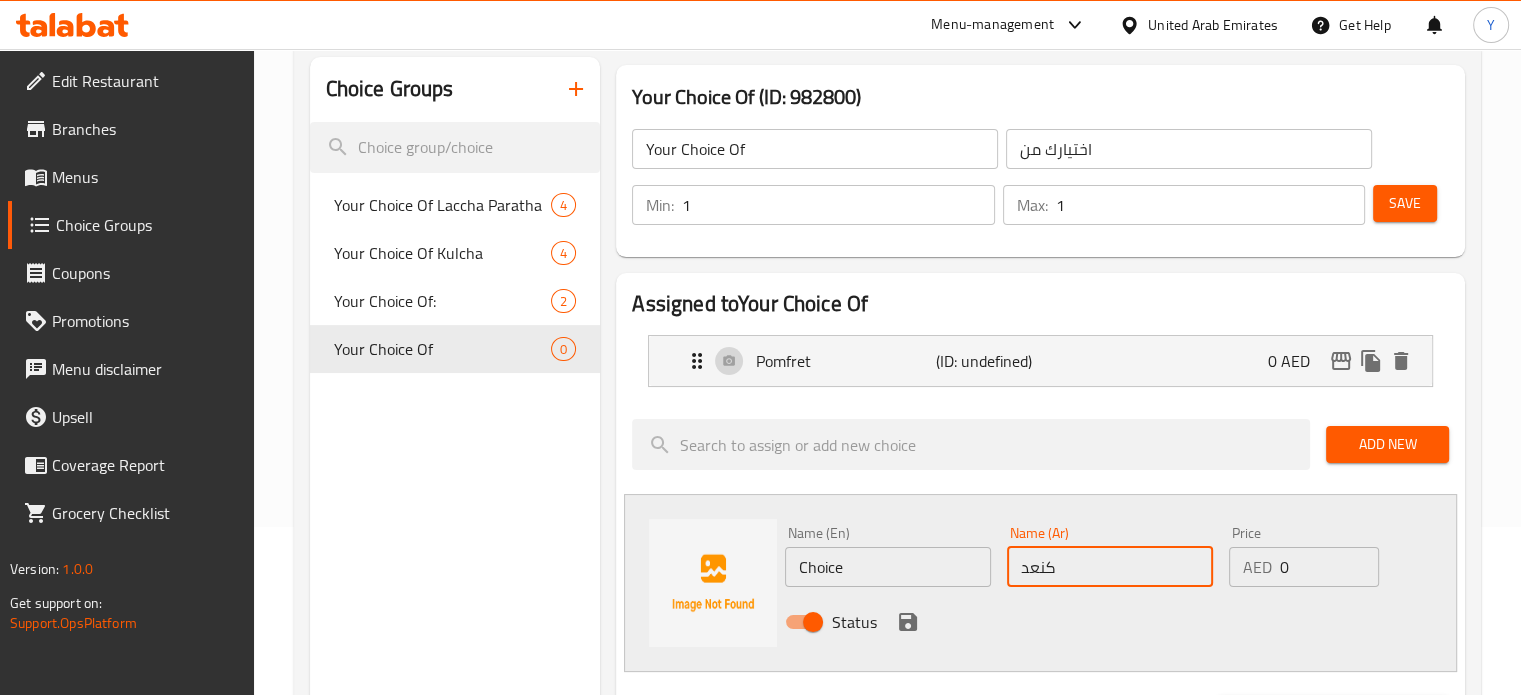 type on "كنعد" 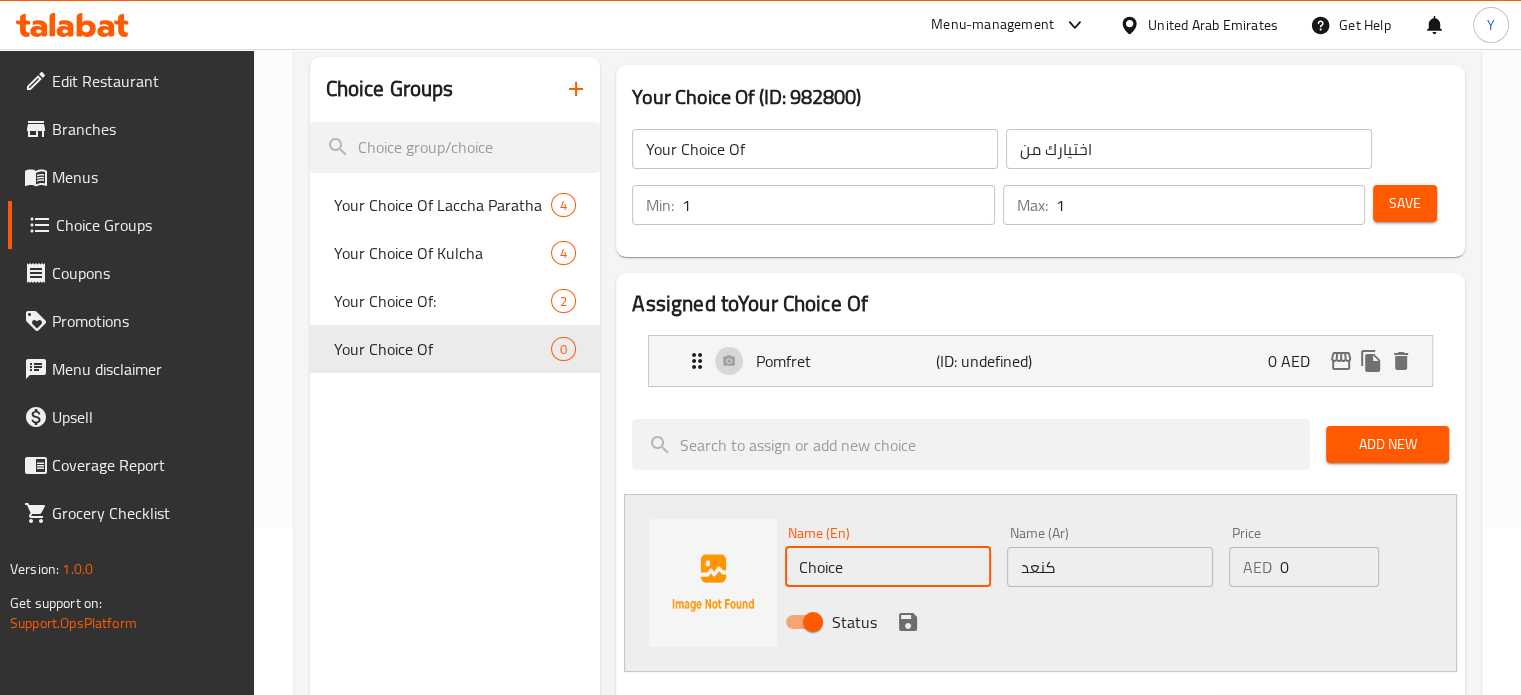 drag, startPoint x: 926, startPoint y: 580, endPoint x: 622, endPoint y: 611, distance: 305.5765 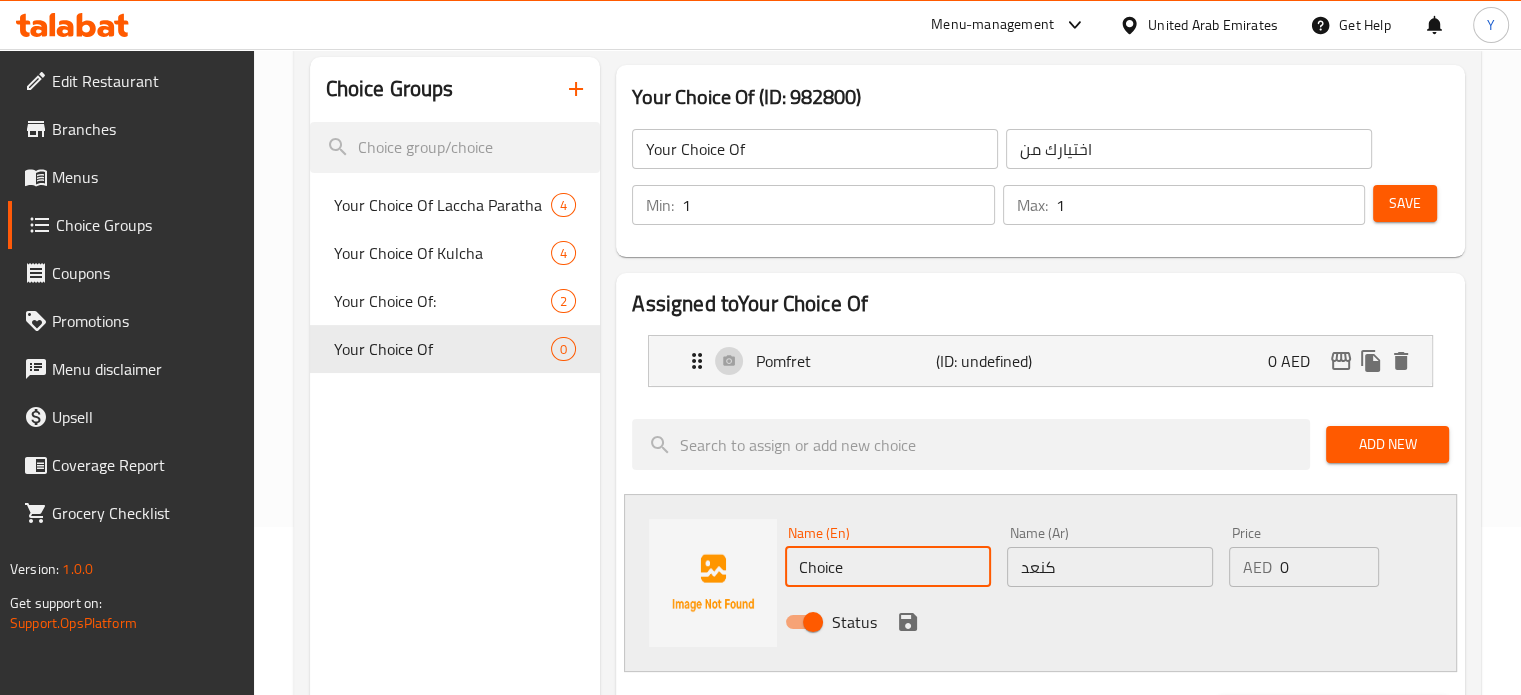 click on "Name (En) Choice Name (En) Name (Ar) كنعد Name (Ar) Price AED 0 Price Status" at bounding box center [1040, 583] 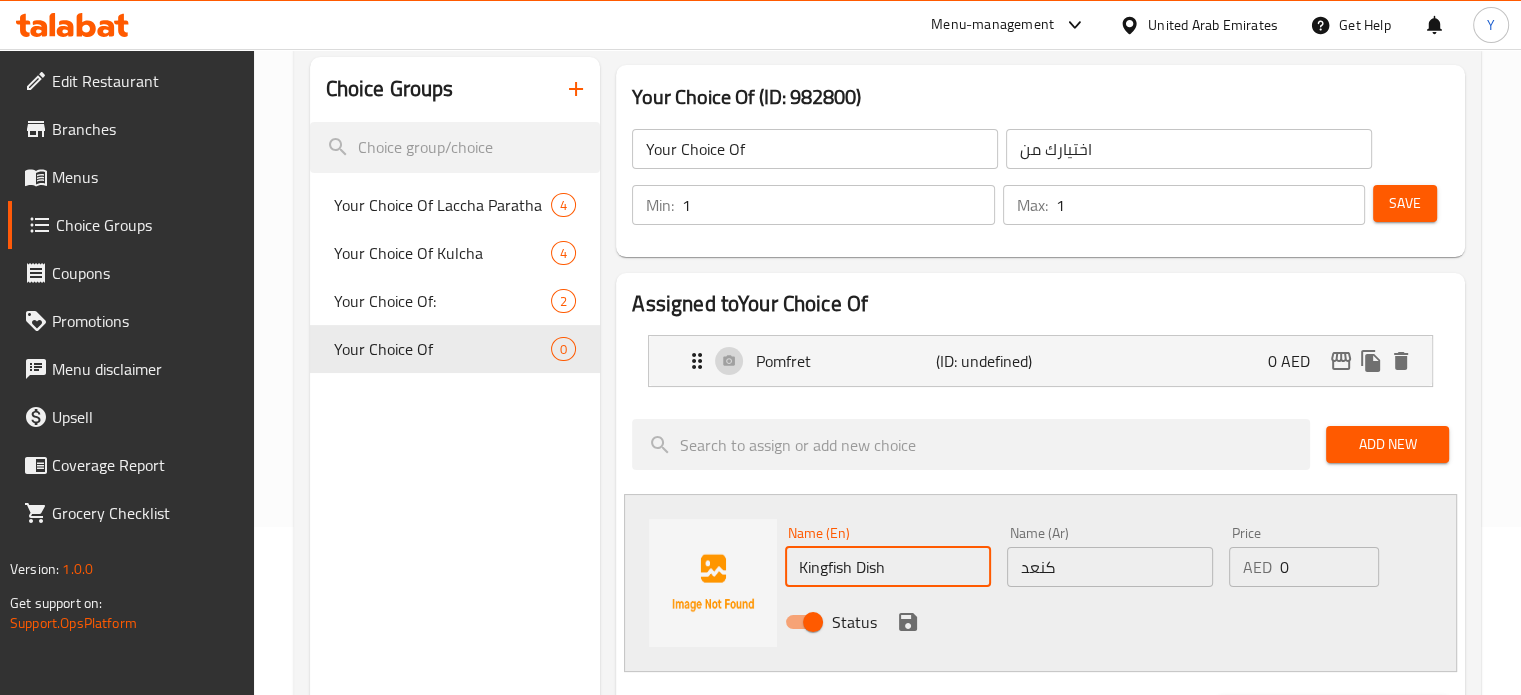 click on "Kingfish Dish" at bounding box center [888, 567] 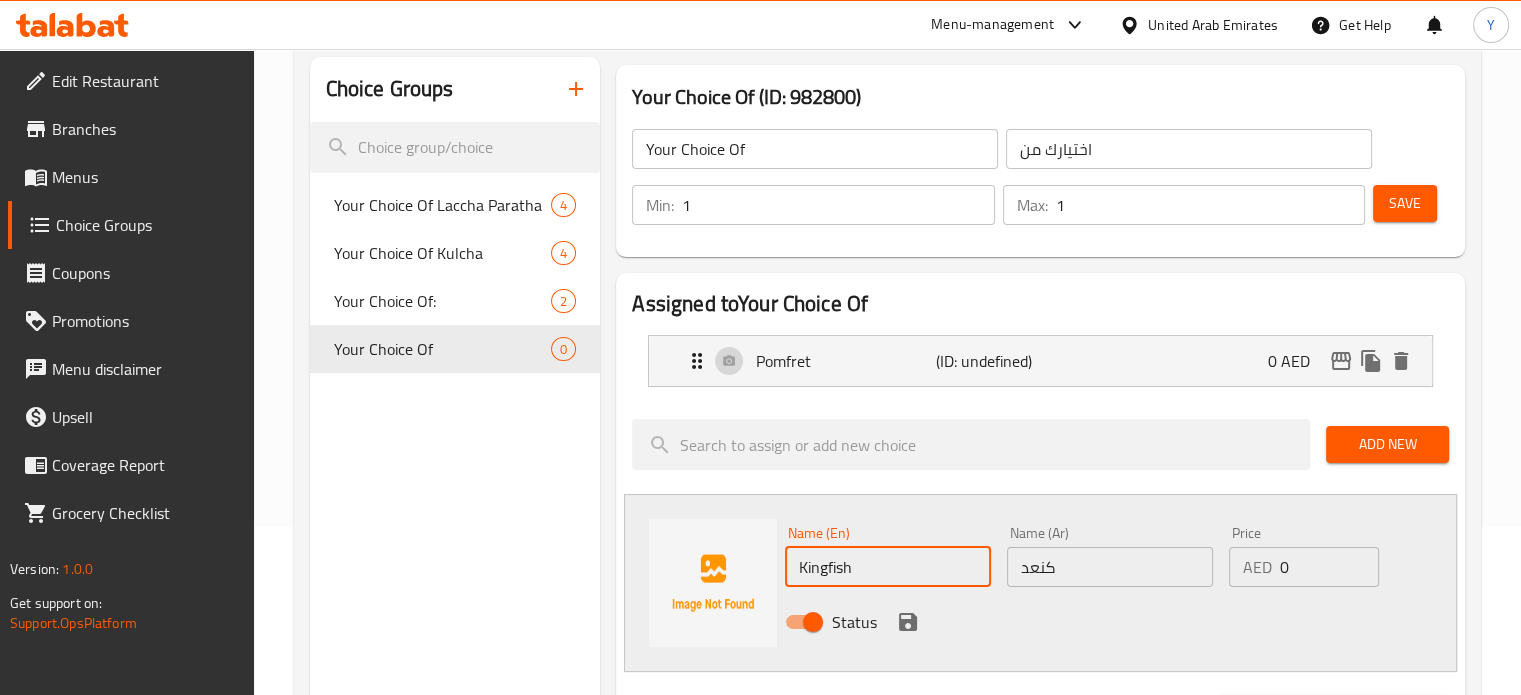 type on "Kingfish" 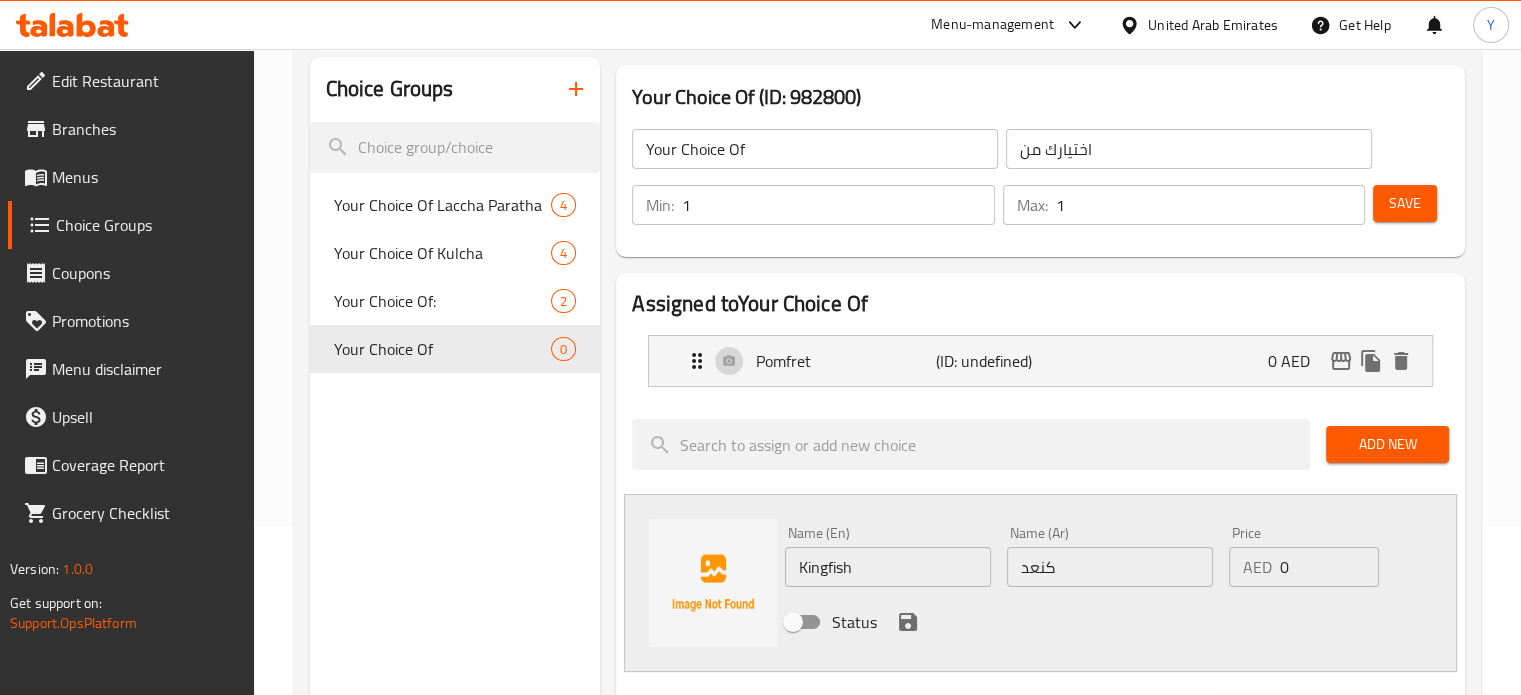 click on "Status" at bounding box center [854, 622] 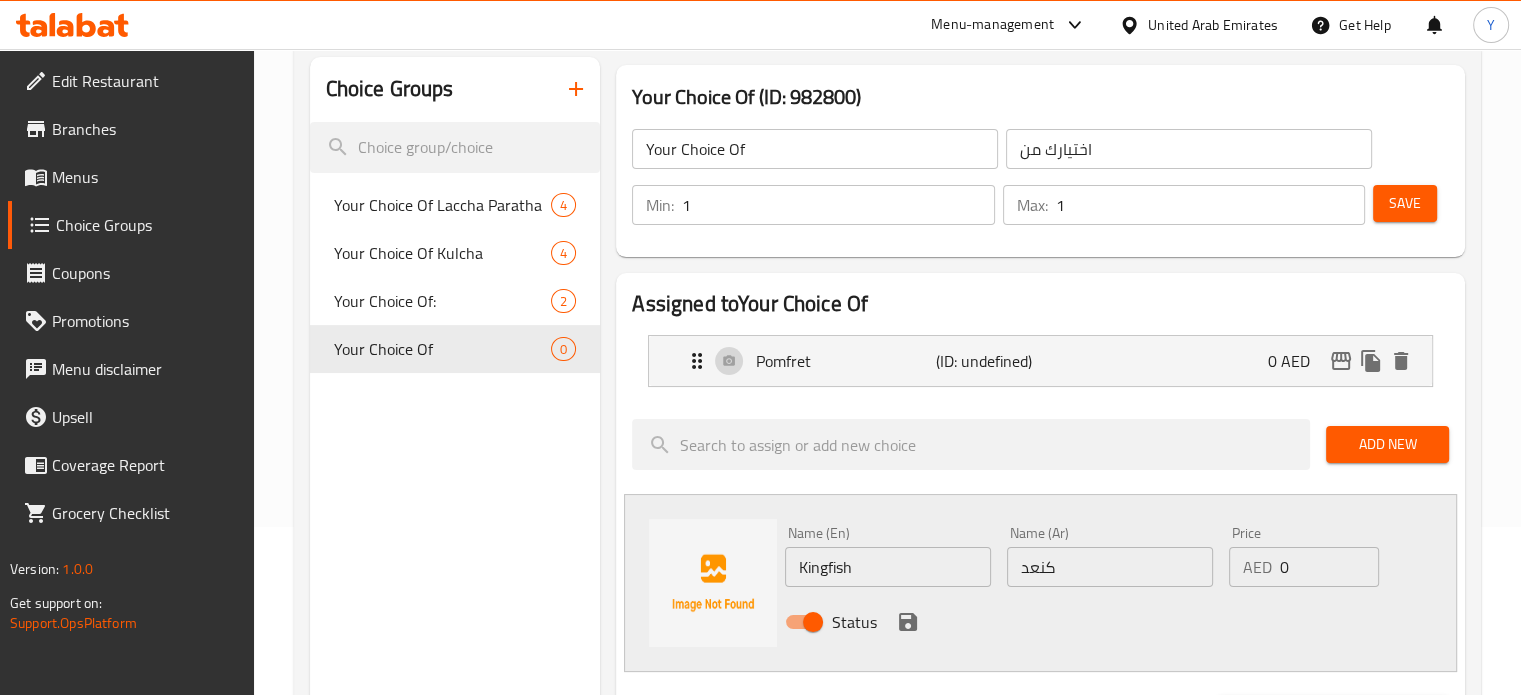 click at bounding box center [908, 622] 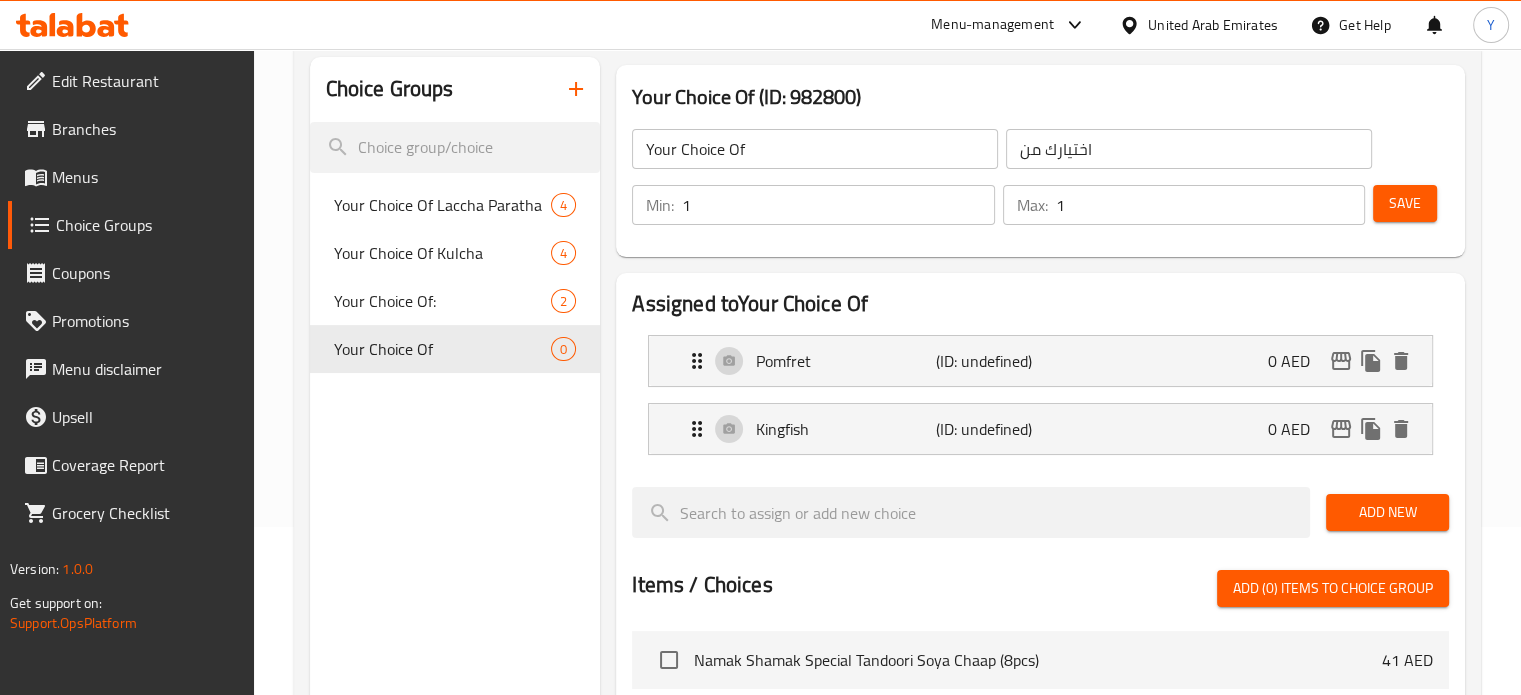 drag, startPoint x: 1402, startPoint y: 187, endPoint x: 1000, endPoint y: 99, distance: 411.51913 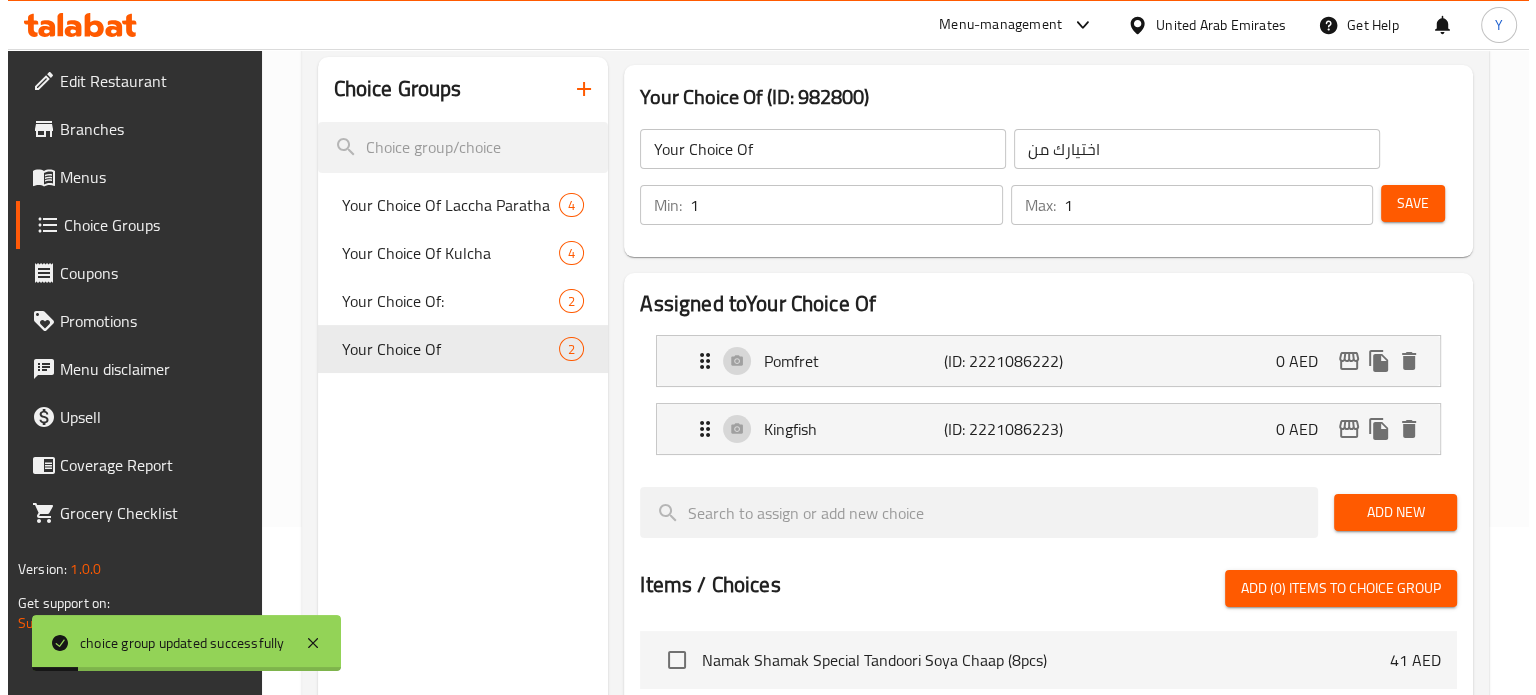 scroll, scrollTop: 732, scrollLeft: 0, axis: vertical 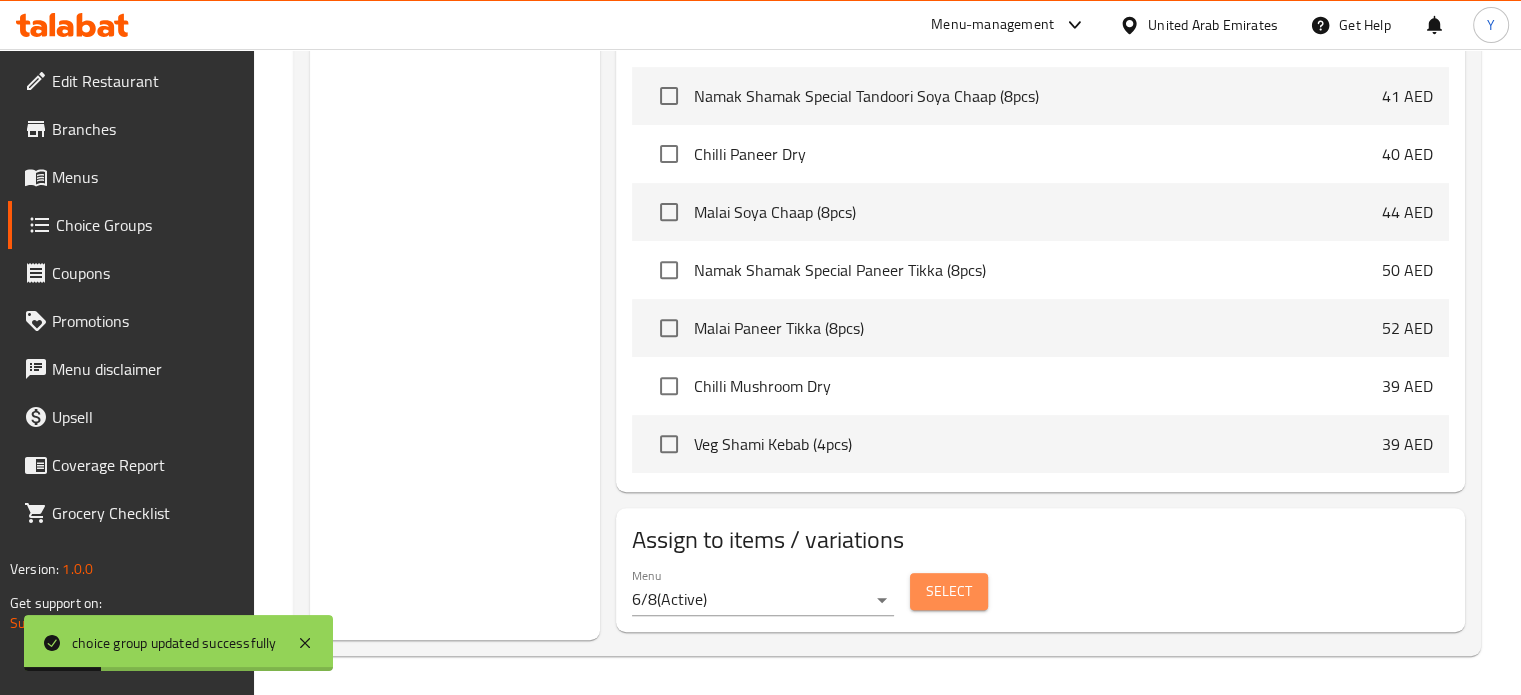 click on "Select" at bounding box center (949, 591) 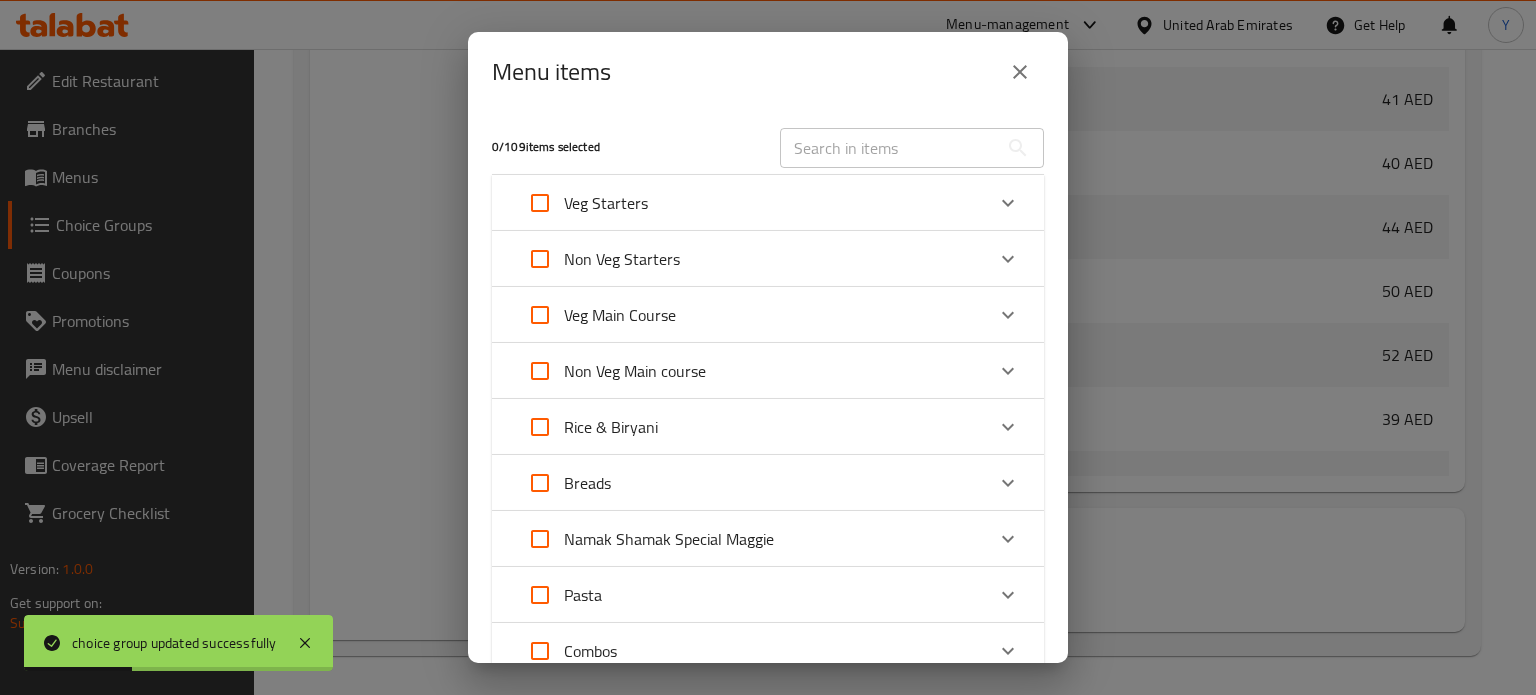 click at bounding box center (889, 148) 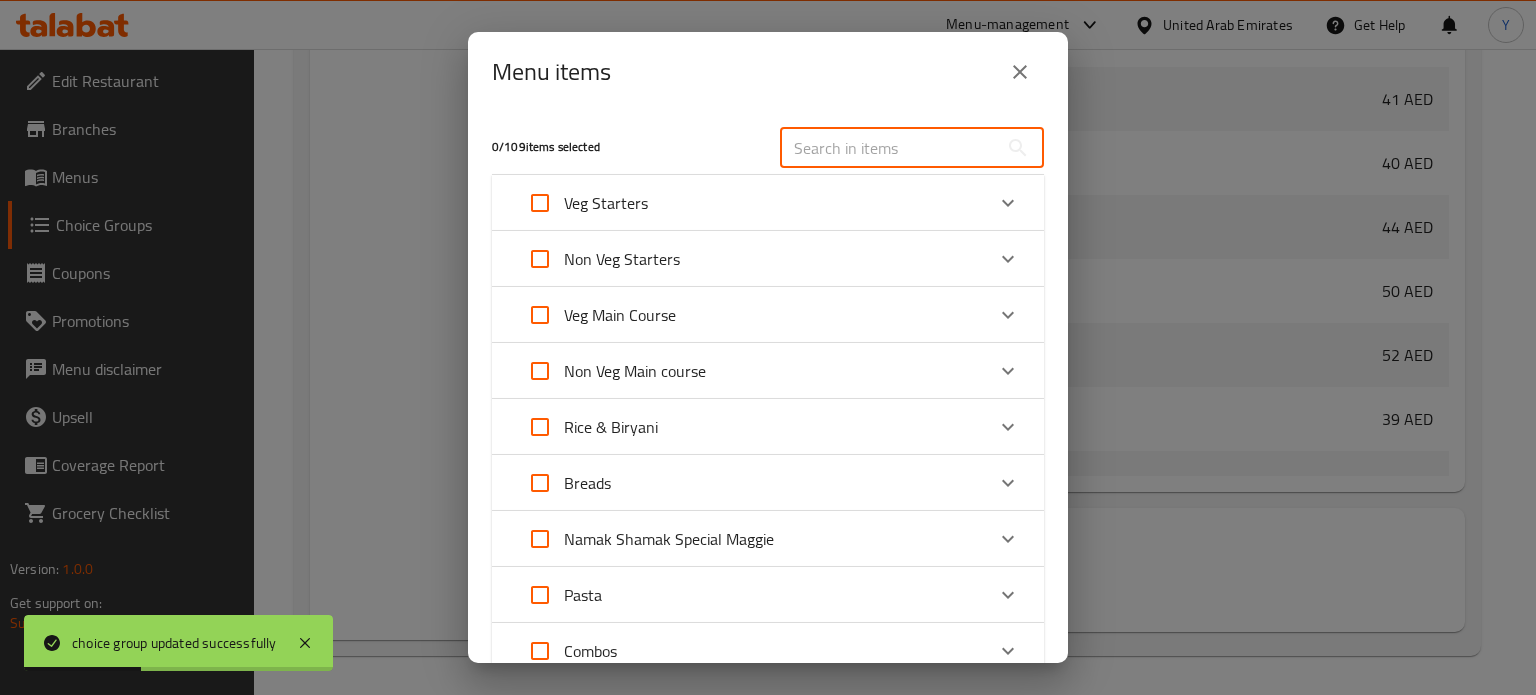 paste on "Fish Tawa Masala (Promphet/KingFish)" 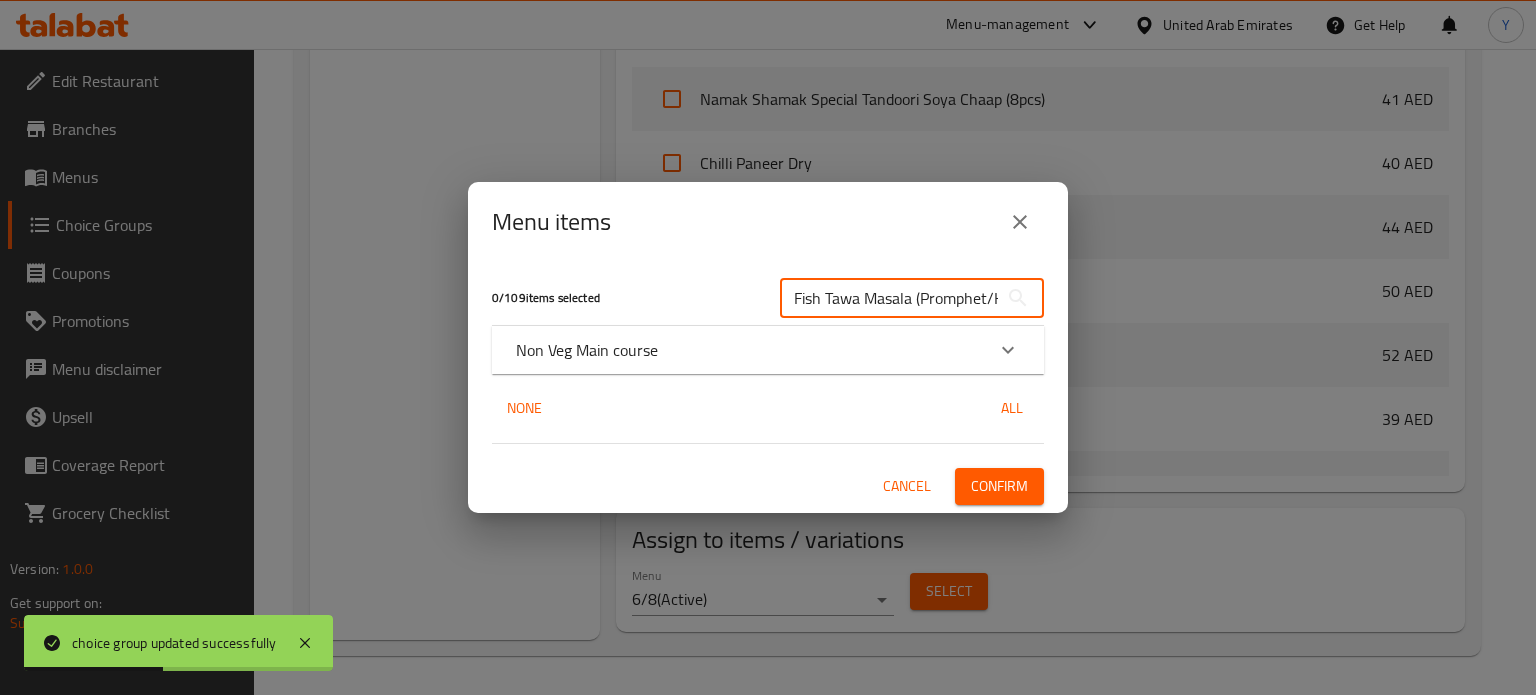 scroll, scrollTop: 0, scrollLeft: 61, axis: horizontal 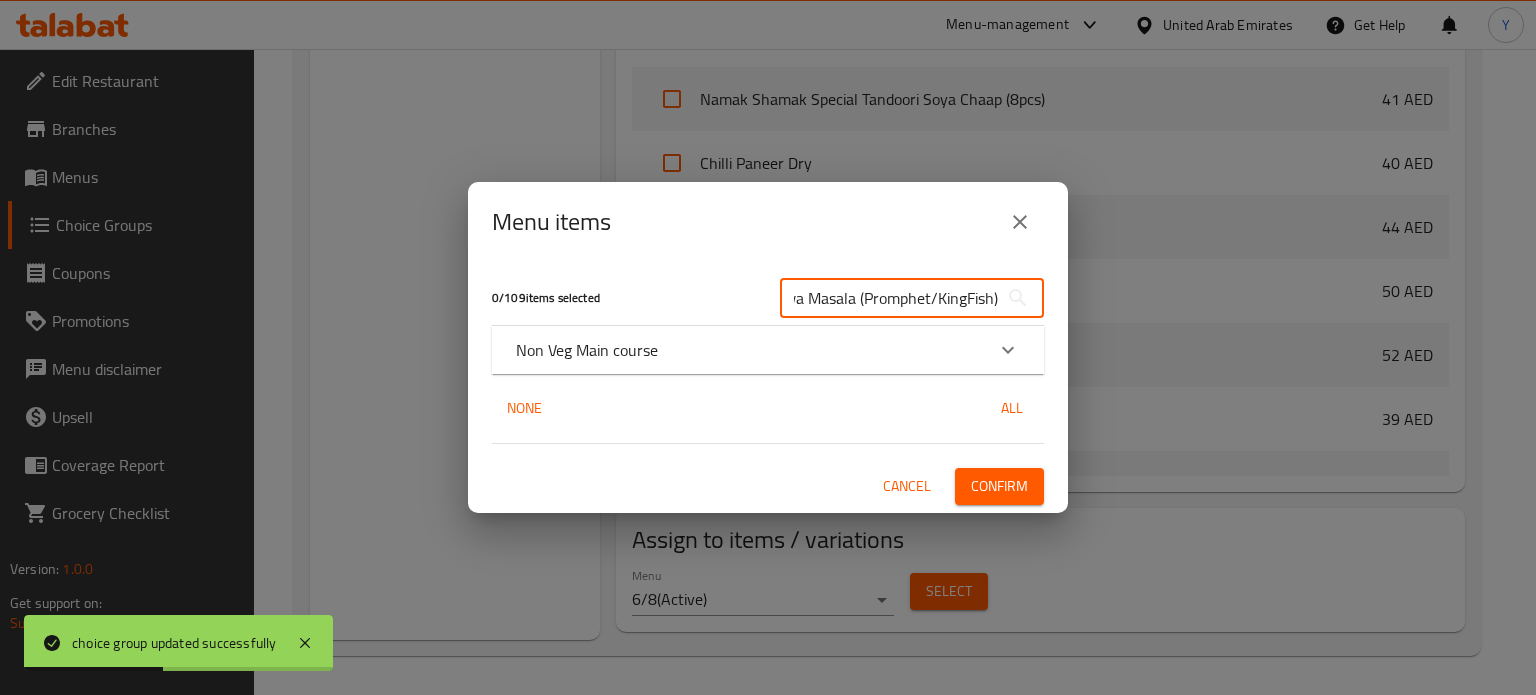 type on "Fish Tawa Masala (Promphet/KingFish)" 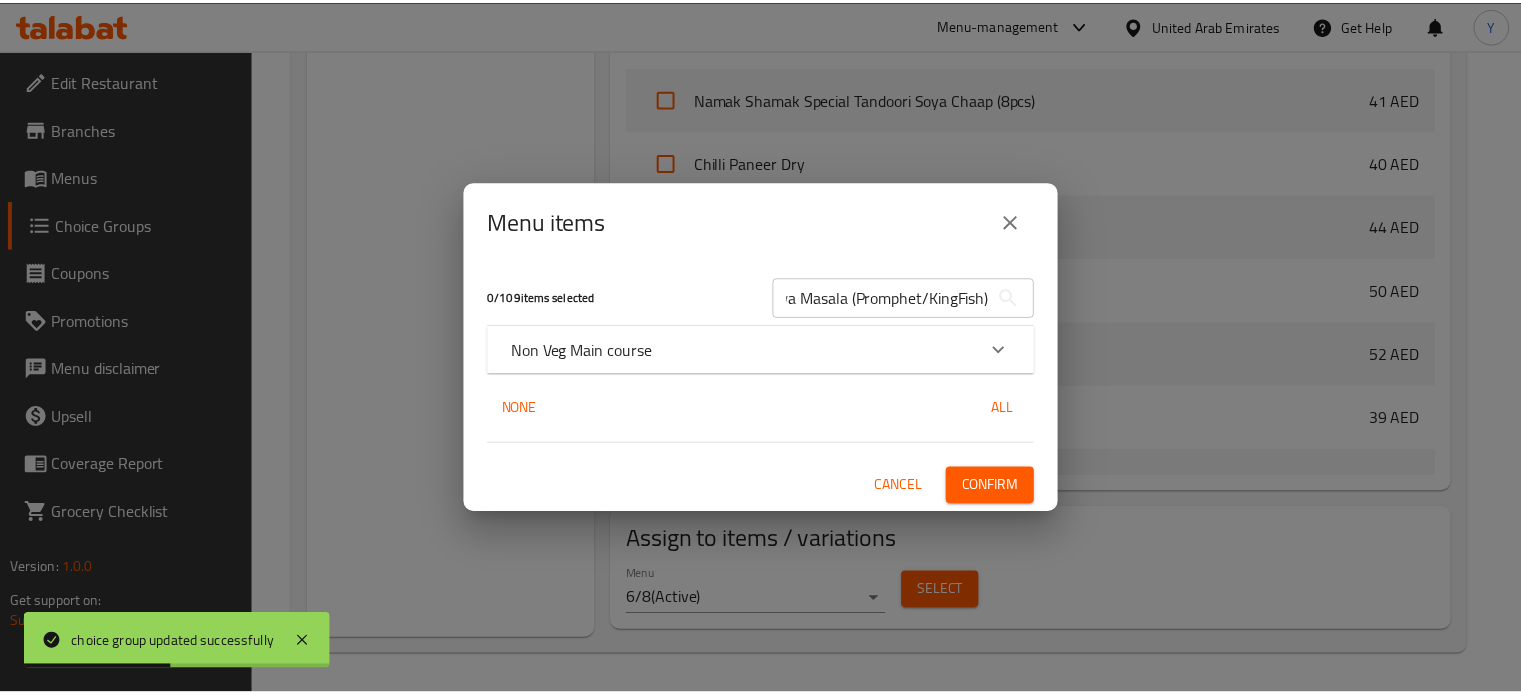 scroll, scrollTop: 0, scrollLeft: 0, axis: both 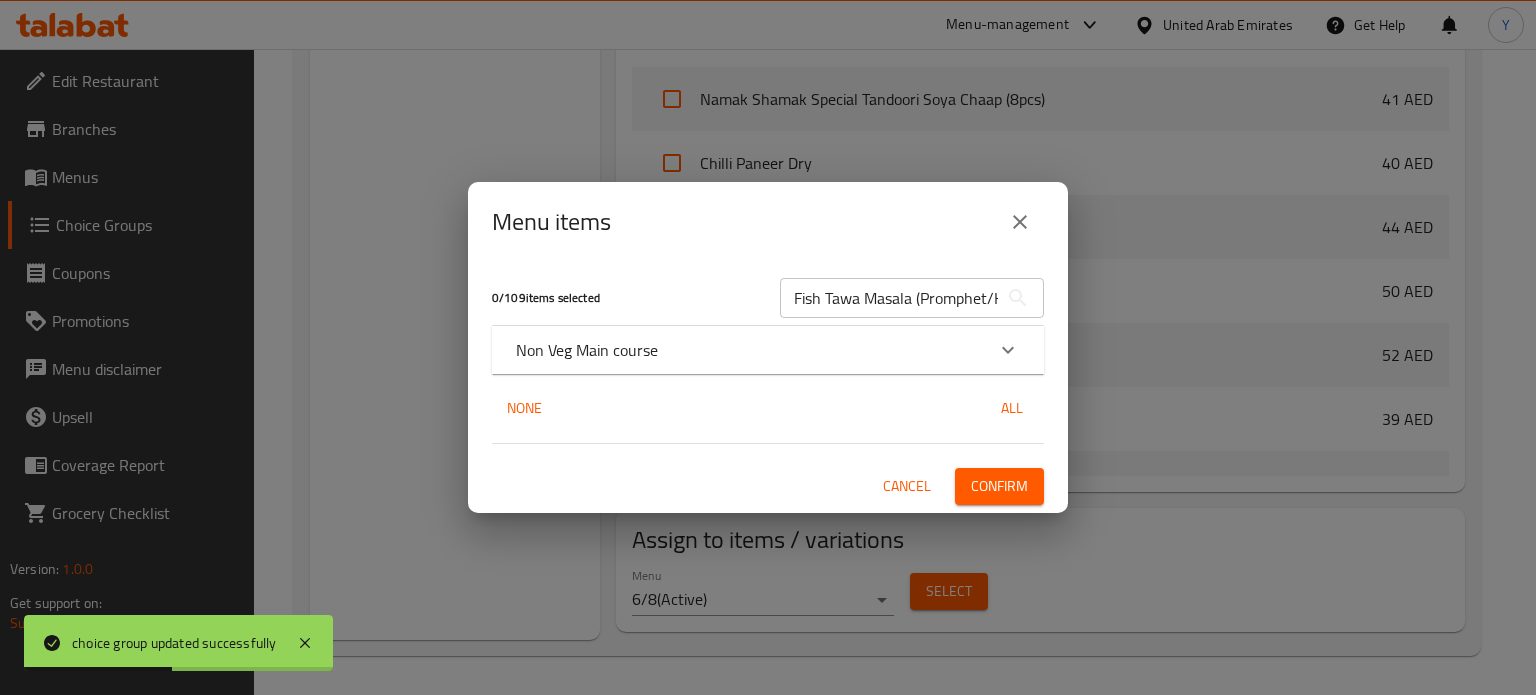 click on "Menu items 0  /  109  items selected Fish Tawa Masala (Promphet/KingFish) ​ Non Veg Main course Fish Tawa Masala (Promphet/KingFish) 65 AED None All Cancel Confirm" at bounding box center (768, 347) 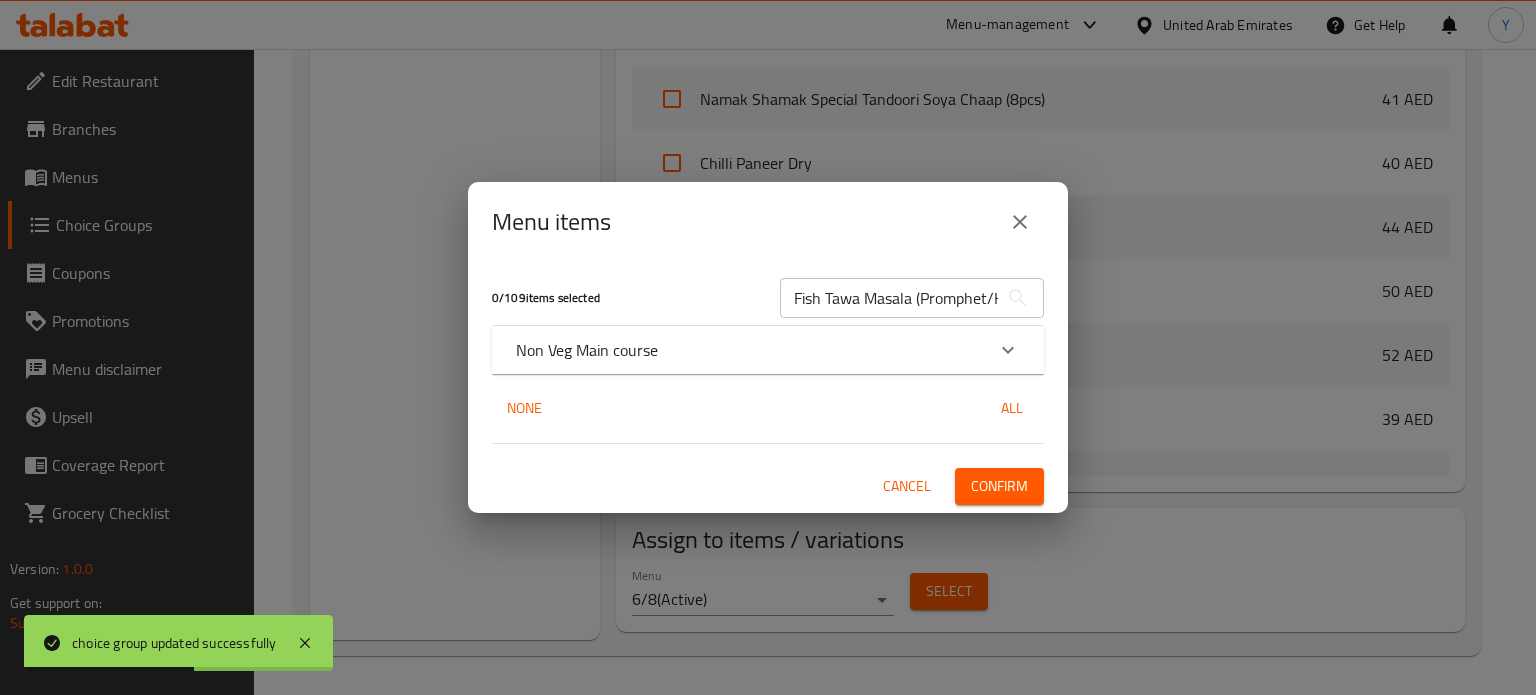 click on "Non Veg Main course" at bounding box center [768, 350] 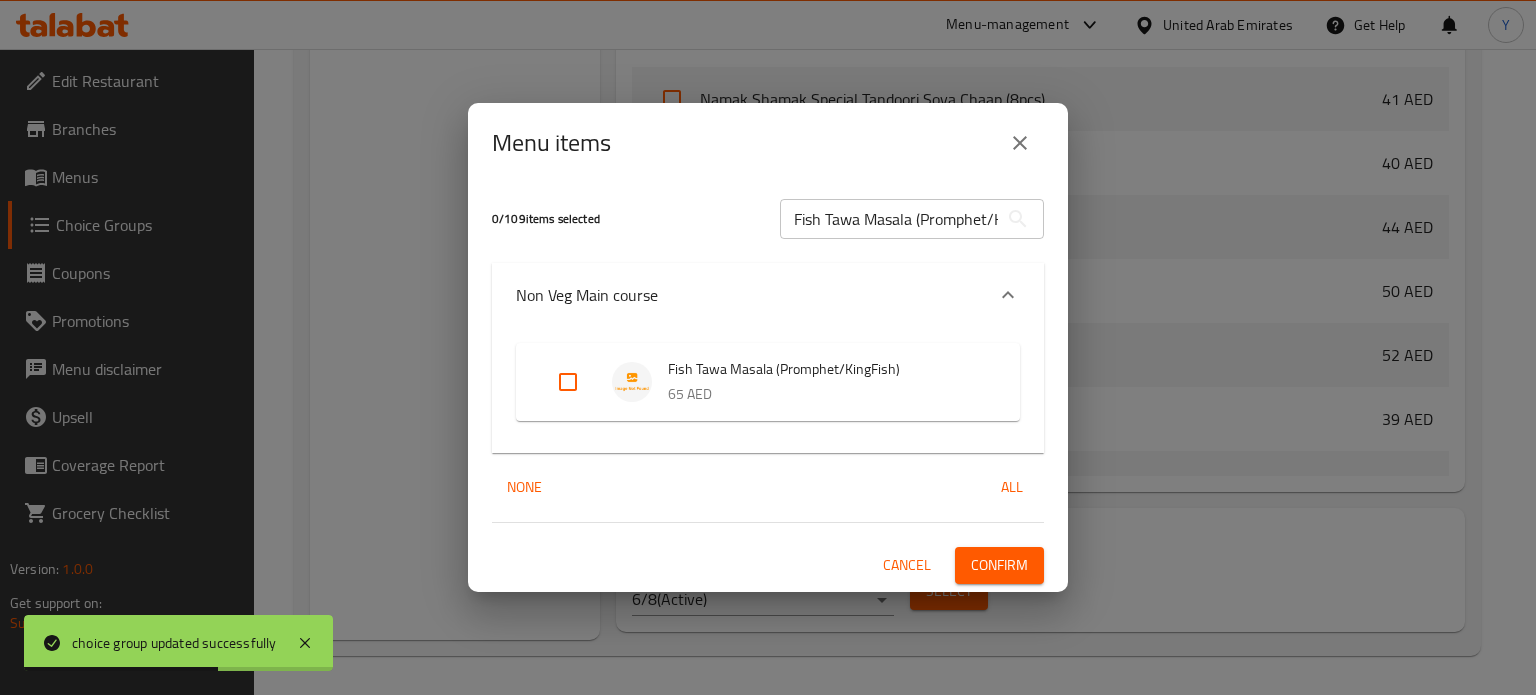 drag, startPoint x: 536, startPoint y: 398, endPoint x: 556, endPoint y: 393, distance: 20.615528 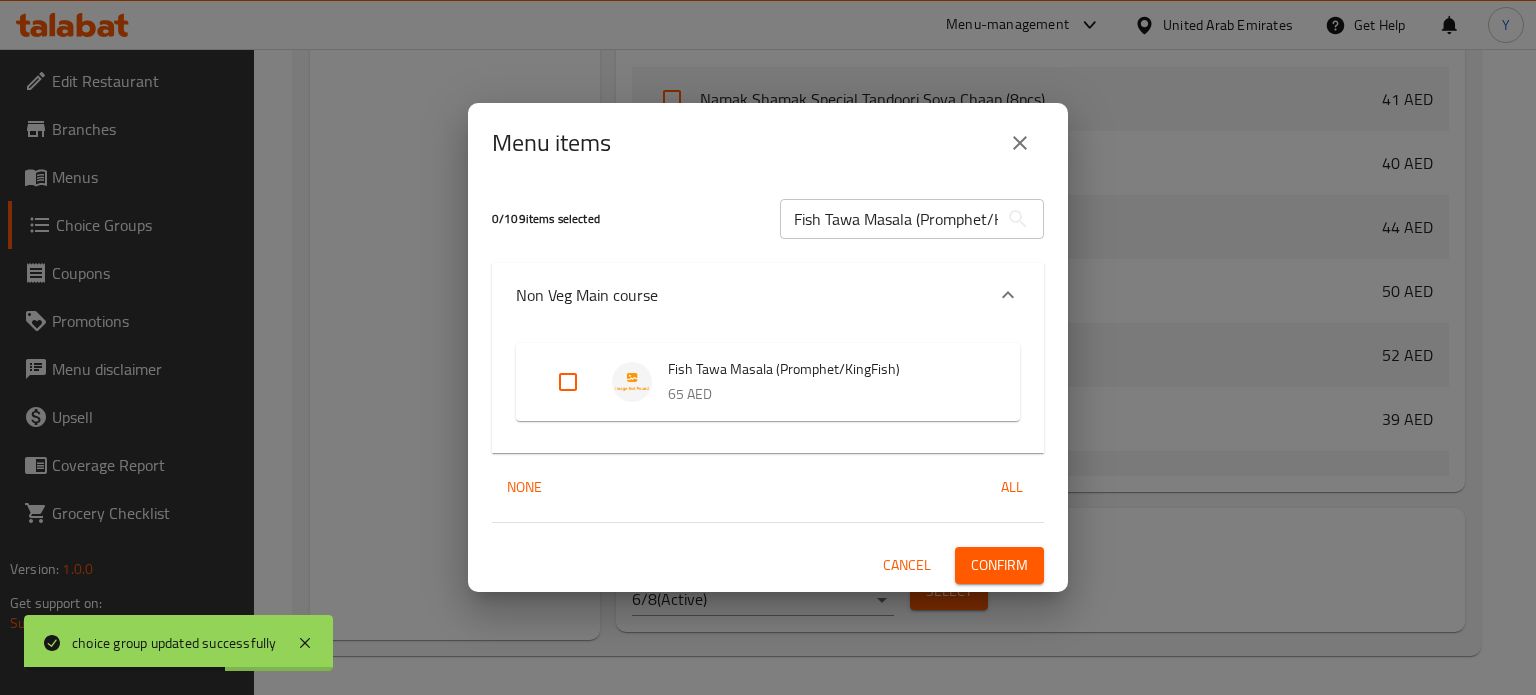click at bounding box center [568, 382] 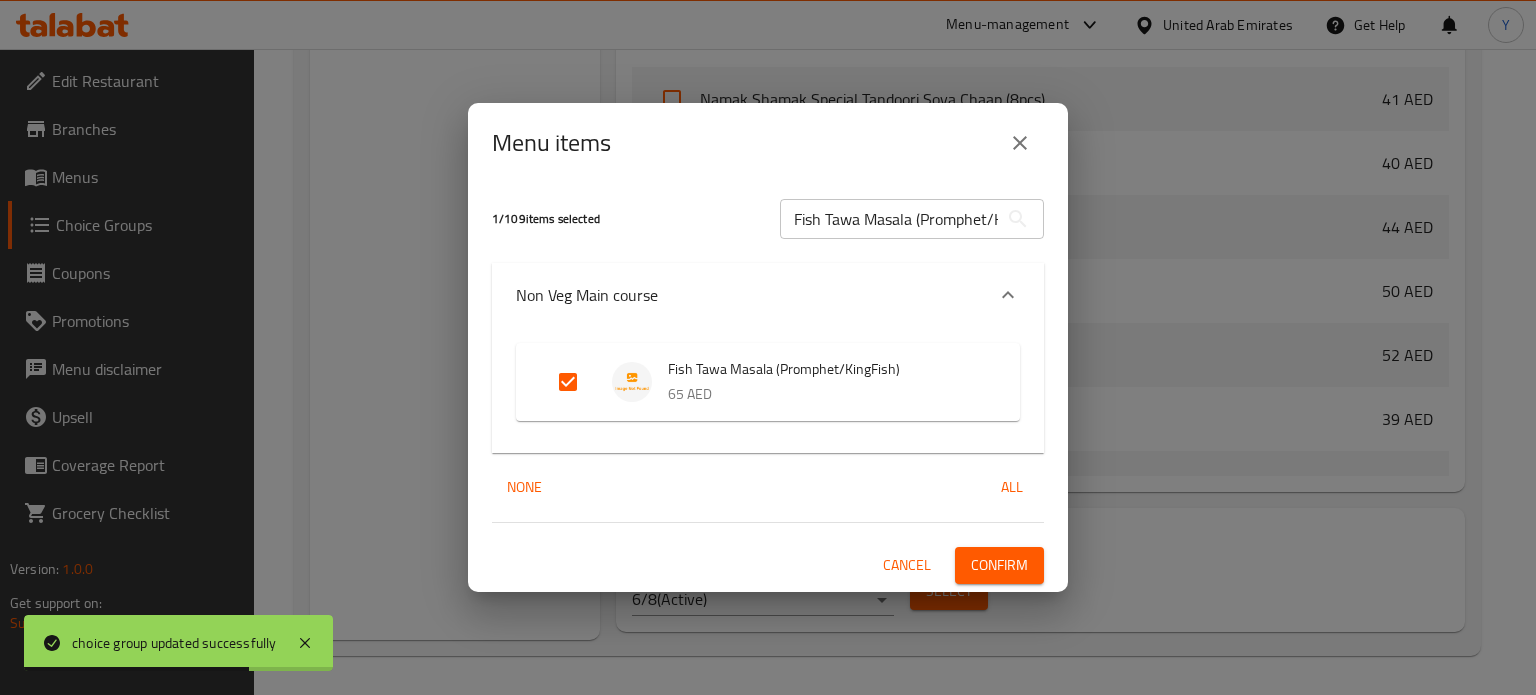 click on "Confirm" at bounding box center (999, 565) 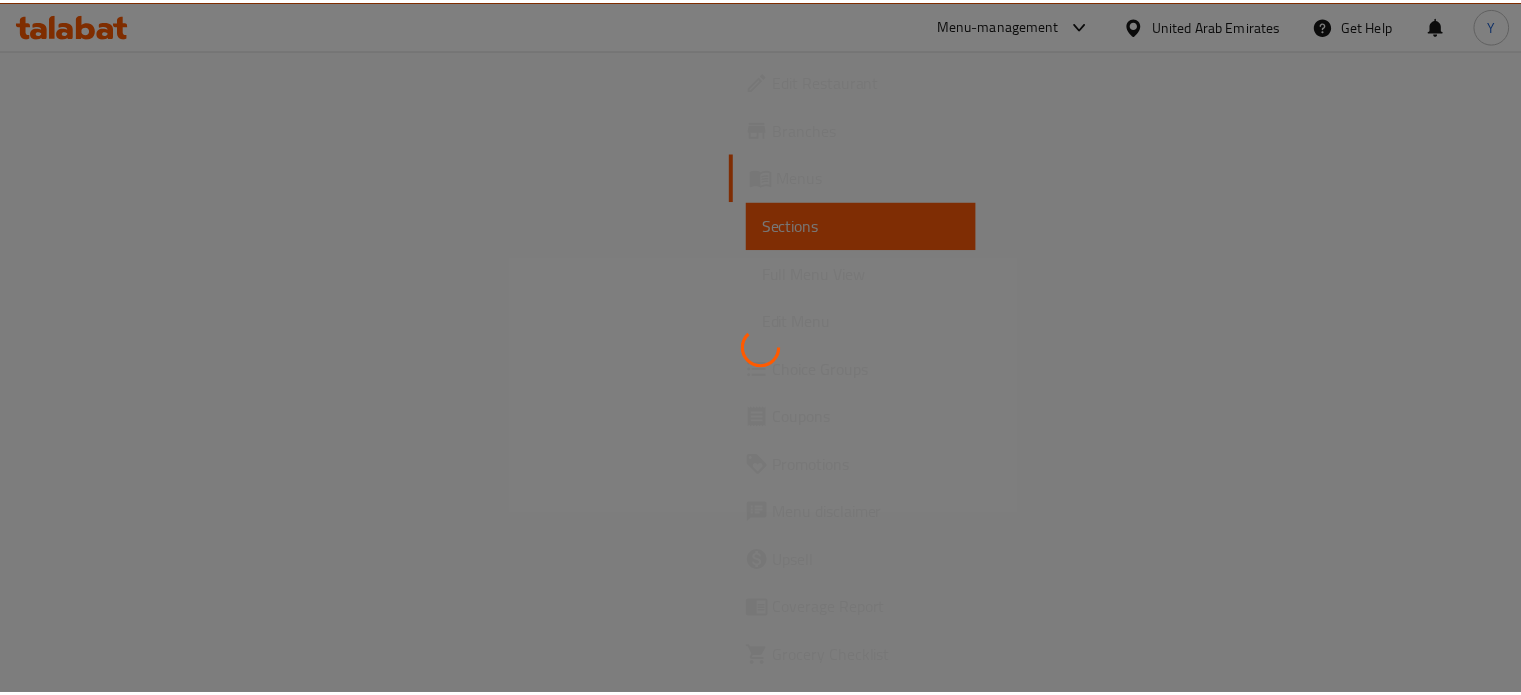 scroll, scrollTop: 0, scrollLeft: 0, axis: both 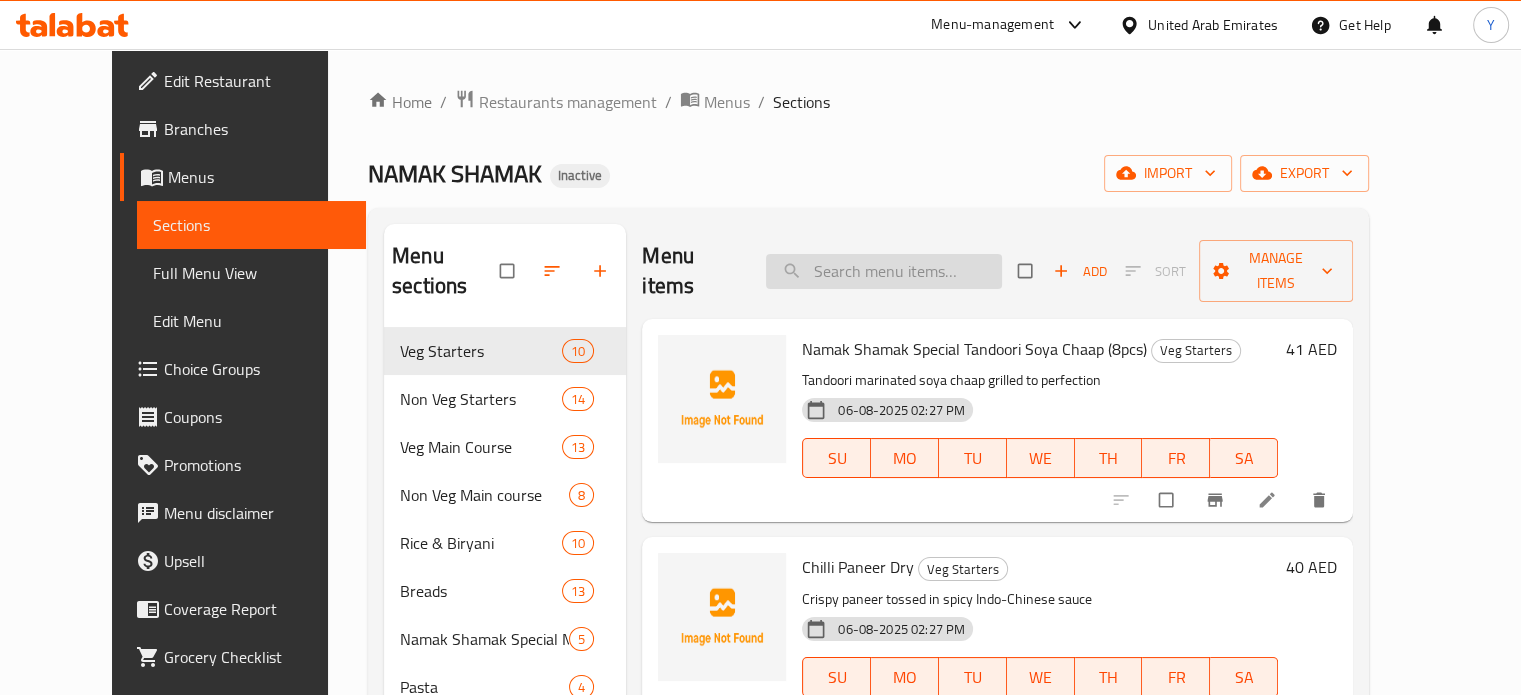 click at bounding box center [884, 271] 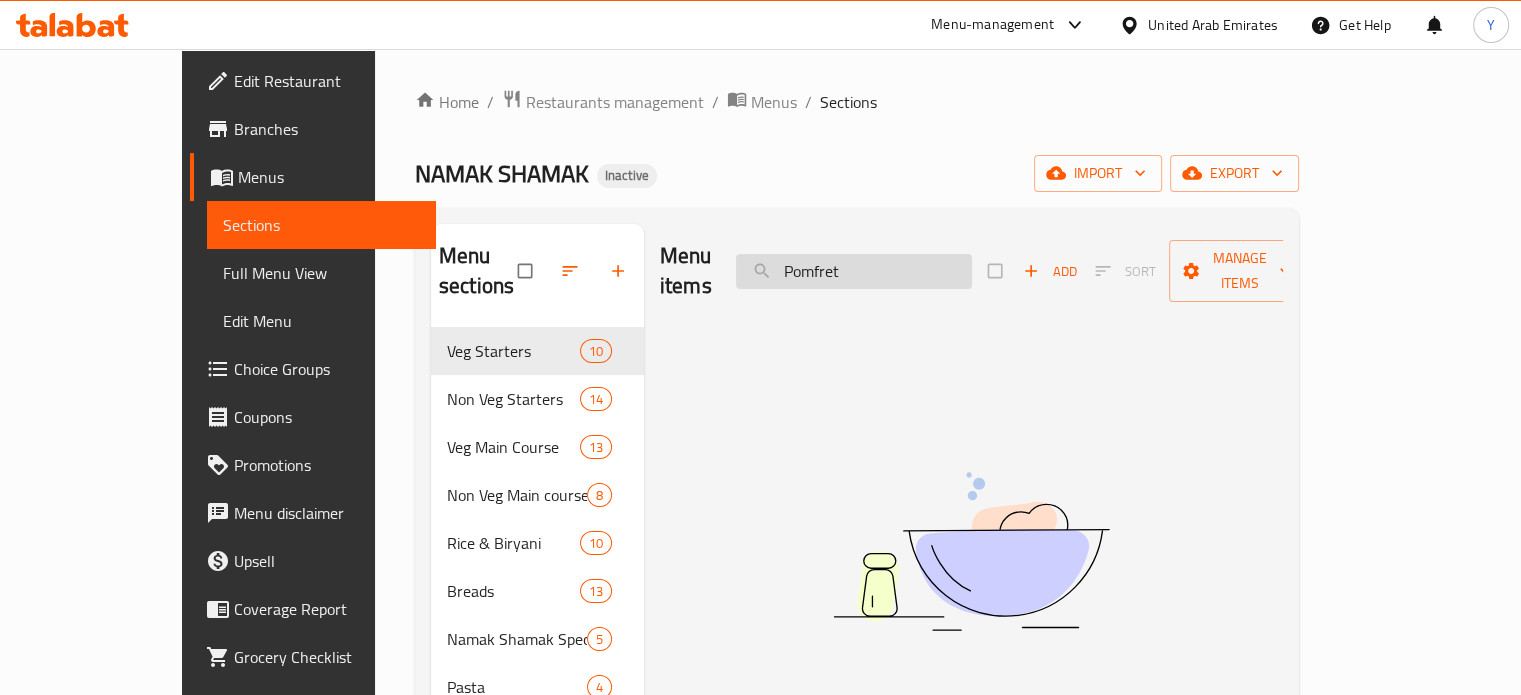 drag, startPoint x: 944, startPoint y: 247, endPoint x: 855, endPoint y: 259, distance: 89.80534 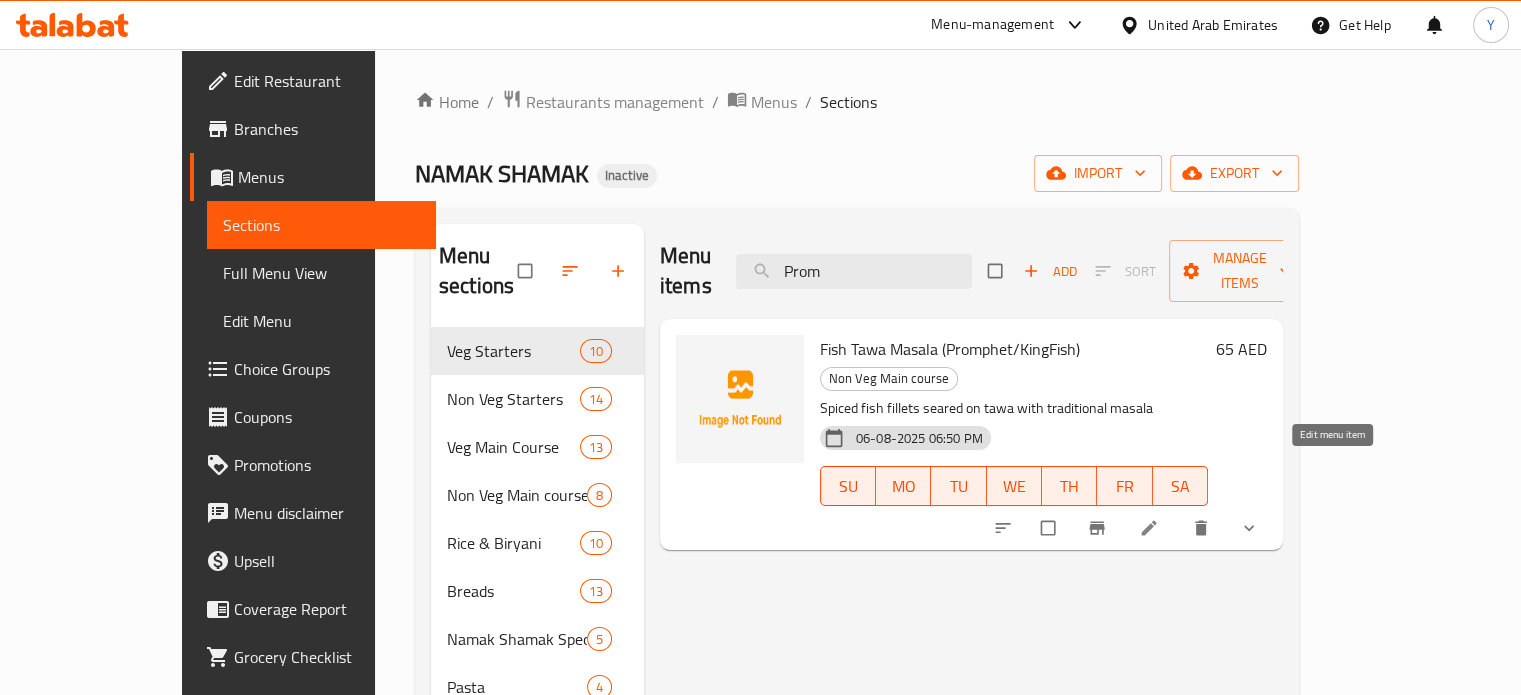 type on "Prom" 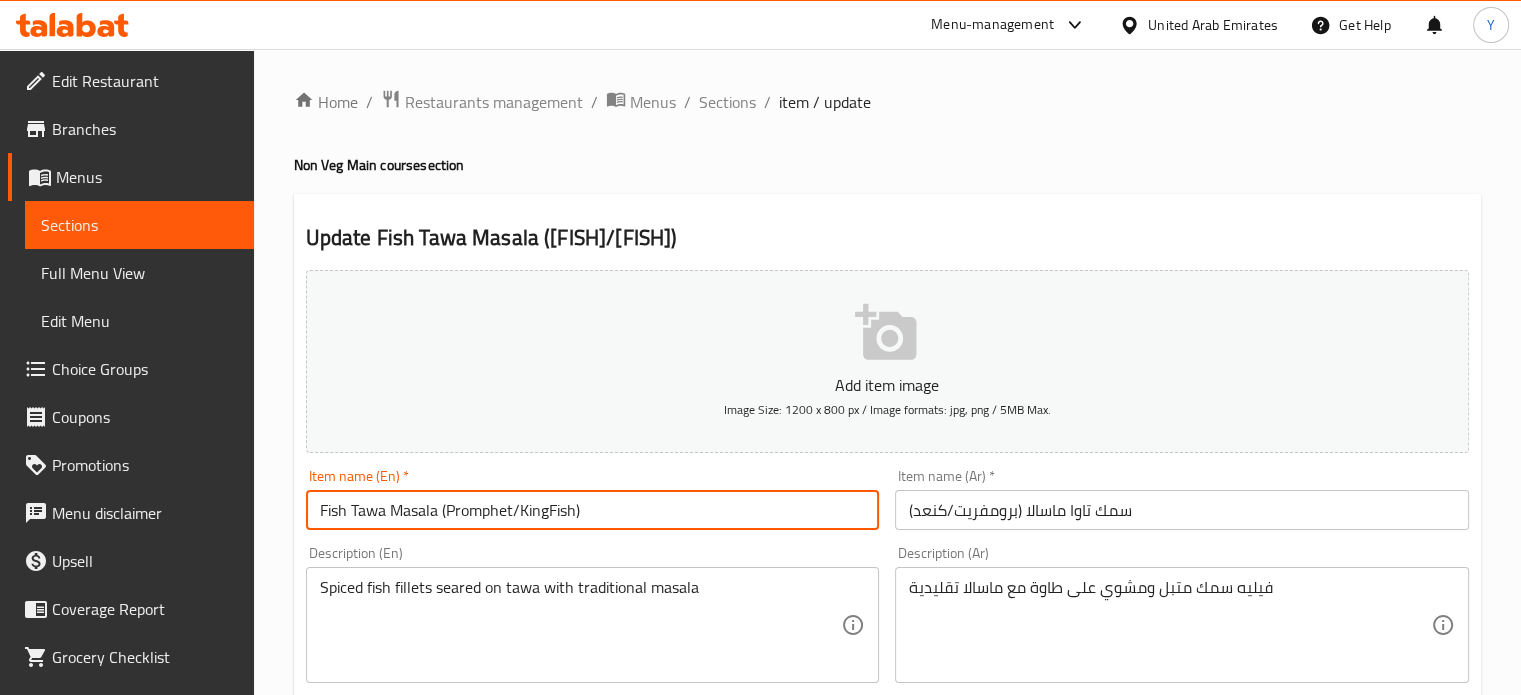 click on "Fish Tawa Masala (Promphet/KingFish)" at bounding box center [593, 510] 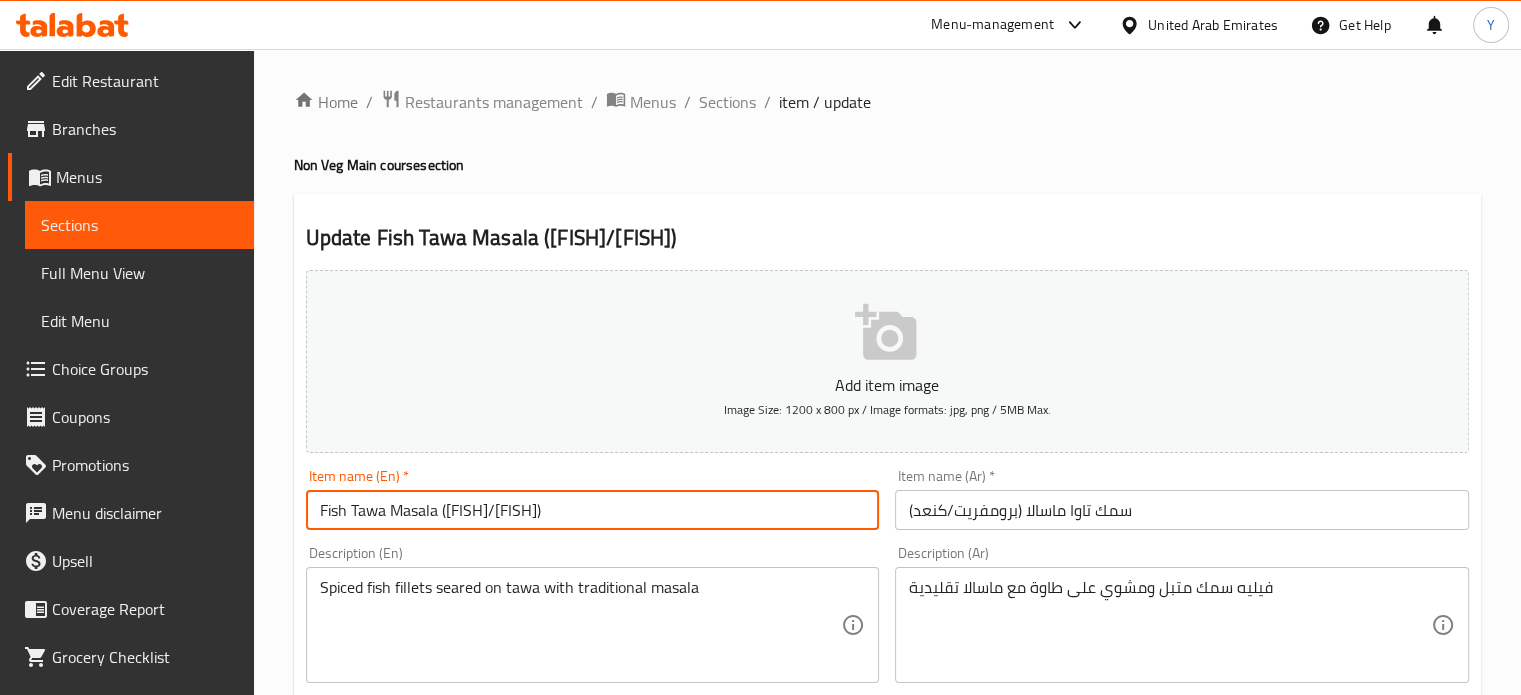 type on "Fish Tawa Masala ([FISH]/[FISH])" 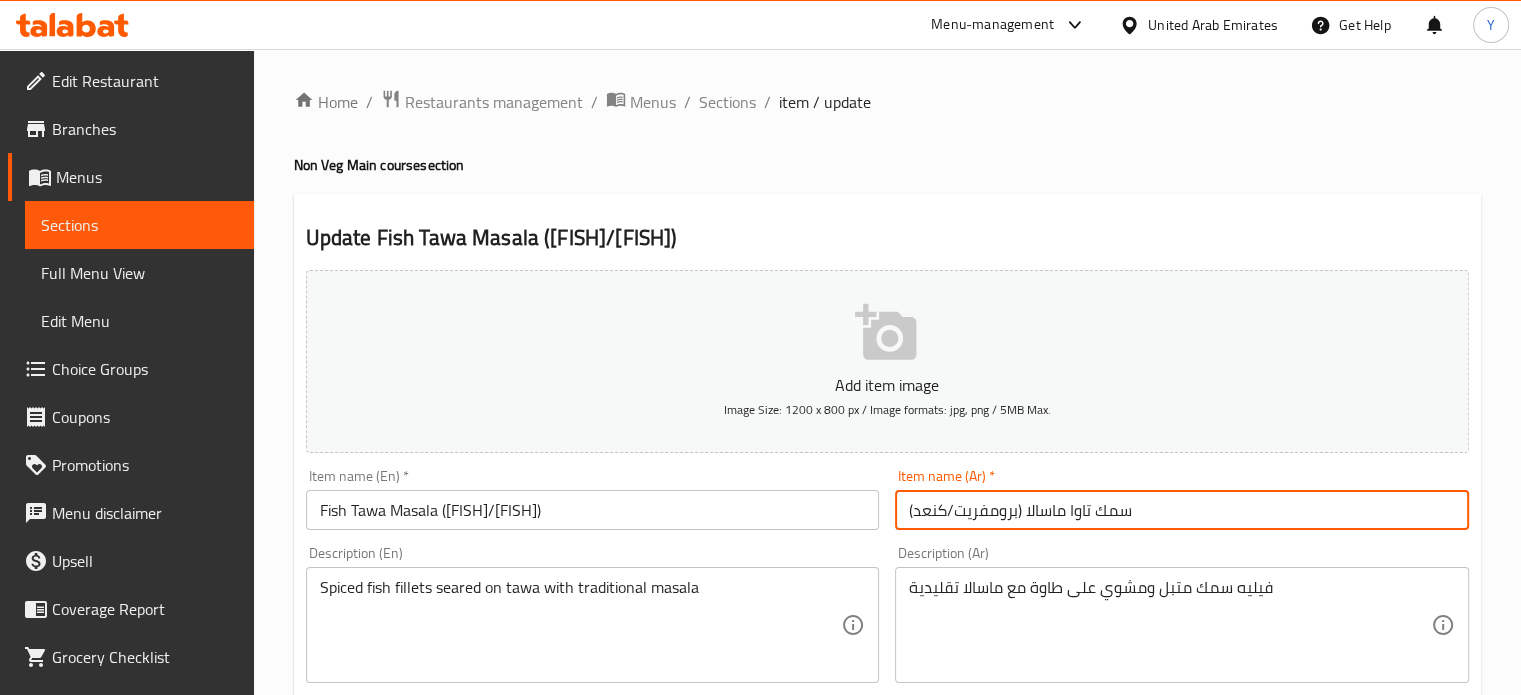click on "سمك تاوا ماسالا (برومفريت/كنعد)" at bounding box center [1182, 510] 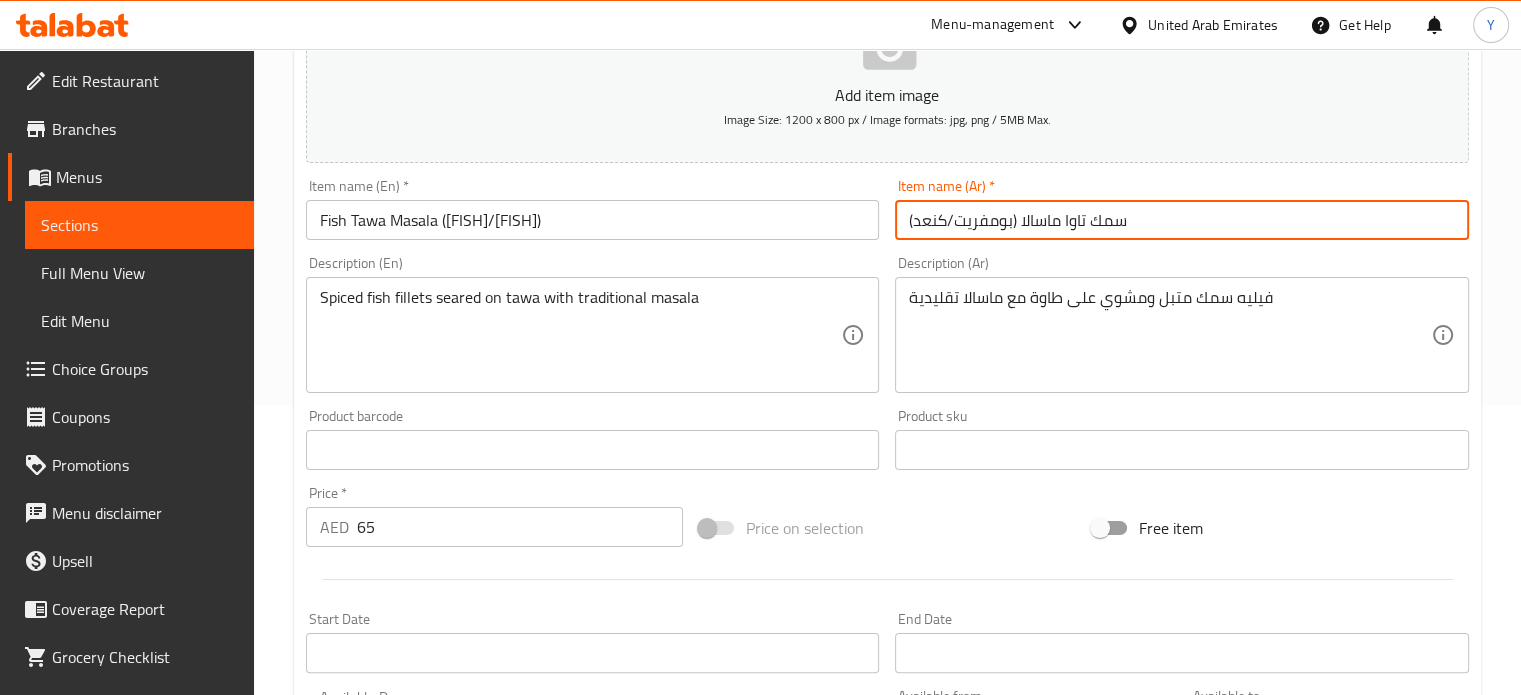 scroll, scrollTop: 288, scrollLeft: 0, axis: vertical 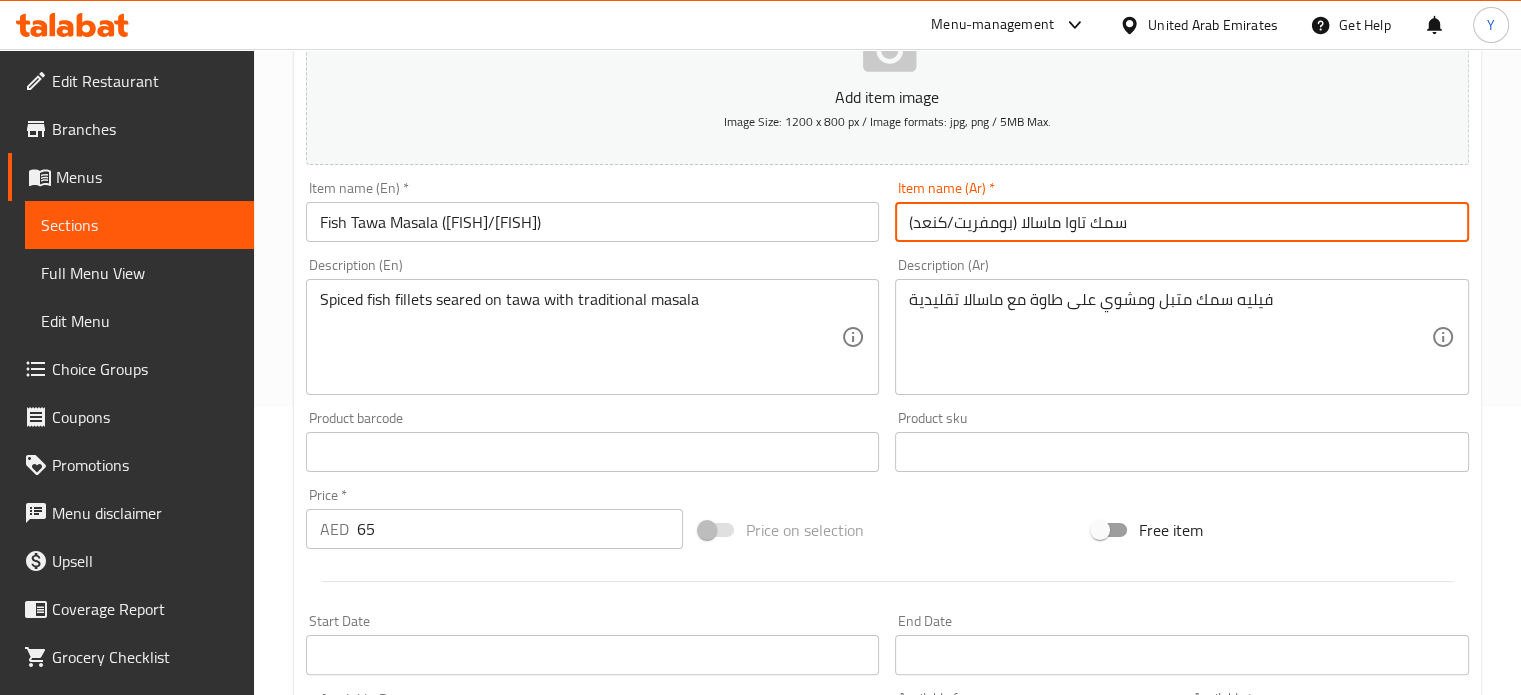 type on "سمك تاوا ماسالا (بومفريت/كنعد)" 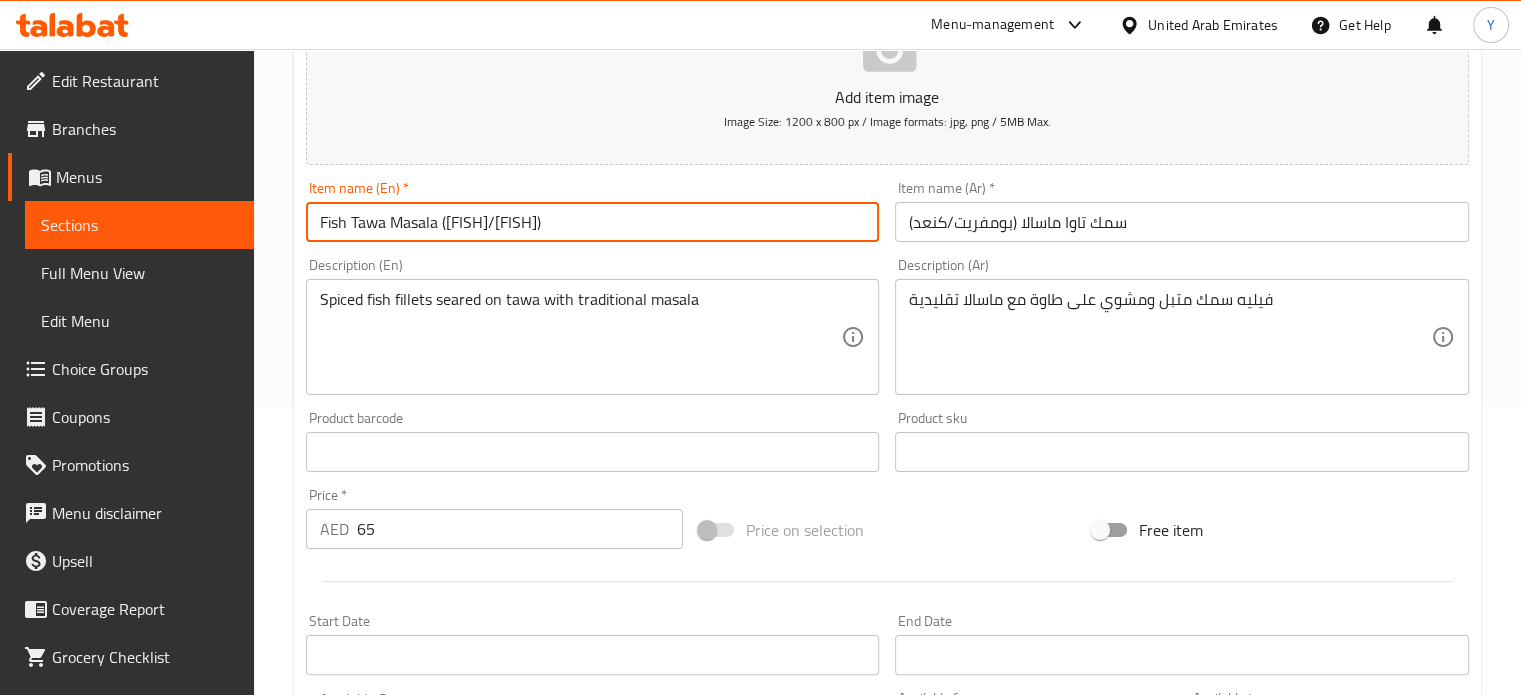 click on "Update" at bounding box center [445, 1071] 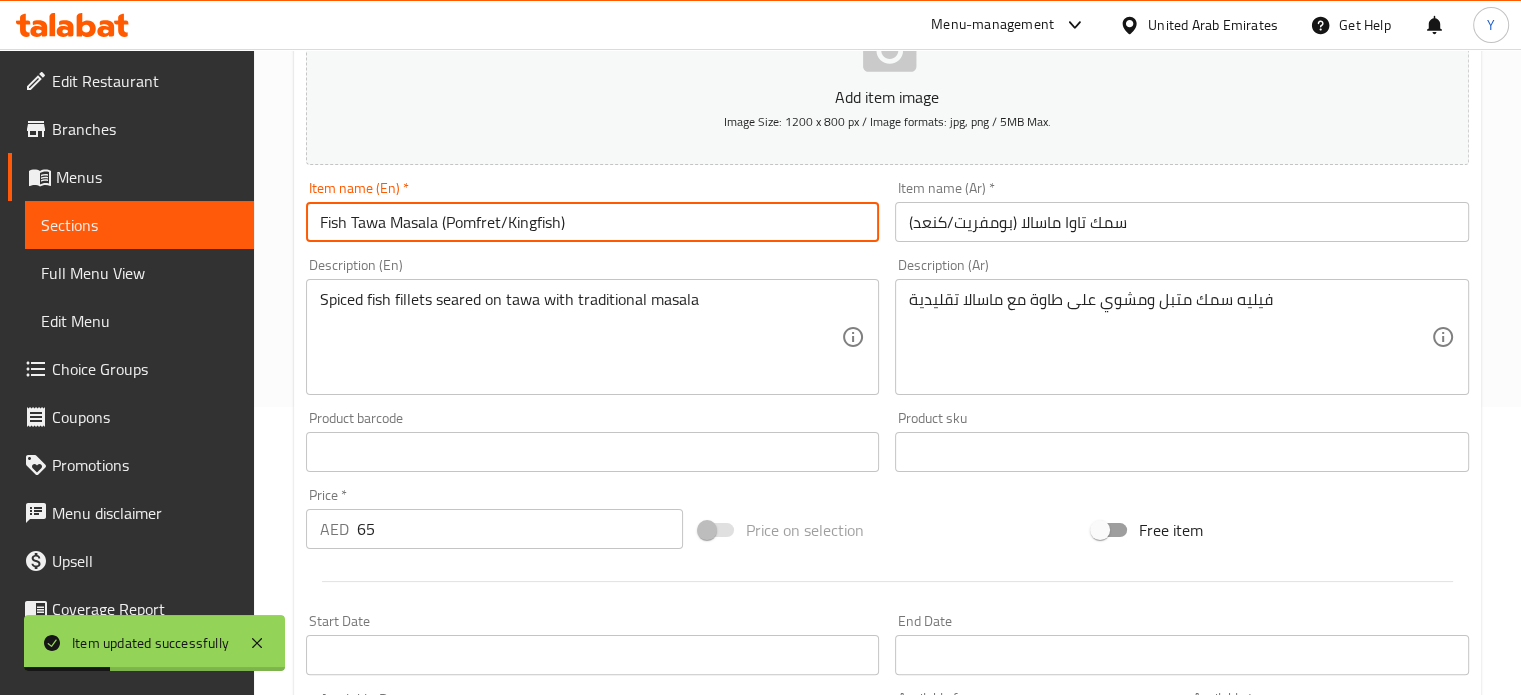 click on "Fish Tawa Masala (Pomfret/Kingfish)" at bounding box center [593, 222] 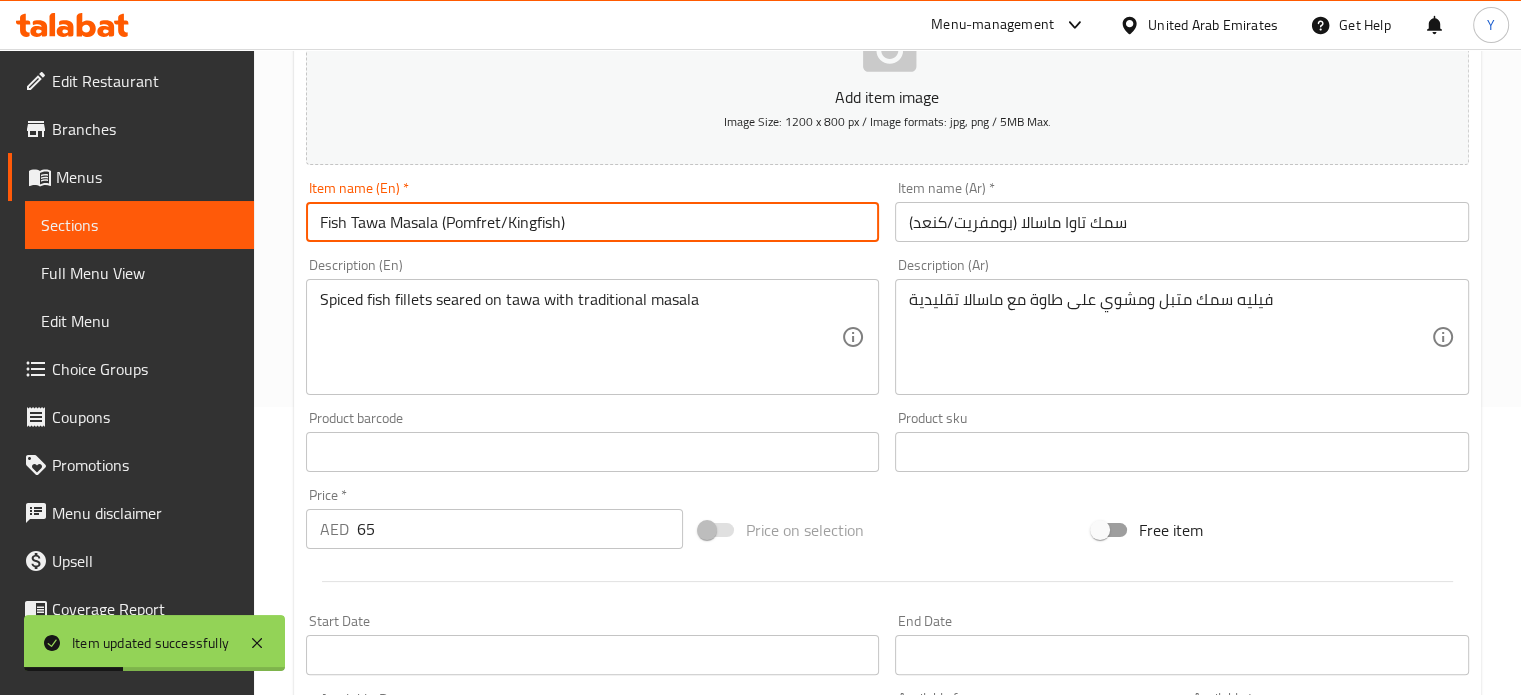 type on "Fish Tawa Masala (Pomfret/Kingfish)" 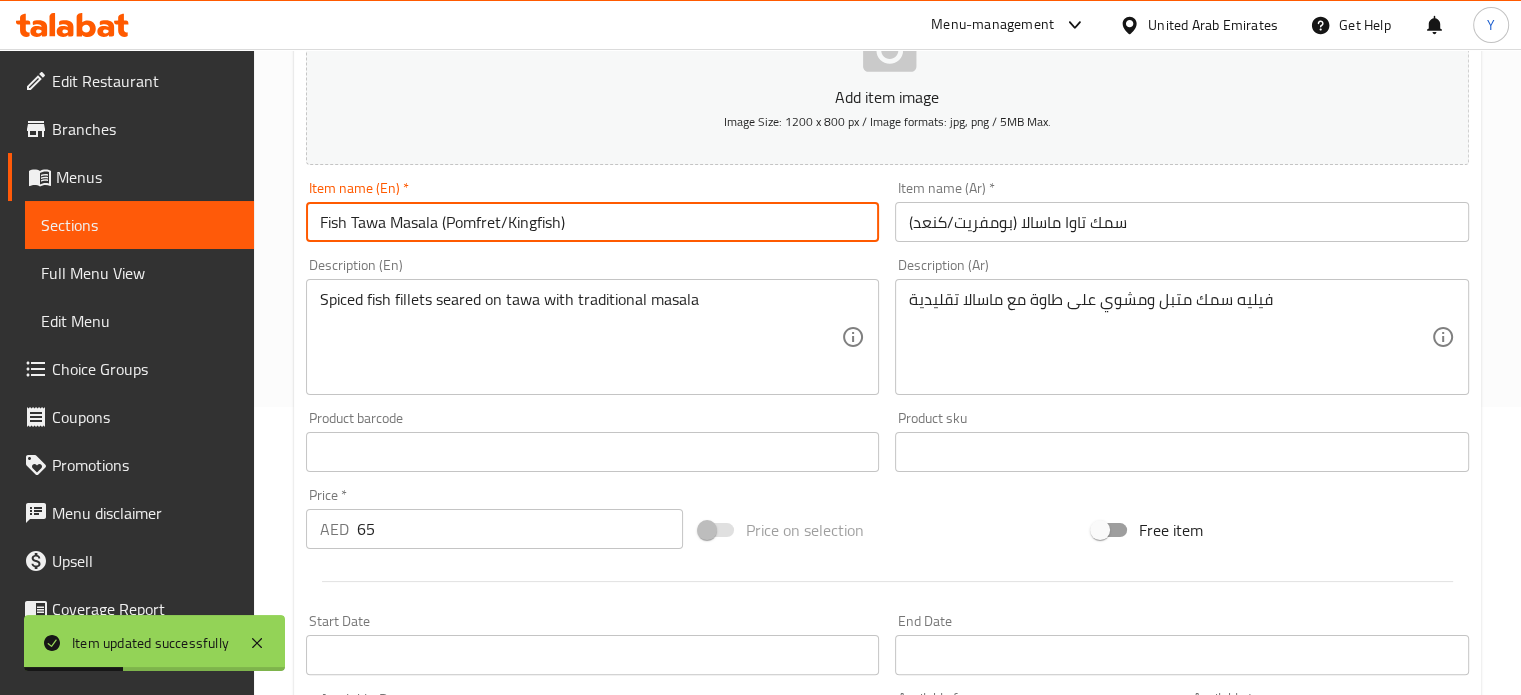 click on "Update" at bounding box center (445, 1071) 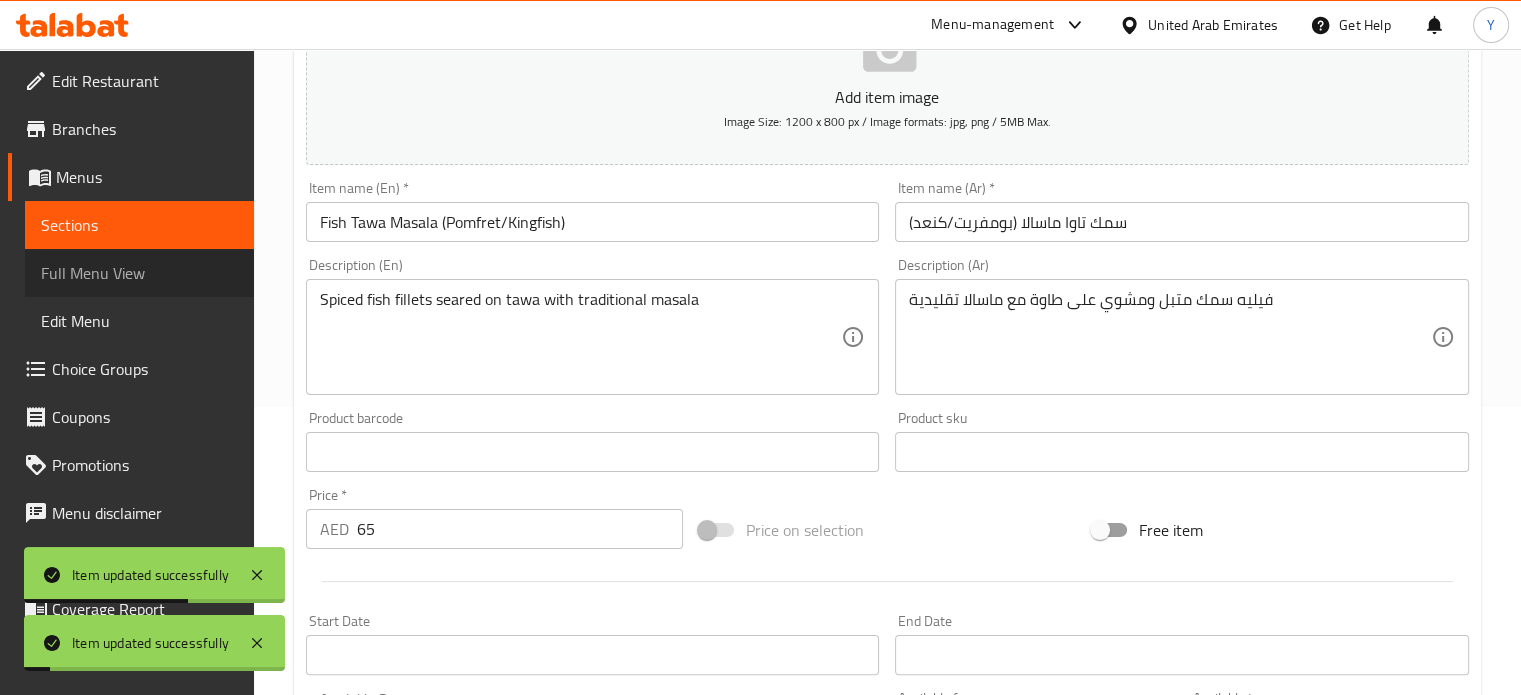 click on "Full Menu View" at bounding box center (139, 273) 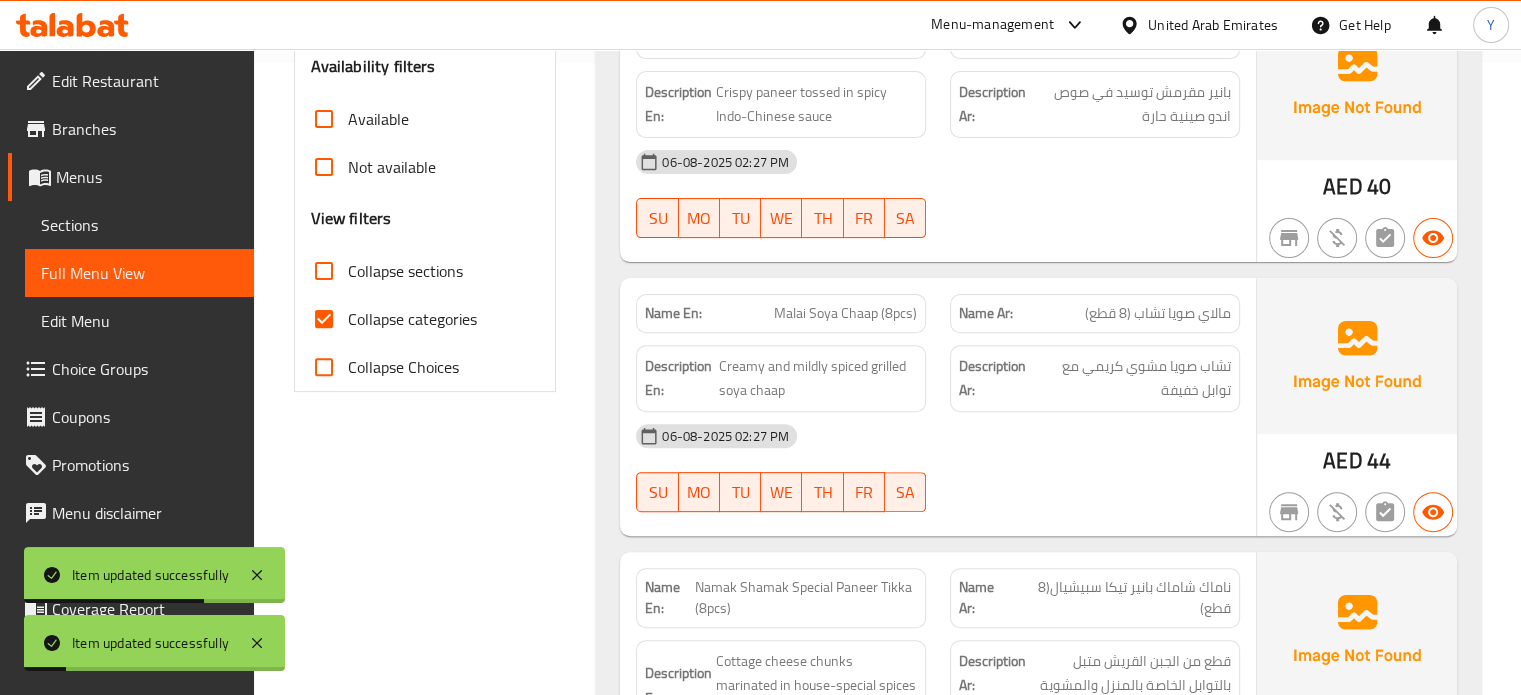 scroll, scrollTop: 896, scrollLeft: 0, axis: vertical 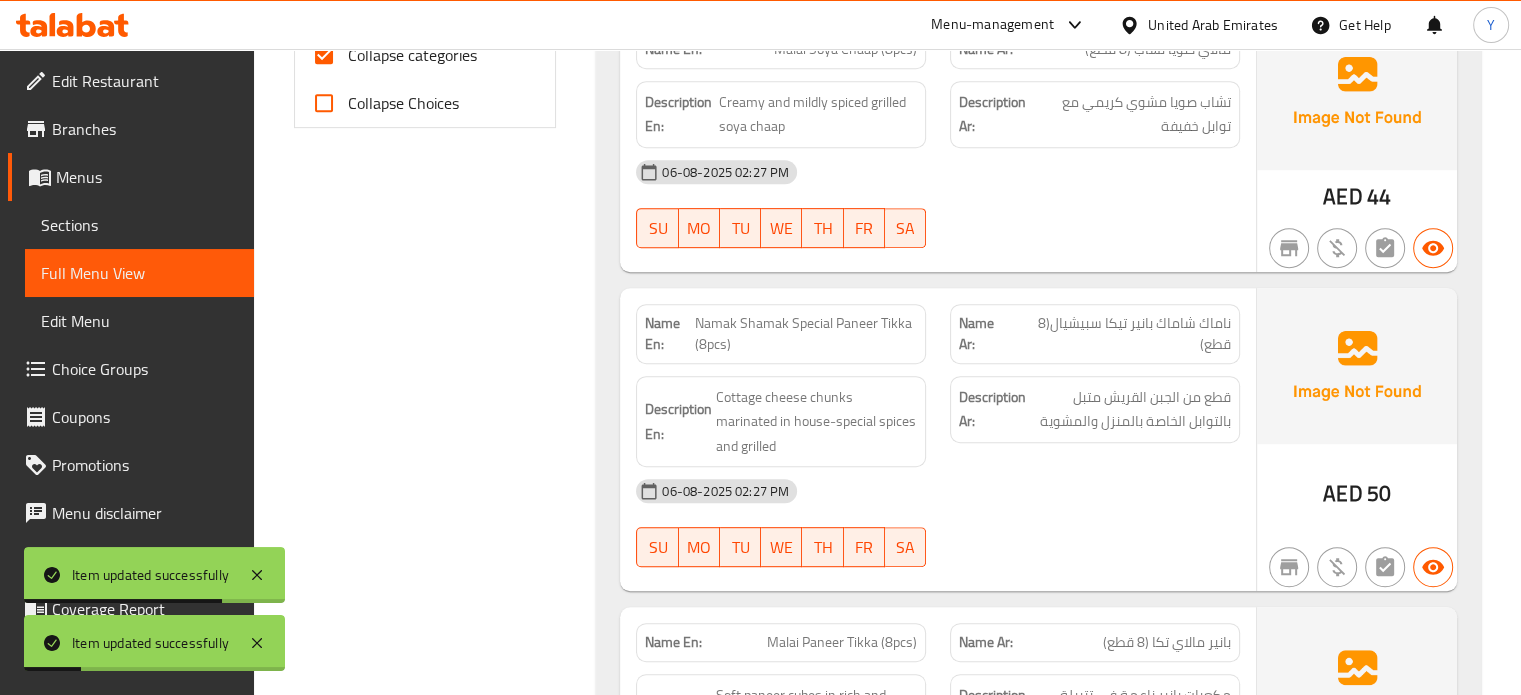 click on "Collapse categories" at bounding box center [324, 55] 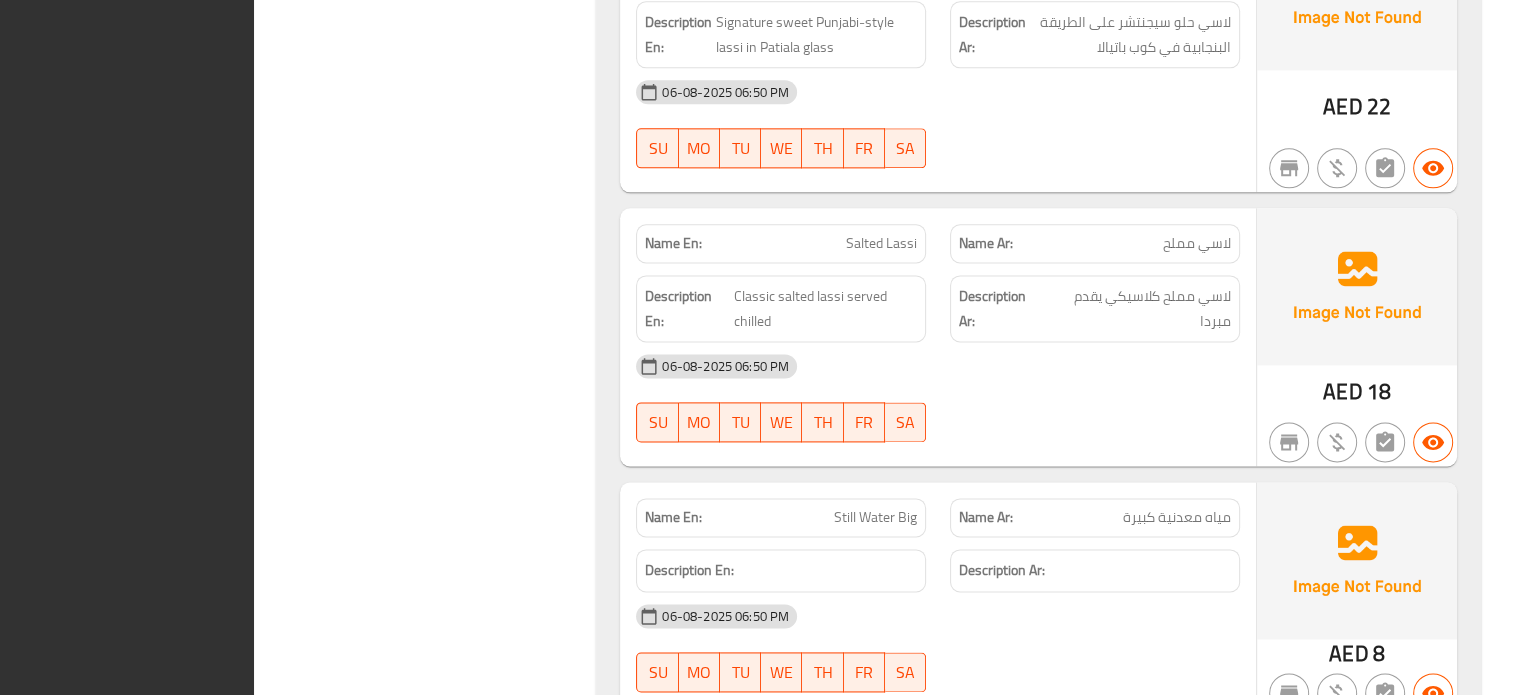 scroll, scrollTop: 33524, scrollLeft: 0, axis: vertical 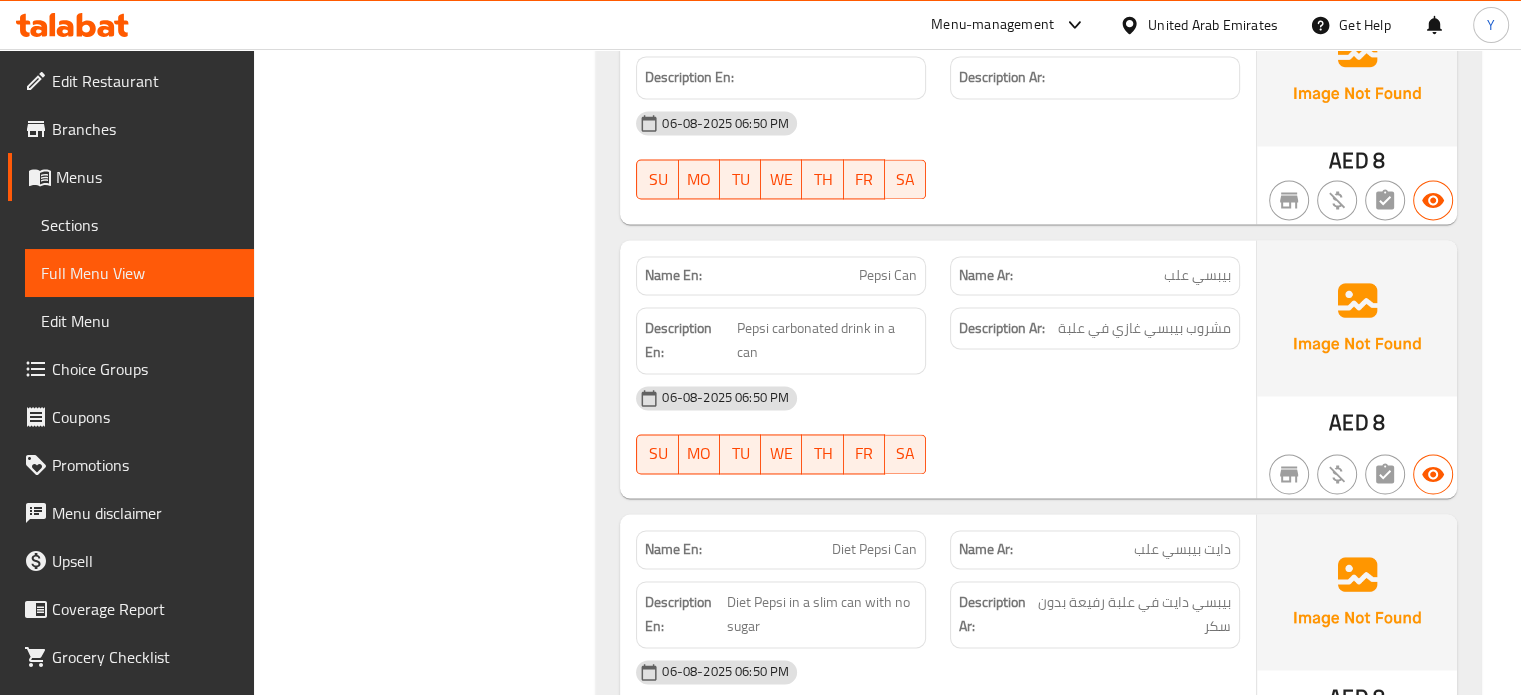 click on "Sections" at bounding box center [139, 225] 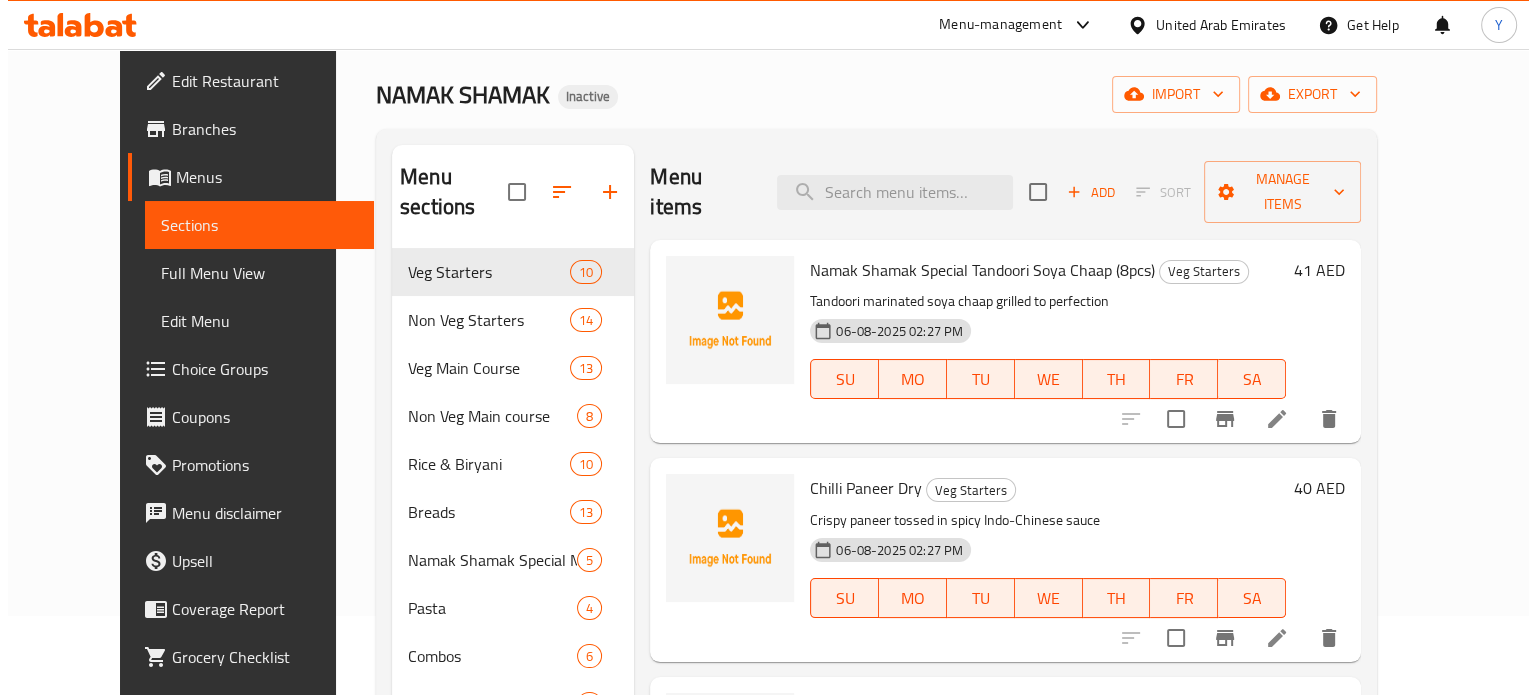 scroll, scrollTop: 34, scrollLeft: 0, axis: vertical 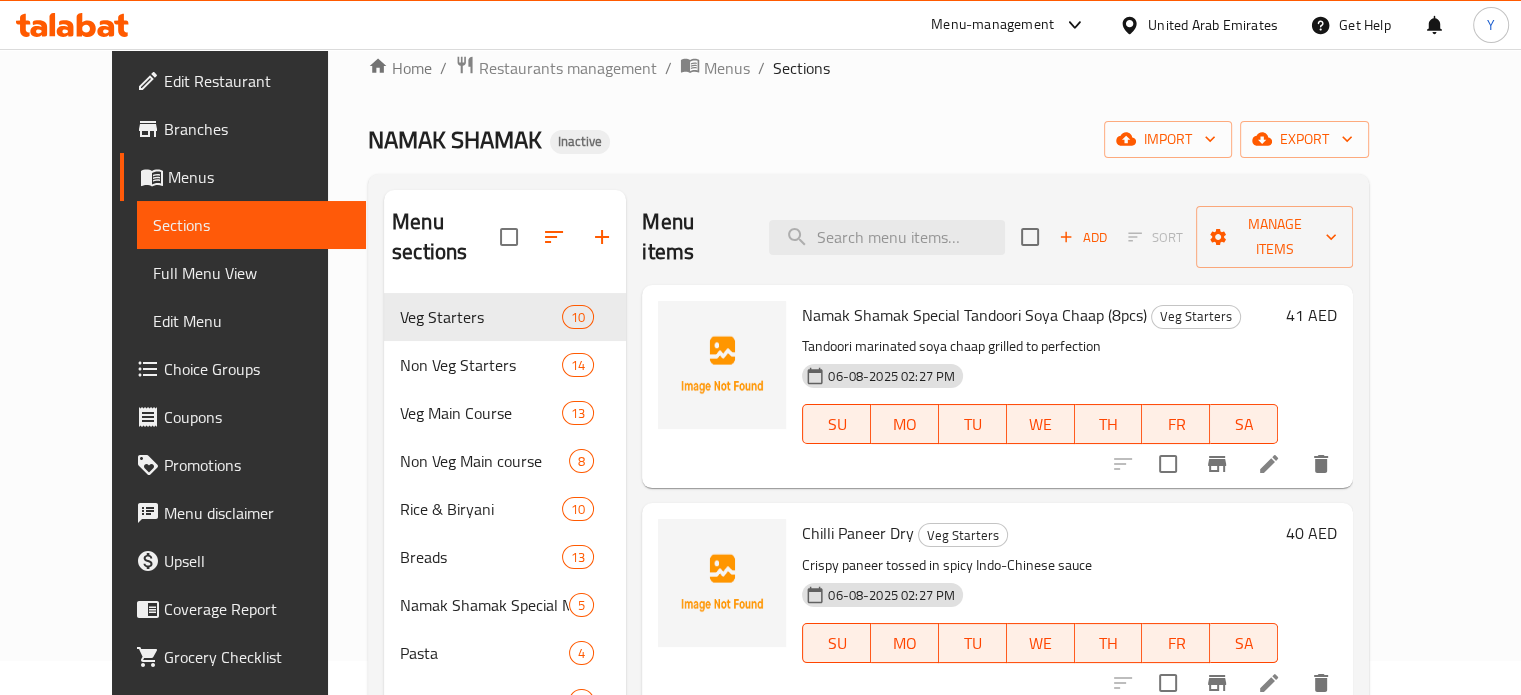 click on "Home / Restaurants management / Menus / Sections NAMAK SHAMAK Inactive import export Menu sections Veg Starters 10 Non Veg Starters 14 Veg Main Course 13 Non Veg Main course 8 Rice & Biryani 10 Breads 13 Namak Shamak Special Maggie 5 Pasta 4 Combos 6 Namak Shamak Special Rice Bowls 6 Accompaniments 5 Rumali Rolls 6 Dessert 2 Beverage 7 Menu items Add Sort Manage items Namak Shamak Special Tandoori Soya Chaap (8pcs)   Veg Starters Tandoori marinated soya chaap grilled to perfection 06-08-2025 02:27 PM SU MO TU WE TH FR SA 41   AED Chilli Paneer Dry   Veg Starters Crispy paneer tossed in spicy Indo-Chinese sauce 06-08-2025 02:27 PM SU MO TU WE TH FR SA 40   AED Malai Soya Chaap (8pcs)   Veg Starters Creamy and mildly spiced grilled soya chaap 06-08-2025 02:27 PM SU MO TU WE TH FR SA 44   AED Namak Shamak Special Paneer Tikka (8pcs)   Veg Starters Cottage cheese chunks marinated in house-special spices and grilled 06-08-2025 02:27 PM SU MO TU WE TH FR SA 50   AED Malai Paneer Tikka (8pcs)   Veg Starters SU MO TU" at bounding box center [868, 522] 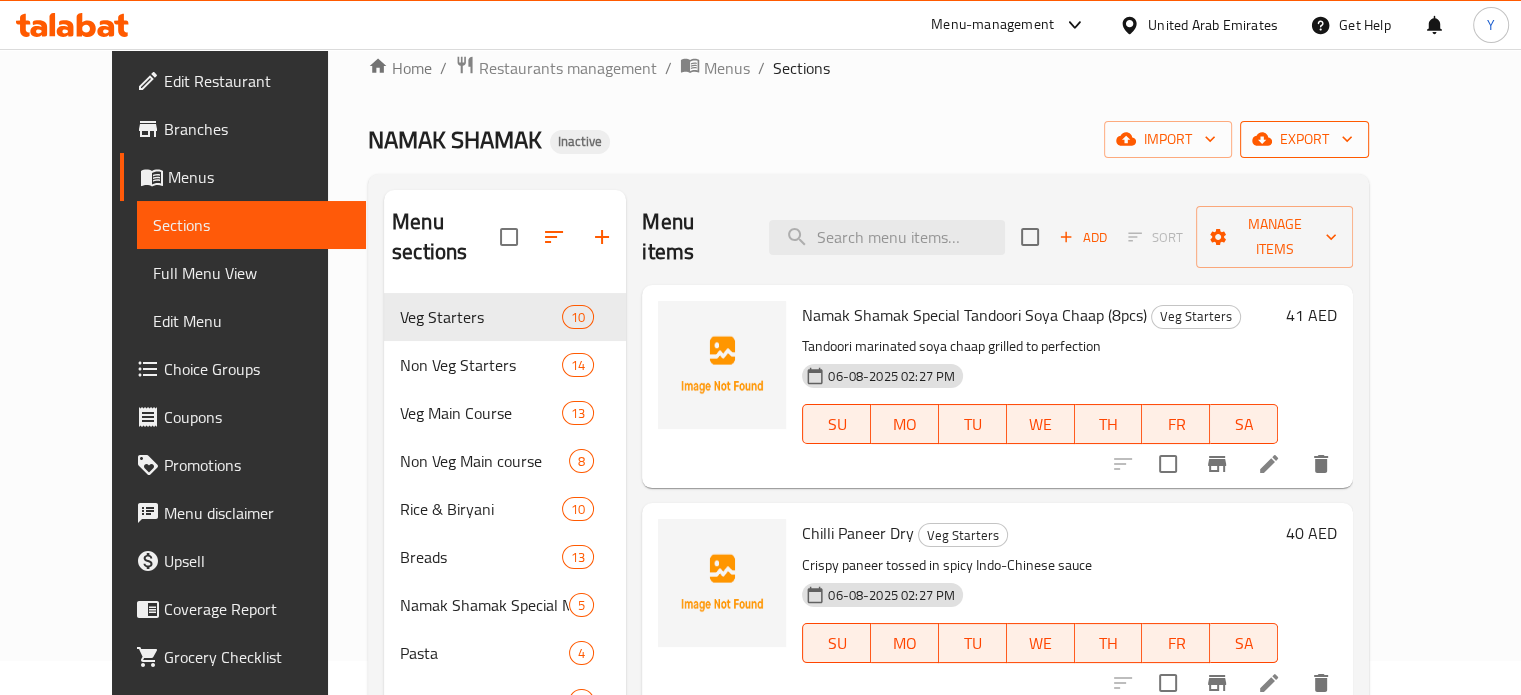 click on "export" at bounding box center (1304, 139) 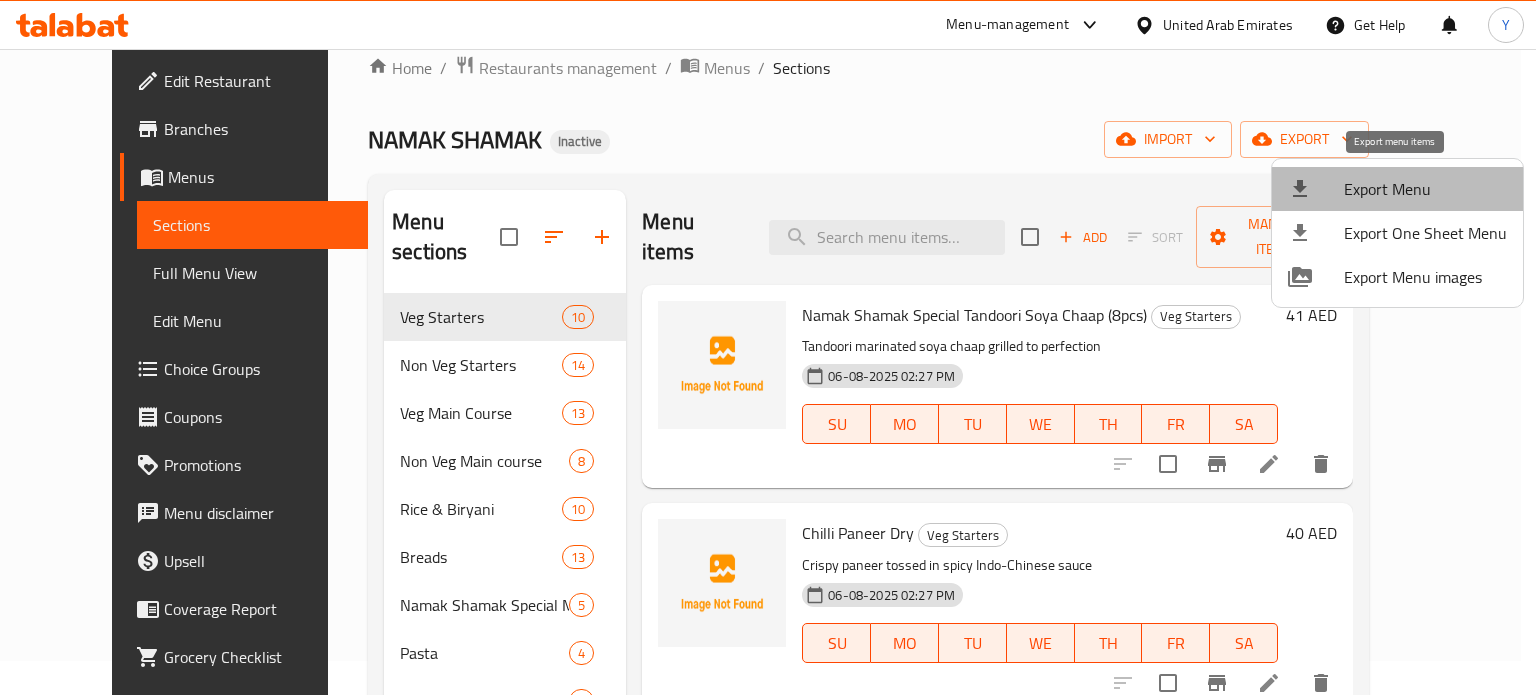 click on "Export Menu" at bounding box center [1425, 189] 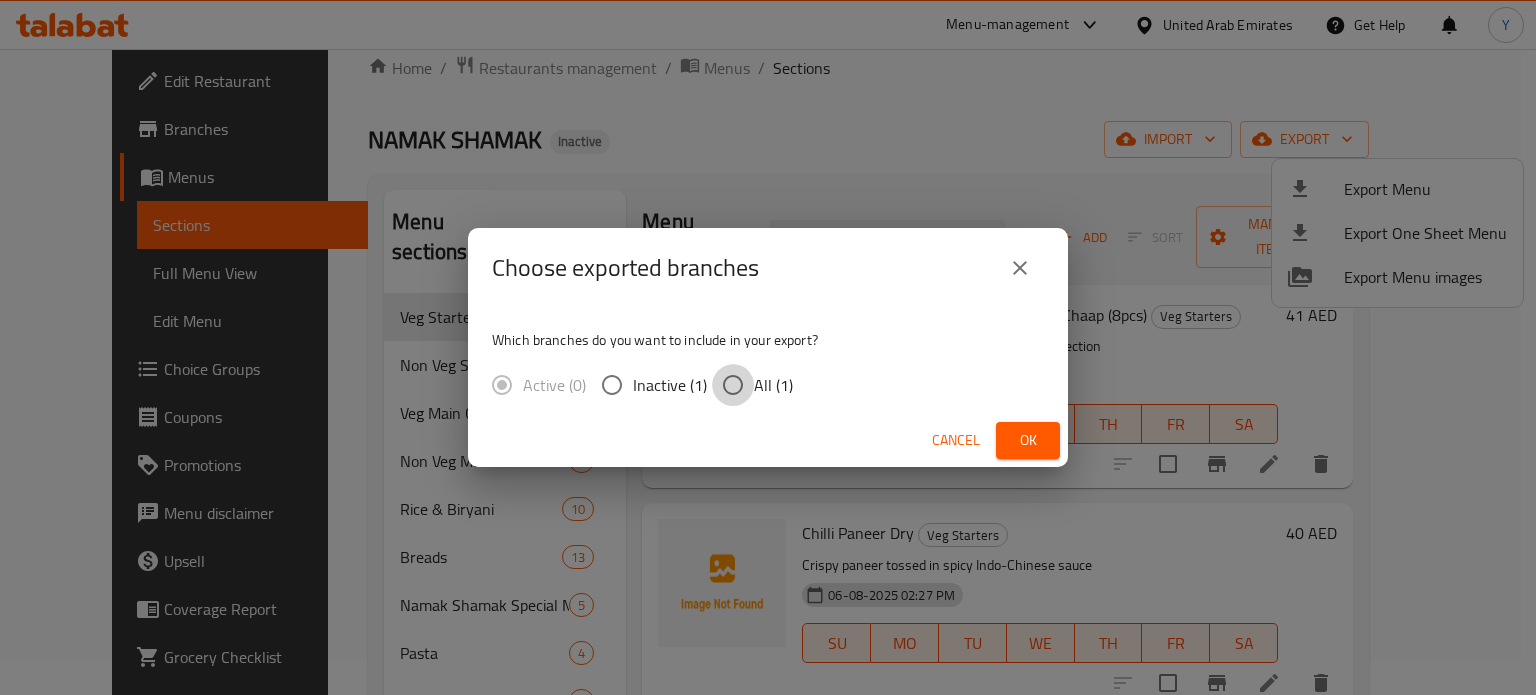 click on "All (1)" at bounding box center (733, 385) 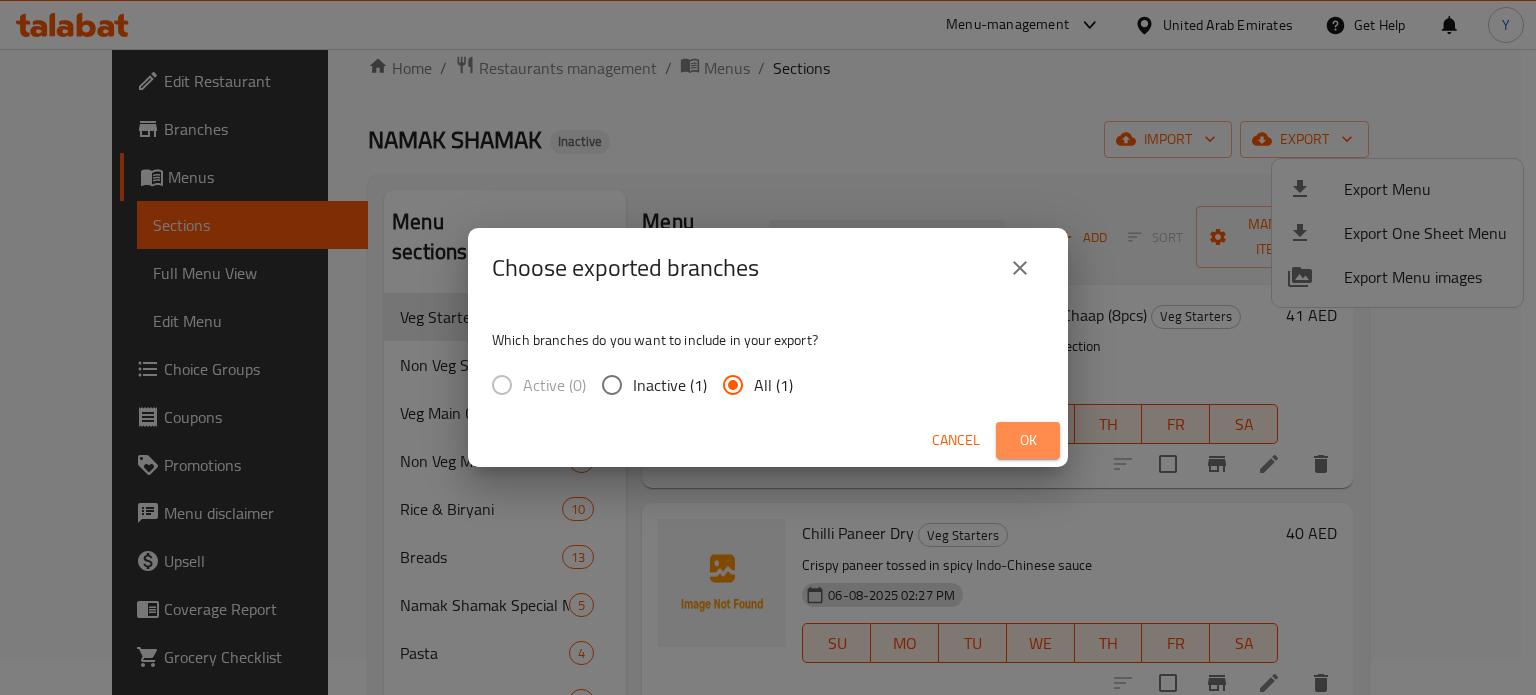 click on "Ok" at bounding box center (1028, 440) 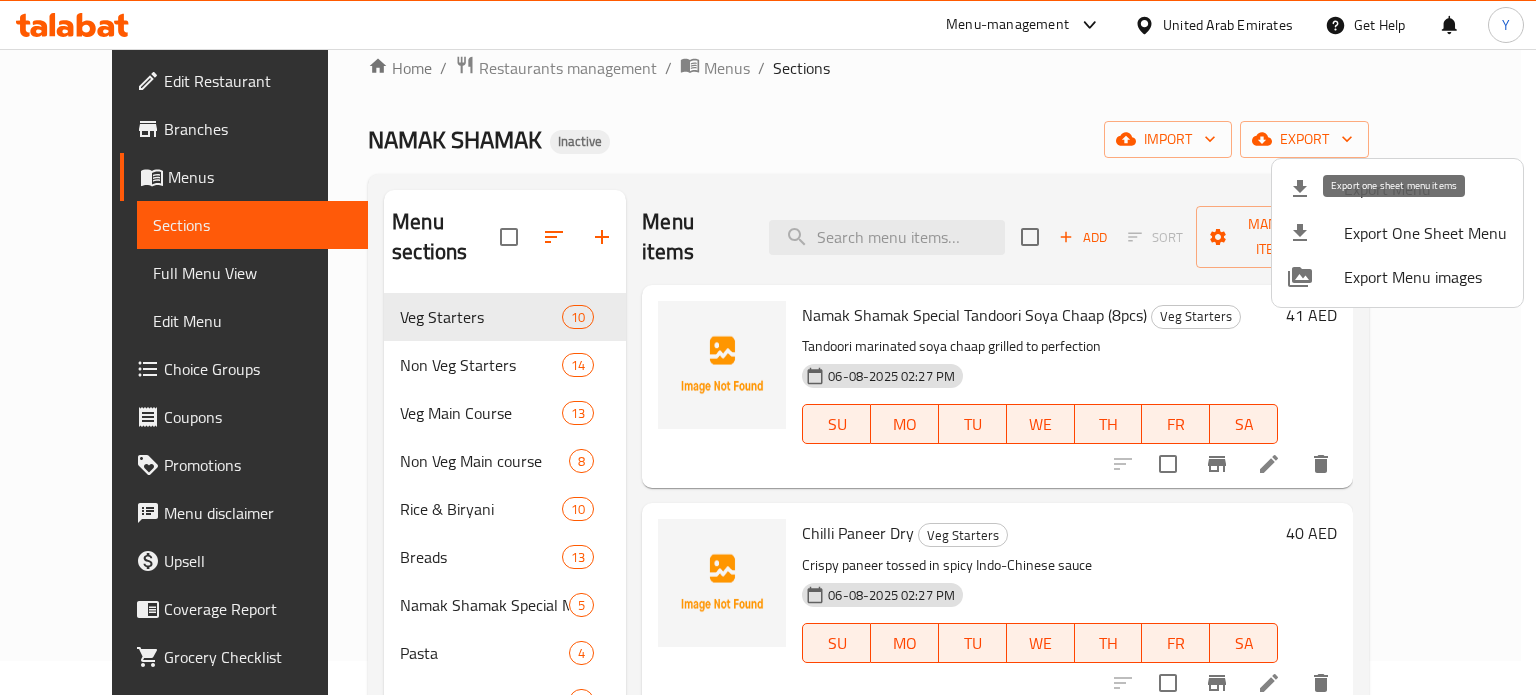click on "Export Menu" at bounding box center [1425, 189] 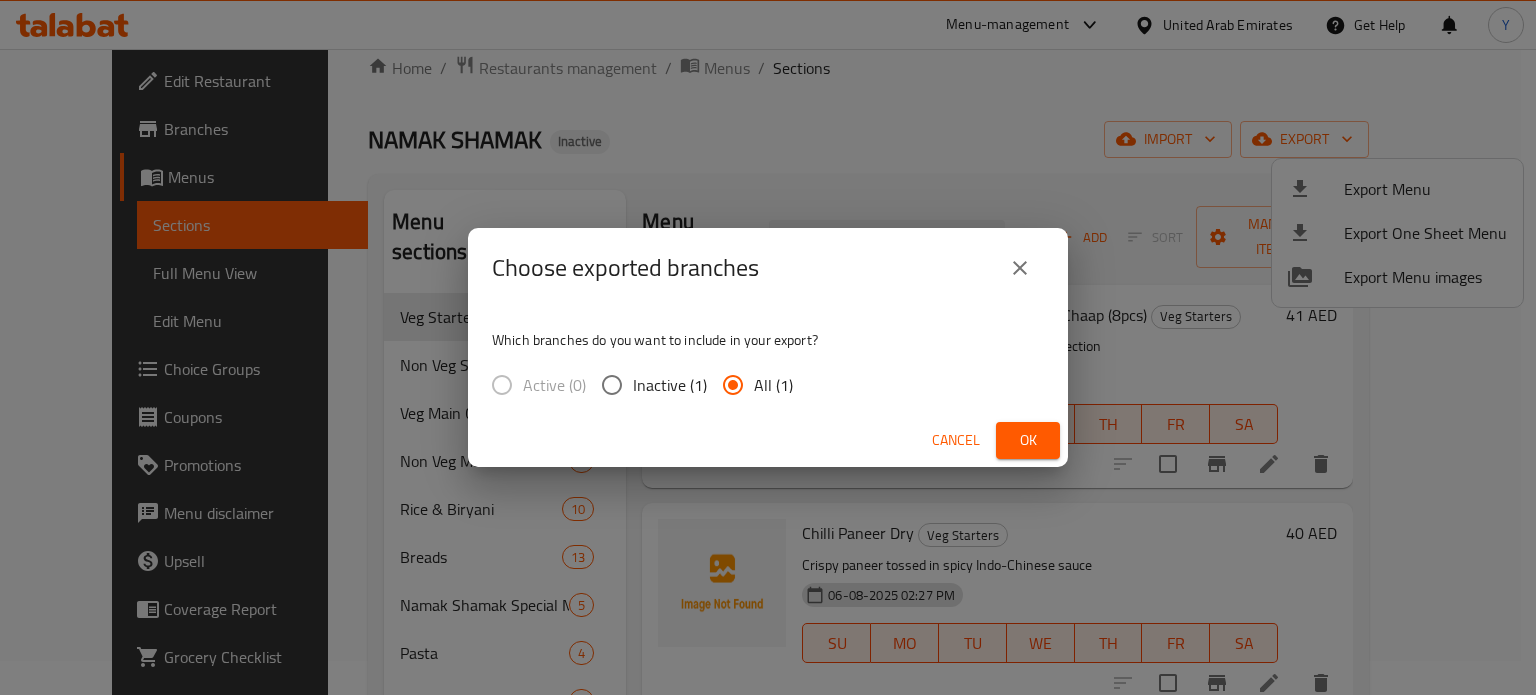 click on "Ok" at bounding box center (1028, 440) 